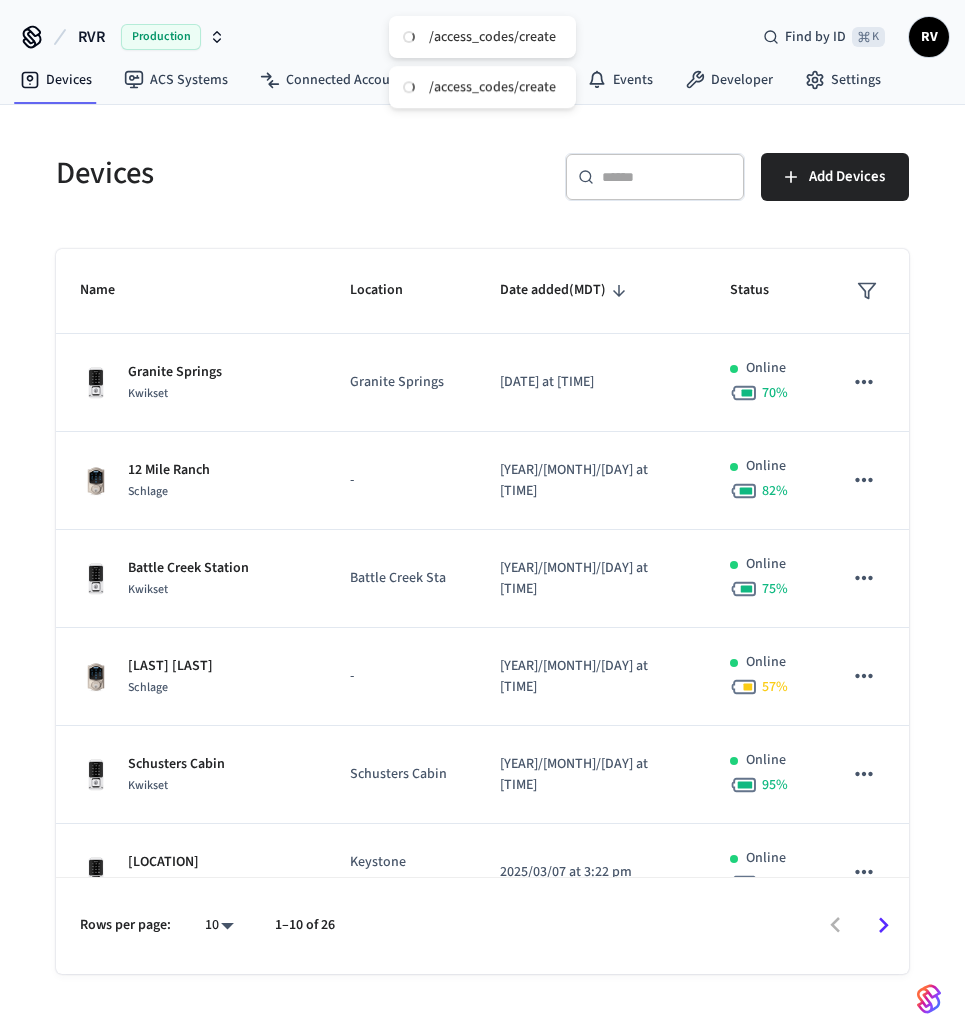 scroll, scrollTop: 0, scrollLeft: 0, axis: both 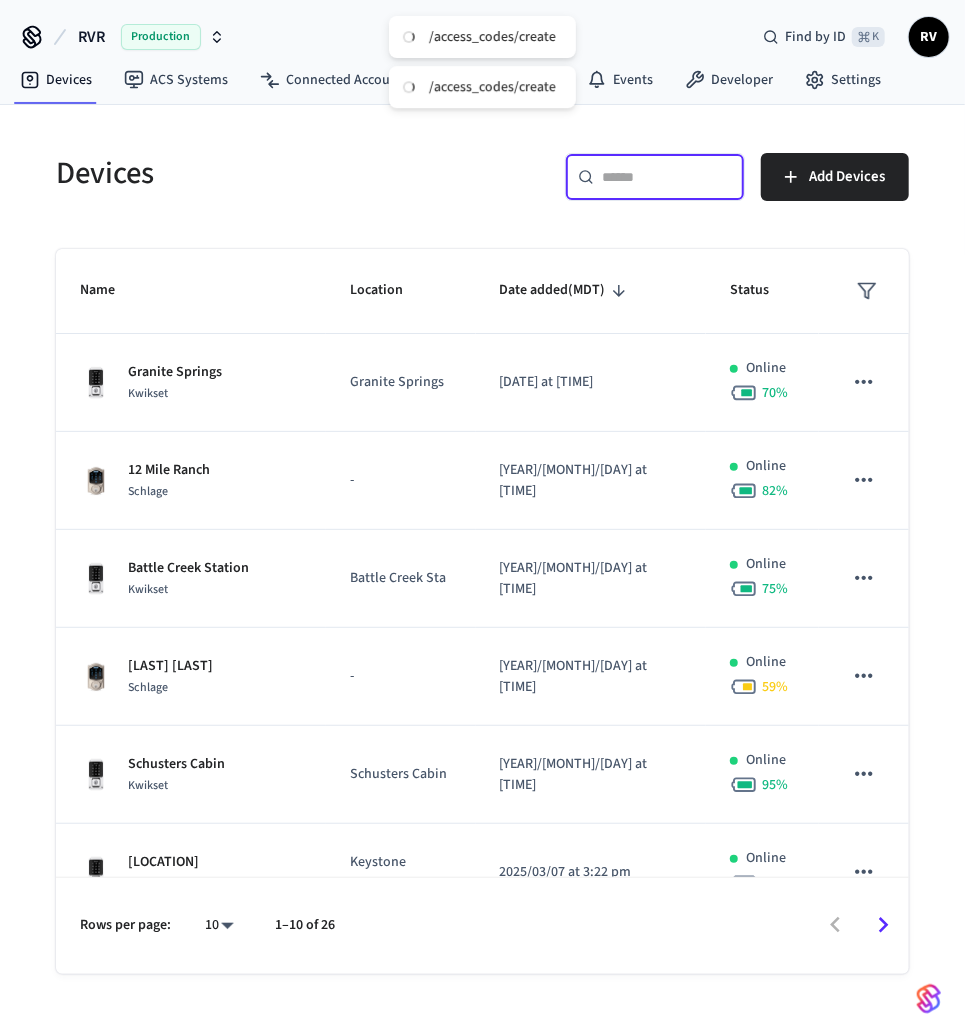 click at bounding box center (667, 177) 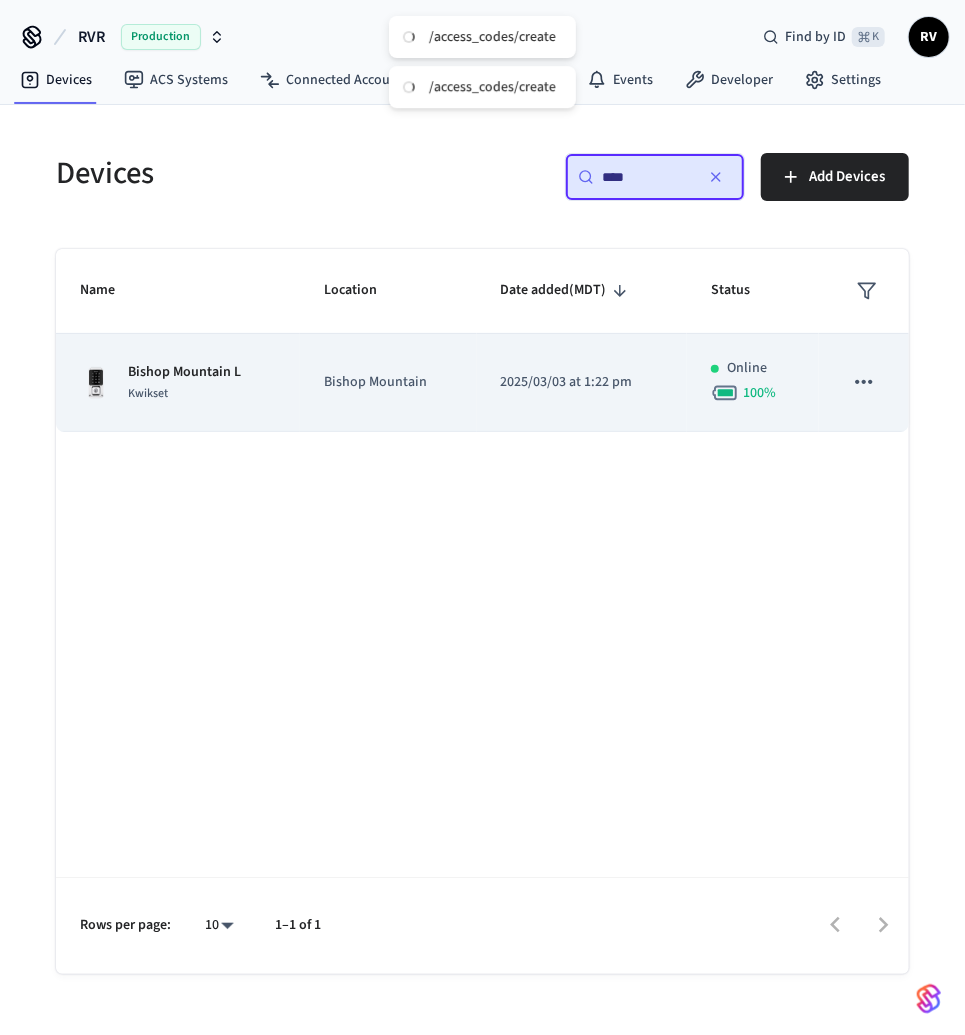 type on "****" 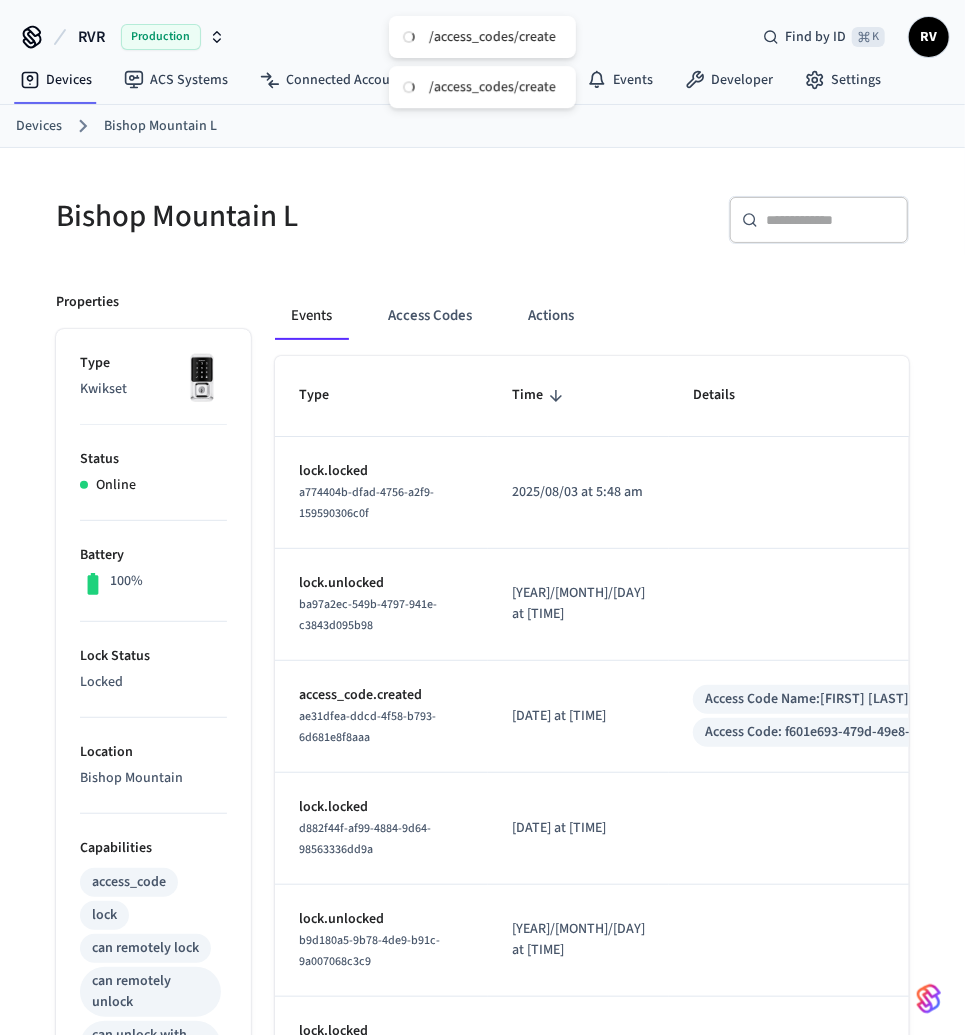 click on "Events Access Codes Actions Type Time Details lock.locked a774404b-dfad-4756-a2f9-159590306c0f 2025/08/03 at 5:48 am lock.unlocked ba97a2ec-549b-4797-941e-c3843d095b98 2025/08/03 at 5:43 am access_code.created ae31dfea-ddcd-4f58-b793-6d681e8f8aaa 2025/08/02 at 11:13 pm Access Code Name:  [FIRST] [LAST] Access Code:   f601e693-479d-49e8-9085-3de261764a07 lock.locked d882f44f-af99-4884-9d64-98563336dd9a 2025/08/02 at 10:48 pm lock.unlocked b9d180a5-9b78-4de9-b91c-9a007068c3c9 2025/08/02 at 10:45 pm lock.locked 2bc7306a-554d-4bfe-9b8c-81612ba3dfa1 2025/08/02 at 10:42 pm access_code.created 2aaa7586-fe91-4265-ae6d-8c5c8b90adc0 2025/08/02 at 10:32 pm Access Code Name:  [FIRST] [LAST] Access Code:   2dc4f7dc-86b1-4e5d-afda-f6ffe3901254 access_code.created 67bc5374-ada9-40f1-93d1-a7abf480511b 2025/08/02 at 10:24 pm Access Code Name:  [FIRST] [LAST] Access Code:   6db2a90e-31f3-4266-9ac5-bd5dccaa1318 lock.unlocked c124236a-2b2f-4e69-9f4c-4506c193bed1 2025/08/02 at 7:07 pm Access Code Name:  [FIRST] [LAST] Access Code:   [FIRST] [LAST]" at bounding box center (580, 960) 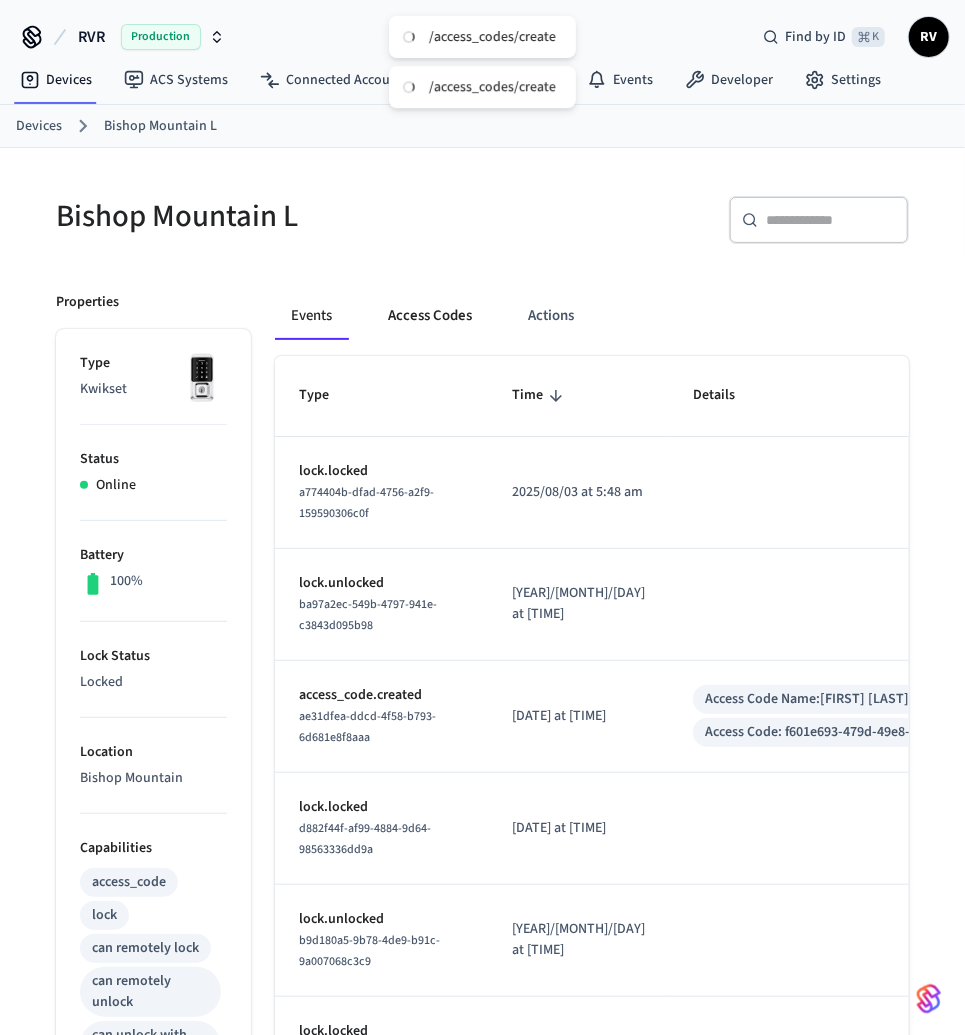 click on "Access Codes" at bounding box center (430, 316) 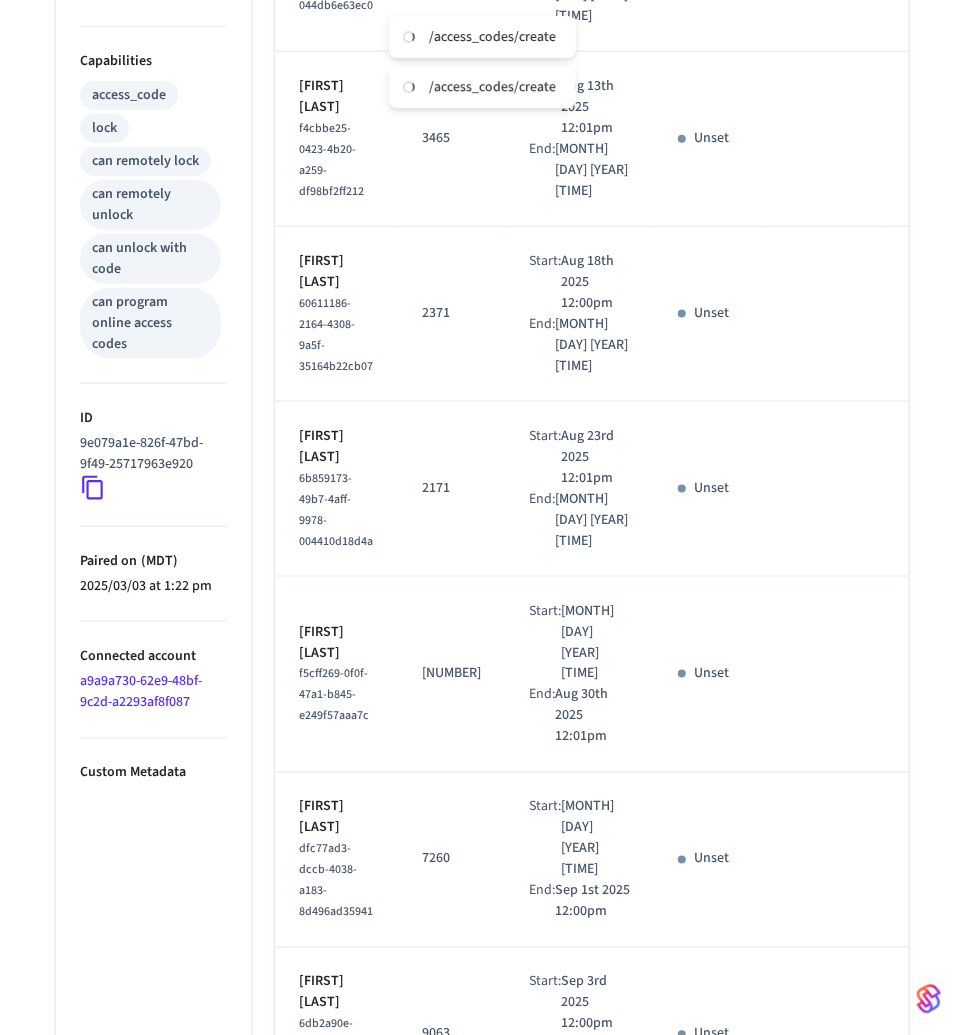 scroll, scrollTop: 0, scrollLeft: 0, axis: both 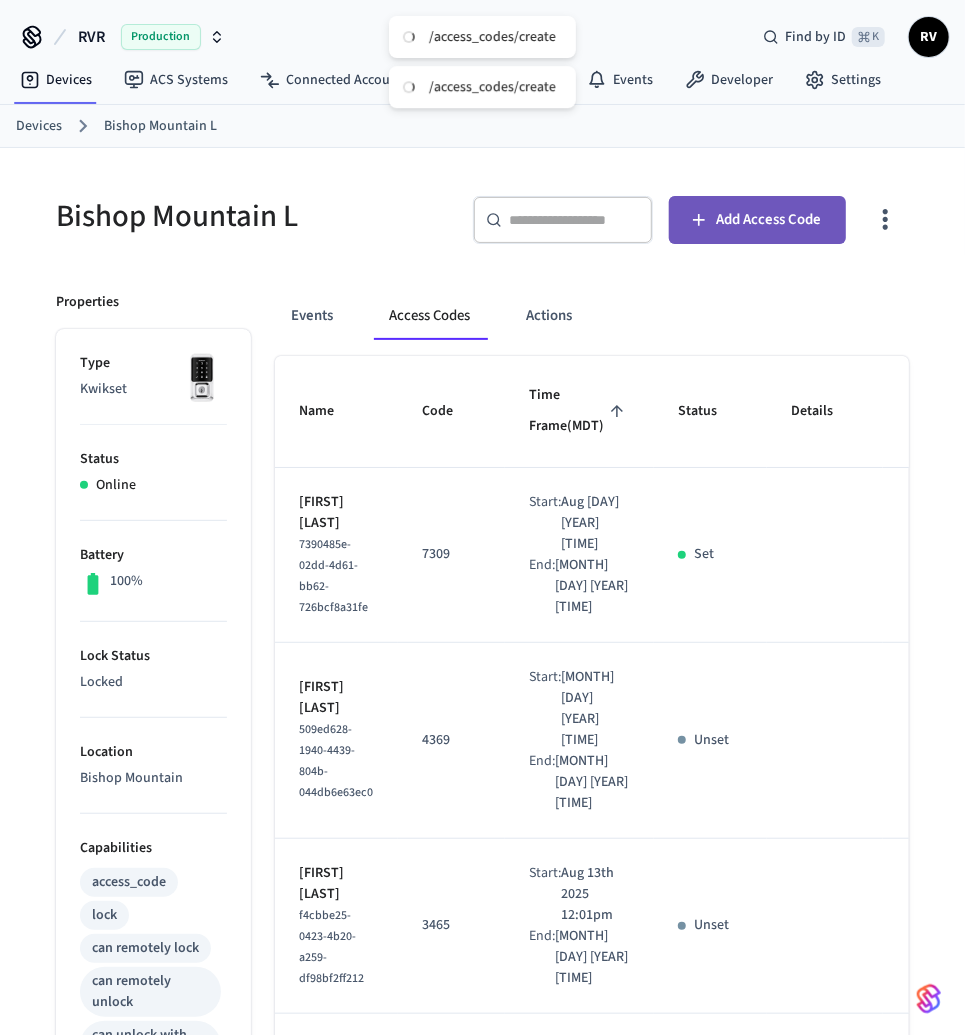 click on "Add Access Code" at bounding box center (757, 220) 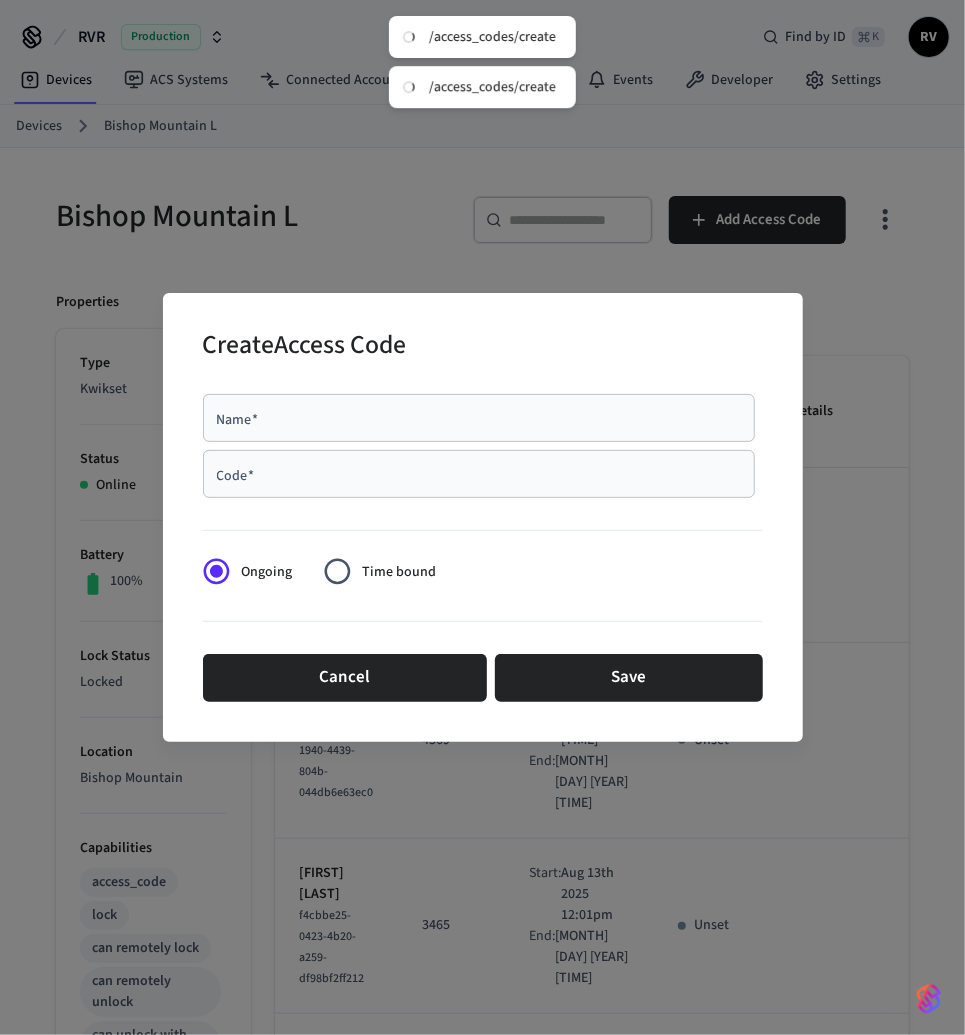 click on "Code   *" at bounding box center (479, 474) 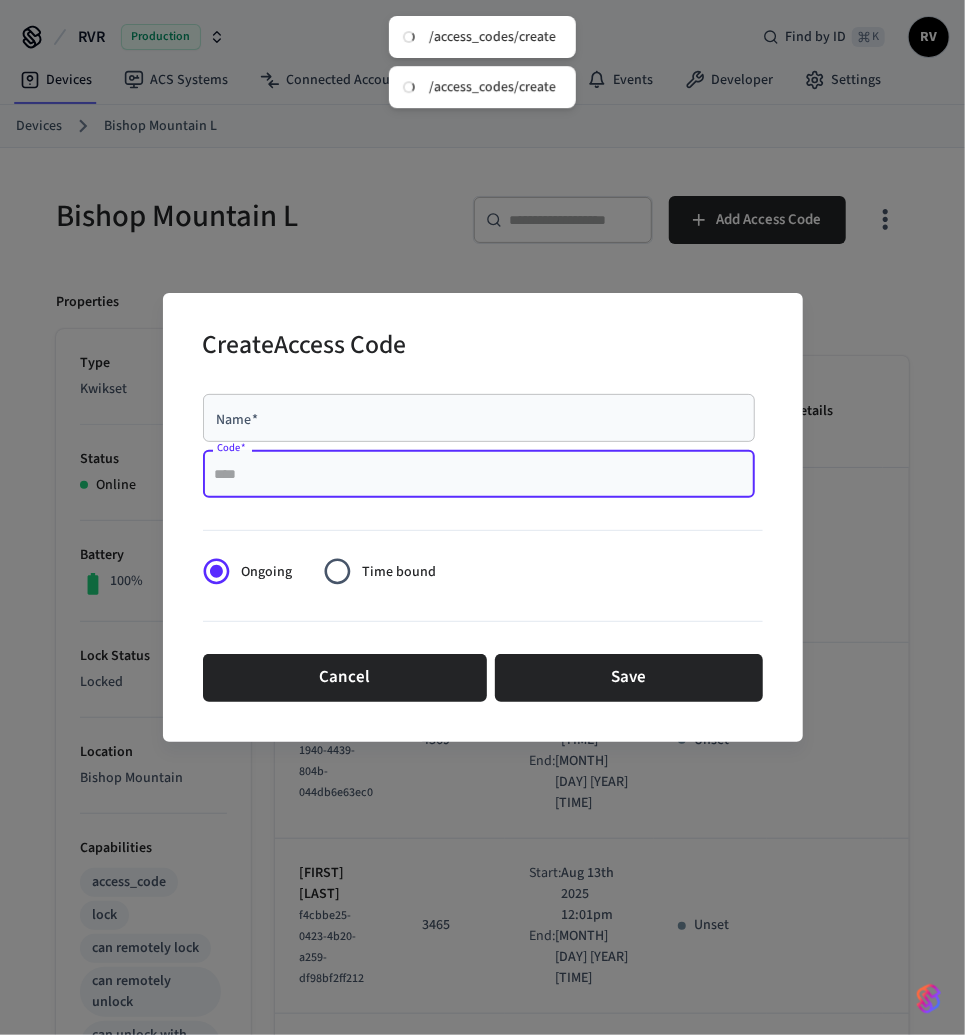 paste on "****" 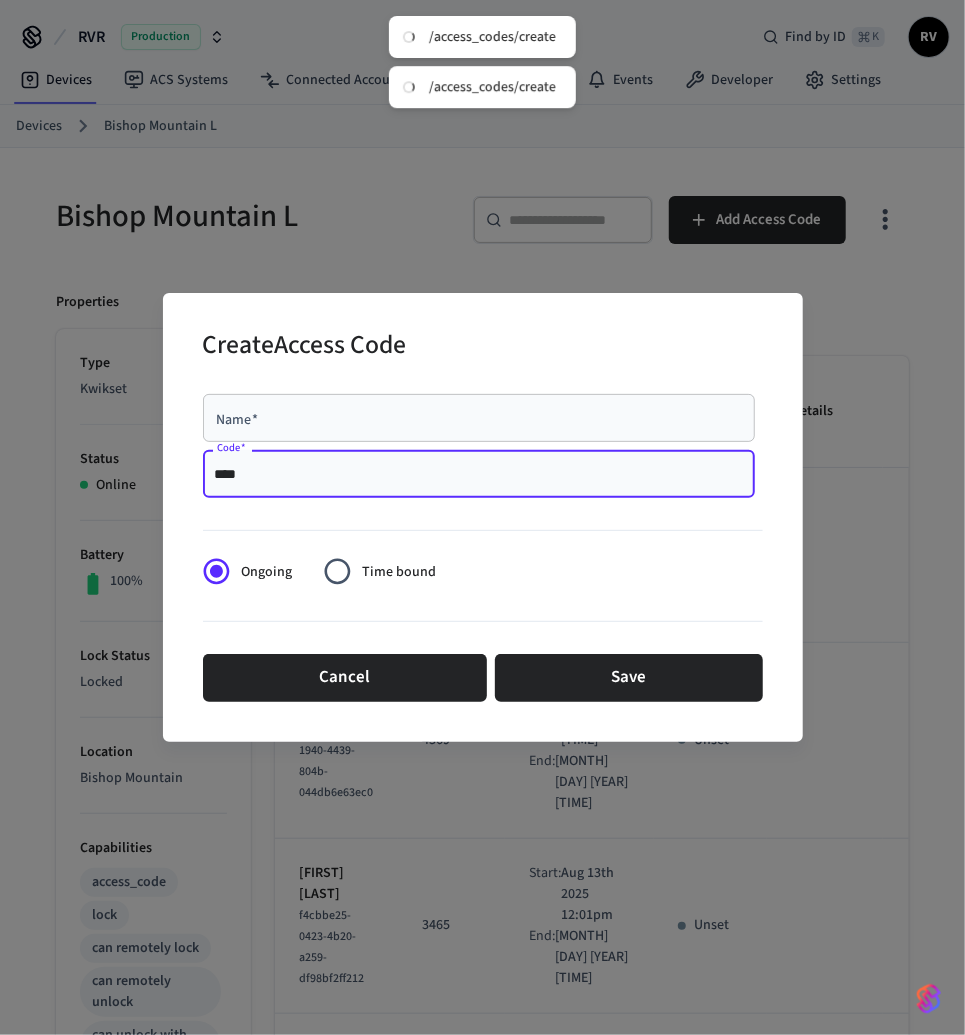 type on "****" 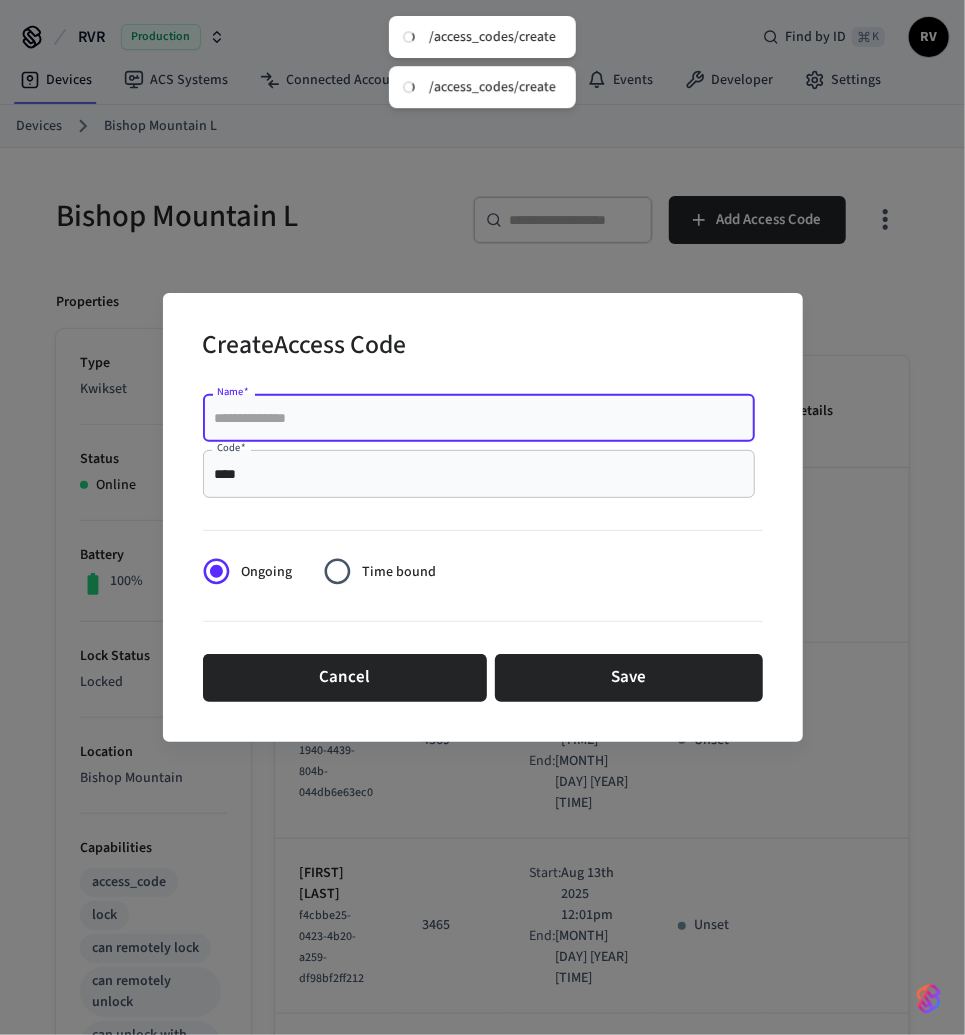 paste on "**********" 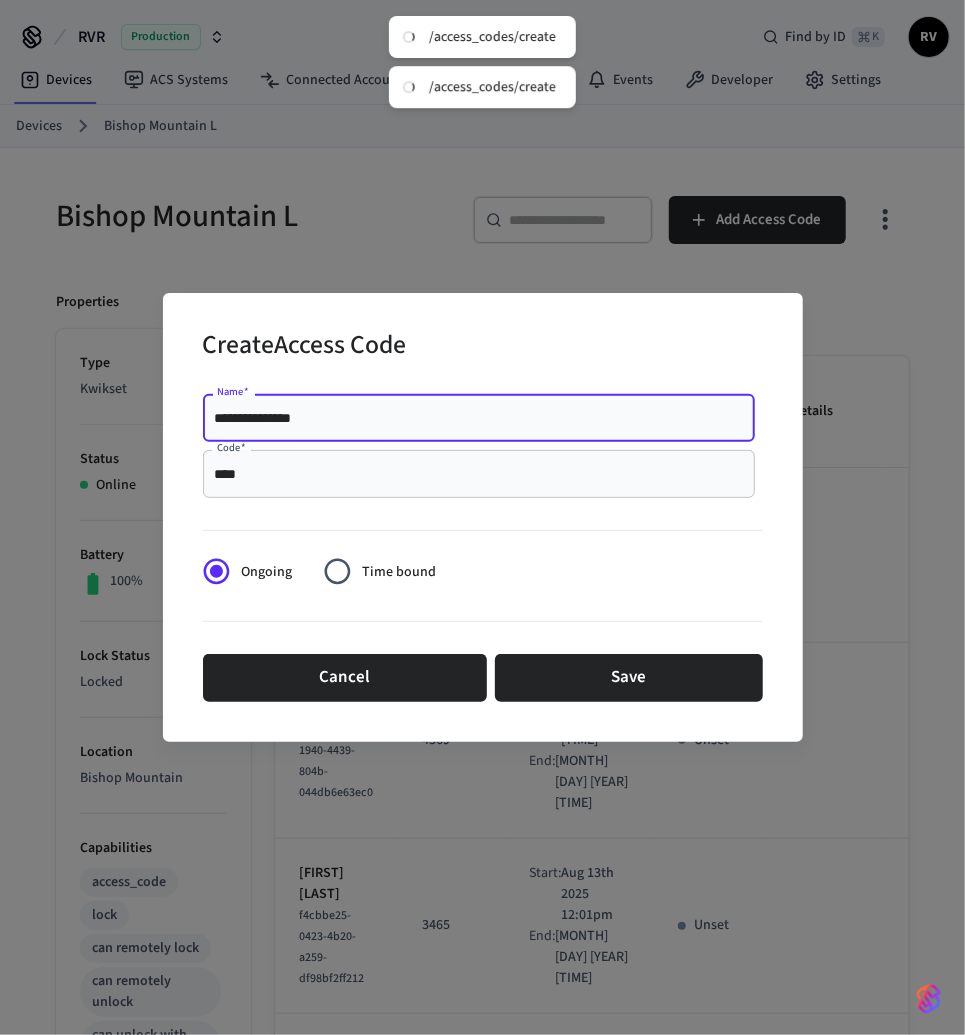 click on "**********" at bounding box center [479, 418] 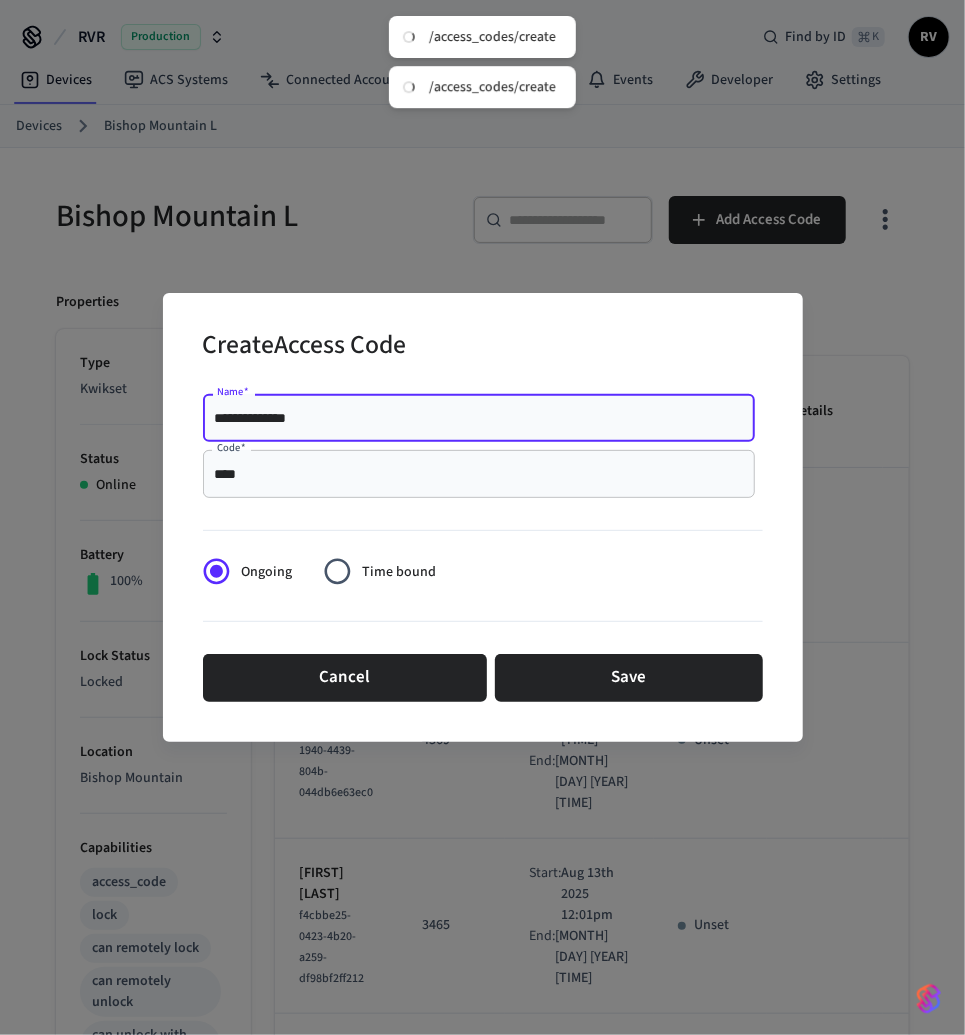 type on "**********" 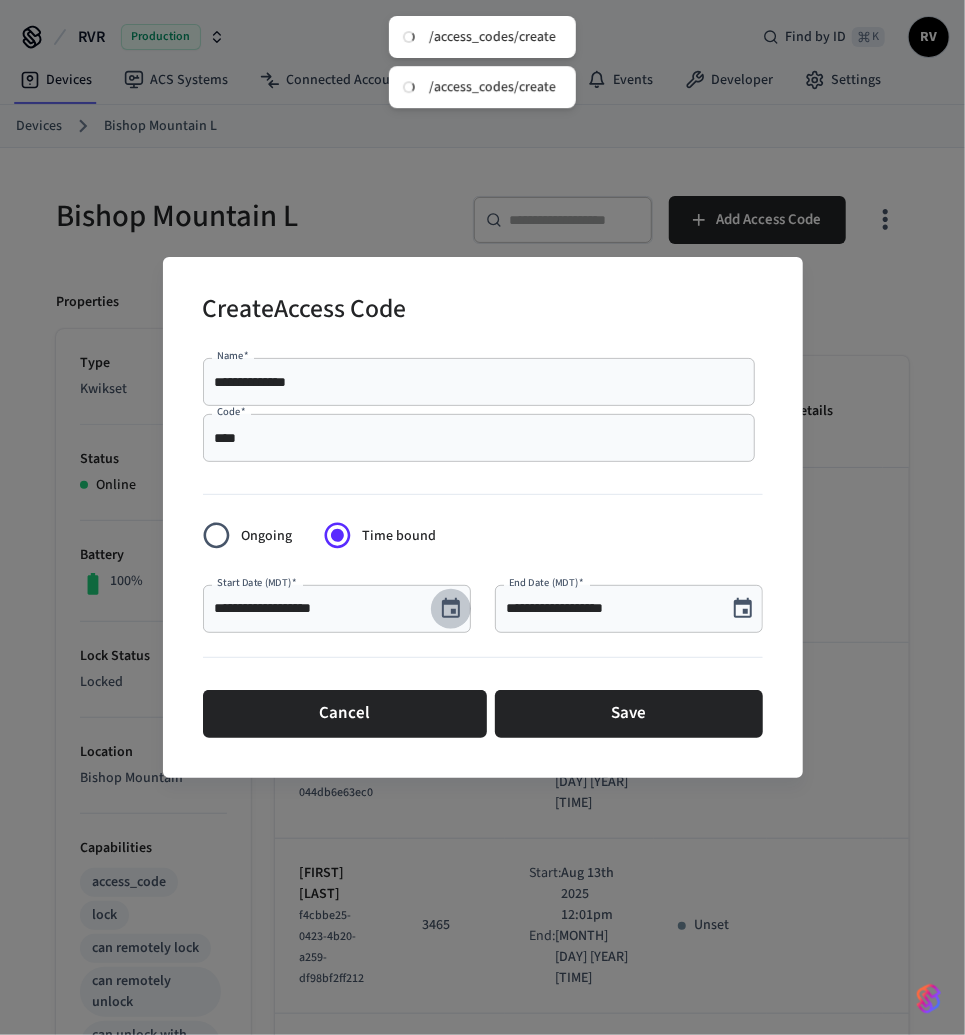click 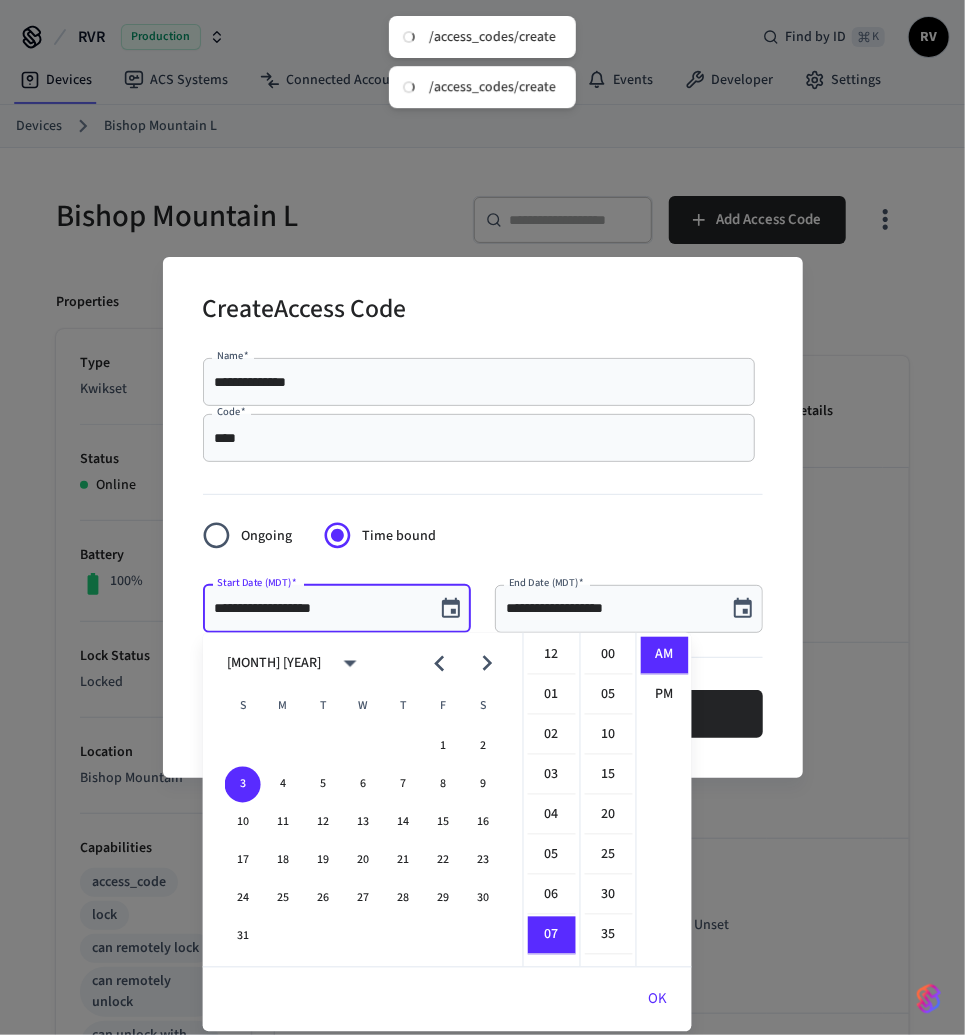 scroll, scrollTop: 278, scrollLeft: 0, axis: vertical 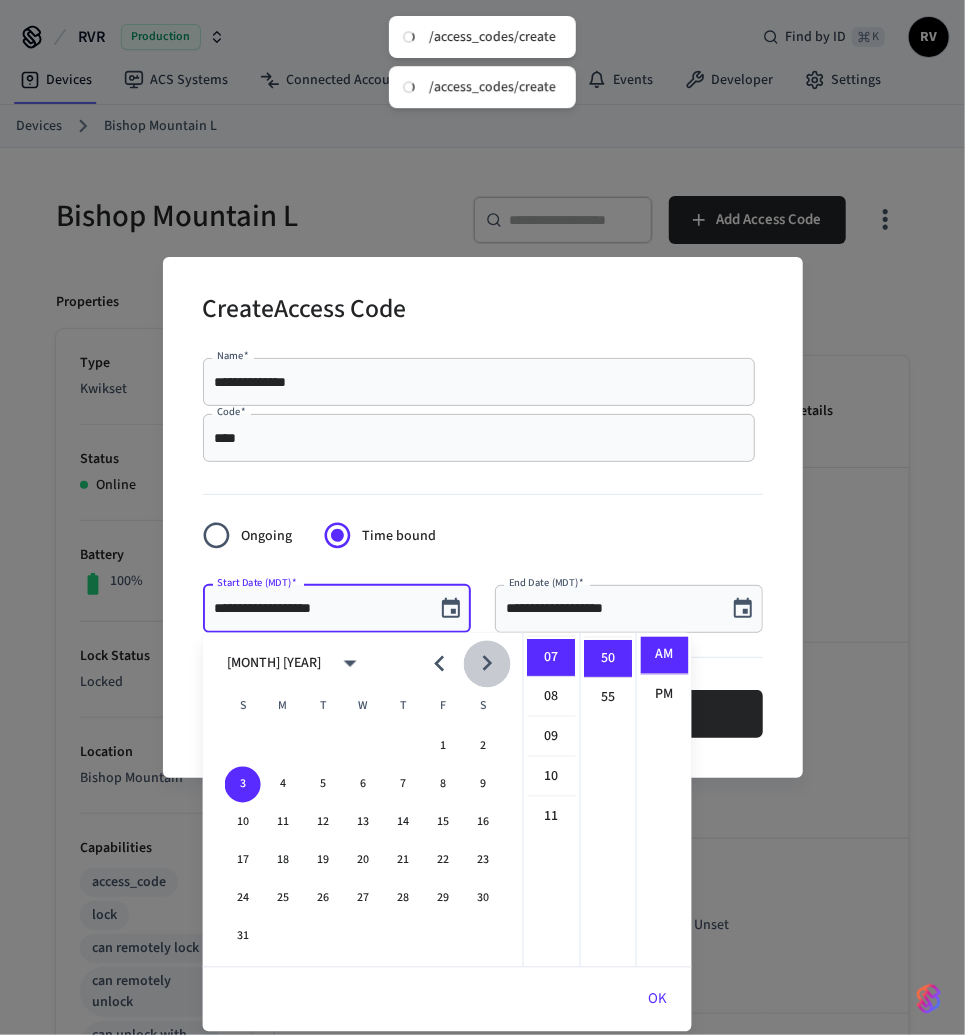 click 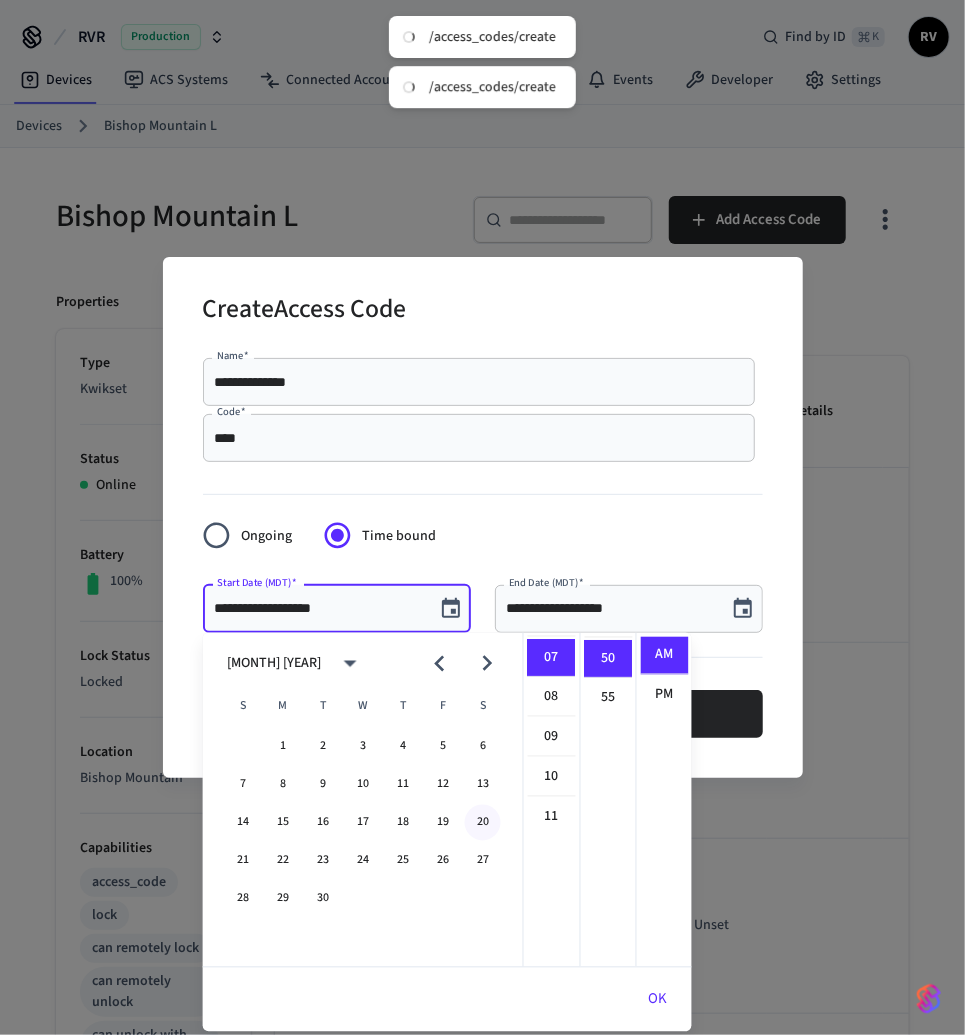 click on "20" at bounding box center (483, 823) 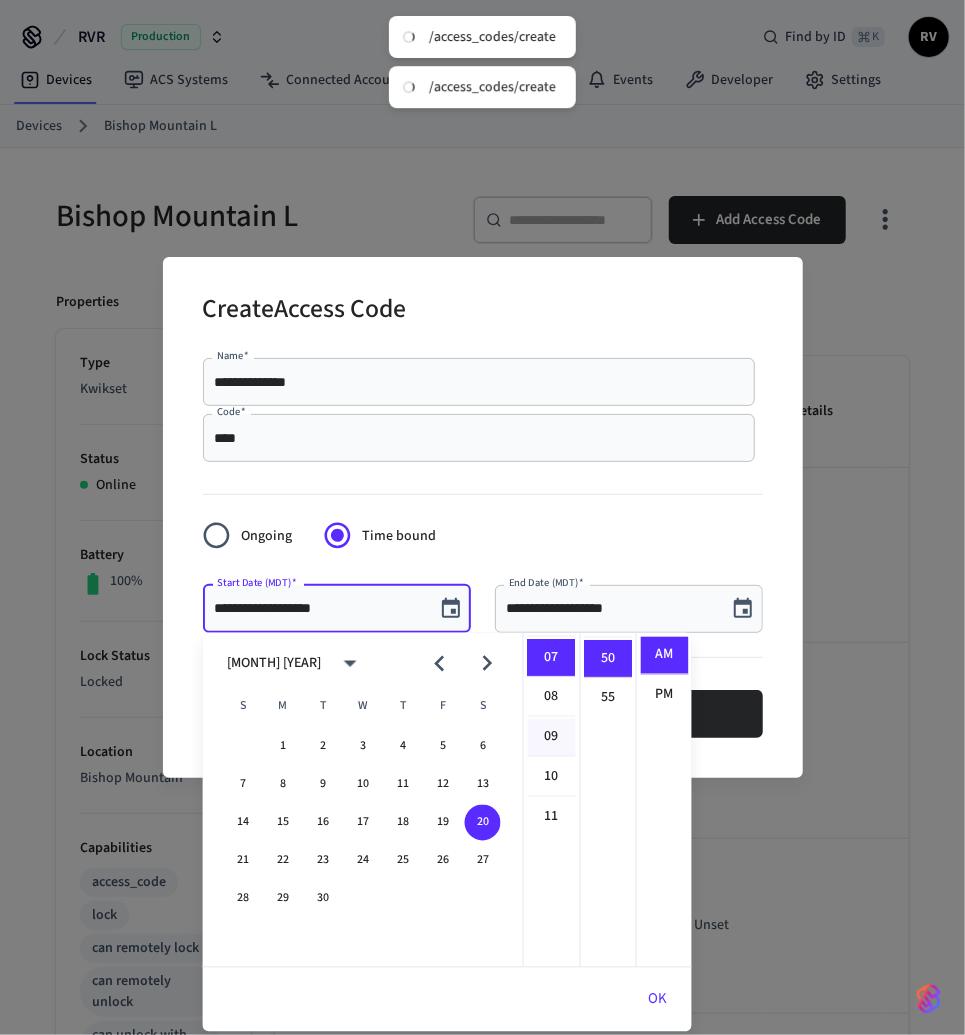 scroll, scrollTop: 0, scrollLeft: 0, axis: both 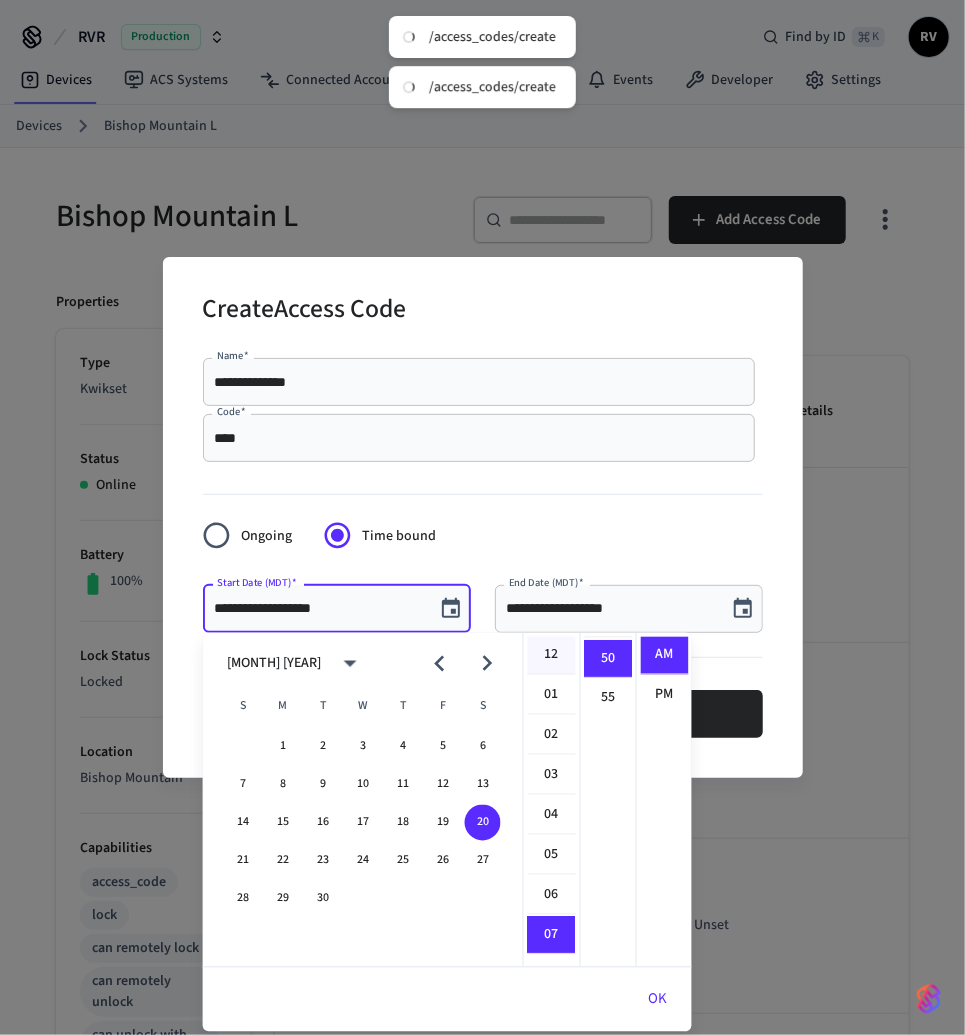 click on "12" at bounding box center [552, 656] 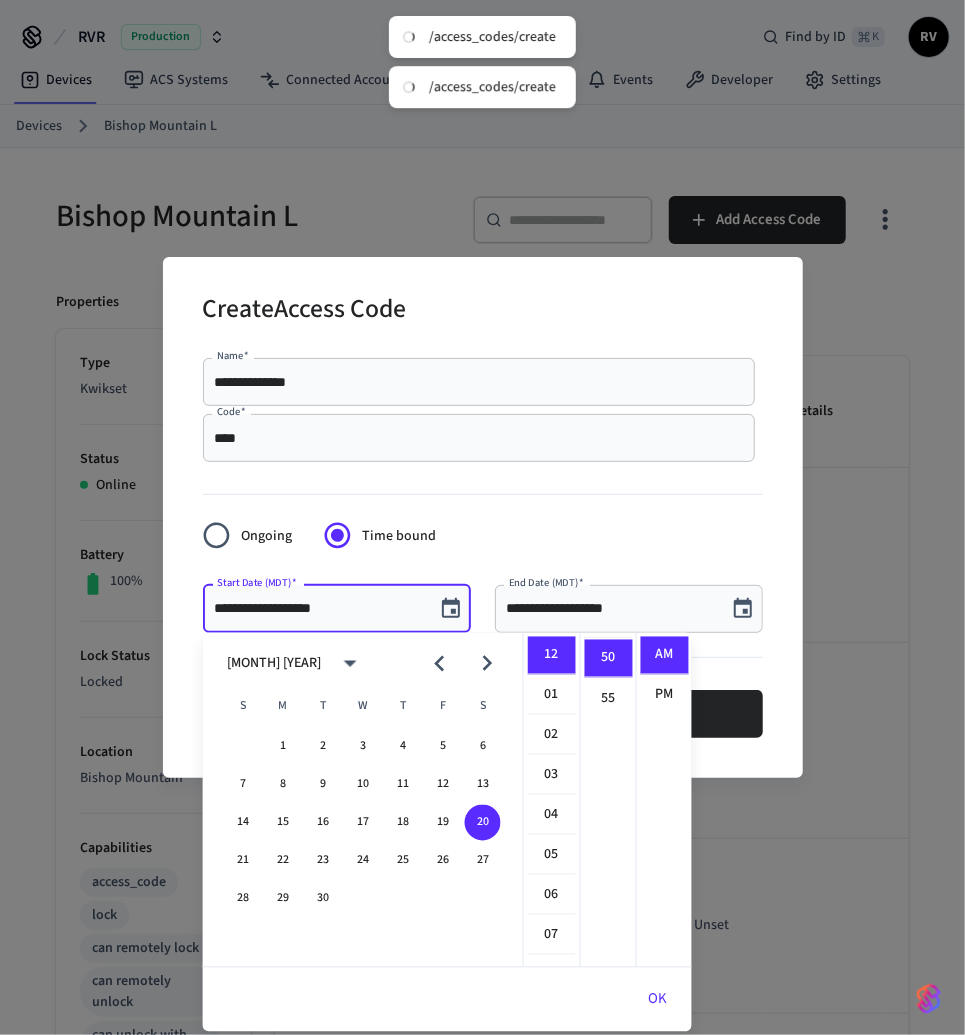 scroll, scrollTop: 0, scrollLeft: 0, axis: both 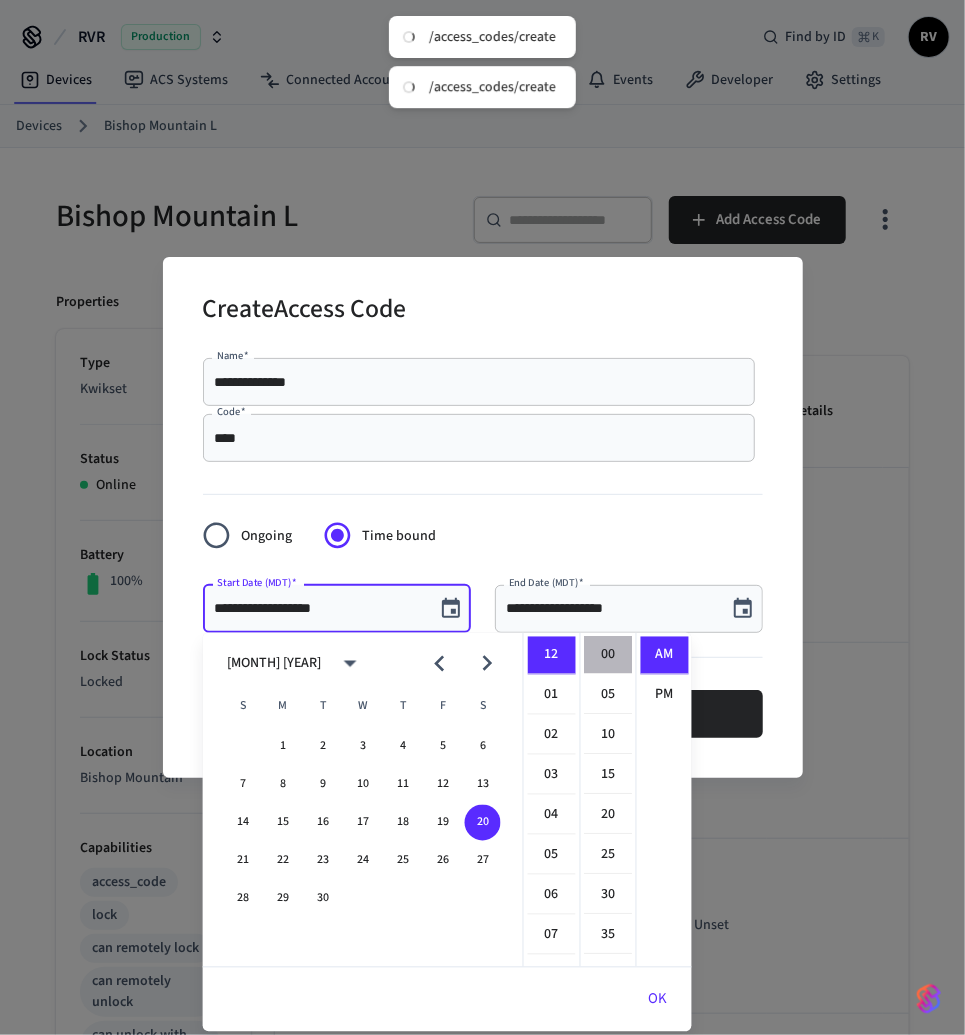 click on "00" at bounding box center [609, 656] 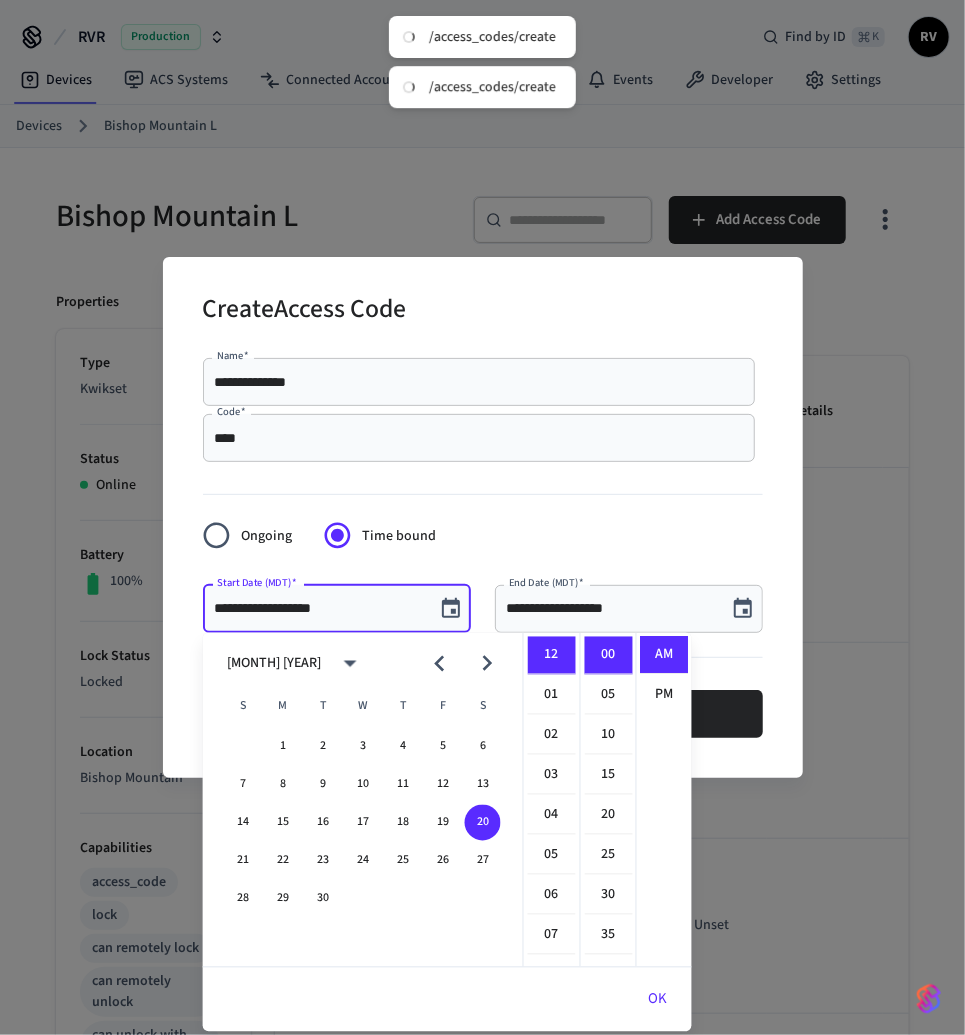 click on "AM PM" at bounding box center [664, 800] 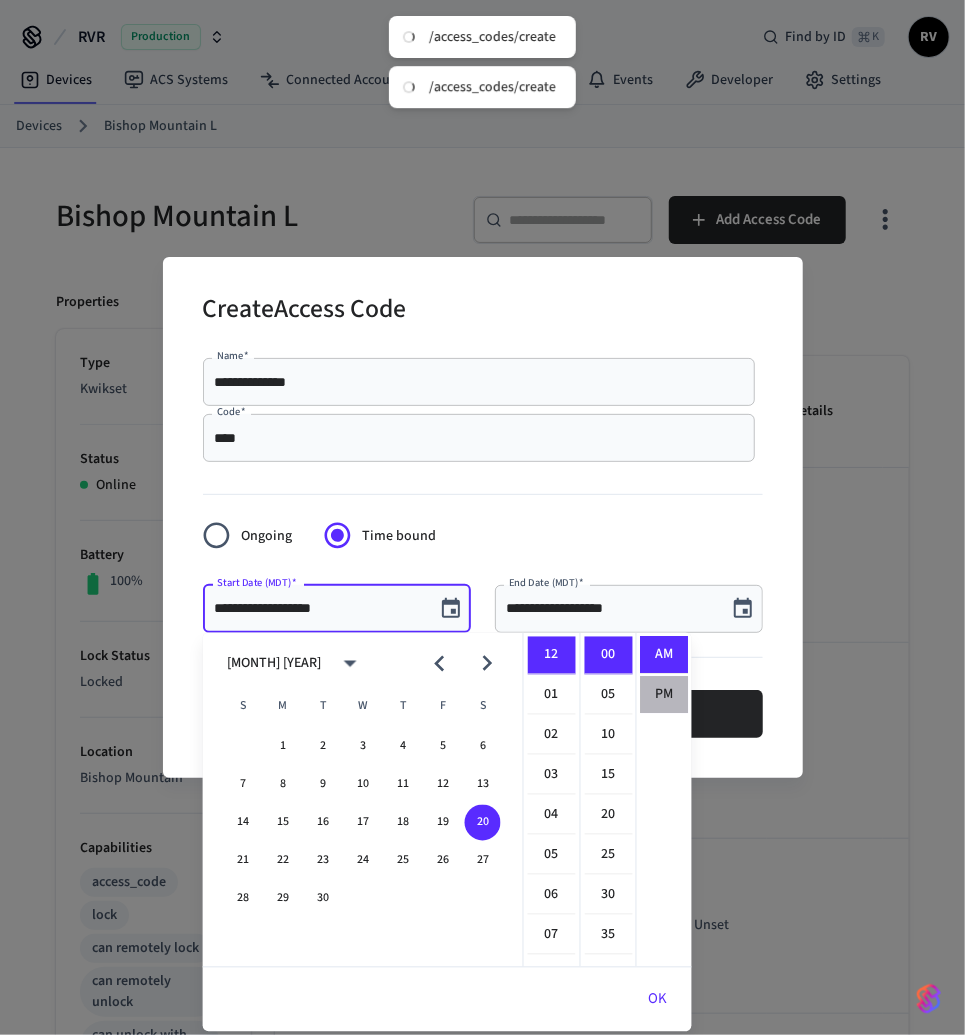 click on "PM" at bounding box center [665, 695] 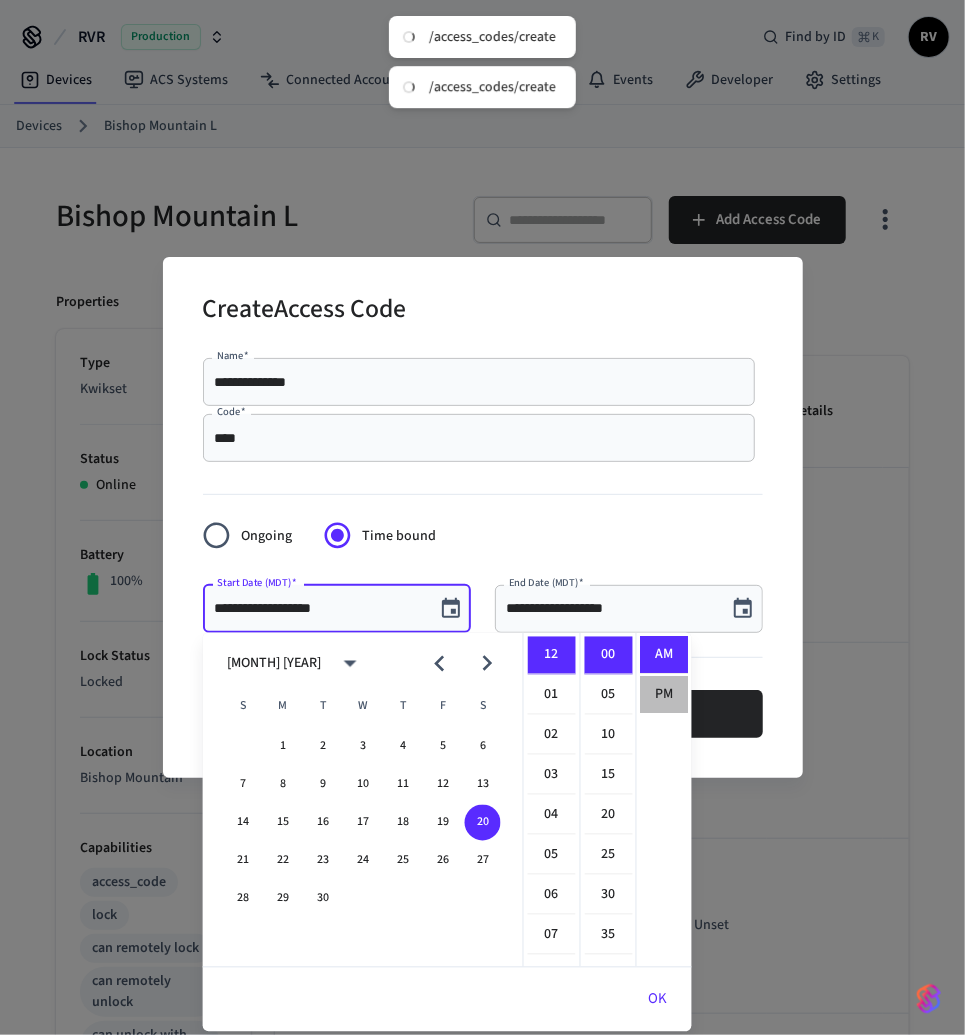 scroll, scrollTop: 36, scrollLeft: 0, axis: vertical 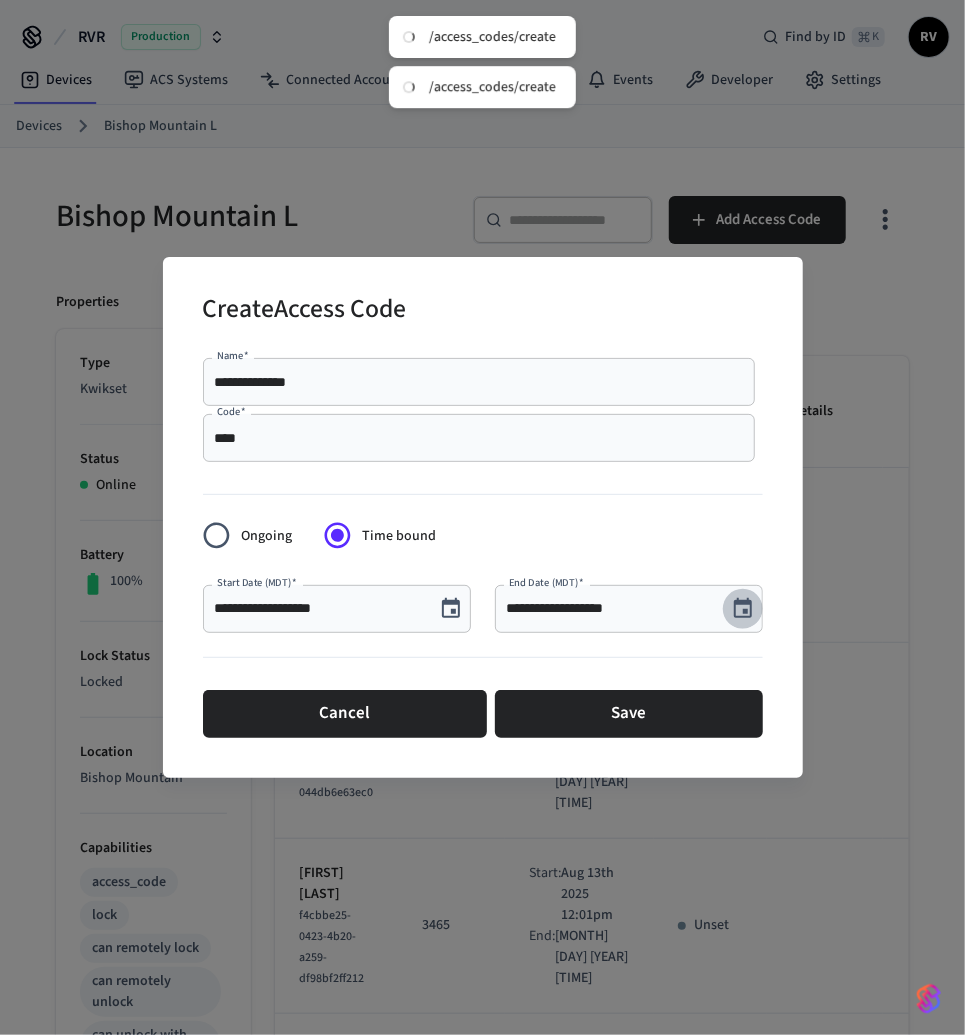 click 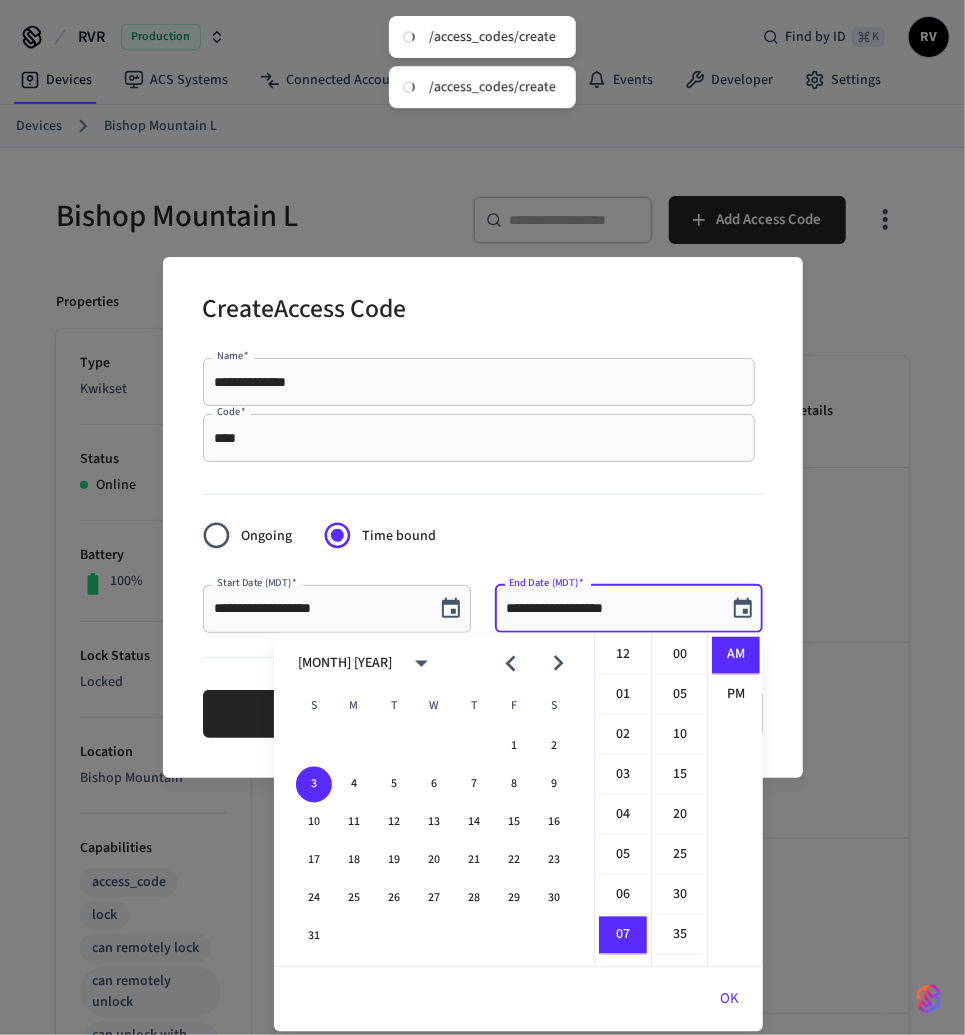 scroll, scrollTop: 278, scrollLeft: 0, axis: vertical 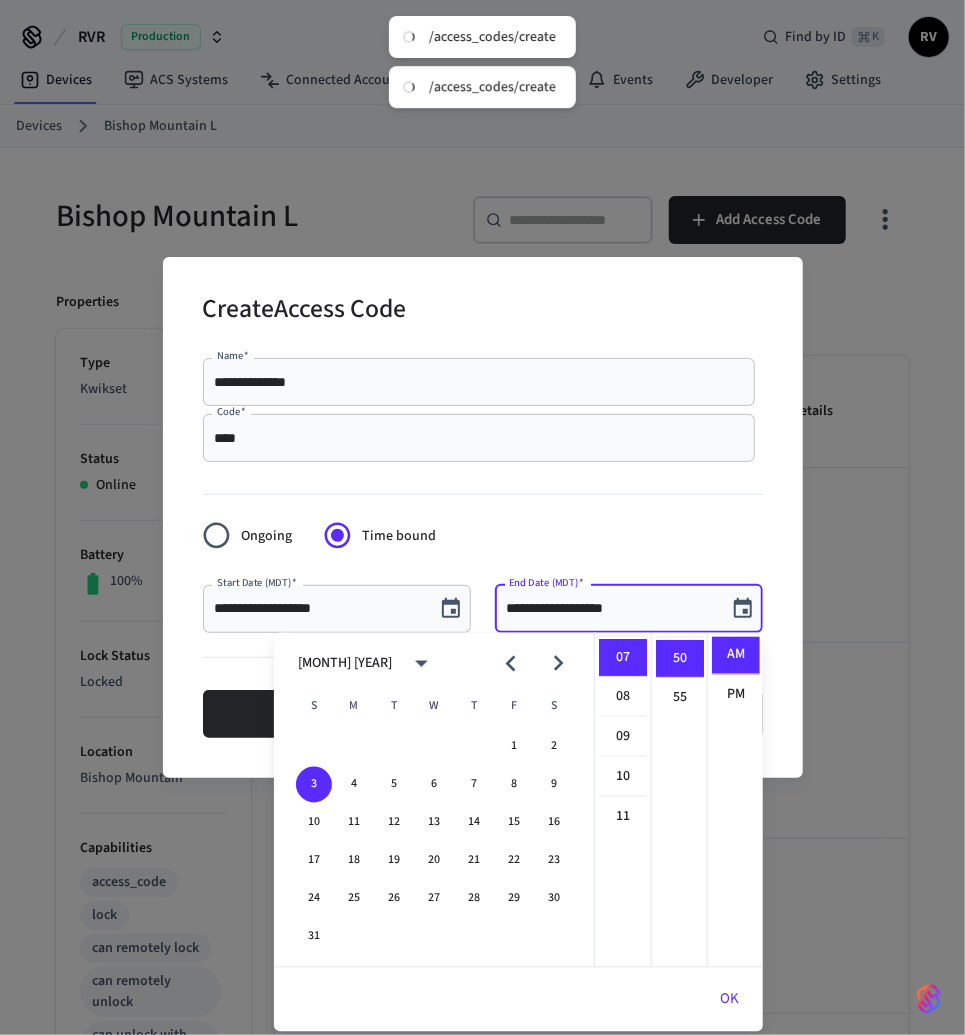 click on "[MONTH] [YEAR]" at bounding box center (434, 664) 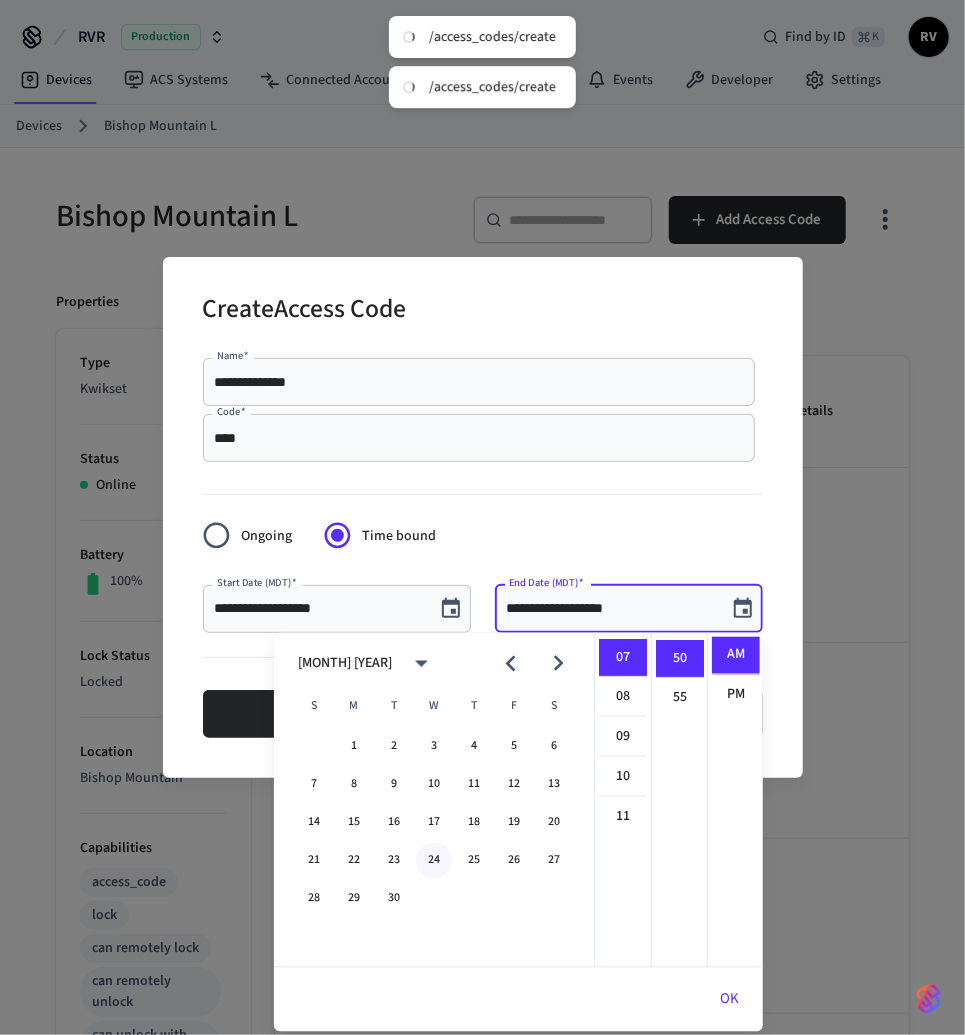 click on "24" at bounding box center (434, 861) 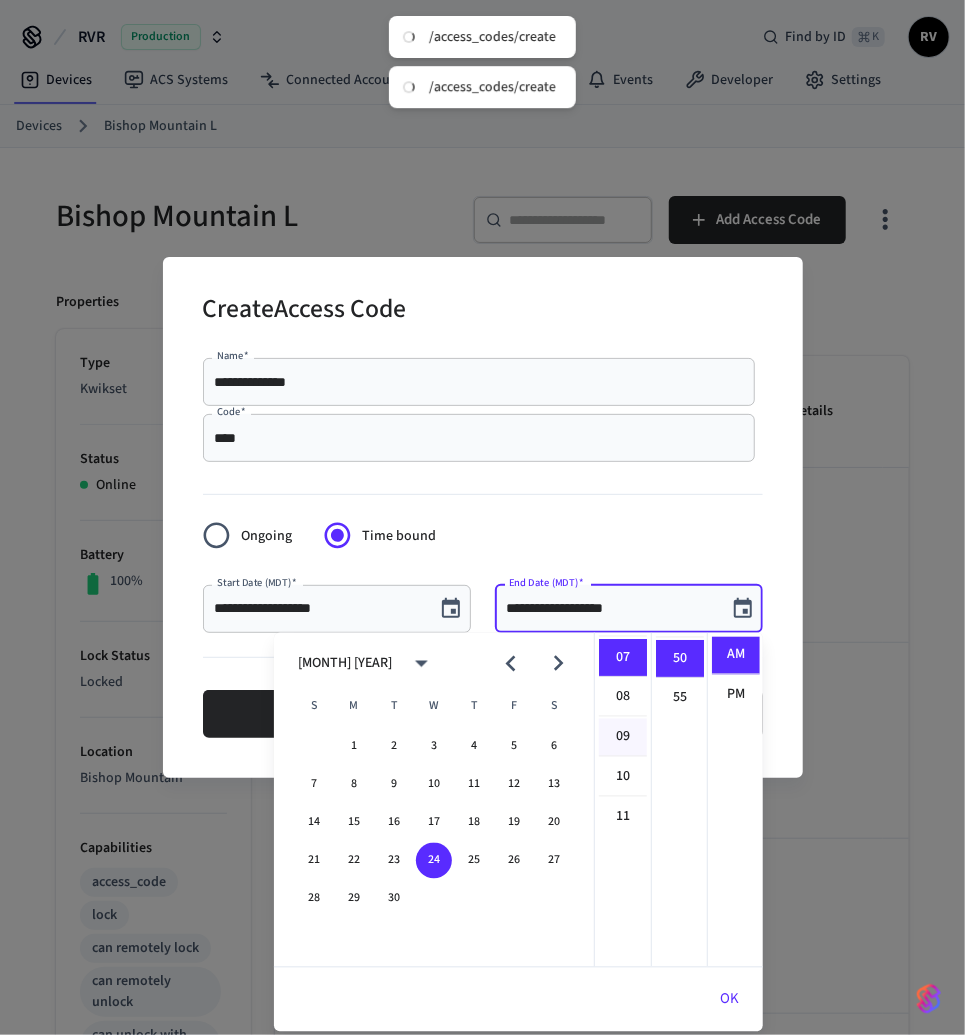scroll, scrollTop: 0, scrollLeft: 0, axis: both 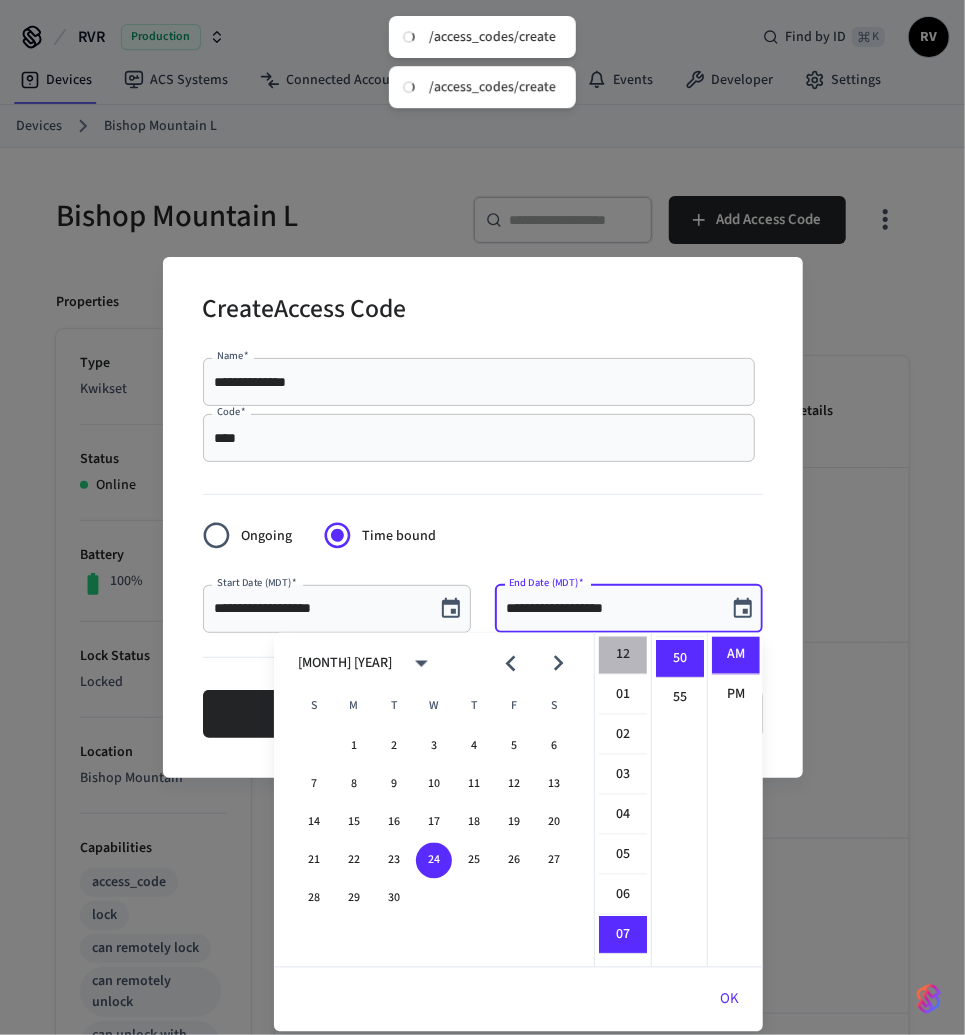 click on "12" at bounding box center (623, 656) 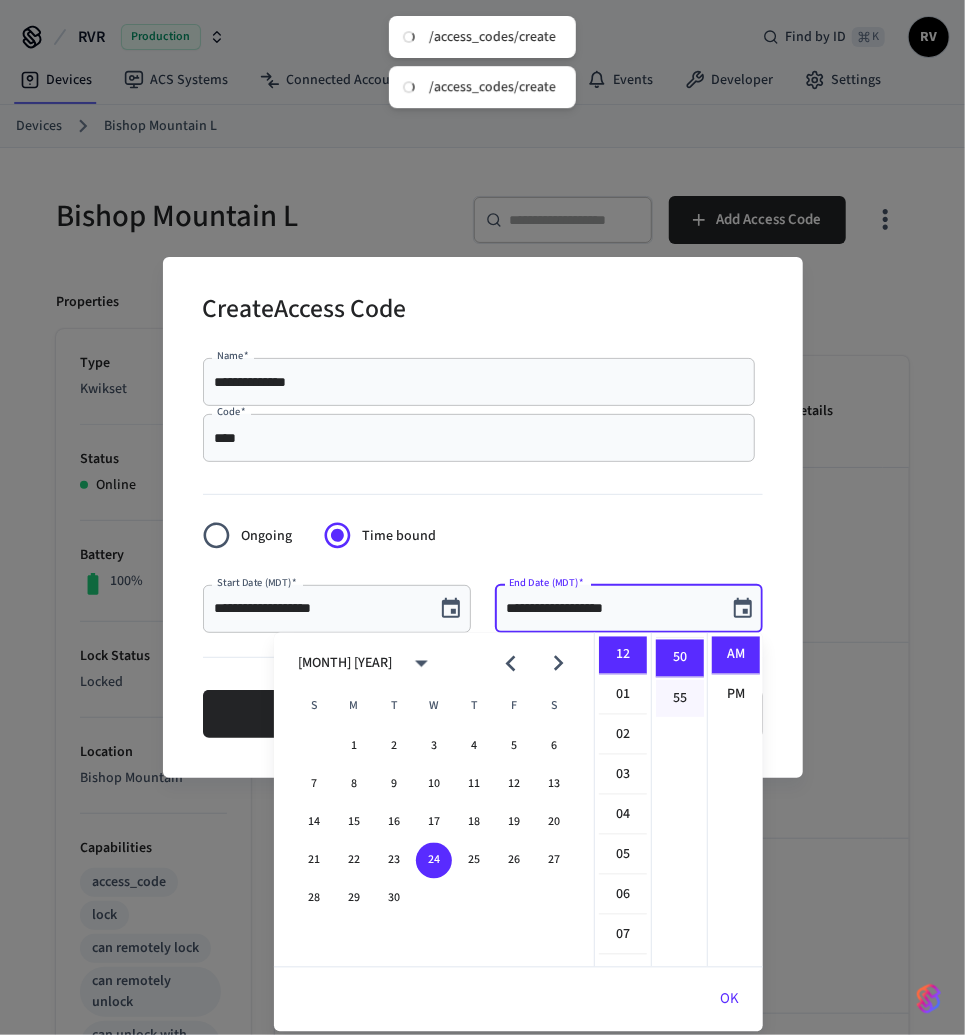 scroll, scrollTop: 0, scrollLeft: 0, axis: both 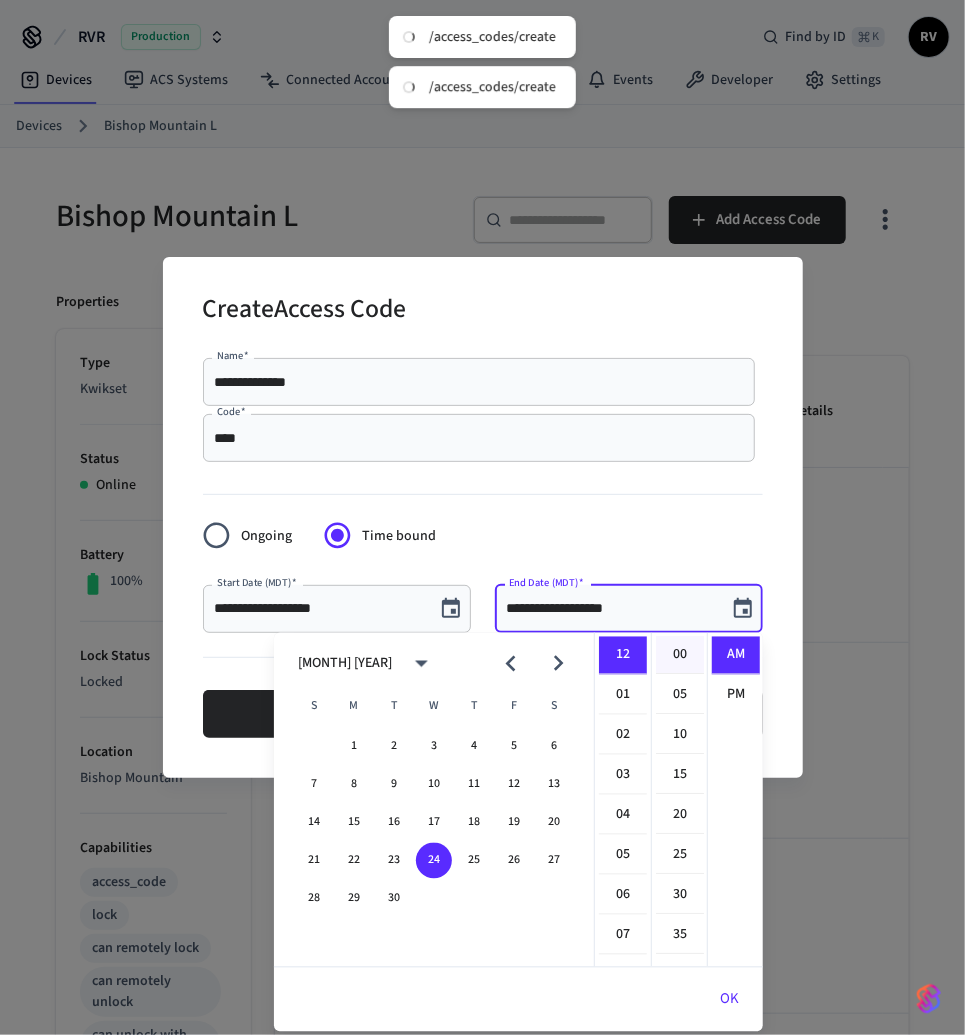 click on "00" at bounding box center [680, 656] 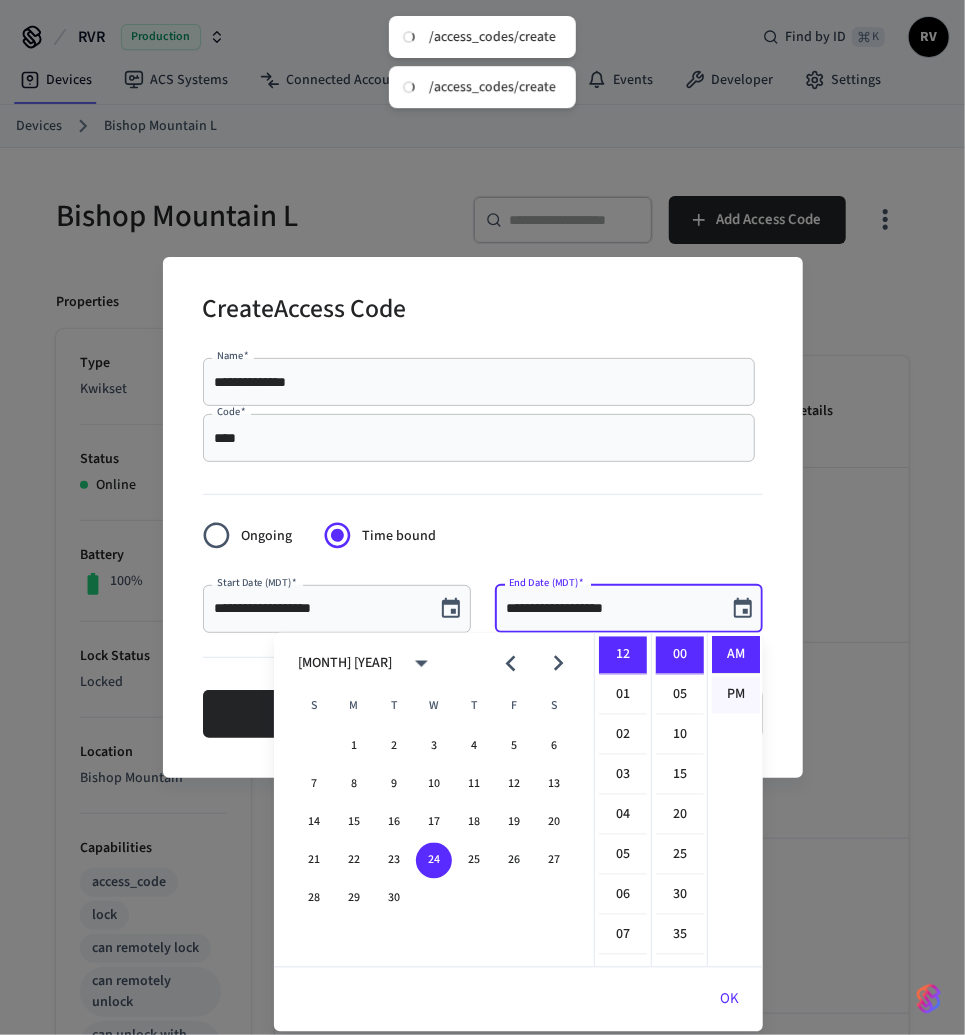 click on "PM" at bounding box center [736, 695] 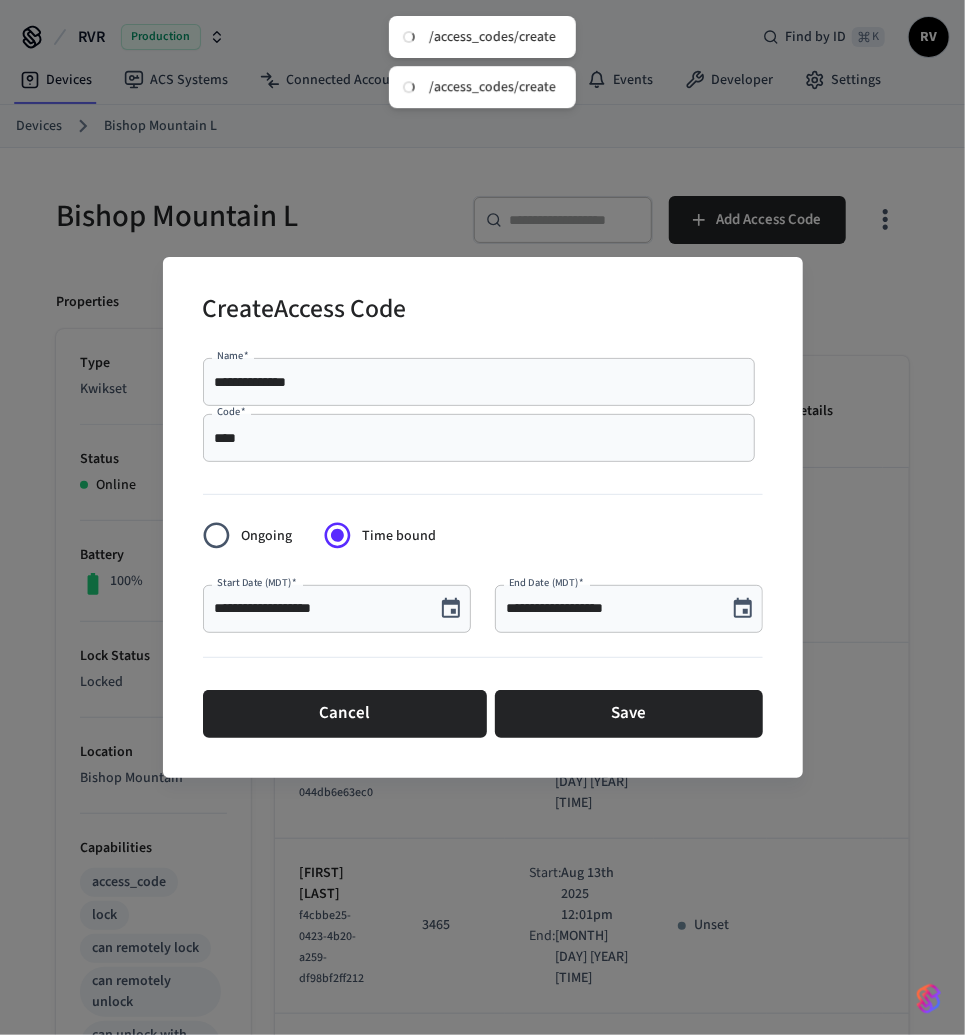 scroll, scrollTop: 36, scrollLeft: 0, axis: vertical 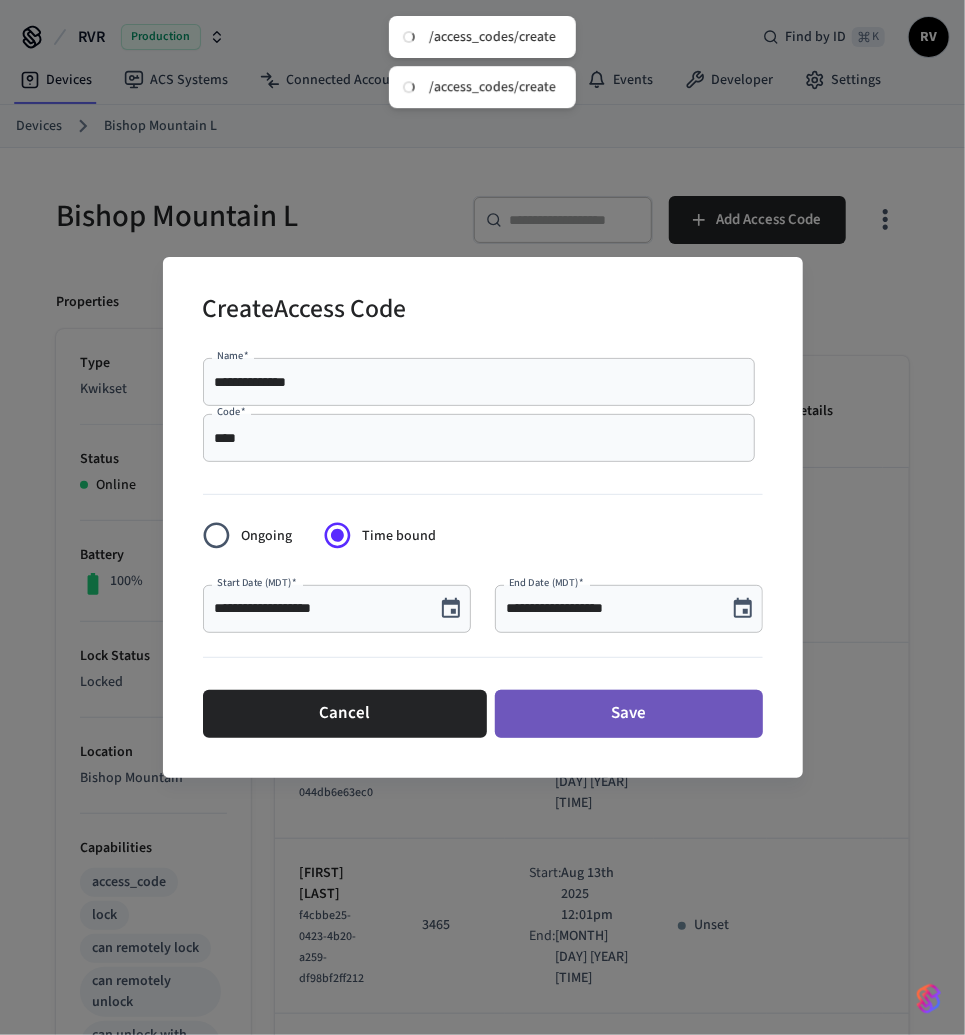click on "Save" at bounding box center [629, 714] 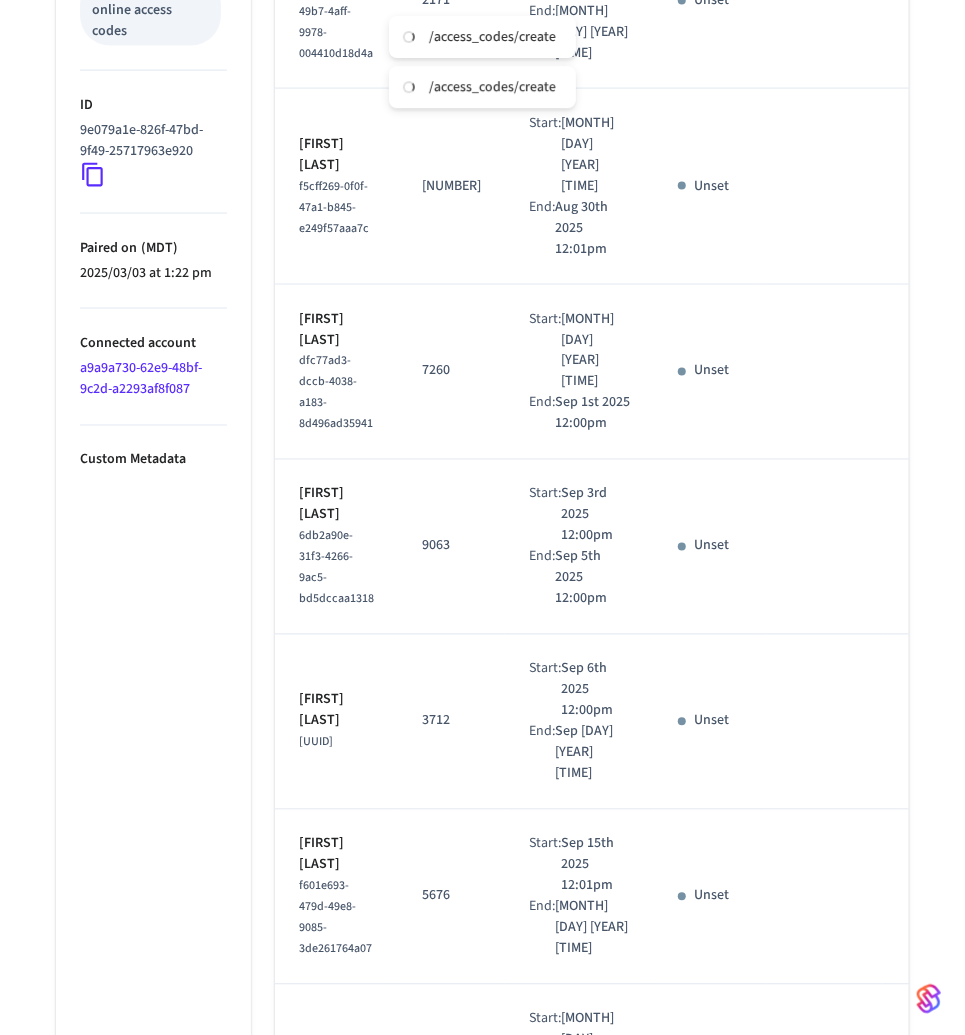 scroll, scrollTop: 1402, scrollLeft: 0, axis: vertical 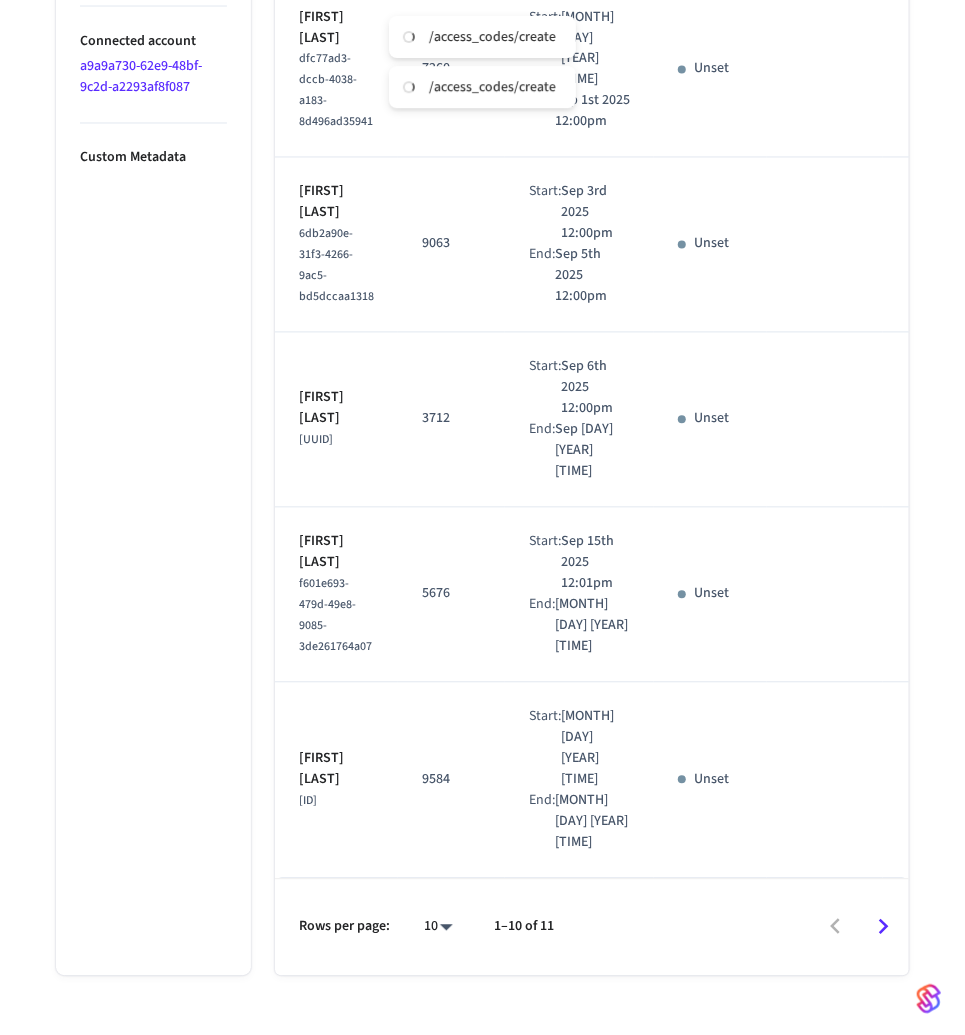 click on "/access_codes/create /access_codes/create RVR Production Find by ID ⌘ K RV Devices ACS Systems Connected Accounts User Identities Events Developer Settings Devices Bishop Mountain L Bishop Mountain L ​ ​ Add Access Code Properties Type Kwikset Status Online Battery 100% Lock Status Locked Location Bishop Mountain Capabilities access_code lock can remotely lock can remotely unlock can unlock with code can program online access codes ID [UUID] Paired on ( MDT ) [YEAR]/[MONTH]/[DAY] at [TIME] Connected account [UUID] Custom Metadata Events Access Codes Actions Name Code Time Frame  (MDT) Status Details [FIRST] [LAST] [UUID] [NUMBER] Start: [DATE] [TIME] End: [DATE] [TIME] Unset [FIRST] [LAST] [UUID] [NUMBER] Start: [DATE] [TIME] End: [DATE] [TIME] Unset [FIRST] [LAST] [UUID] [NUMBER] Start: [DATE] [TIME] End: [DATE] [TIME] Unset [NUMBER] End:" at bounding box center (482, -165) 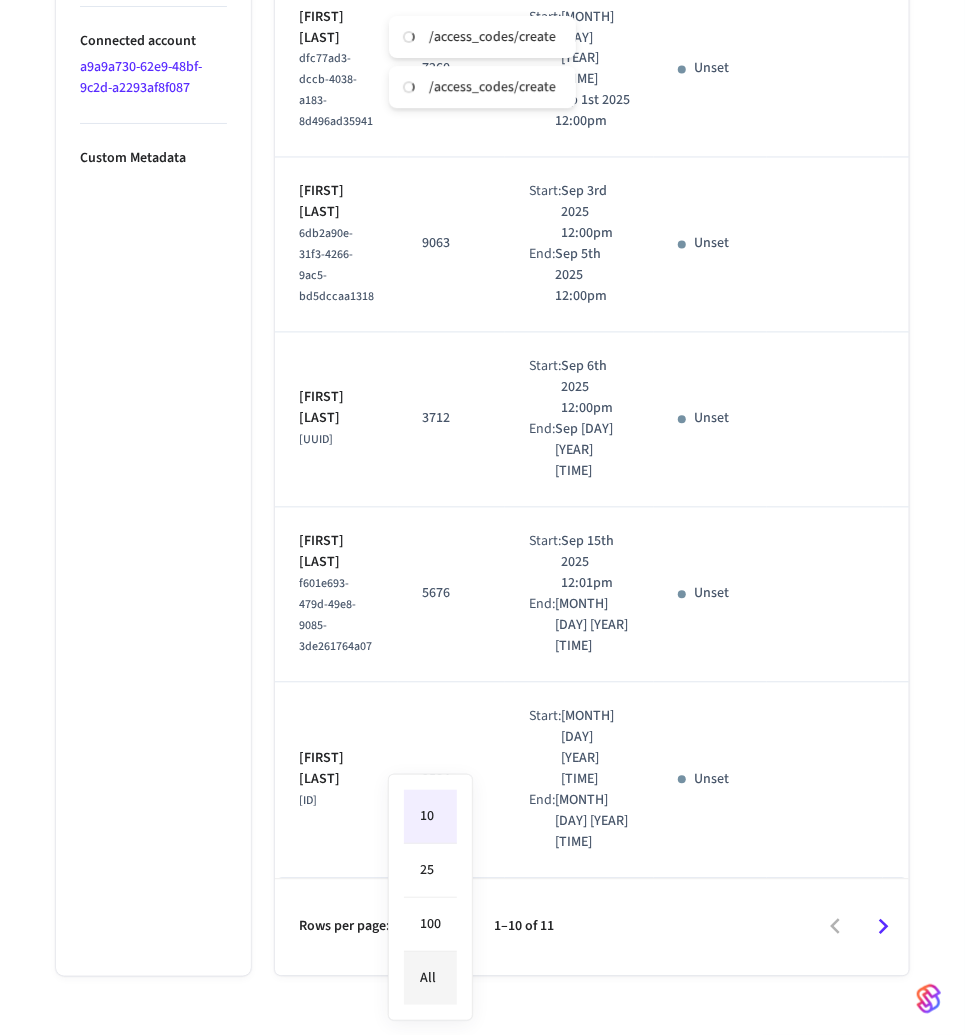 click on "All" at bounding box center (430, 978) 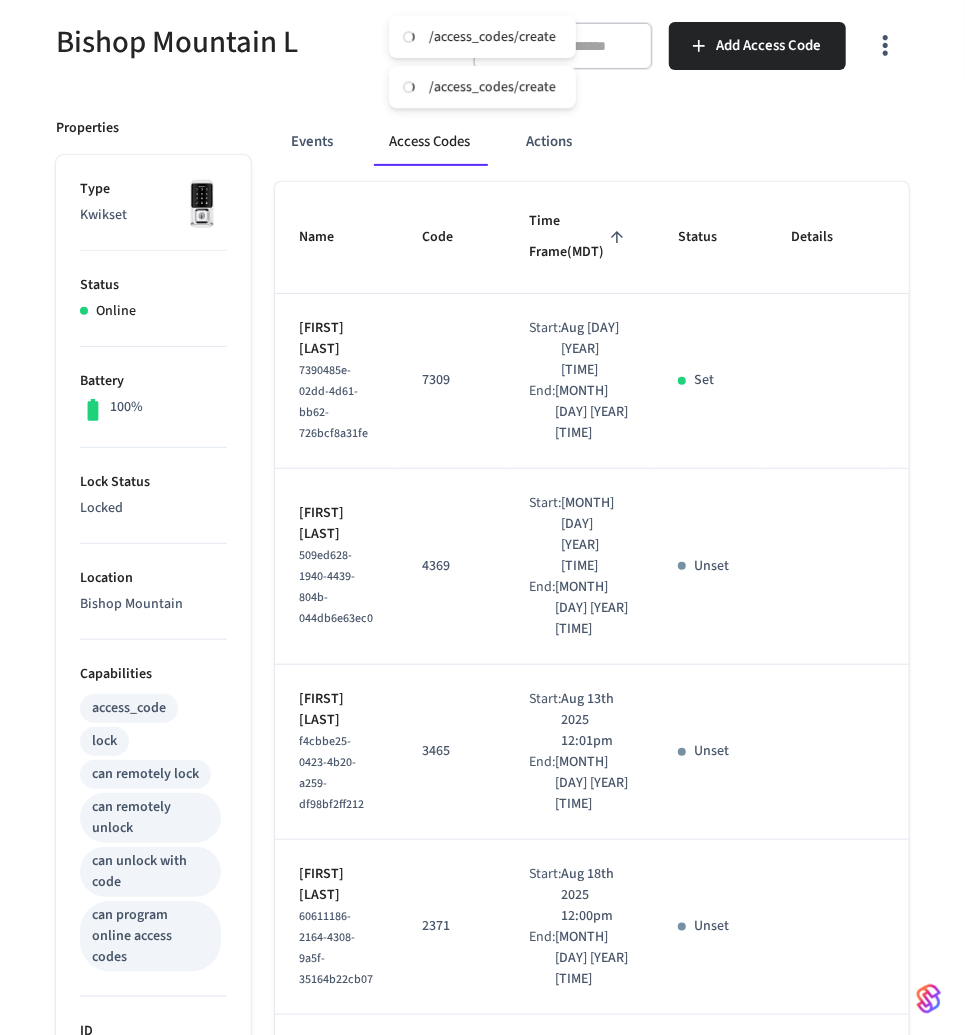 scroll, scrollTop: 0, scrollLeft: 0, axis: both 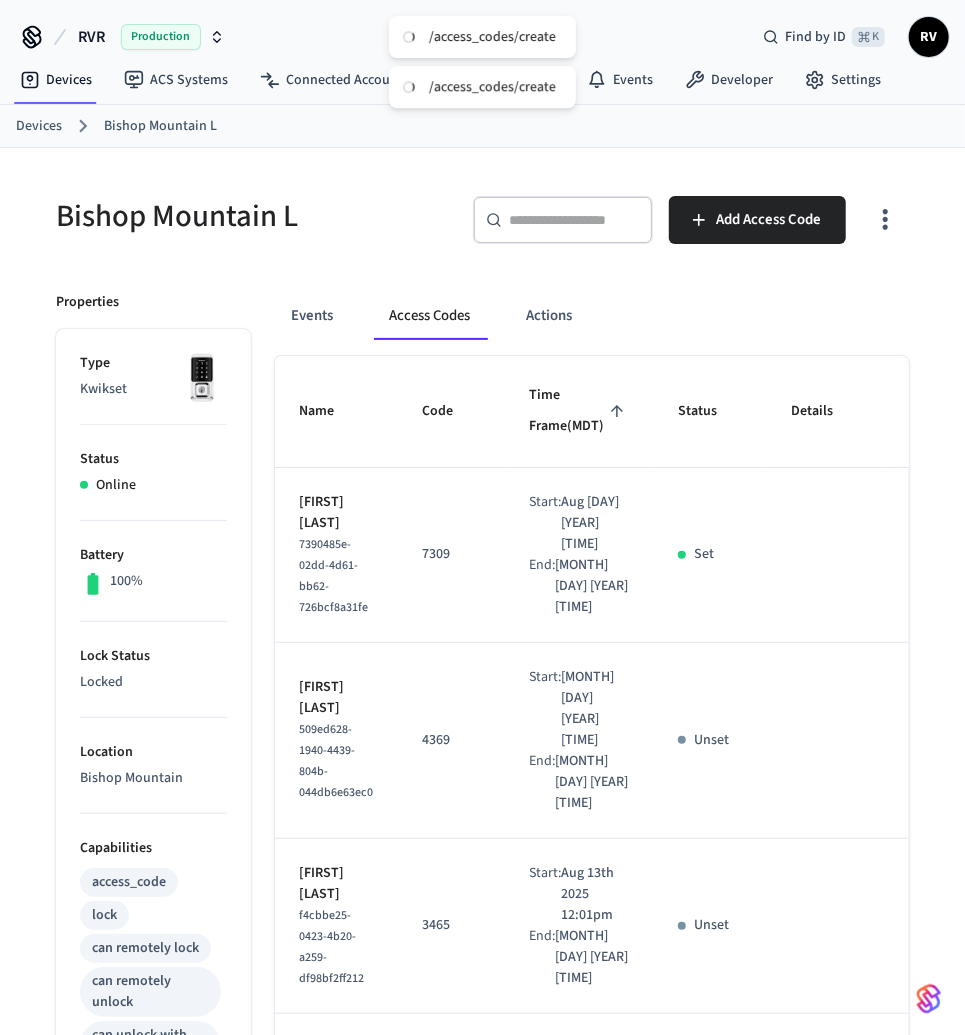 click on "Devices Bishop Mountain L" at bounding box center (490, 126) 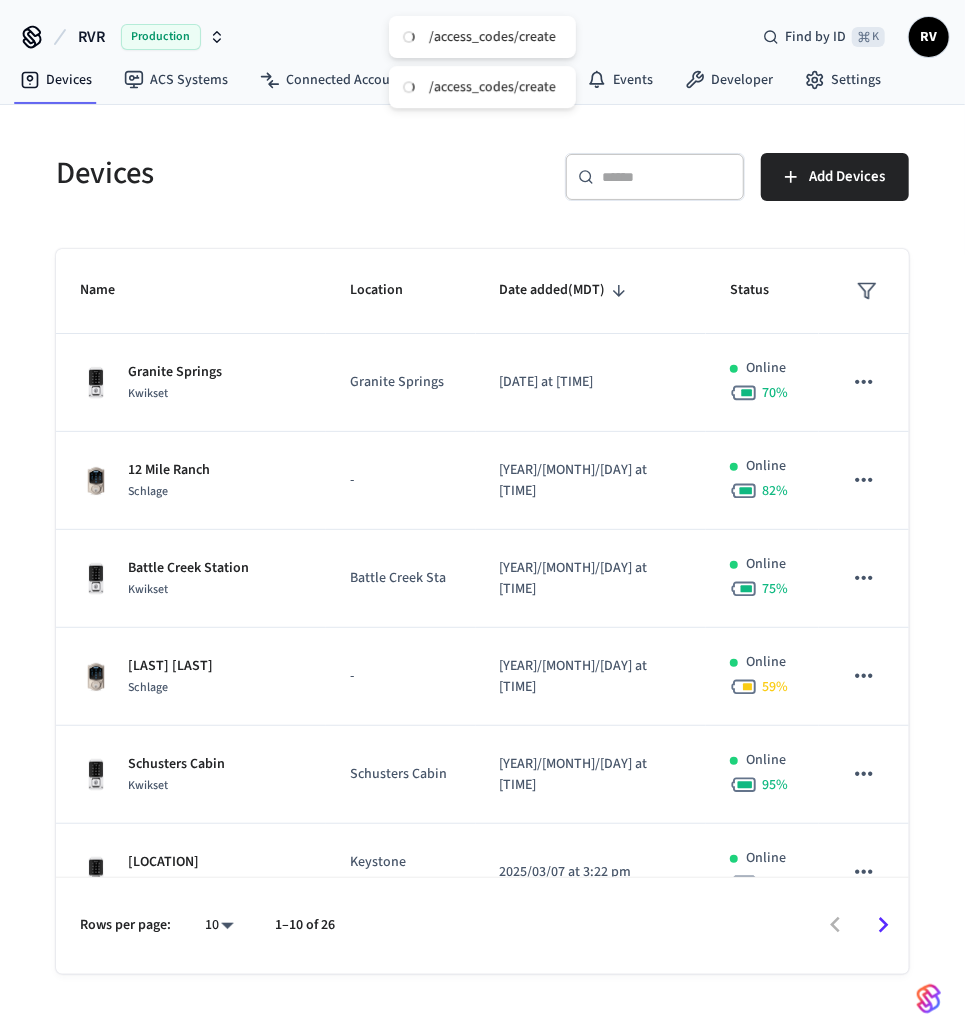 click at bounding box center (667, 177) 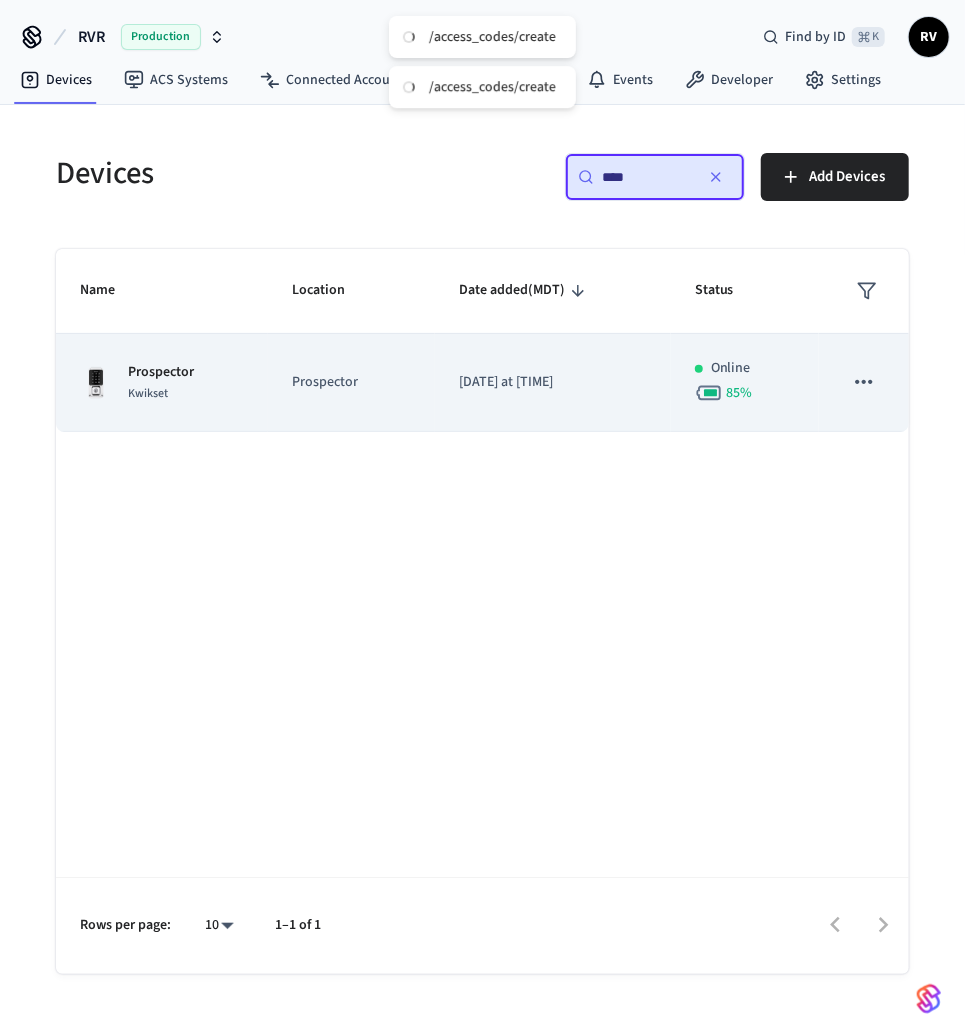 type on "****" 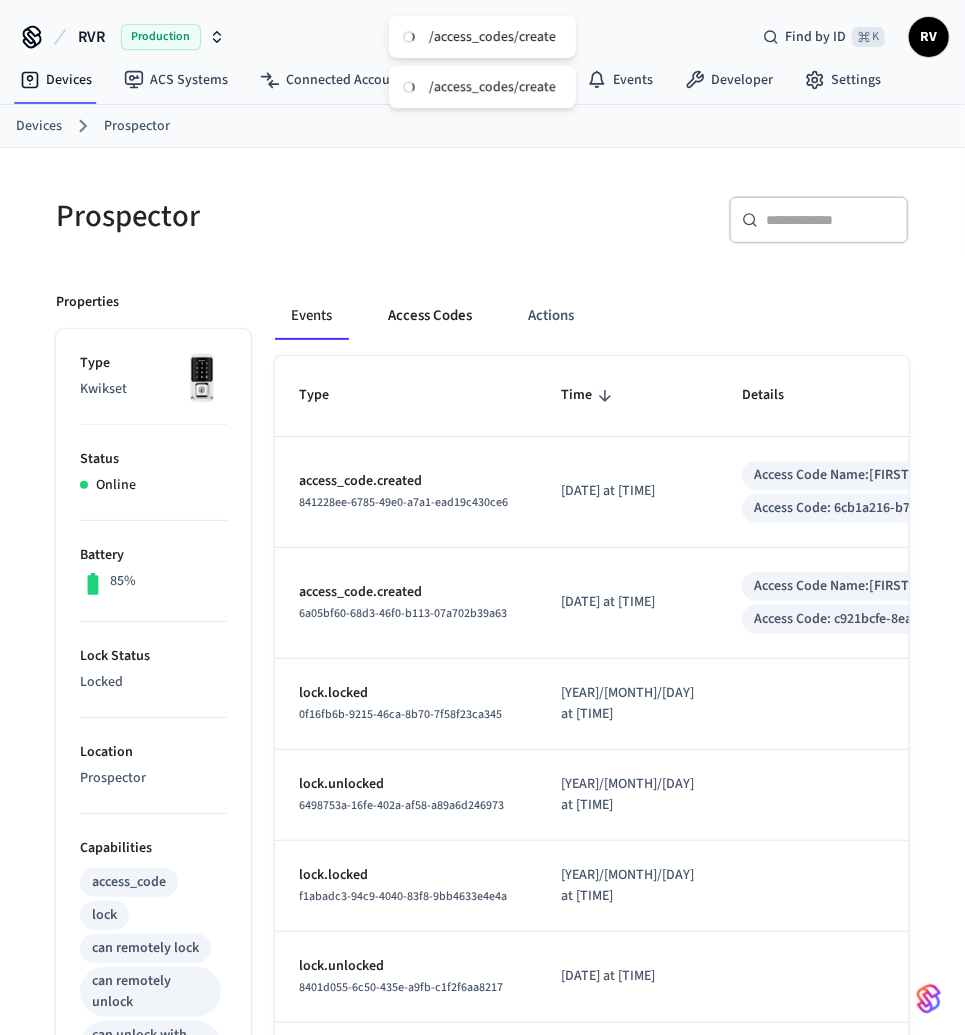 click on "Access Codes" at bounding box center (430, 316) 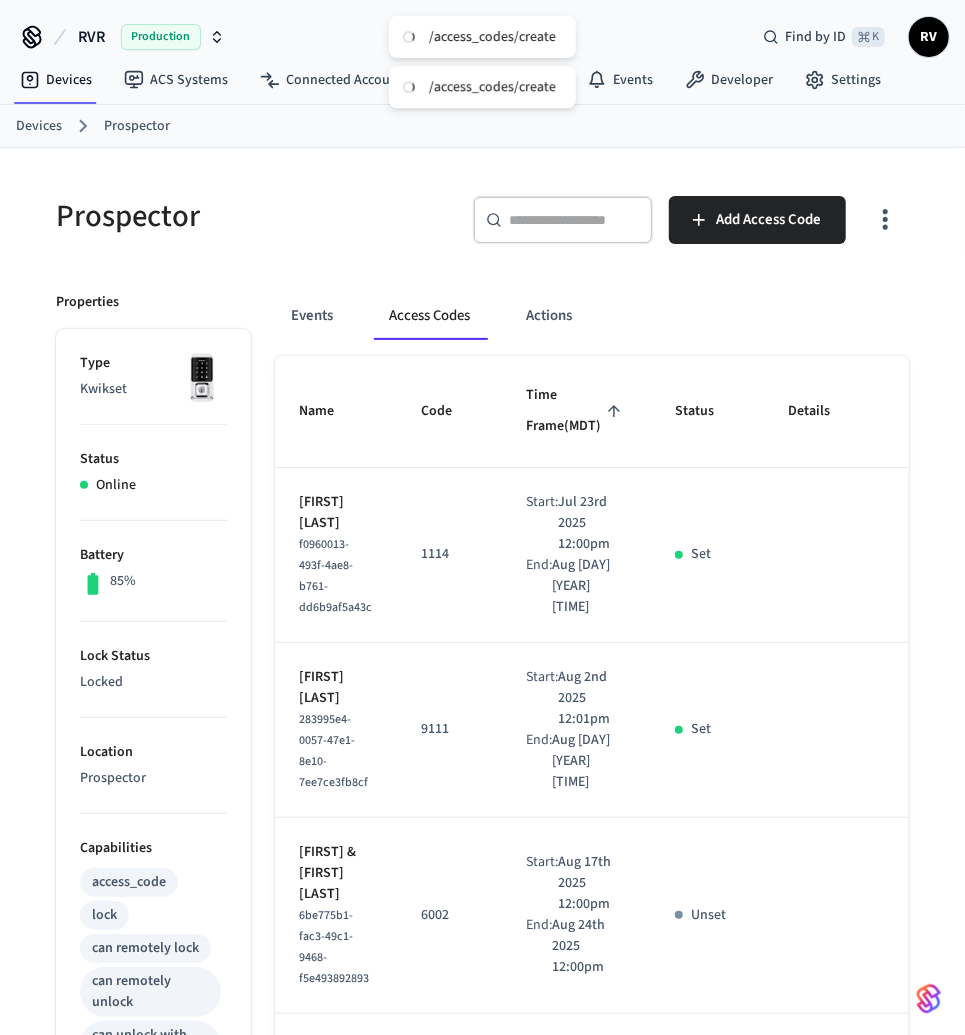 click on "Access Codes" at bounding box center (429, 316) 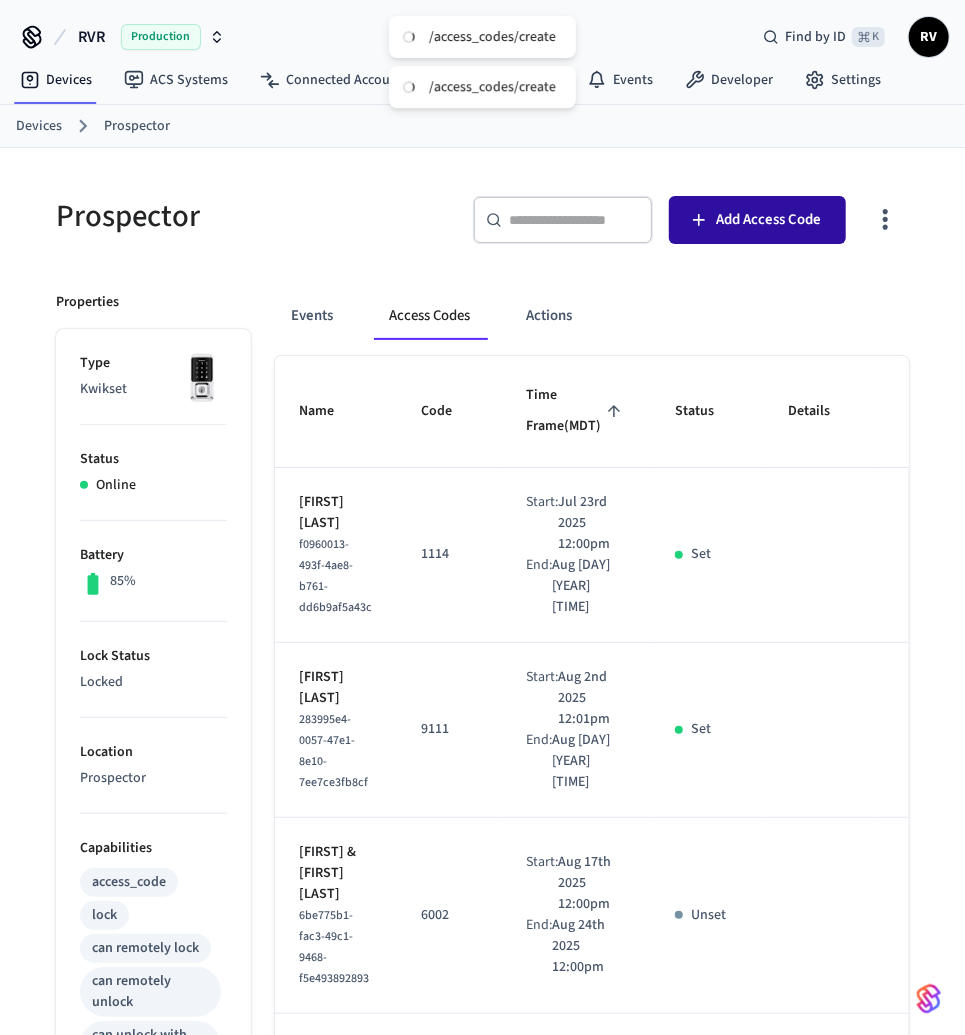 click on "Add Access Code" at bounding box center [757, 220] 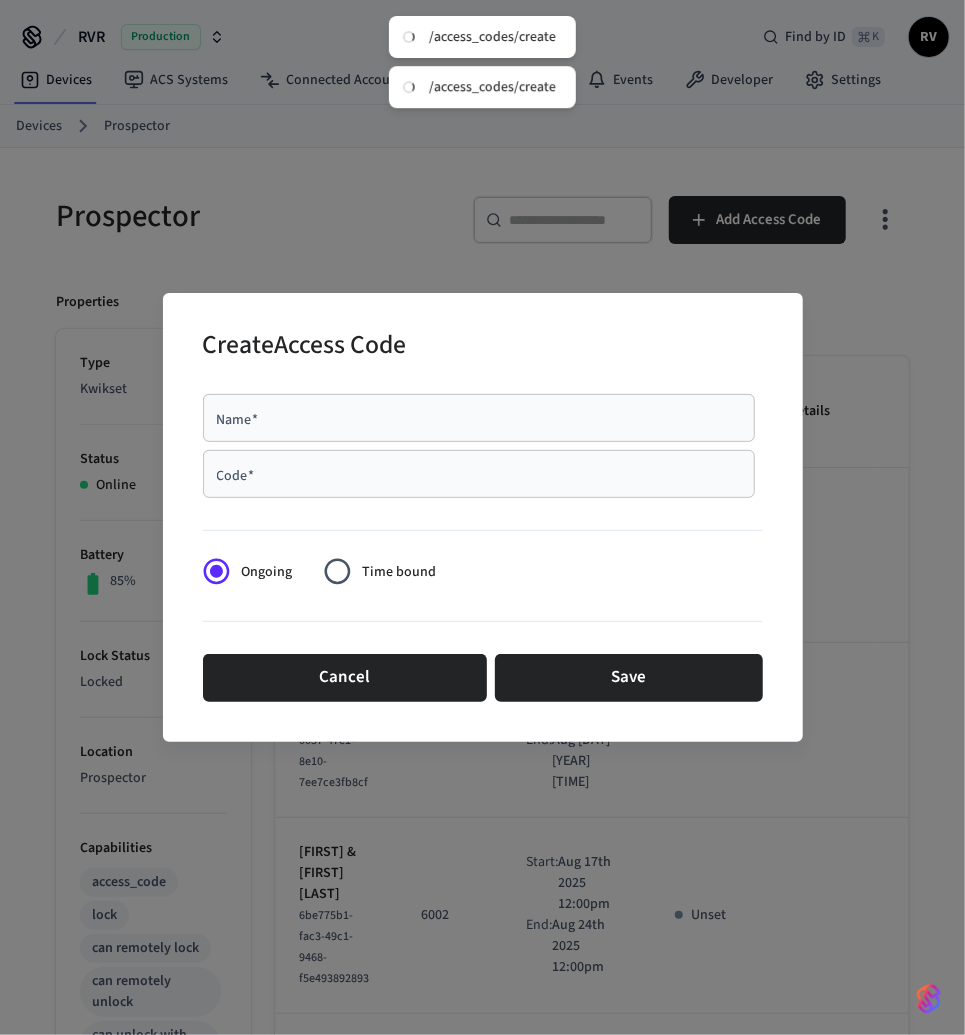 drag, startPoint x: 293, startPoint y: 524, endPoint x: 294, endPoint y: 488, distance: 36.013885 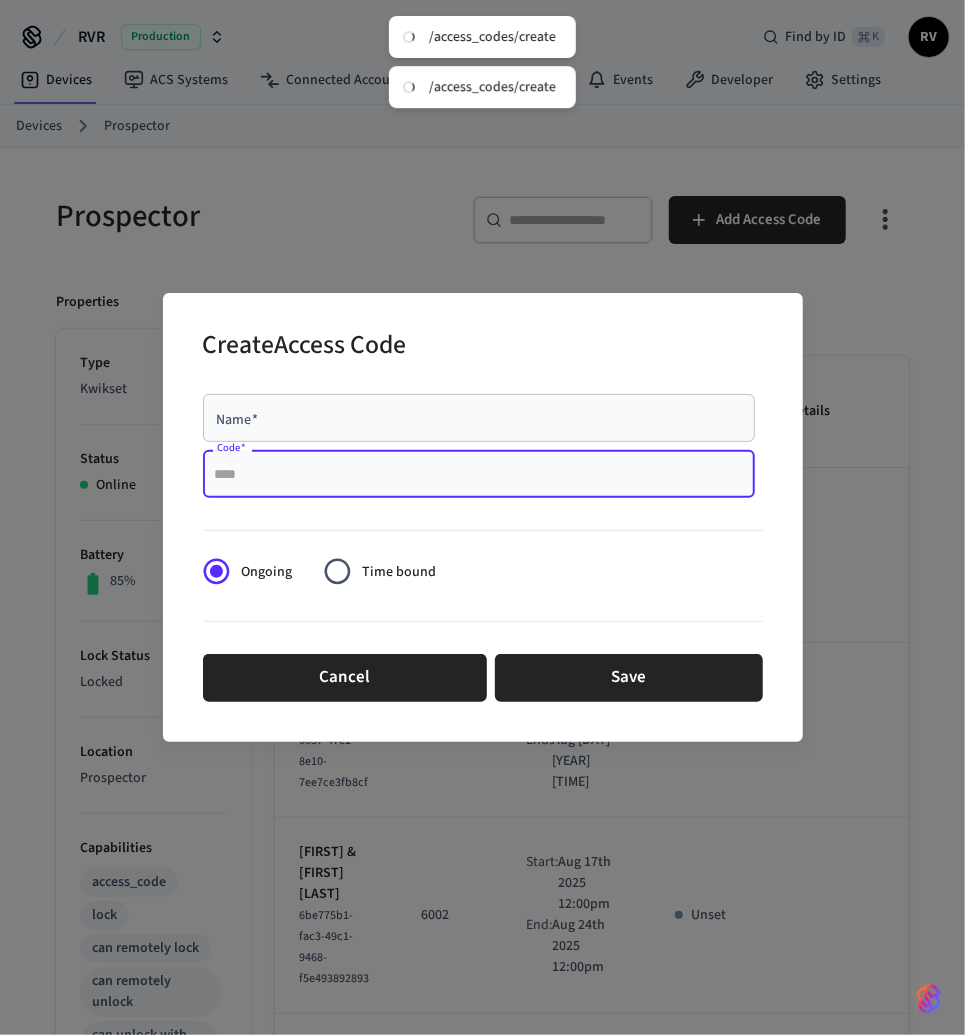 paste on "****" 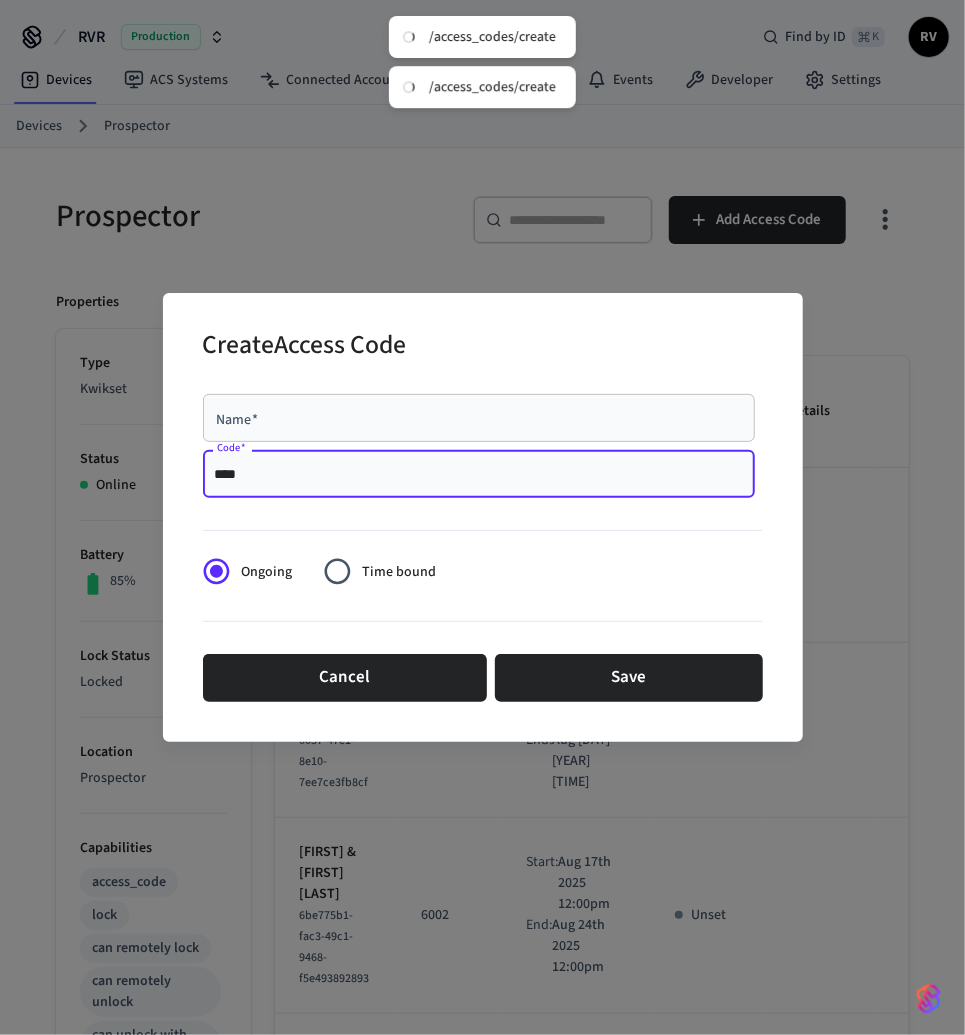 type on "****" 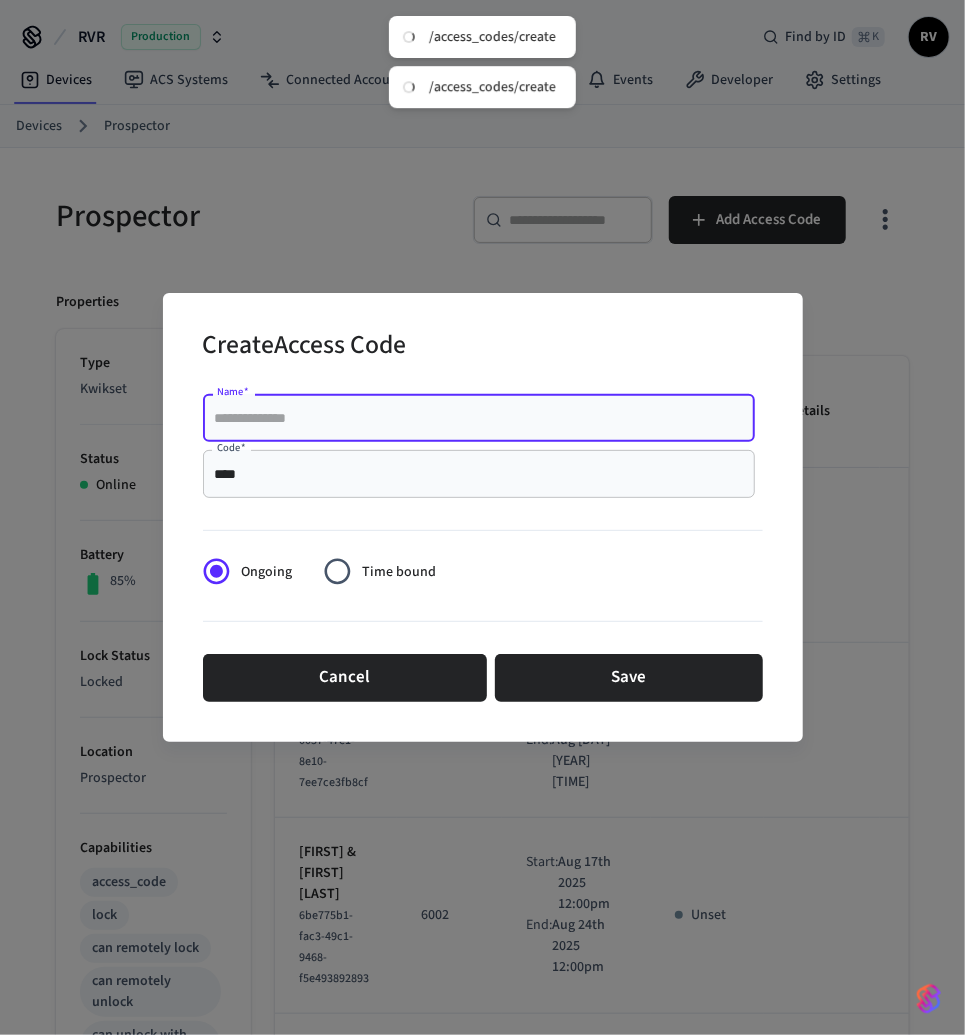 paste on "**********" 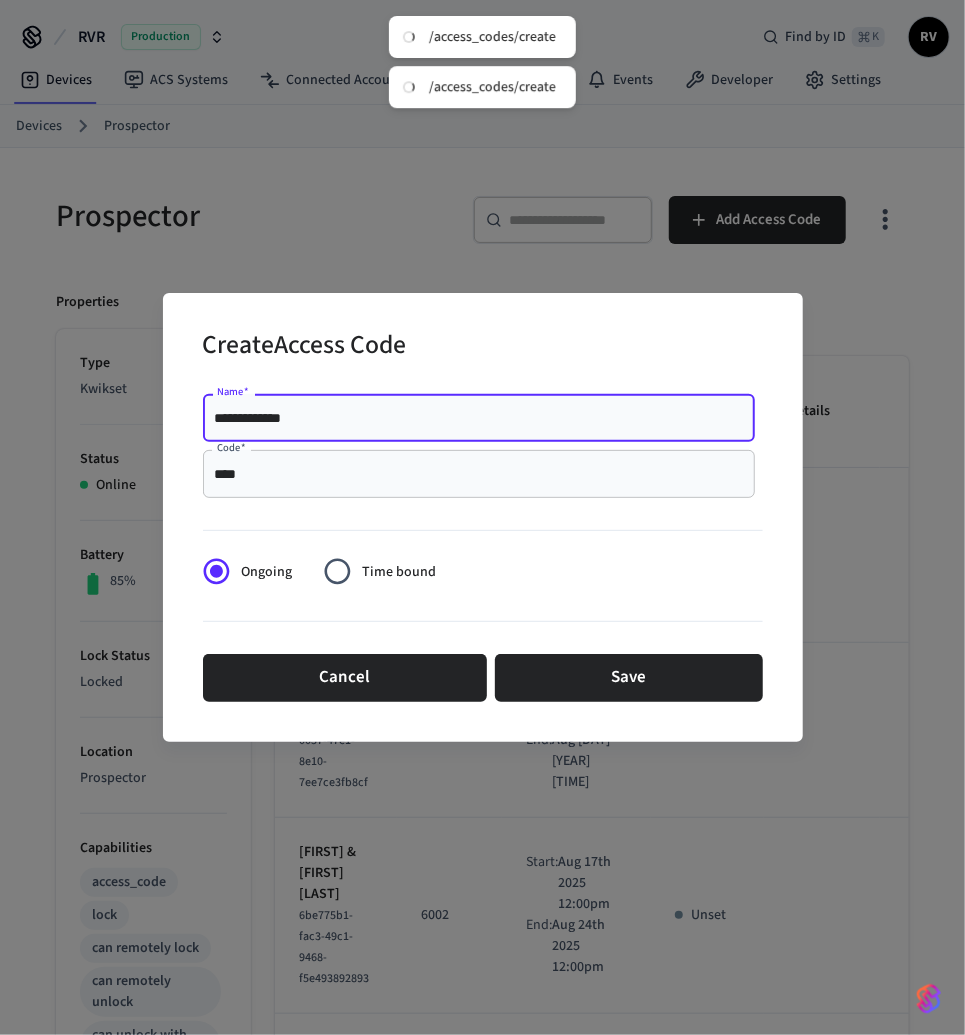 click on "**********" at bounding box center [479, 418] 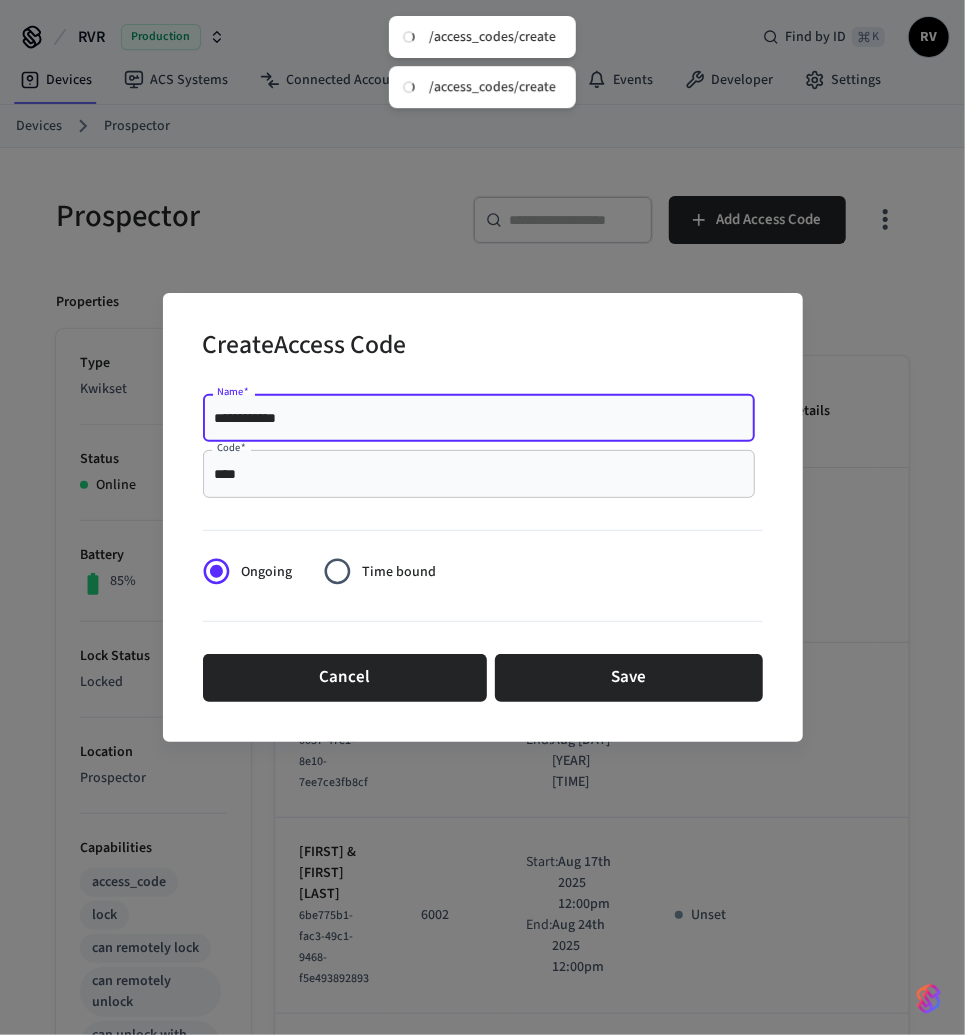 type on "**********" 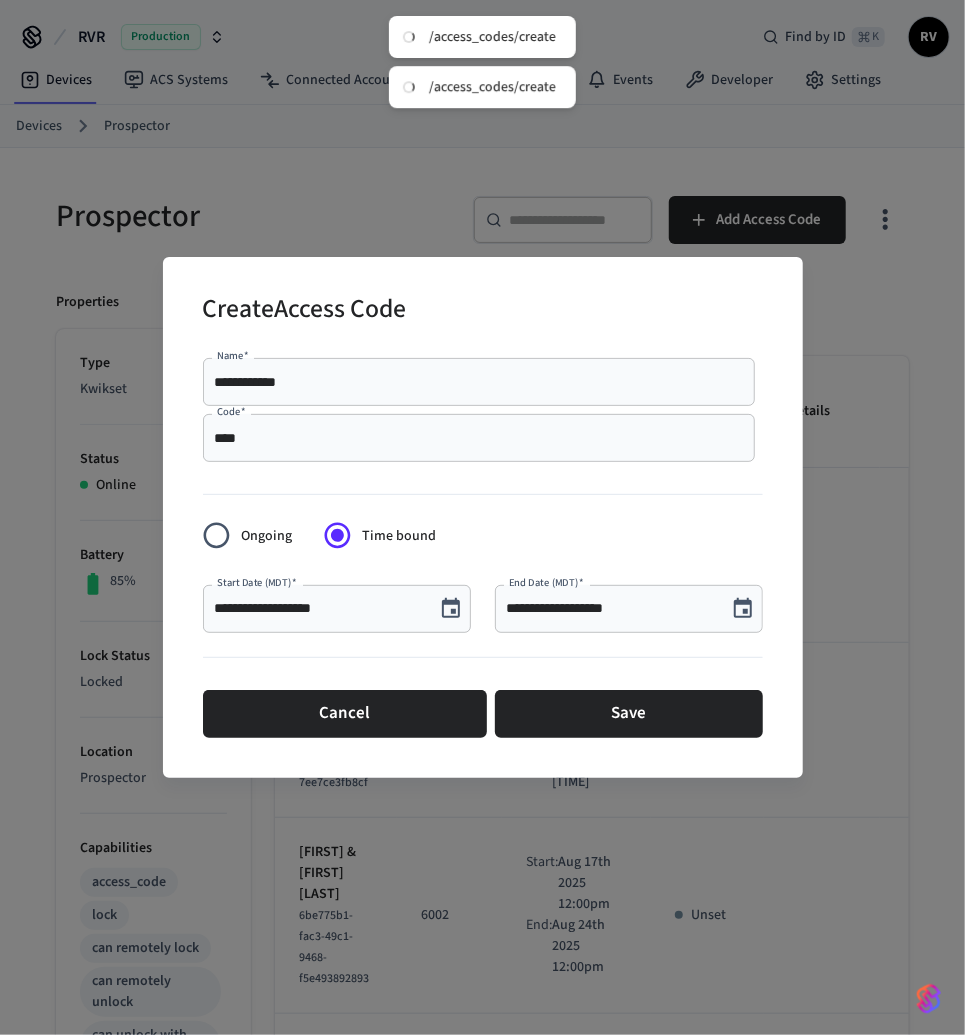 click on "**********" at bounding box center [617, 601] 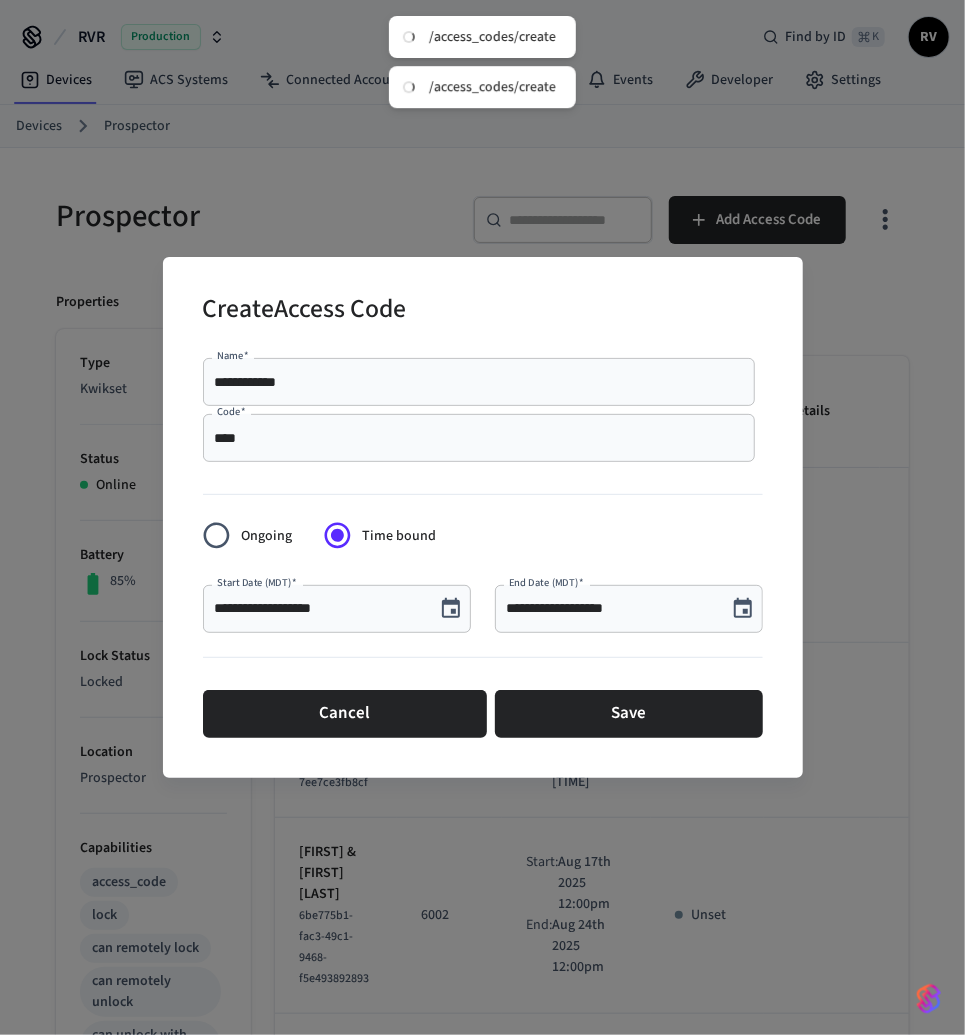 click at bounding box center (451, 609) 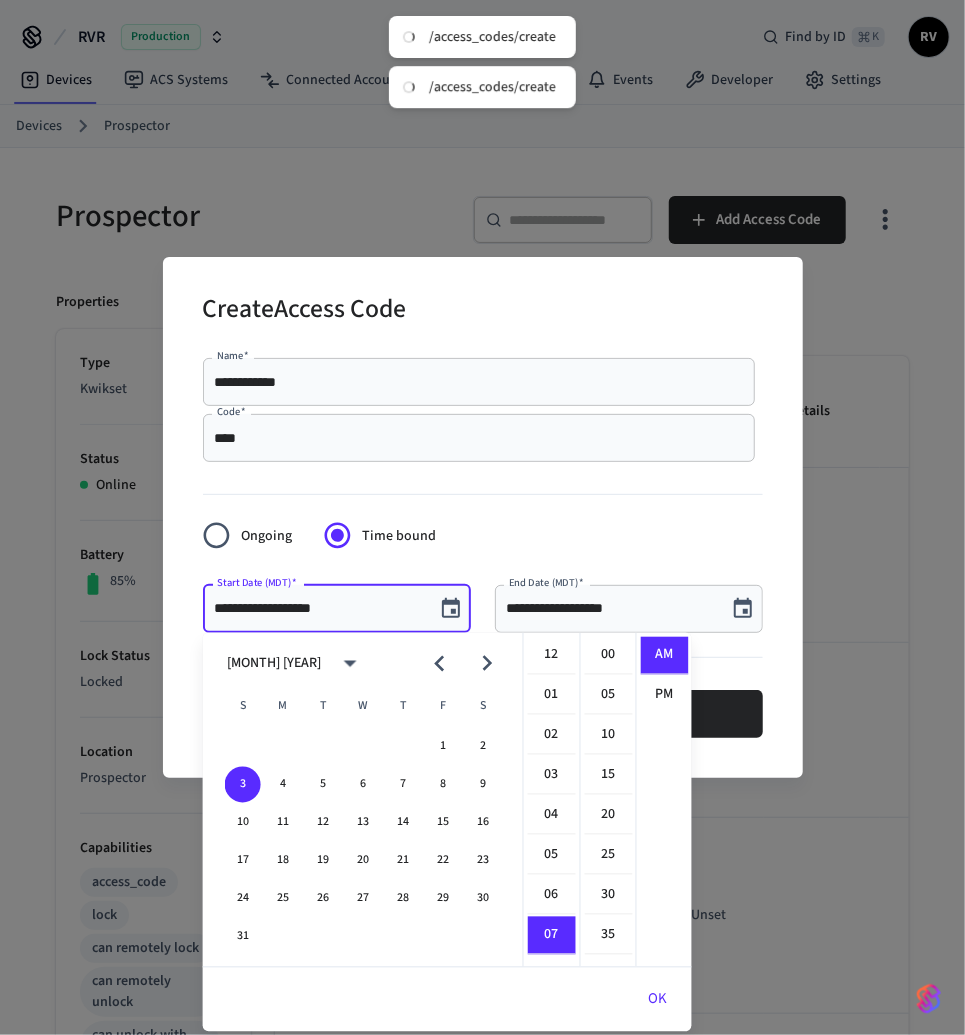 scroll, scrollTop: 278, scrollLeft: 0, axis: vertical 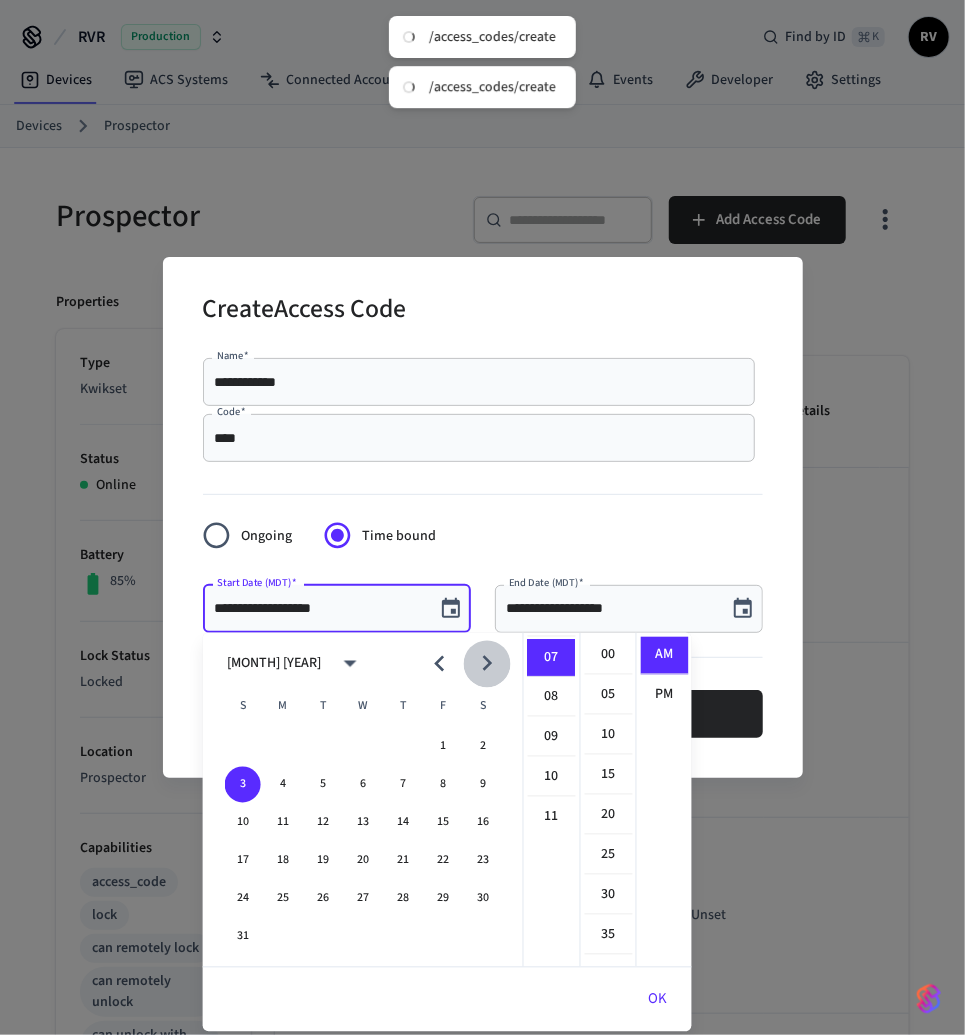 click 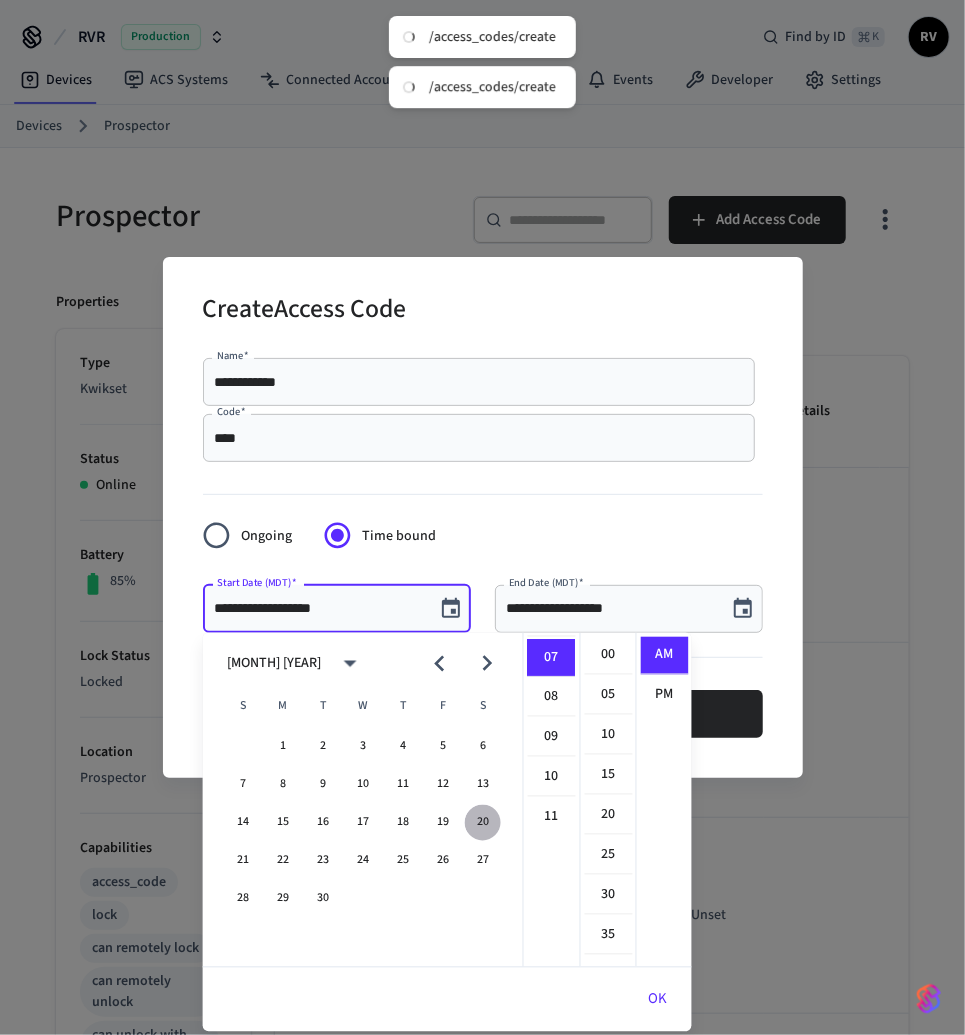 click on "20" at bounding box center [483, 823] 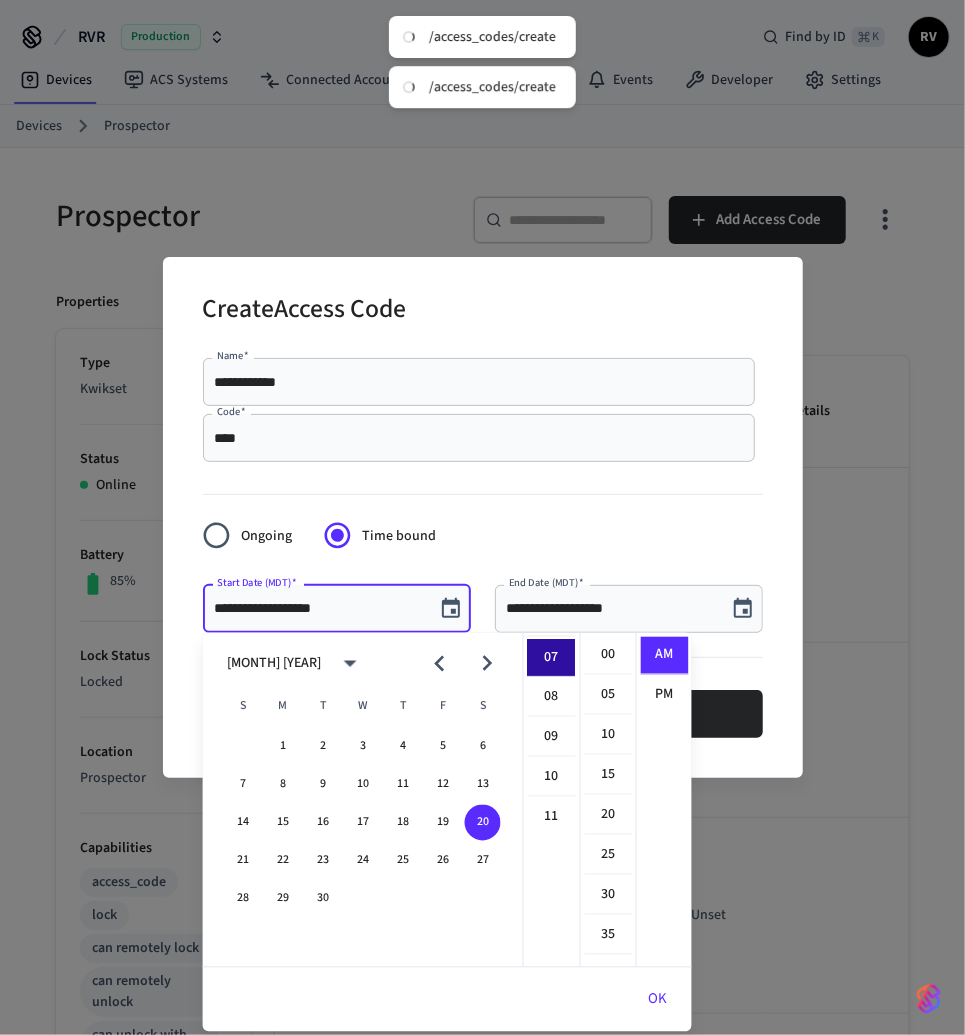 scroll, scrollTop: 0, scrollLeft: 0, axis: both 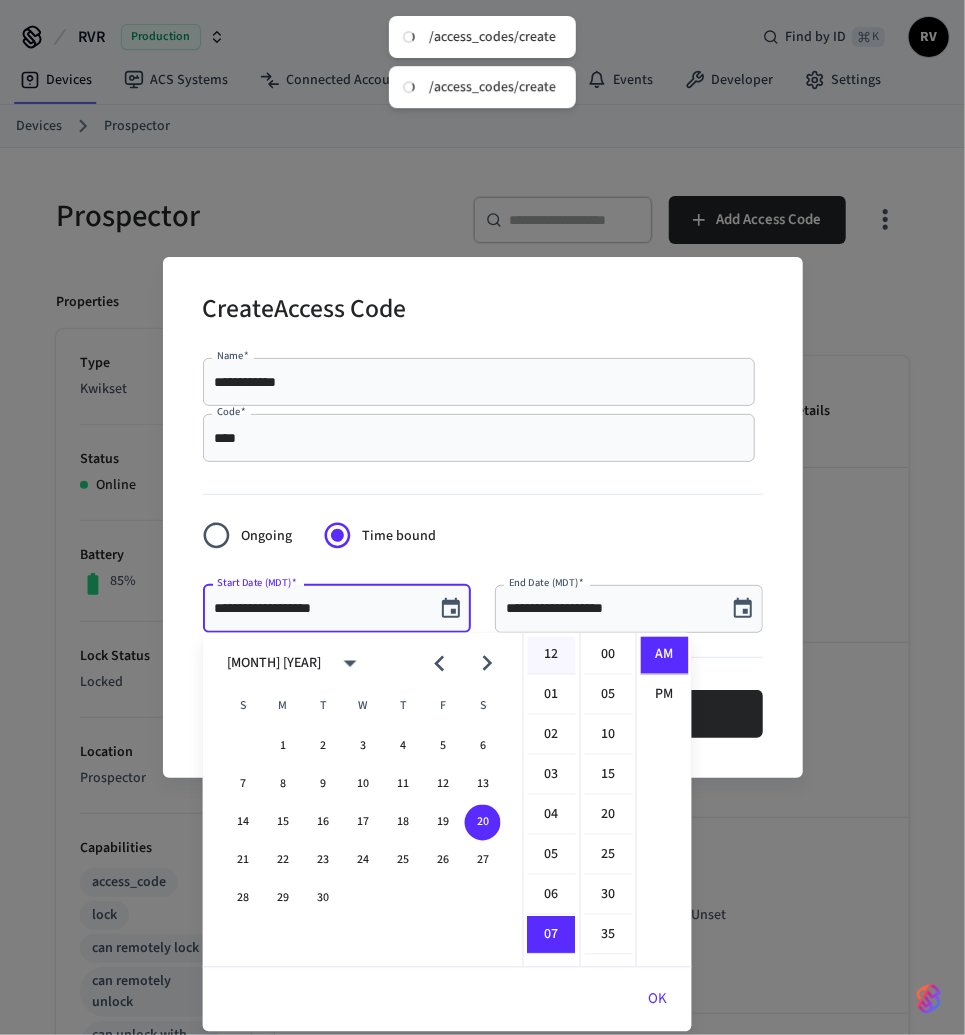 click on "12" at bounding box center (552, 656) 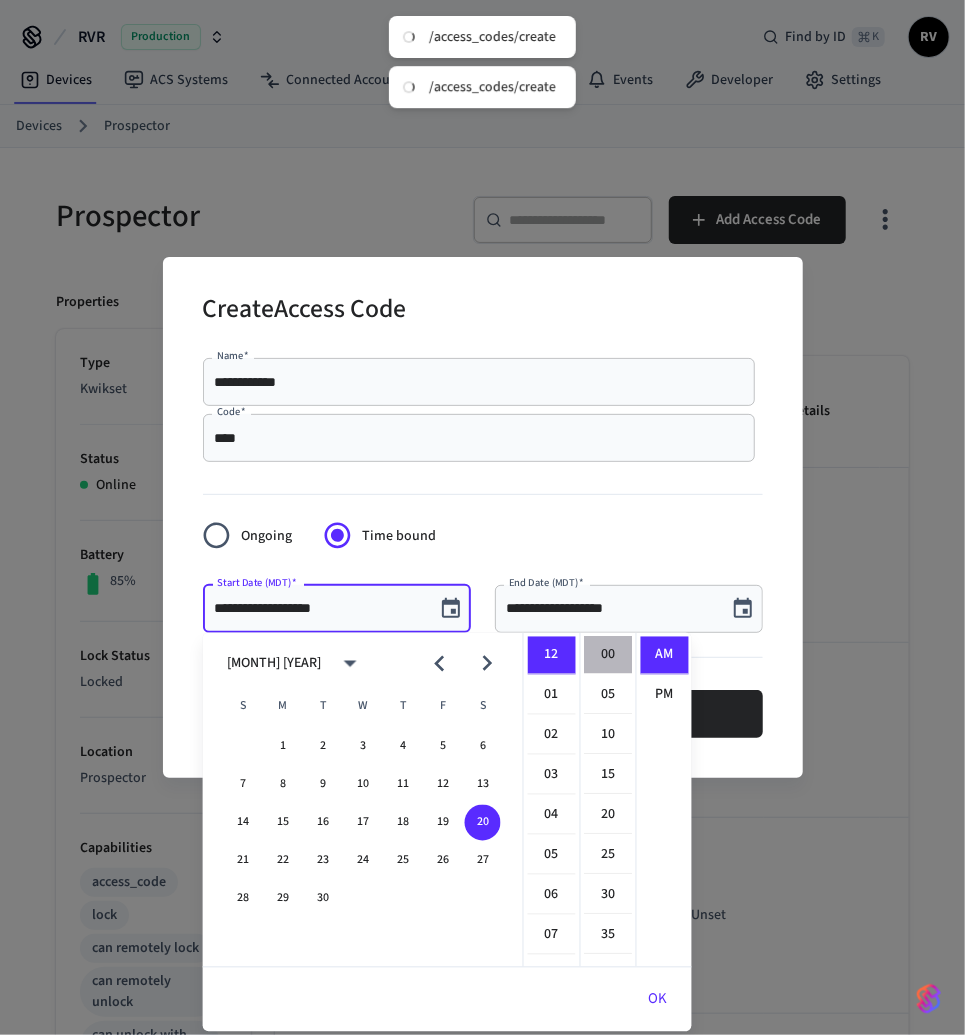 click on "00" at bounding box center [609, 656] 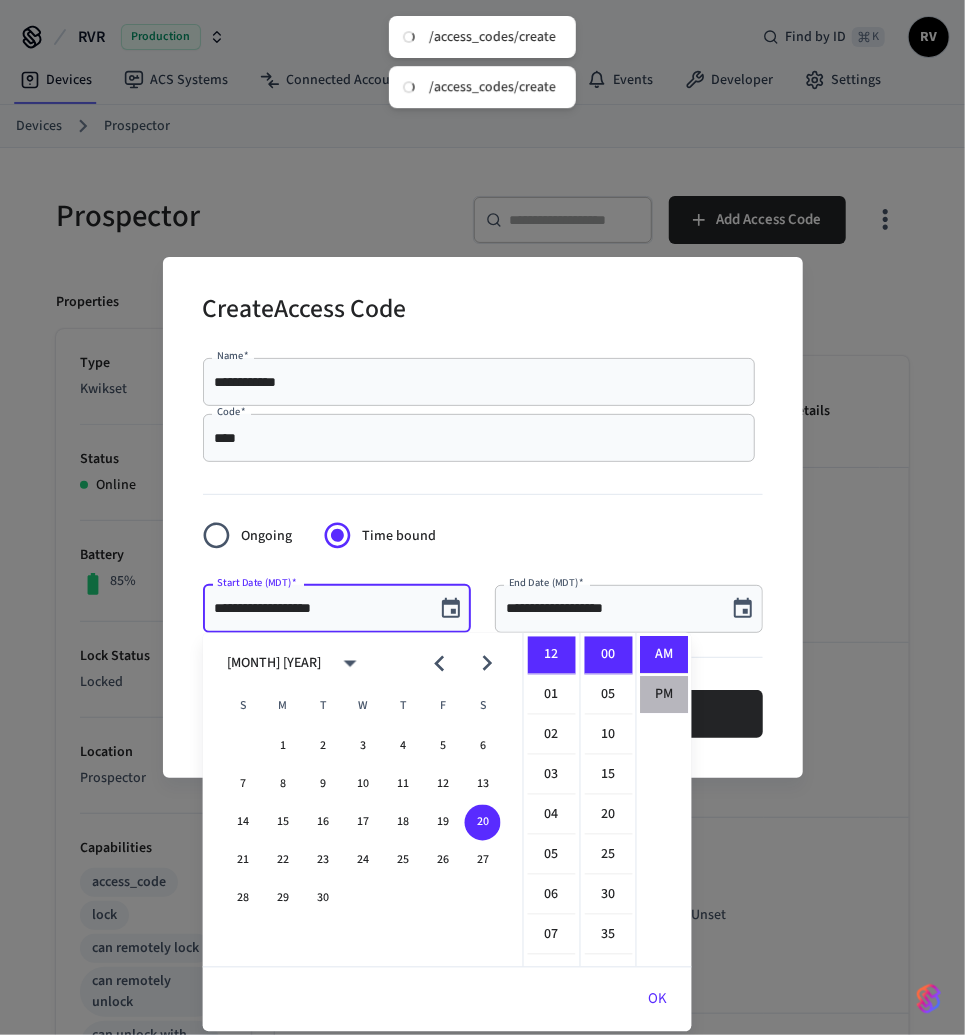 click on "PM" at bounding box center (665, 695) 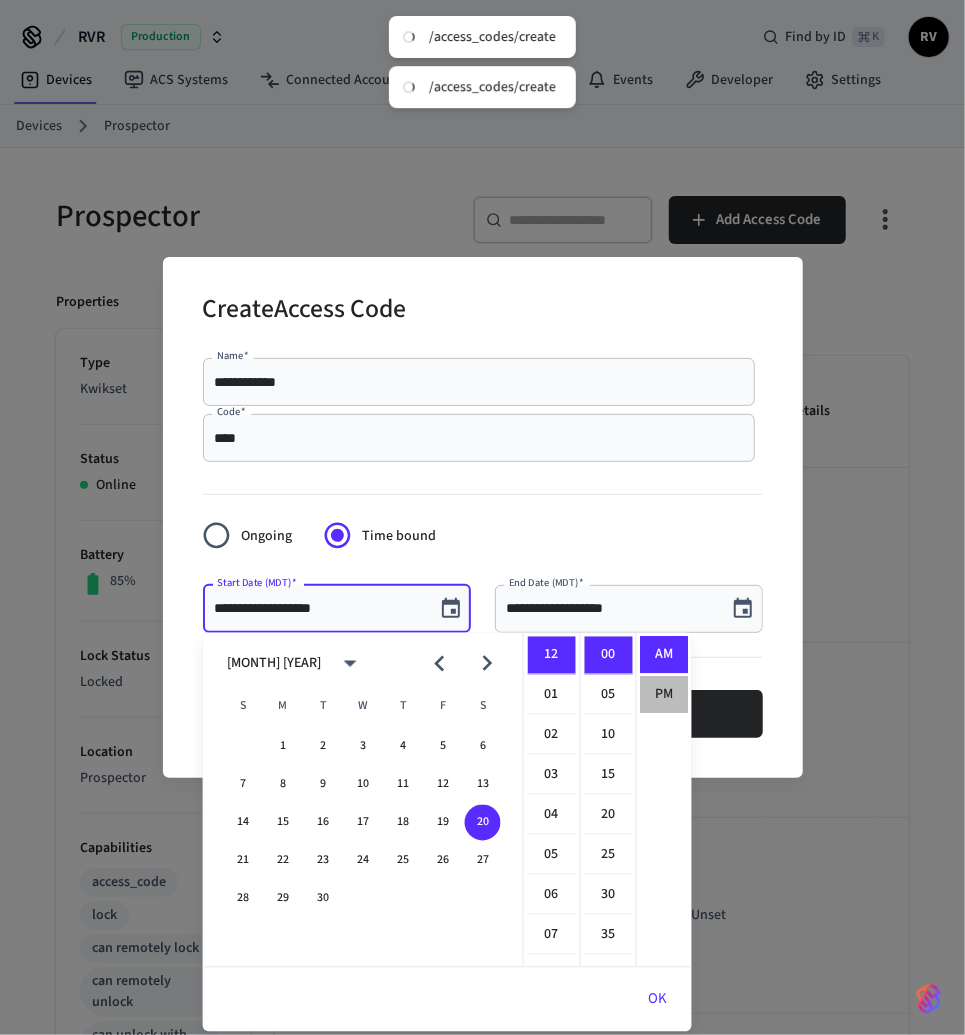 scroll, scrollTop: 36, scrollLeft: 0, axis: vertical 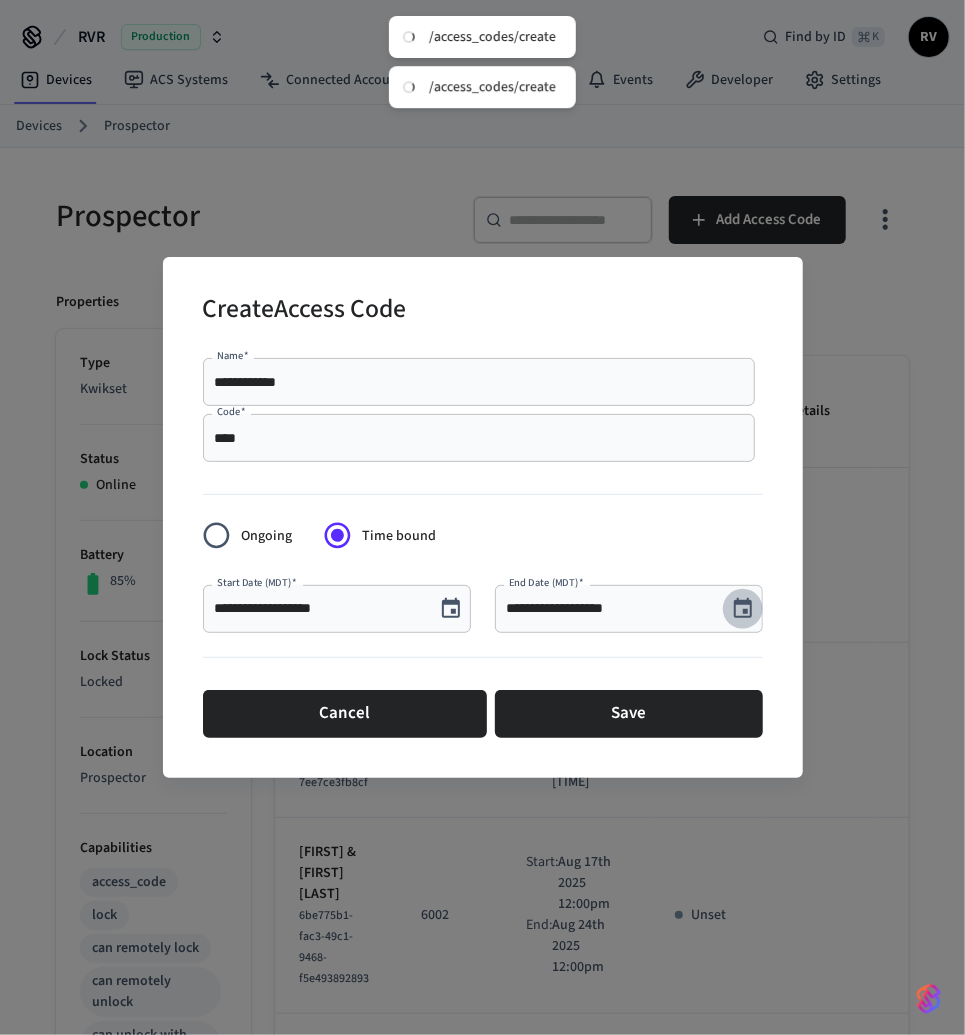 click at bounding box center (743, 609) 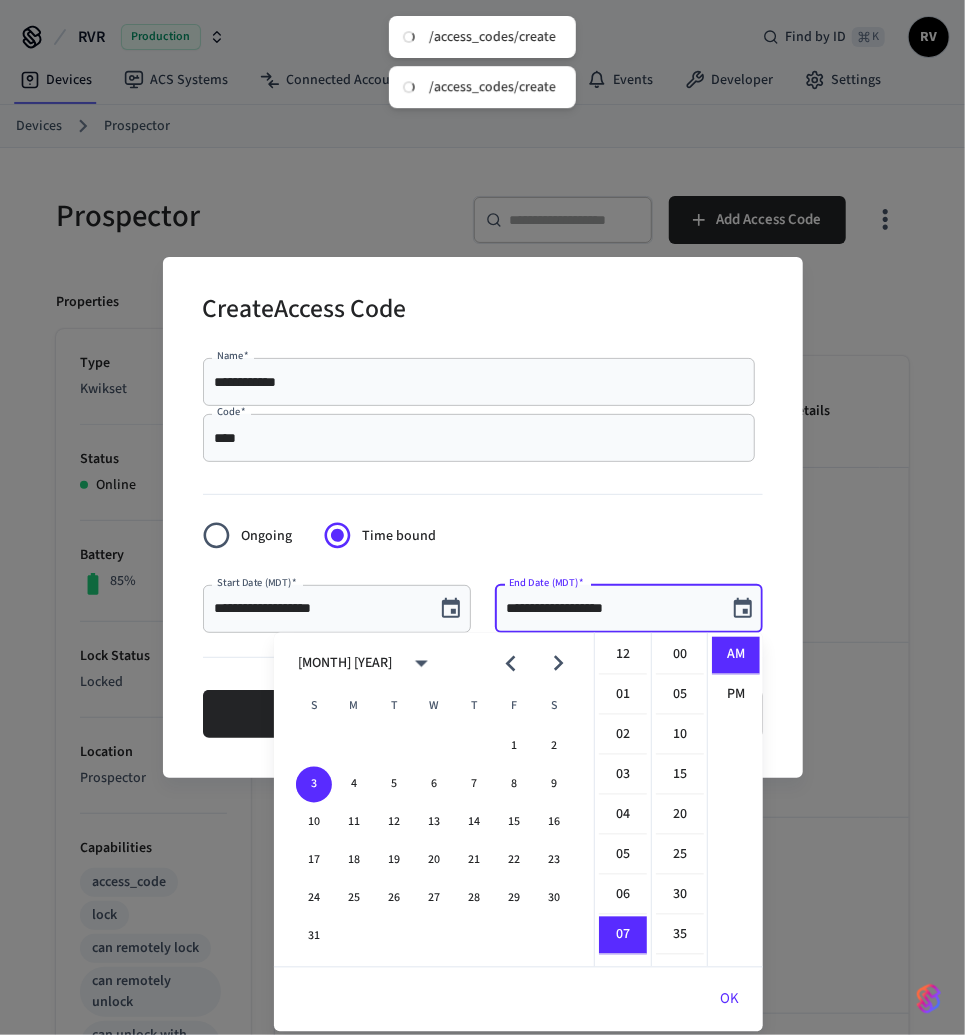 scroll, scrollTop: 278, scrollLeft: 0, axis: vertical 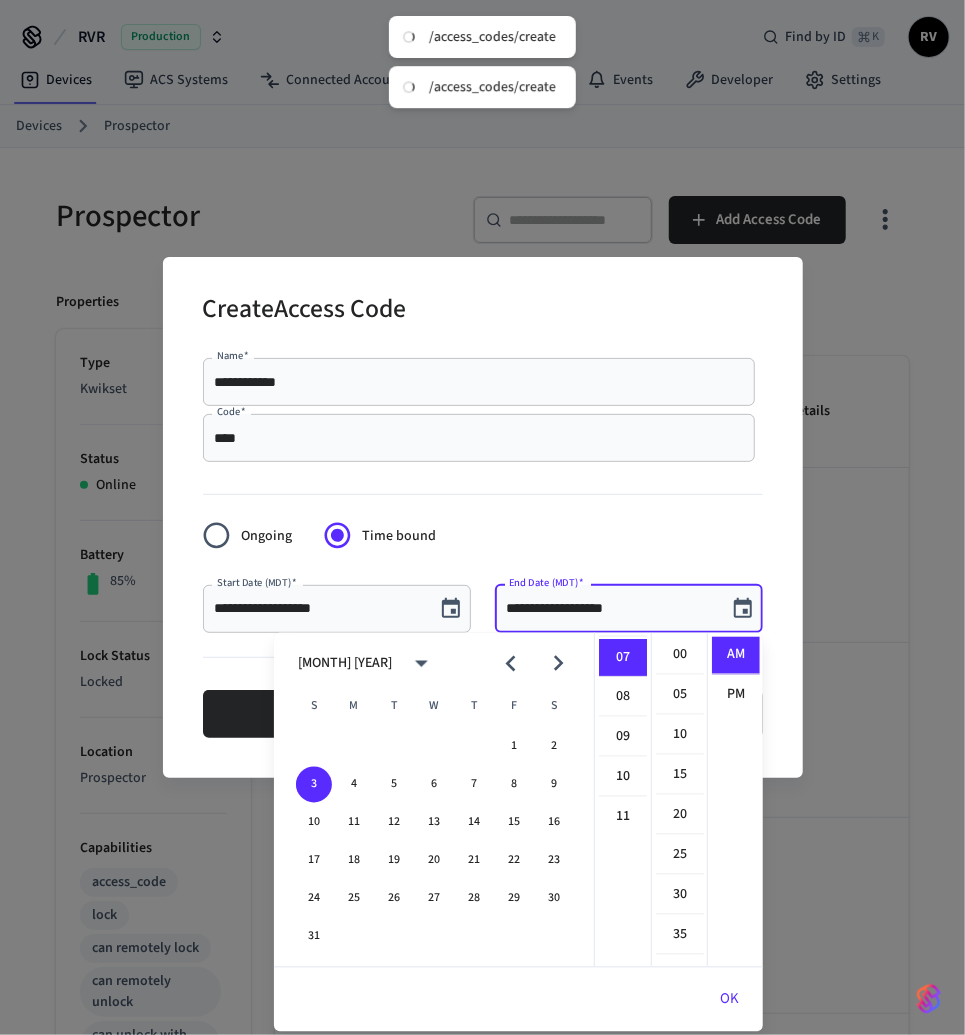 click 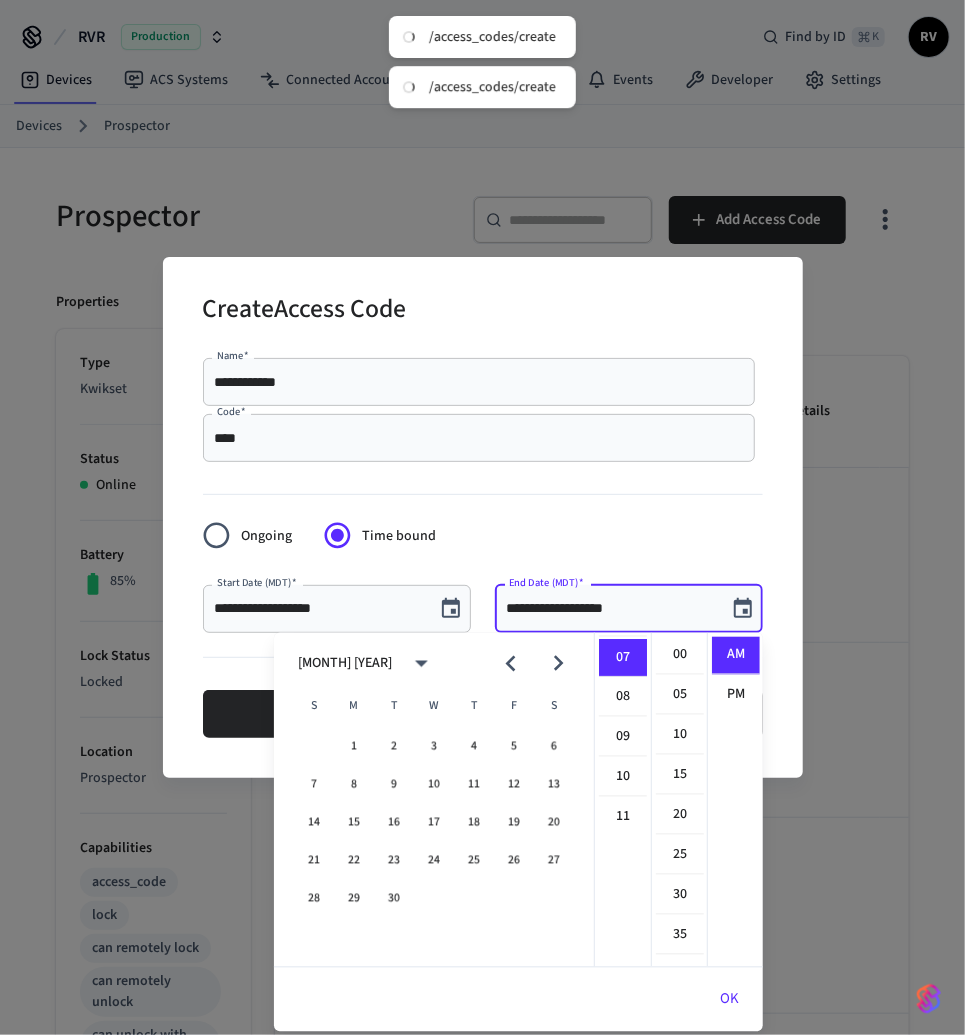 click 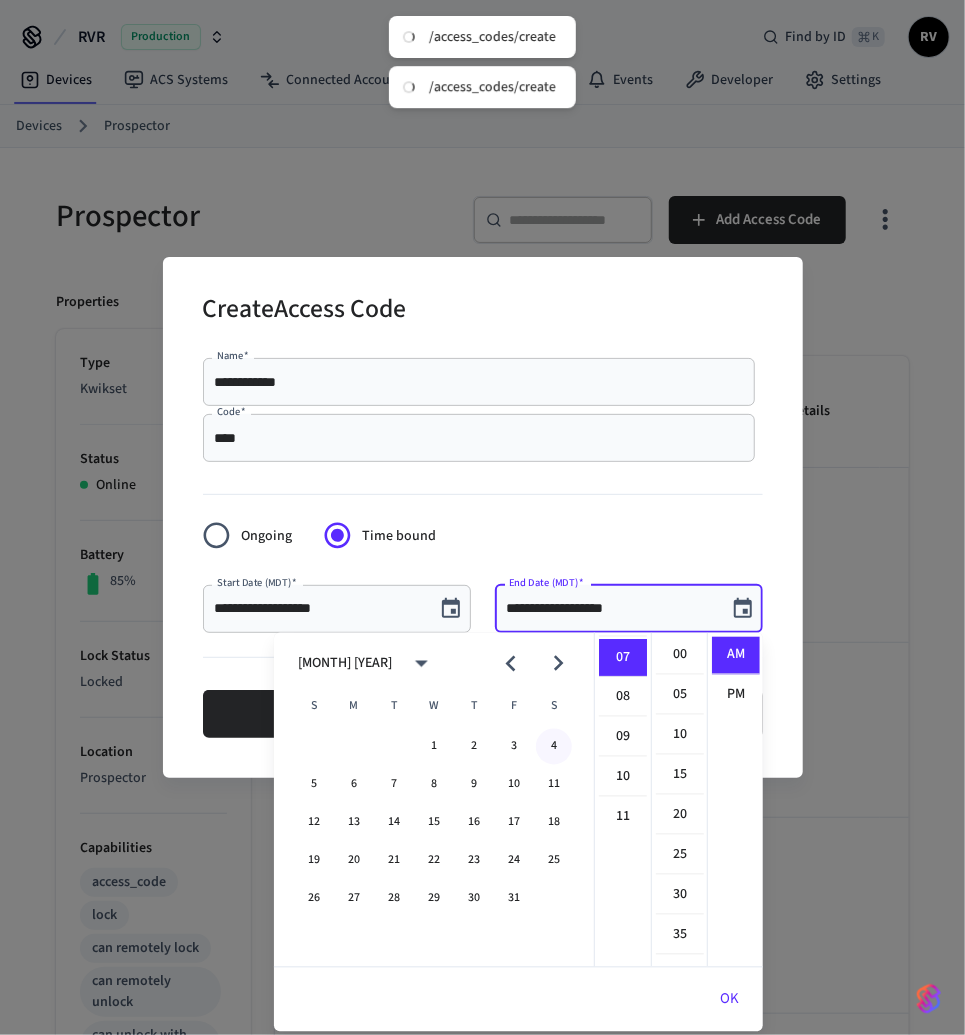 click on "4" at bounding box center (554, 747) 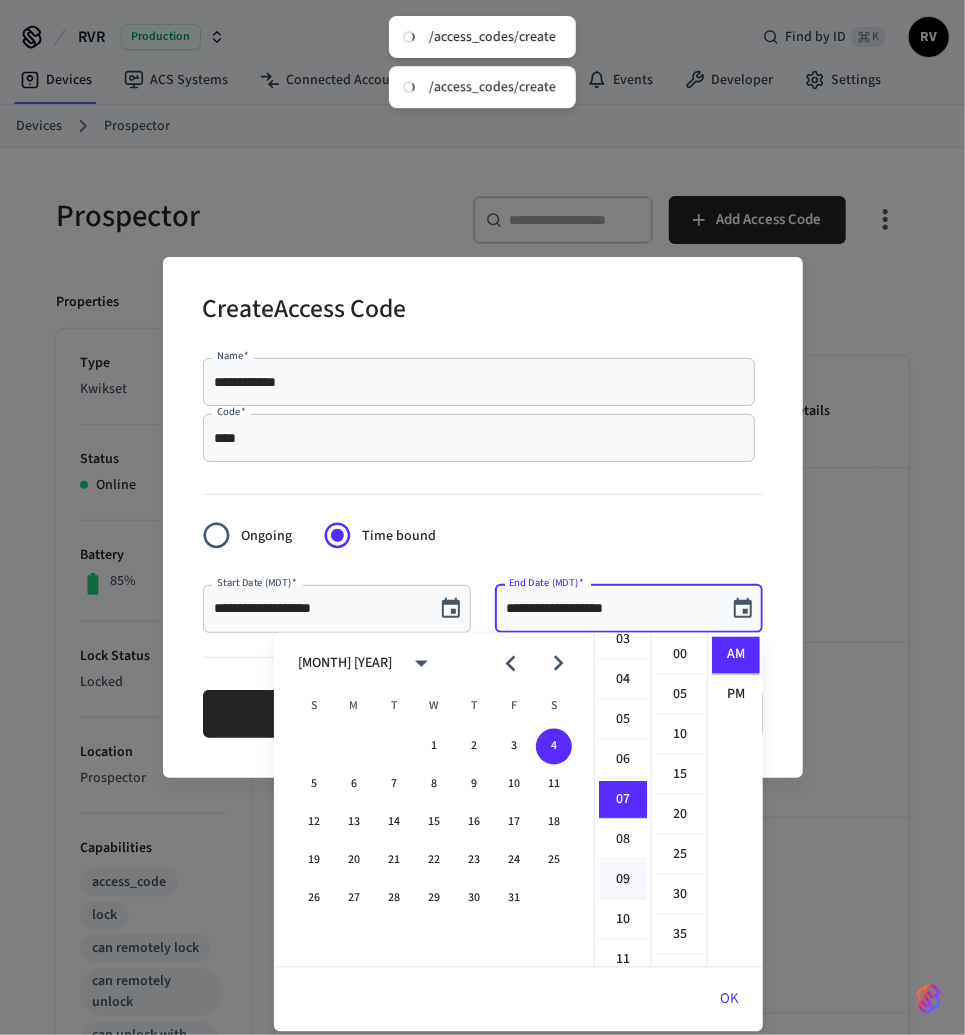 scroll, scrollTop: 0, scrollLeft: 0, axis: both 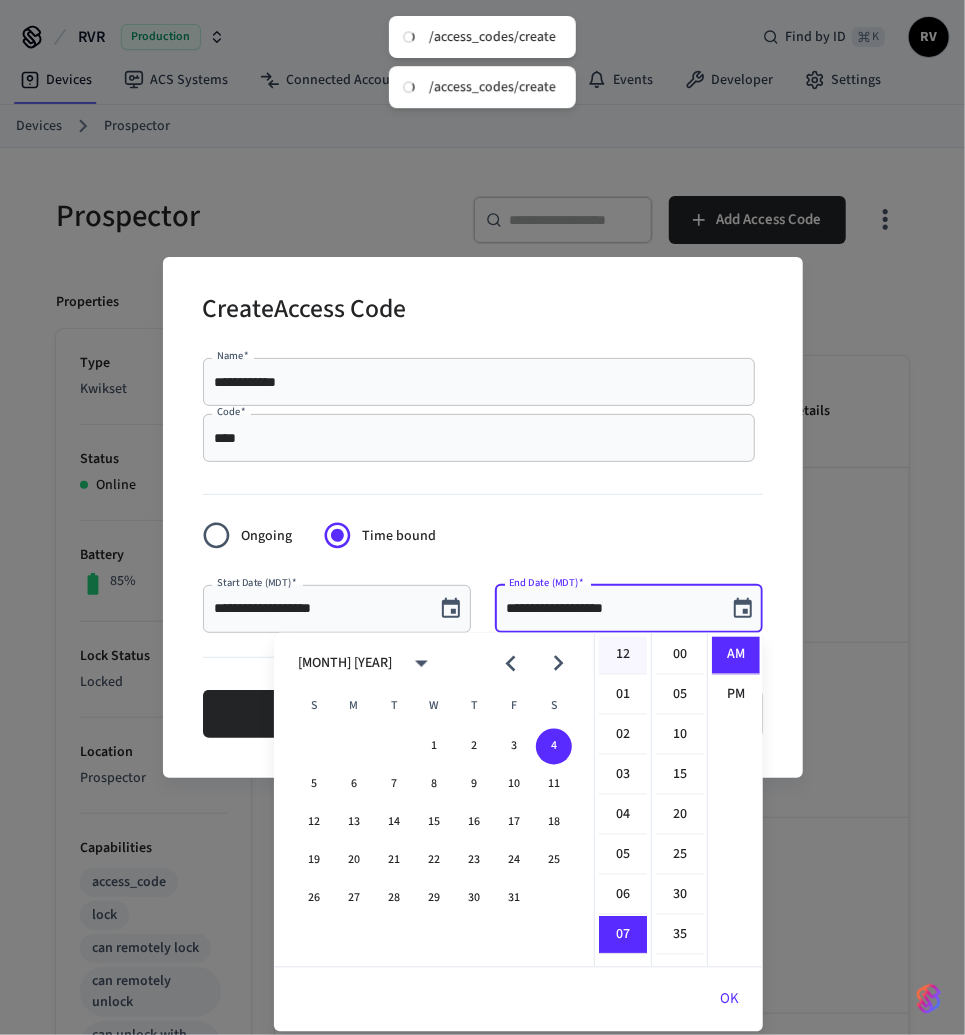 click on "12" at bounding box center [623, 656] 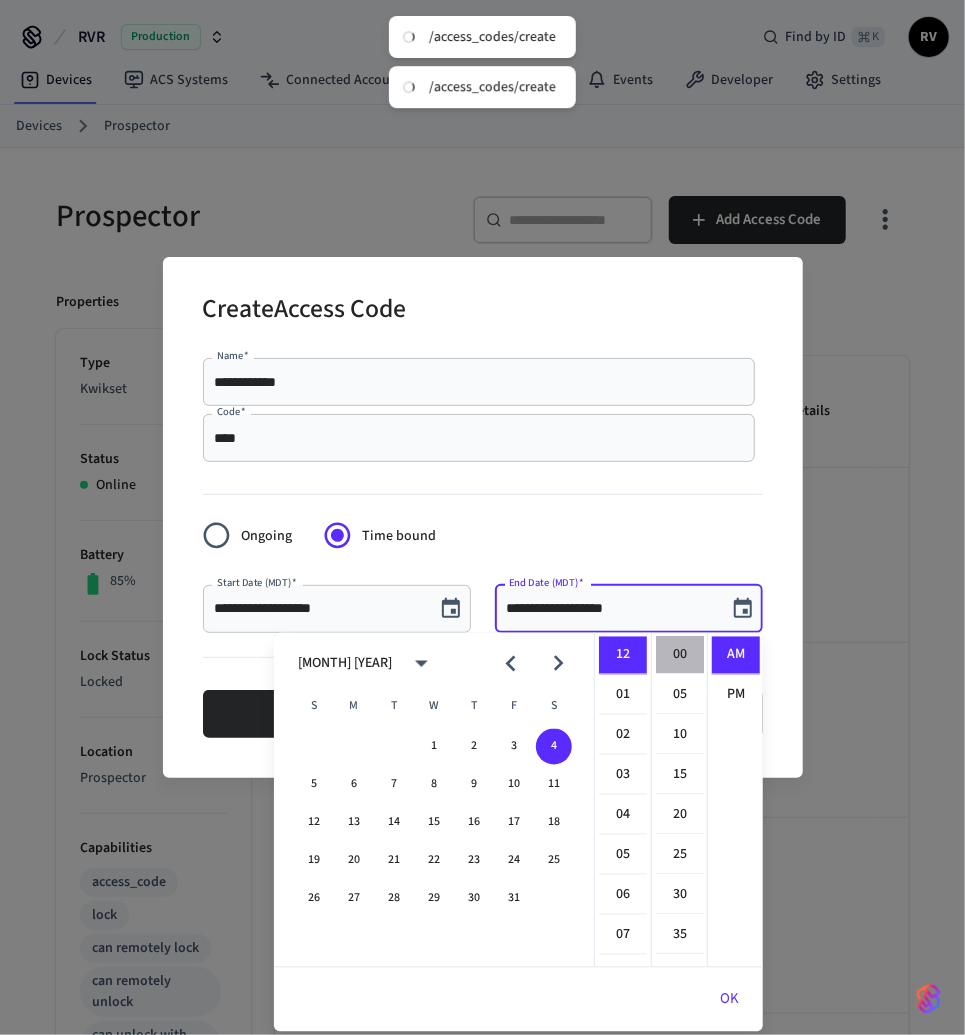 click on "00" at bounding box center (680, 656) 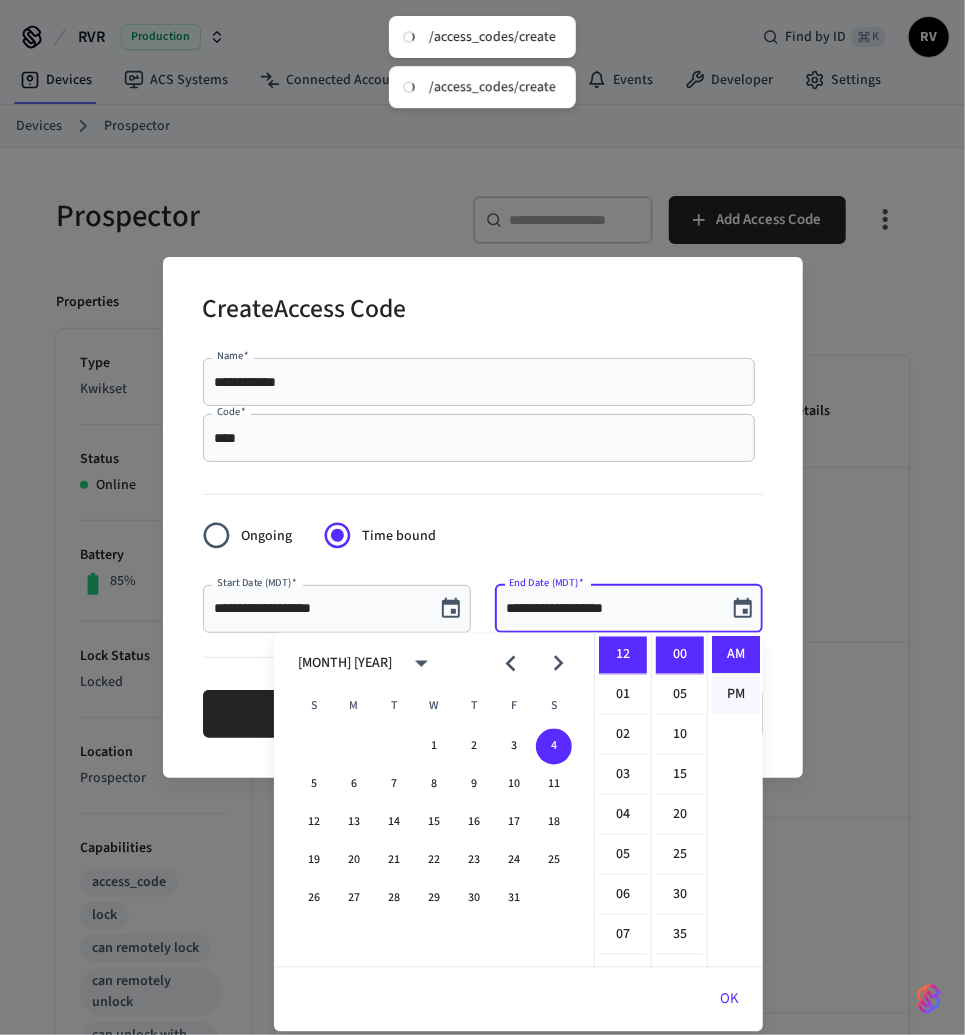 click on "PM" at bounding box center (736, 695) 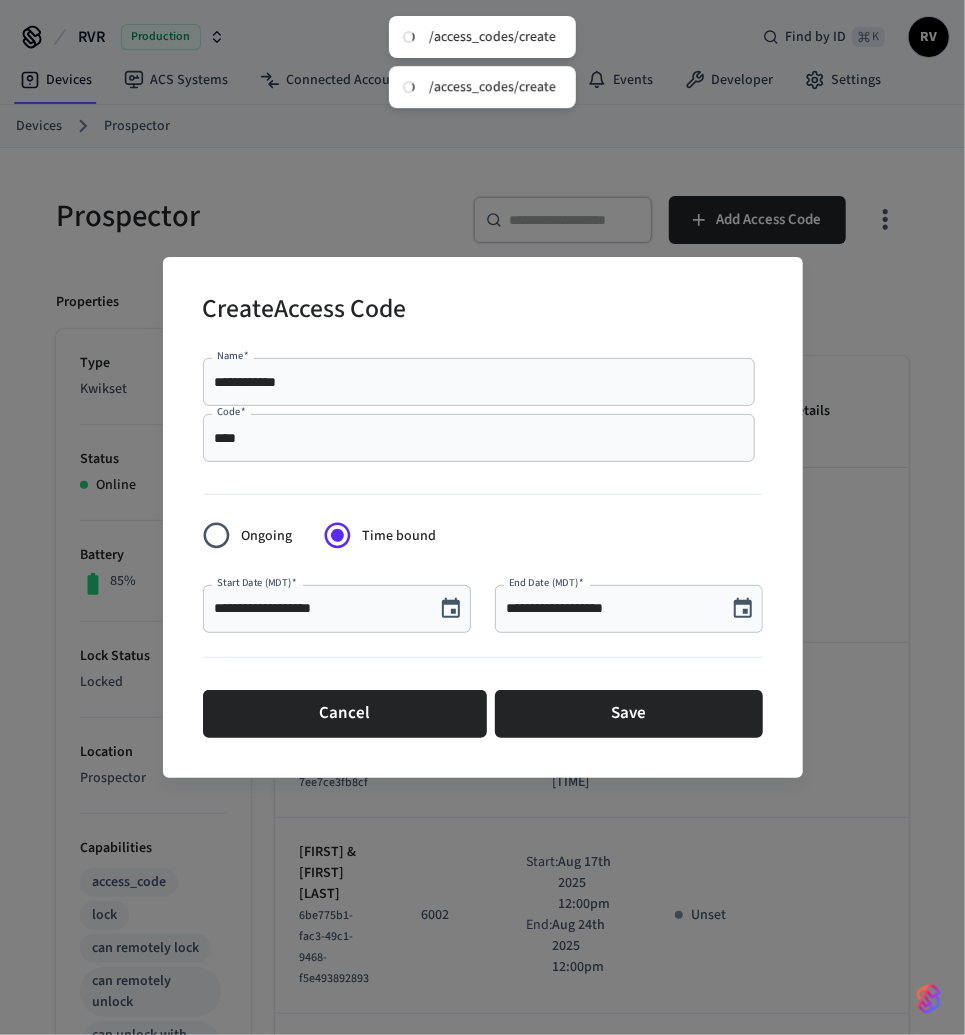 scroll, scrollTop: 5, scrollLeft: 0, axis: vertical 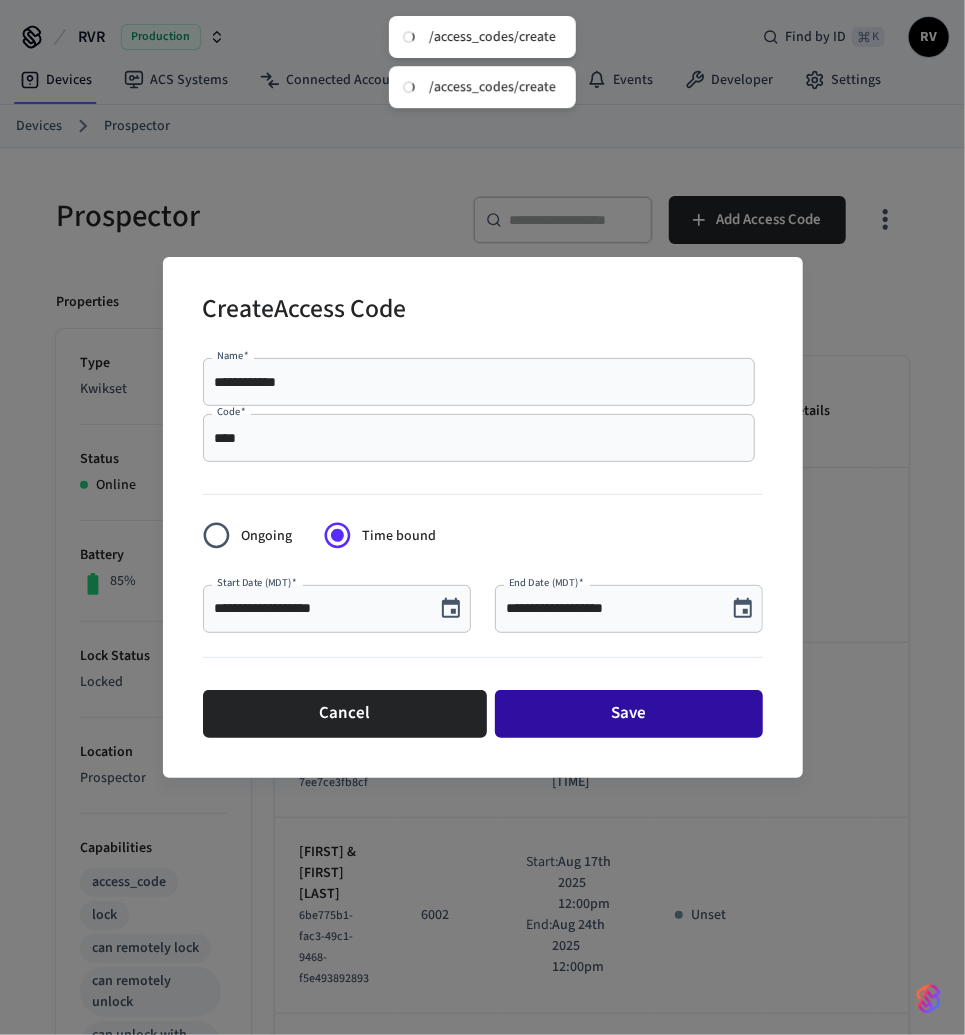 click on "Save" at bounding box center [629, 714] 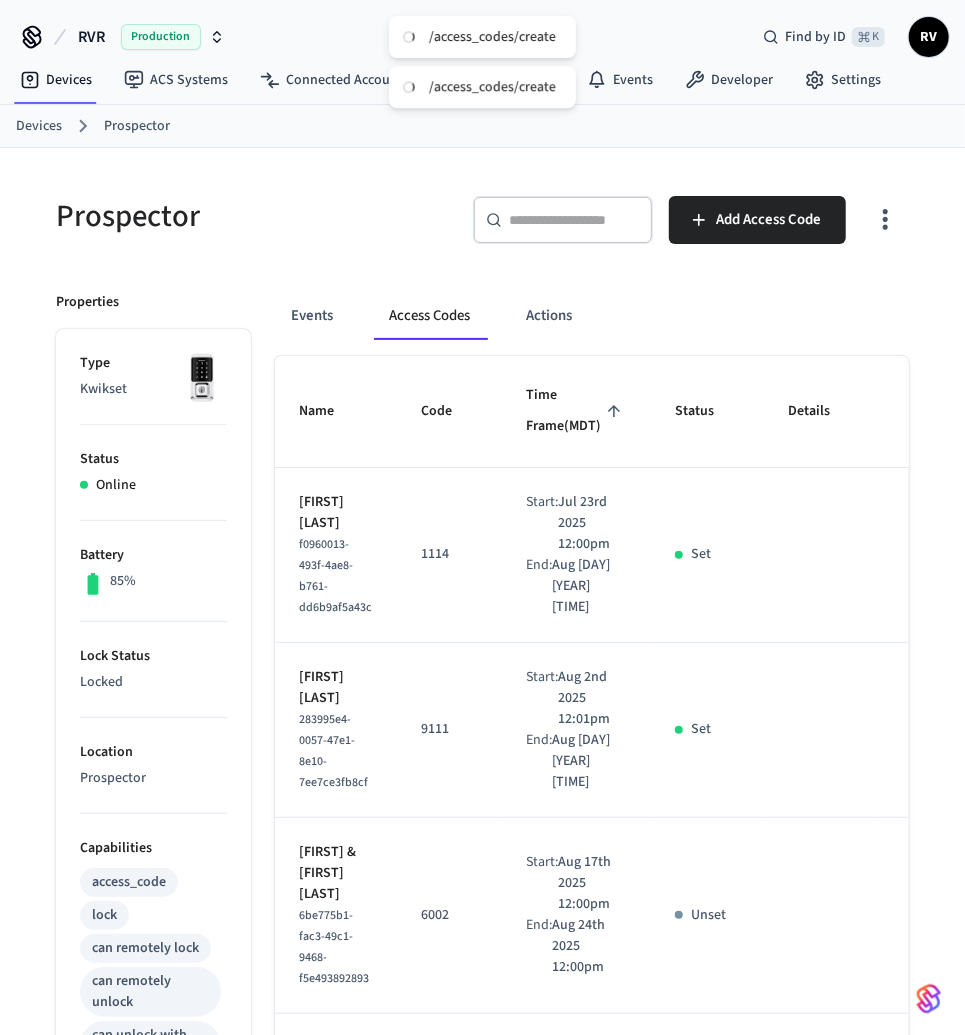click on "Devices" at bounding box center [39, 126] 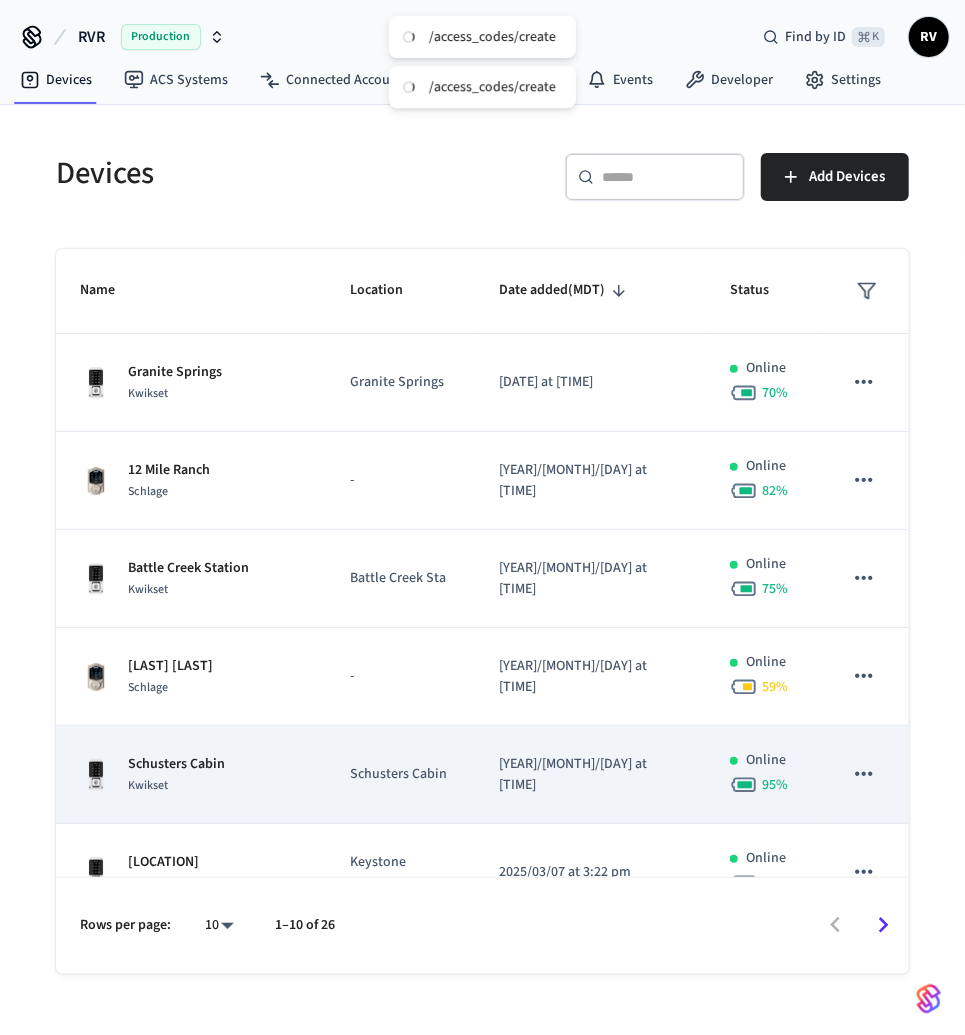click on "Schusters Cabin" at bounding box center [400, 775] 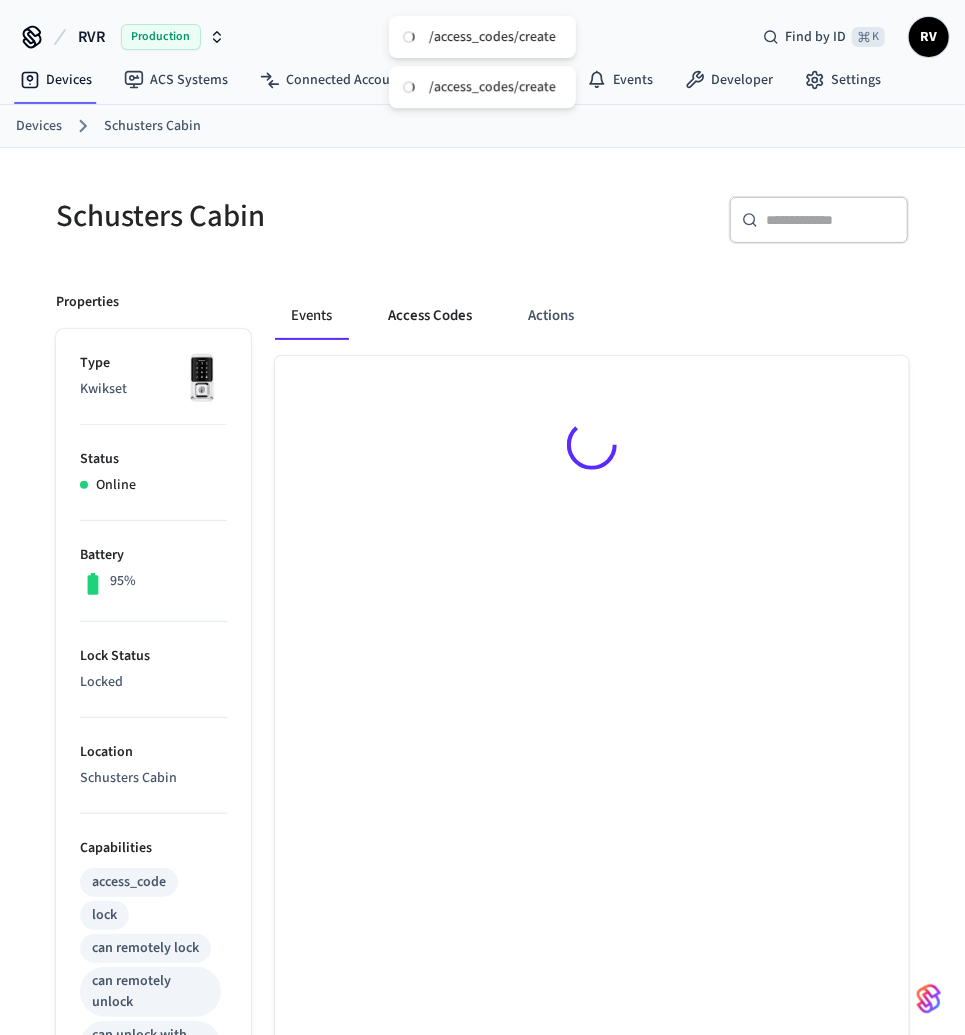 drag, startPoint x: 457, startPoint y: 335, endPoint x: 421, endPoint y: 335, distance: 36 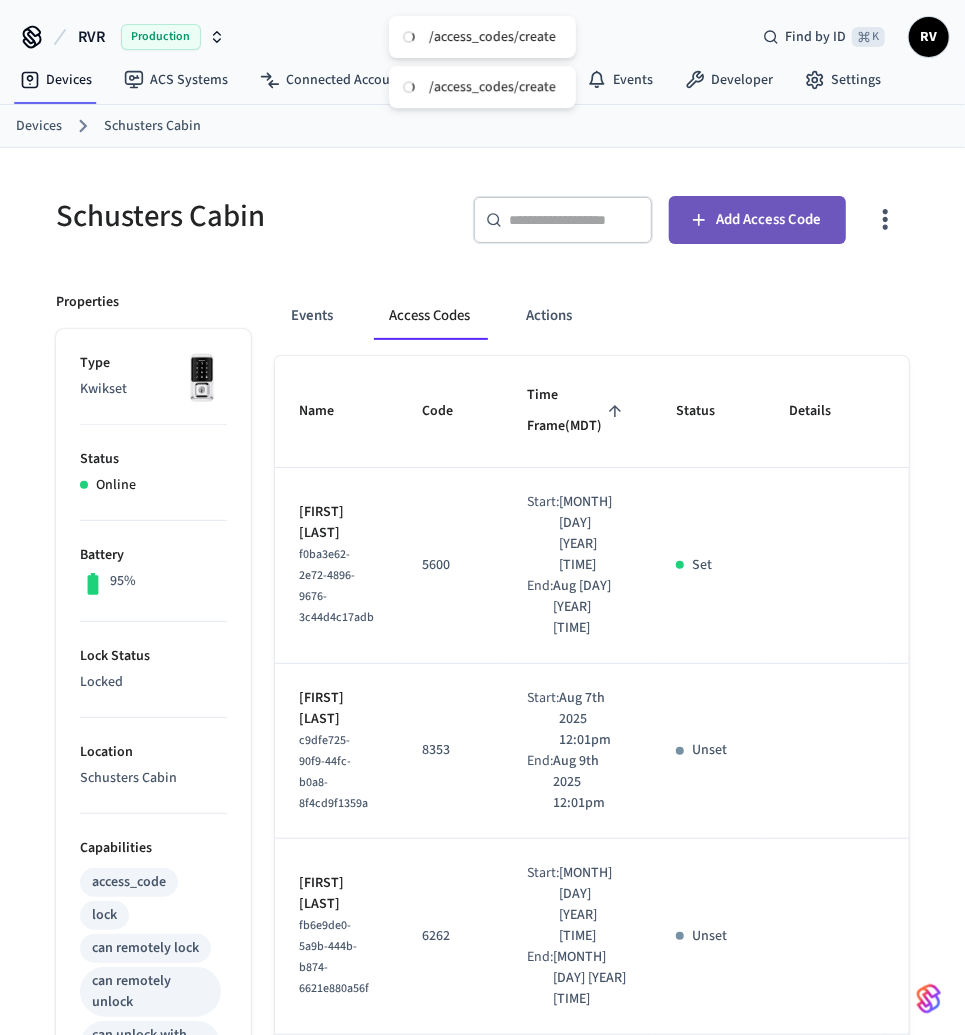 click on "Add Access Code" at bounding box center [769, 220] 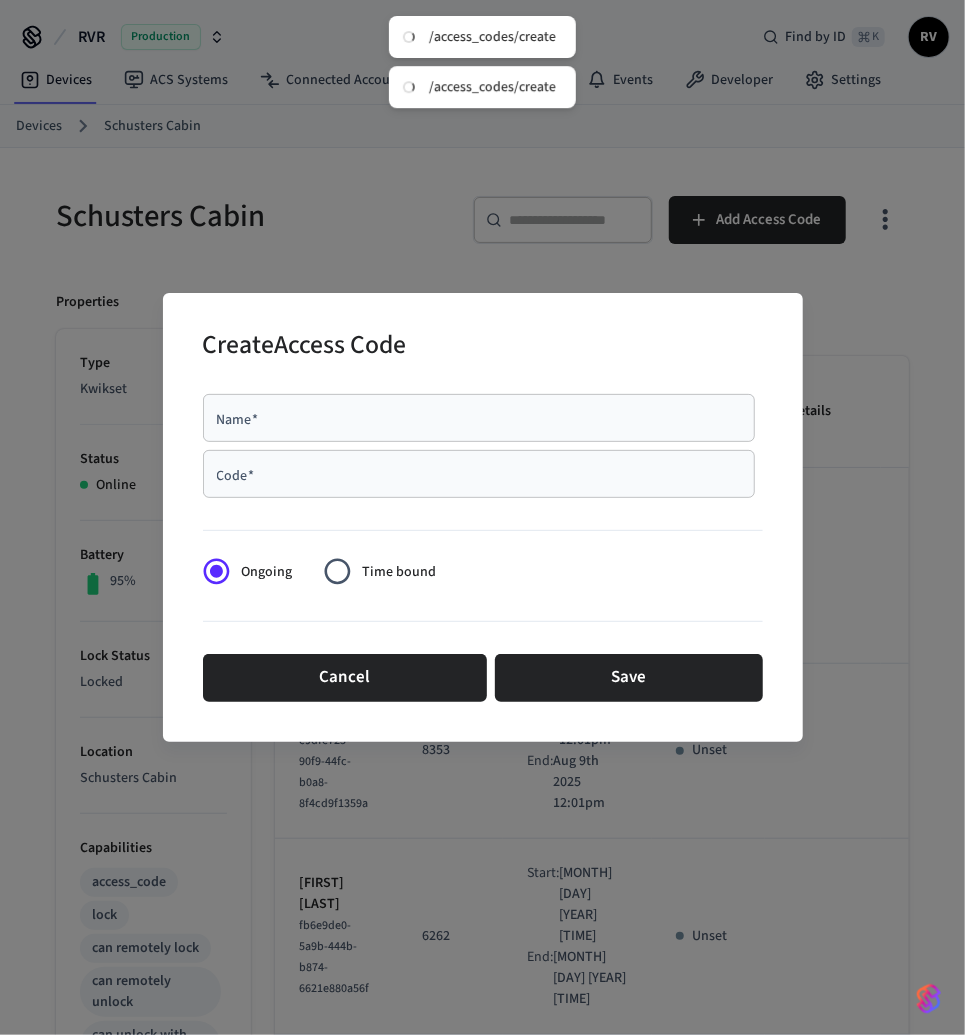 click on "Code   *" at bounding box center (479, 474) 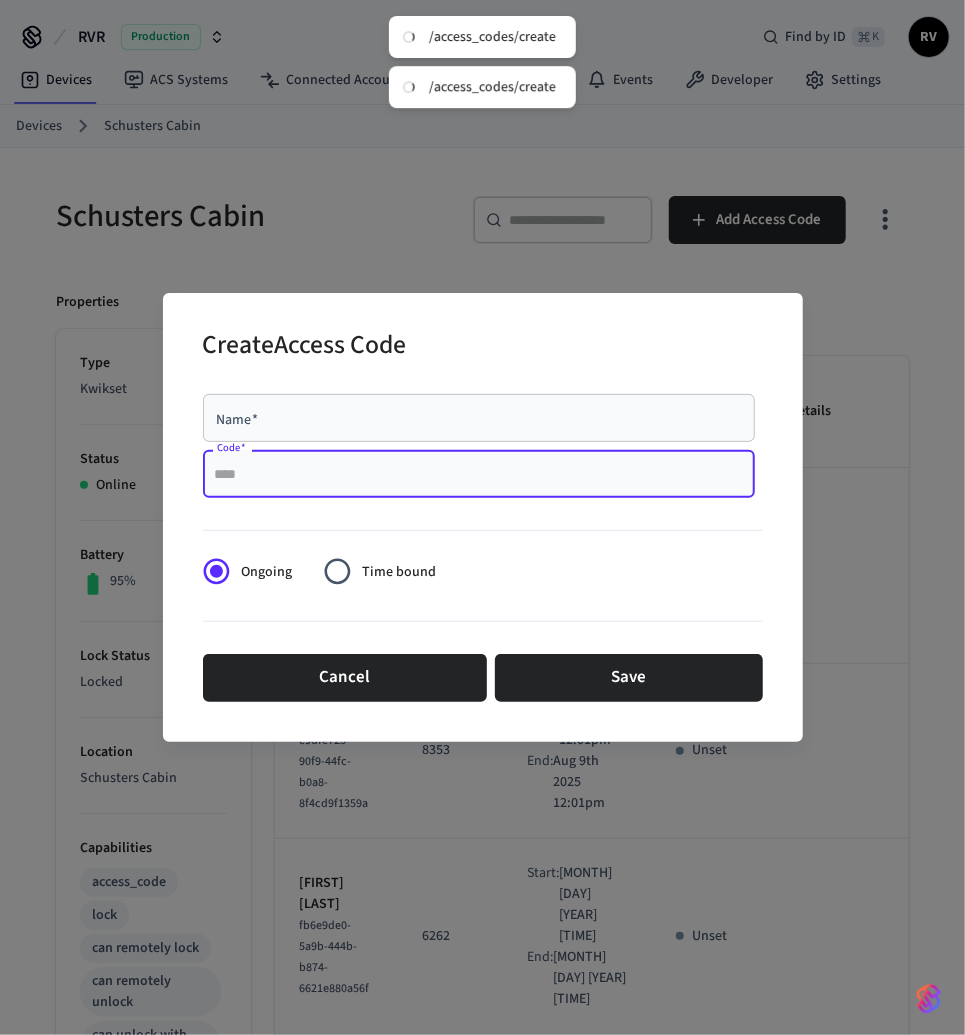 paste on "****" 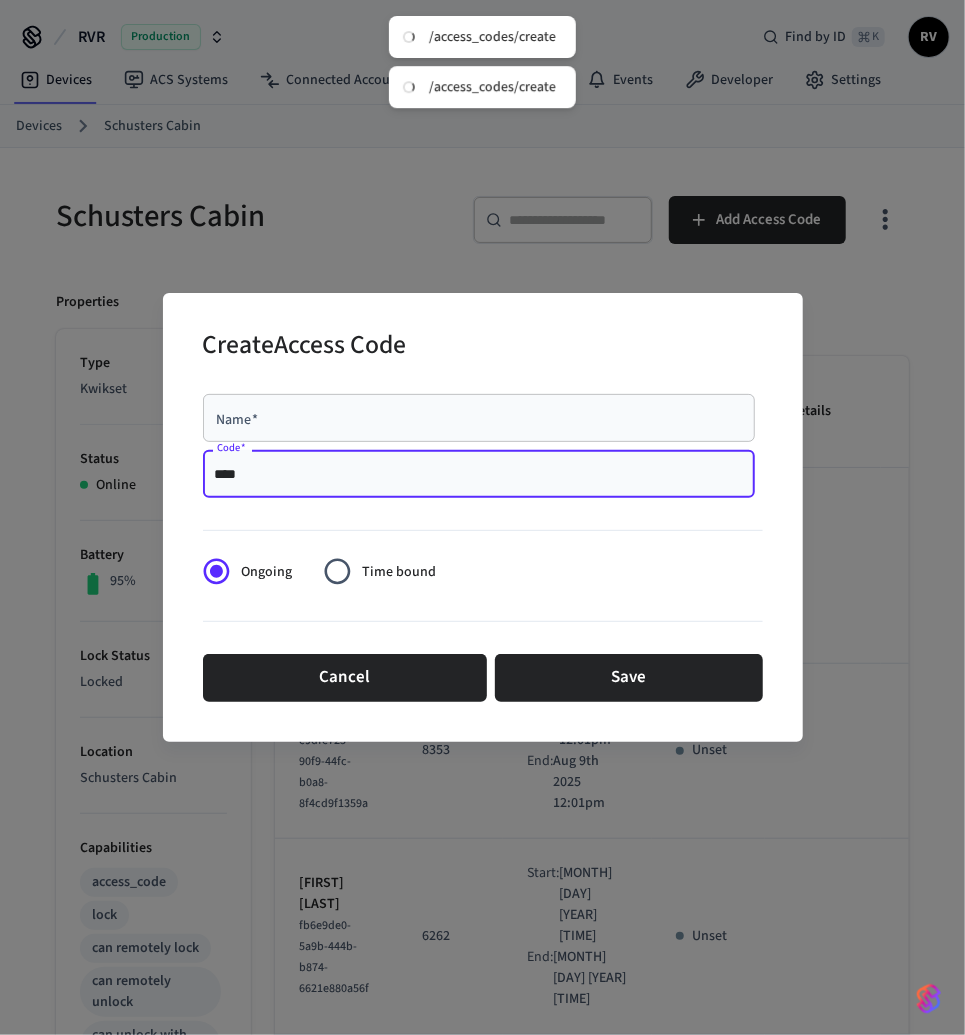 type on "****" 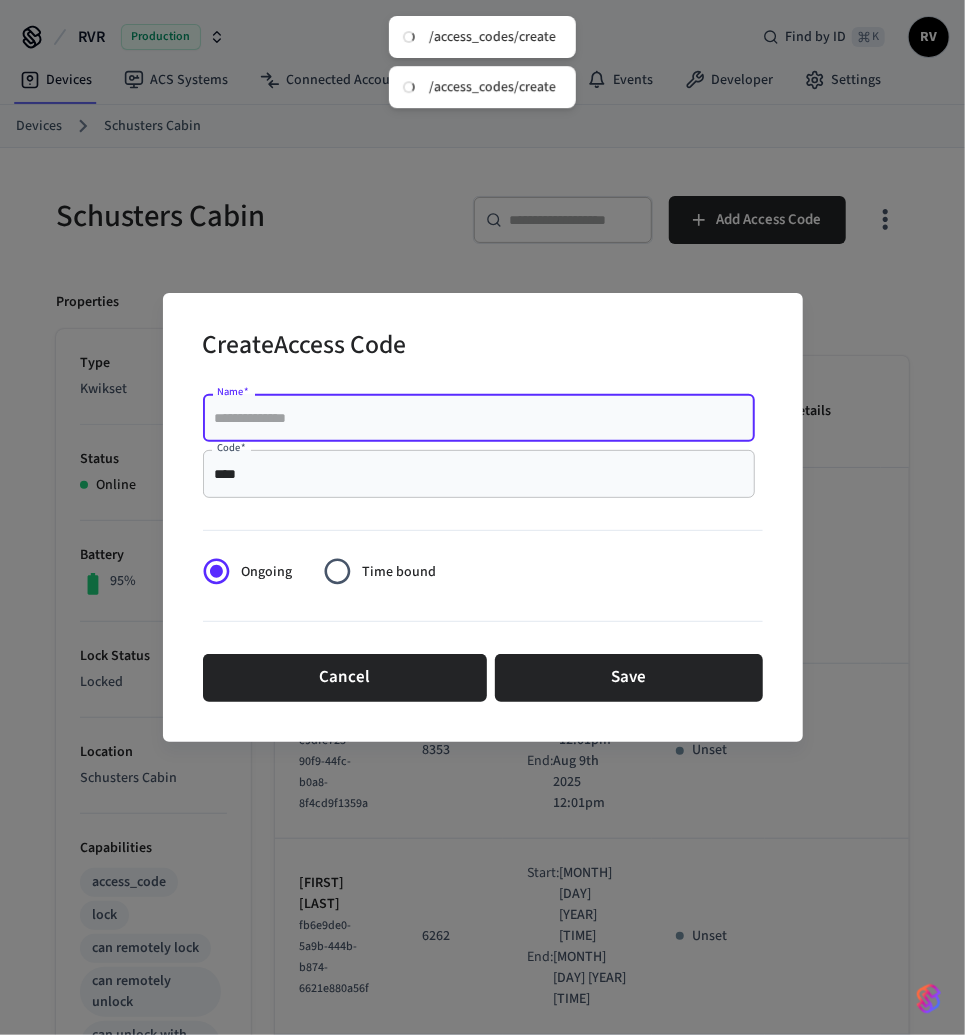 paste on "**********" 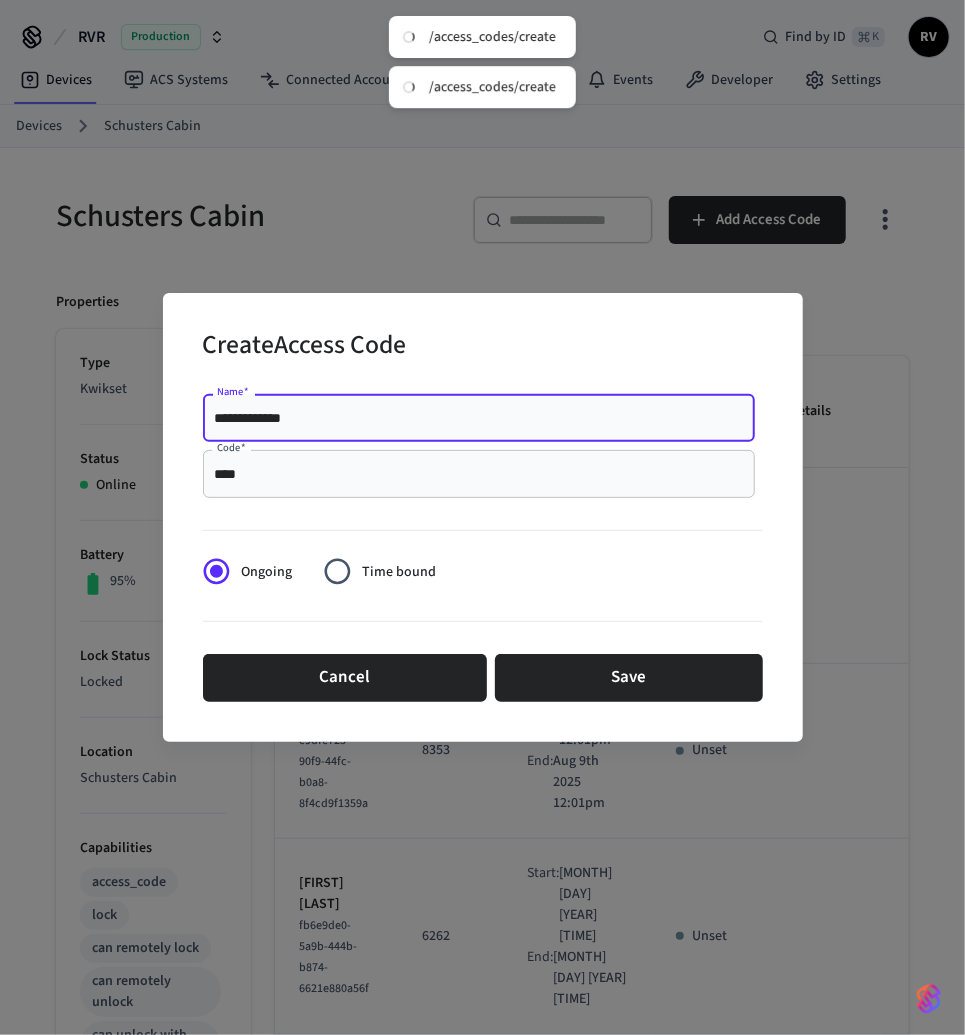 click on "**********" at bounding box center (479, 418) 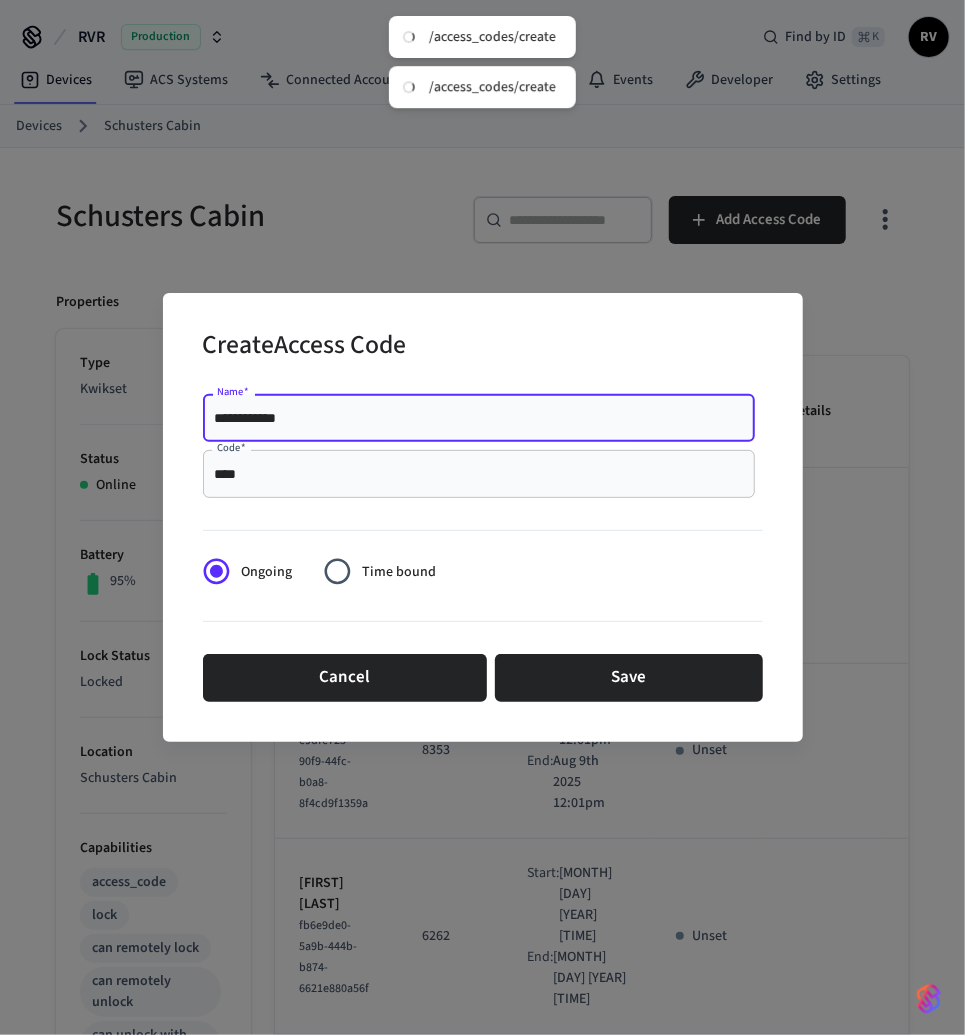 type on "**********" 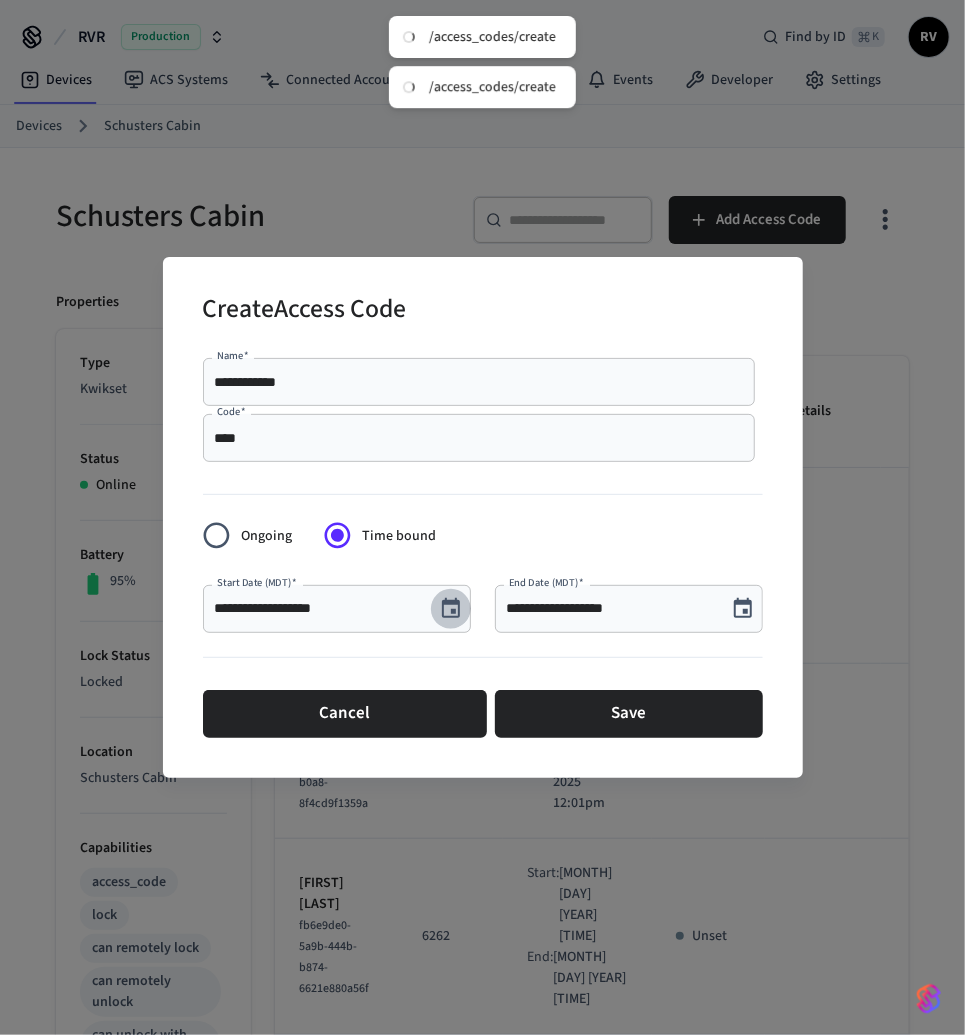 click 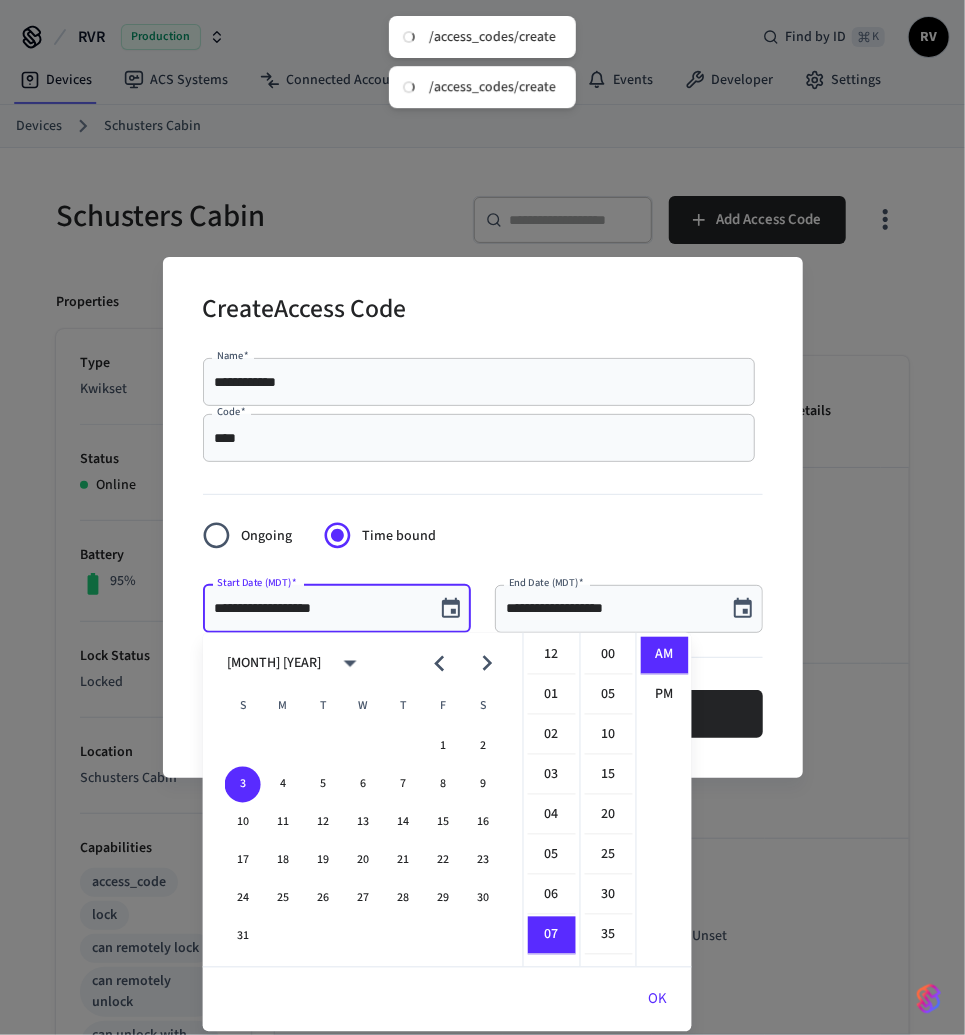 scroll, scrollTop: 278, scrollLeft: 0, axis: vertical 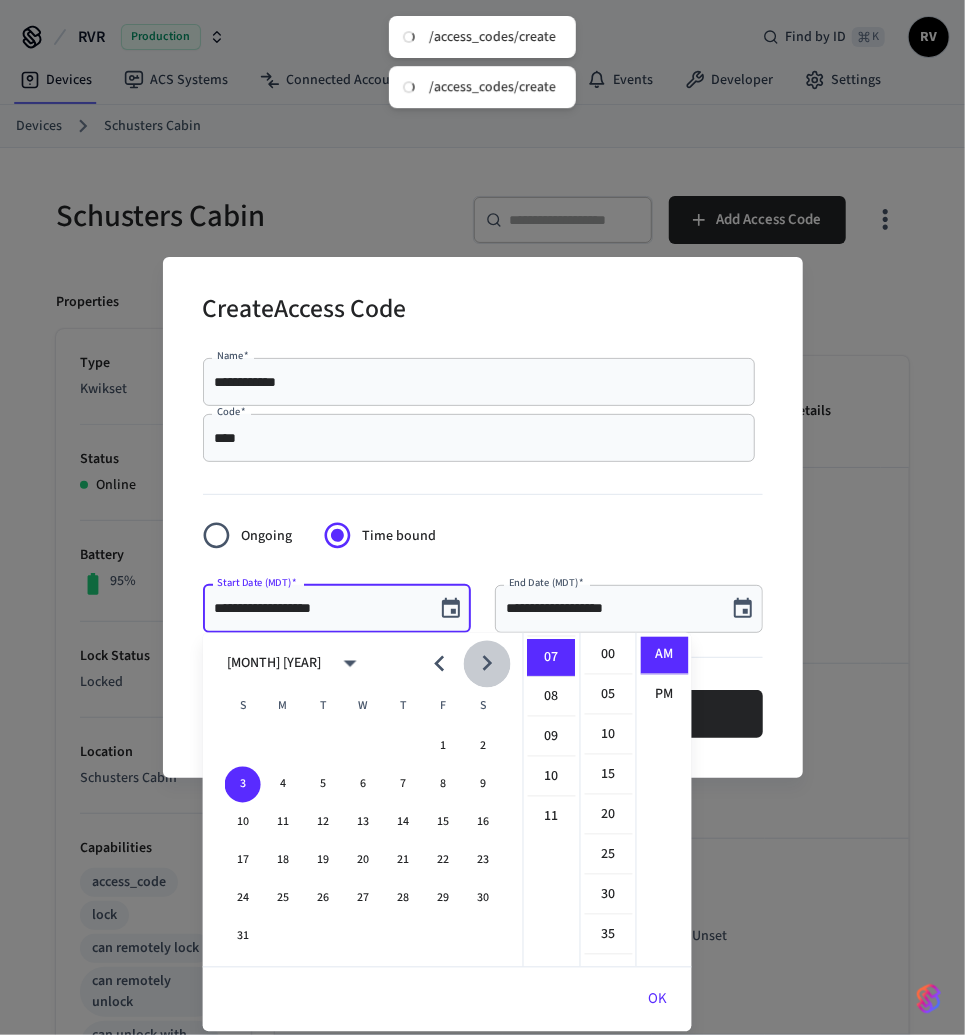 click 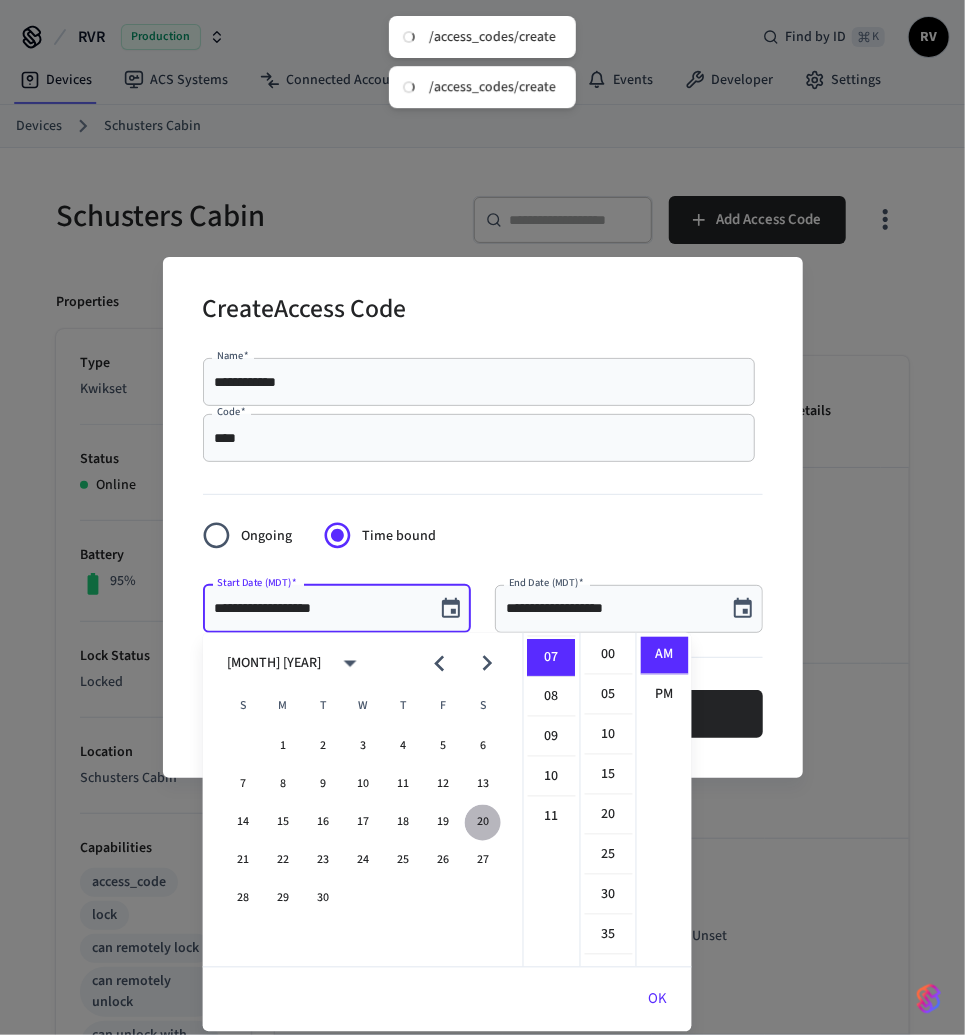 click on "20" at bounding box center [483, 823] 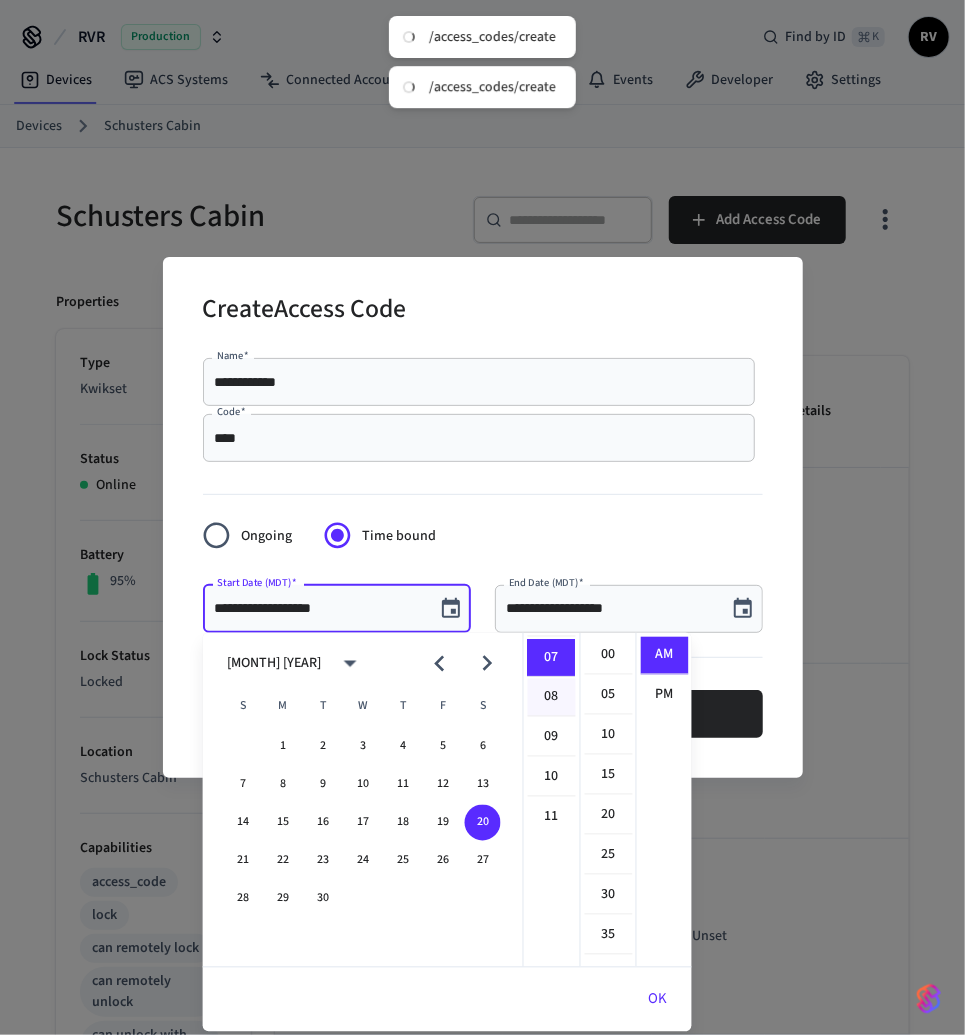 scroll, scrollTop: 0, scrollLeft: 0, axis: both 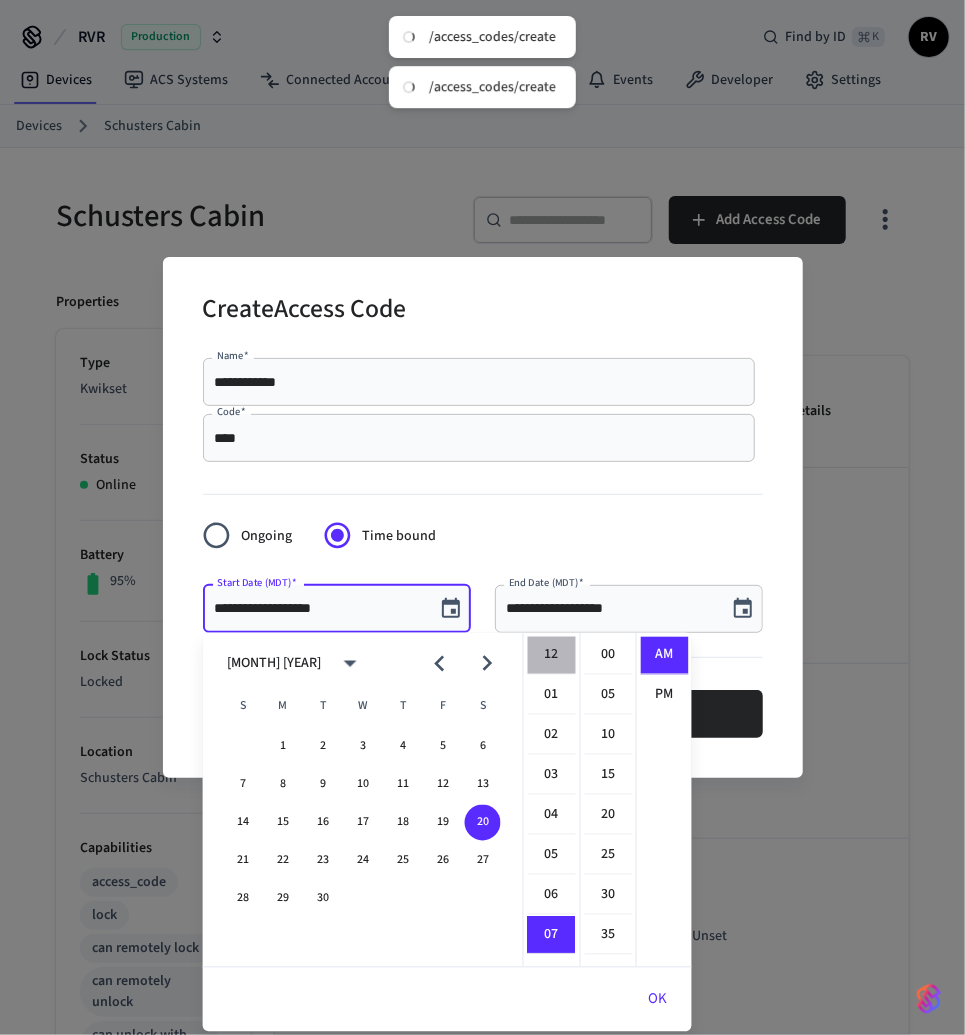 click on "12" at bounding box center [552, 656] 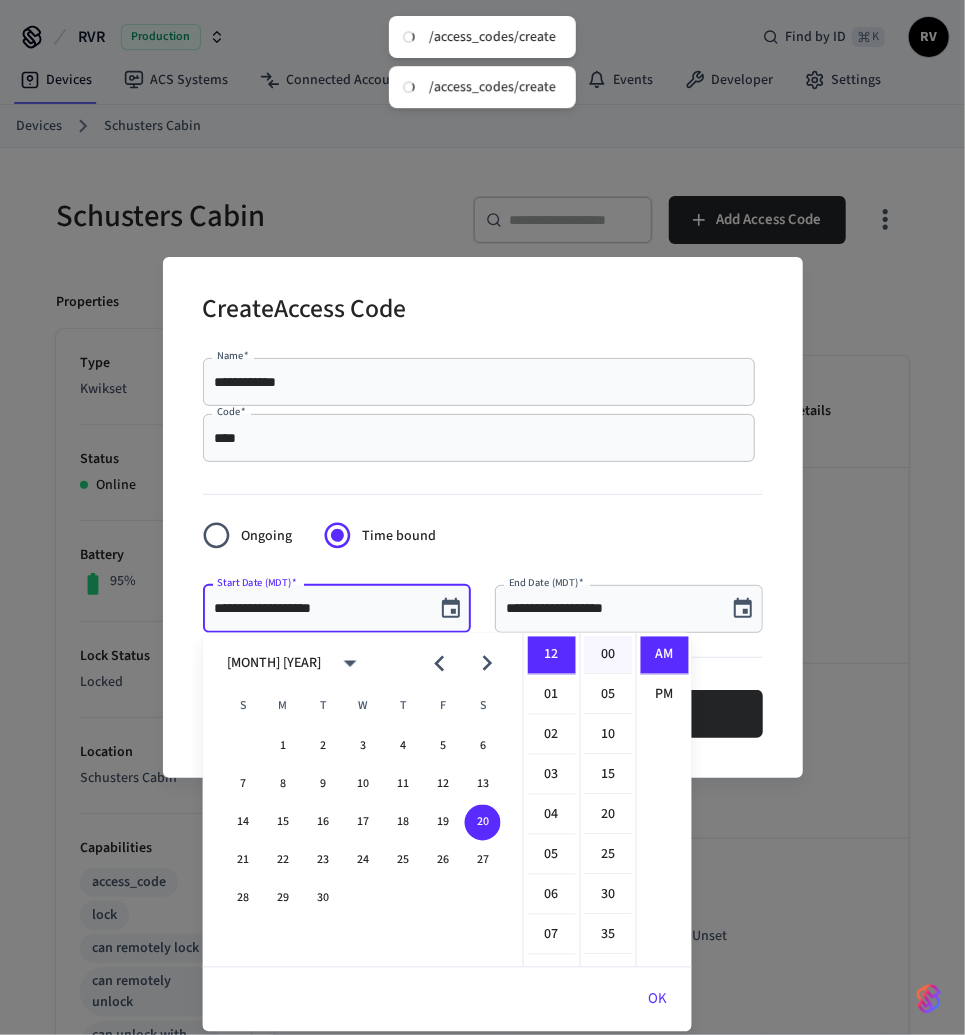 click on "00" at bounding box center [609, 656] 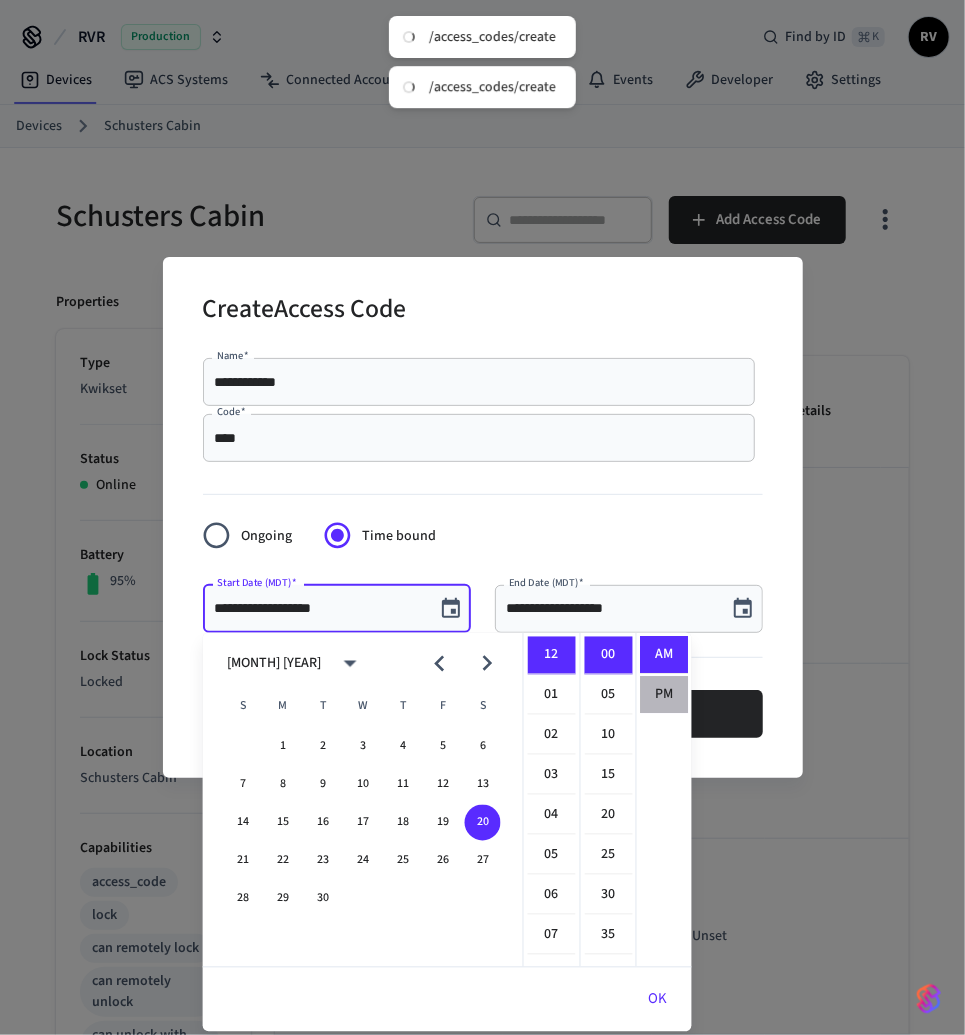 click on "PM" at bounding box center [665, 695] 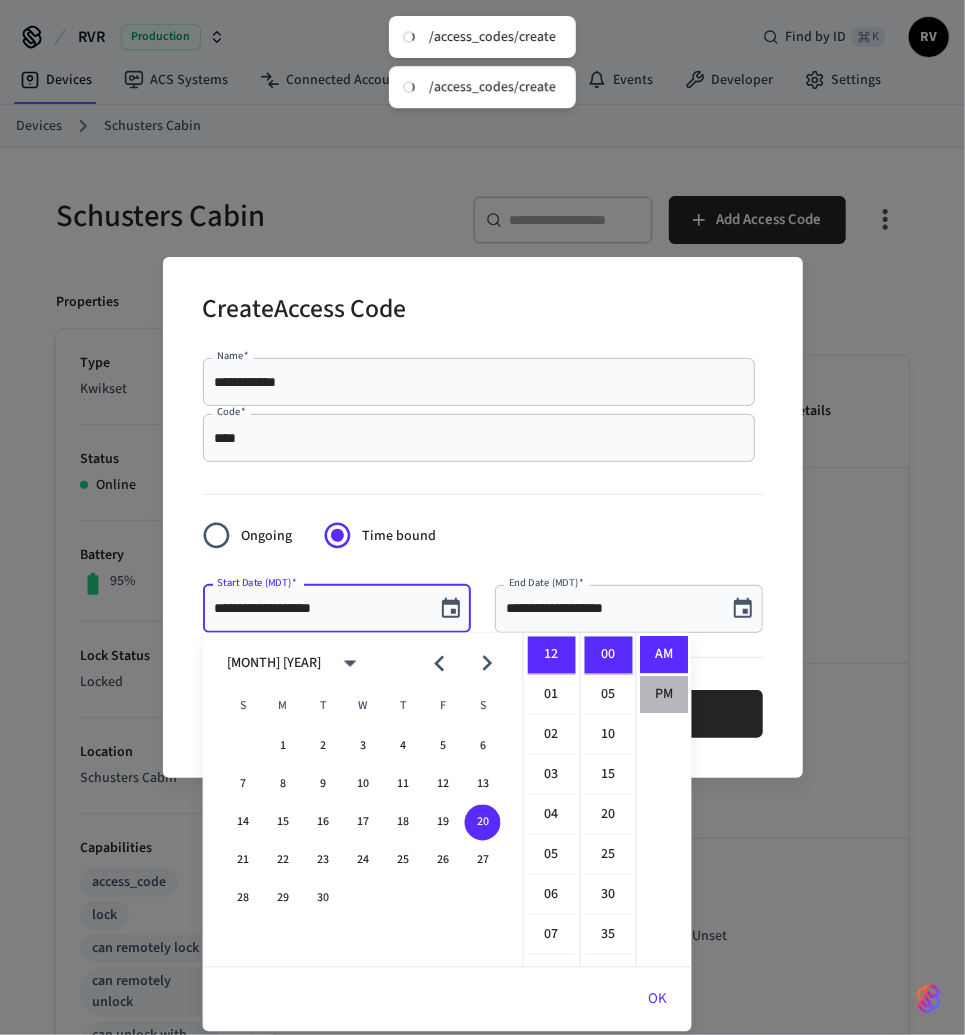 type on "**********" 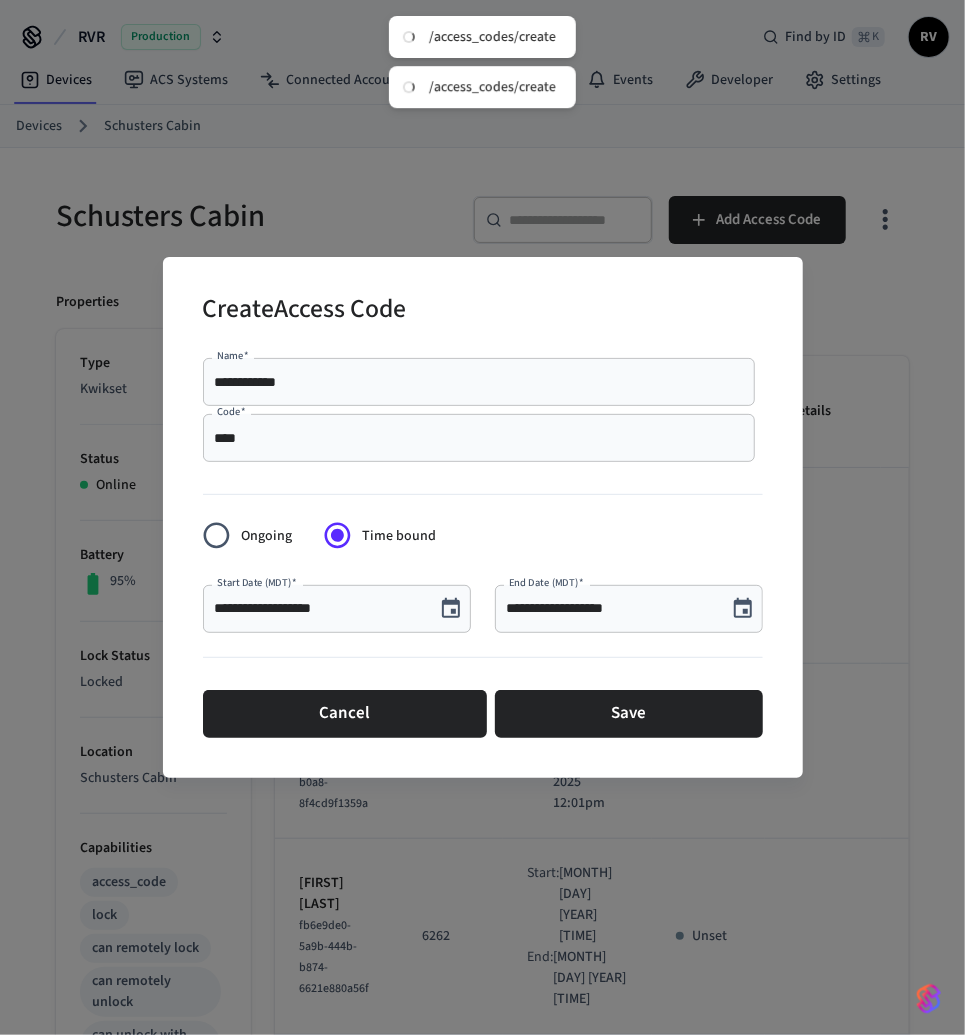 click 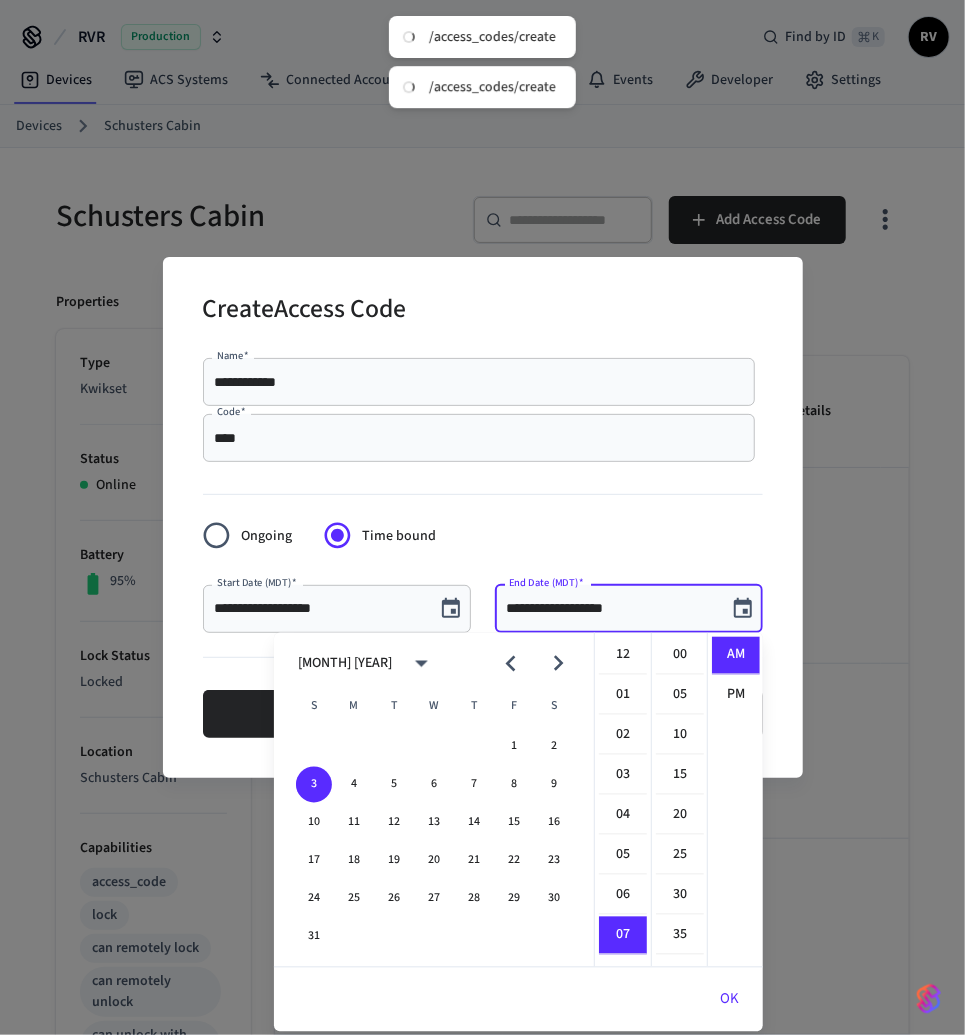 scroll, scrollTop: 278, scrollLeft: 0, axis: vertical 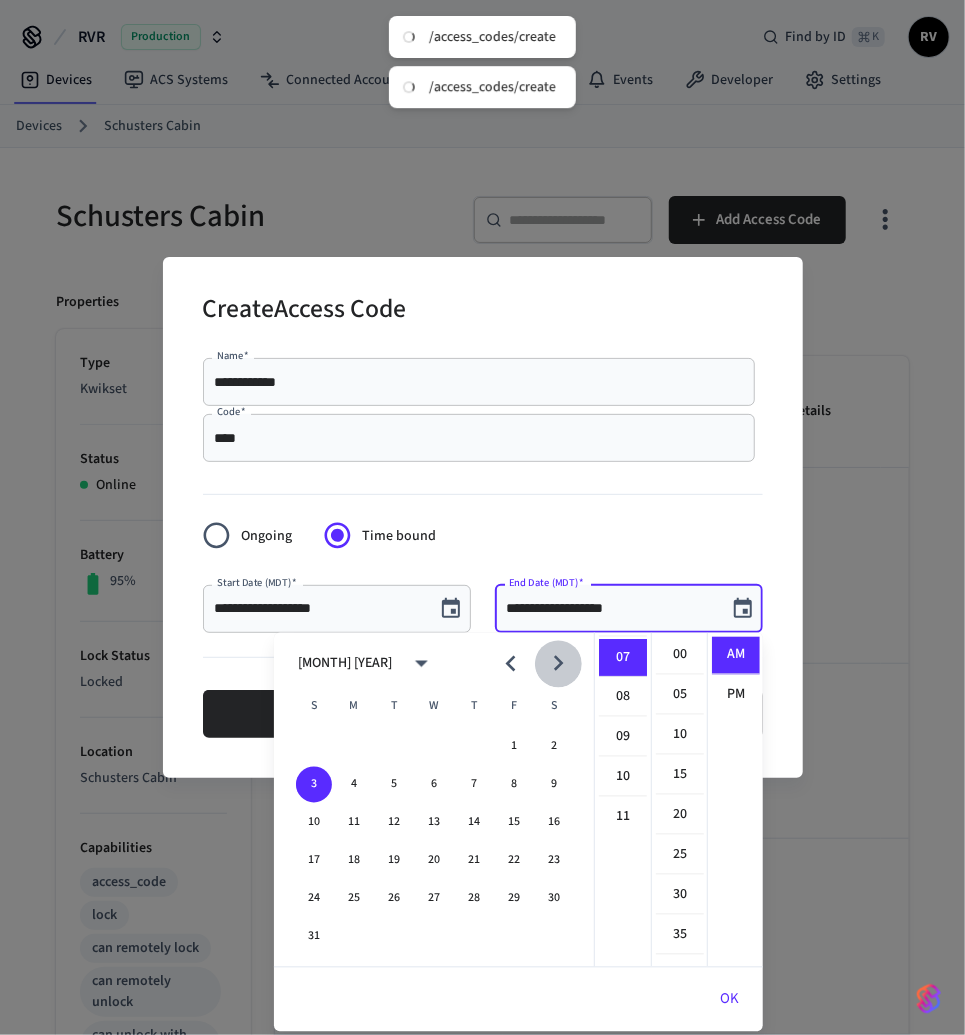 click 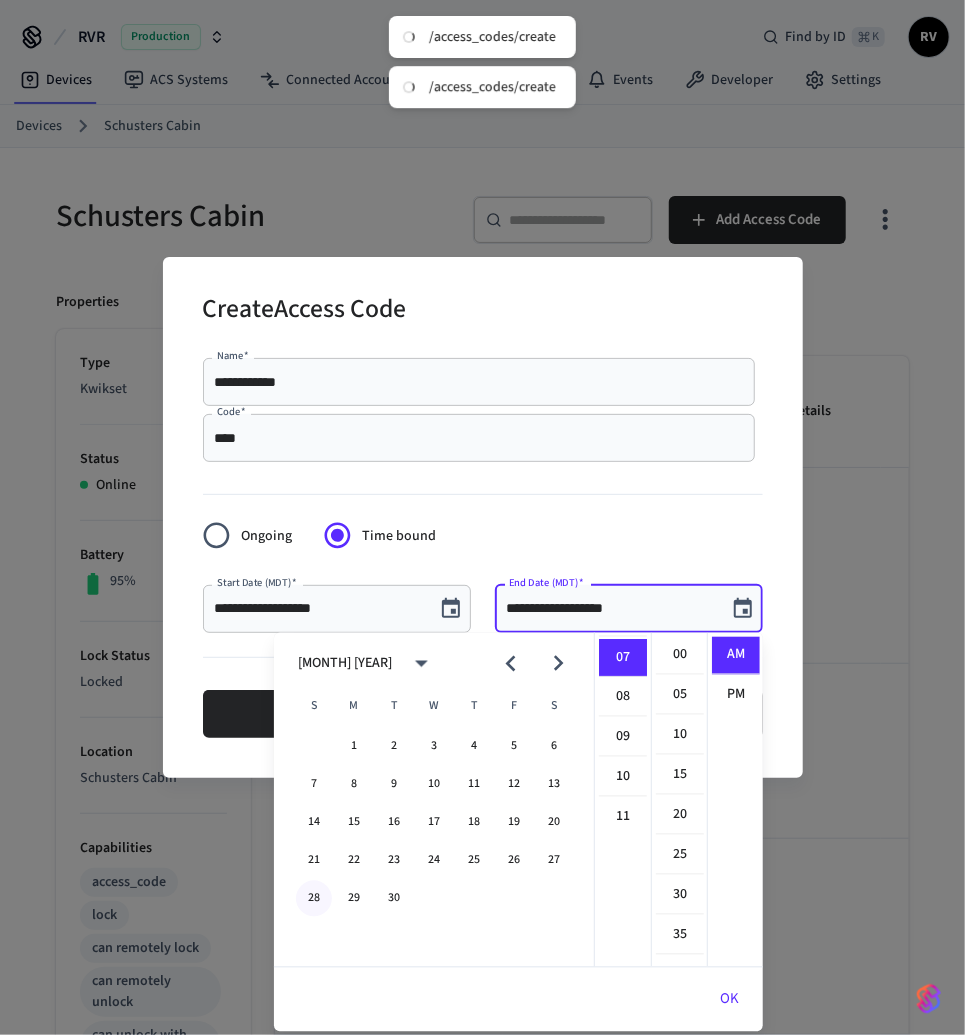 click on "28" at bounding box center (314, 899) 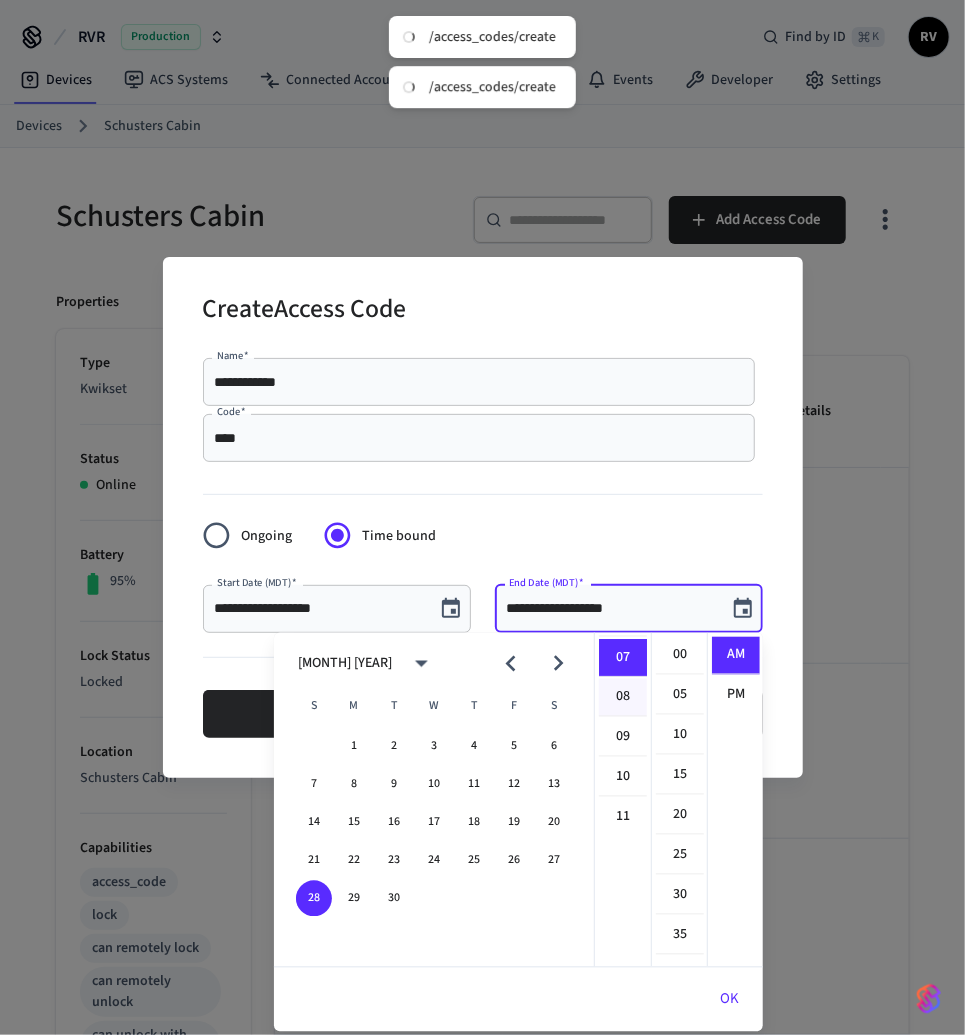 scroll, scrollTop: 0, scrollLeft: 0, axis: both 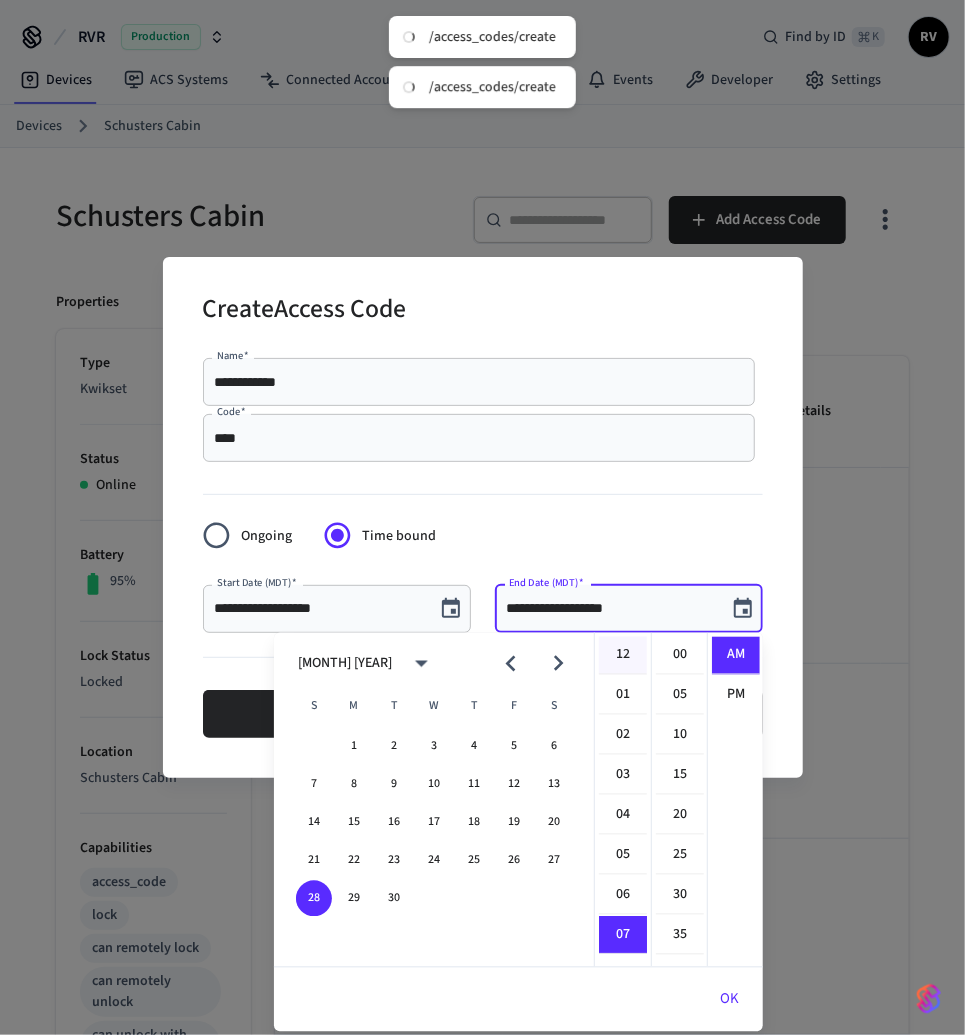 click on "12" at bounding box center (623, 656) 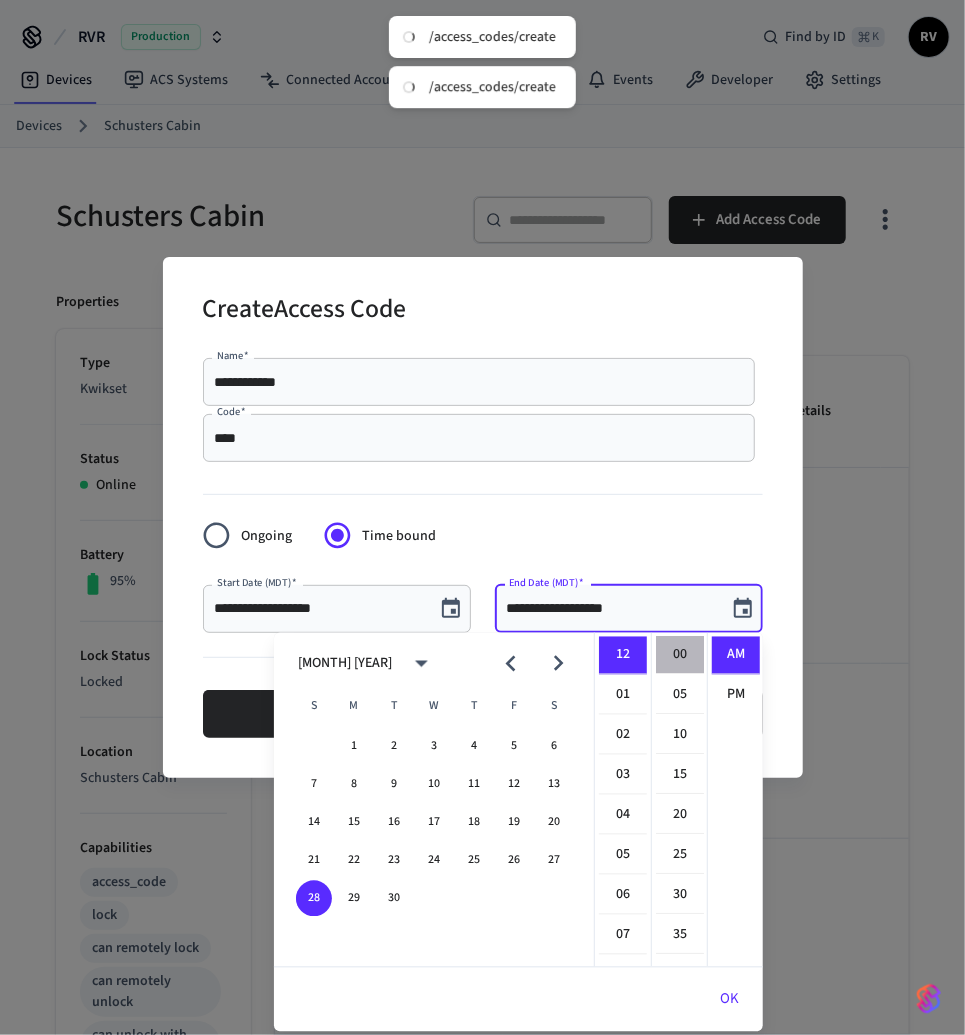 click on "00" at bounding box center (680, 656) 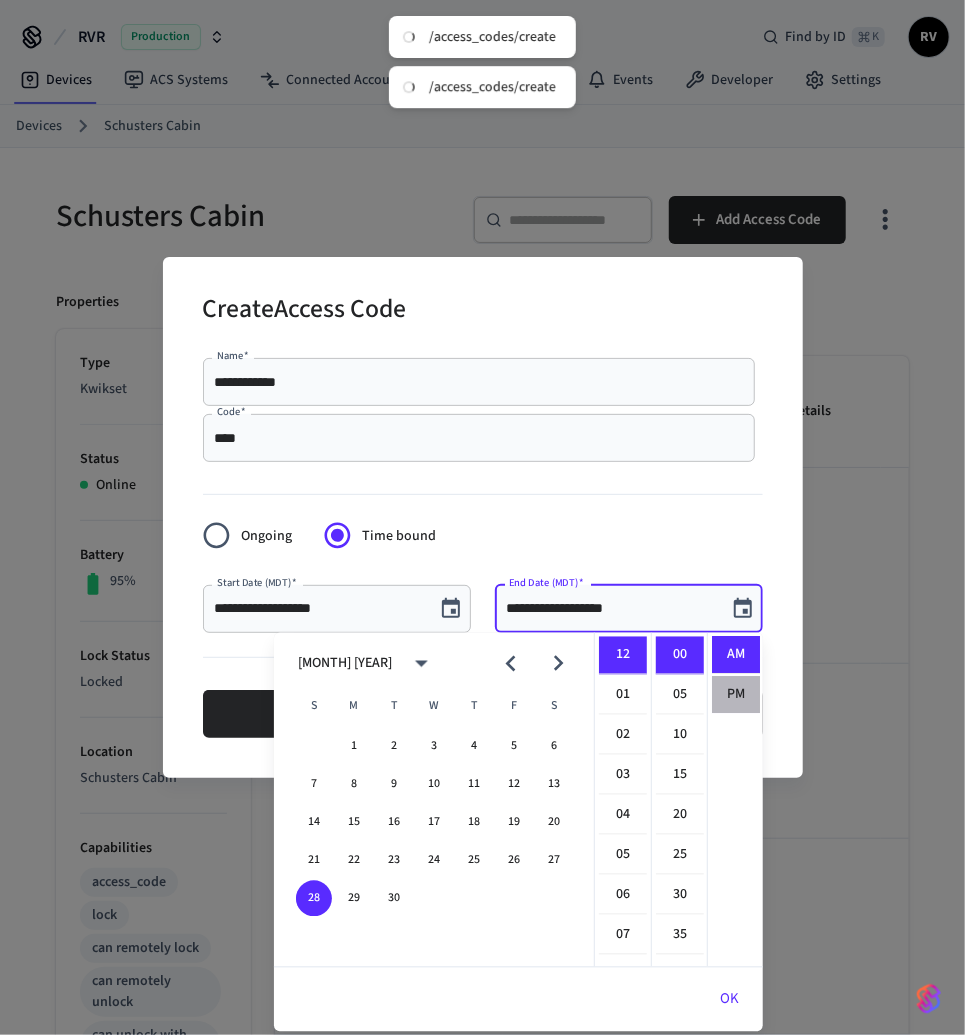 click on "PM" at bounding box center [736, 695] 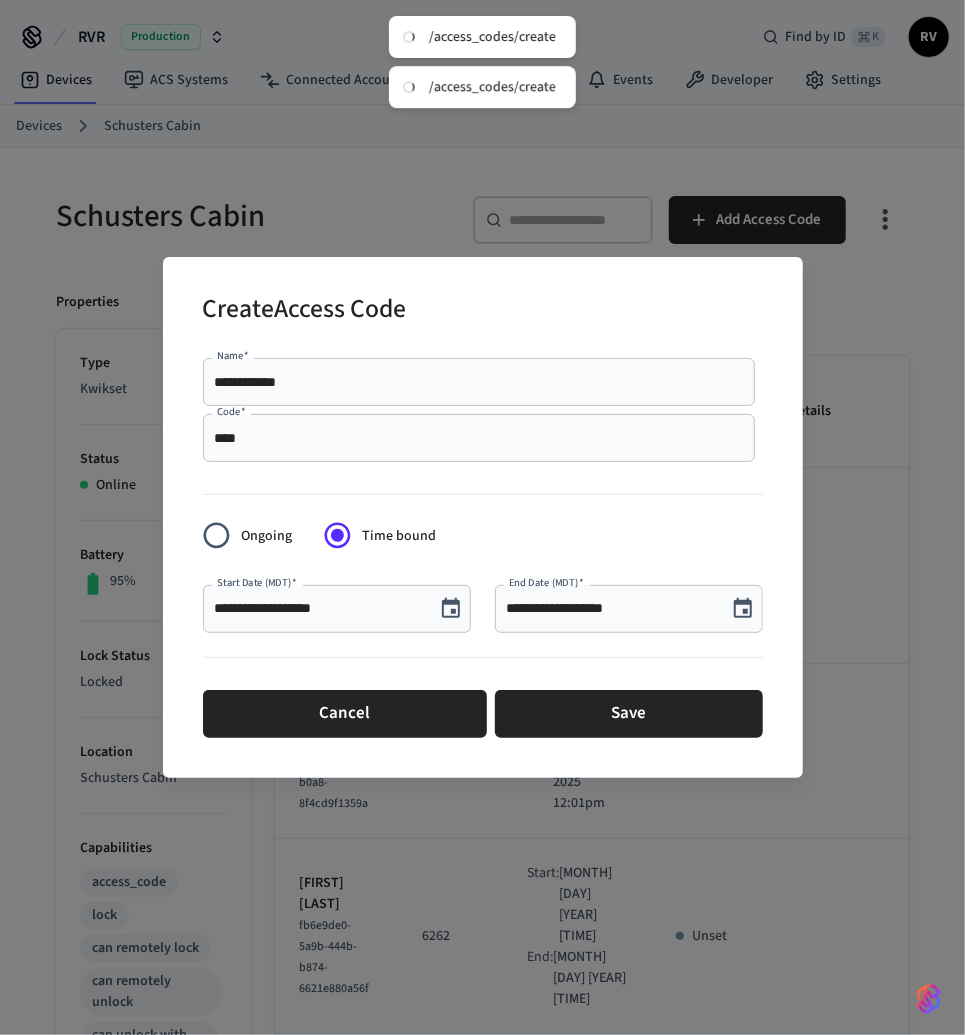 scroll, scrollTop: 36, scrollLeft: 0, axis: vertical 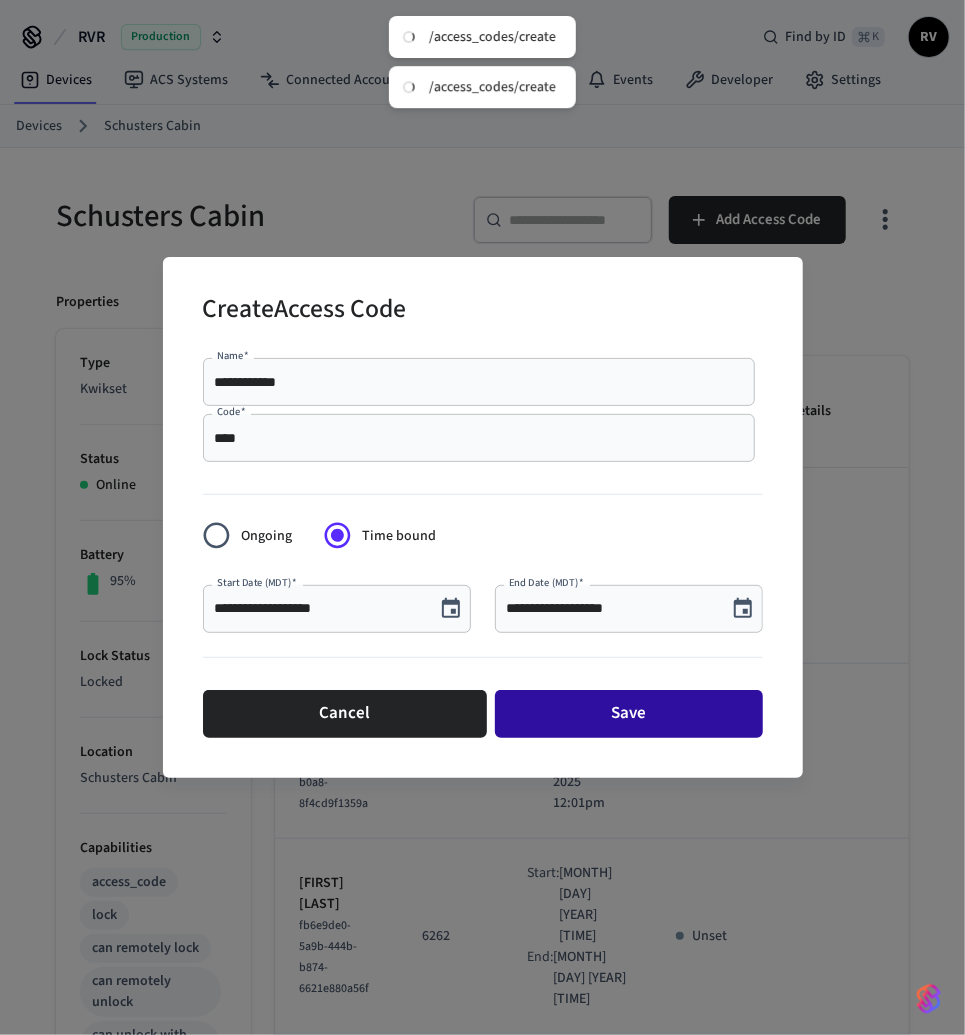 click on "Save" at bounding box center [629, 714] 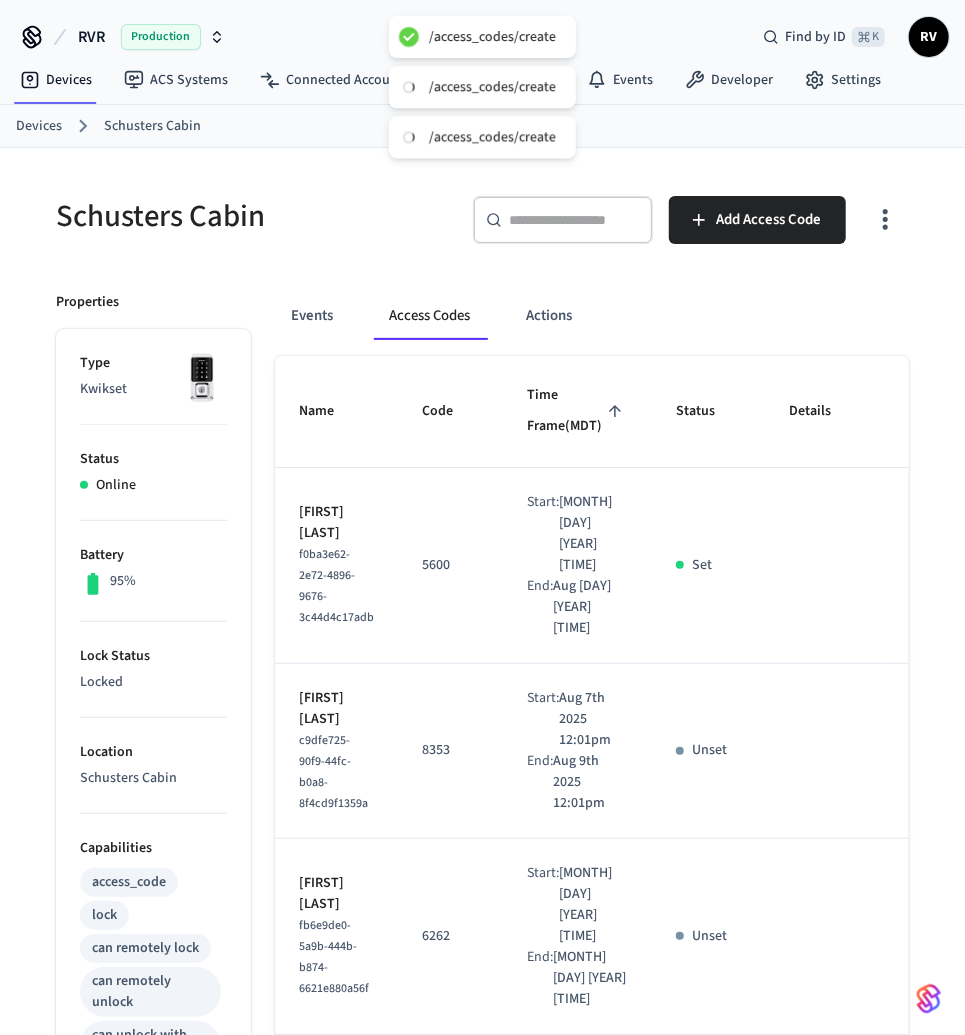 click on "Devices" at bounding box center (39, 126) 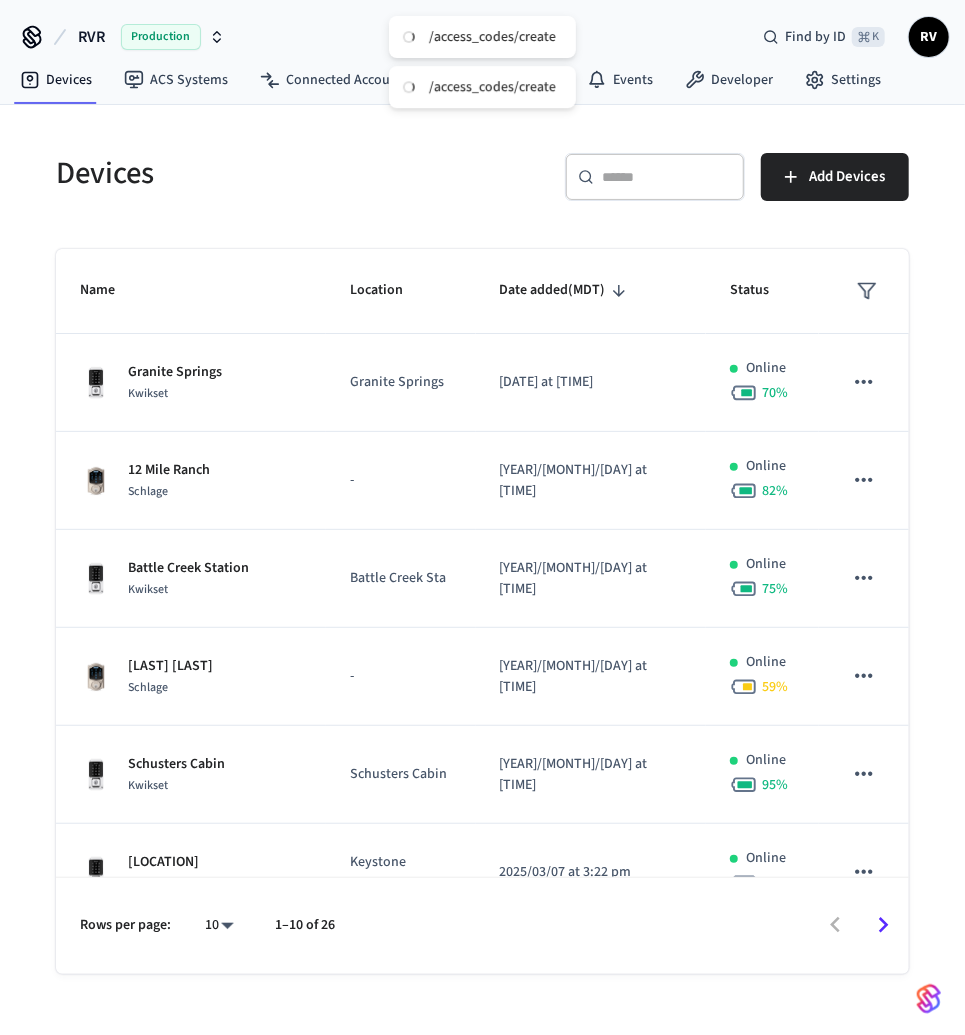 click on "​ ​" at bounding box center (655, 177) 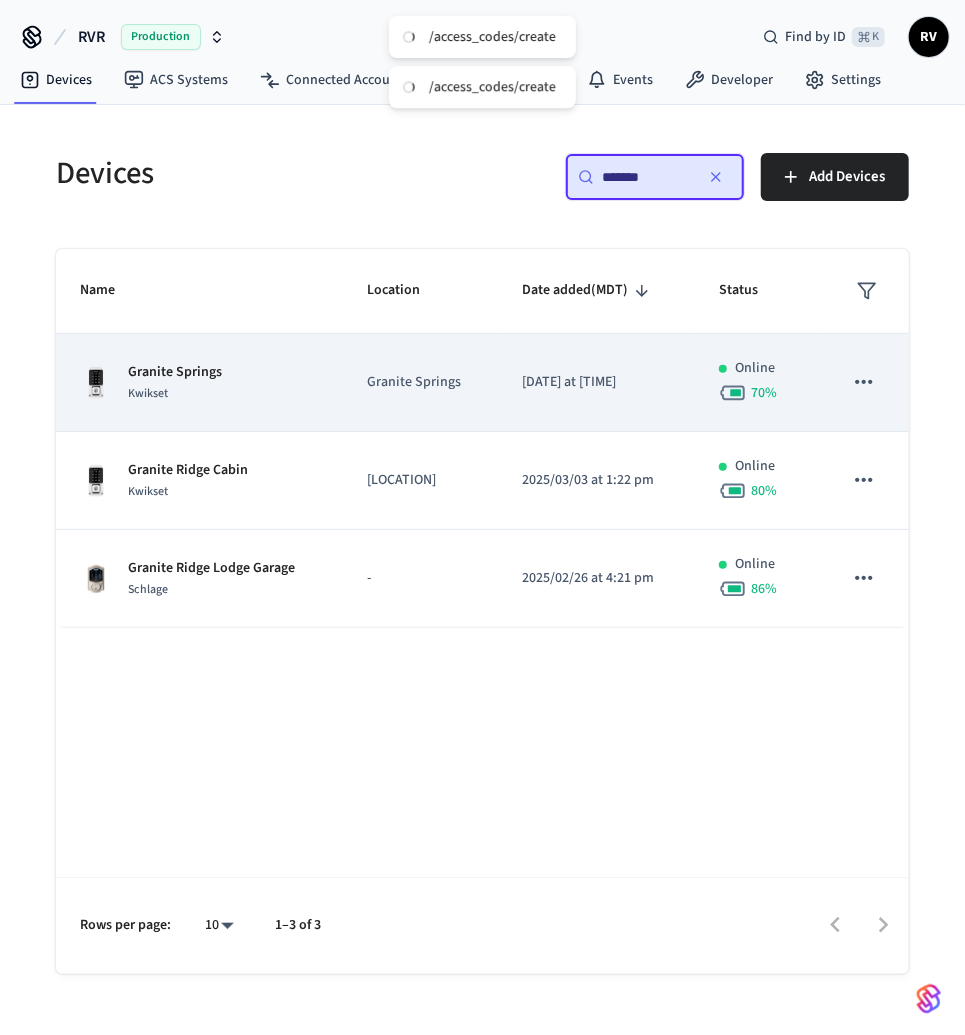 type on "*******" 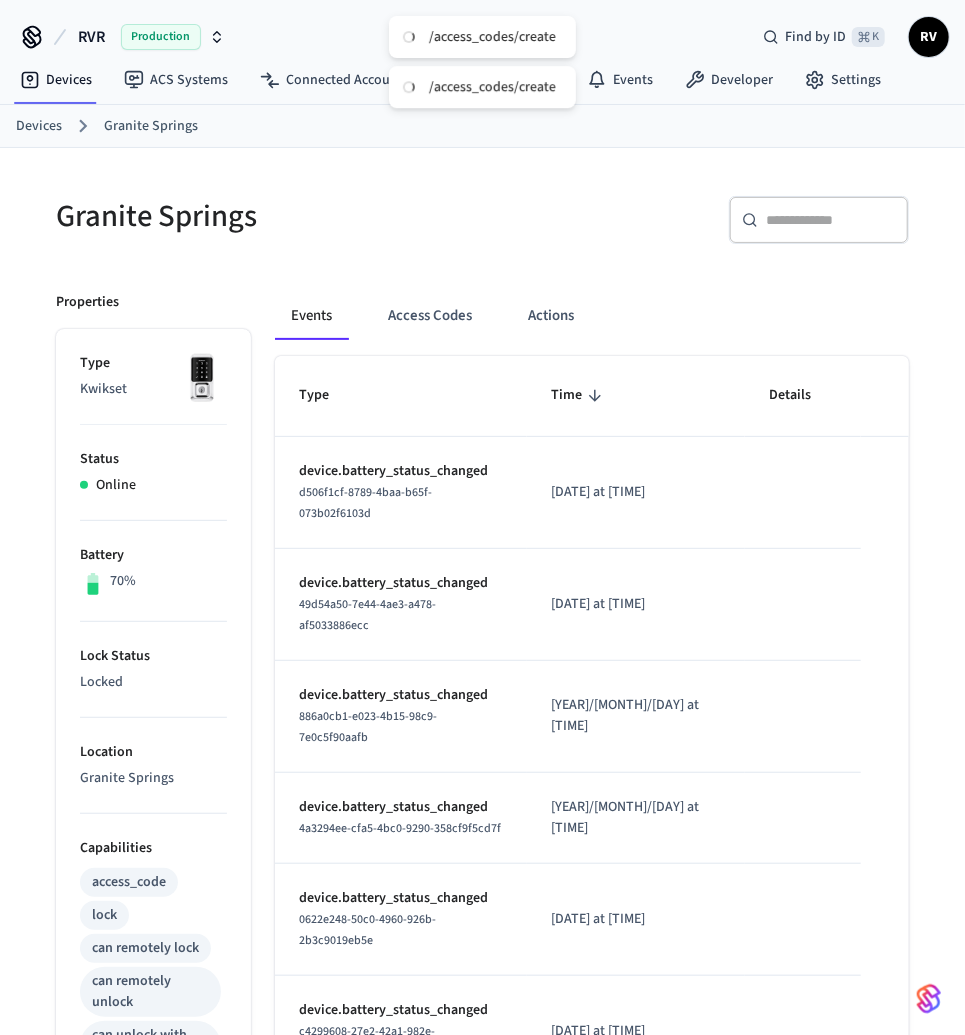 click on "Access Codes" at bounding box center (430, 316) 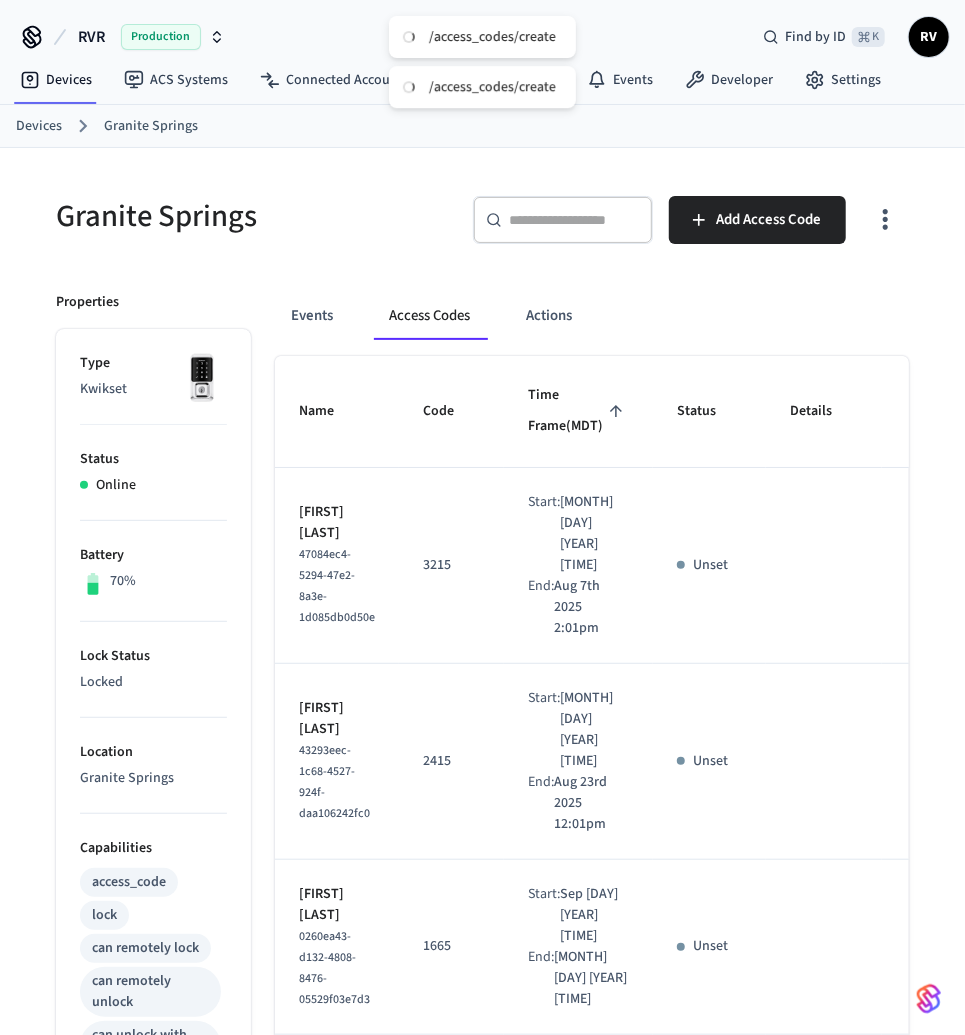 click on "Access Codes" at bounding box center (429, 316) 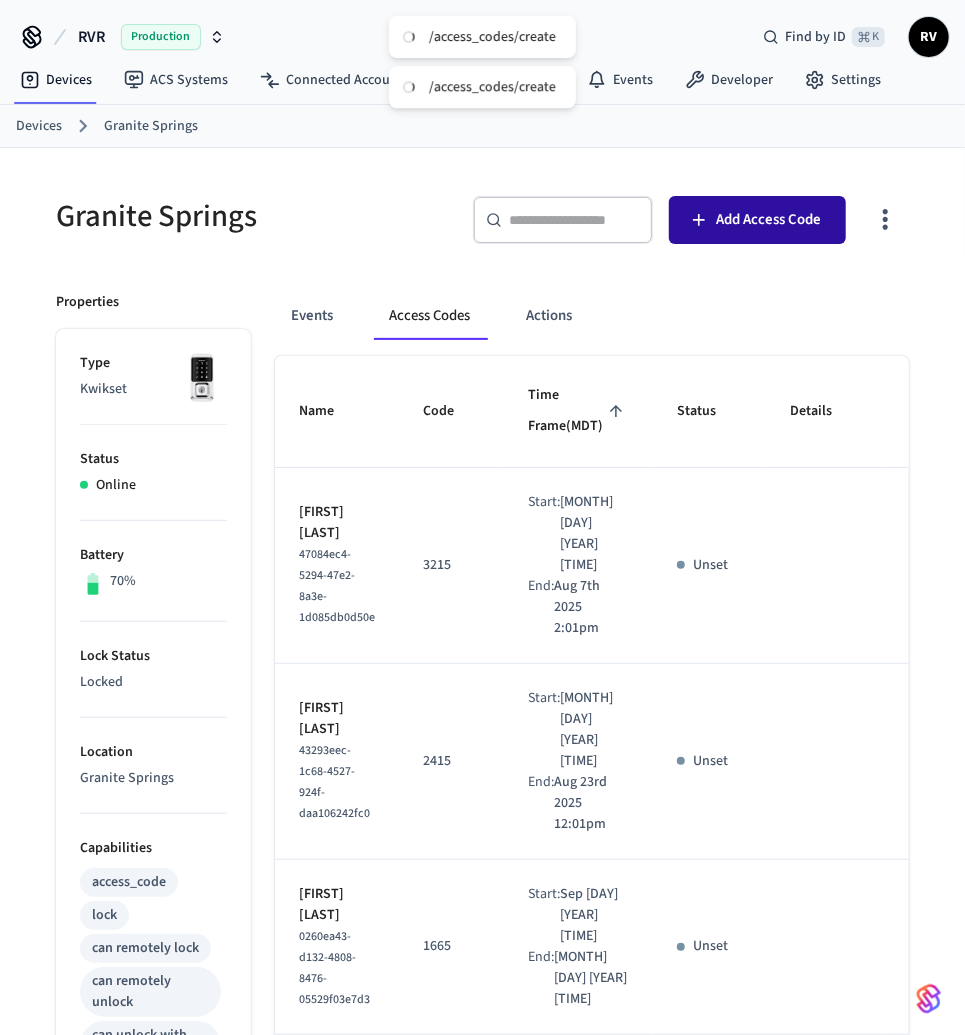 click on "Add Access Code" at bounding box center (769, 220) 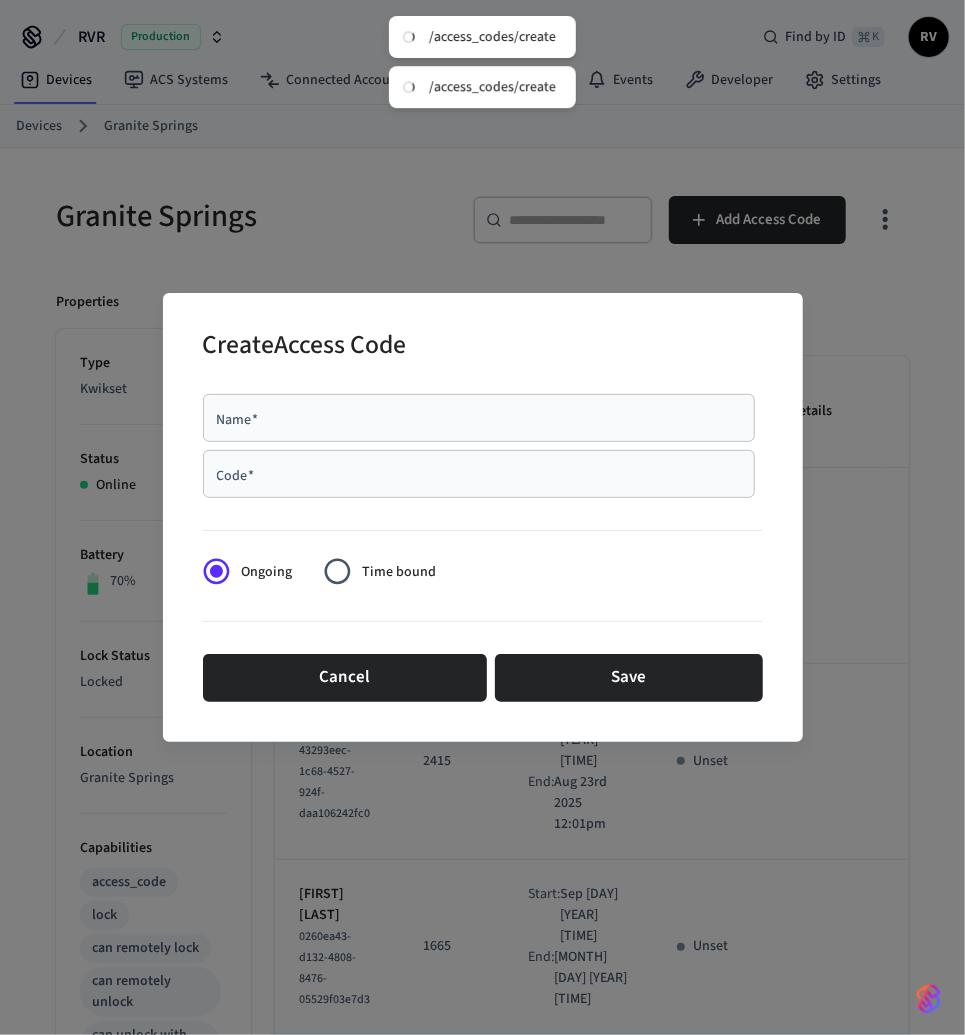 click on "Code   *" at bounding box center [479, 474] 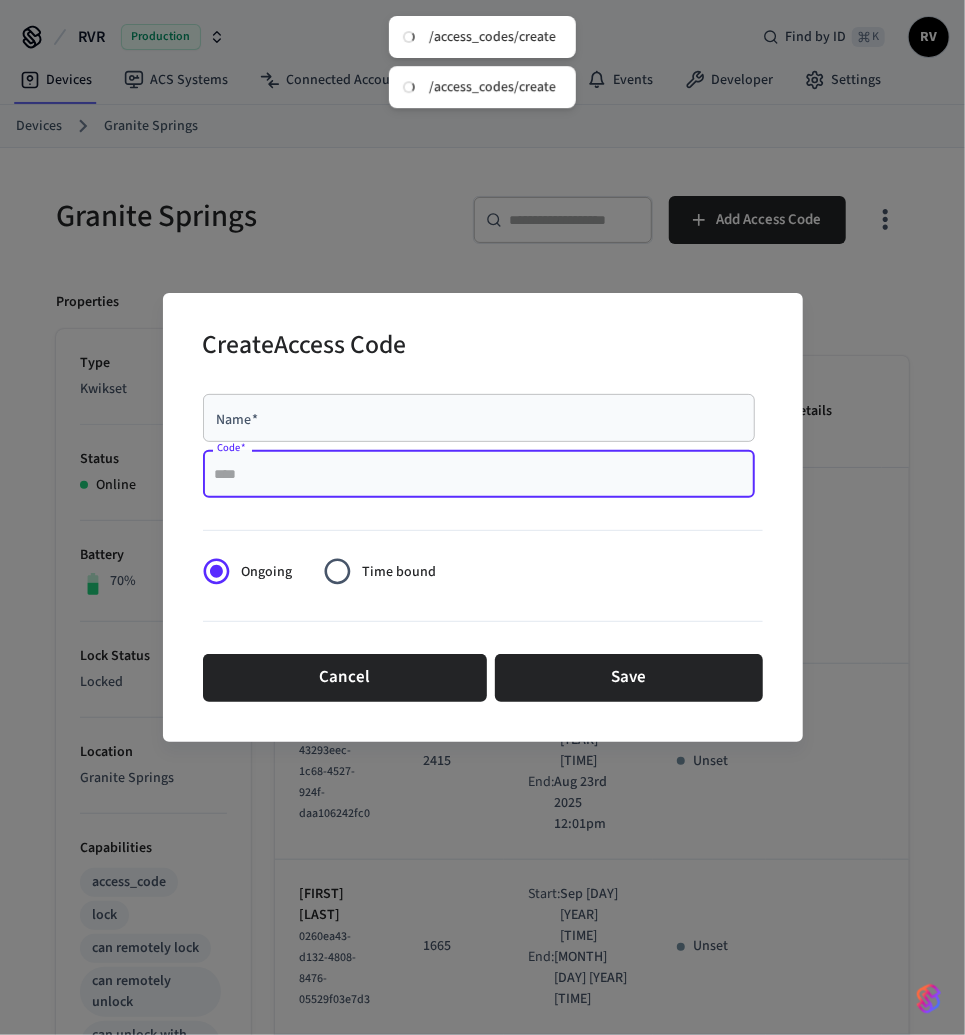 paste on "****" 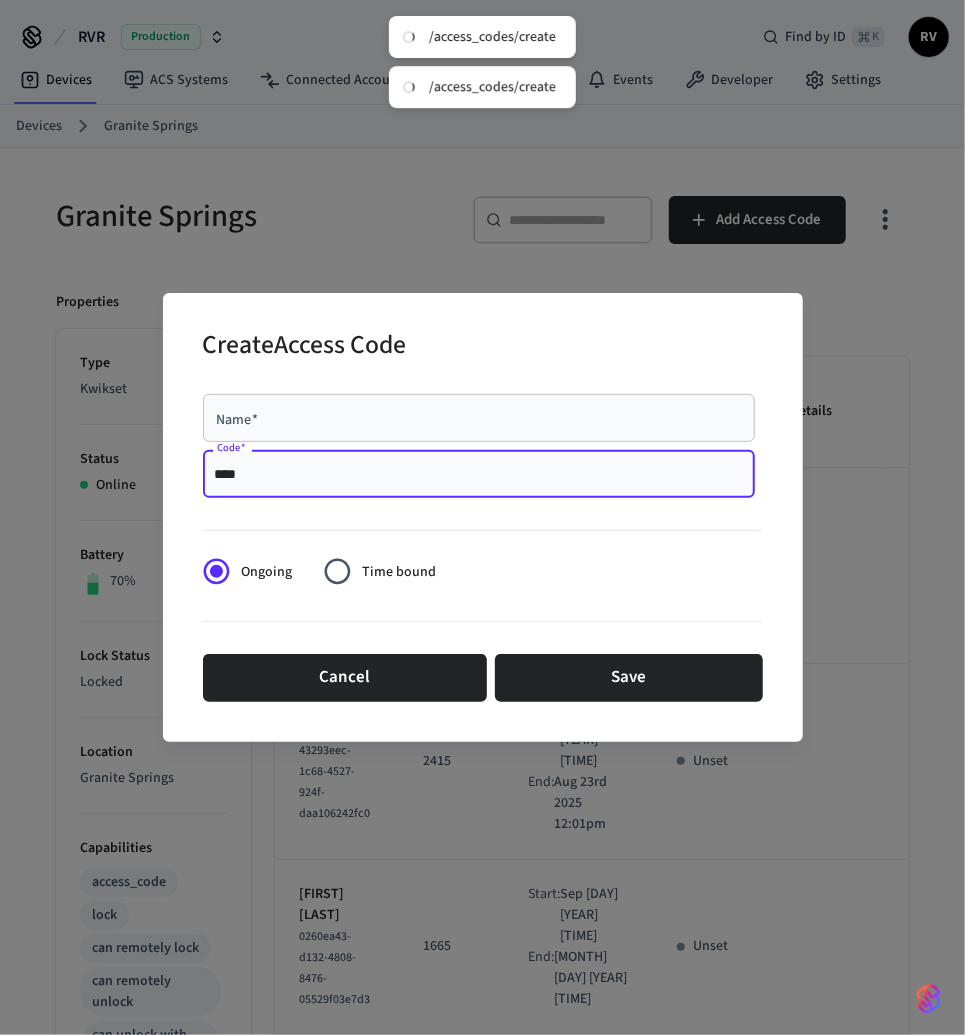 type on "****" 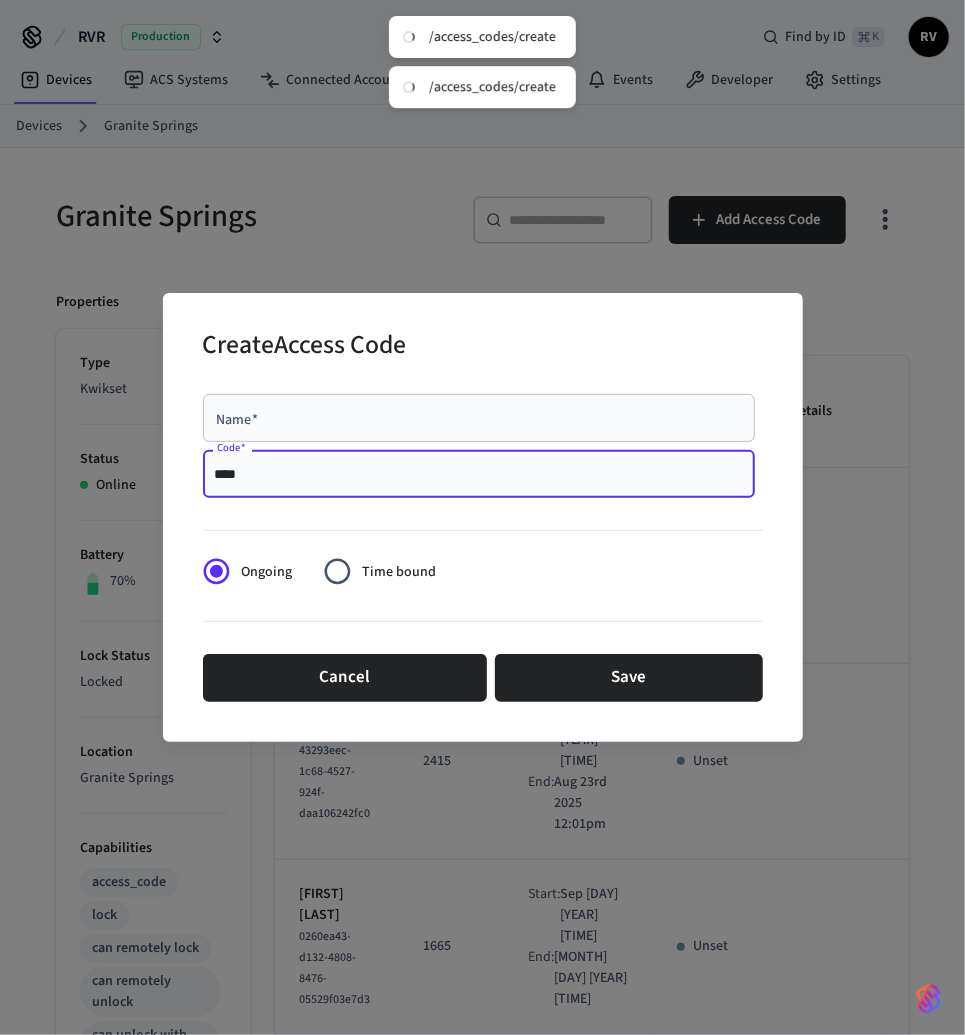 click on "Name   *" at bounding box center [479, 418] 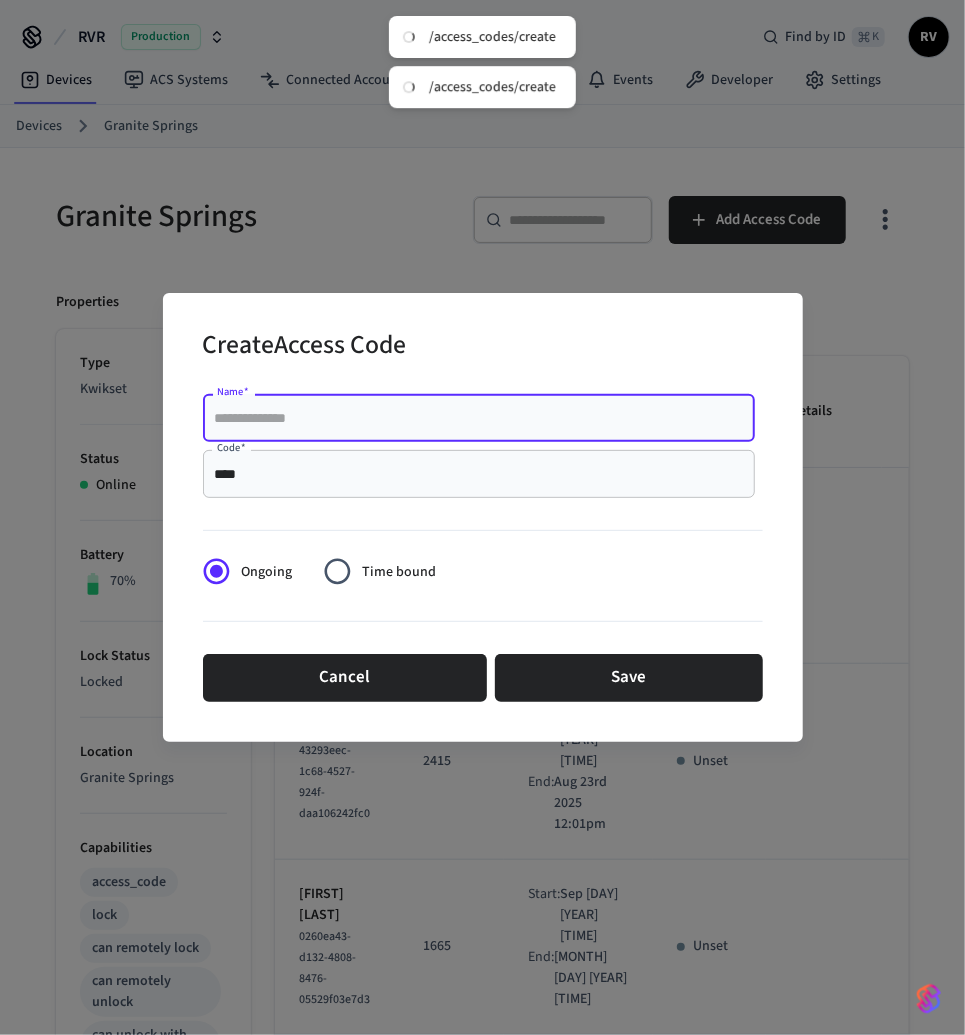 paste on "**********" 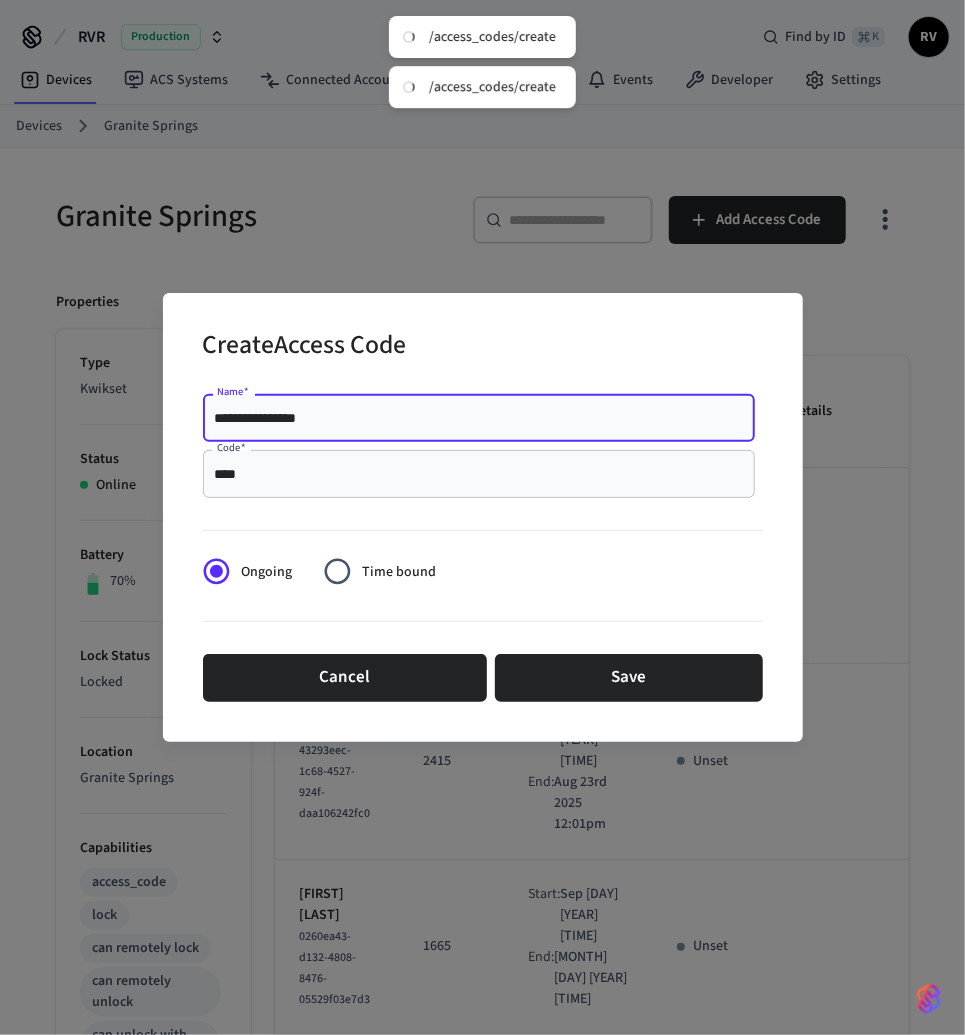 click on "**********" at bounding box center (479, 418) 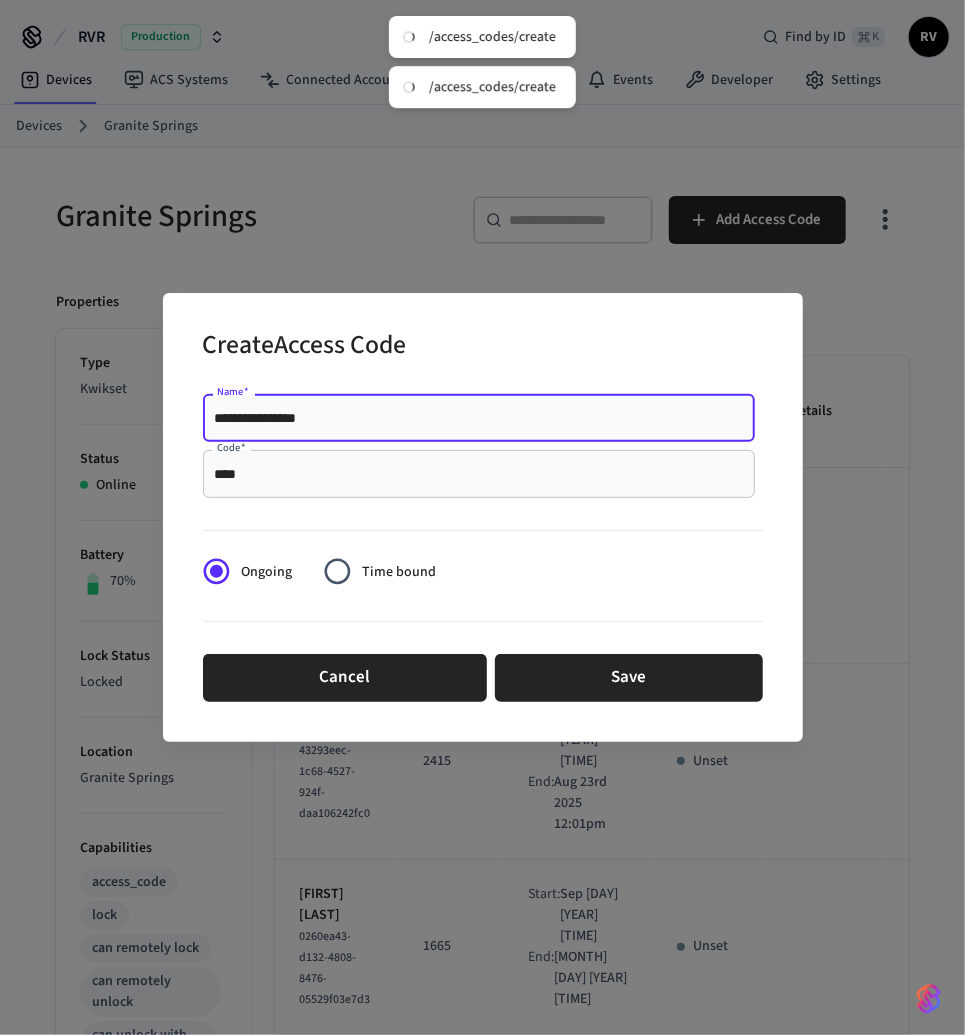 click on "**********" at bounding box center [479, 418] 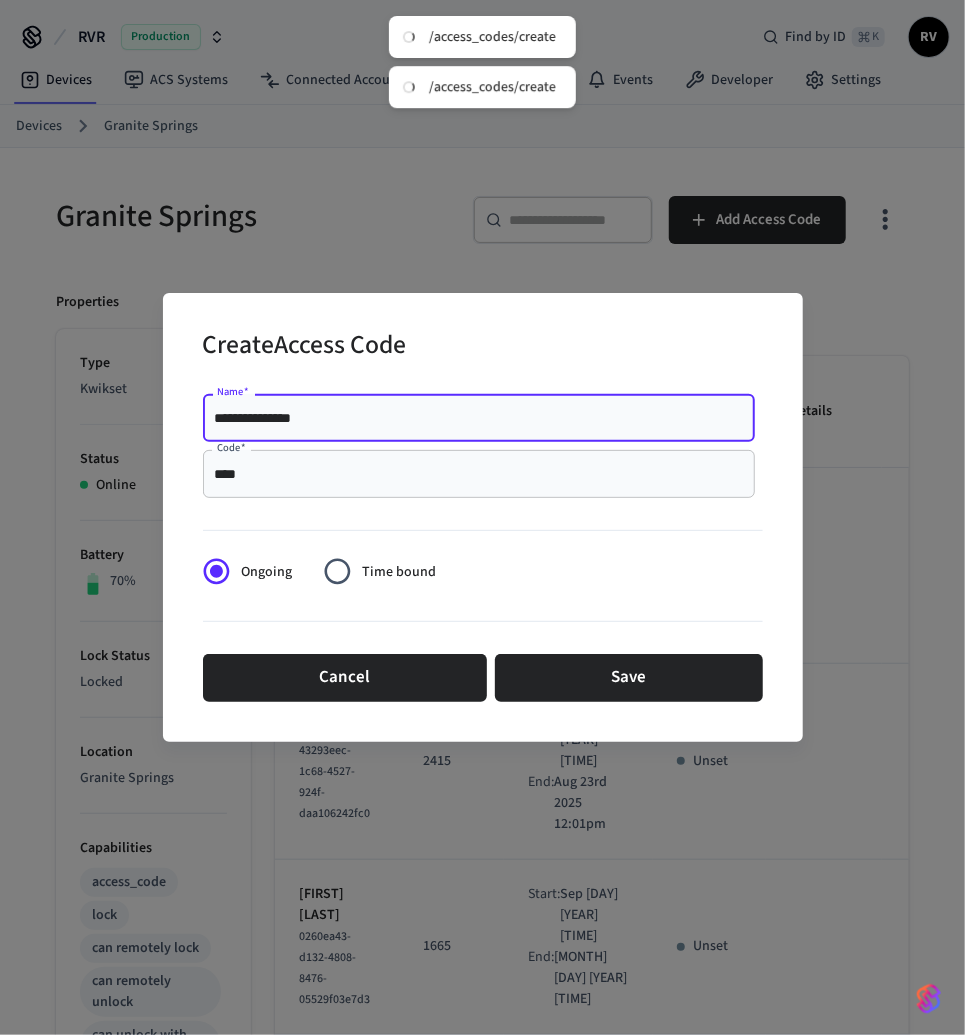 type on "**********" 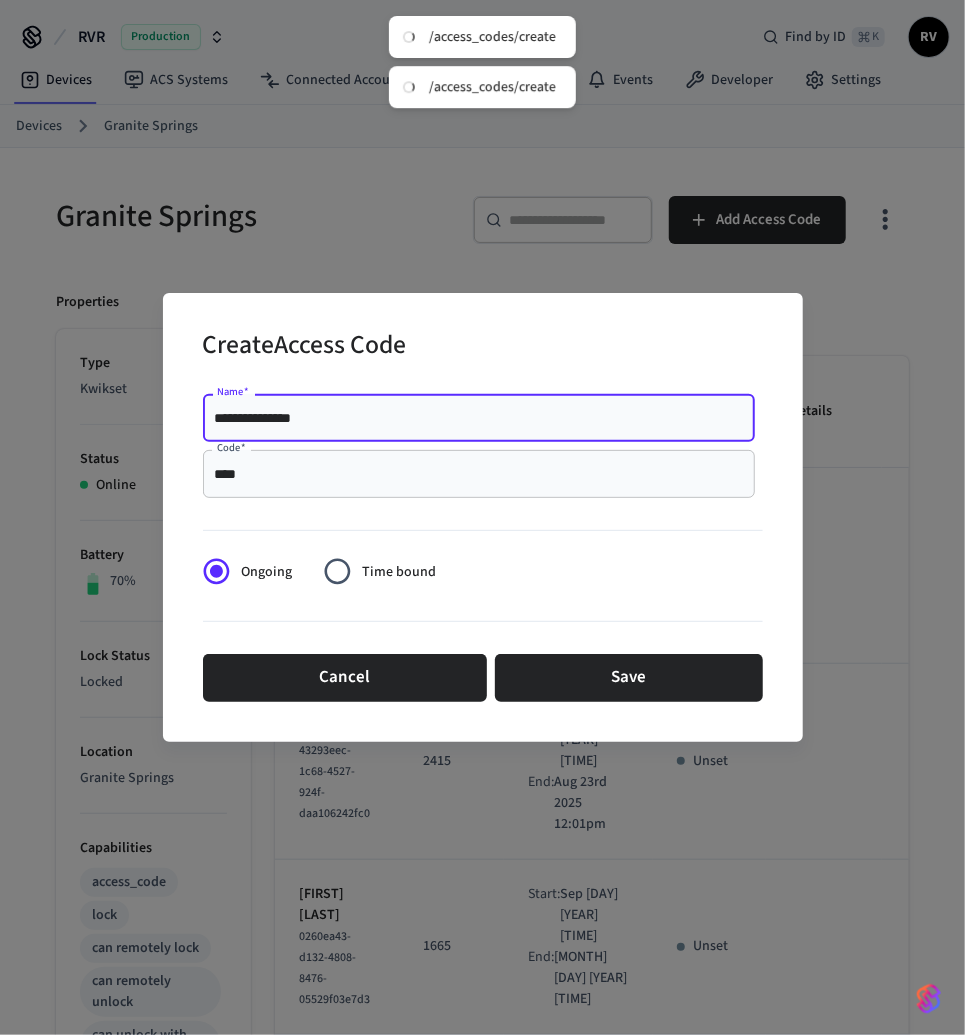 click on "Time bound" at bounding box center [374, 571] 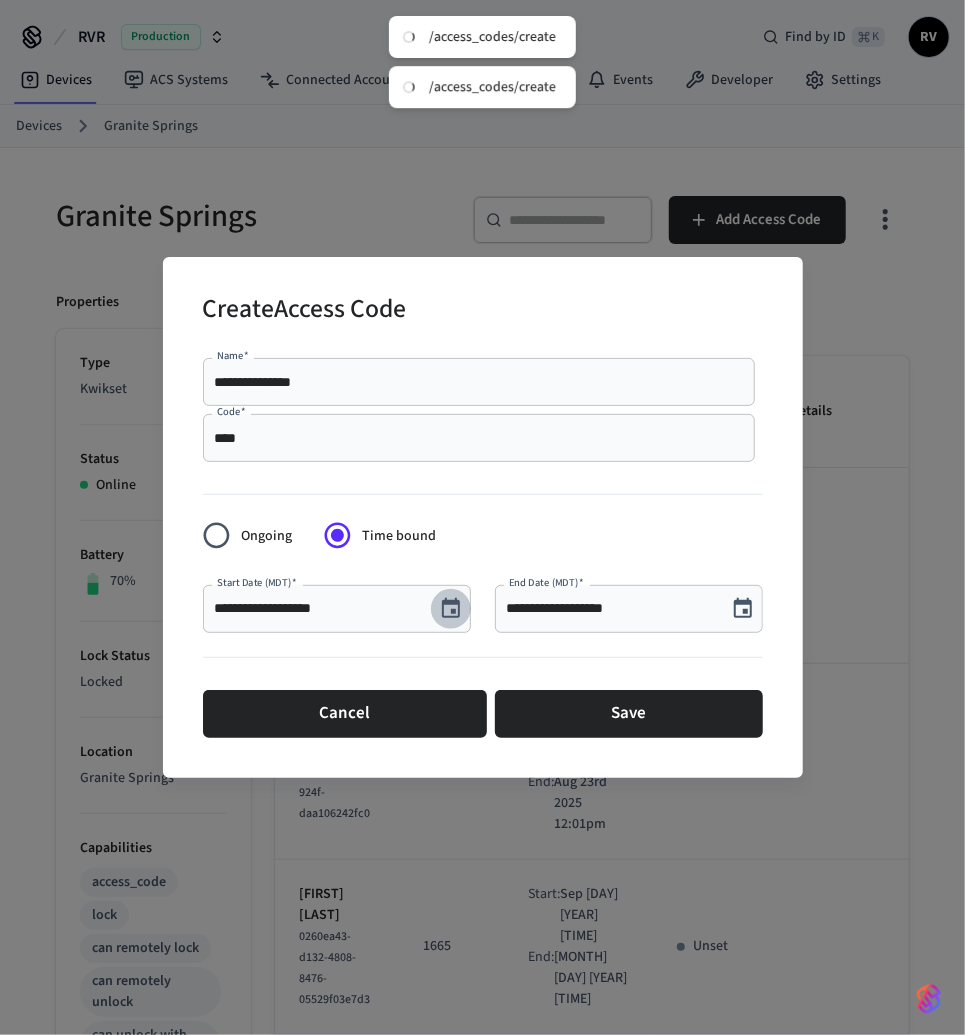 click at bounding box center [451, 609] 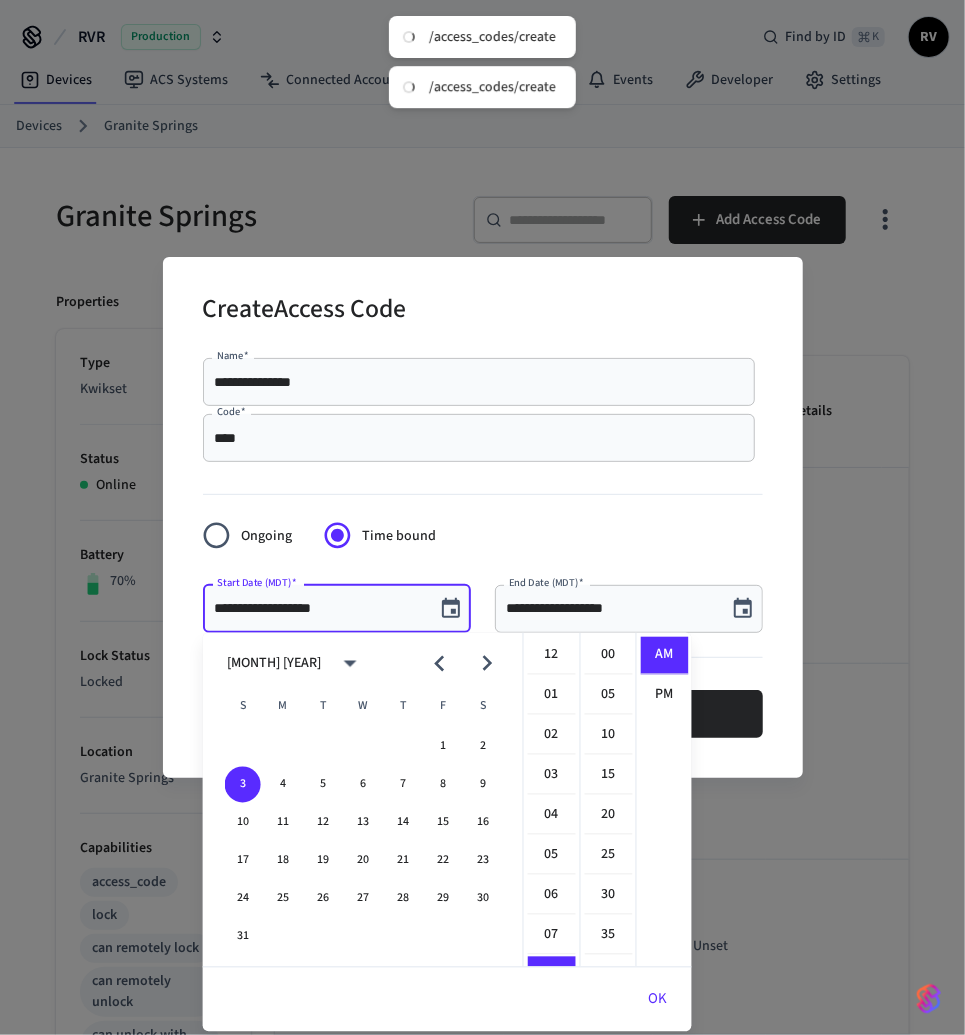 scroll, scrollTop: 317, scrollLeft: 0, axis: vertical 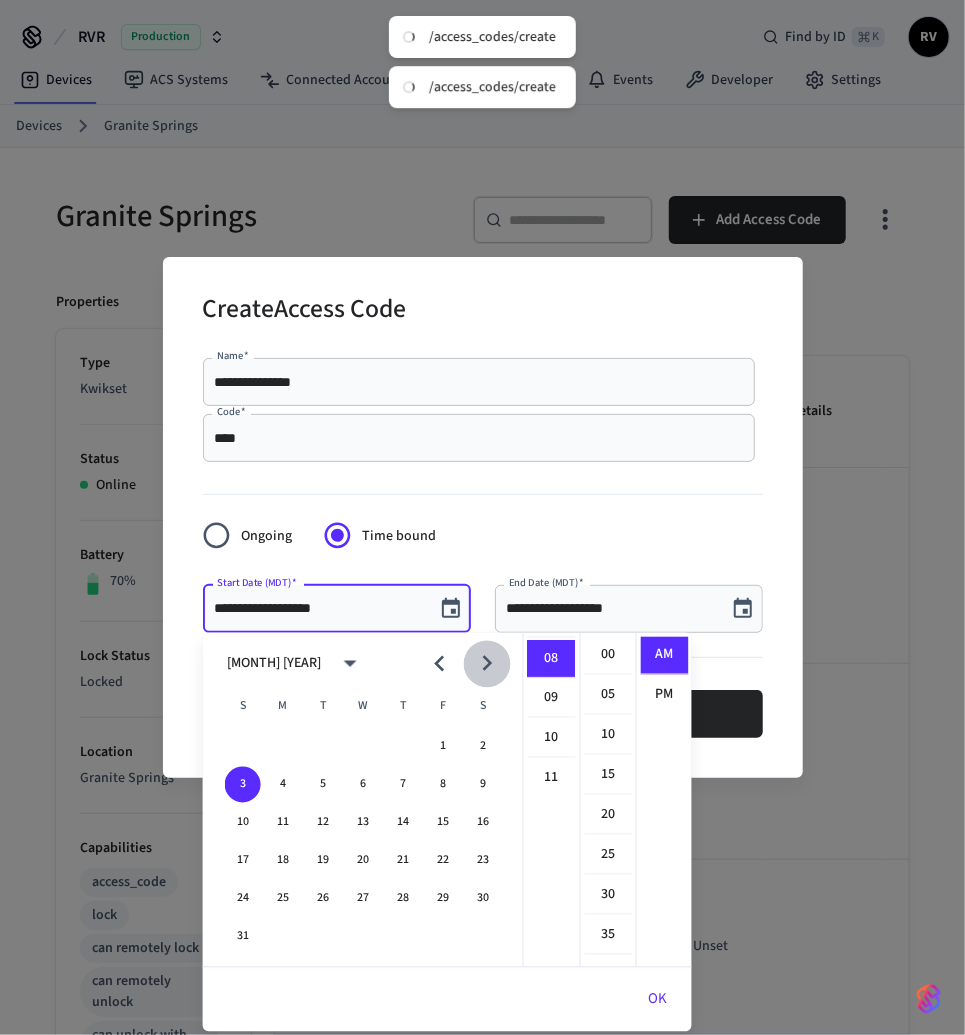 click at bounding box center [486, 663] 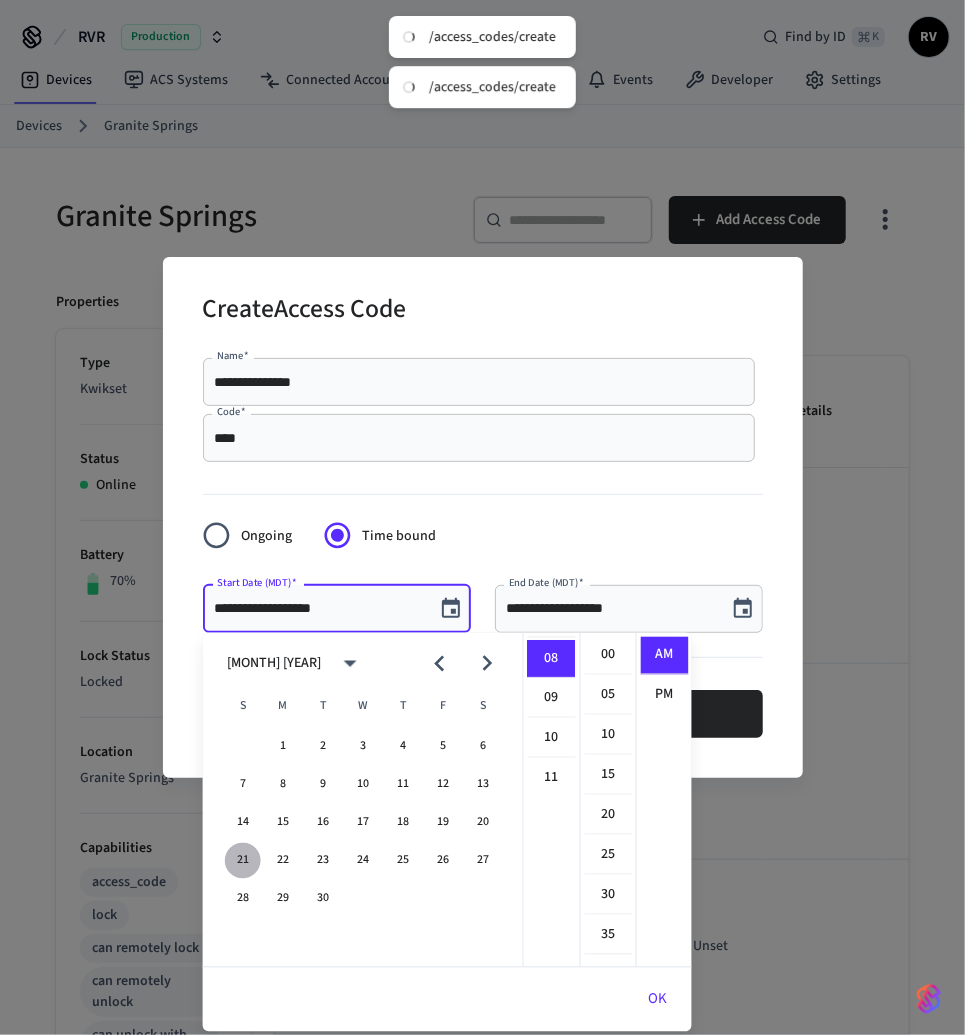 click on "21" at bounding box center [243, 861] 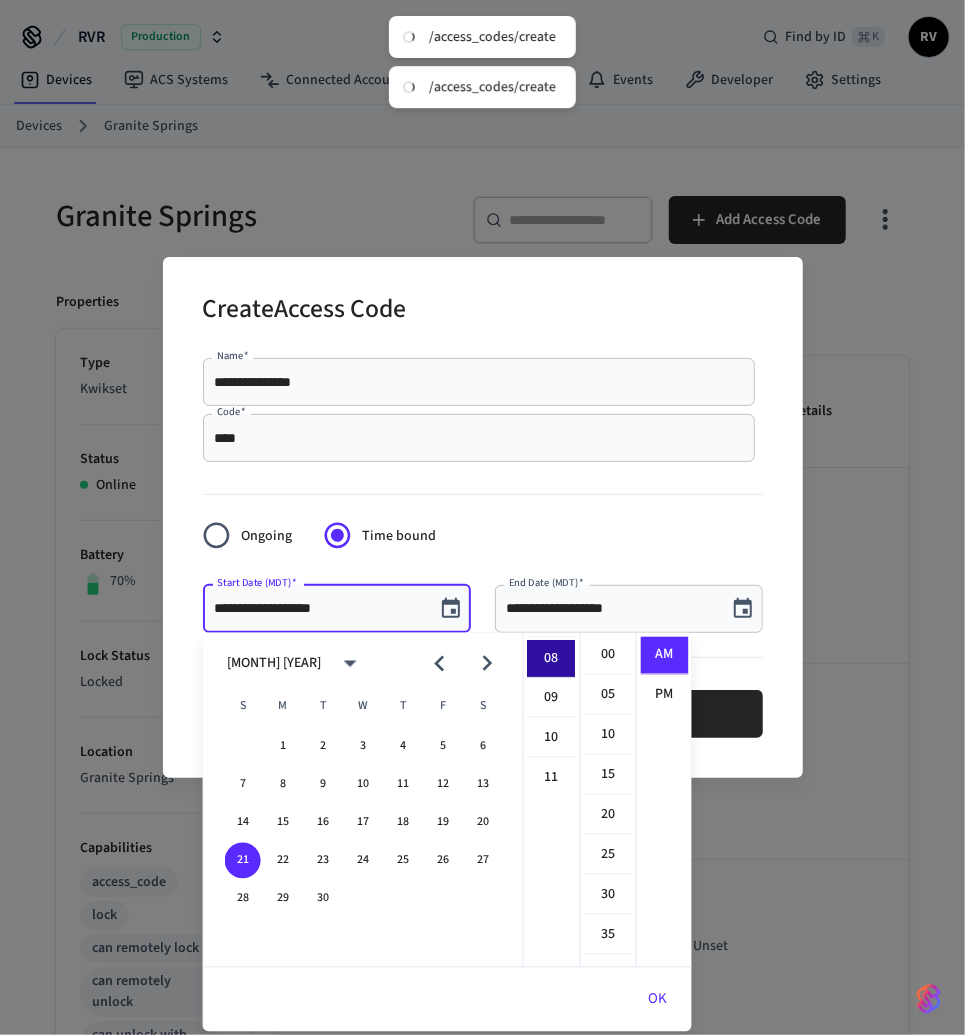 scroll, scrollTop: 0, scrollLeft: 0, axis: both 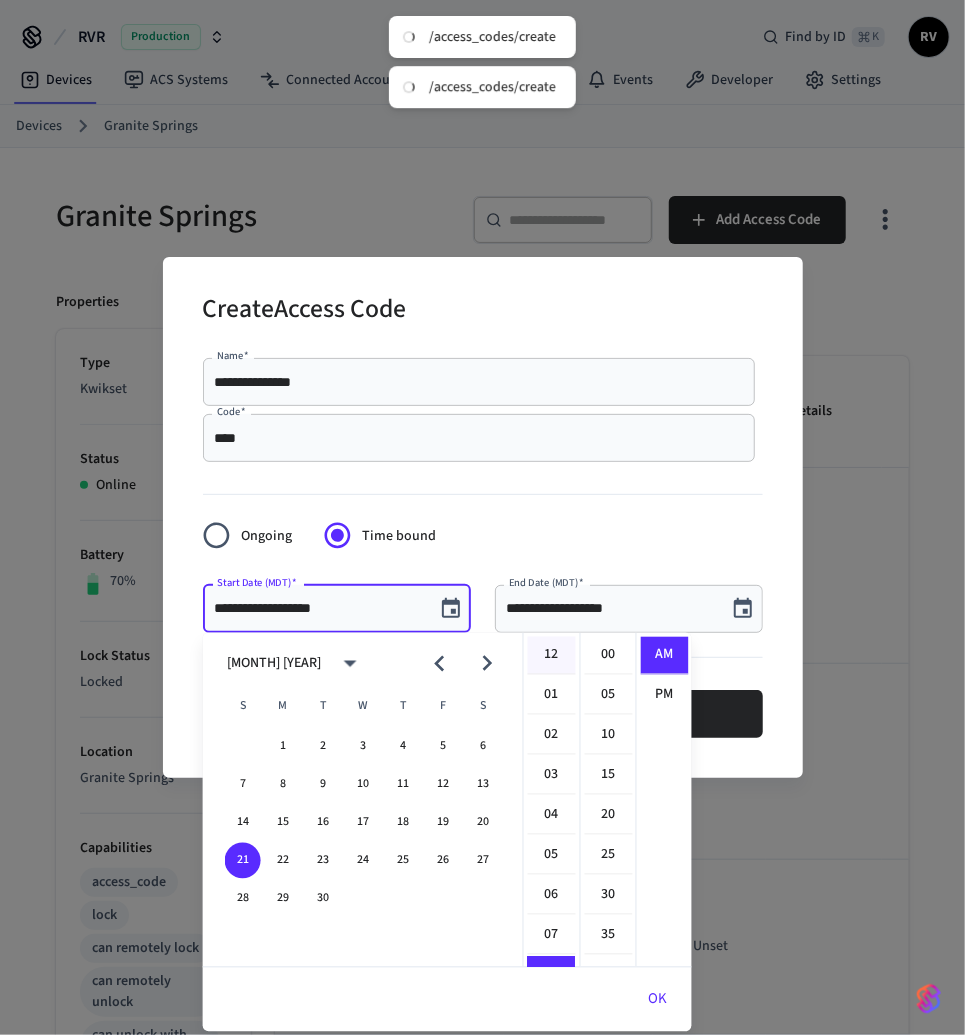 click on "12" at bounding box center (552, 656) 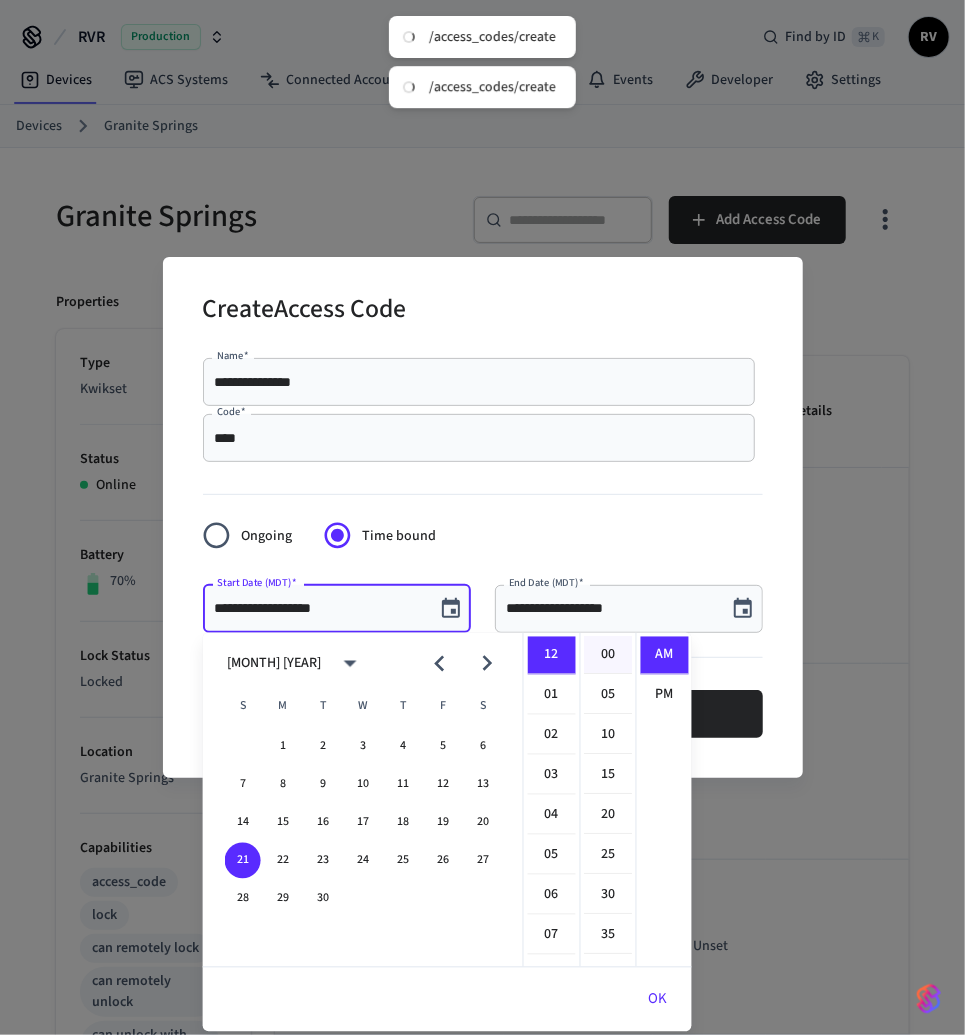 click on "00" at bounding box center [609, 656] 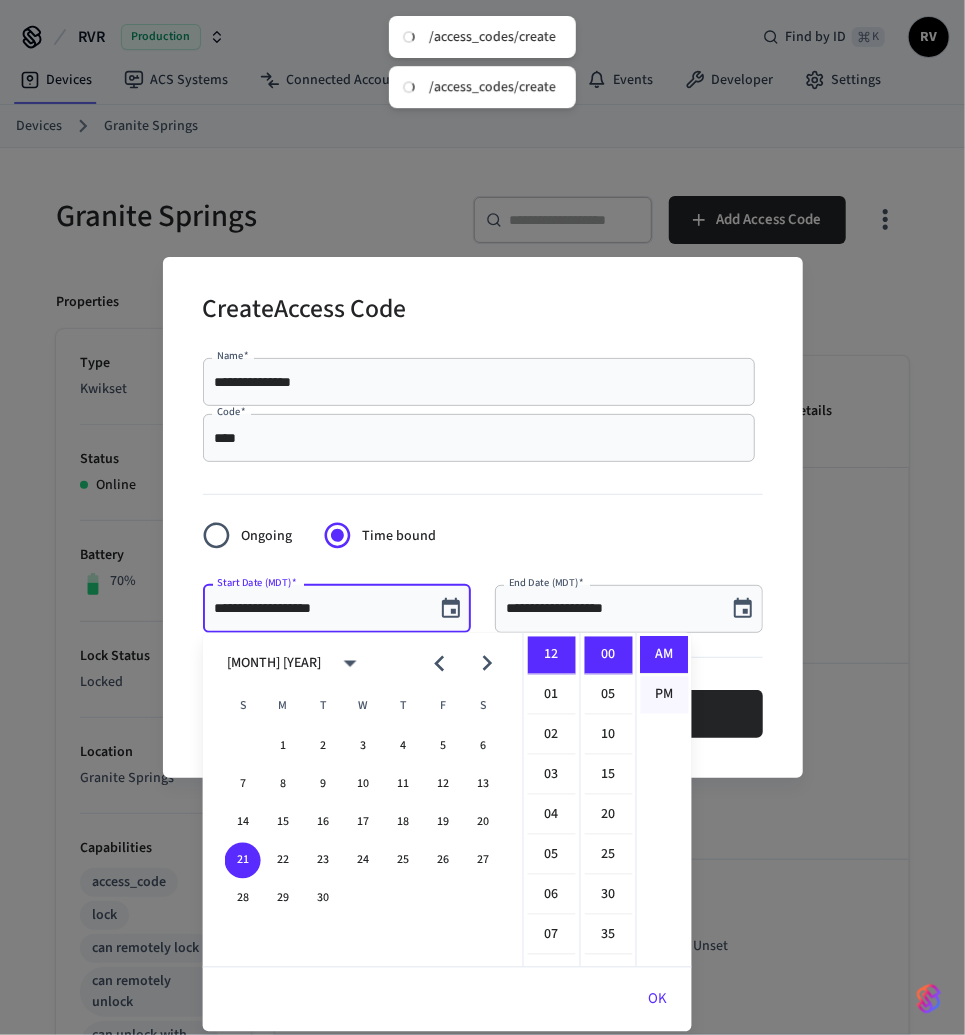 click on "PM" at bounding box center (665, 695) 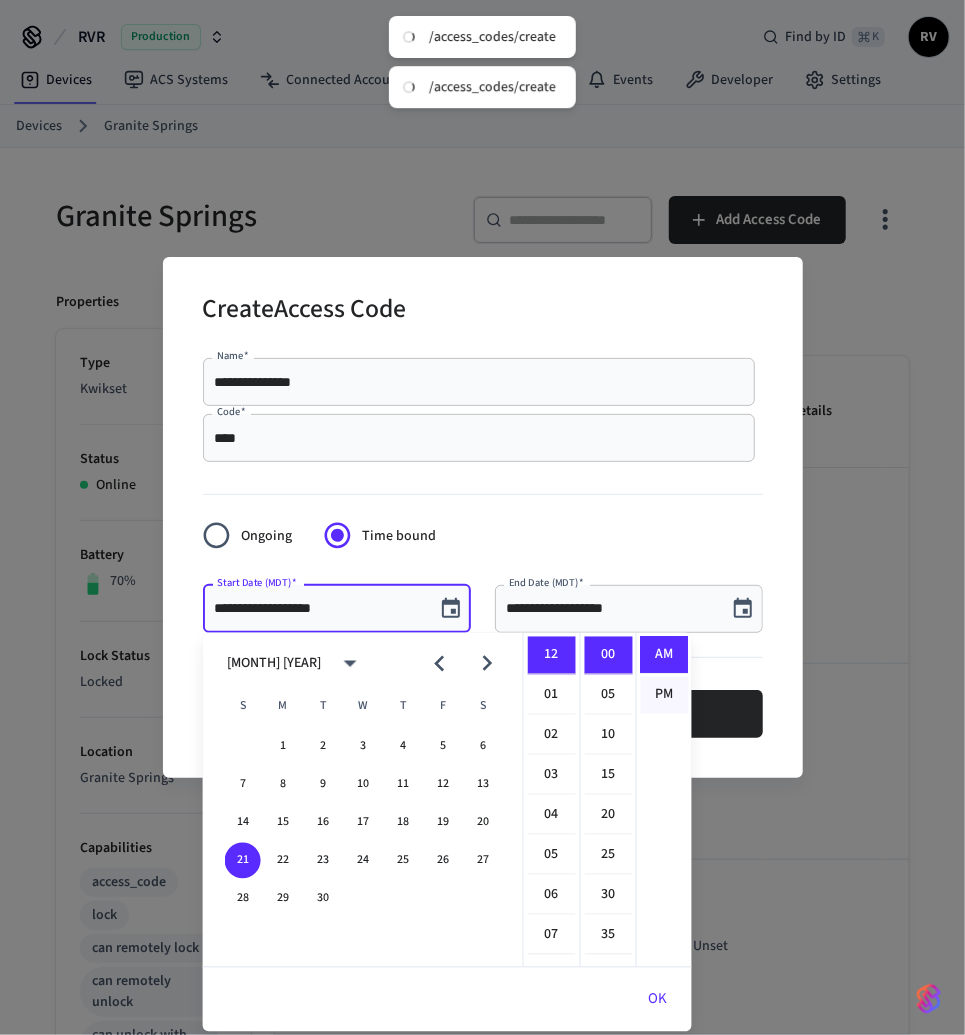 type on "**********" 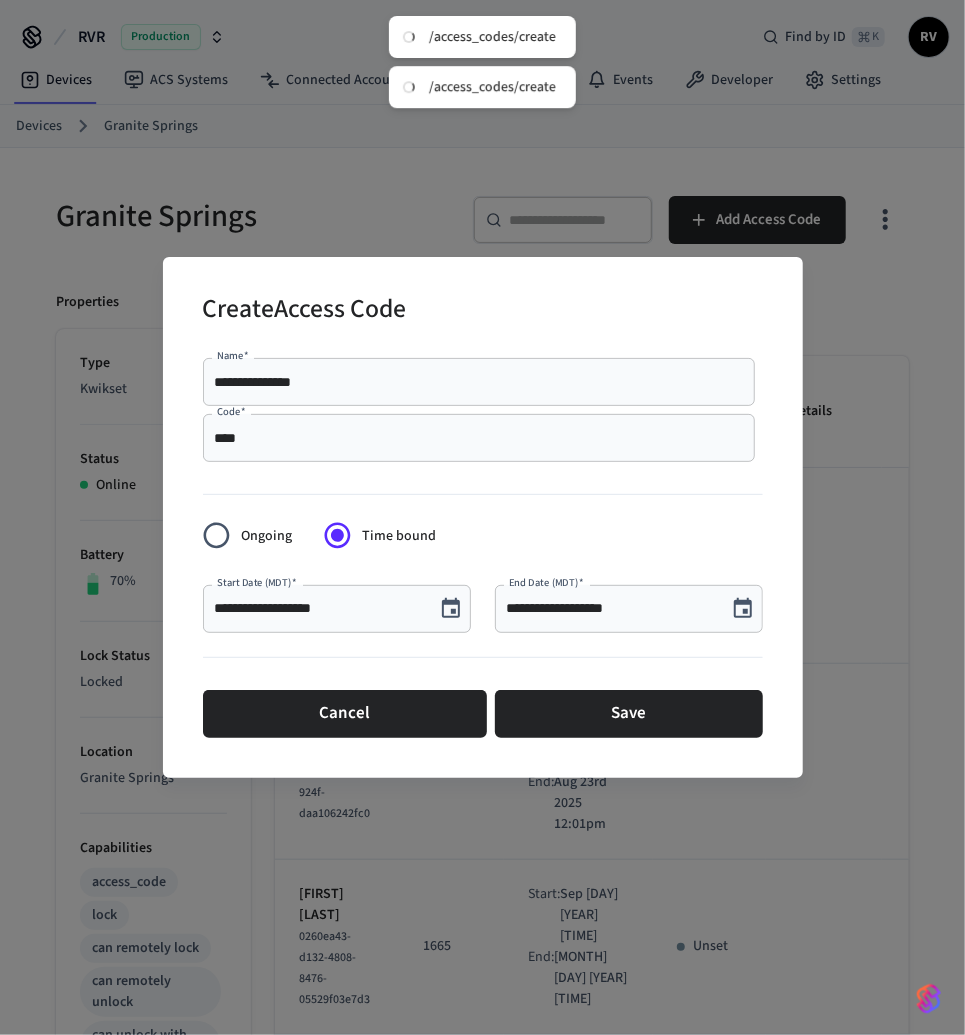 scroll, scrollTop: 28, scrollLeft: 0, axis: vertical 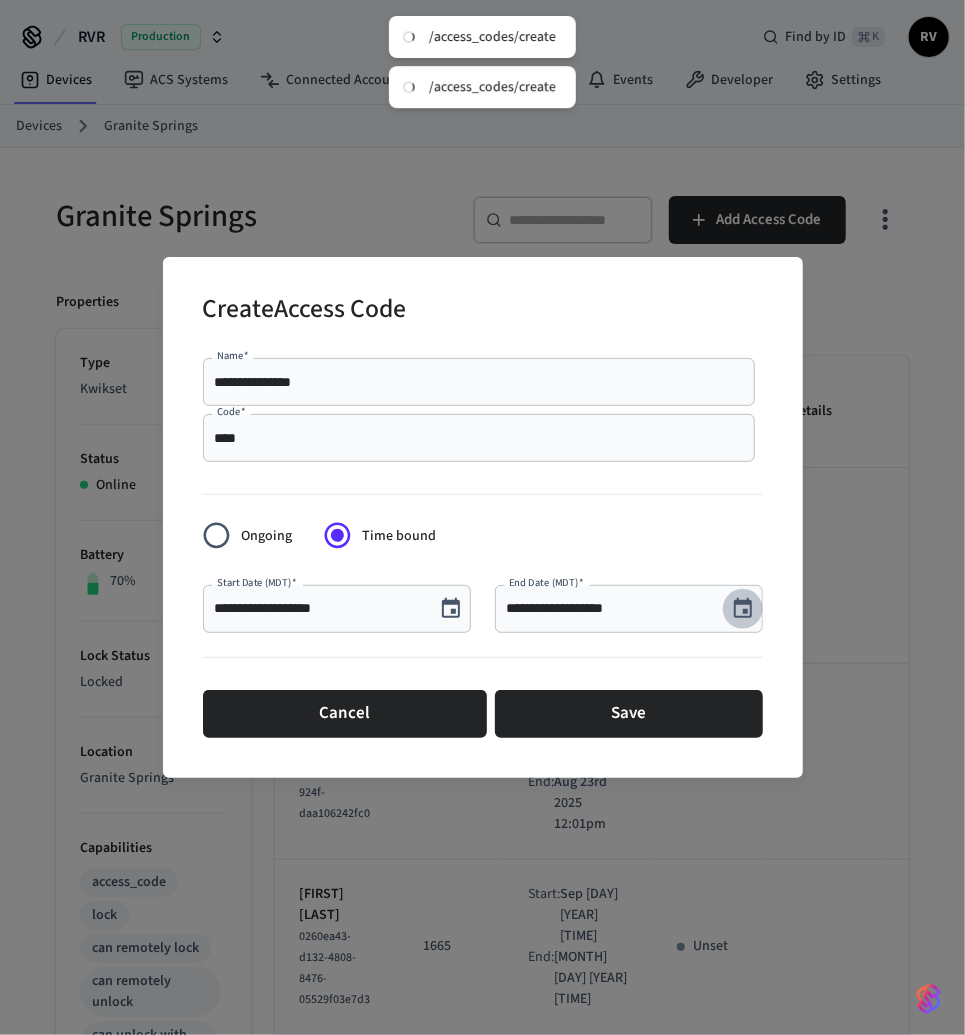 click 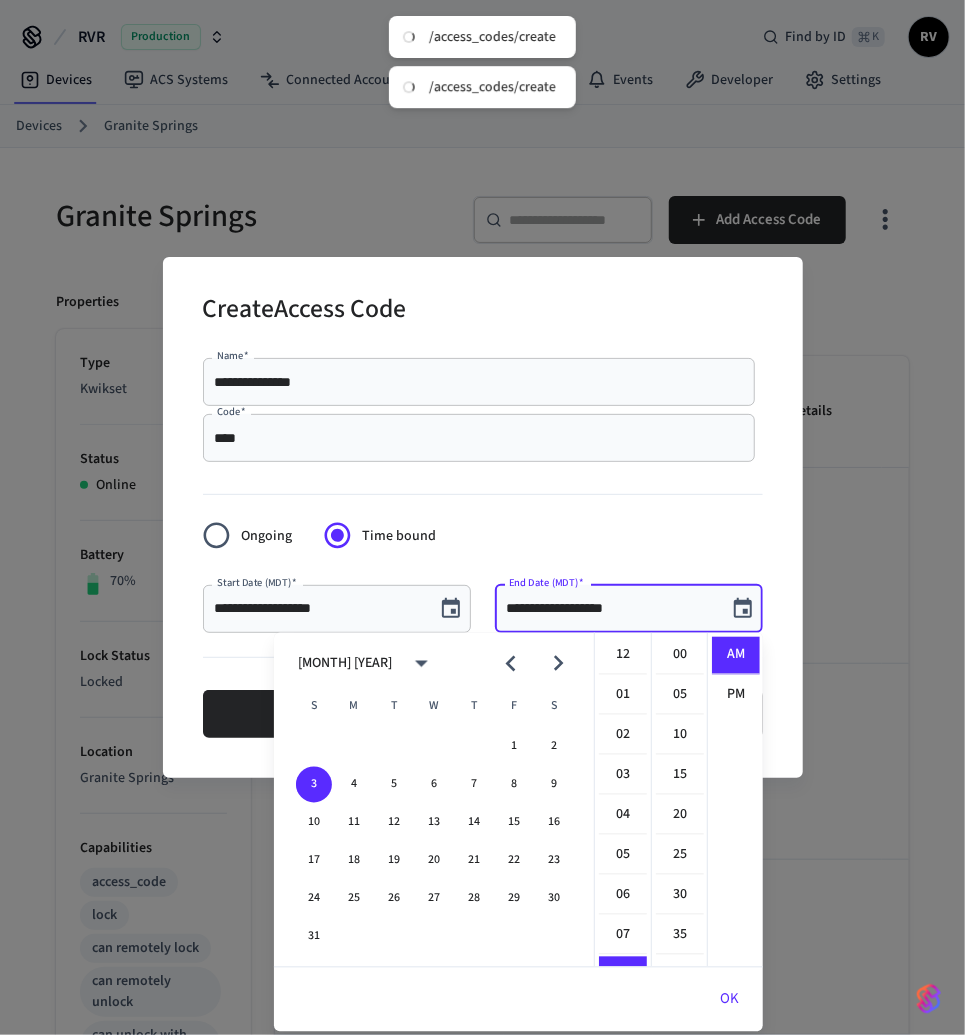 scroll, scrollTop: 317, scrollLeft: 0, axis: vertical 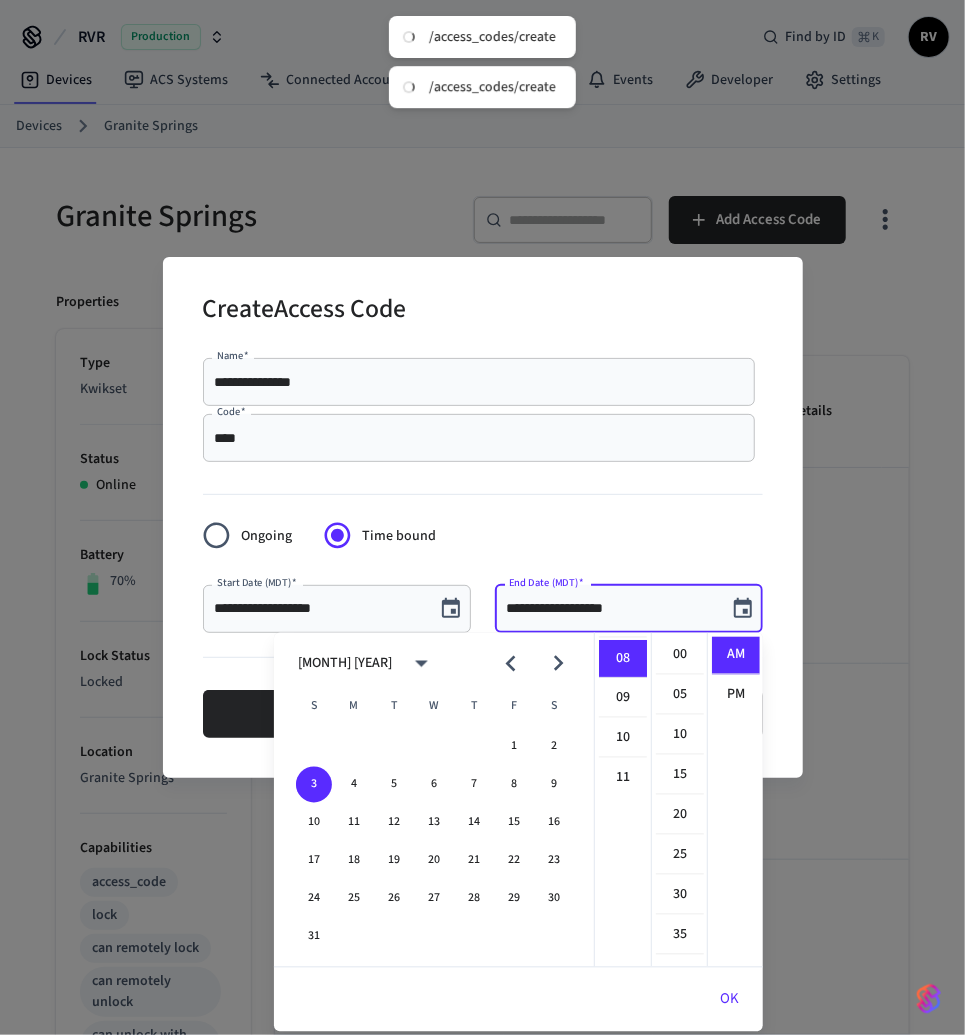 click 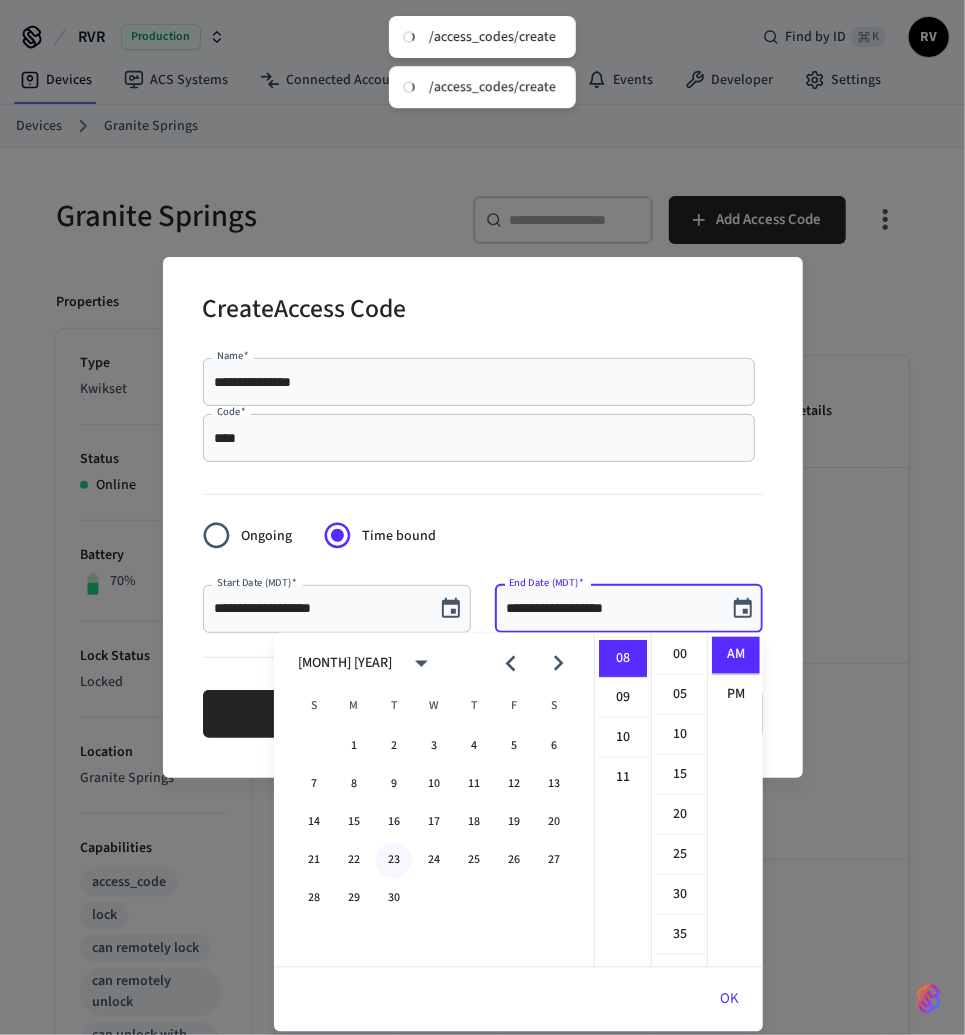 click on "23" at bounding box center [394, 861] 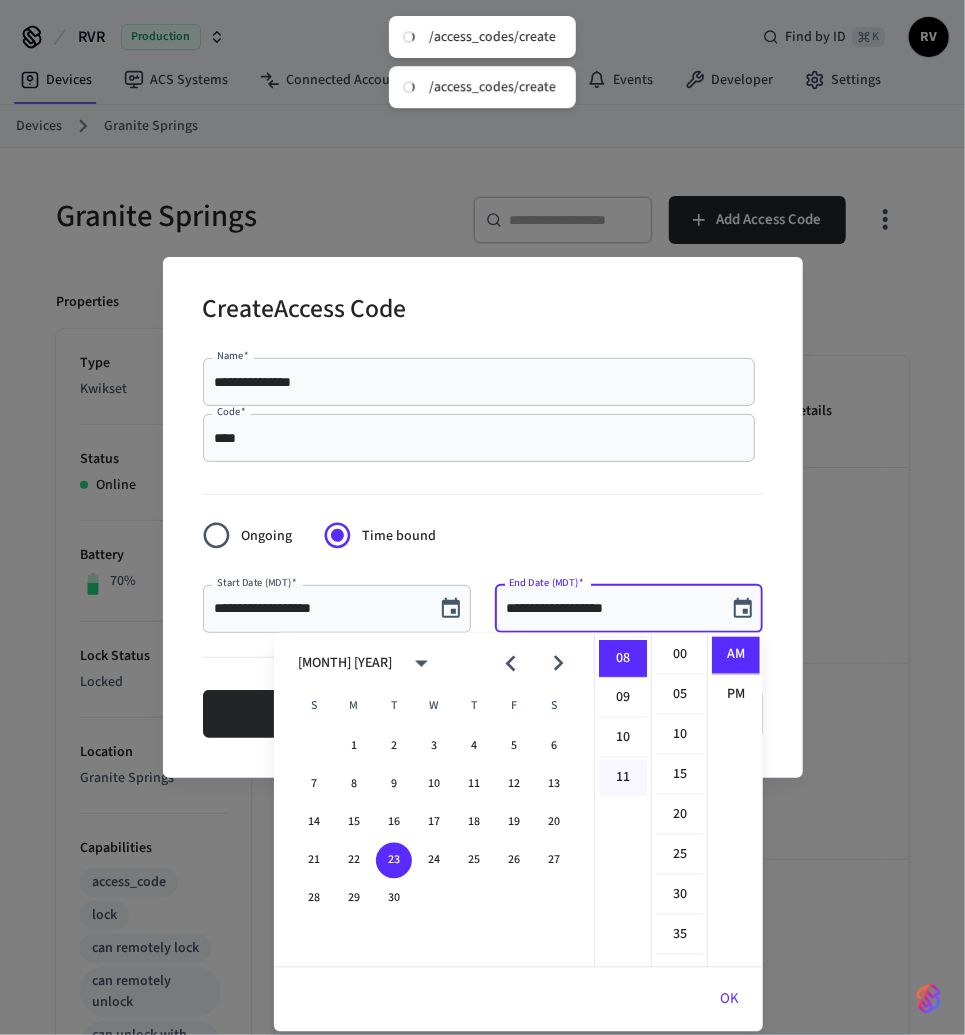 scroll, scrollTop: 0, scrollLeft: 0, axis: both 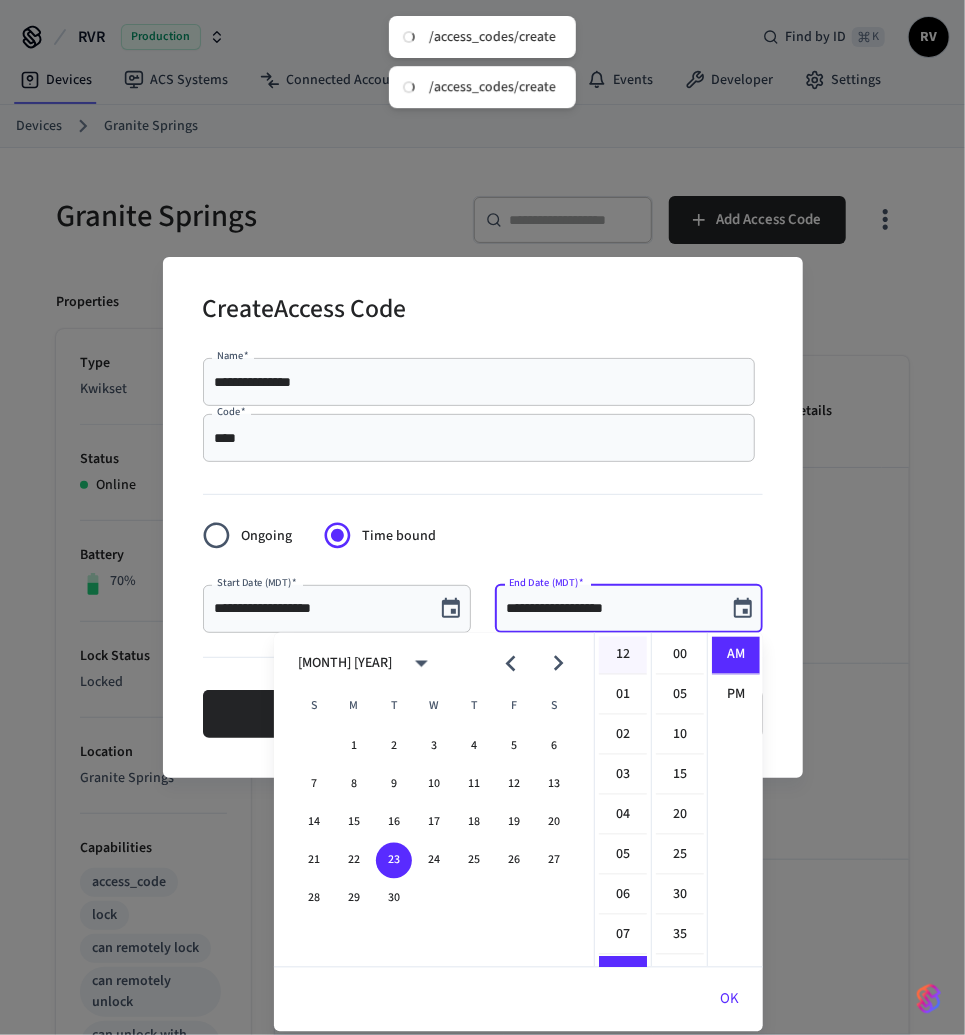 click on "12" at bounding box center (623, 656) 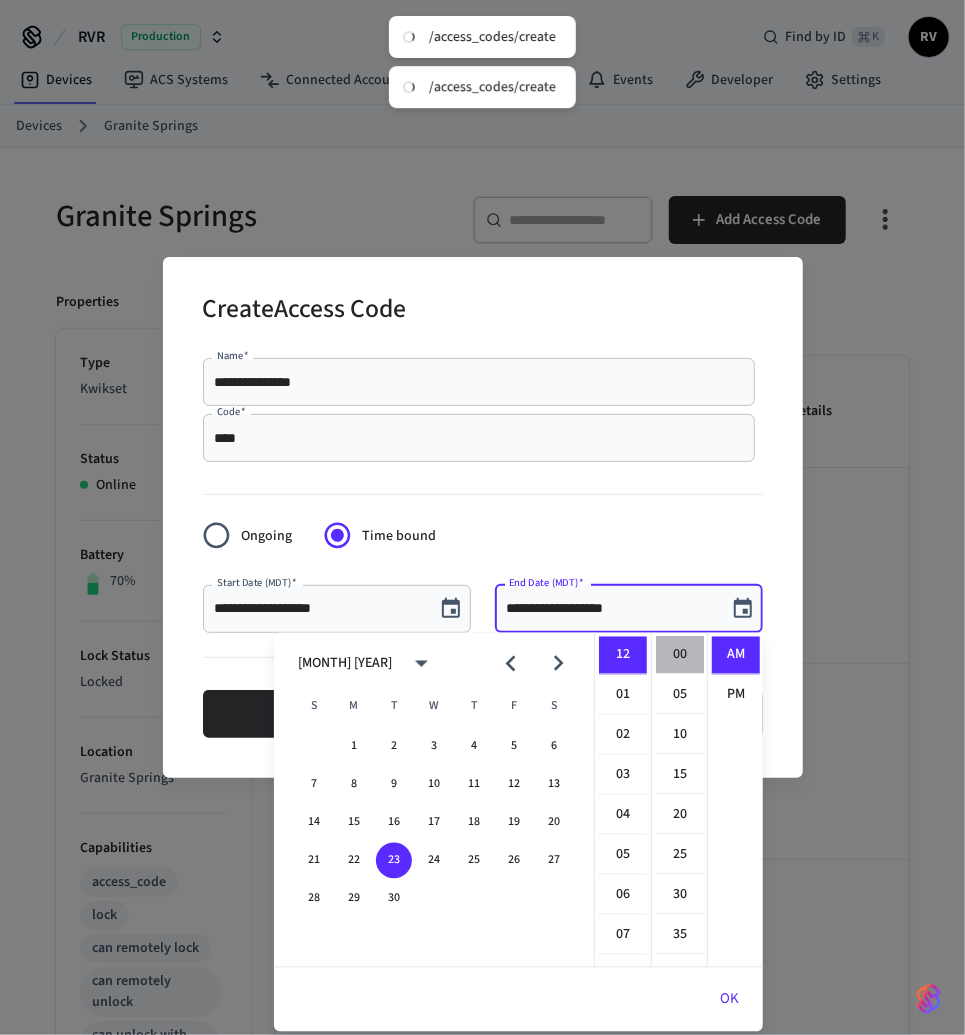 click on "00" at bounding box center (680, 656) 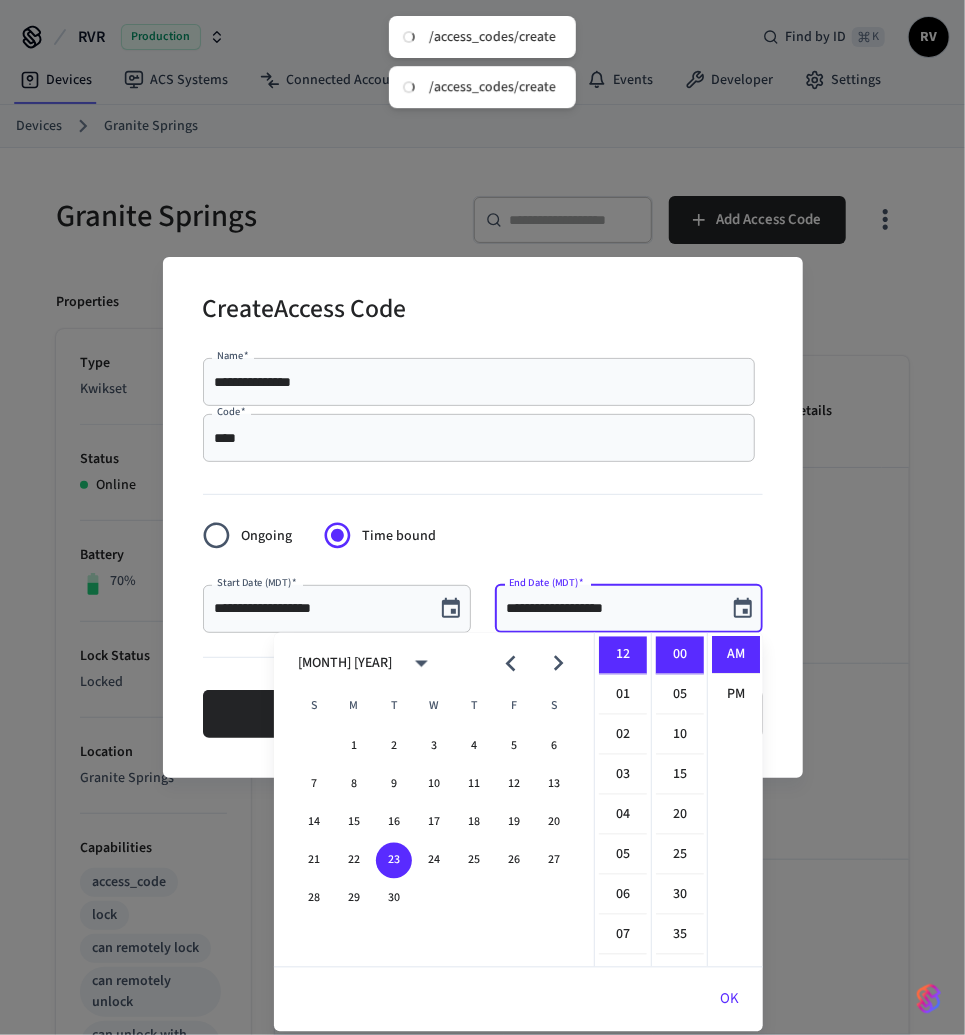 click on "AM PM" at bounding box center (735, 800) 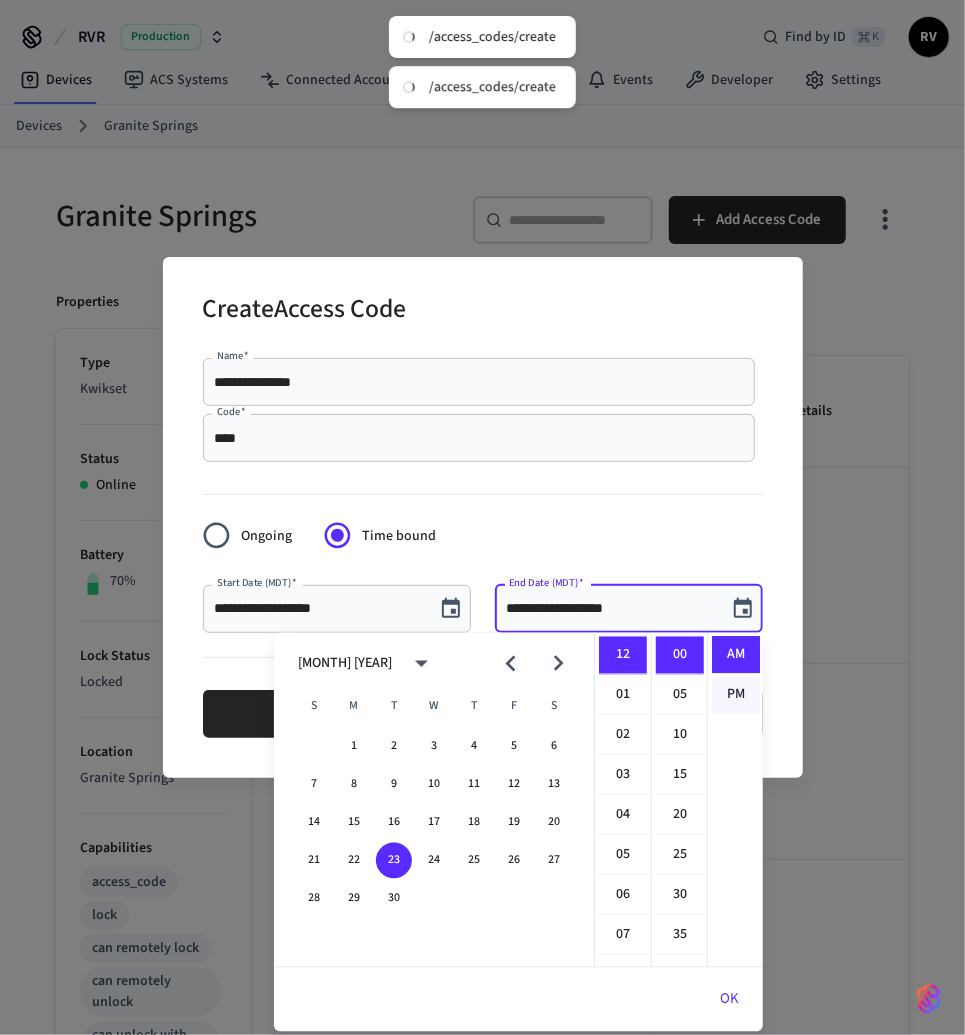 click on "PM" at bounding box center (736, 695) 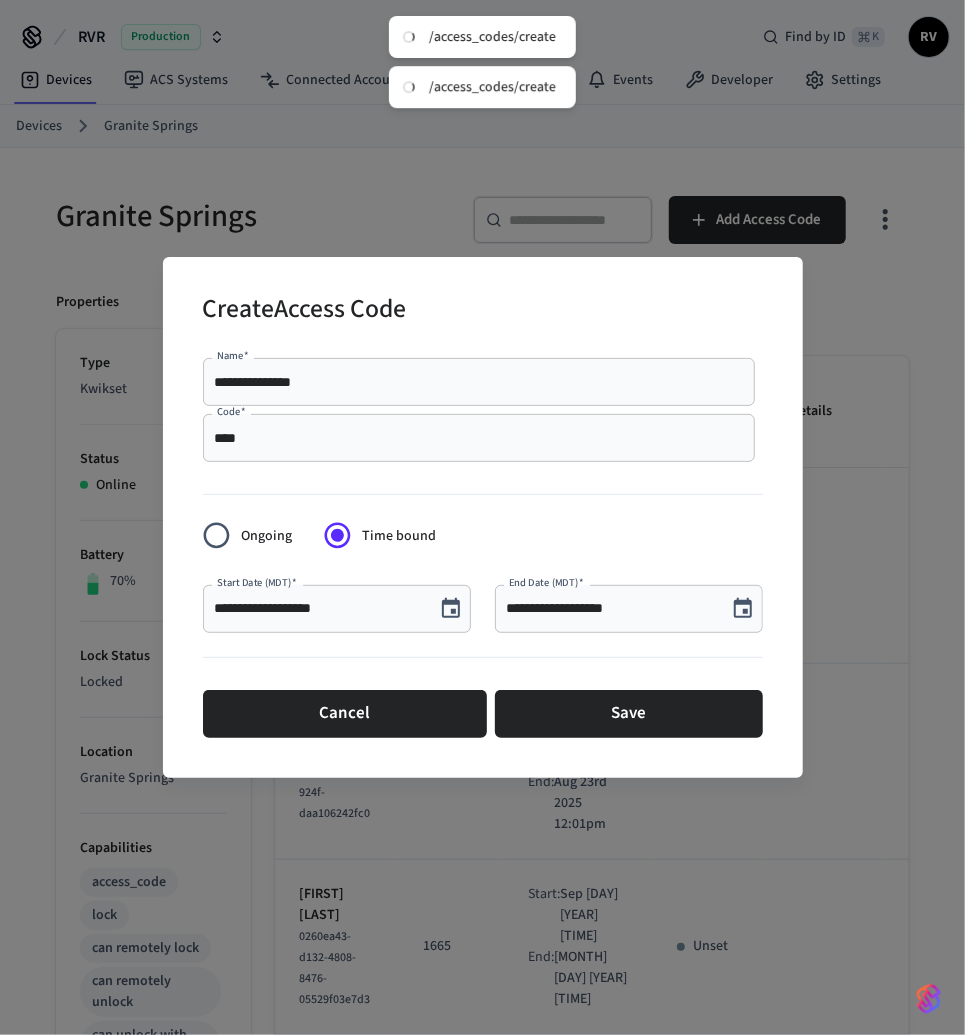 scroll, scrollTop: 36, scrollLeft: 0, axis: vertical 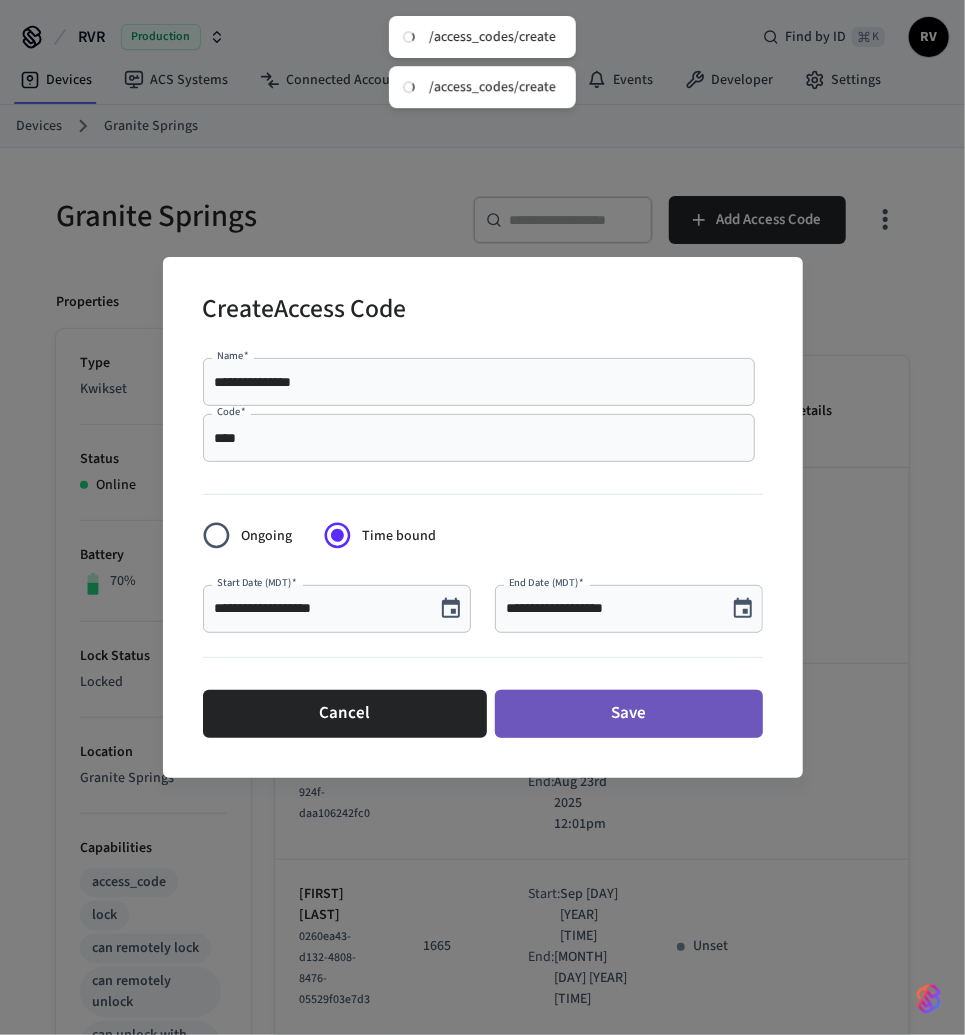 click on "Save" at bounding box center (629, 714) 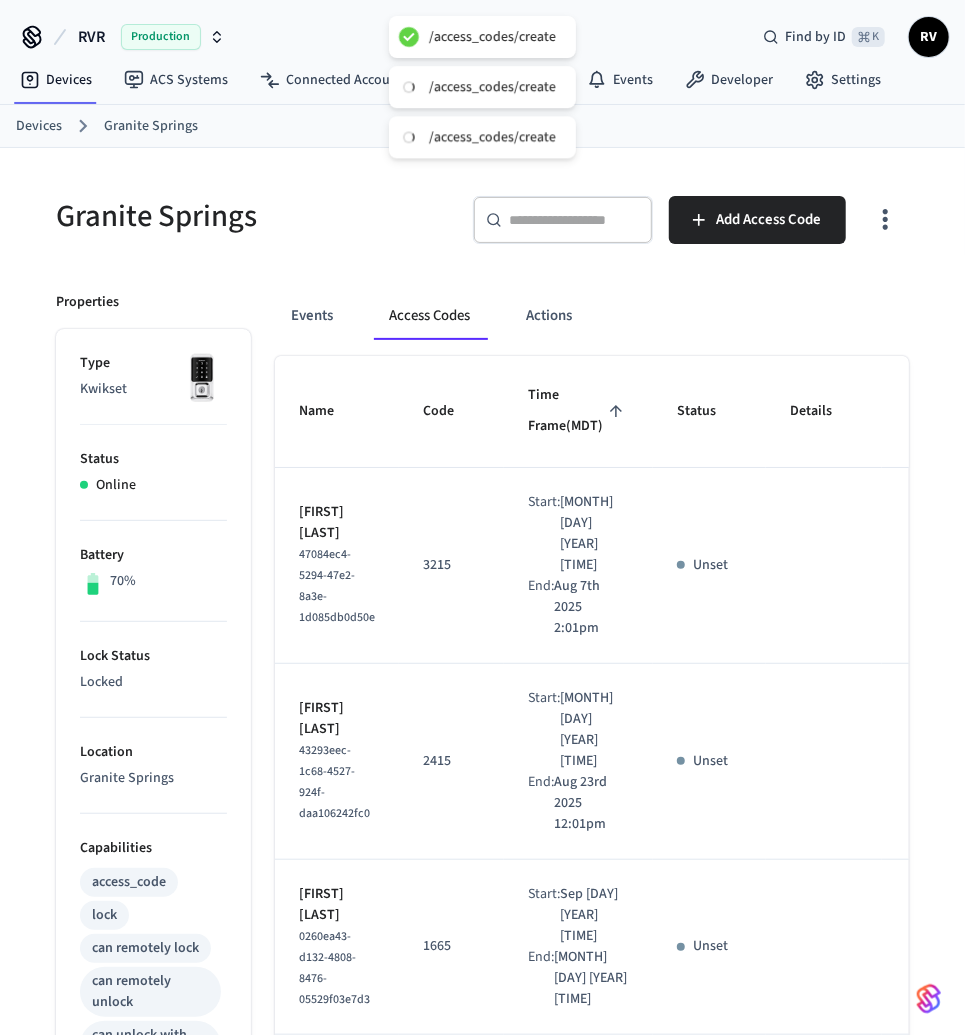 click on "Devices" at bounding box center [39, 126] 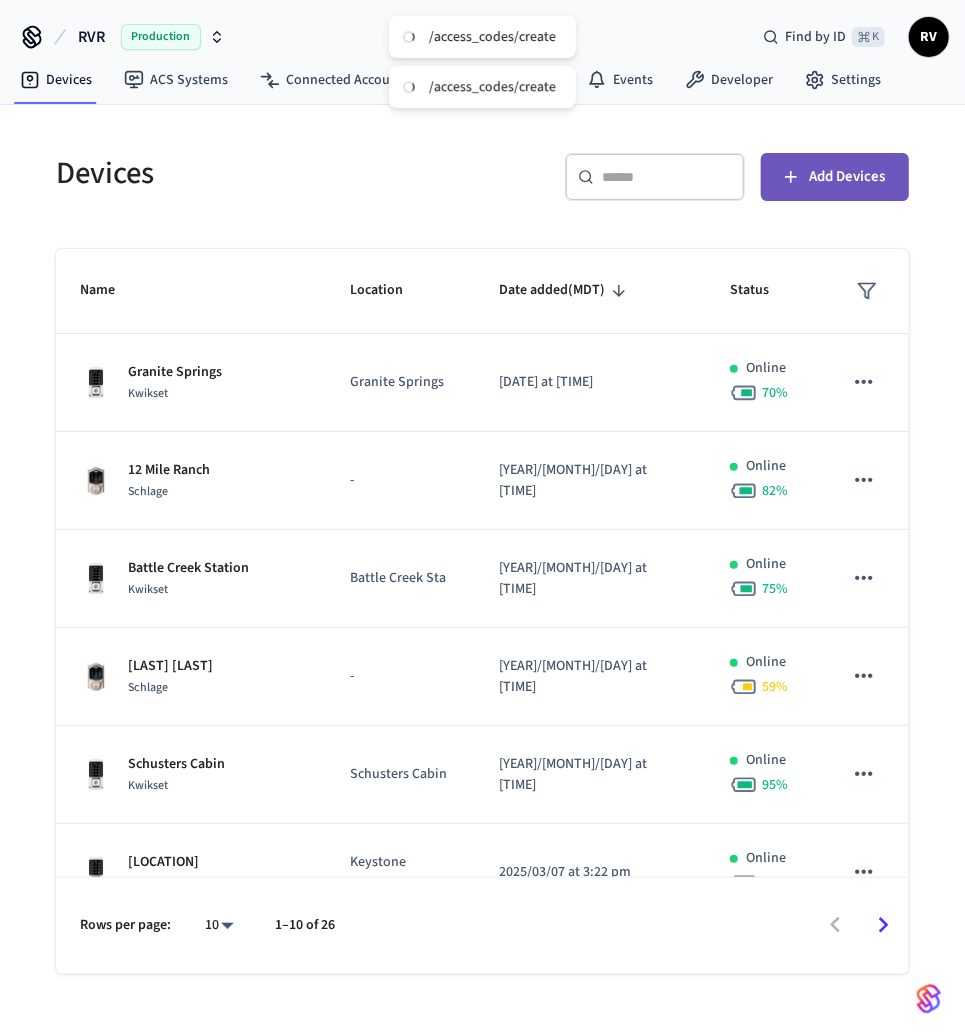 click on "Add Devices" at bounding box center (847, 177) 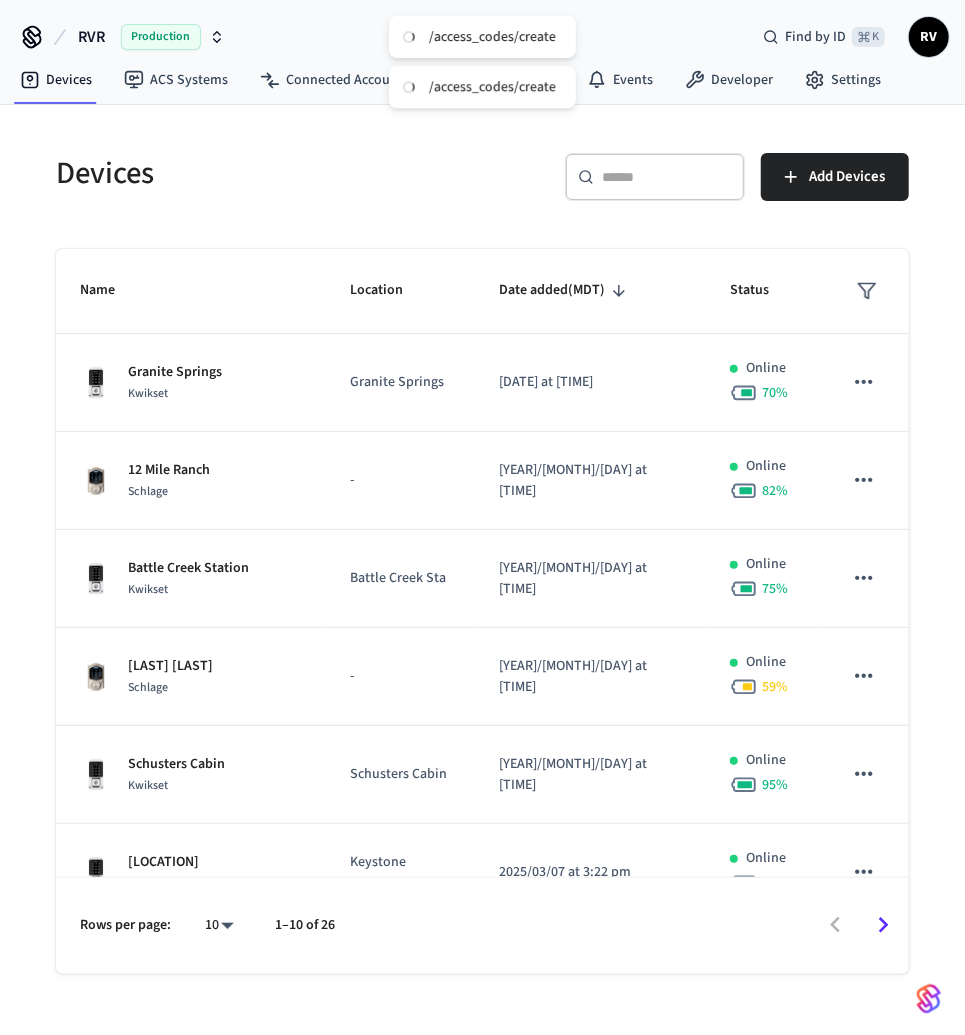 click on "​ ​" at bounding box center (655, 177) 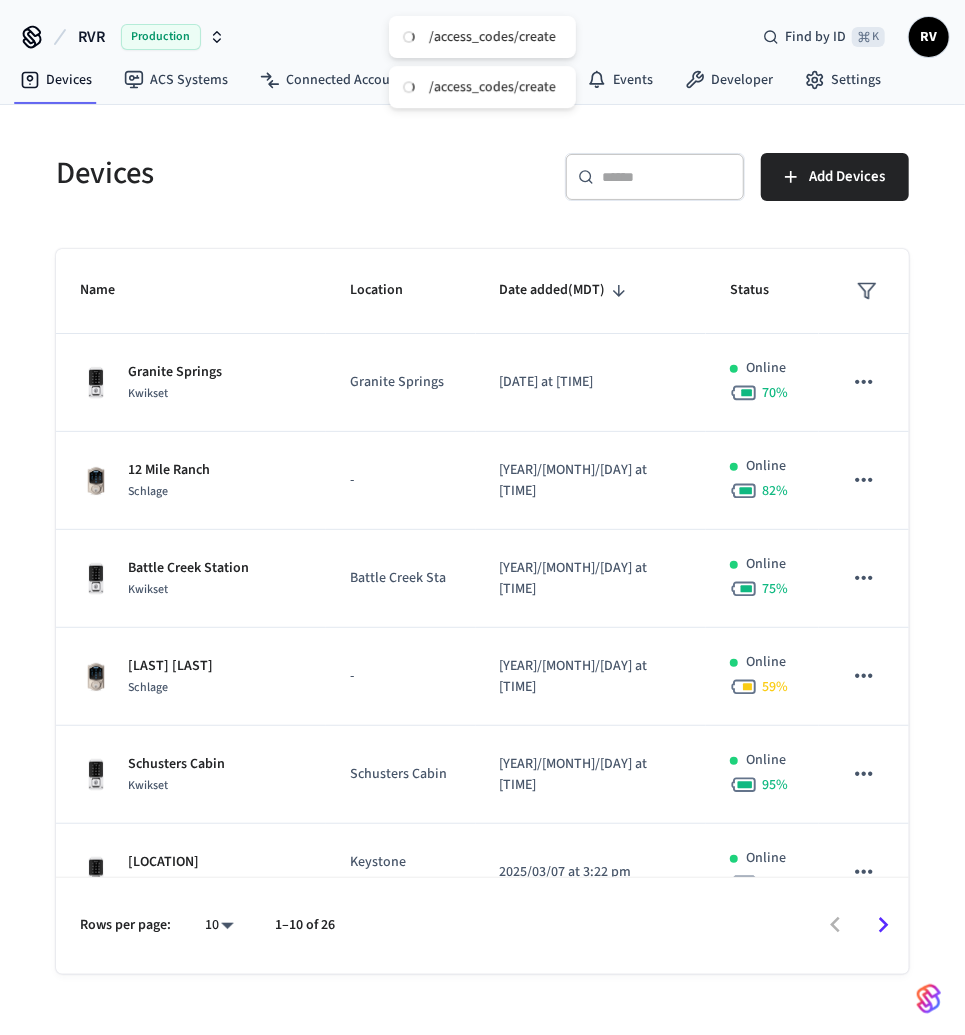 click on "​ ​" at bounding box center [655, 177] 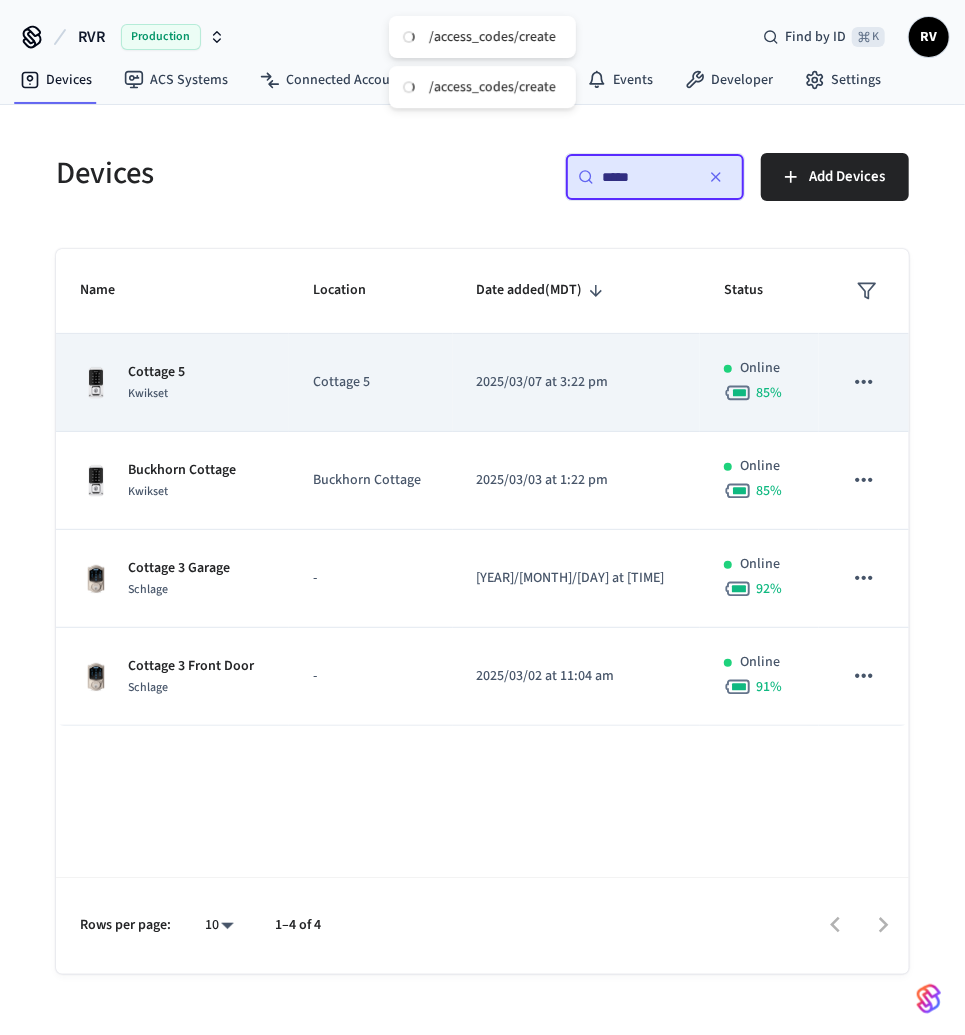 type on "*****" 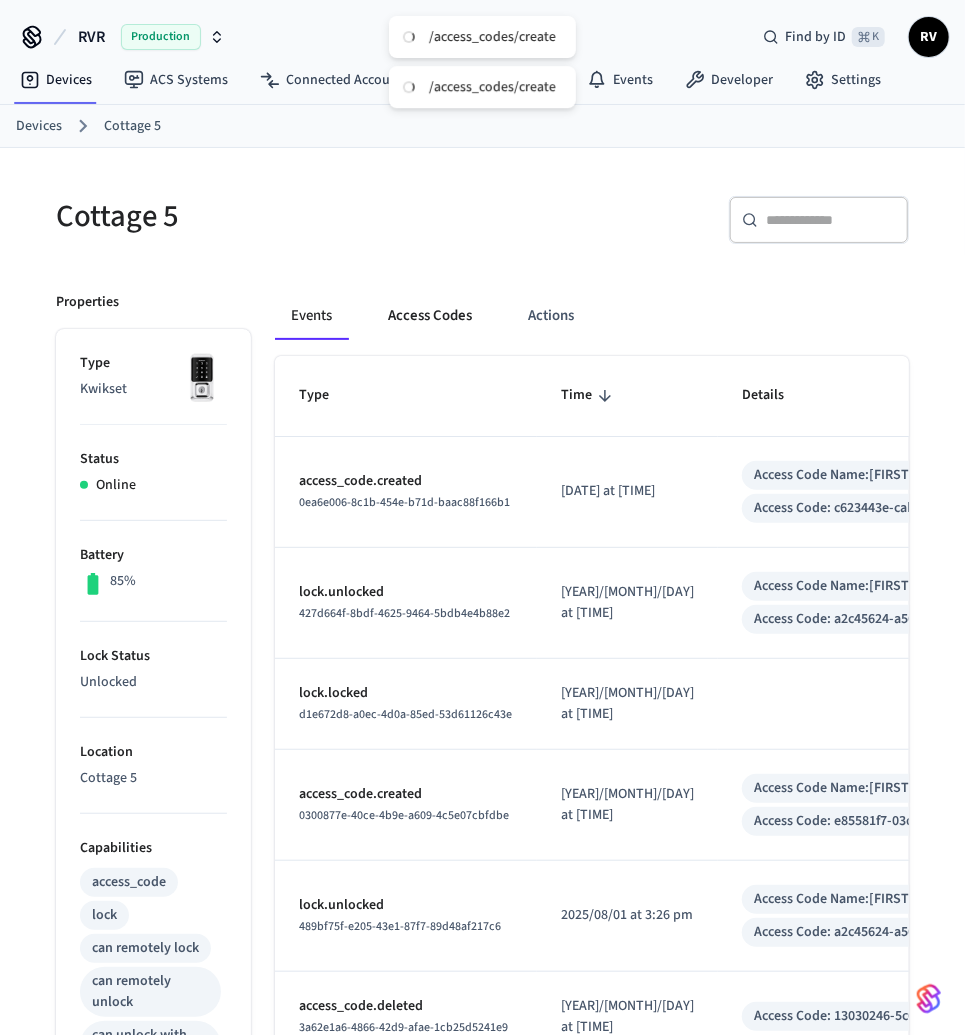 click on "Access Codes" at bounding box center [430, 316] 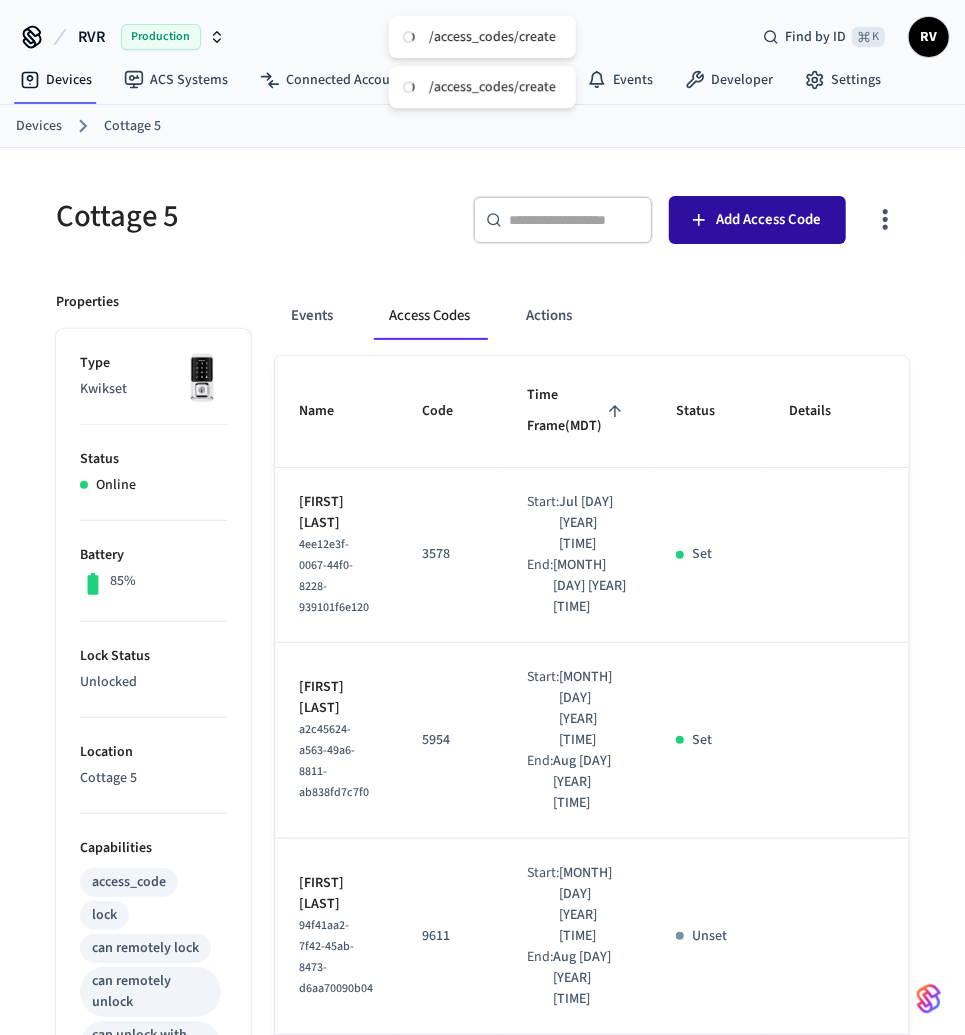 click on "Add Access Code" at bounding box center [757, 220] 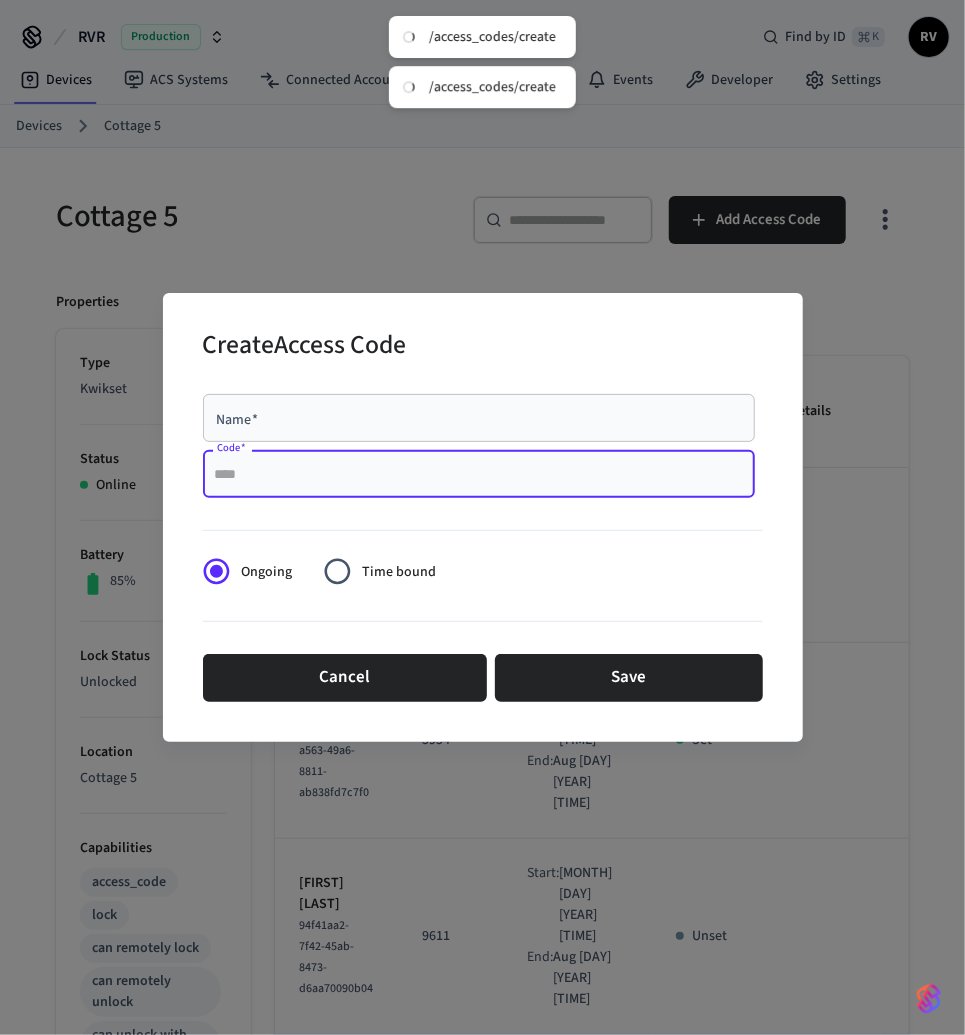 click on "Code   *" at bounding box center [479, 474] 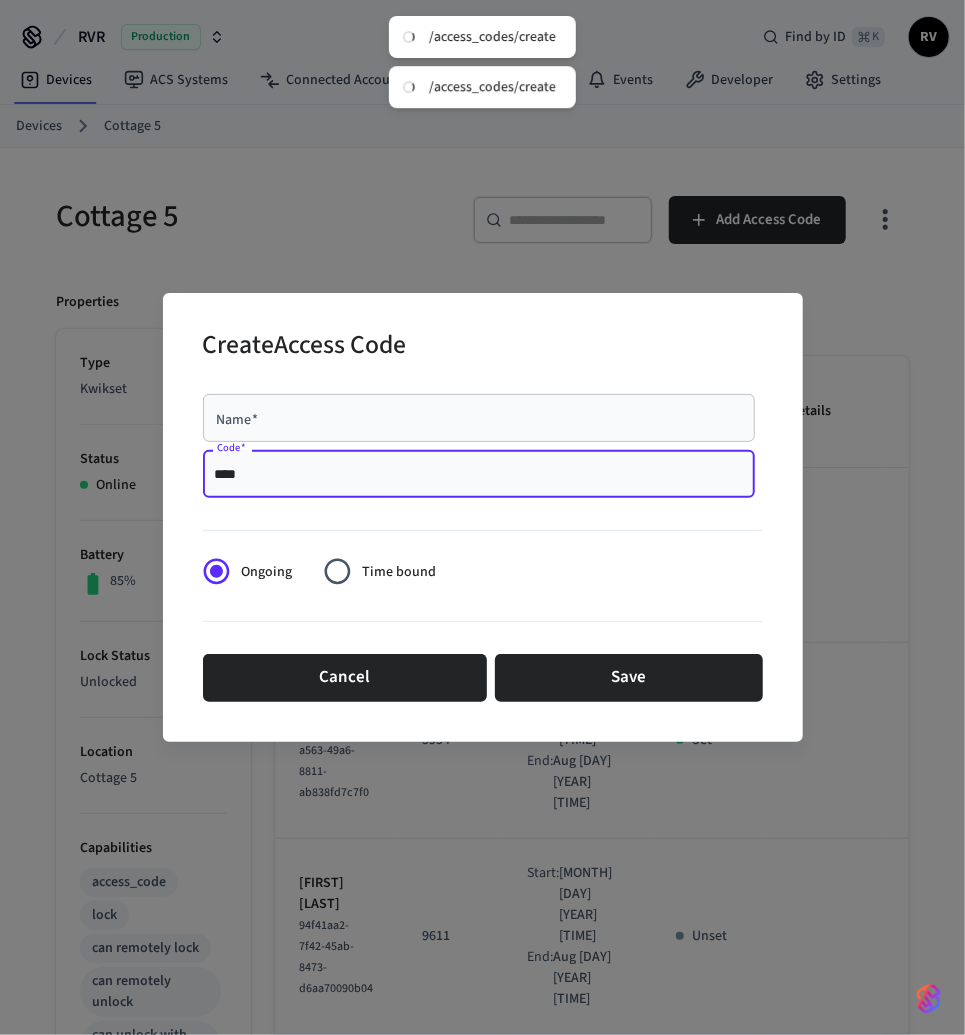 type on "****" 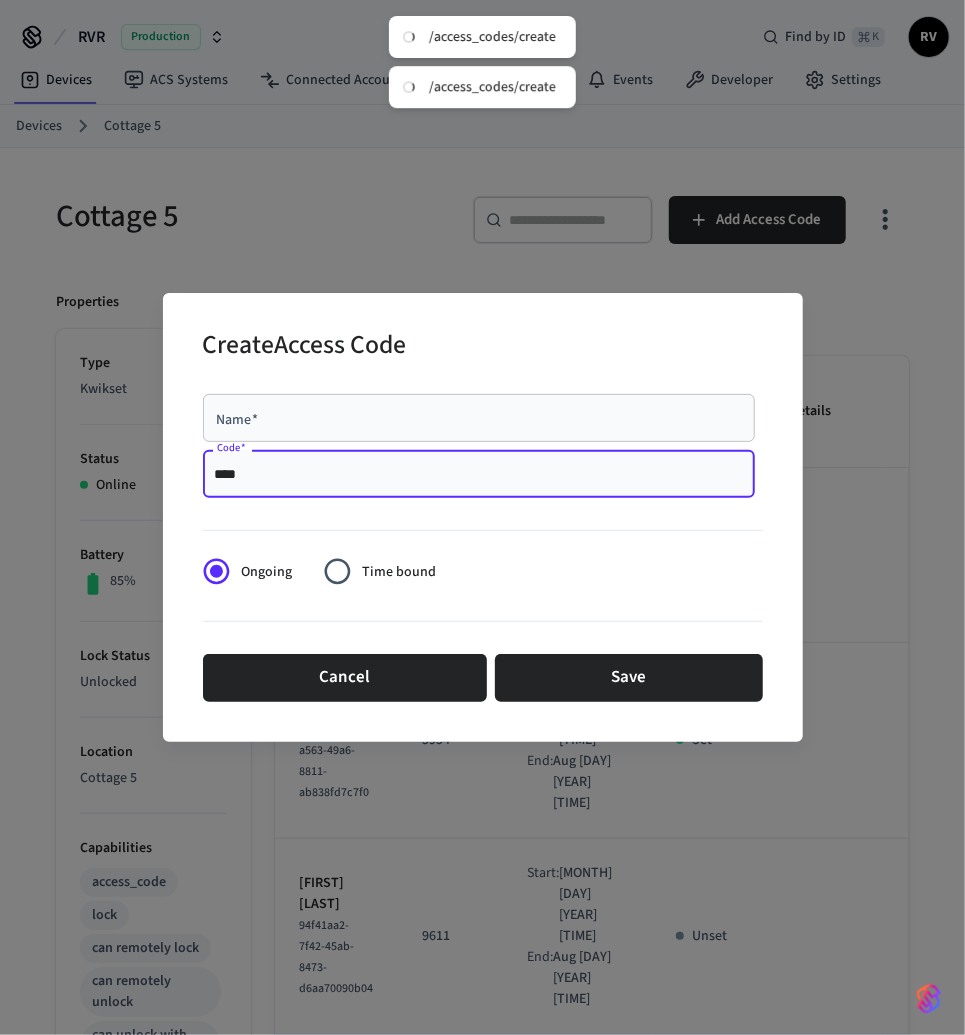 click on "Name   *" at bounding box center (479, 418) 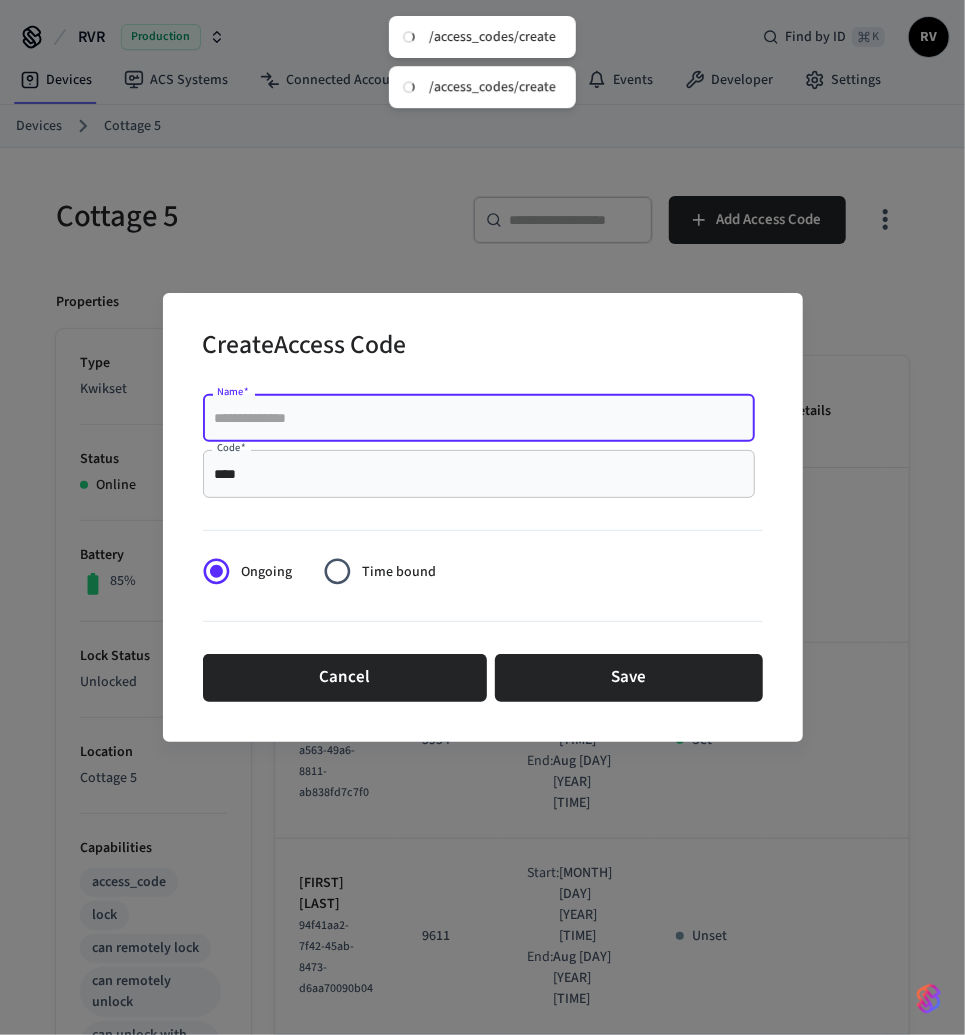 click on "Name   *" at bounding box center (479, 418) 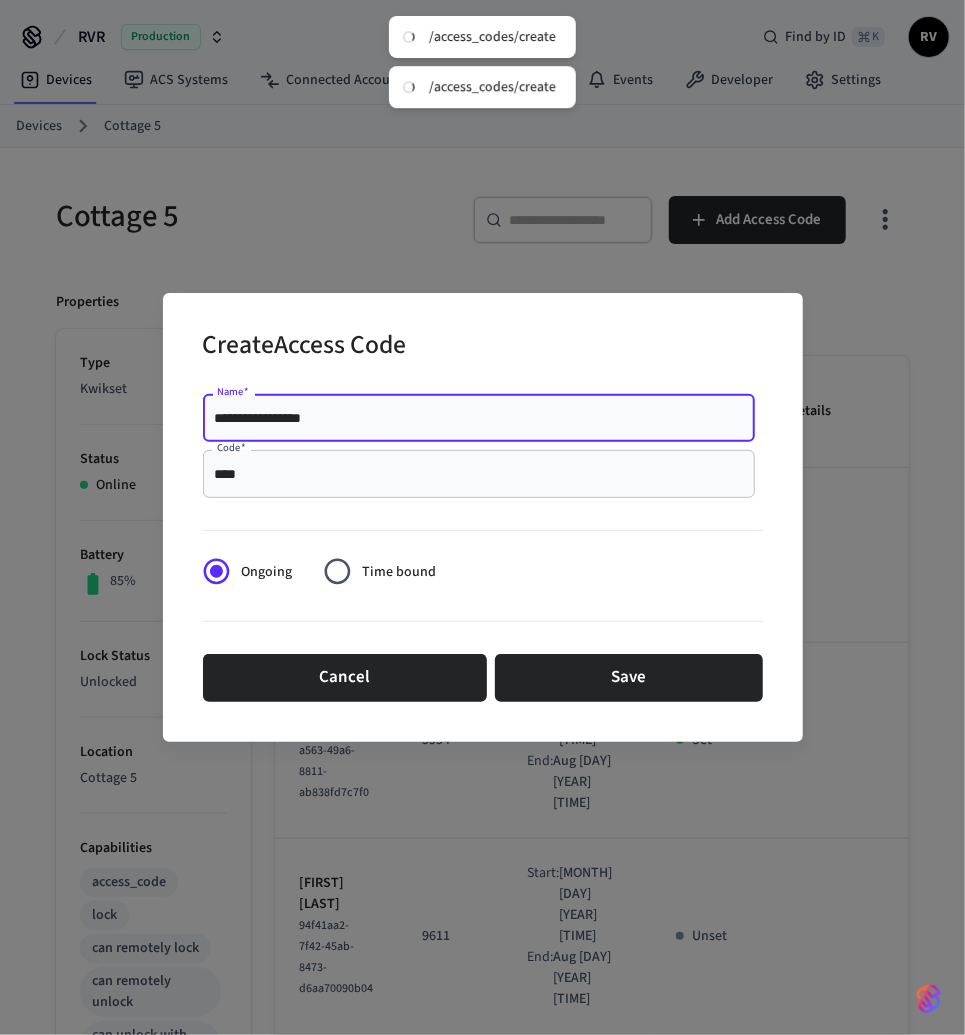 click on "**********" at bounding box center [479, 418] 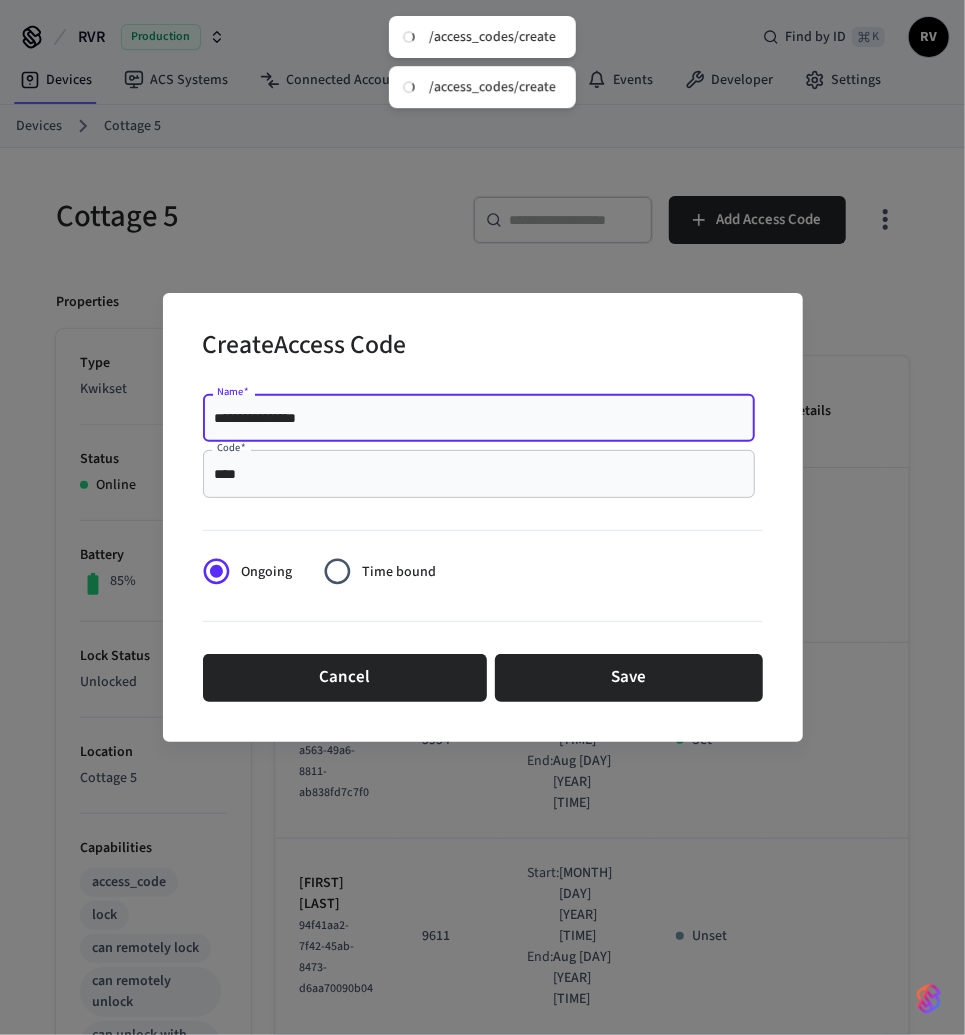 type on "**********" 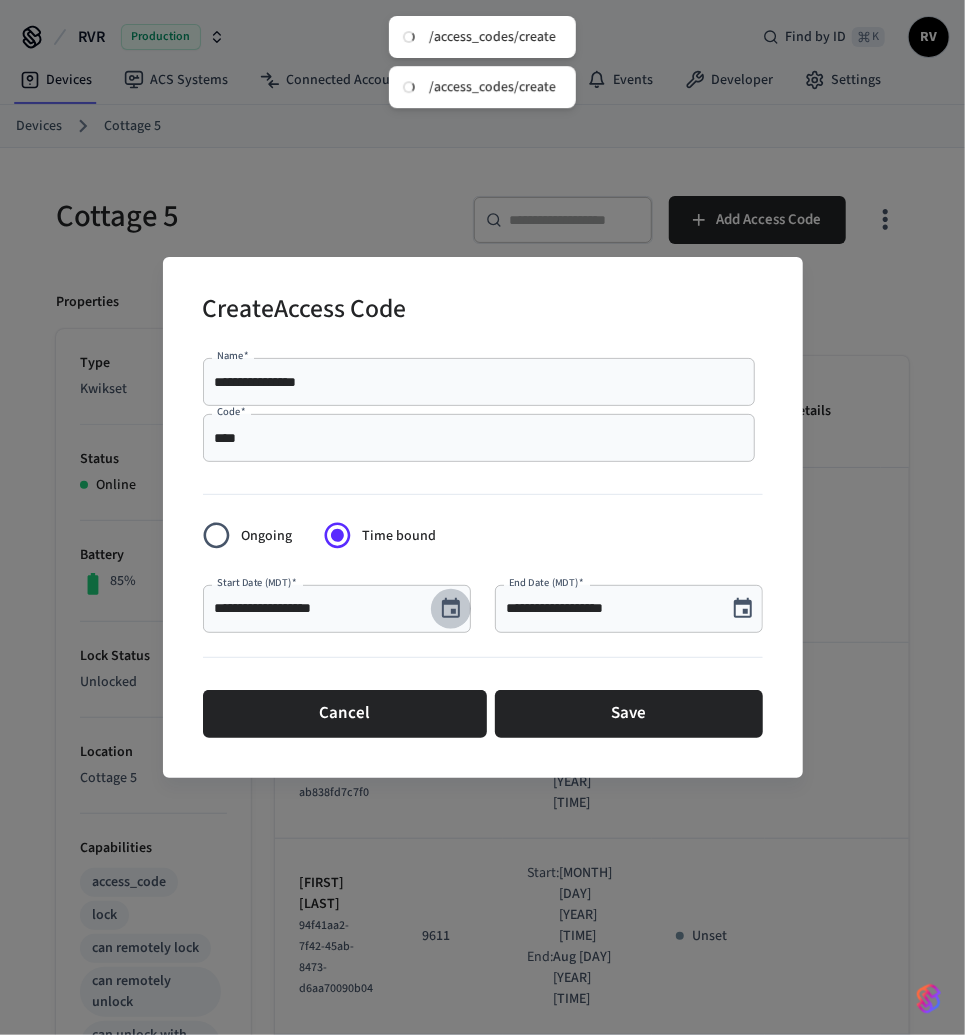 click 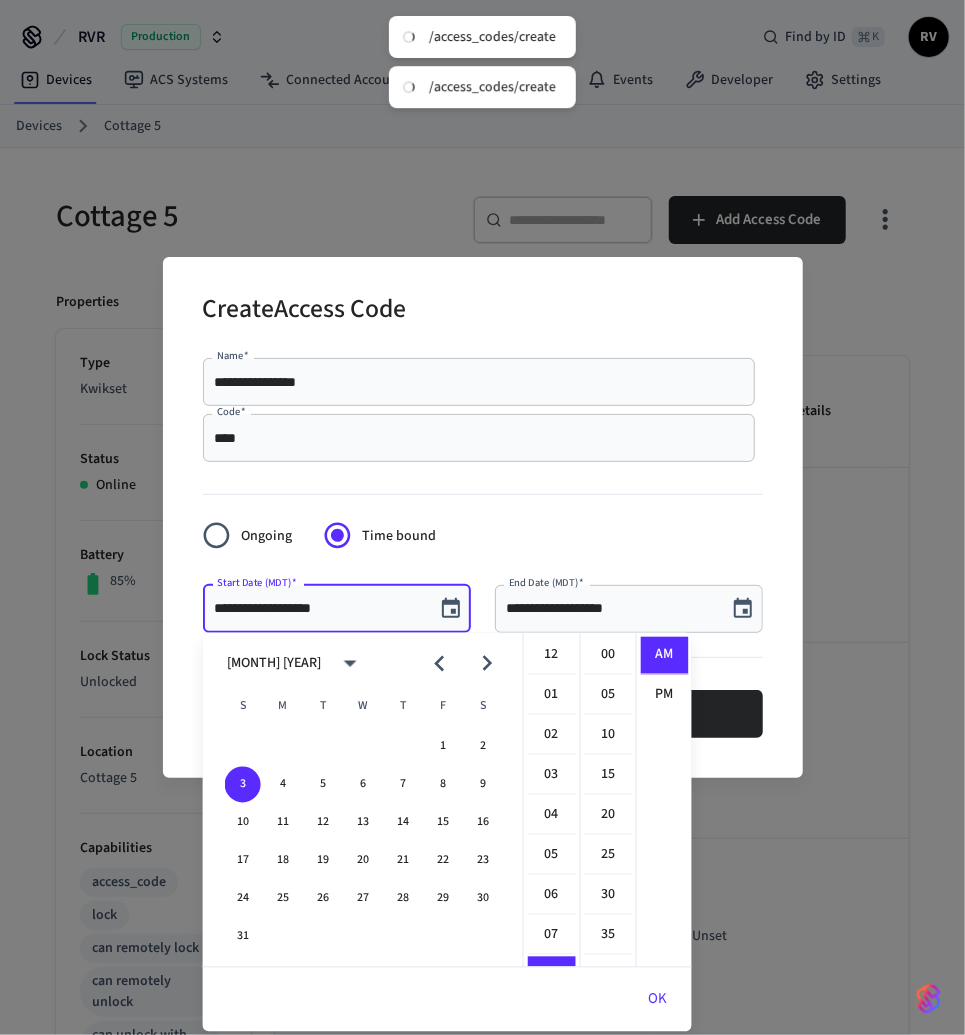 scroll, scrollTop: 317, scrollLeft: 0, axis: vertical 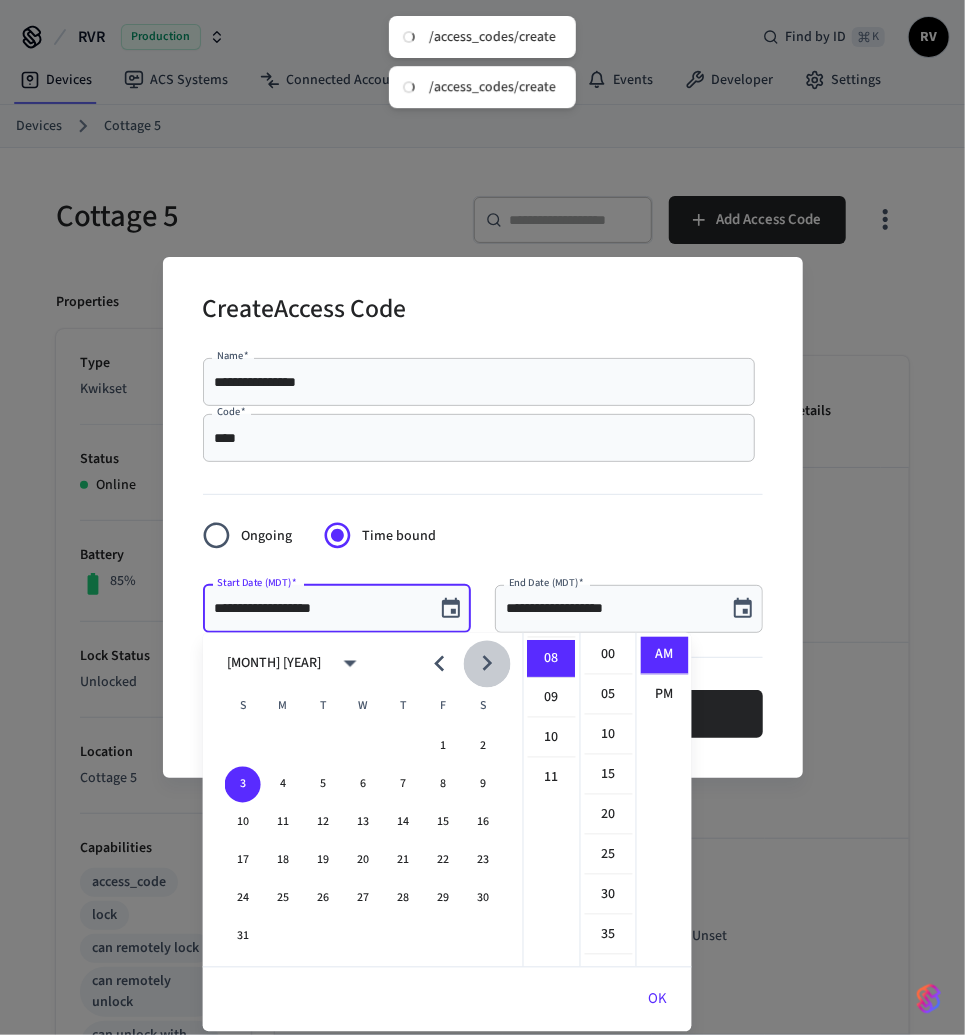 drag, startPoint x: 498, startPoint y: 661, endPoint x: 488, endPoint y: 654, distance: 12.206555 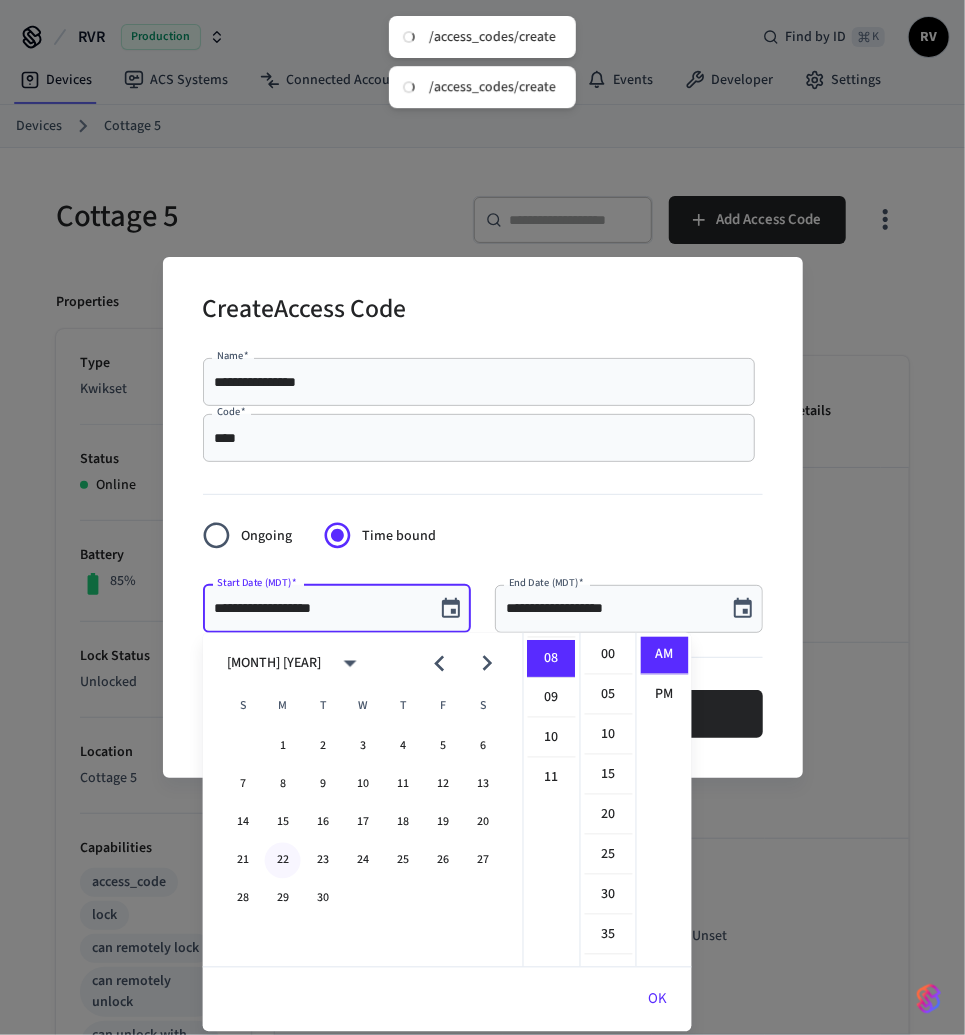 click on "22" at bounding box center [283, 861] 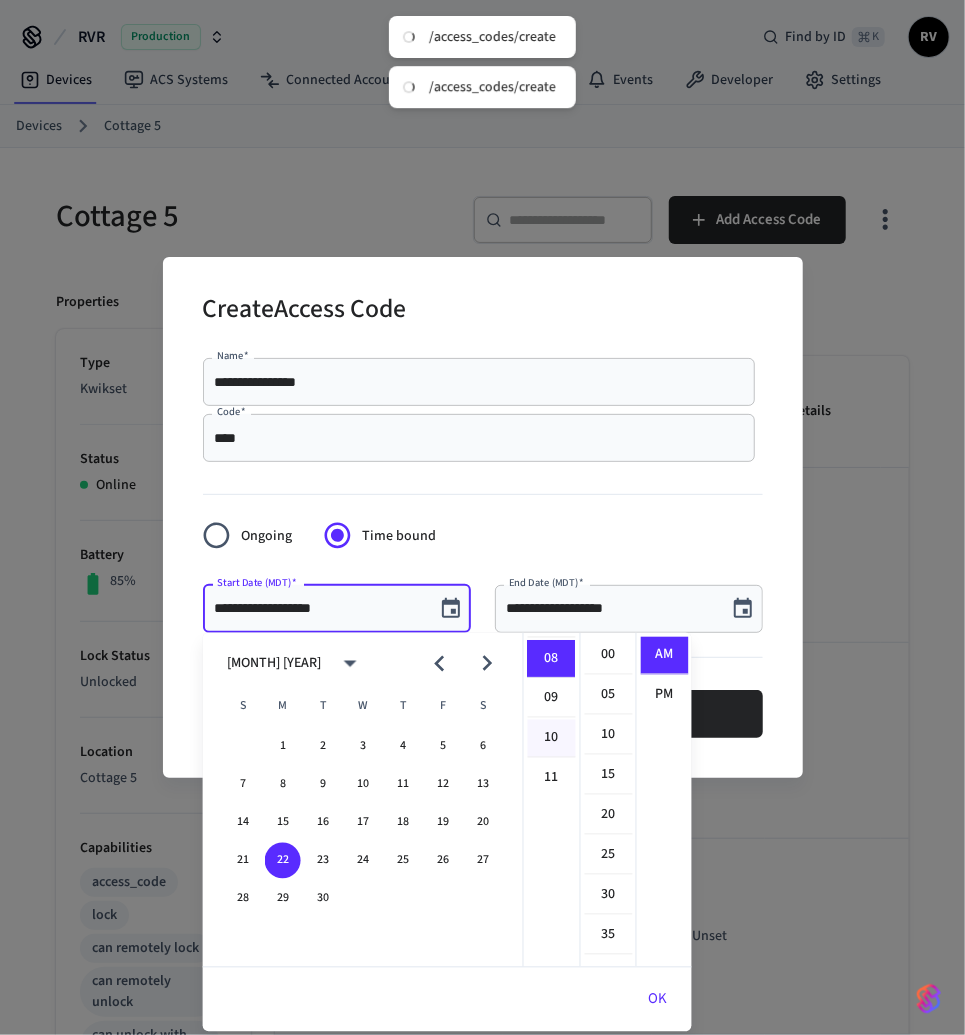 scroll, scrollTop: 0, scrollLeft: 0, axis: both 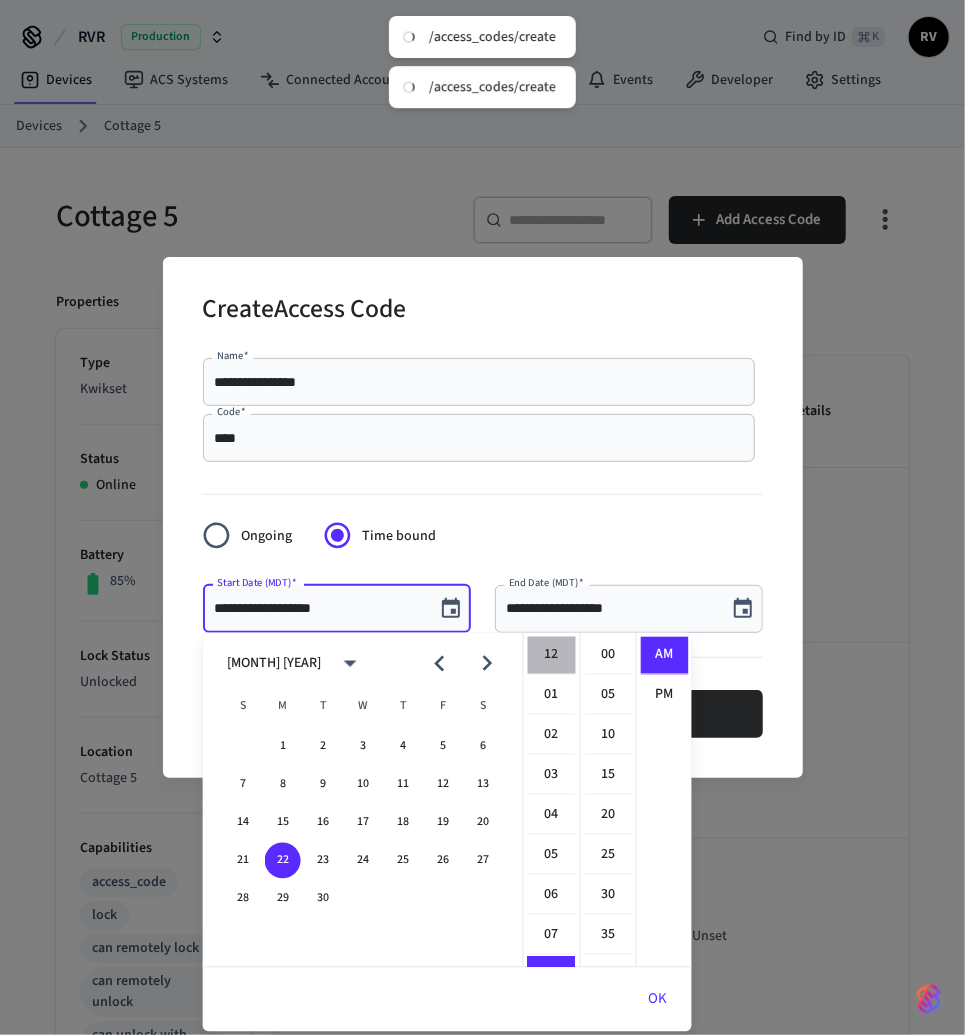 click on "12" at bounding box center [552, 656] 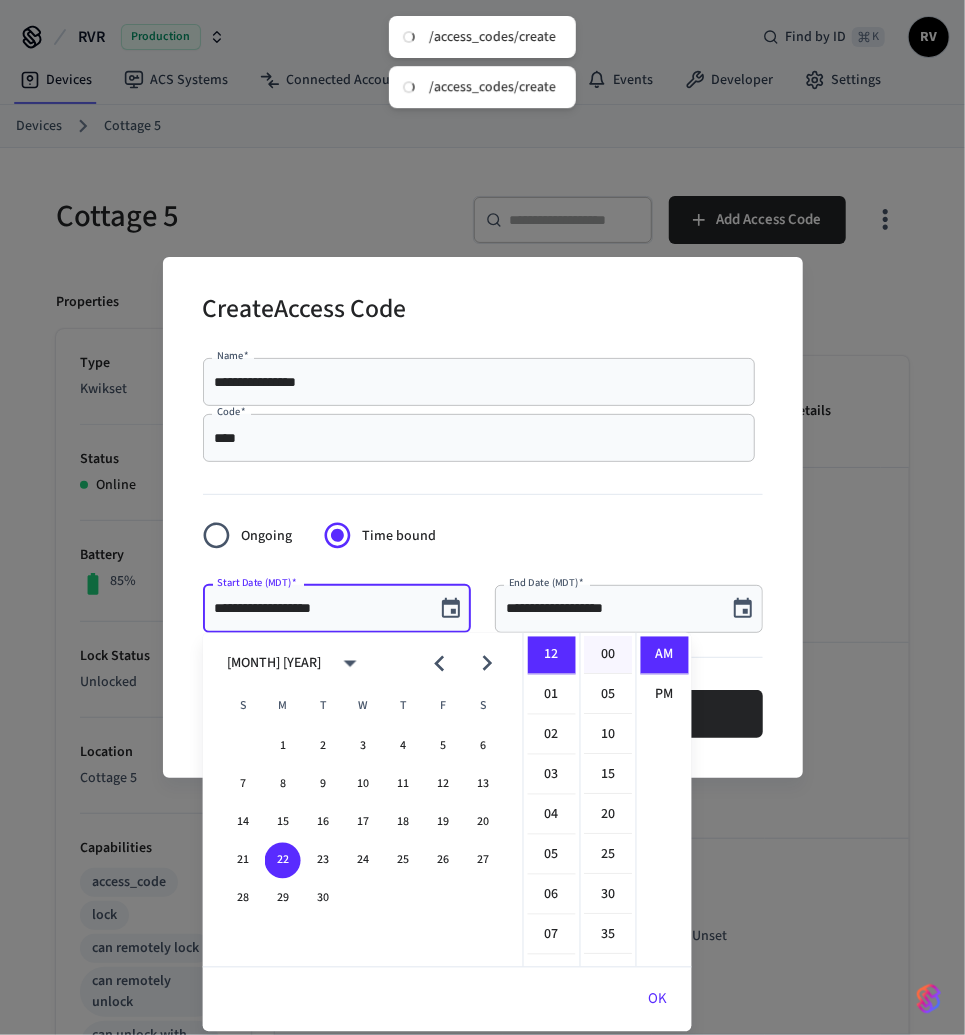 click on "00" at bounding box center (609, 656) 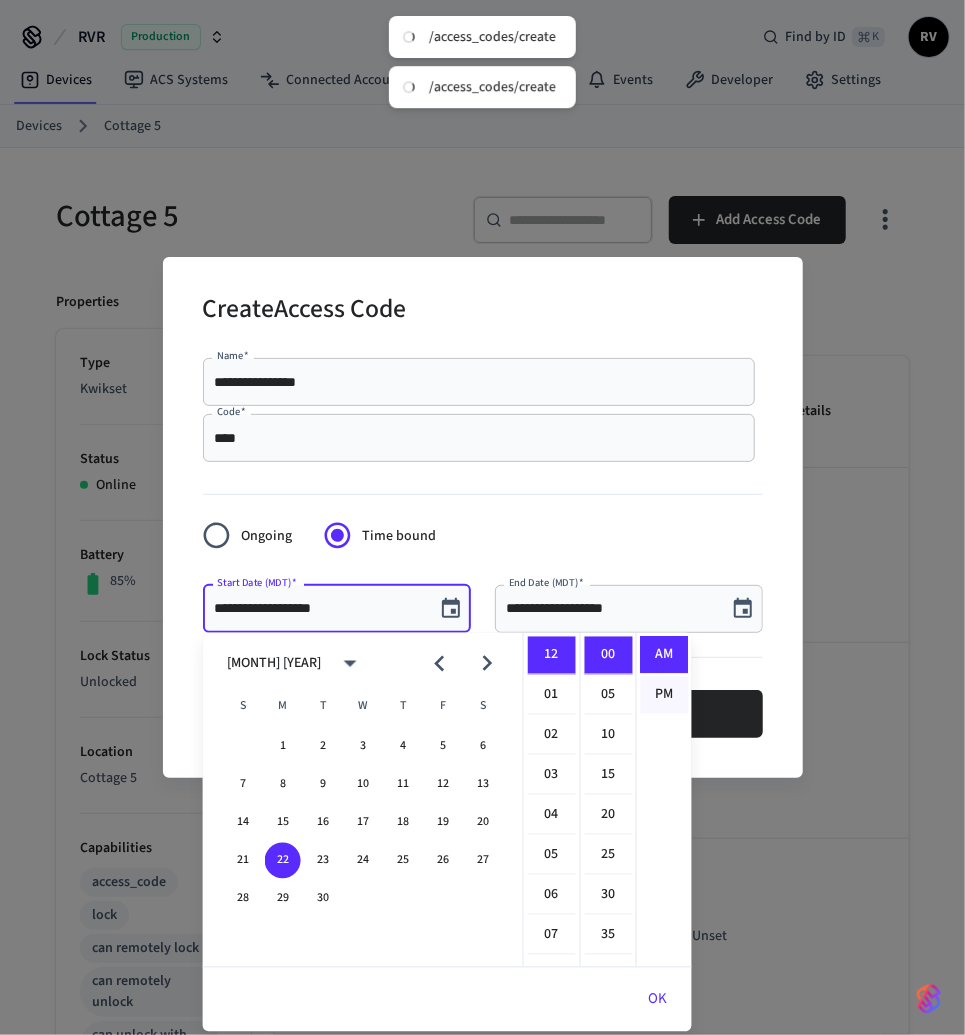 click on "PM" at bounding box center (665, 695) 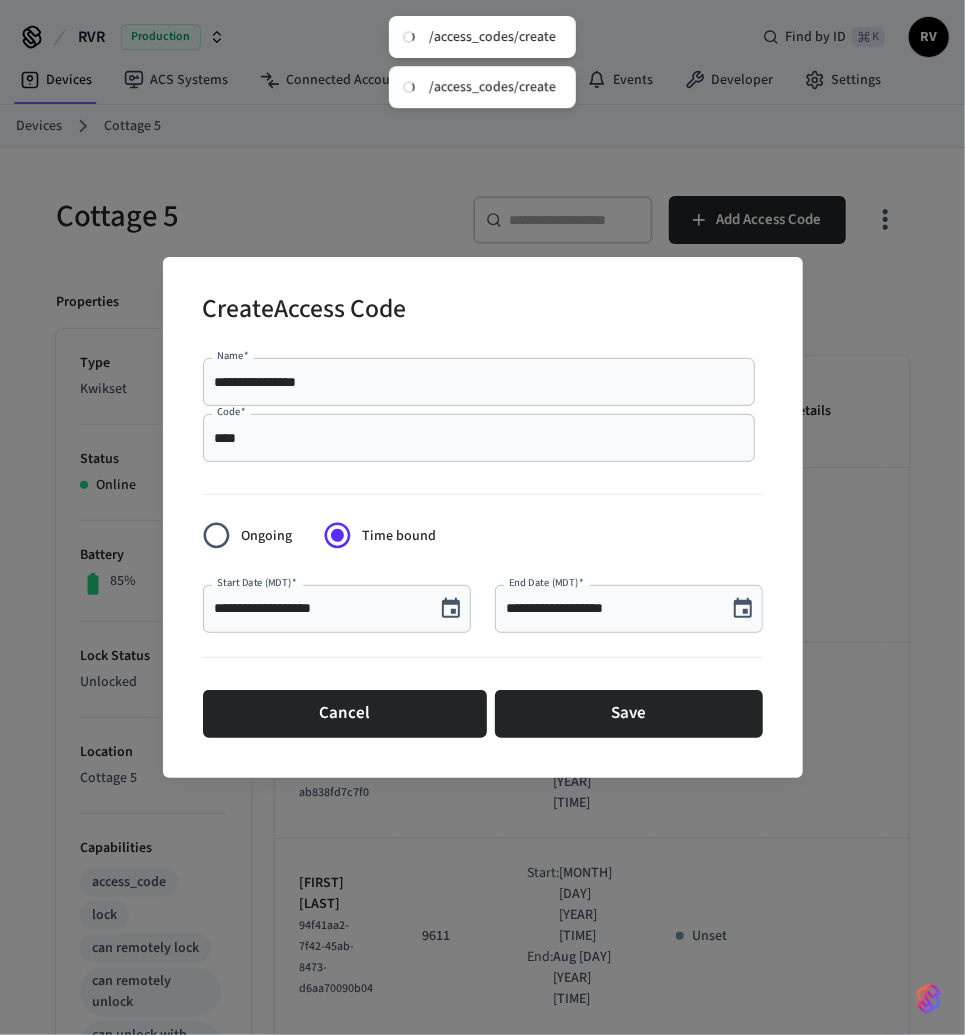 scroll, scrollTop: 36, scrollLeft: 0, axis: vertical 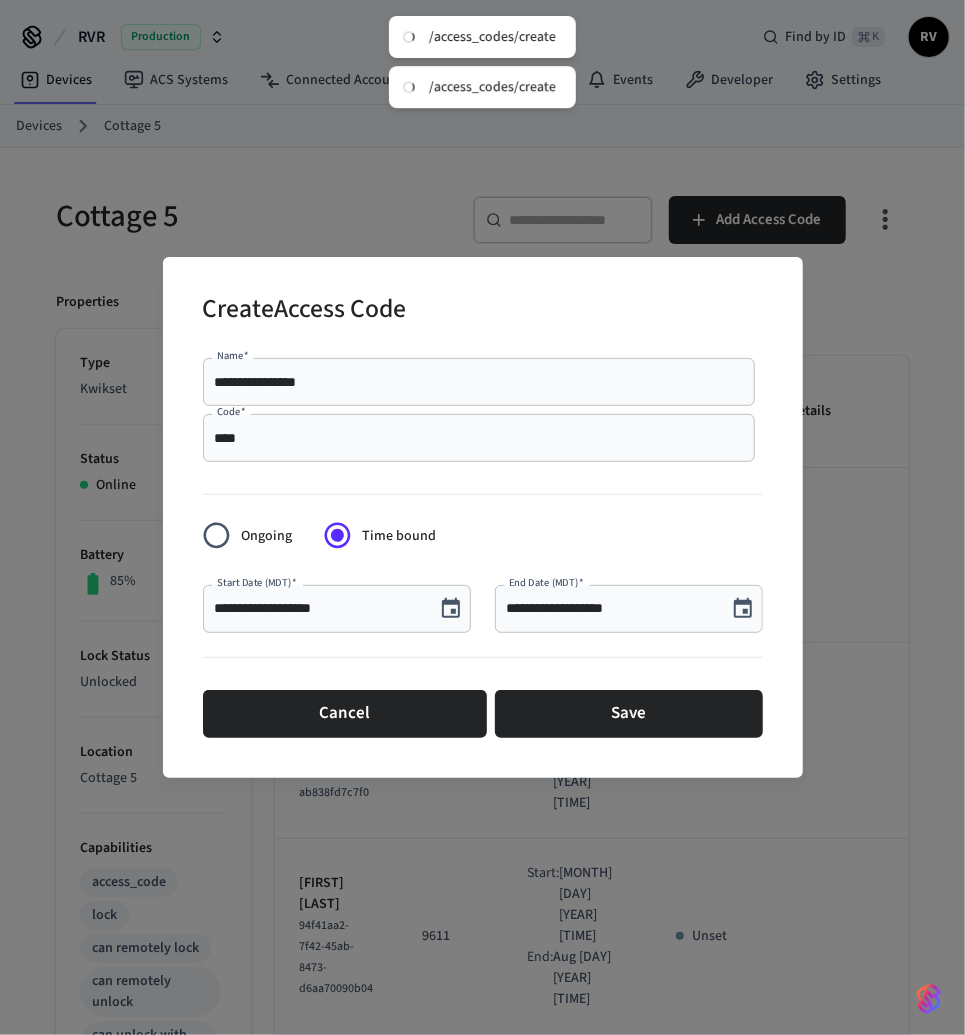 click 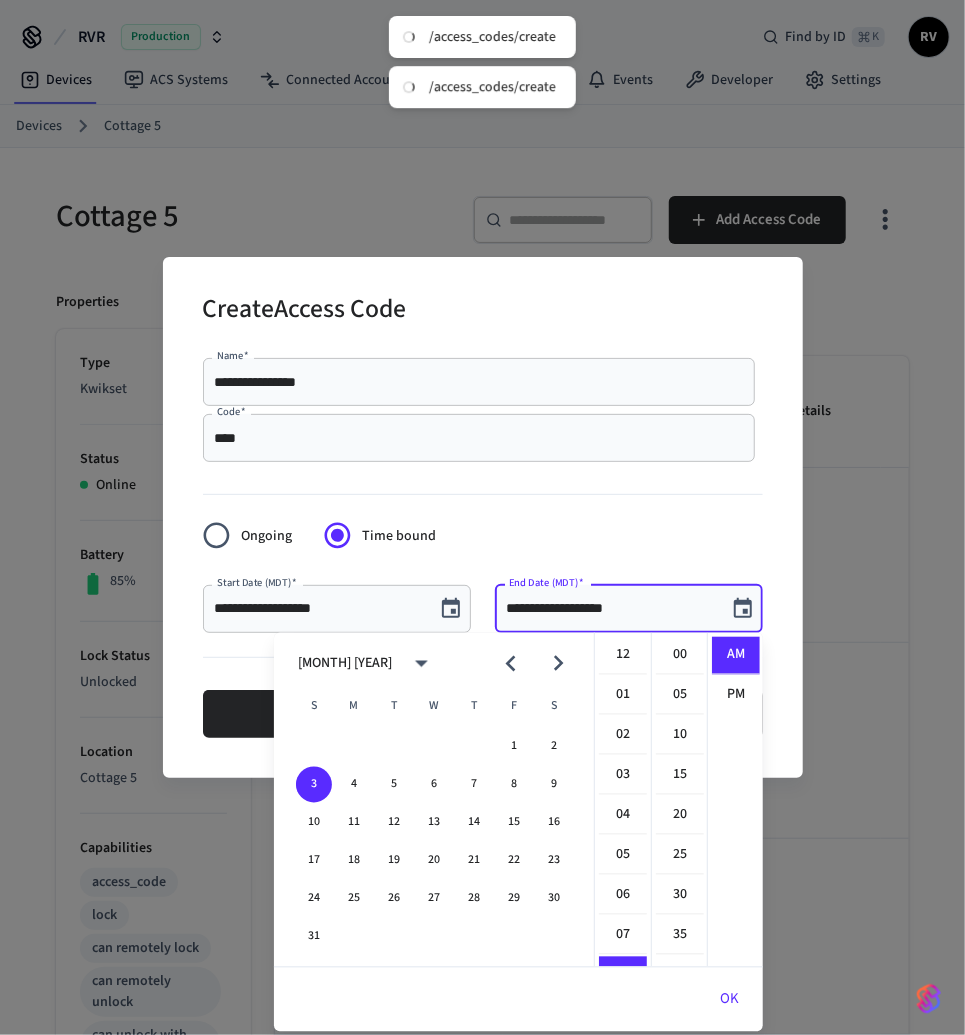 scroll, scrollTop: 317, scrollLeft: 0, axis: vertical 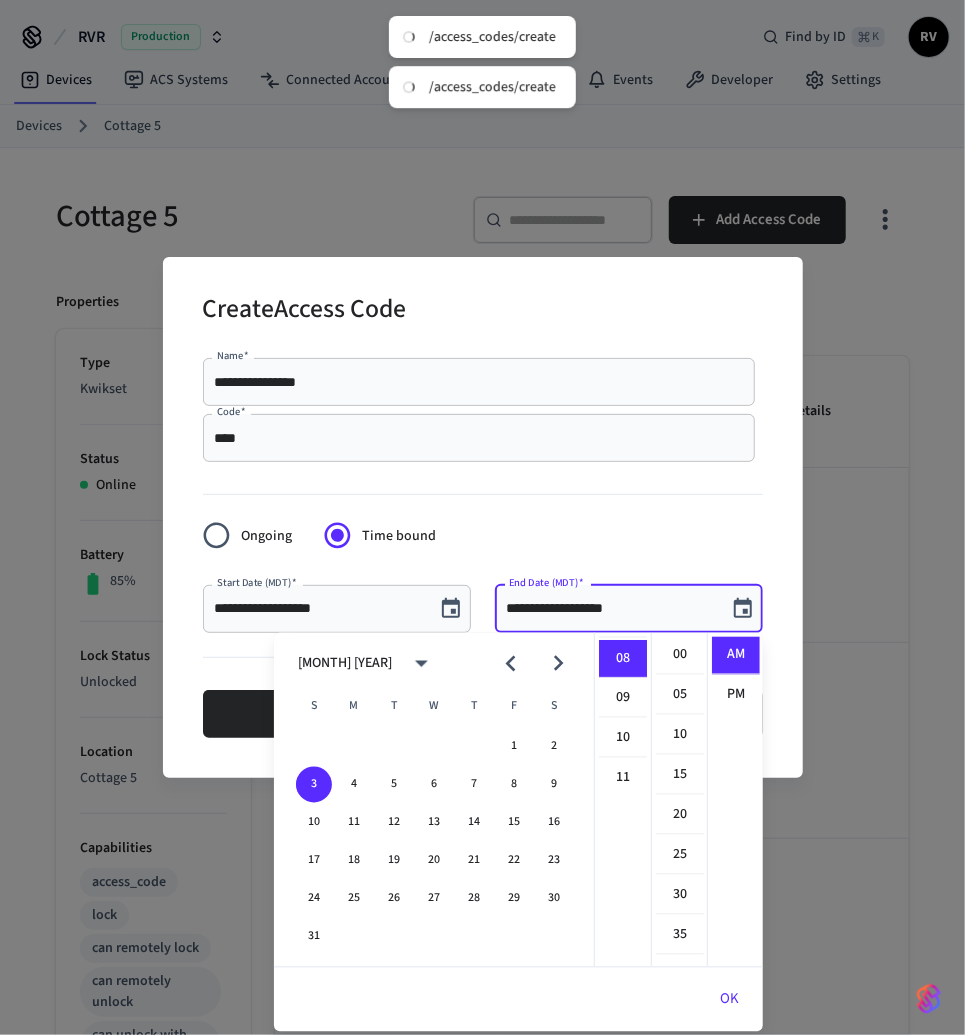 click 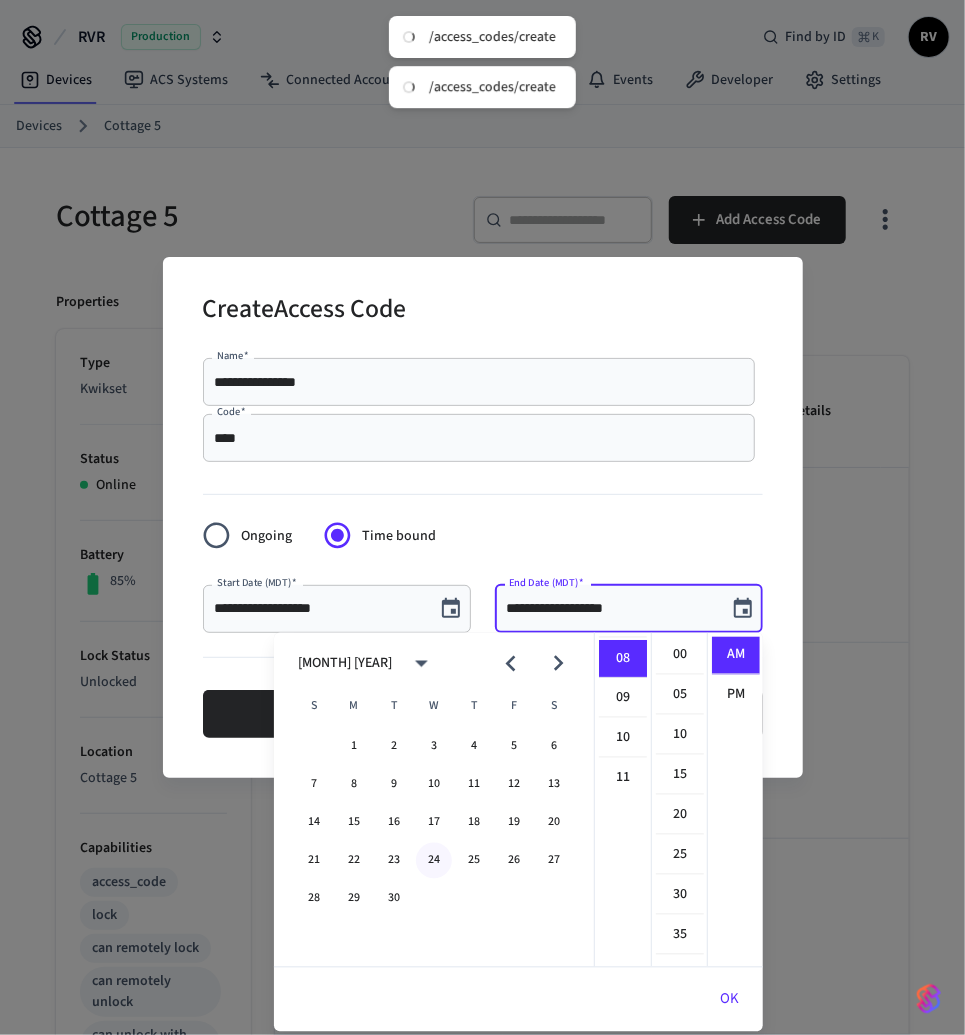 click on "24" at bounding box center (434, 861) 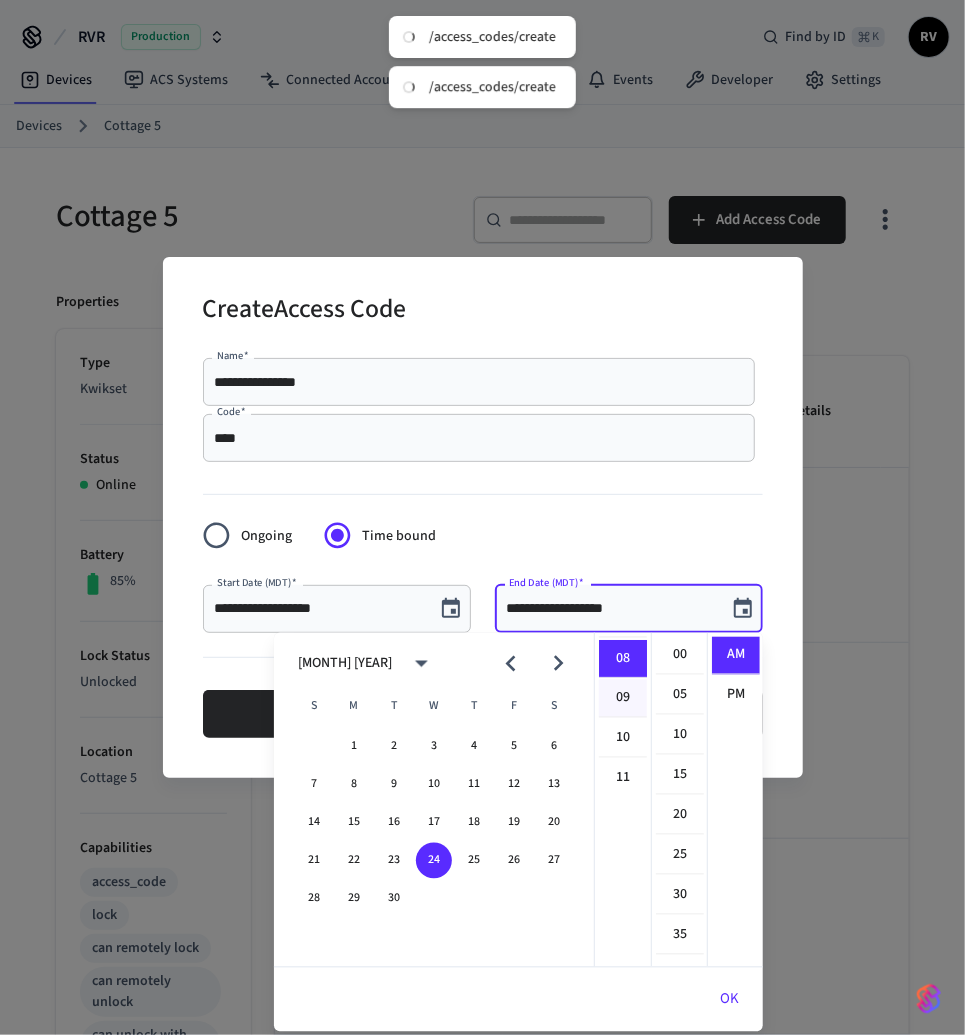 scroll, scrollTop: 0, scrollLeft: 0, axis: both 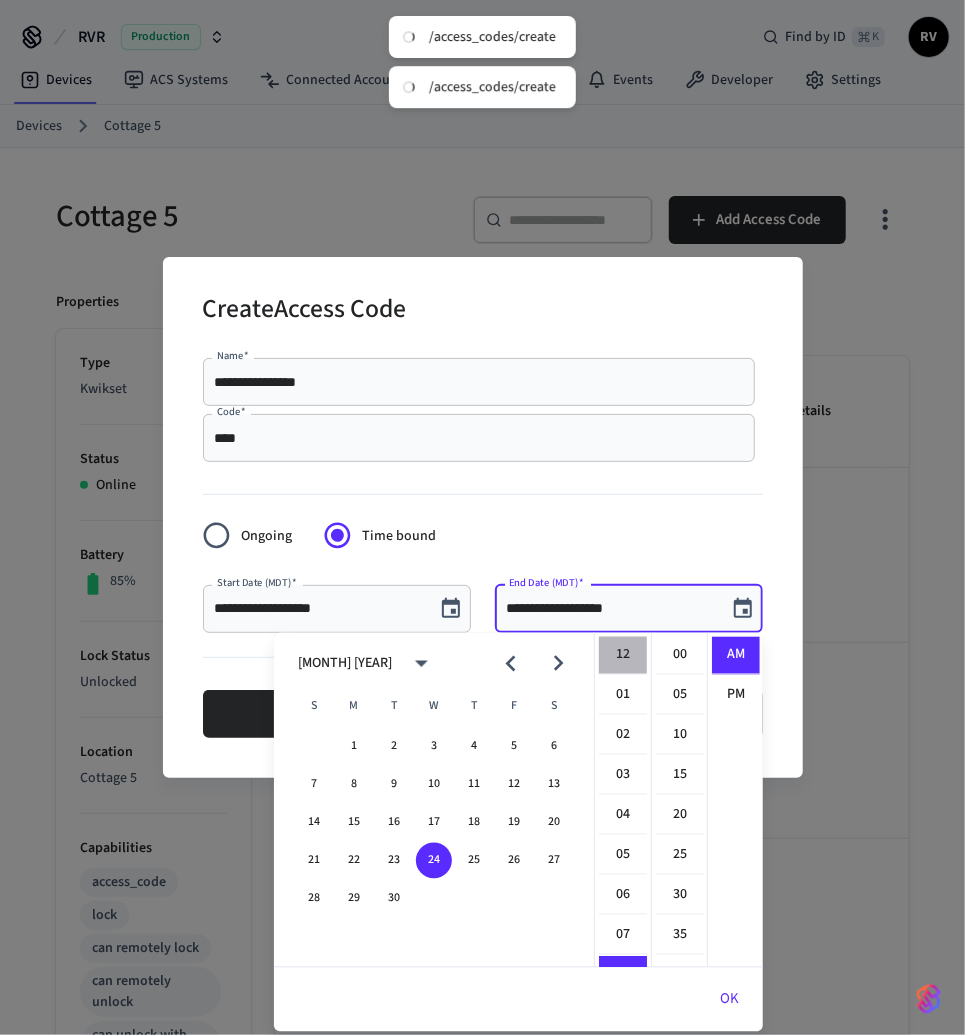 click on "12" at bounding box center (623, 656) 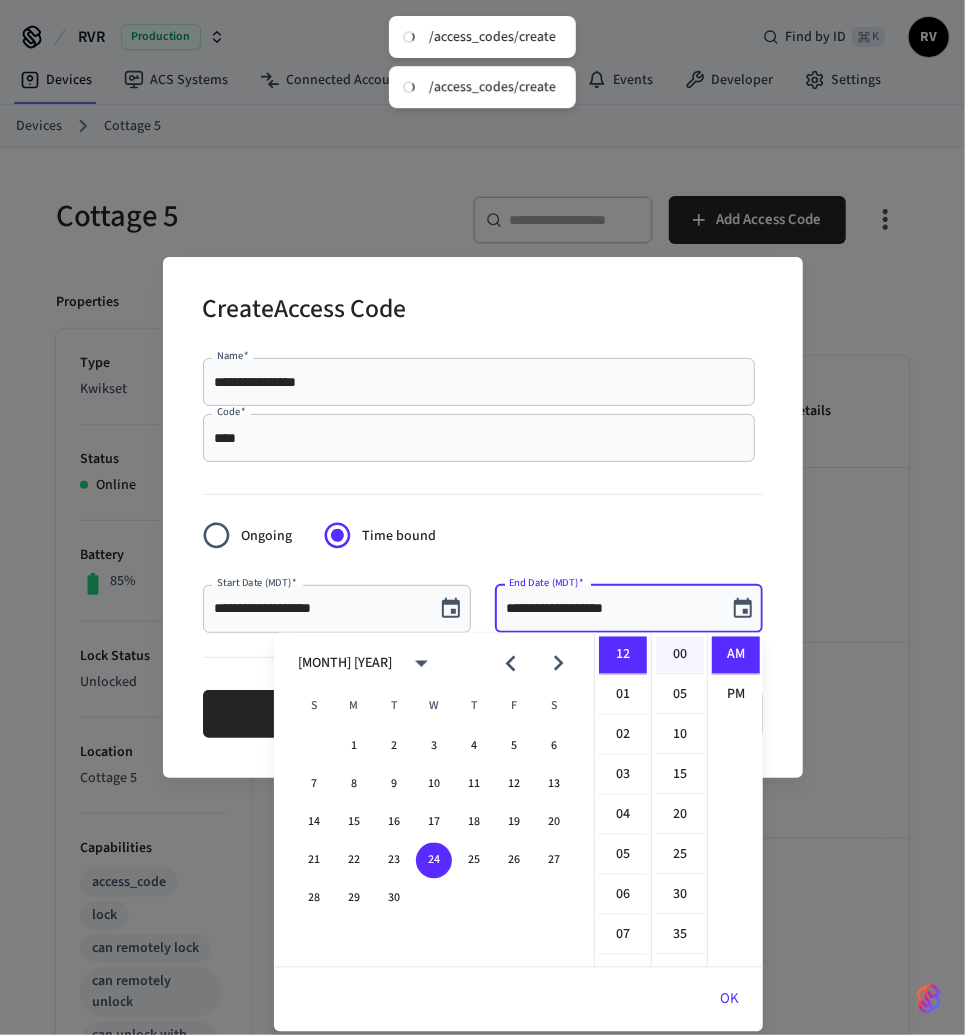 click on "00" at bounding box center [680, 656] 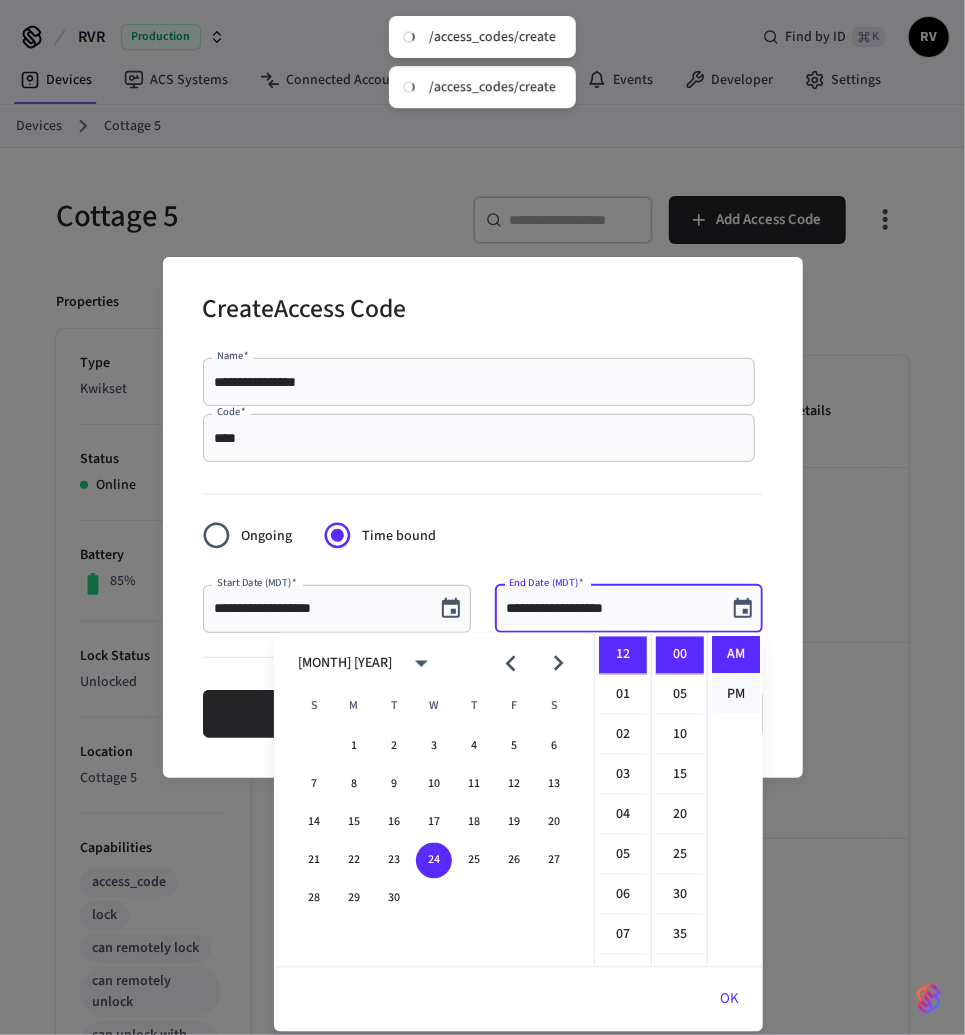 click on "PM" at bounding box center (736, 695) 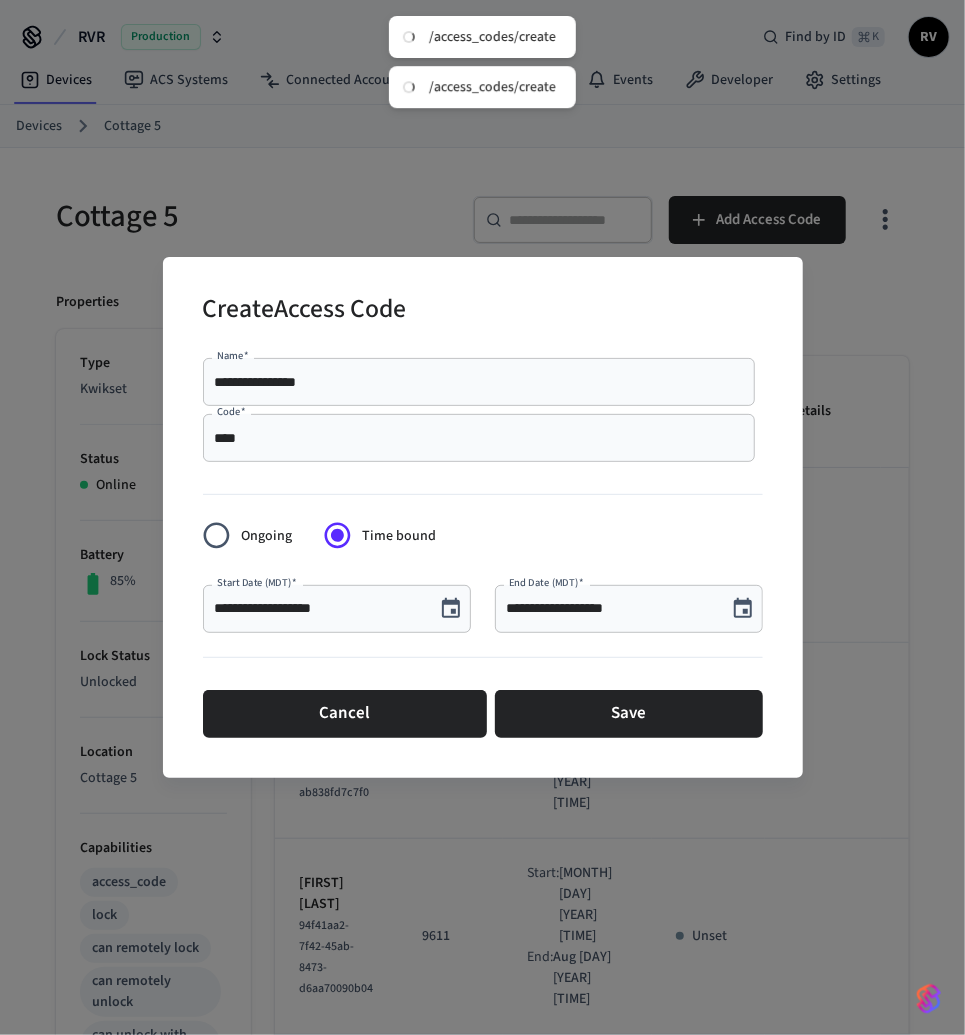 scroll, scrollTop: 36, scrollLeft: 0, axis: vertical 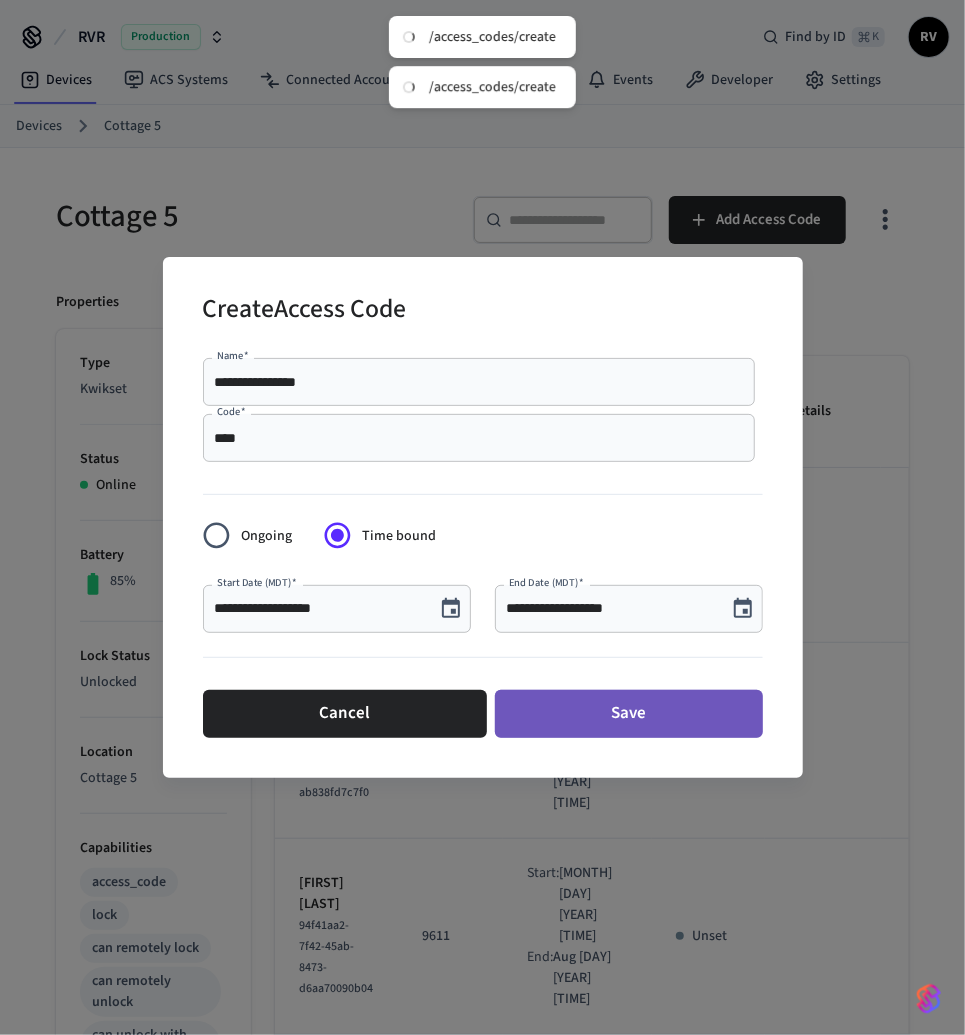 click on "Save" at bounding box center [629, 714] 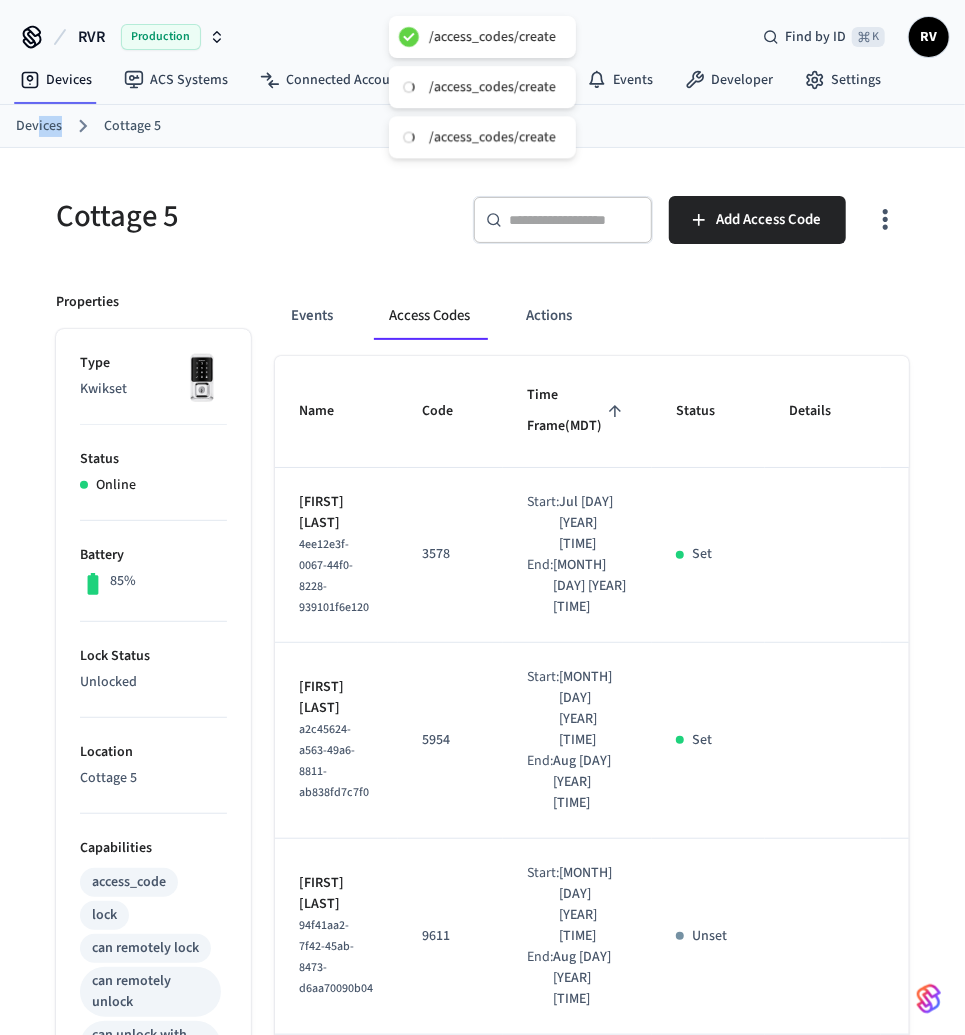 click on "Devices Cottage 5" at bounding box center [490, 126] 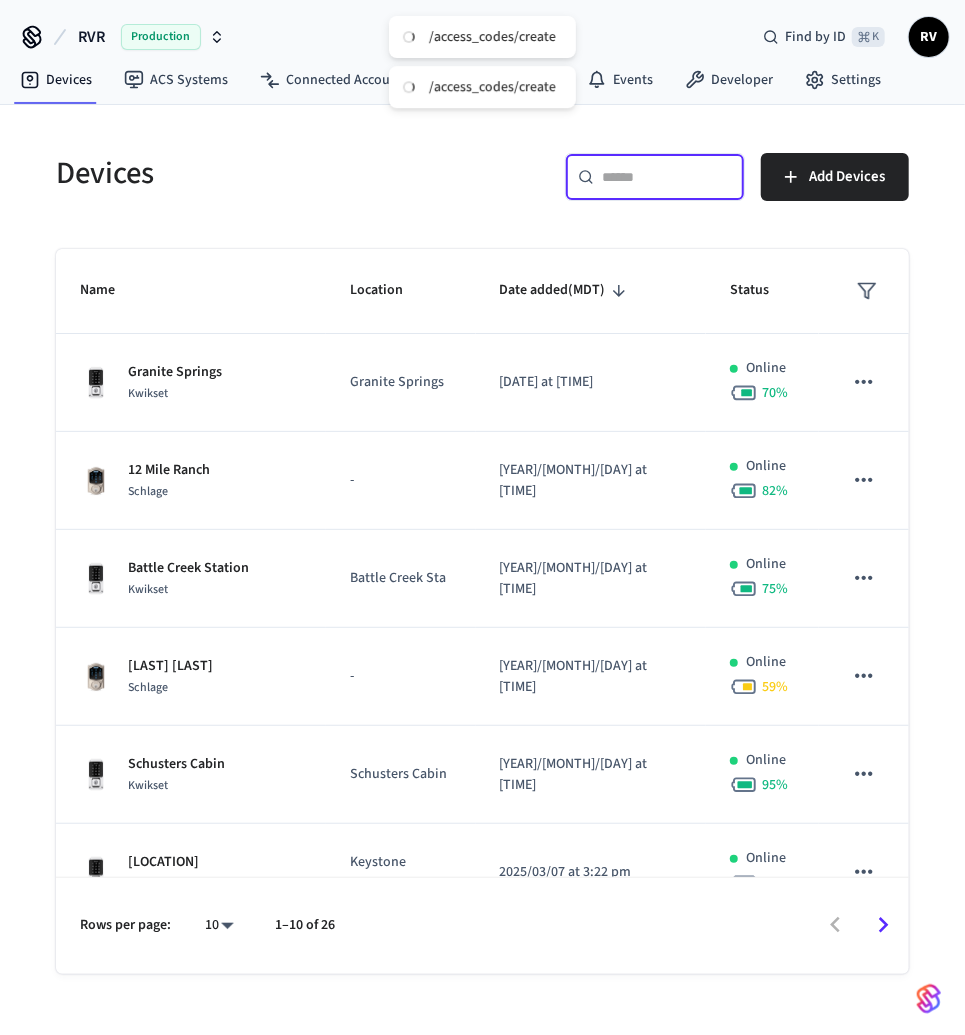 click at bounding box center (667, 177) 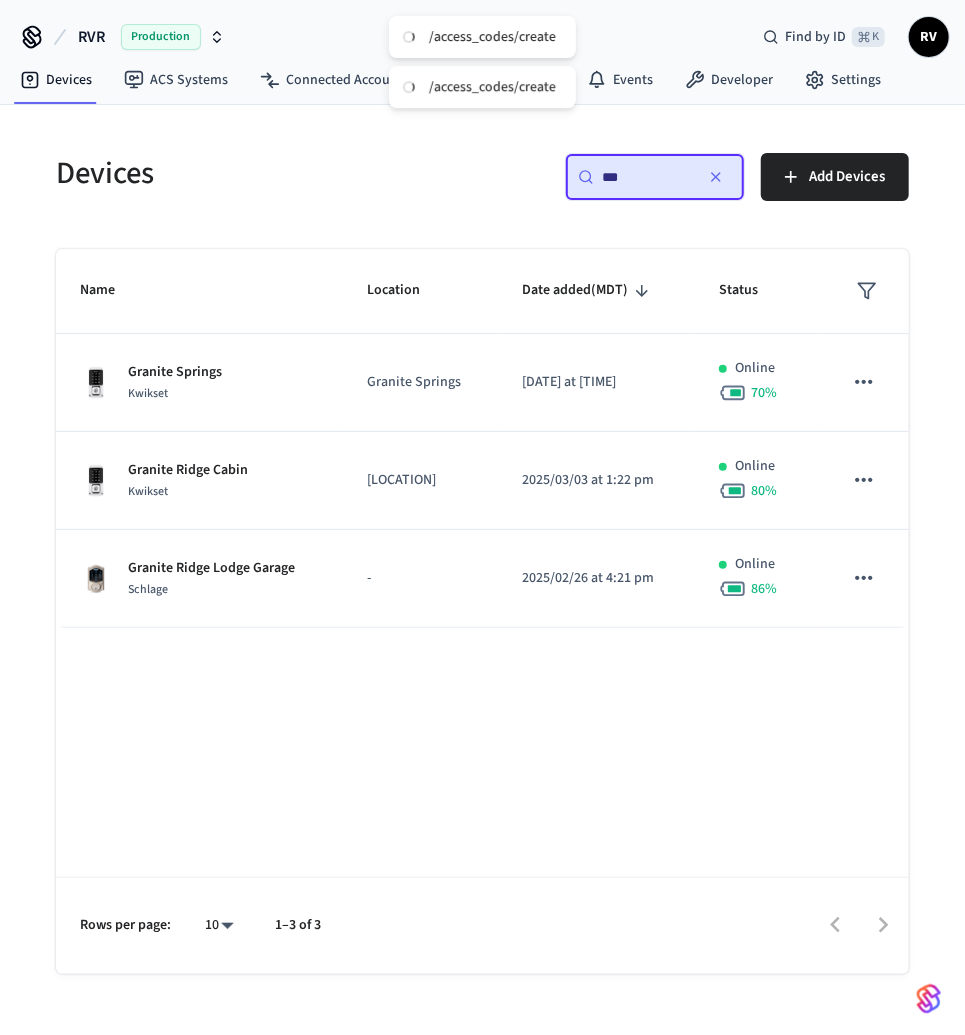 type on "***" 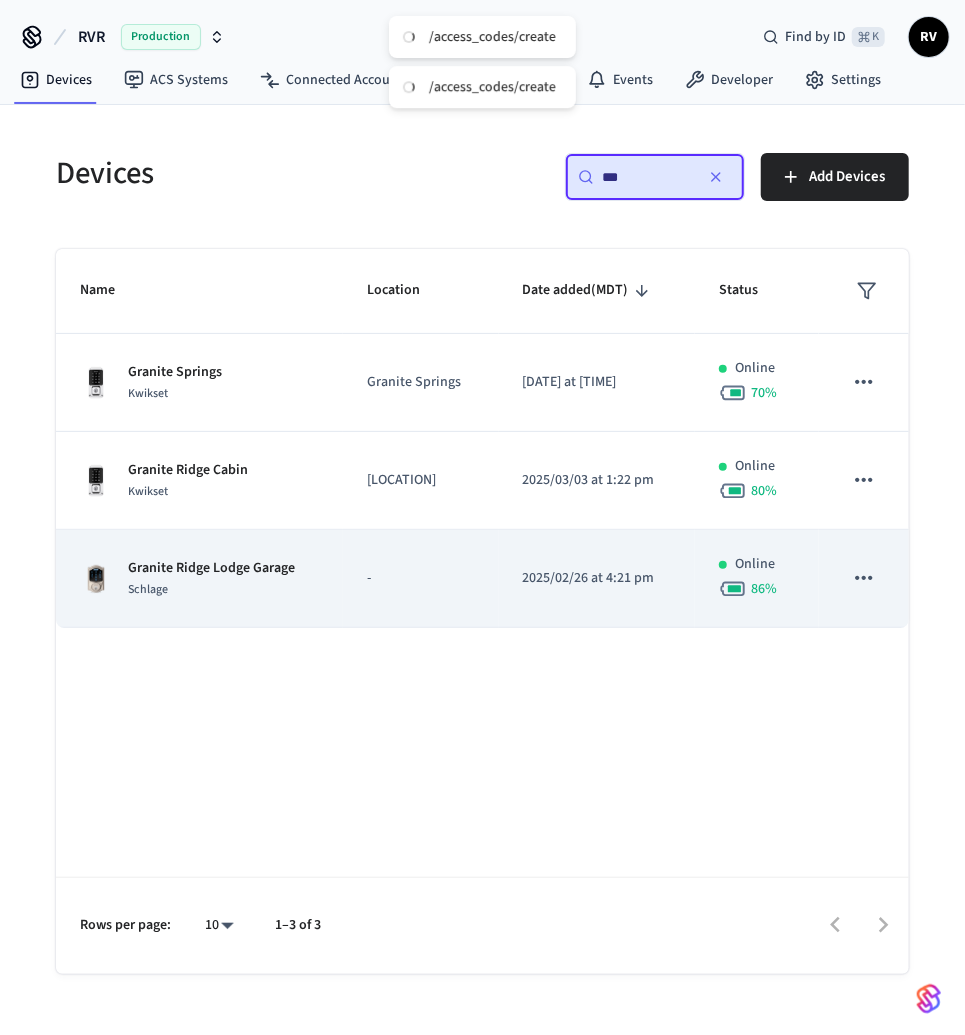 click on "Granite Ridge Lodge Garage" at bounding box center (211, 568) 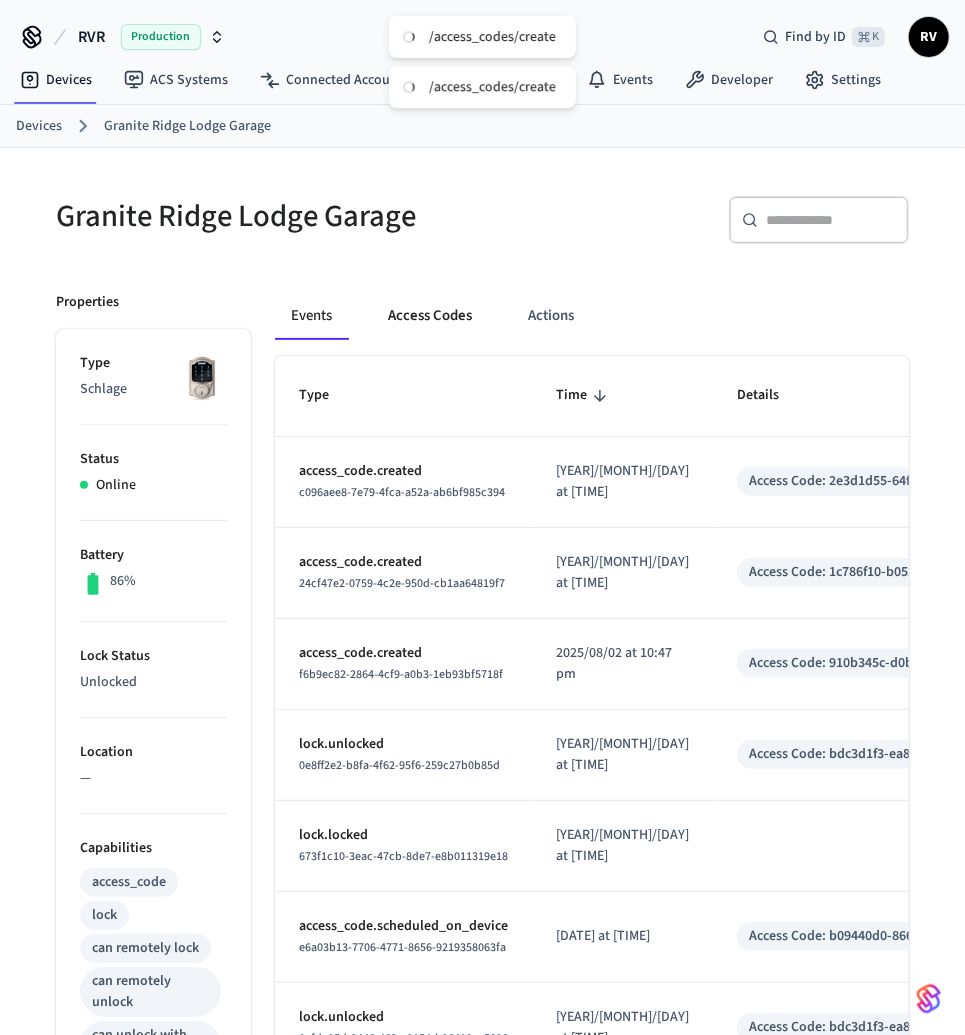 drag, startPoint x: 403, startPoint y: 318, endPoint x: 392, endPoint y: 311, distance: 13.038404 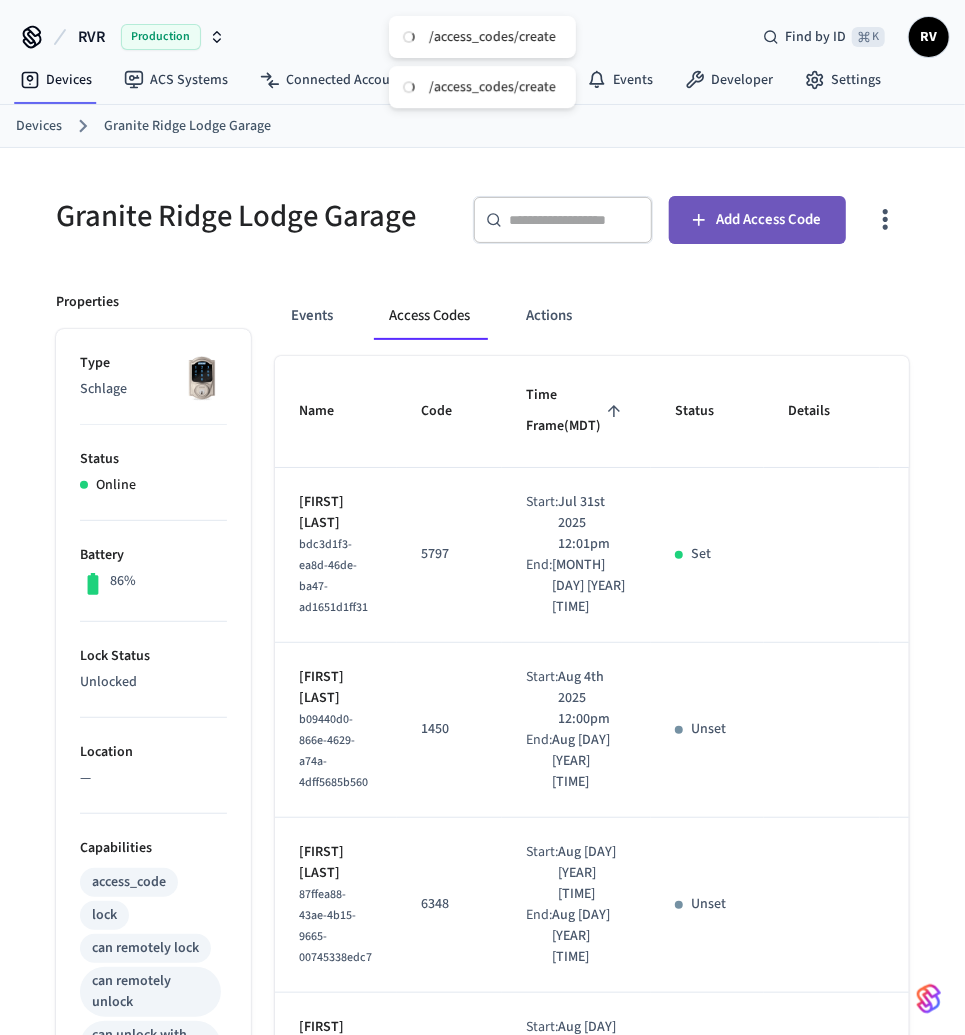 click on "Add Access Code" at bounding box center (769, 220) 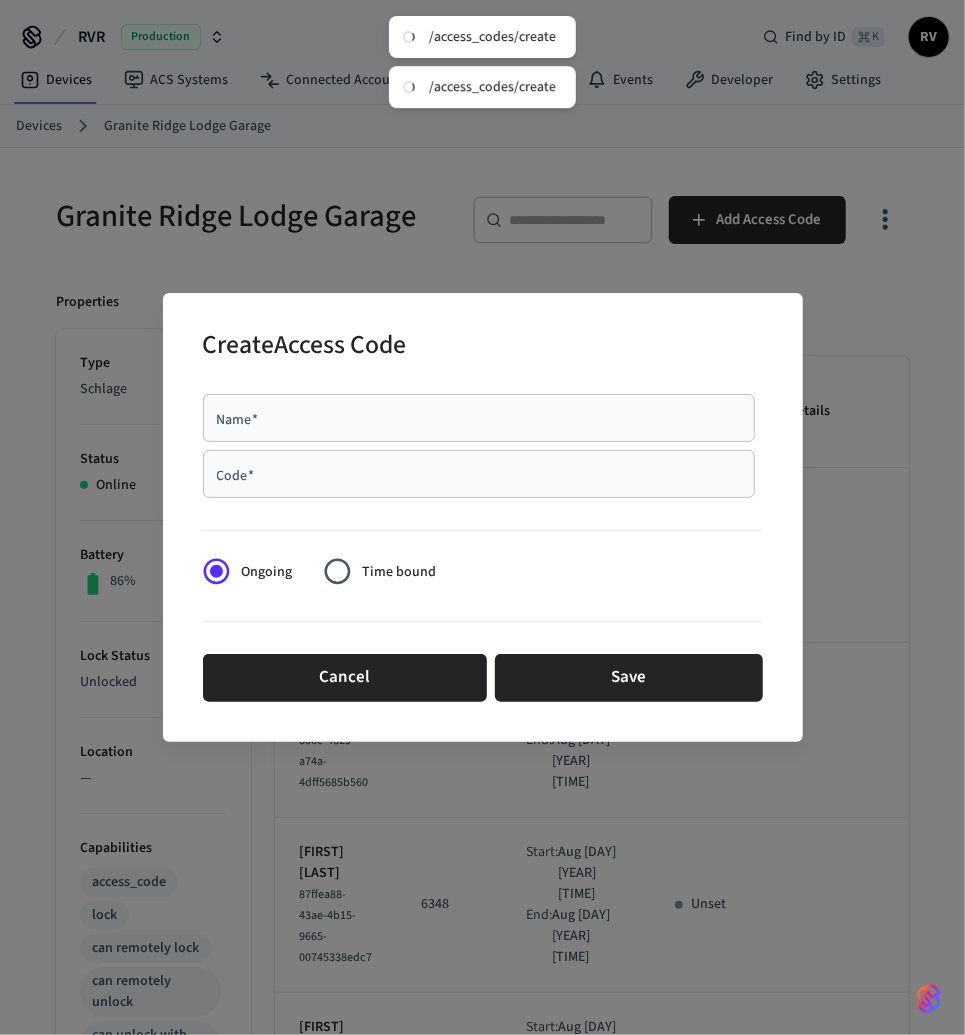 click on "Code   *" at bounding box center (479, 474) 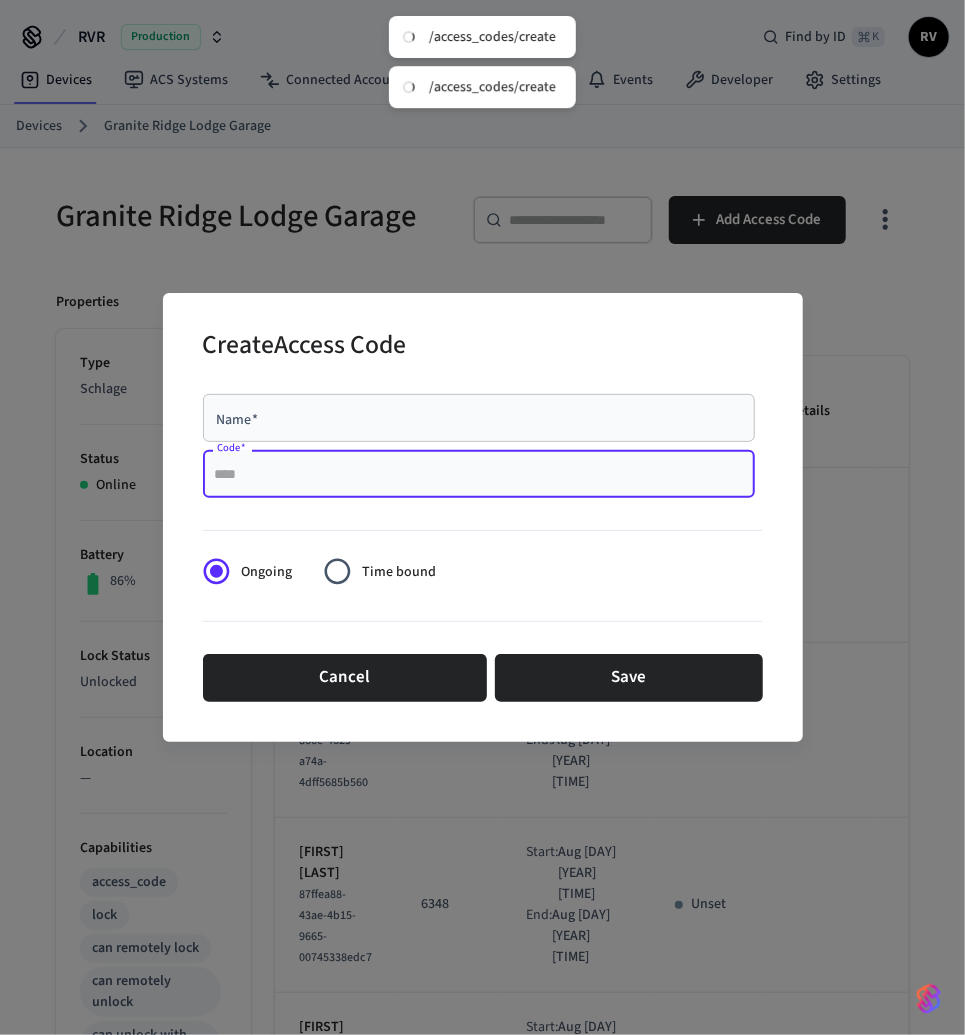 paste on "****" 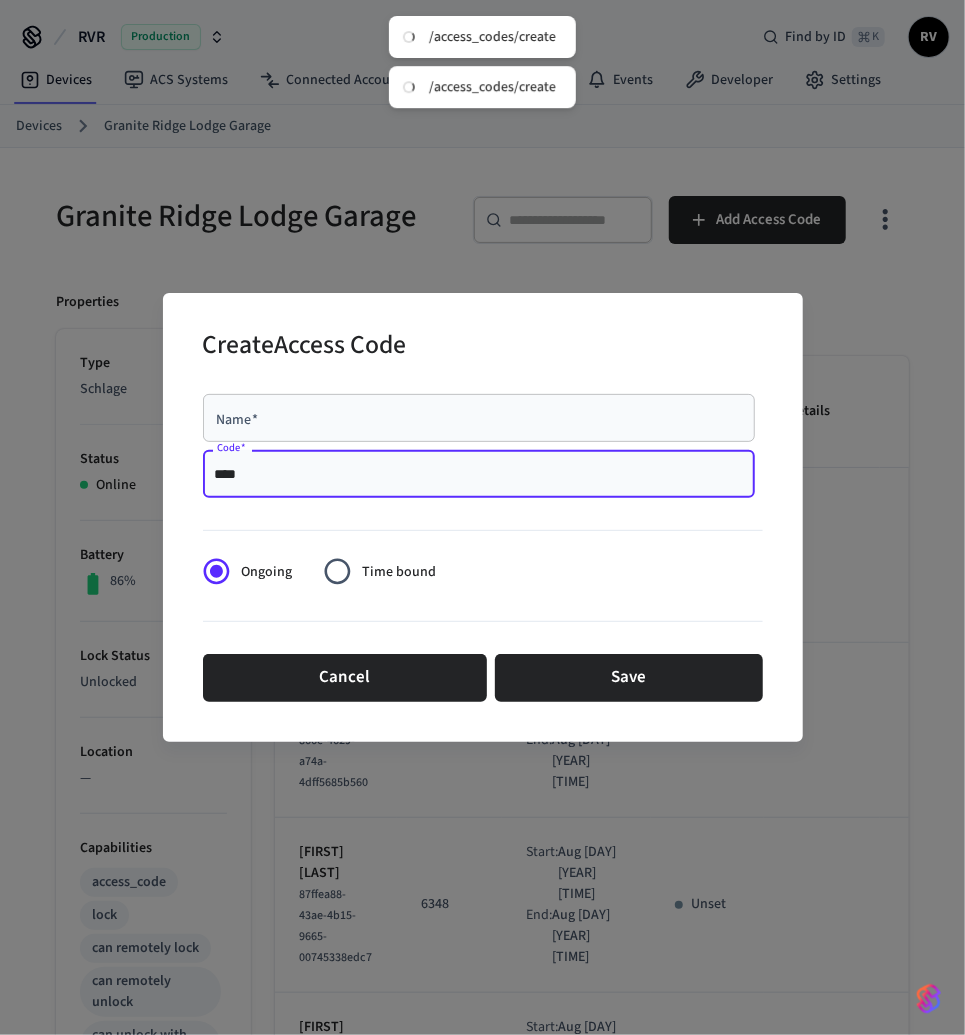 type on "****" 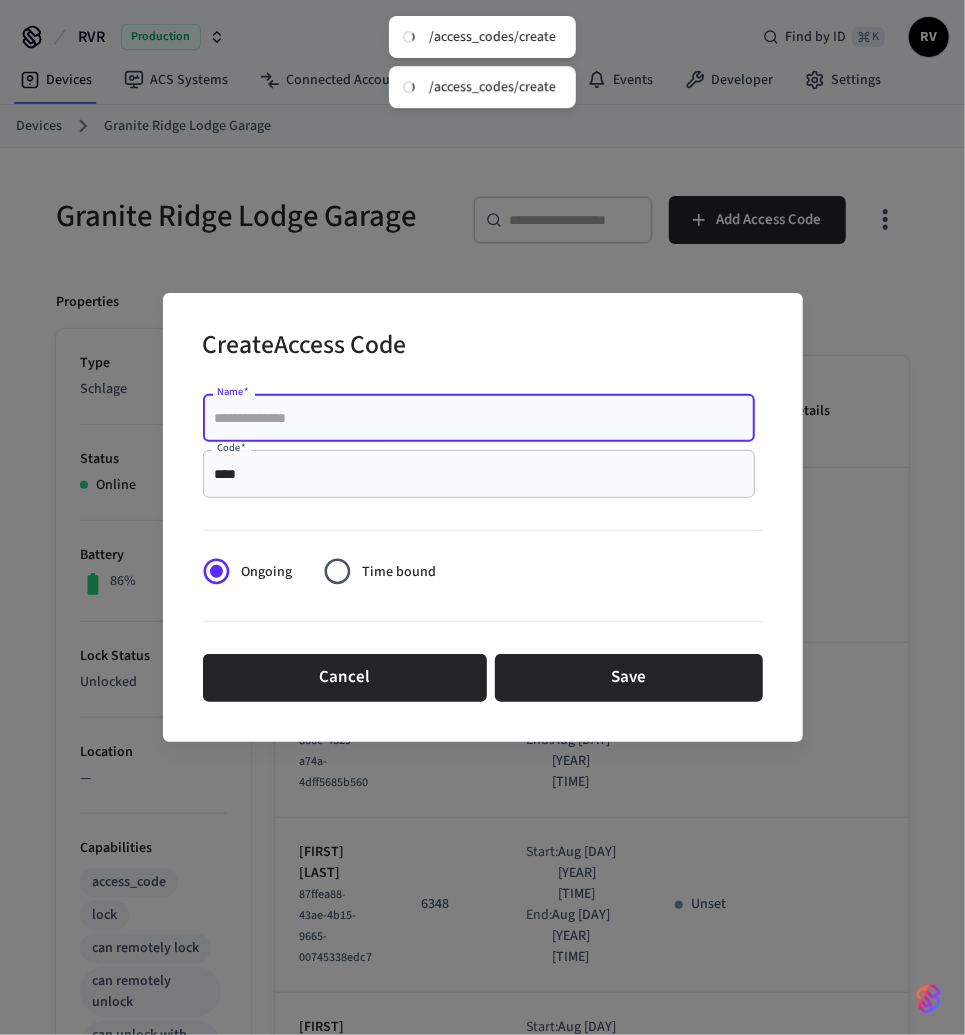 click on "Name   *" at bounding box center [479, 418] 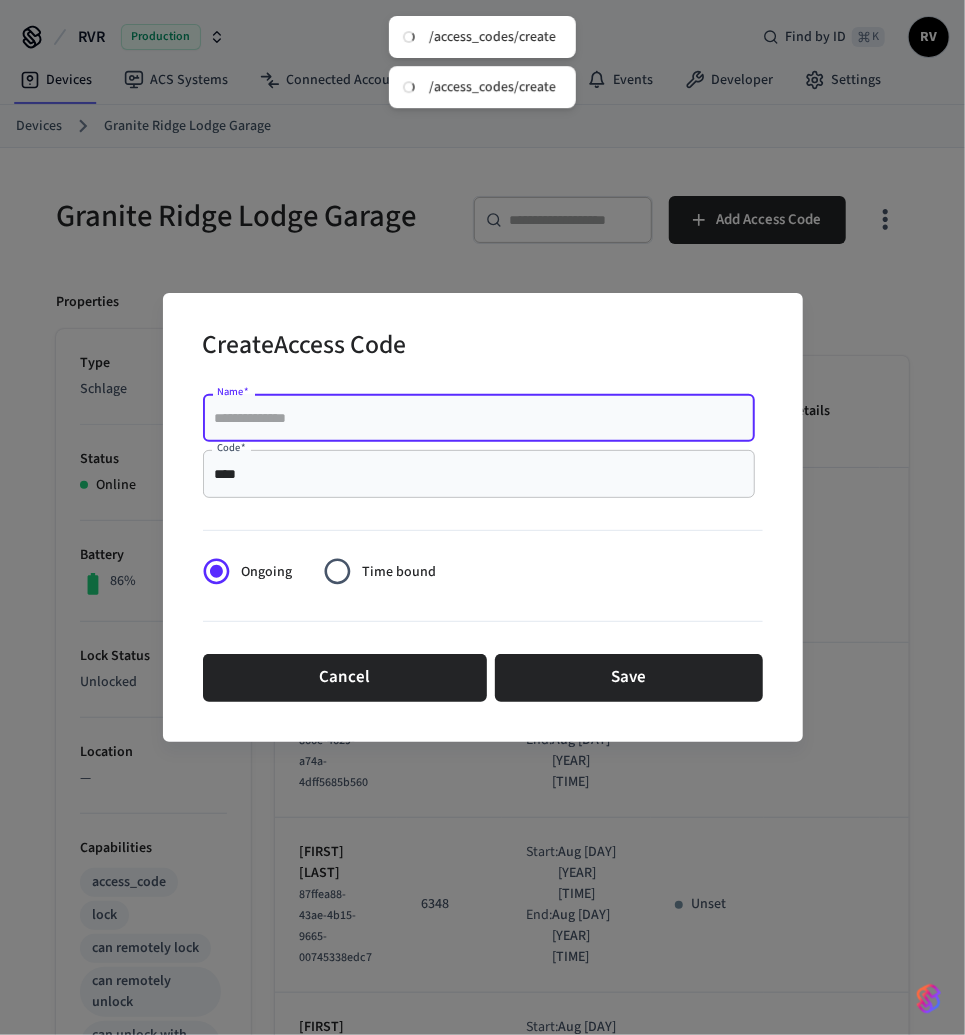 paste on "**********" 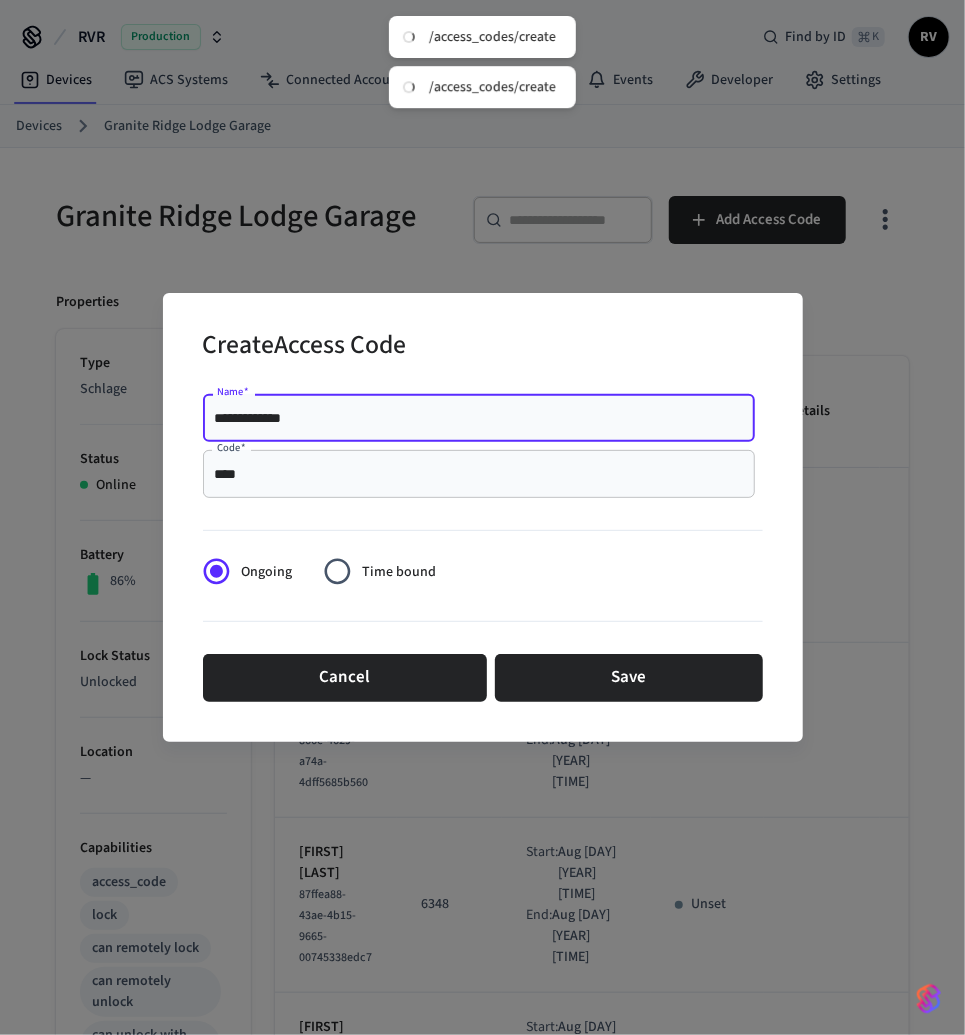 click on "**********" at bounding box center (479, 418) 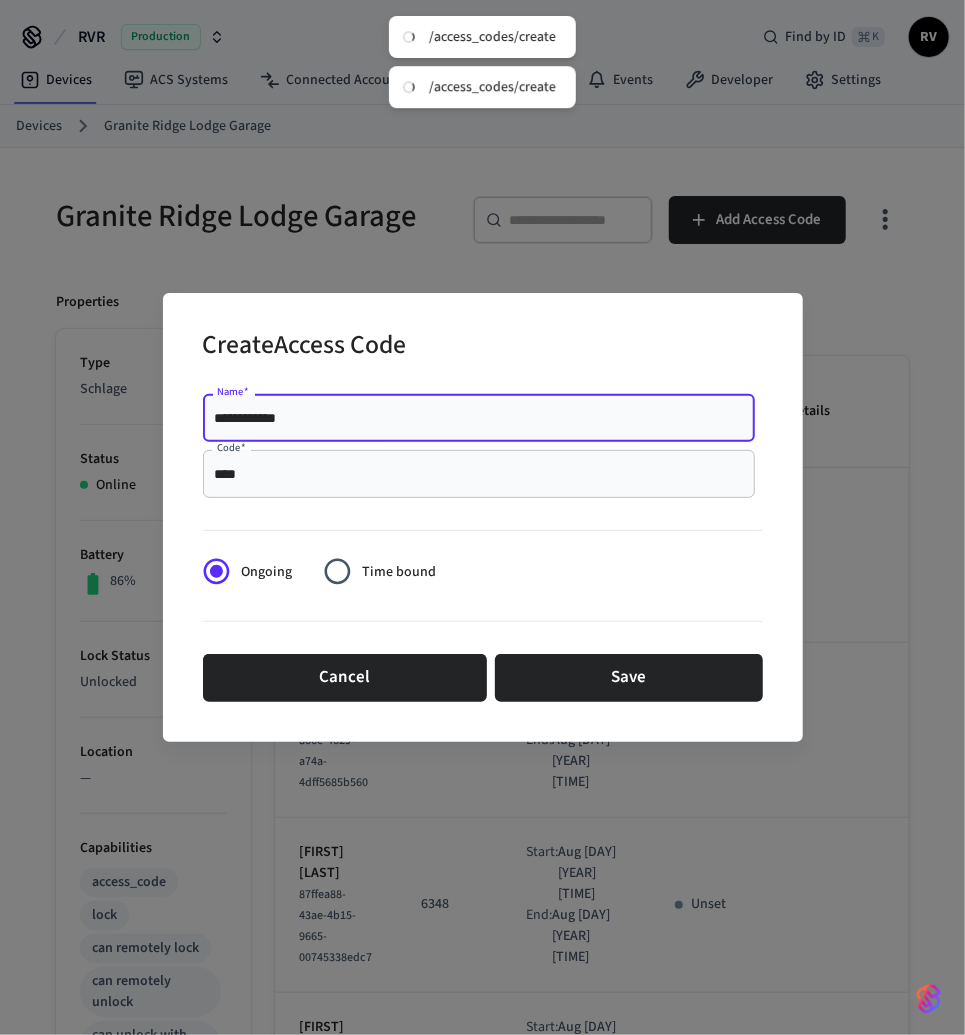 type on "**********" 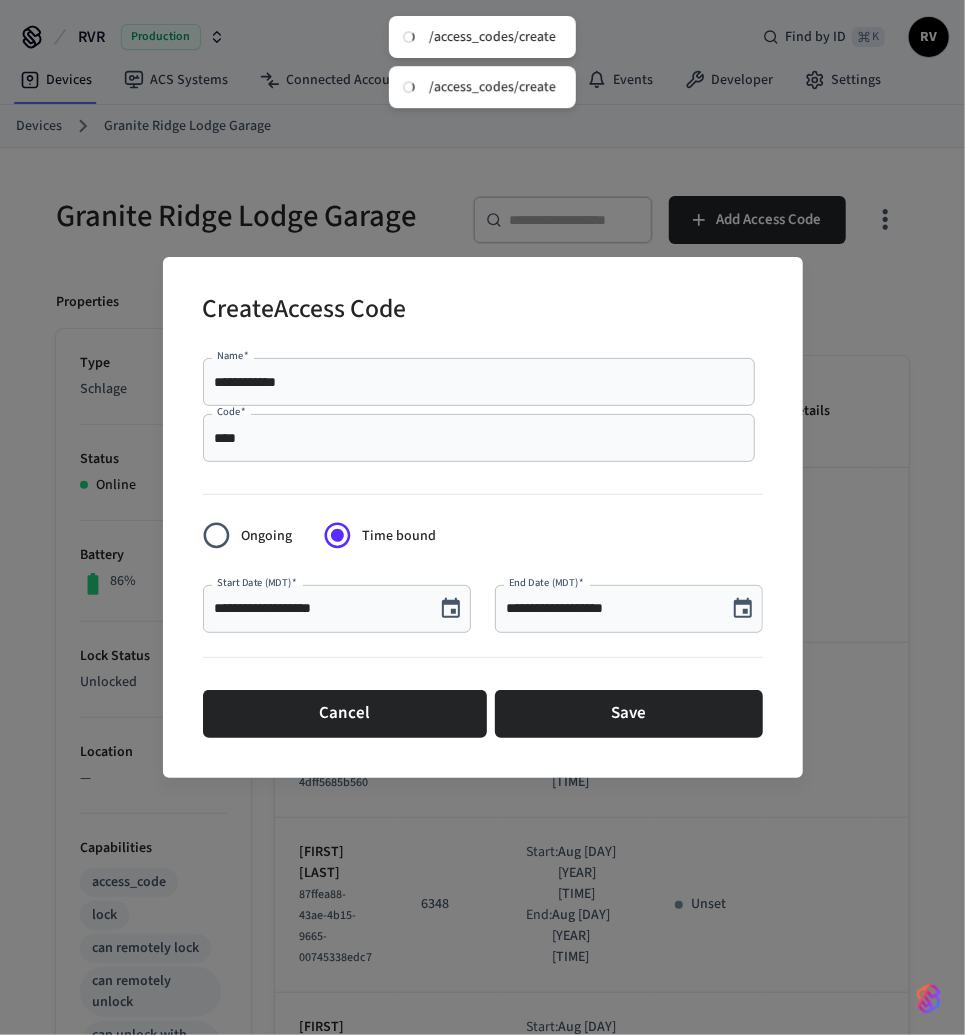 click on "**********" at bounding box center (617, 601) 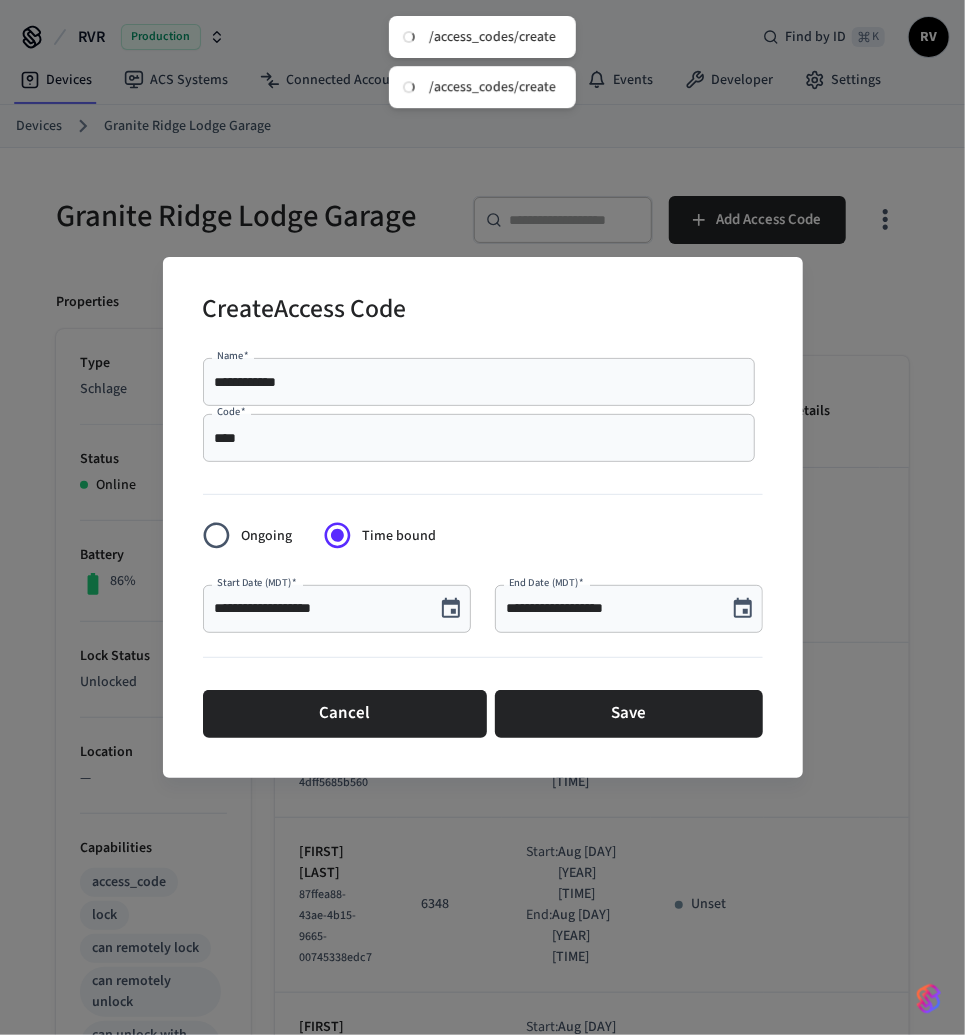 click 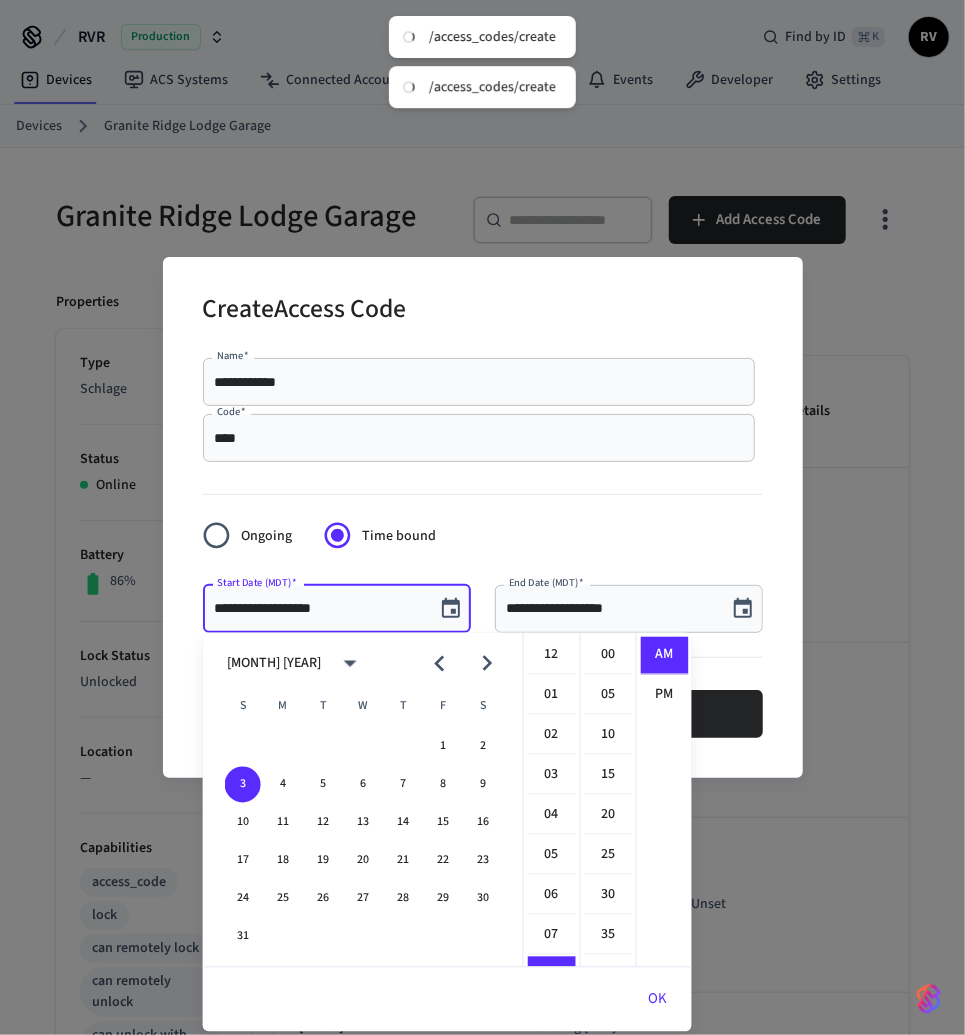 scroll, scrollTop: 317, scrollLeft: 0, axis: vertical 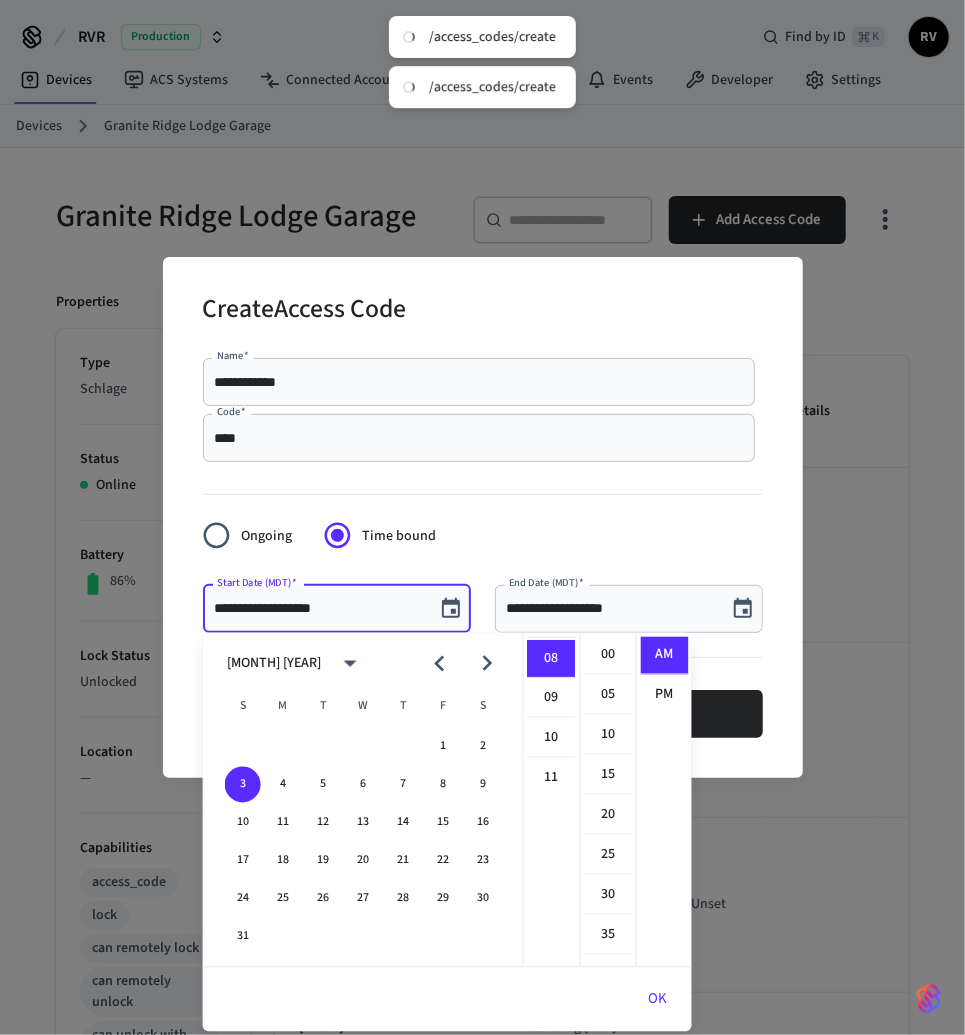 click on "S" at bounding box center (483, 707) 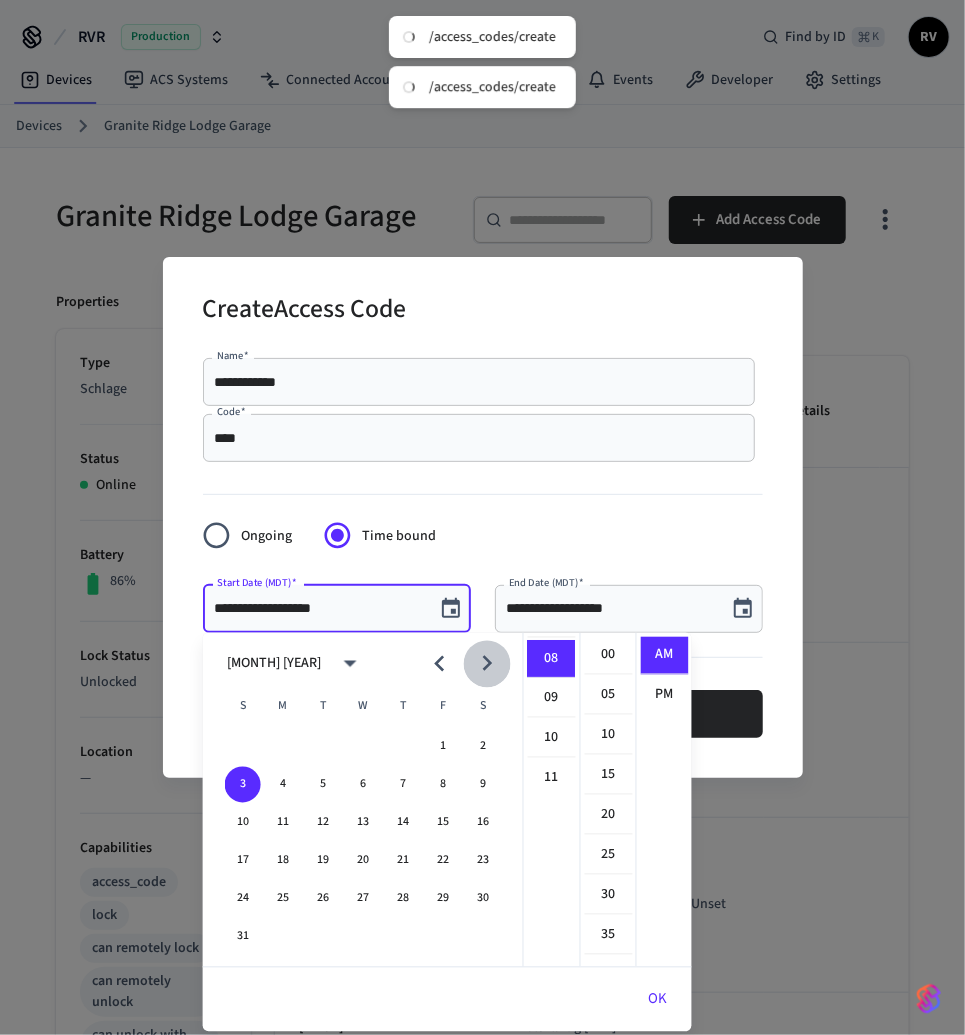 click 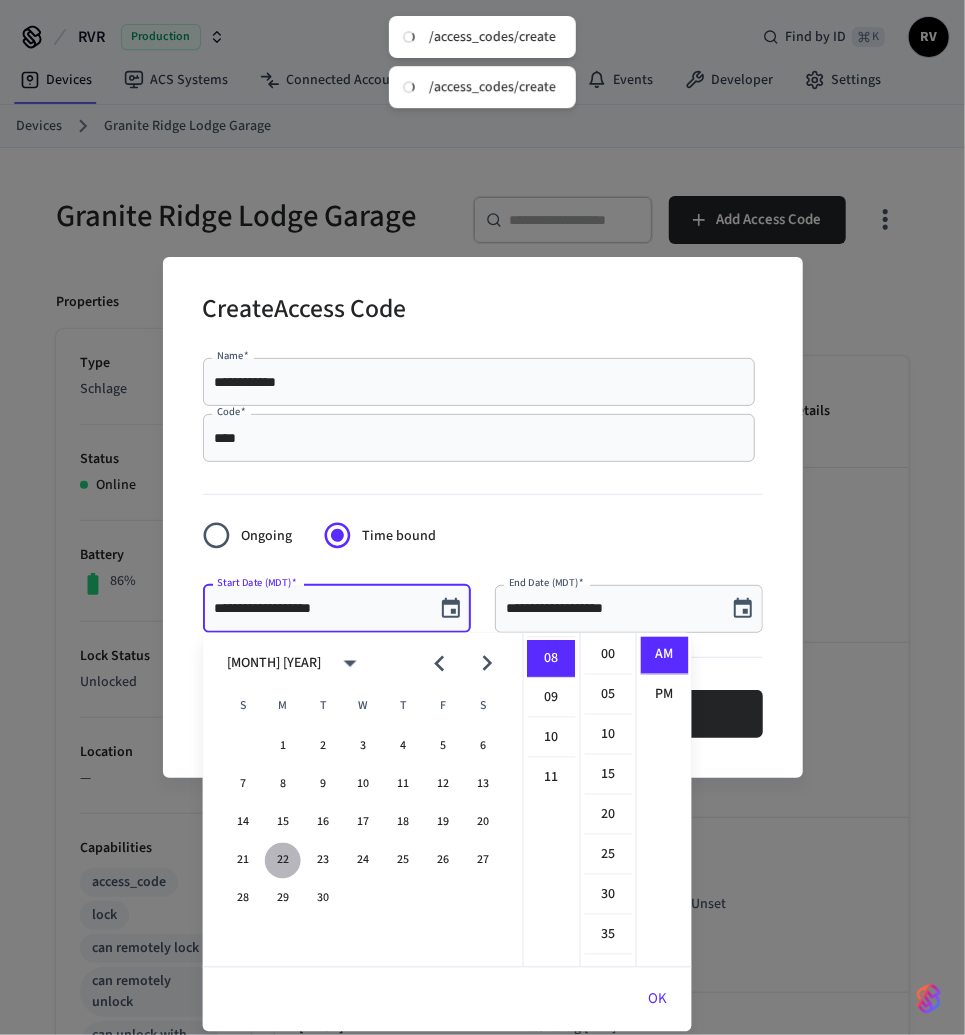 click on "22" at bounding box center [283, 861] 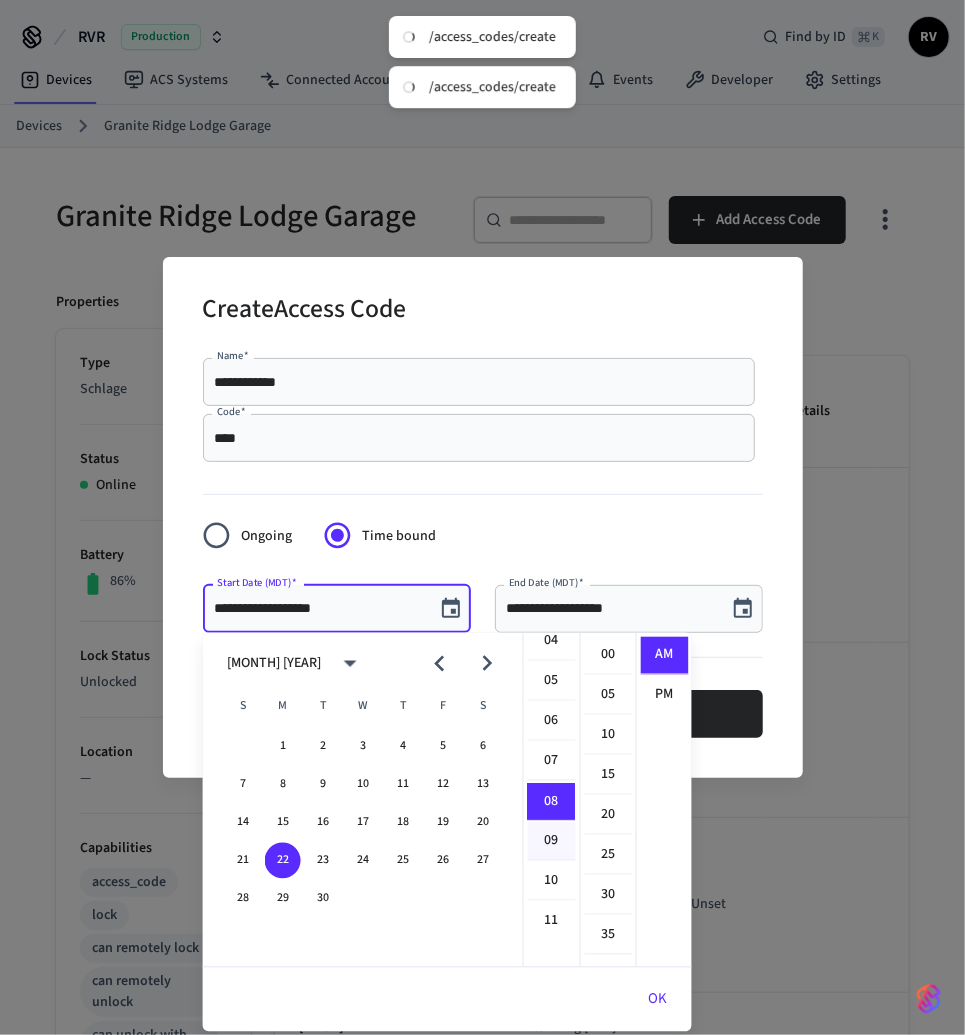 scroll, scrollTop: 0, scrollLeft: 0, axis: both 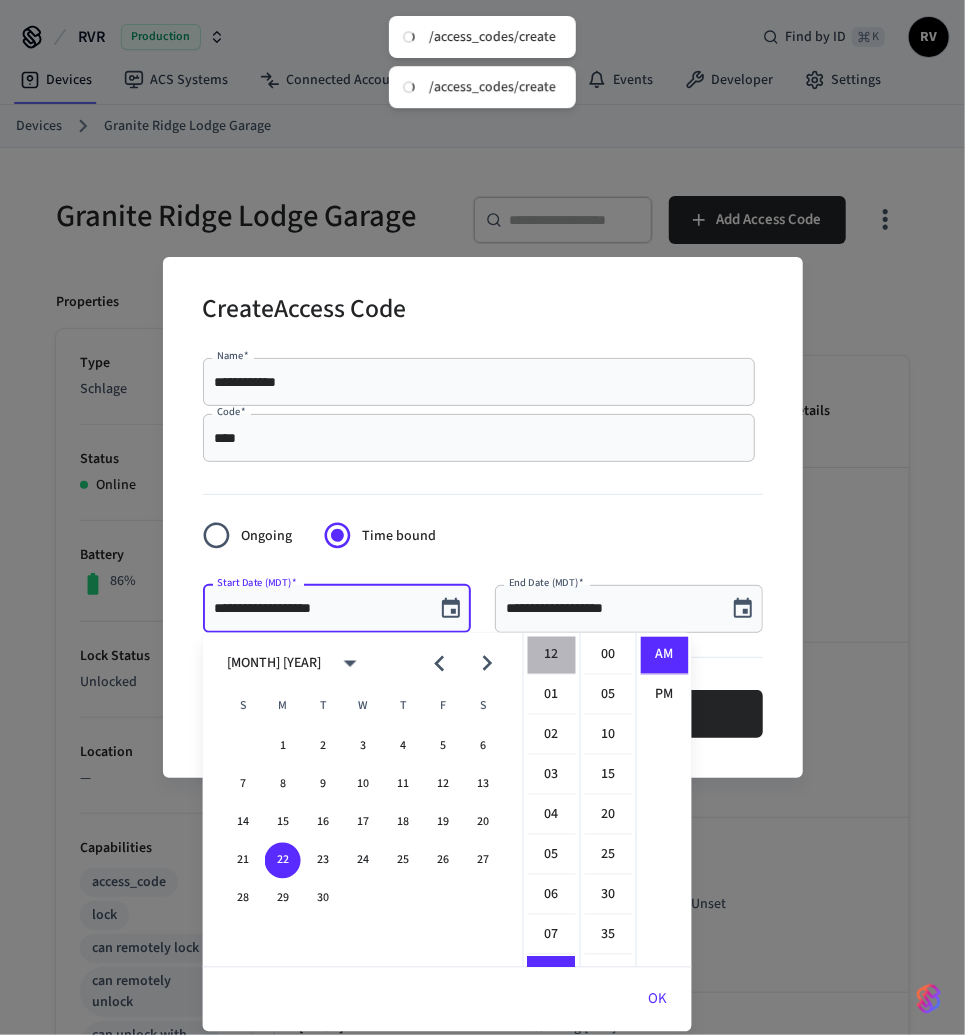 click on "12" at bounding box center (552, 656) 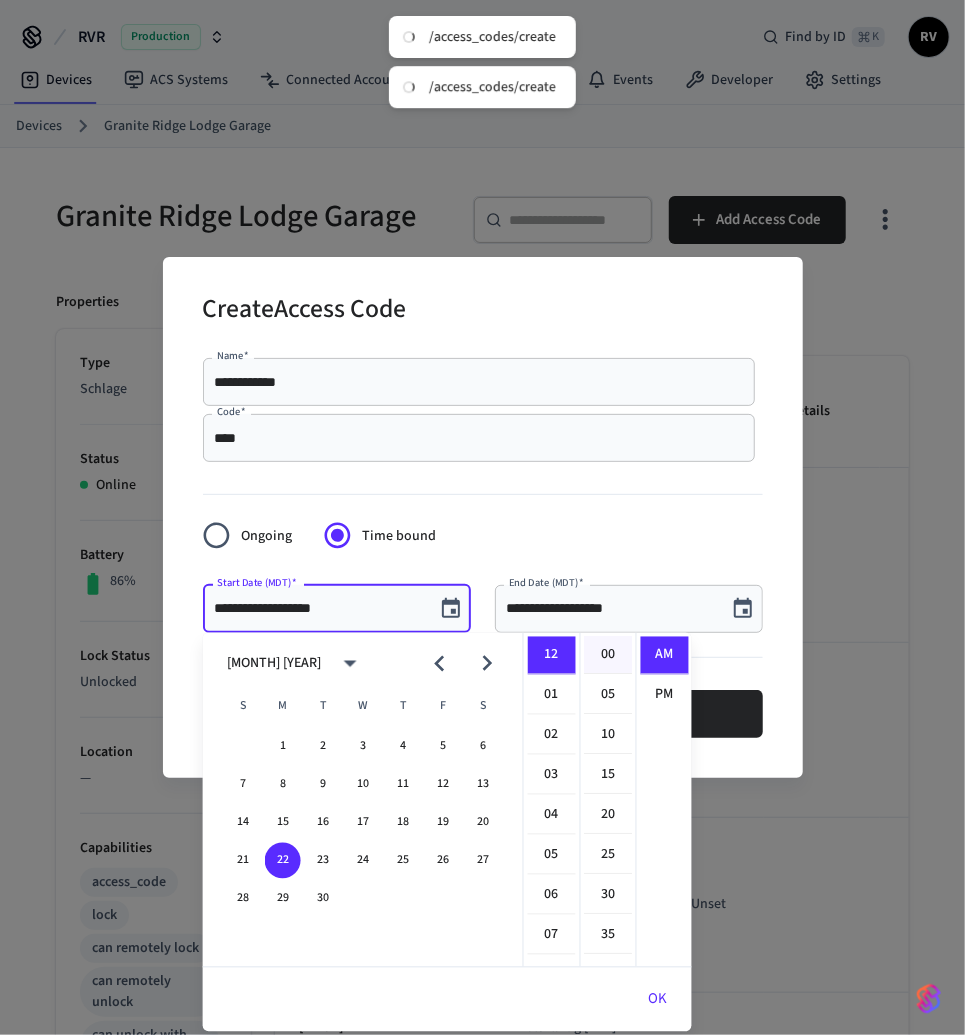 click on "00" at bounding box center [609, 656] 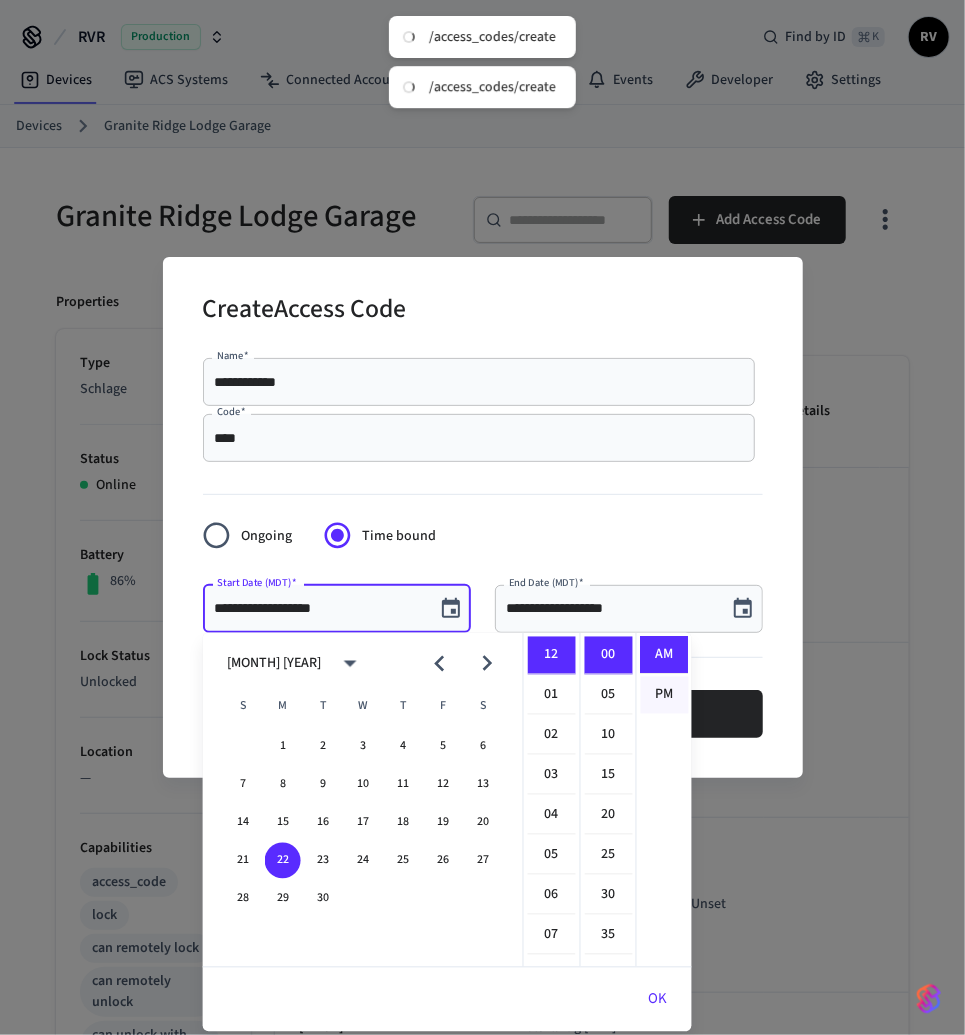click on "PM" at bounding box center (665, 695) 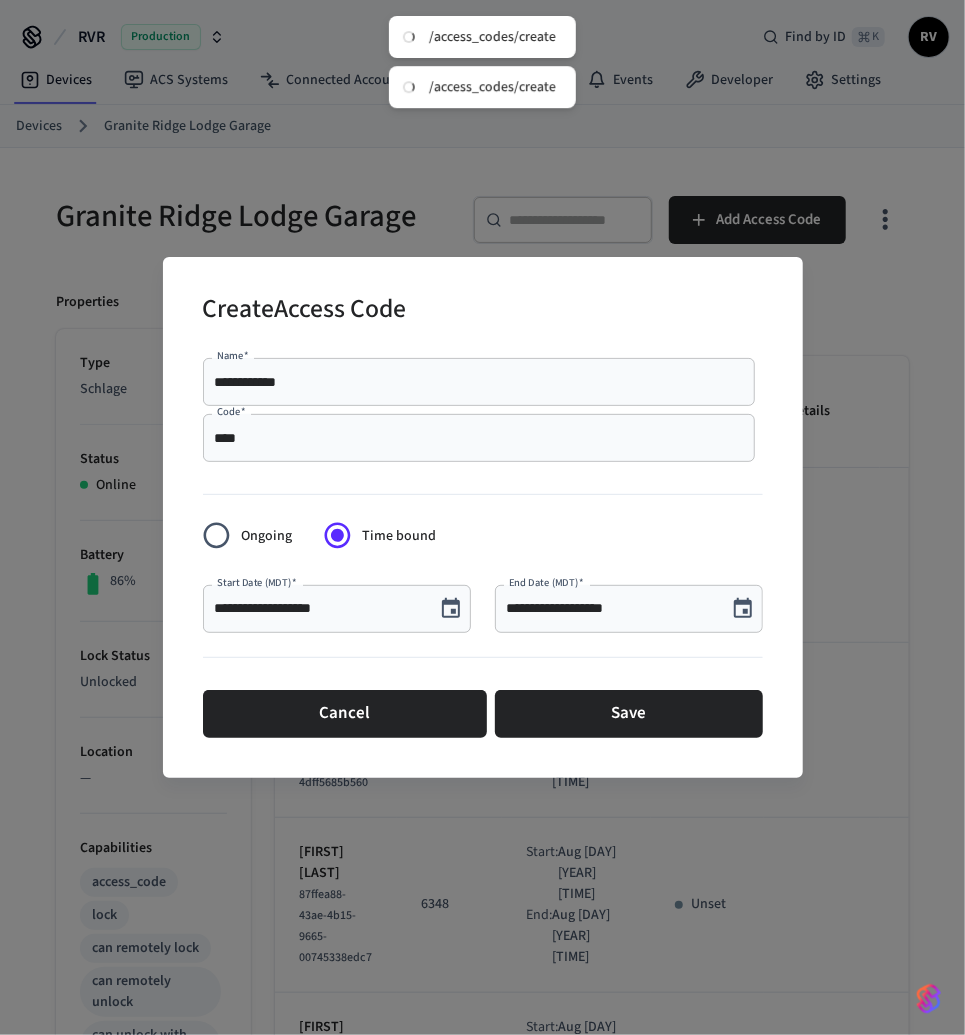 scroll, scrollTop: 5, scrollLeft: 0, axis: vertical 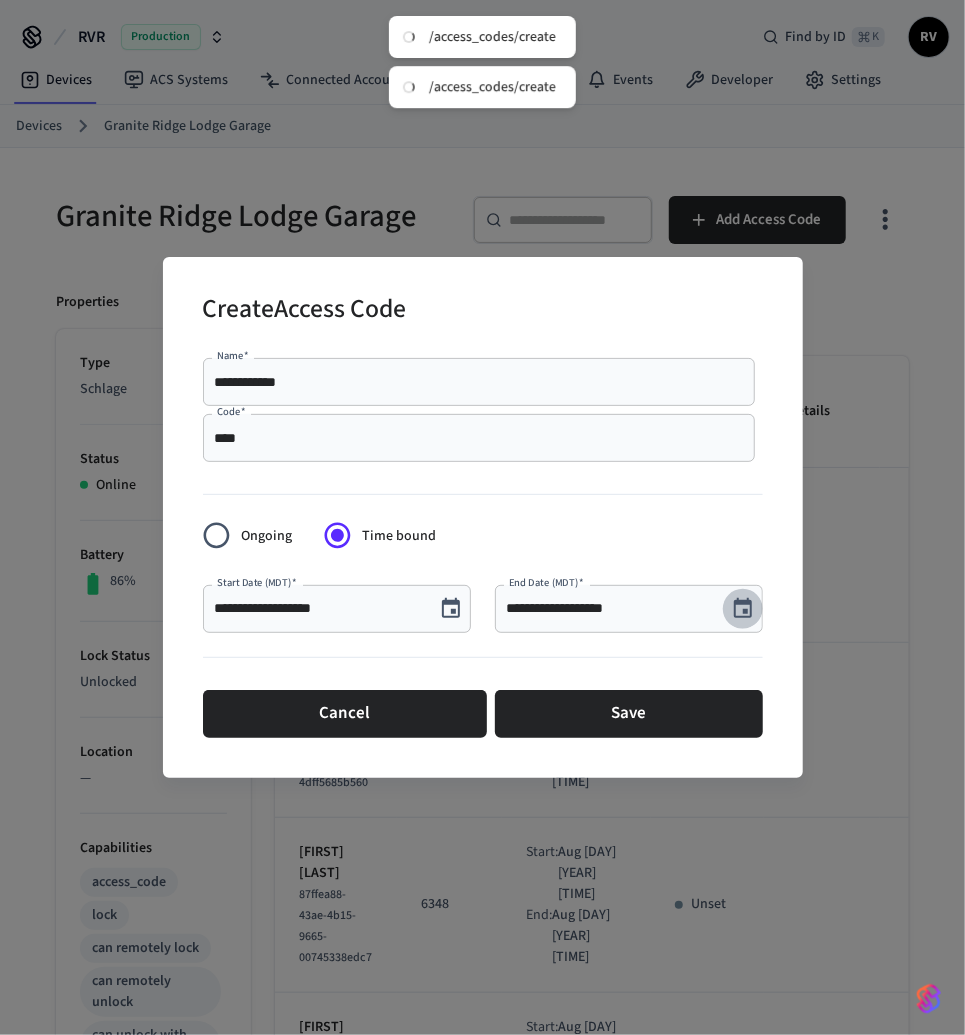 click at bounding box center [743, 609] 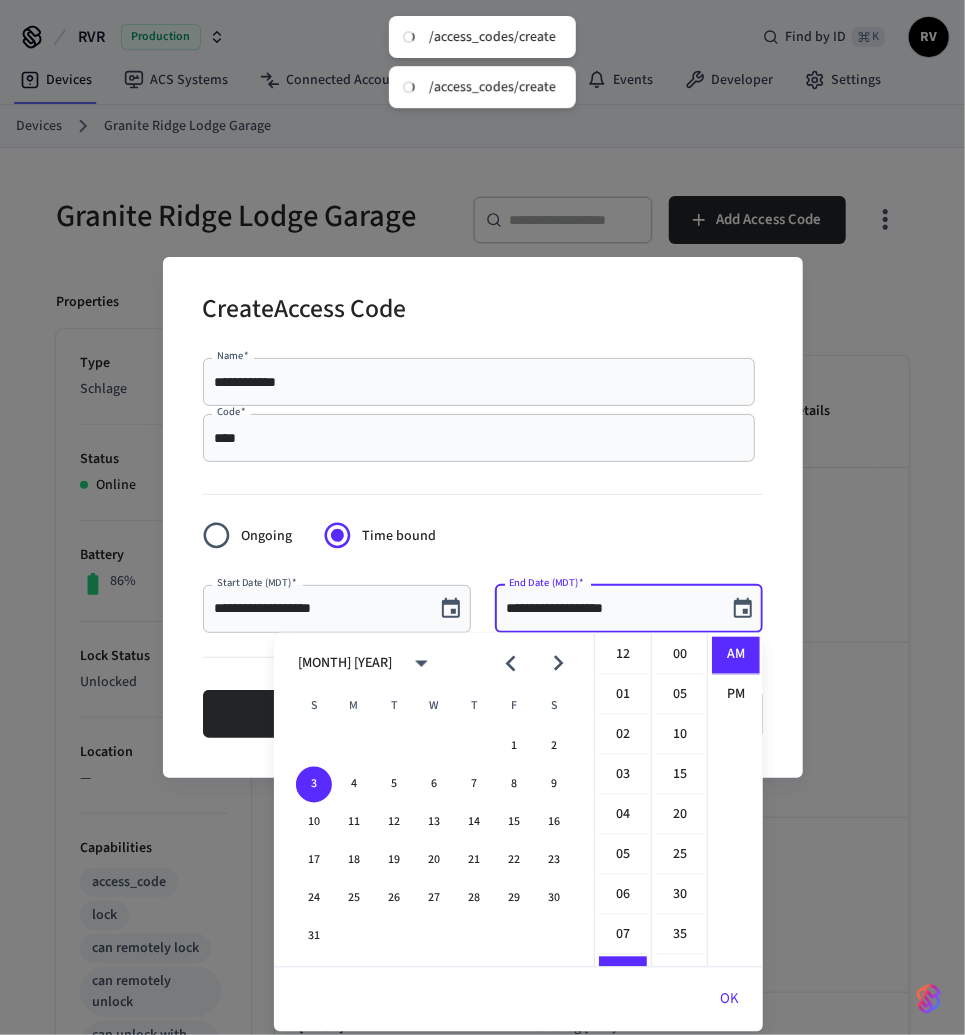 scroll, scrollTop: 317, scrollLeft: 0, axis: vertical 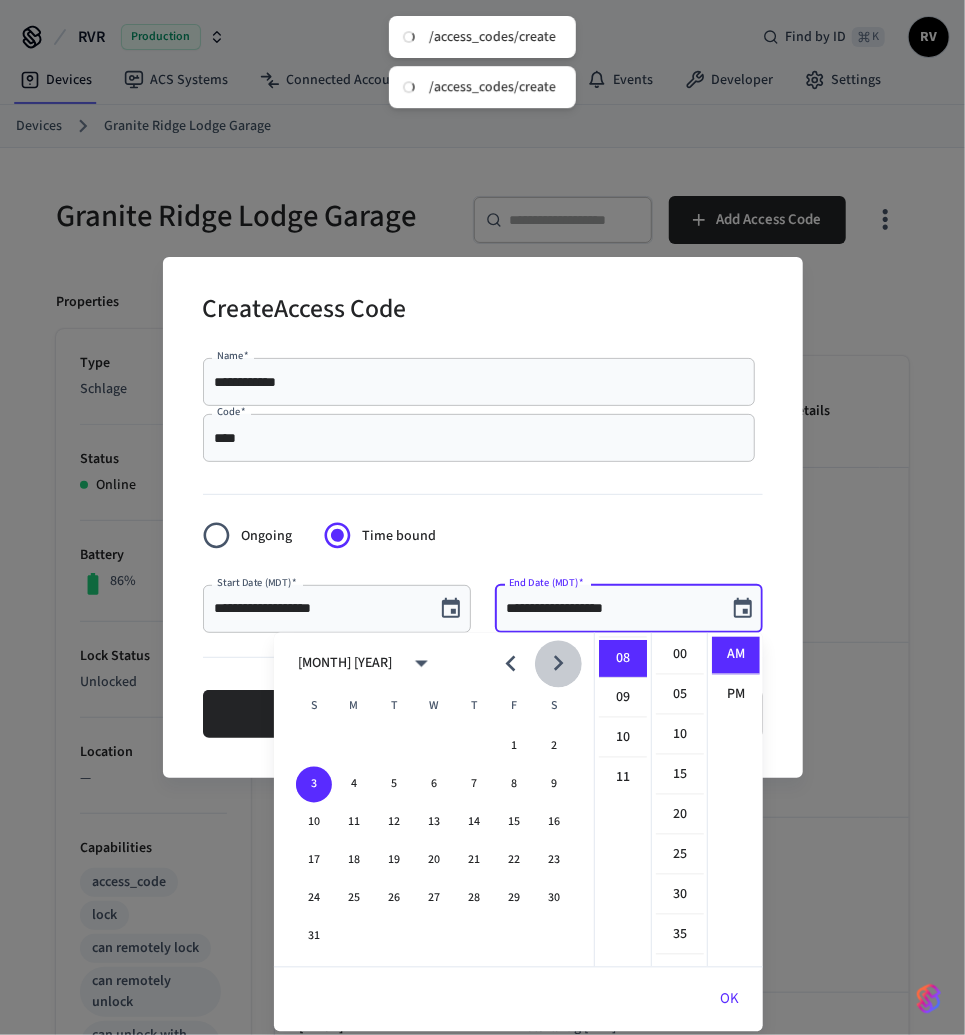 click at bounding box center [558, 663] 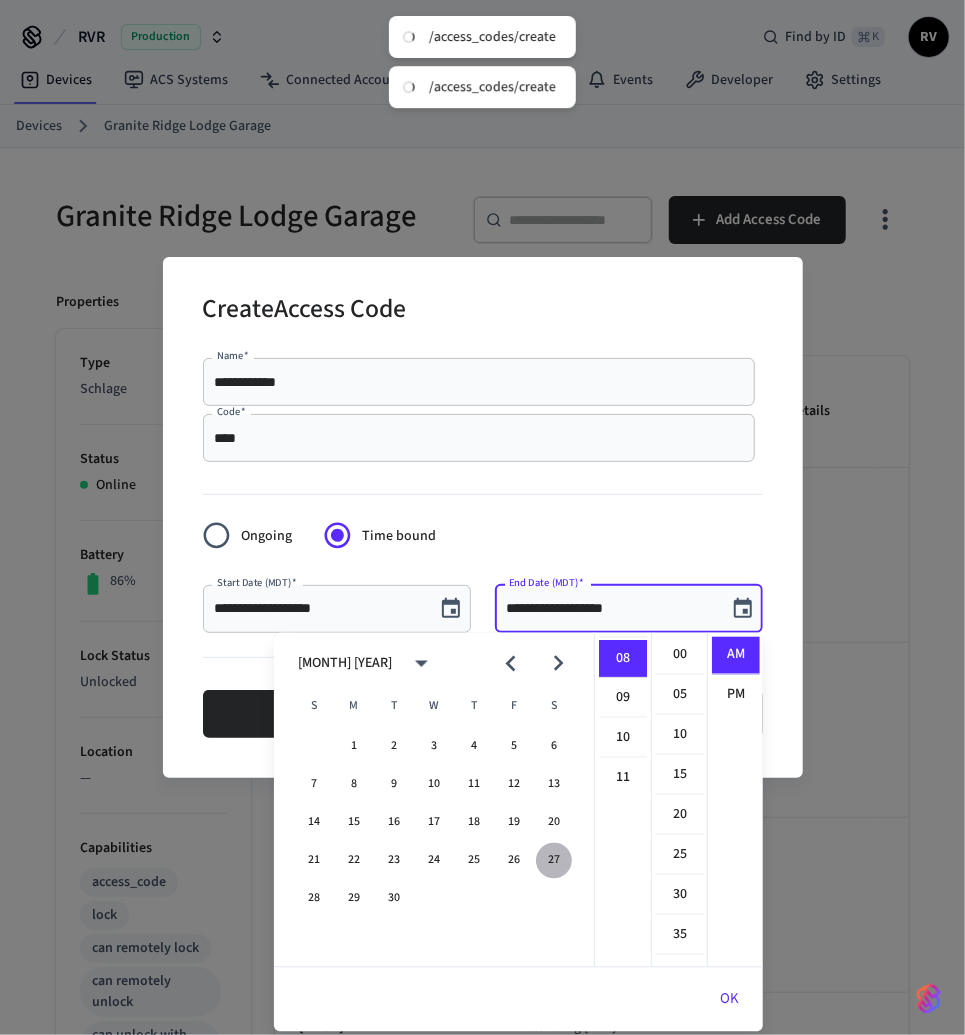 click on "27" at bounding box center [554, 861] 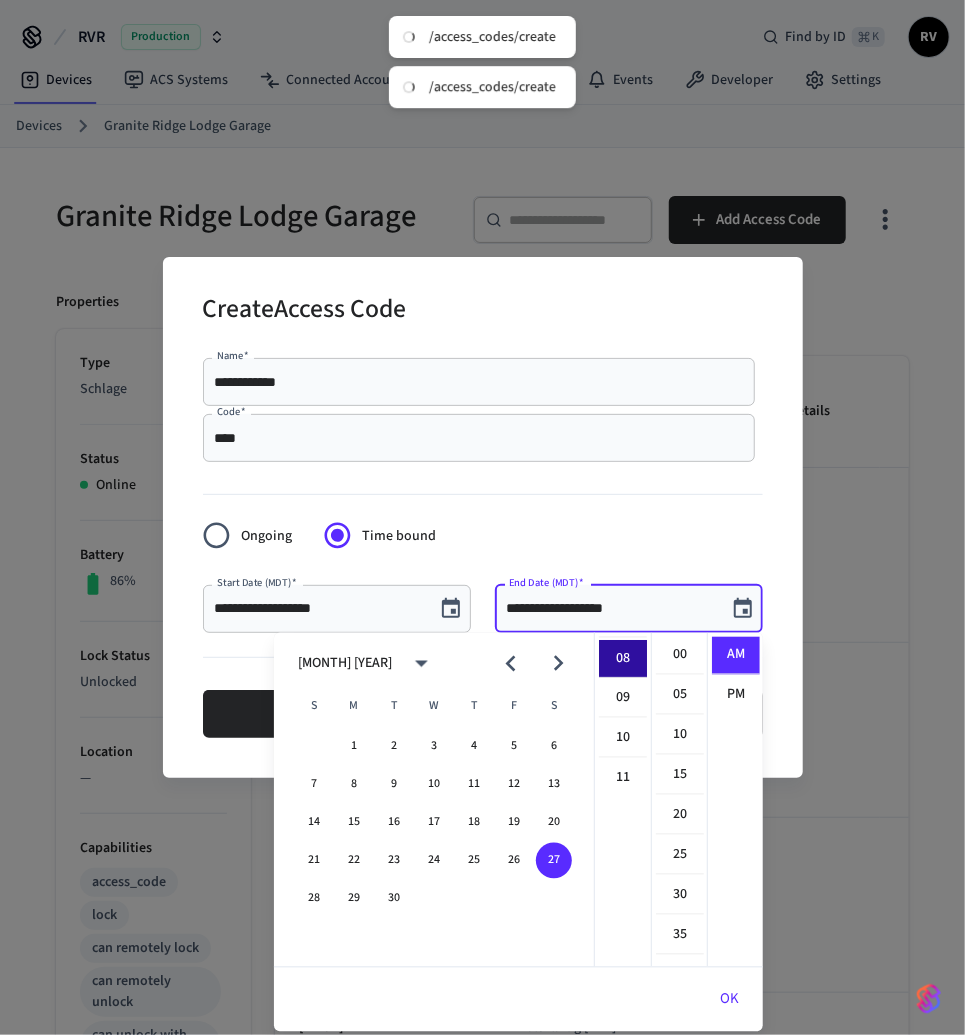 scroll, scrollTop: 0, scrollLeft: 0, axis: both 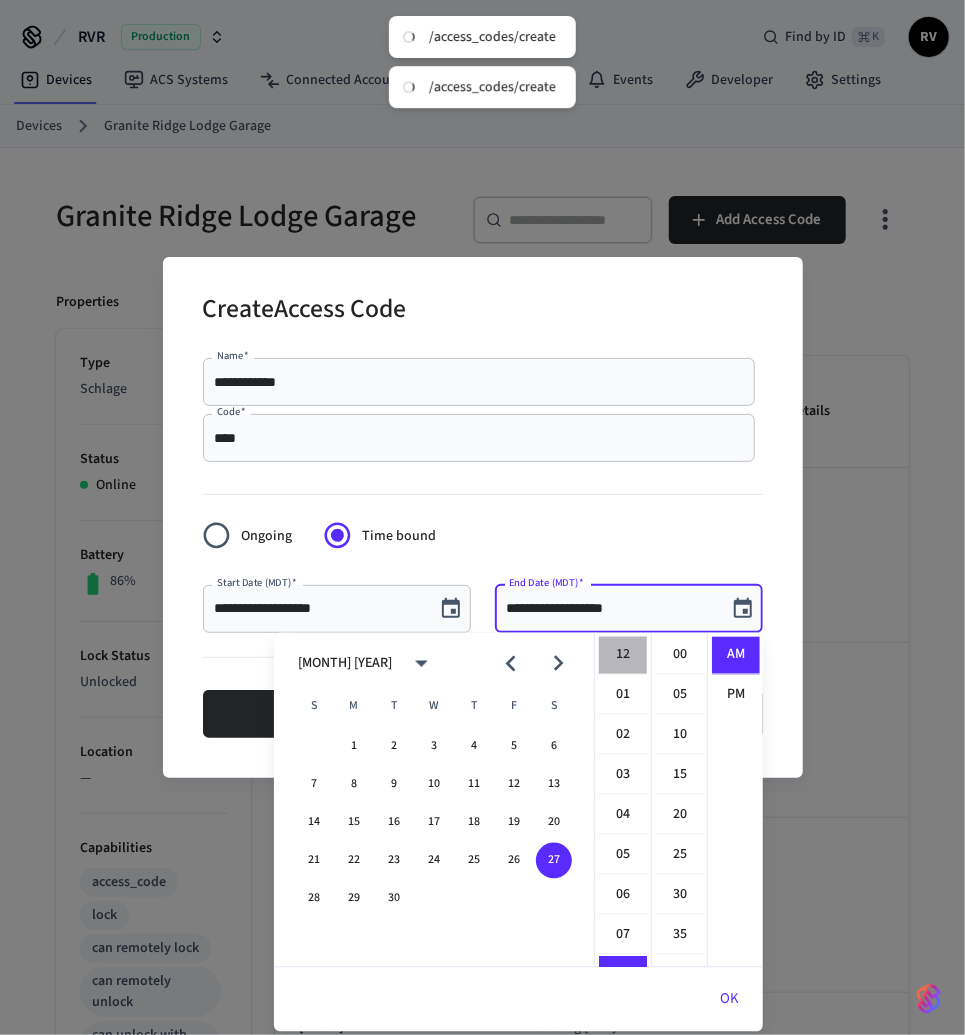 click on "12" at bounding box center [623, 656] 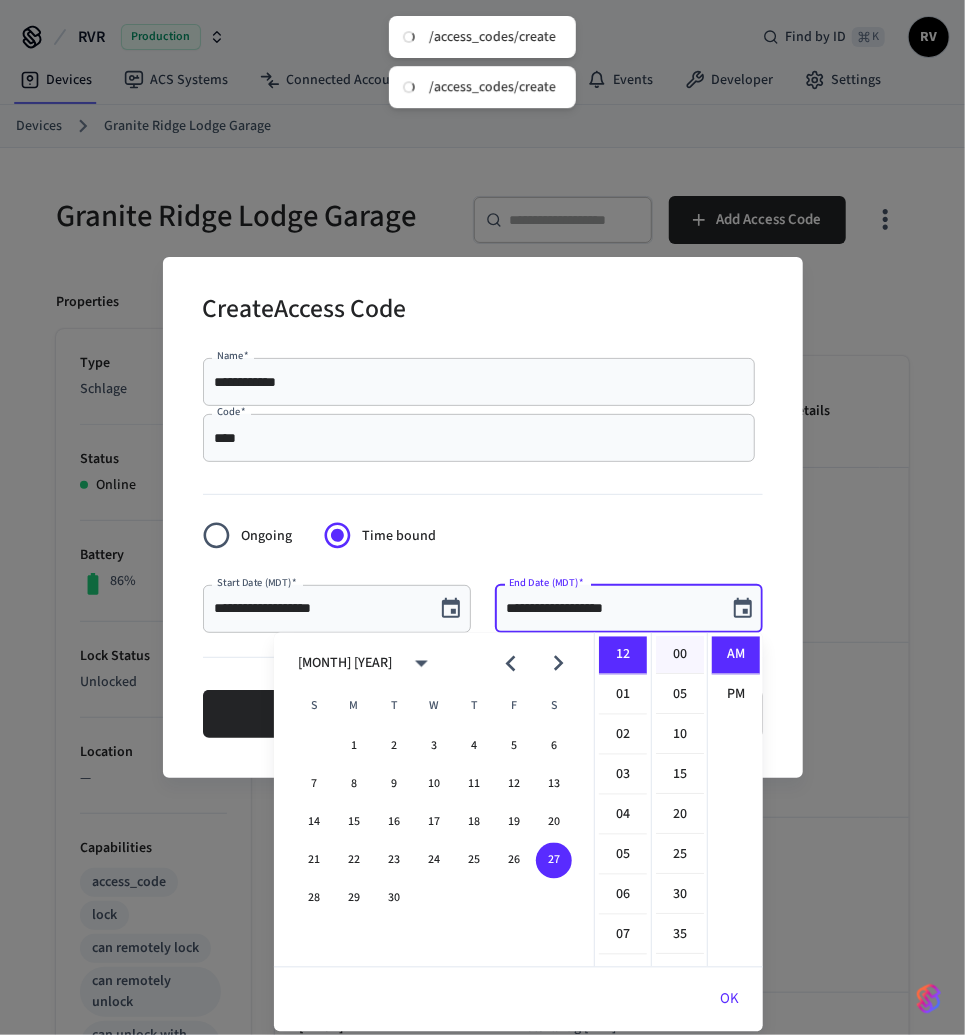click on "00" at bounding box center (680, 656) 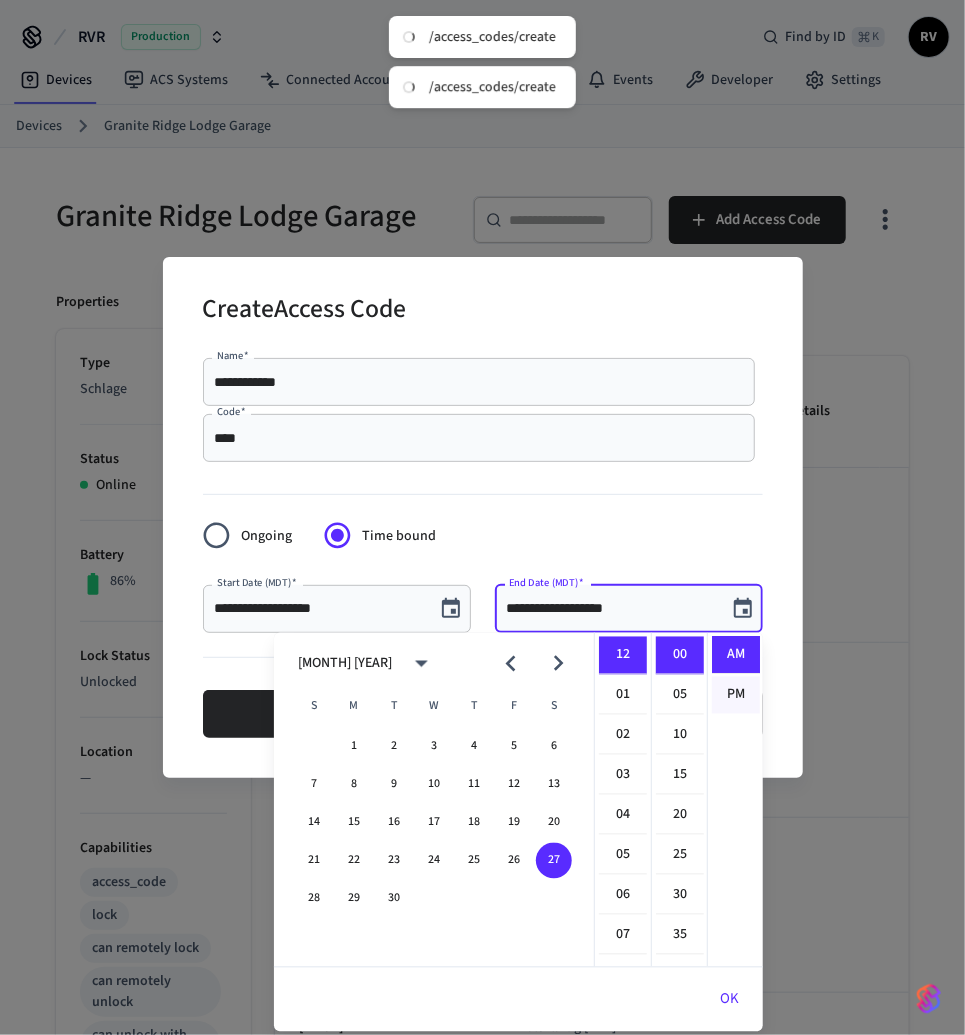 click on "PM" at bounding box center [736, 695] 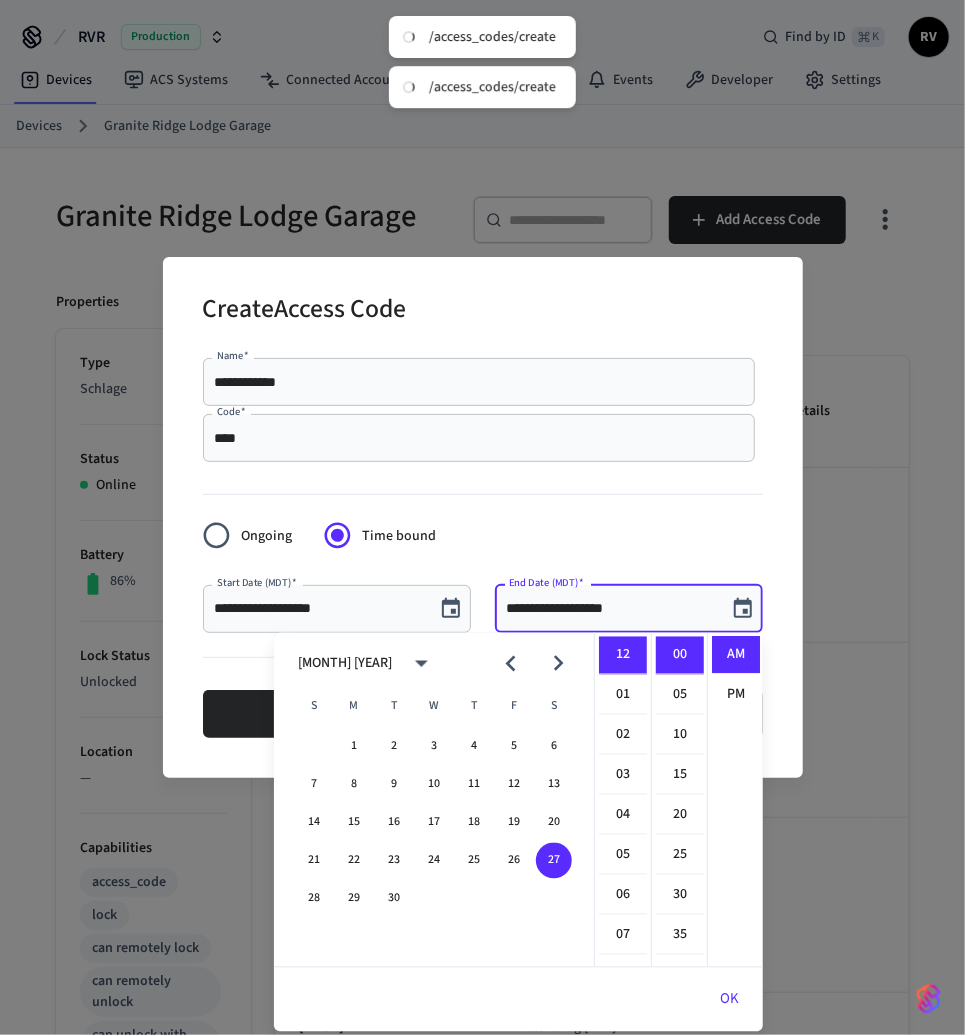 scroll, scrollTop: 36, scrollLeft: 0, axis: vertical 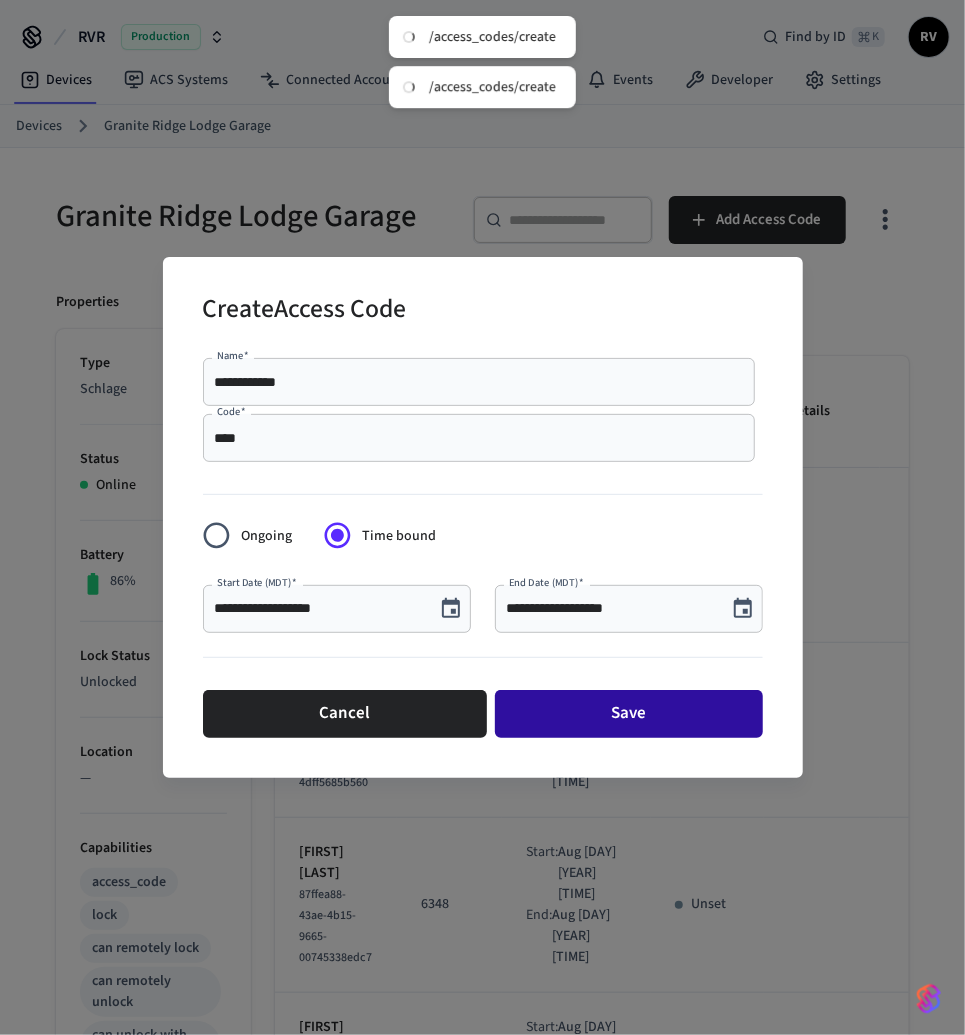 click on "Save" at bounding box center (629, 714) 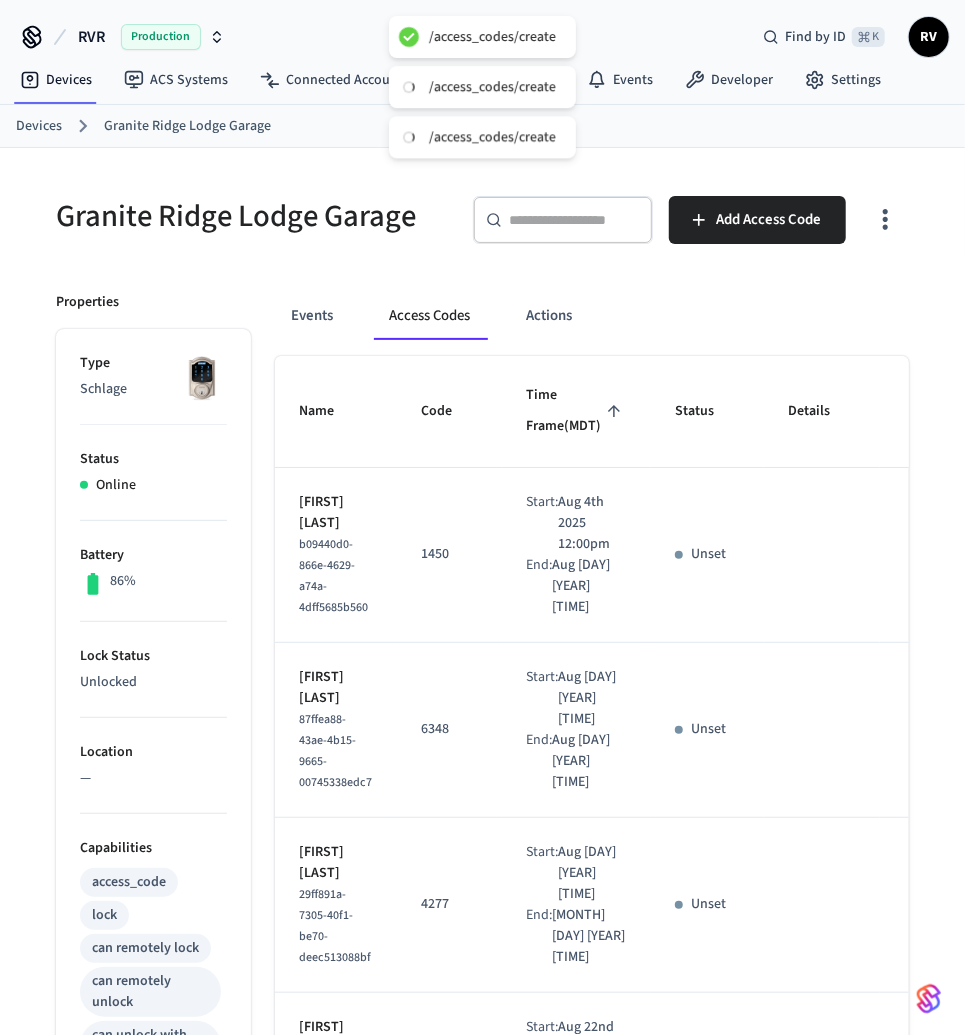 click on "Devices" at bounding box center (39, 126) 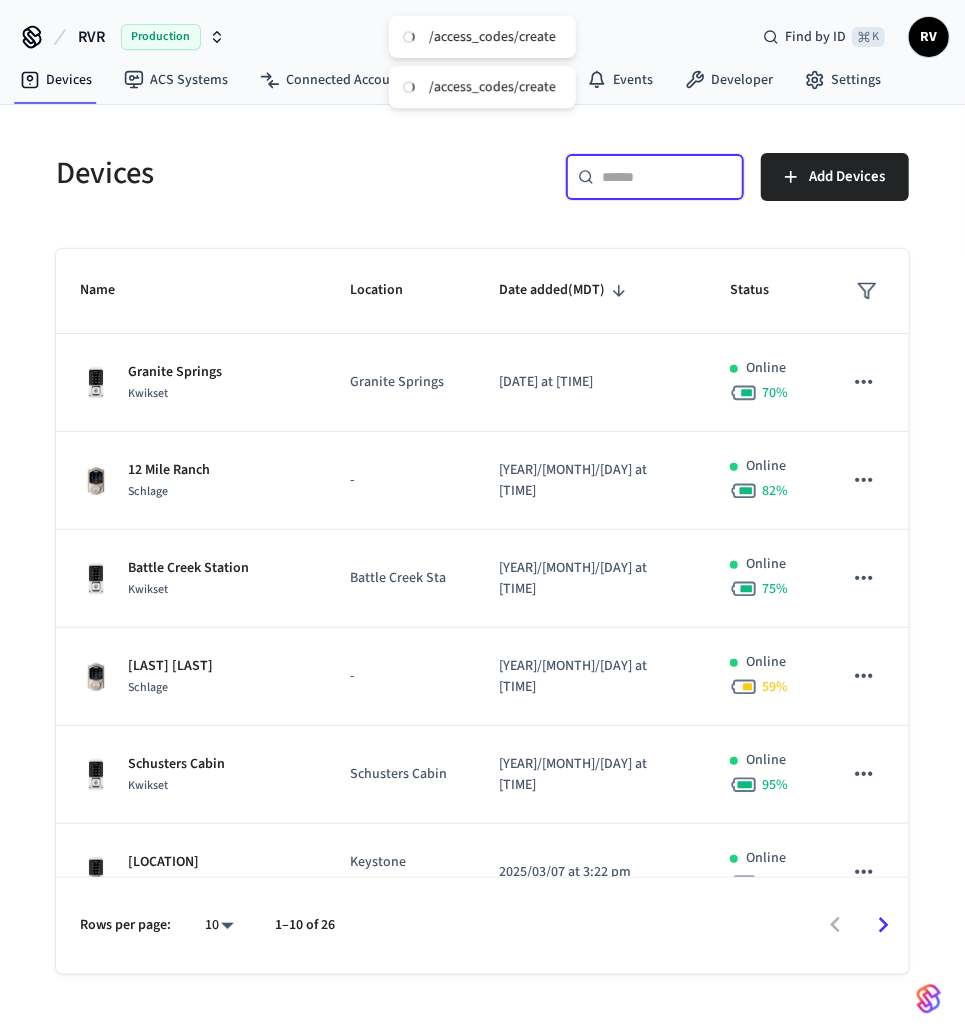 click at bounding box center [667, 177] 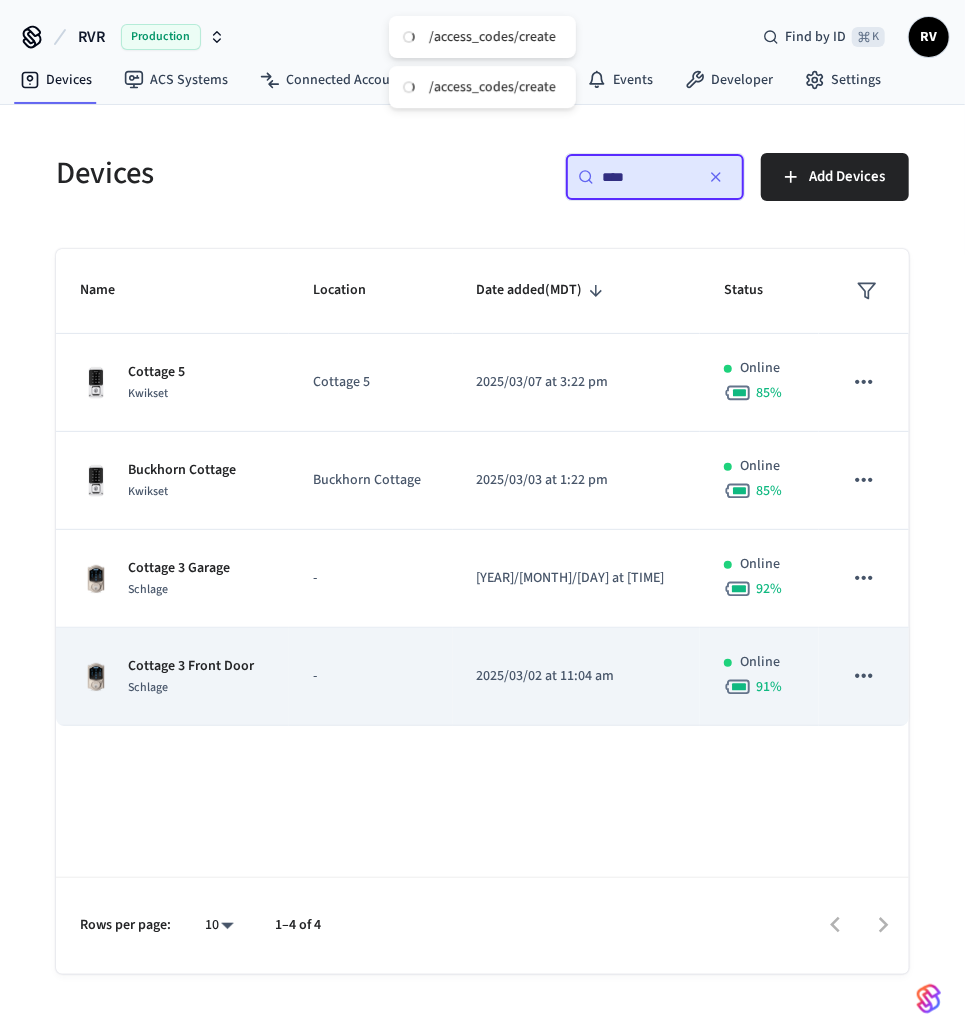 type on "****" 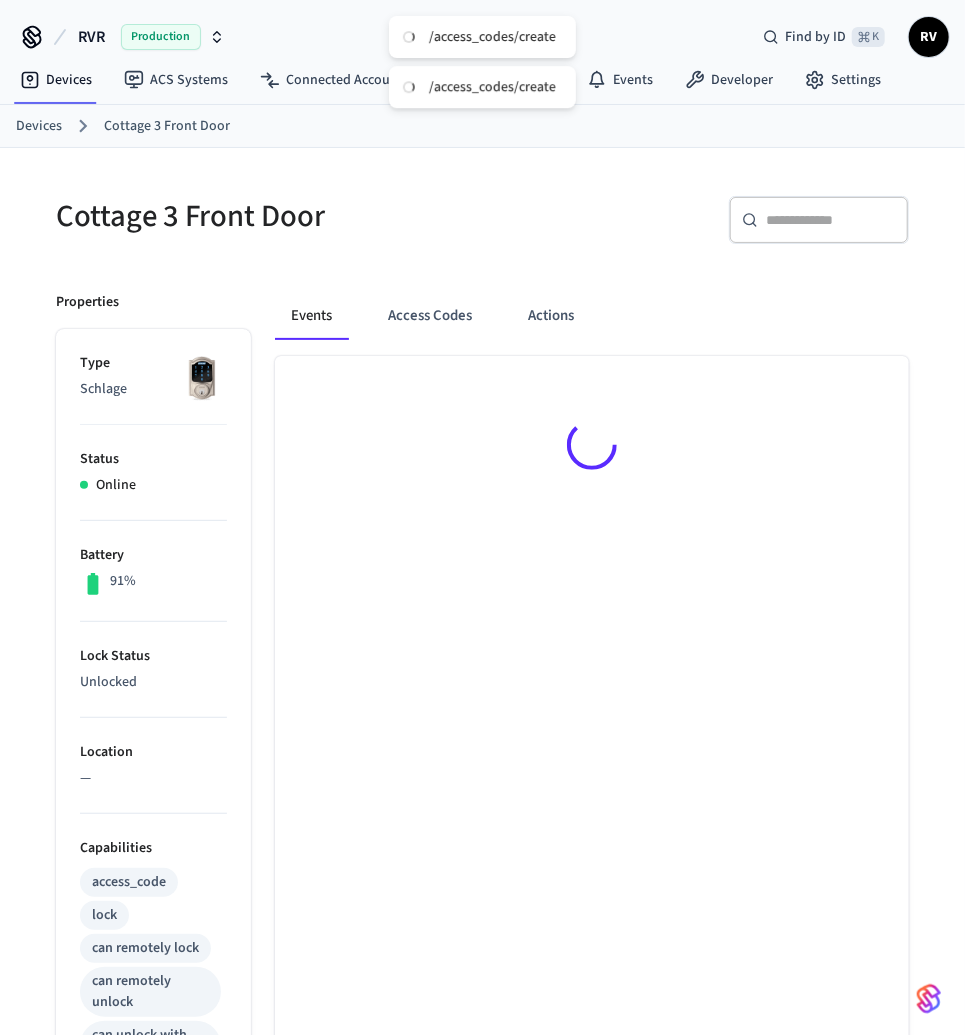 drag, startPoint x: 461, startPoint y: 371, endPoint x: 453, endPoint y: 361, distance: 12.806249 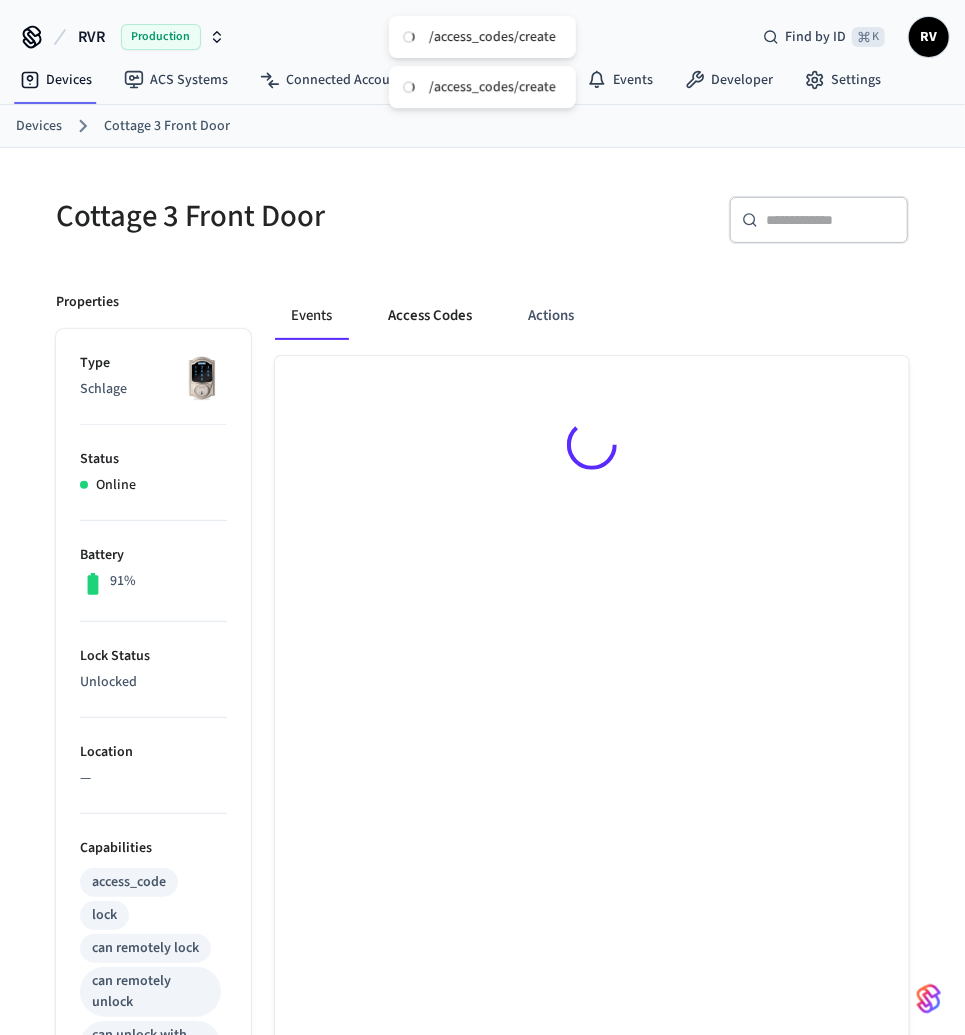 click on "Access Codes" at bounding box center (430, 316) 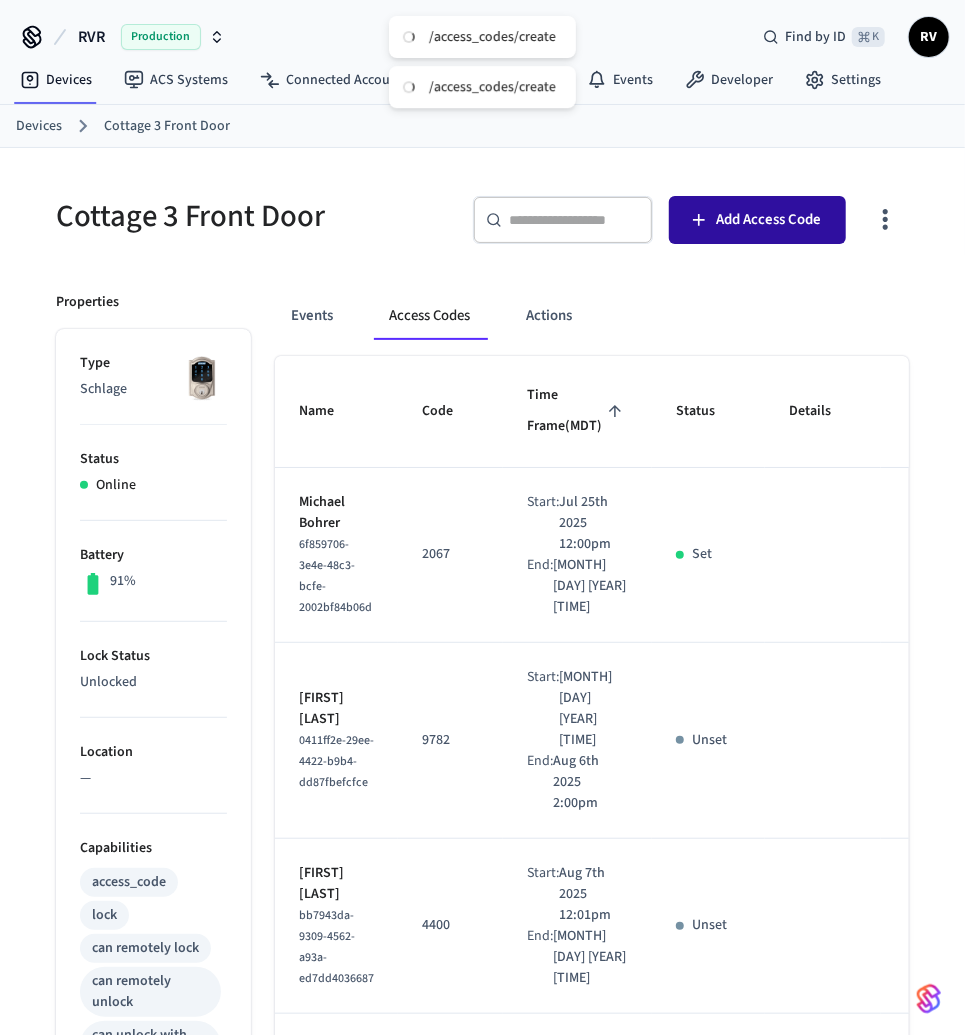 click on "Add Access Code" at bounding box center (757, 220) 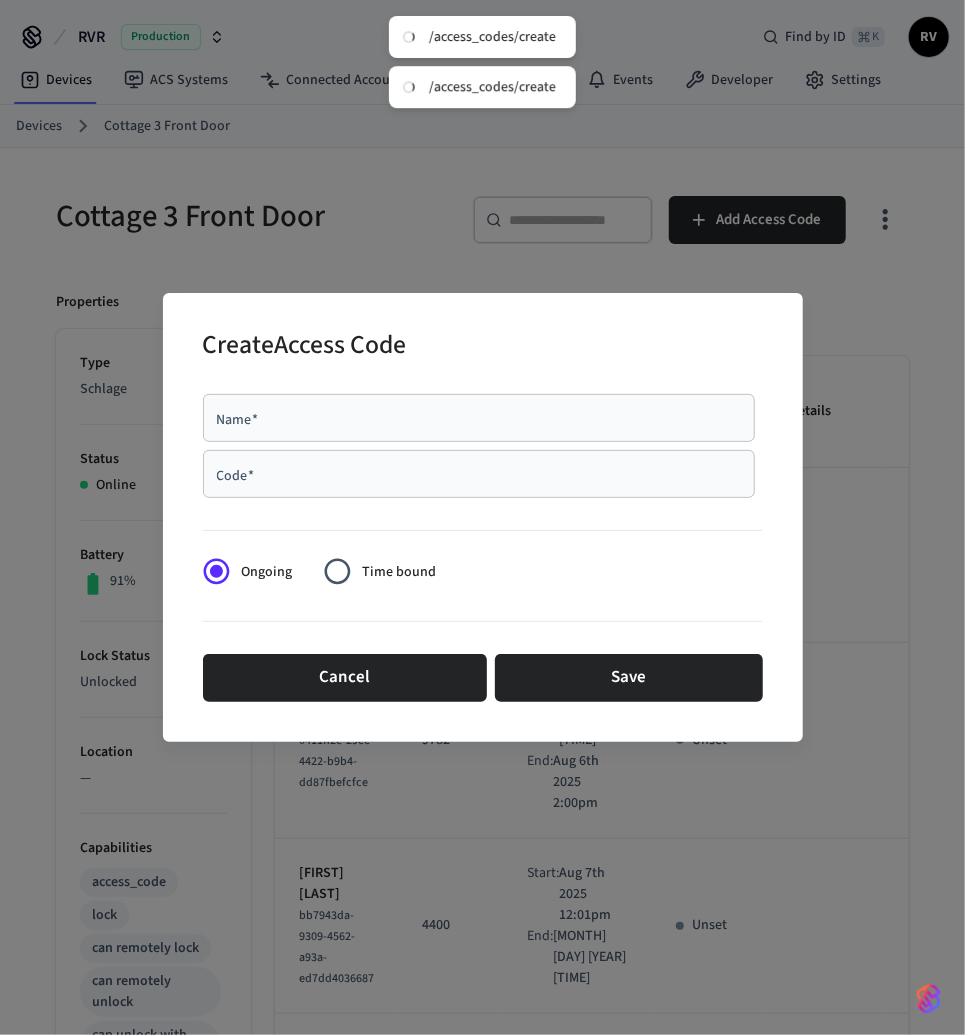 click on "Code   *" at bounding box center (479, 474) 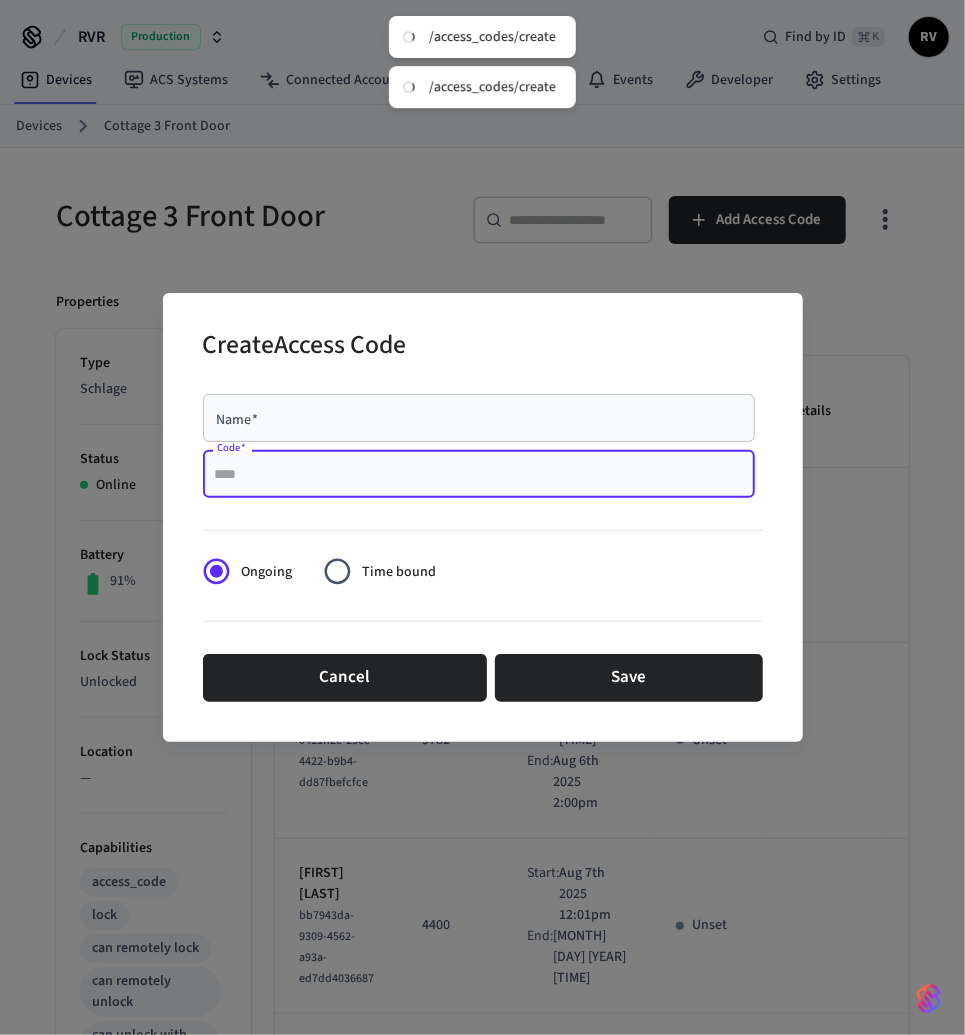paste on "****" 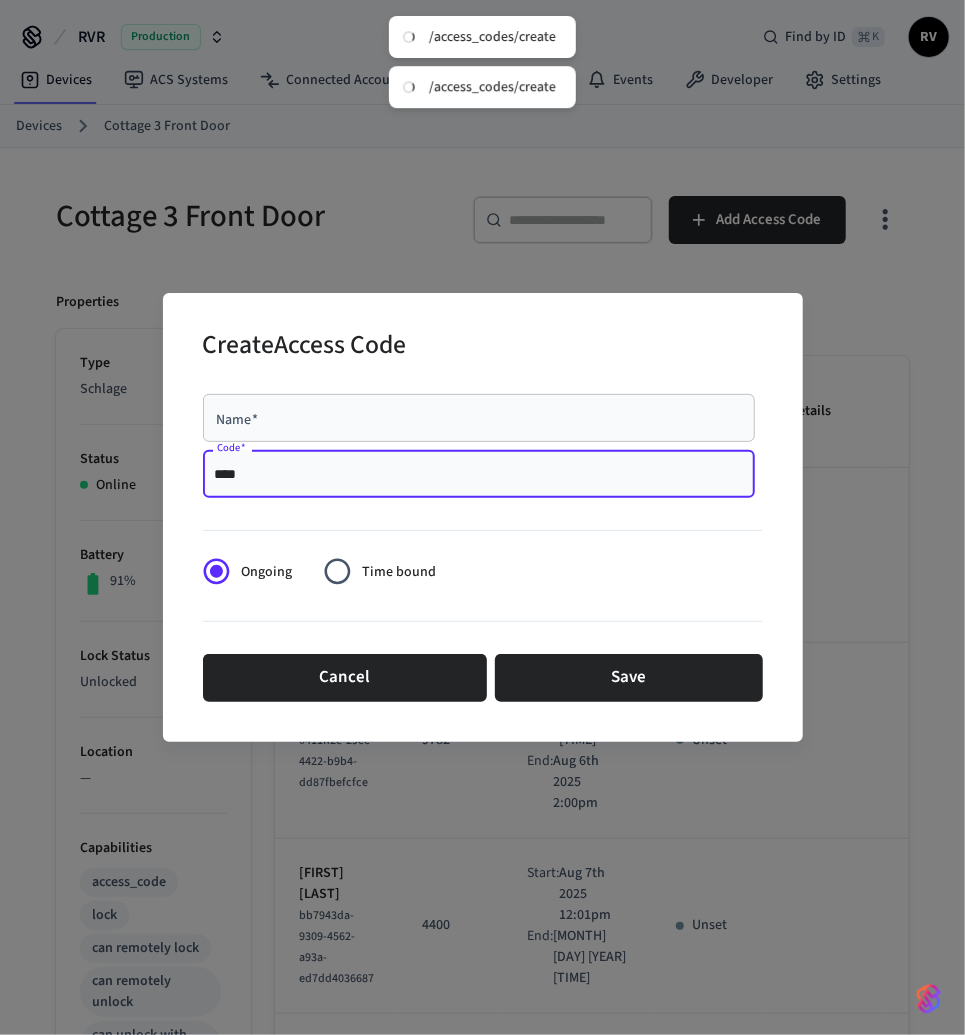 type on "****" 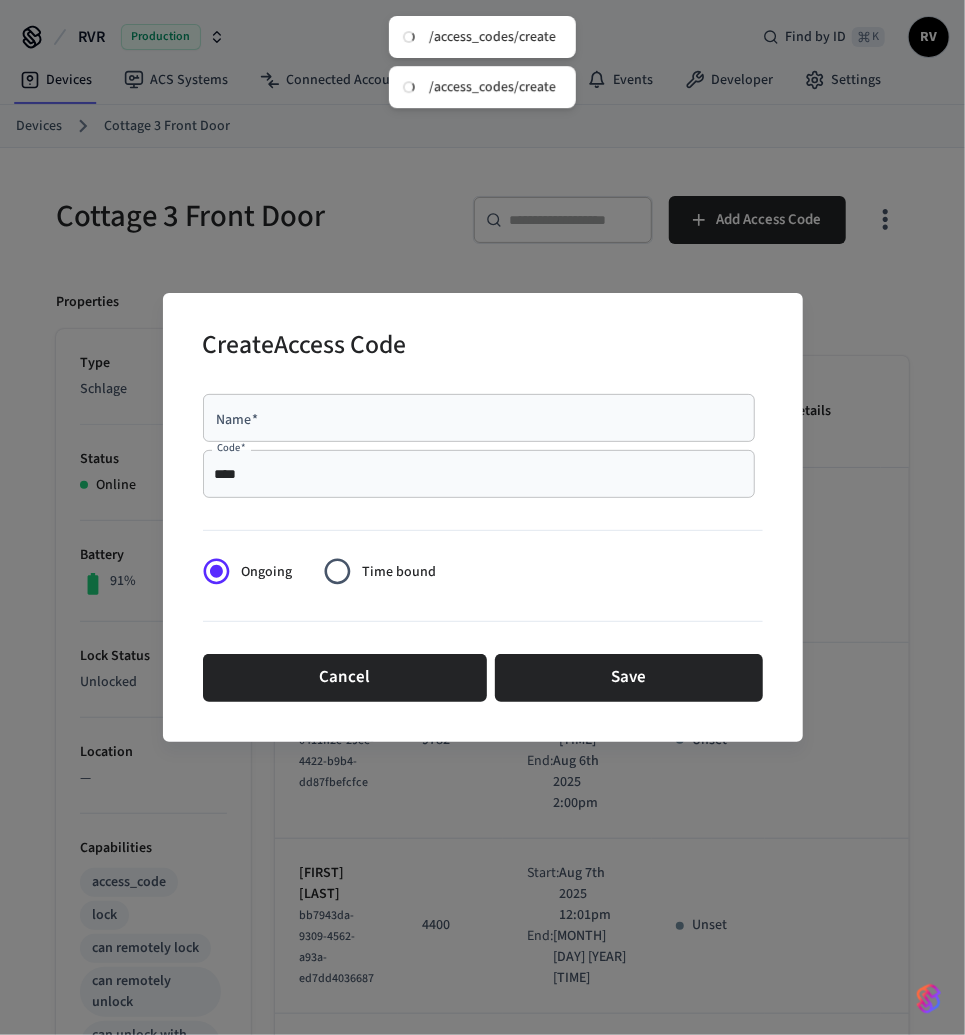 click on "Time bound" at bounding box center (374, 571) 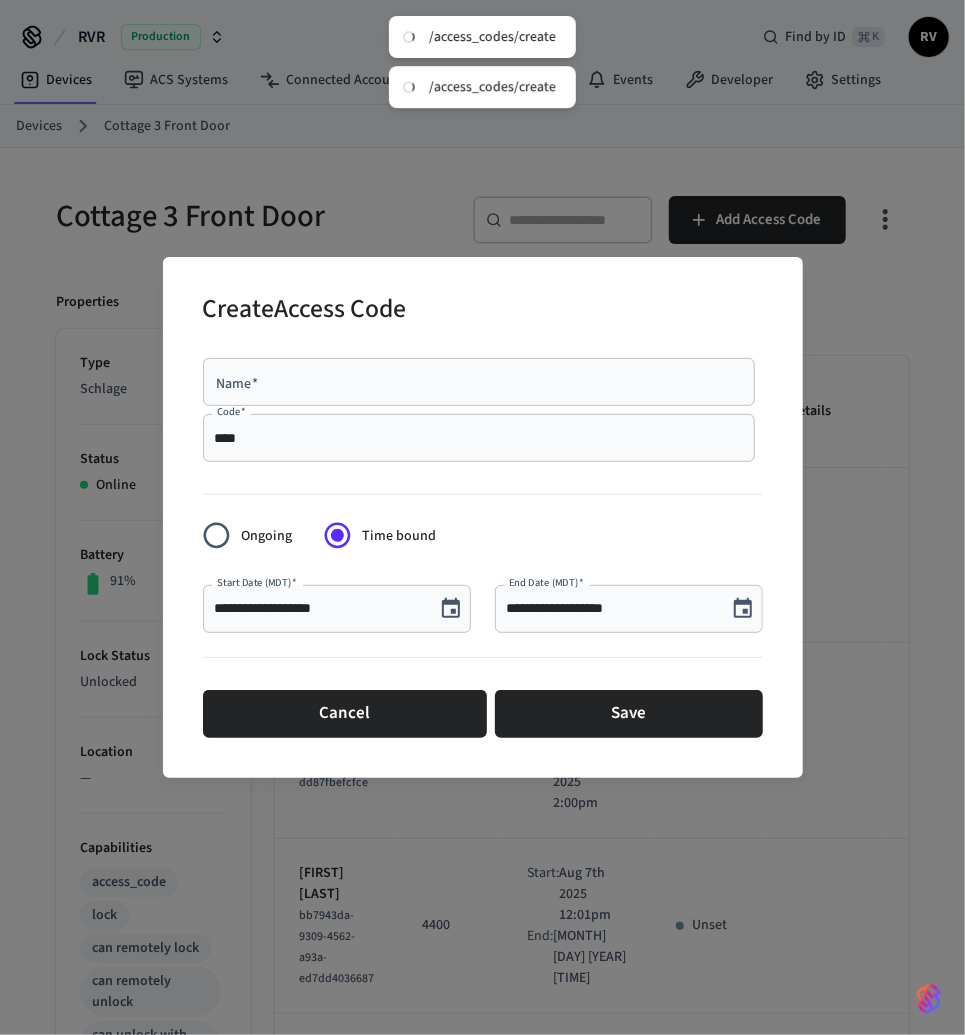 click on "**********" at bounding box center [325, 601] 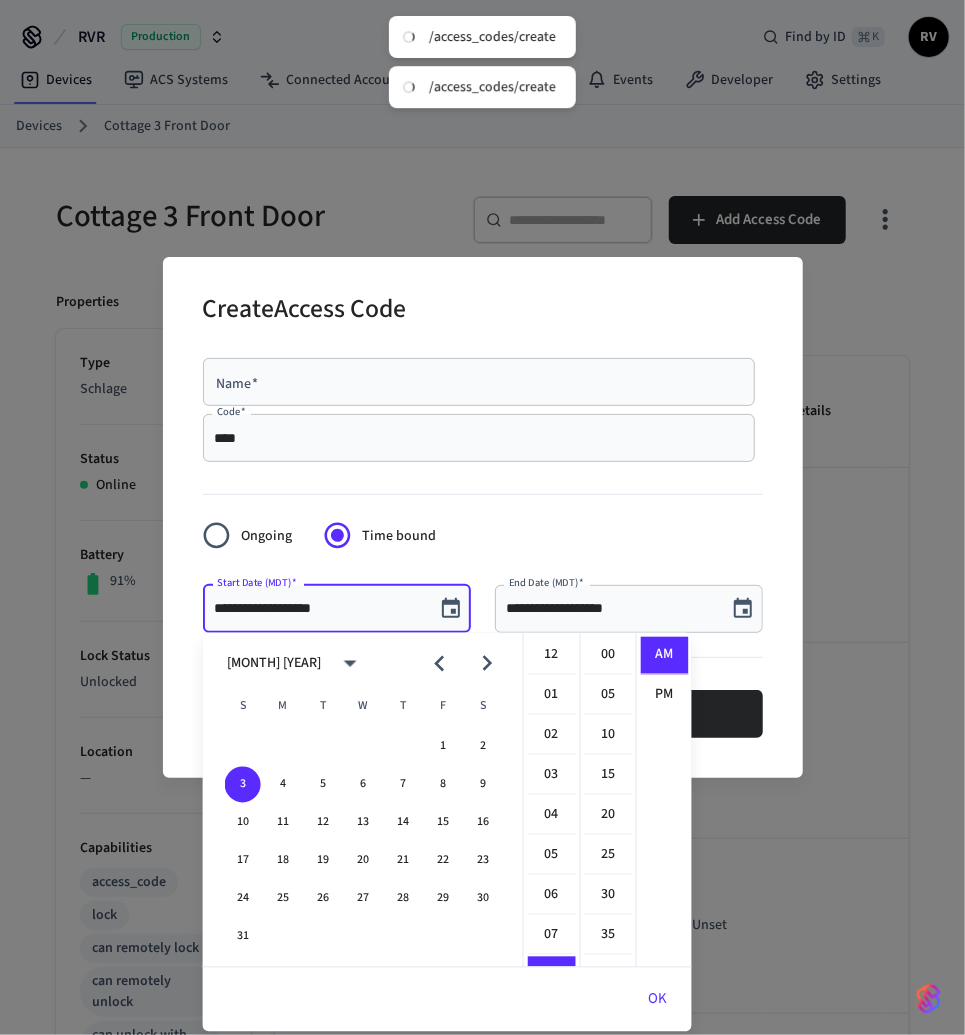 scroll, scrollTop: 317, scrollLeft: 0, axis: vertical 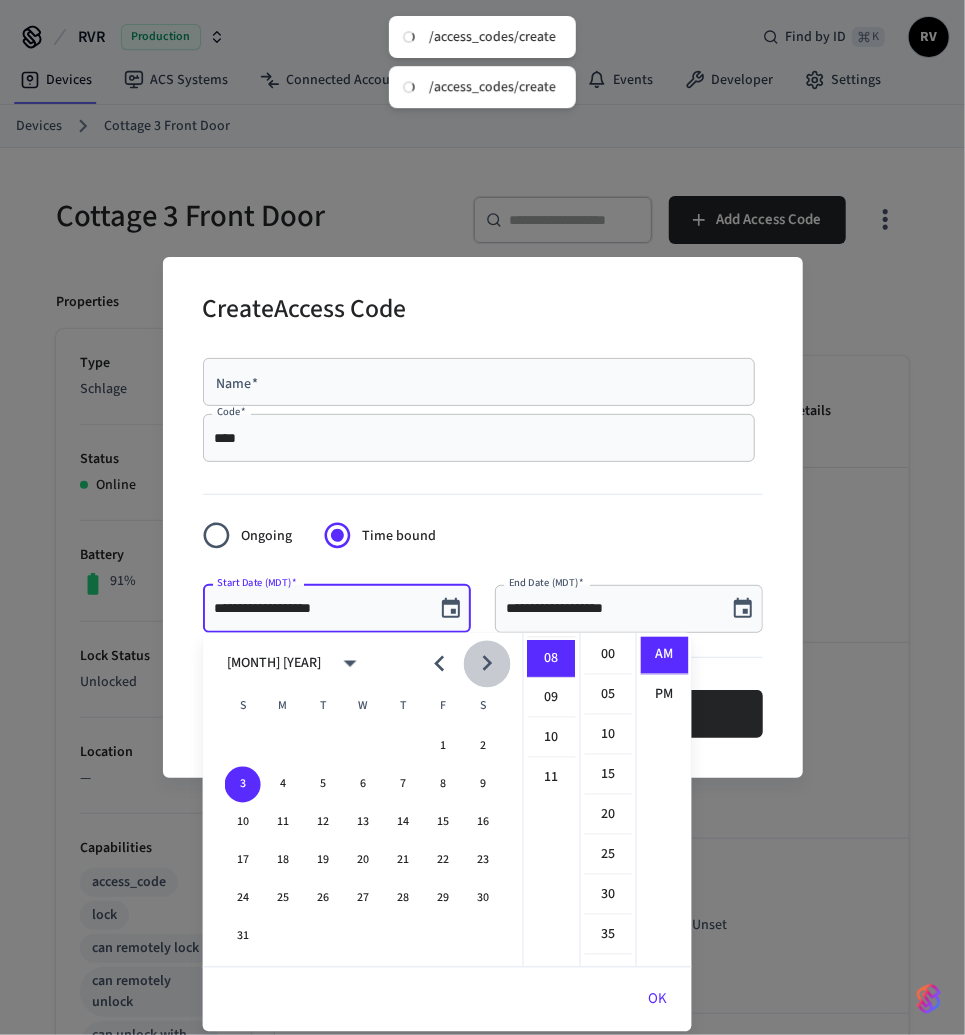 click 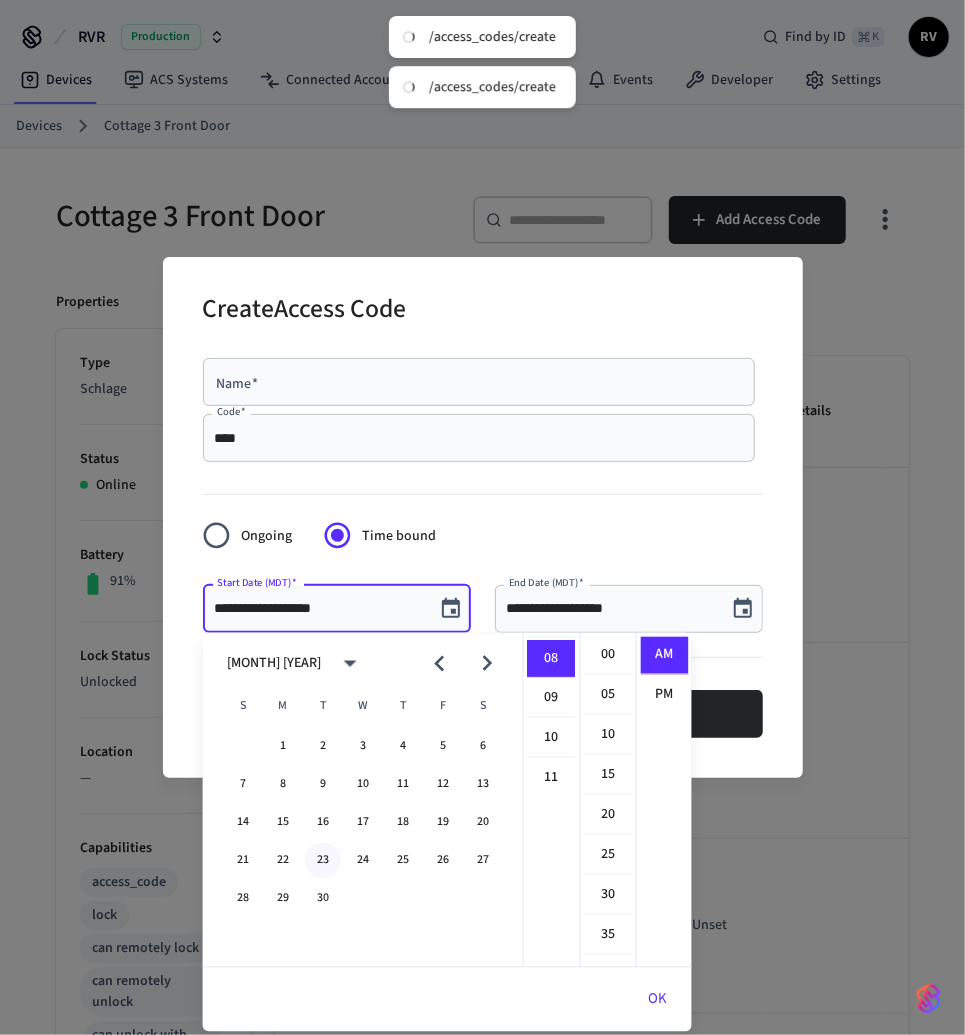 click on "23" at bounding box center [323, 861] 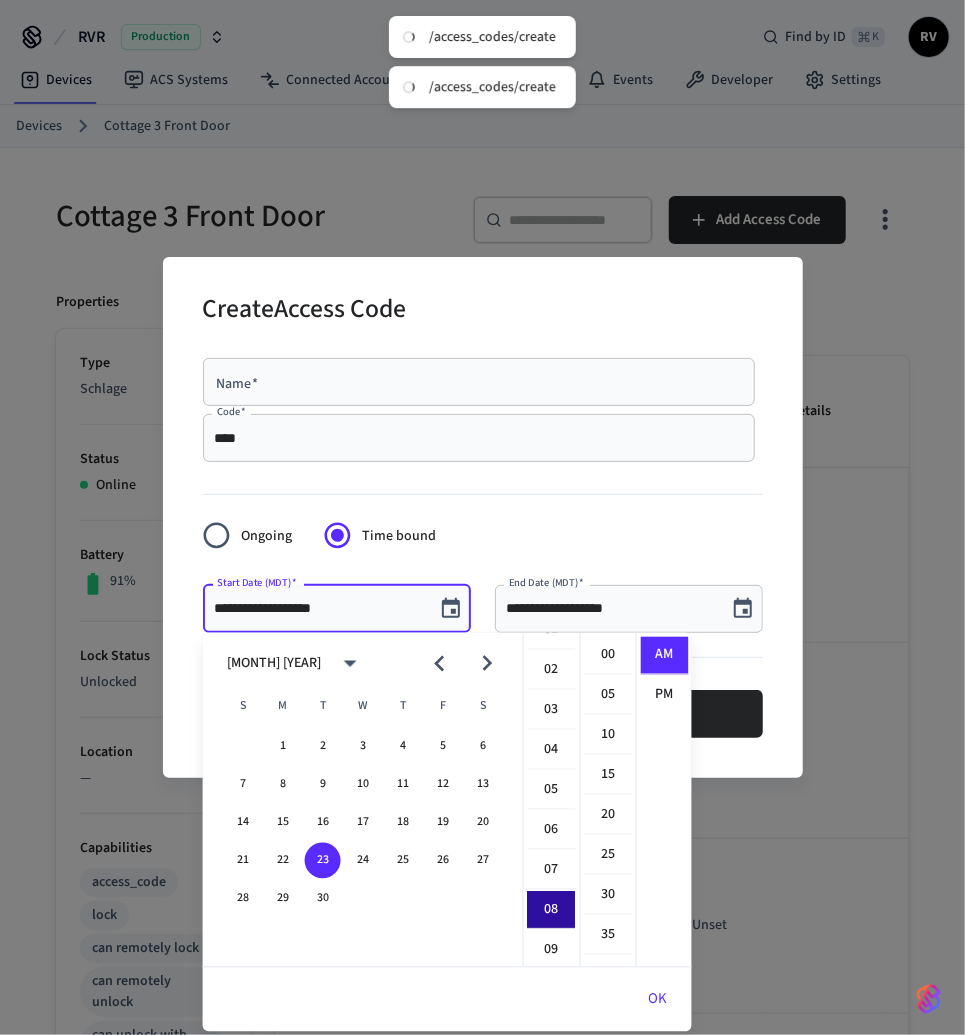 scroll, scrollTop: 0, scrollLeft: 0, axis: both 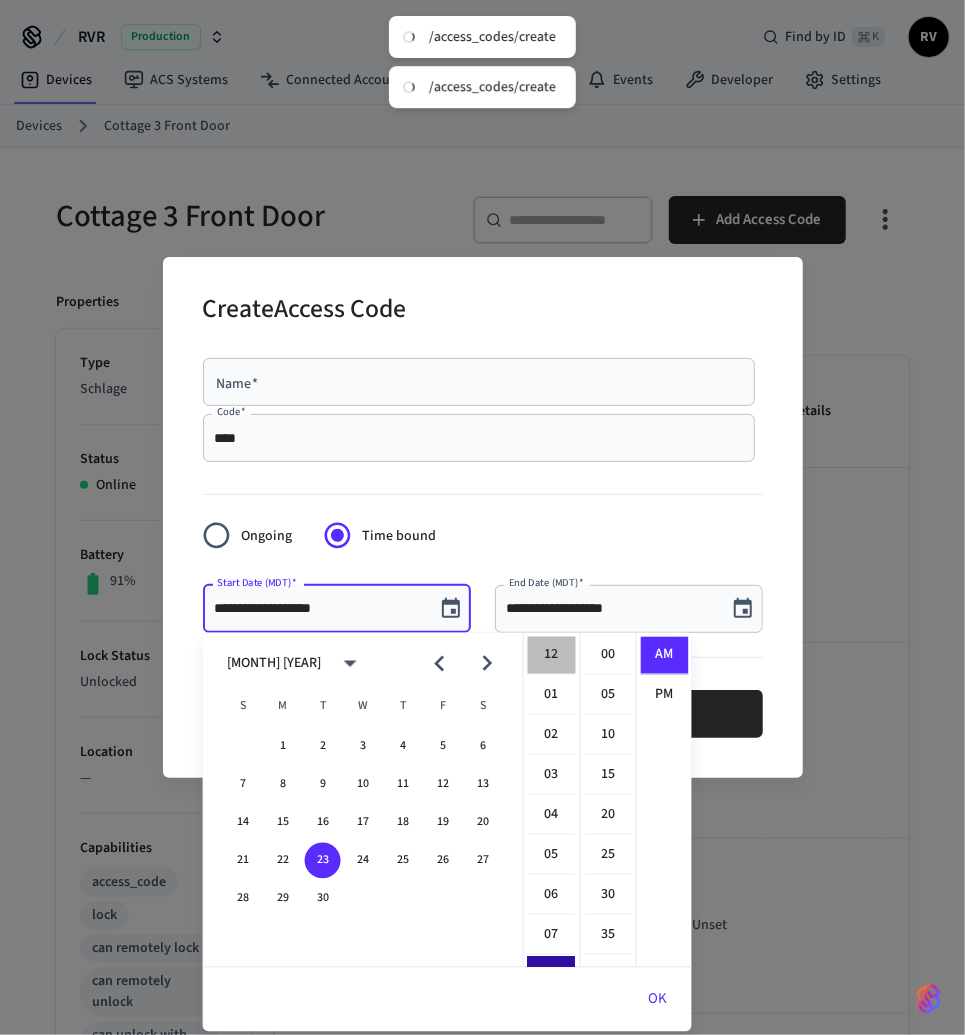 click on "12" at bounding box center (552, 656) 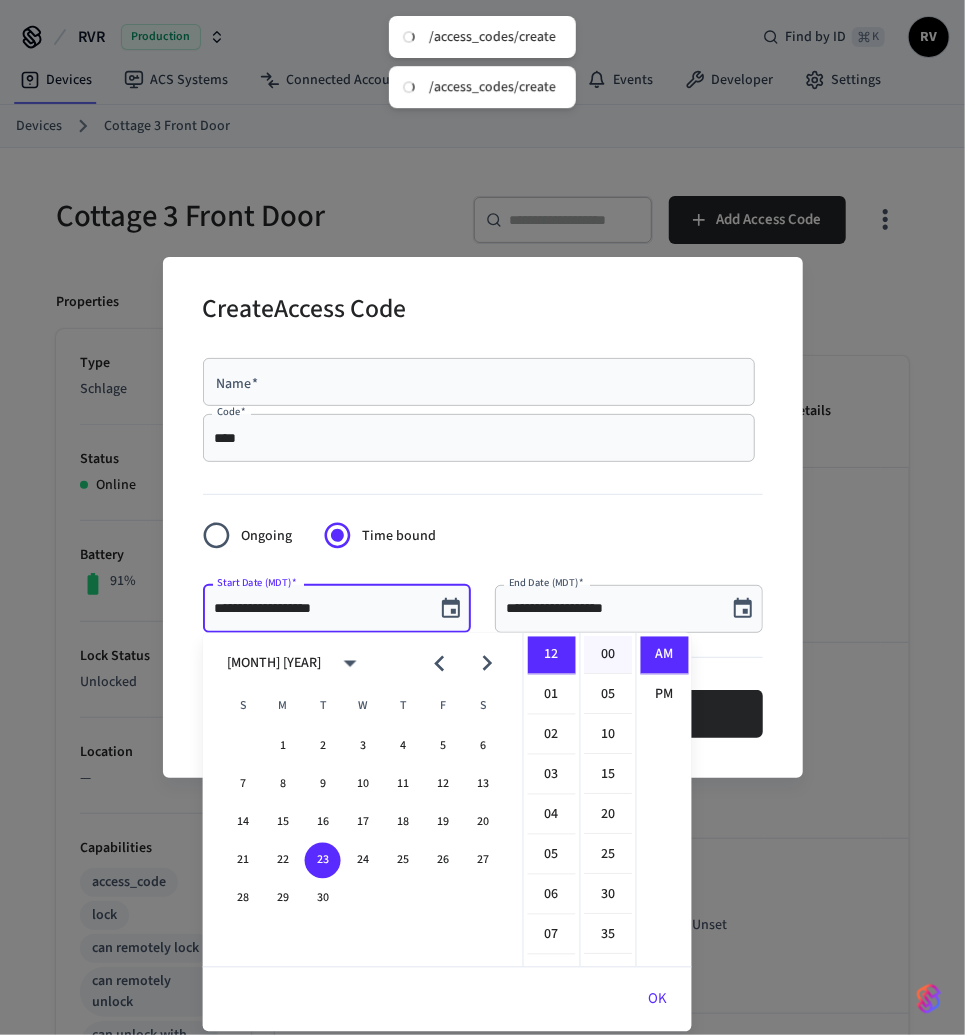 click on "00" at bounding box center (609, 656) 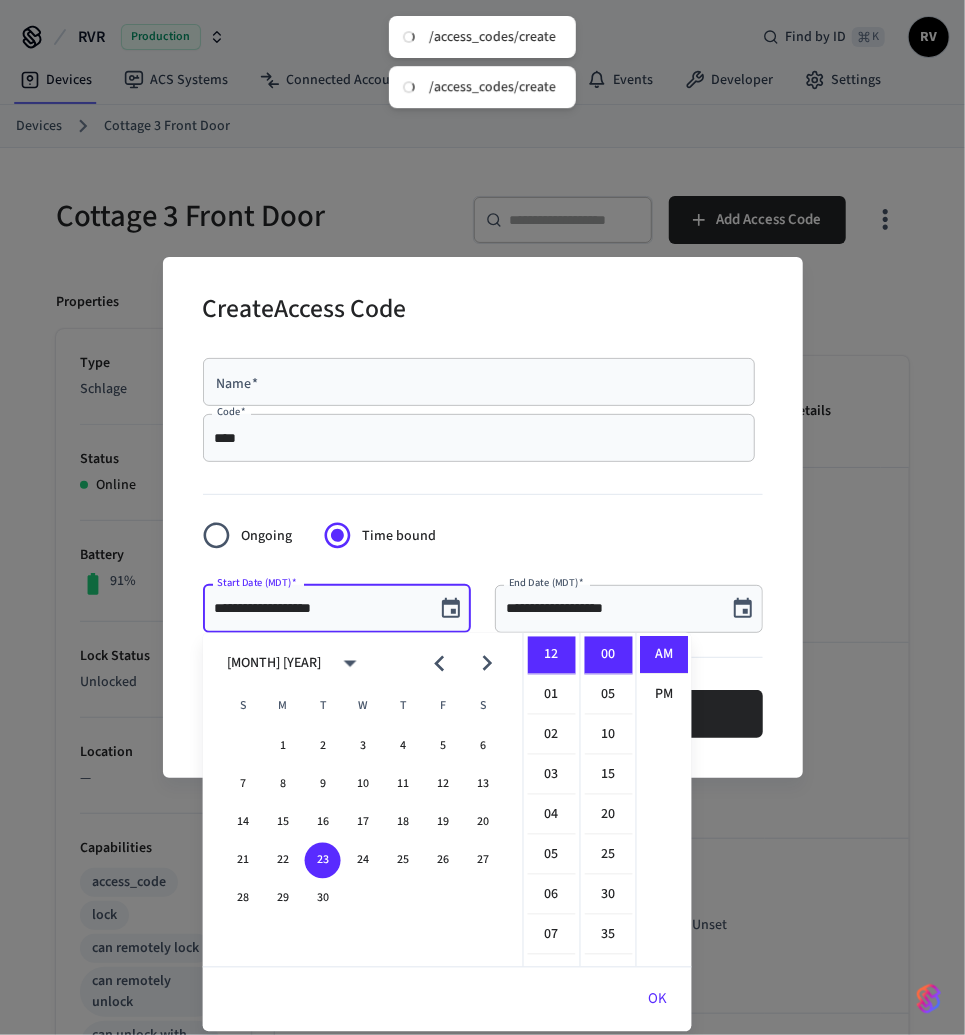 click on "AM PM" at bounding box center [664, 800] 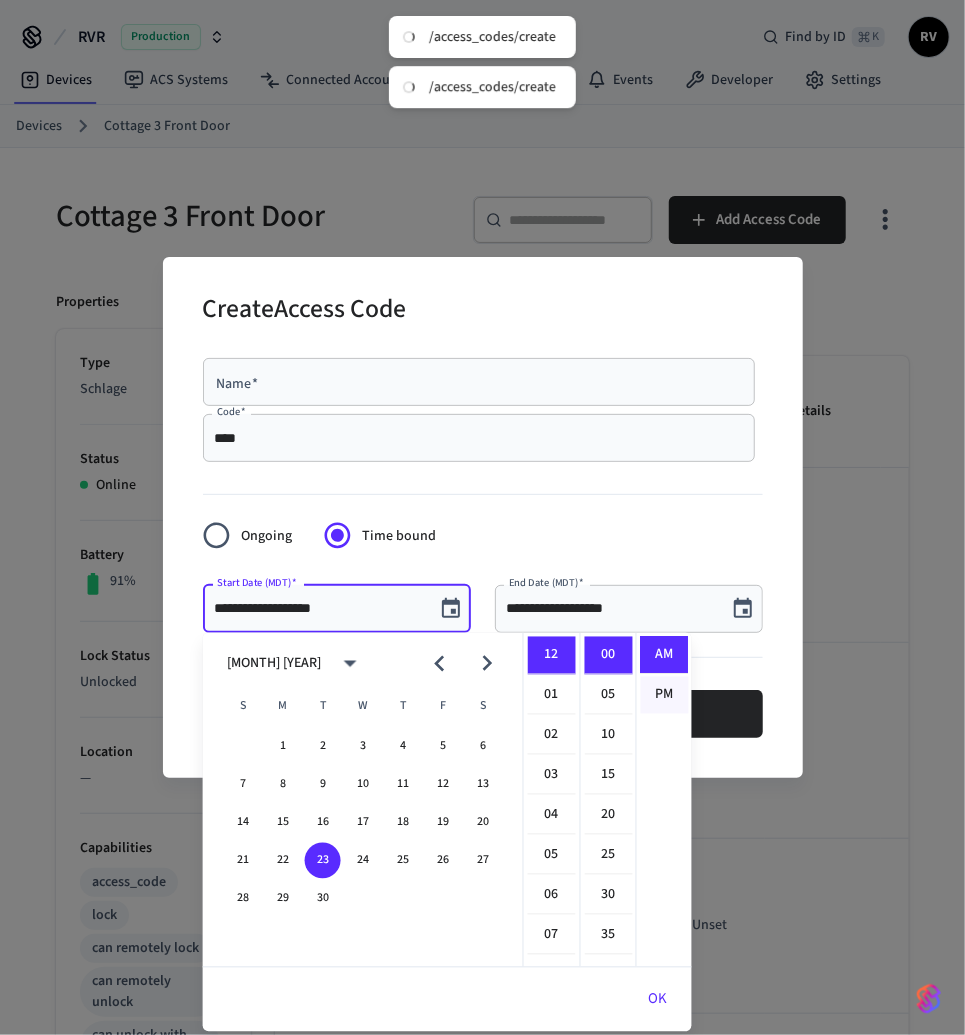 click on "PM" at bounding box center [665, 695] 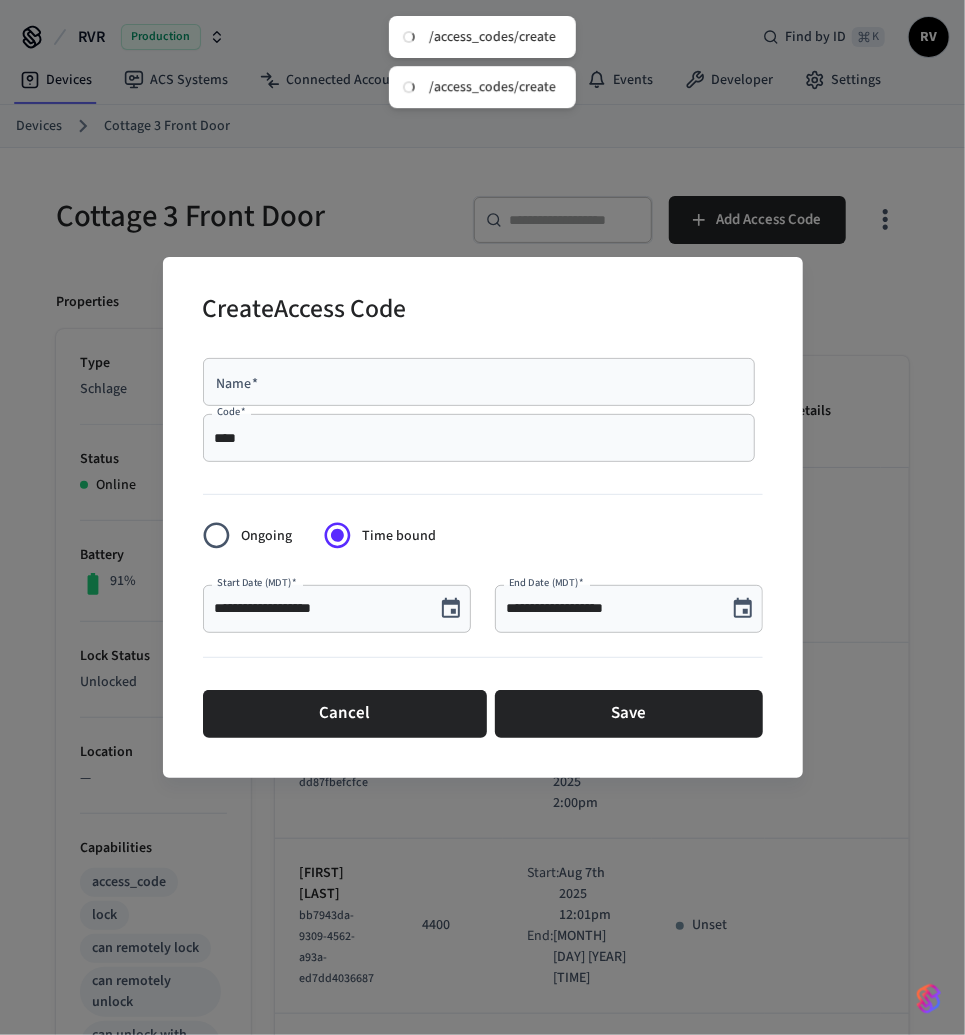 scroll, scrollTop: 36, scrollLeft: 0, axis: vertical 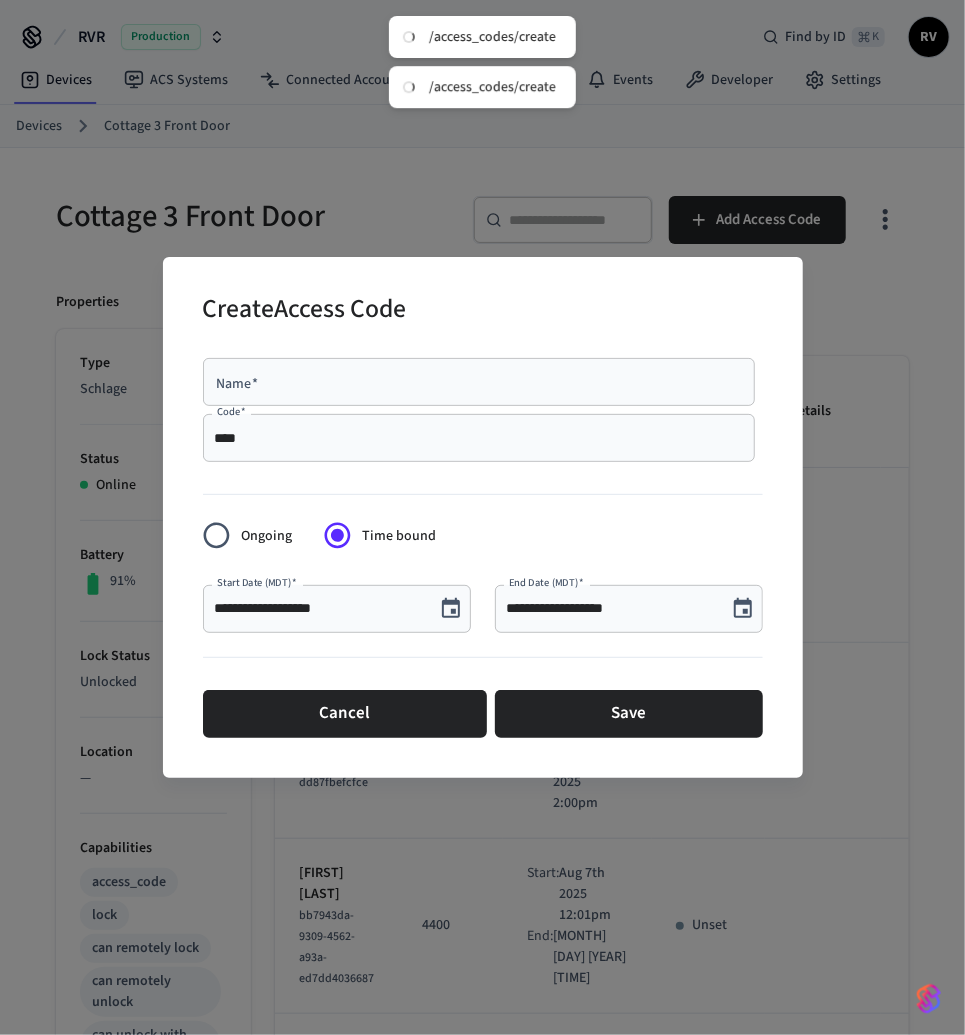 click on "**********" at bounding box center [629, 609] 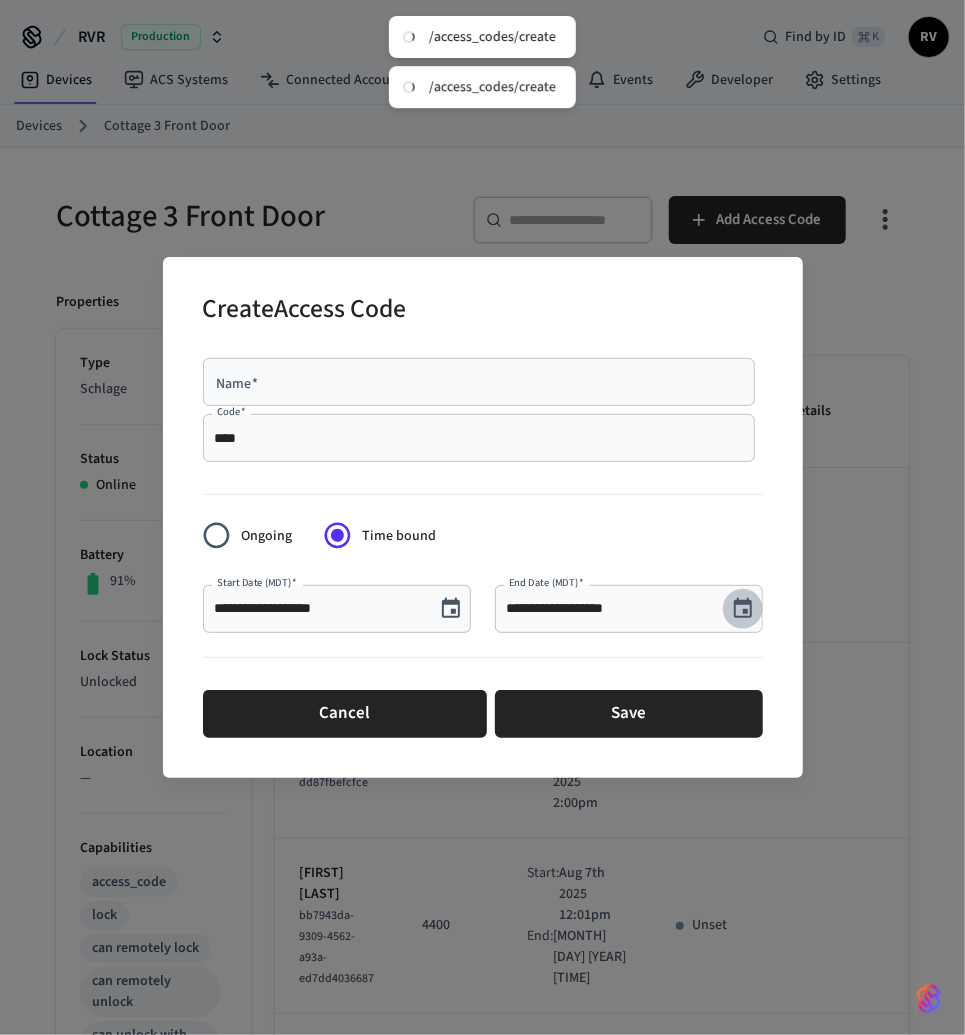 click 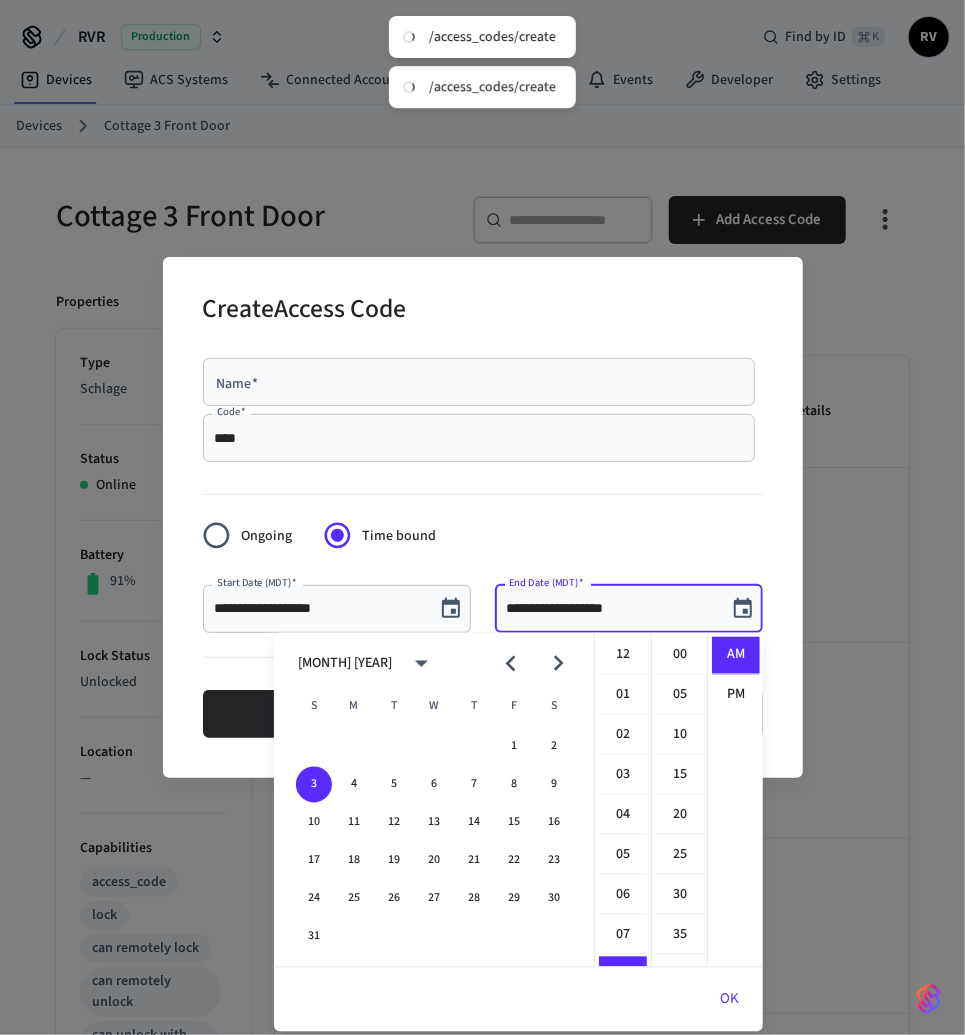scroll, scrollTop: 317, scrollLeft: 0, axis: vertical 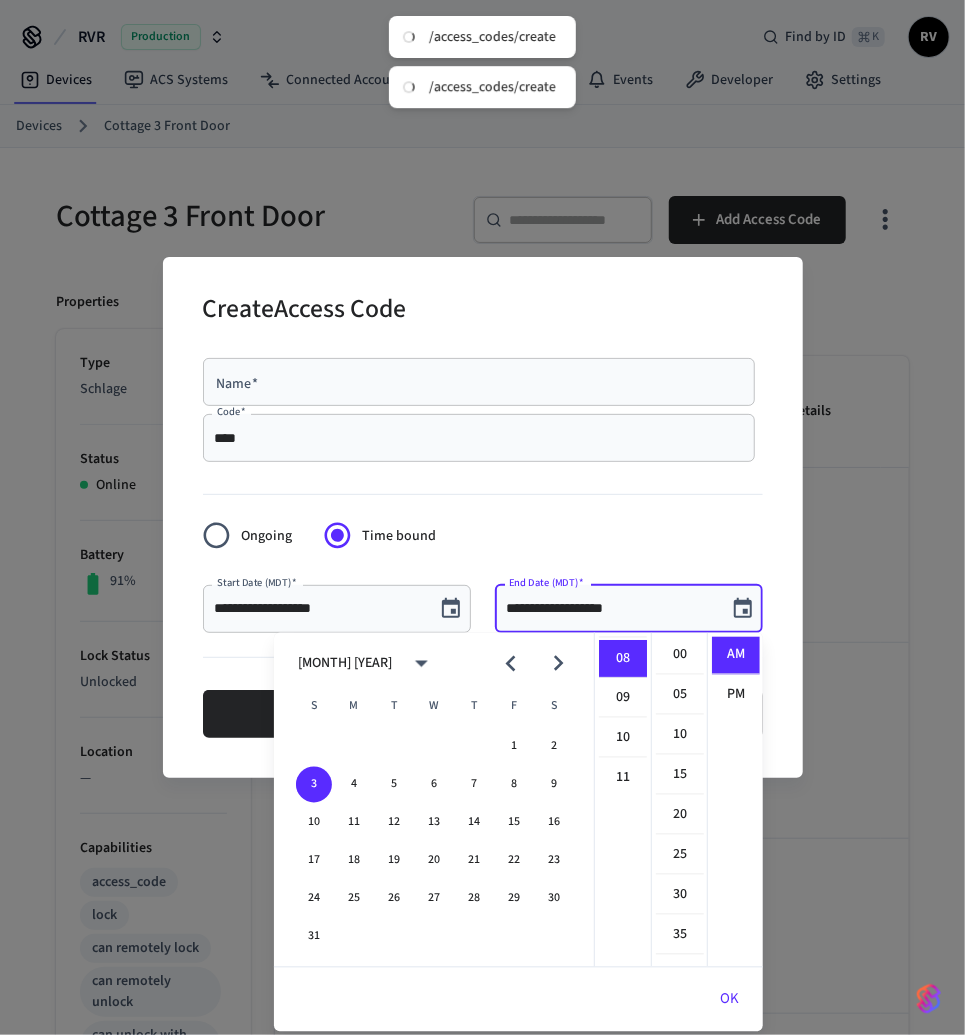 click 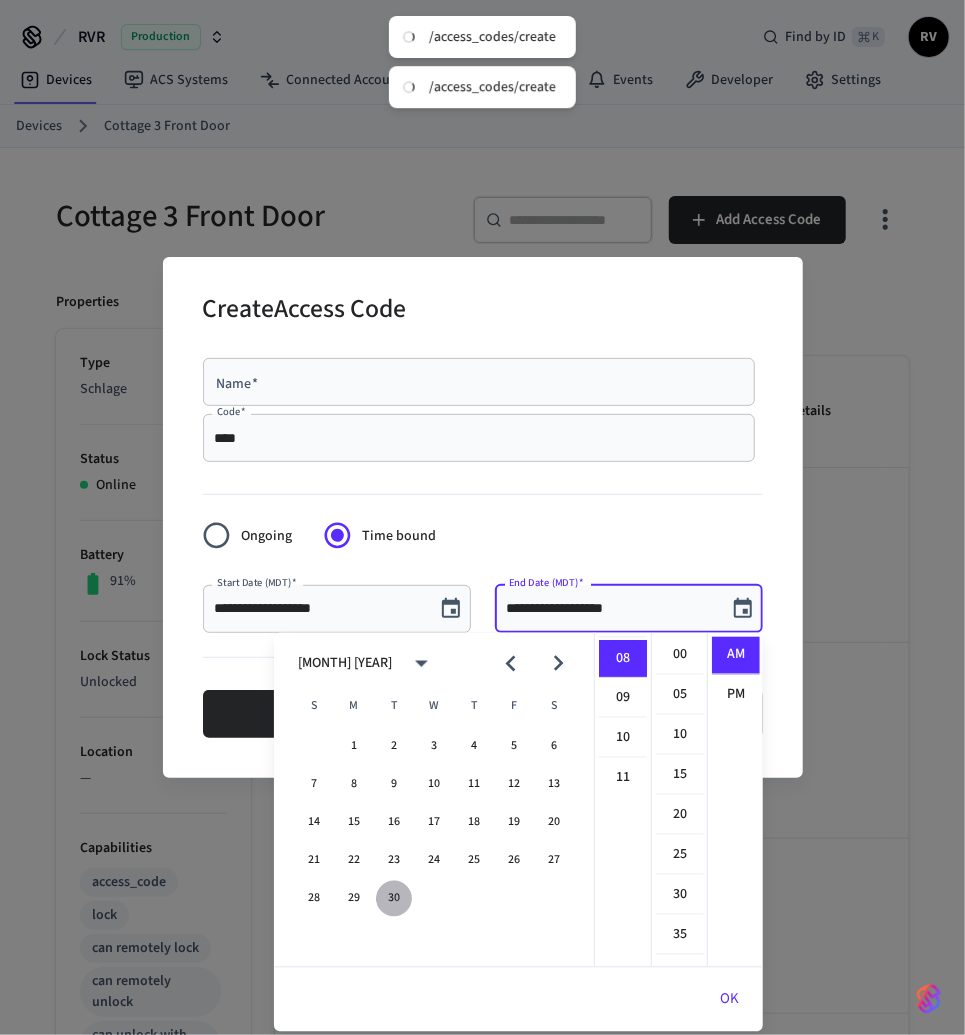 click on "30" at bounding box center [394, 899] 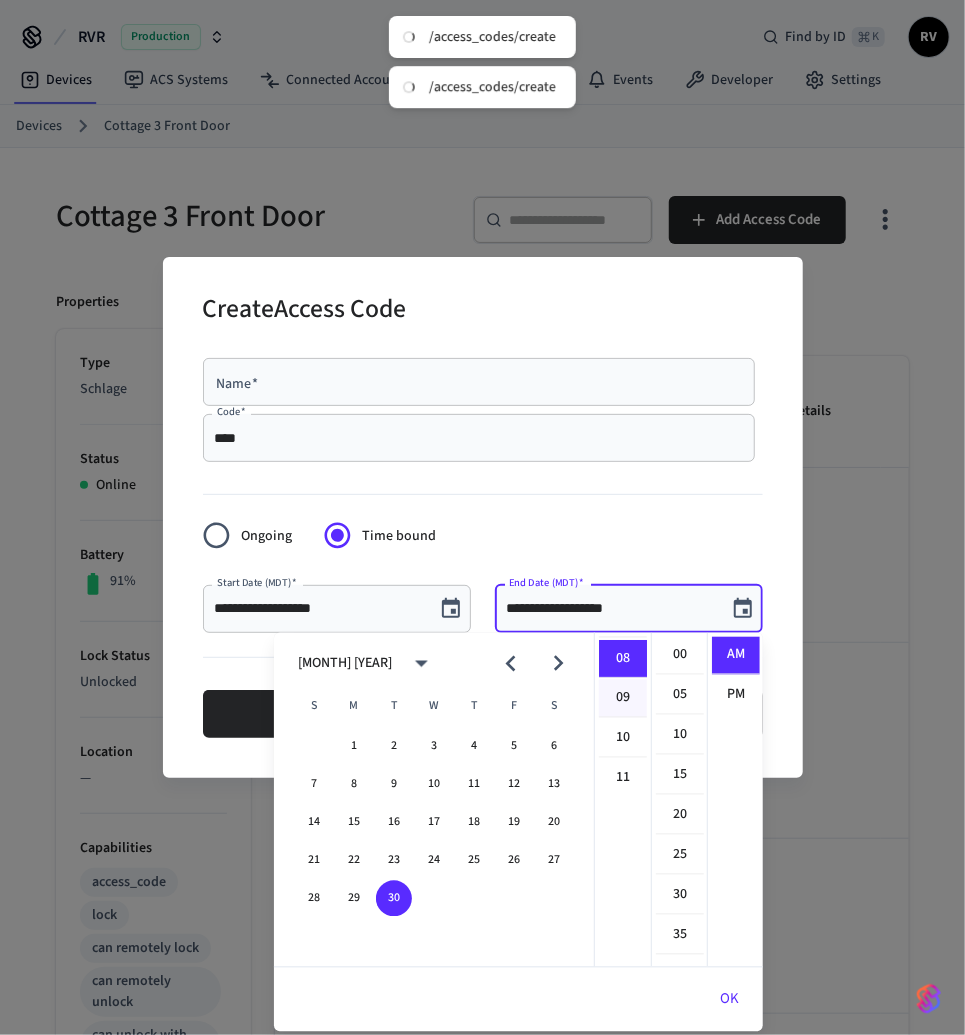 scroll, scrollTop: 0, scrollLeft: 0, axis: both 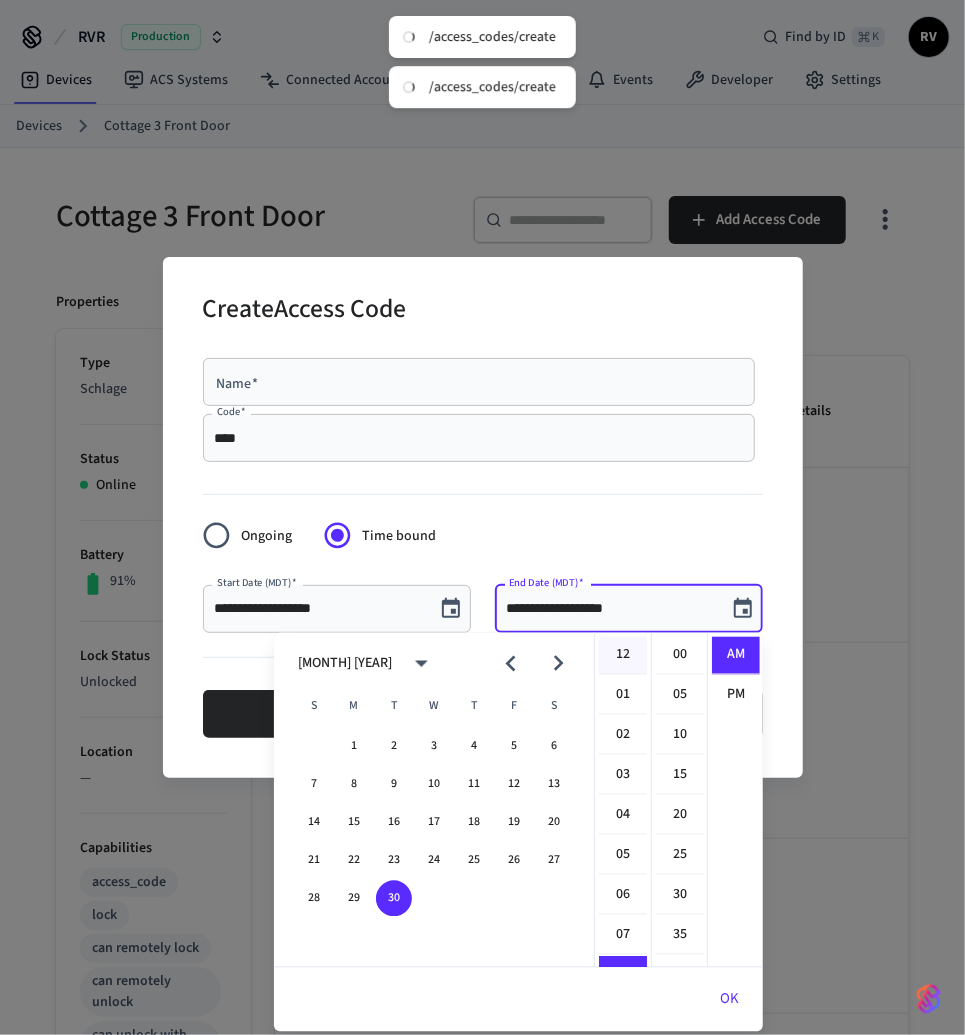click on "12" at bounding box center (623, 656) 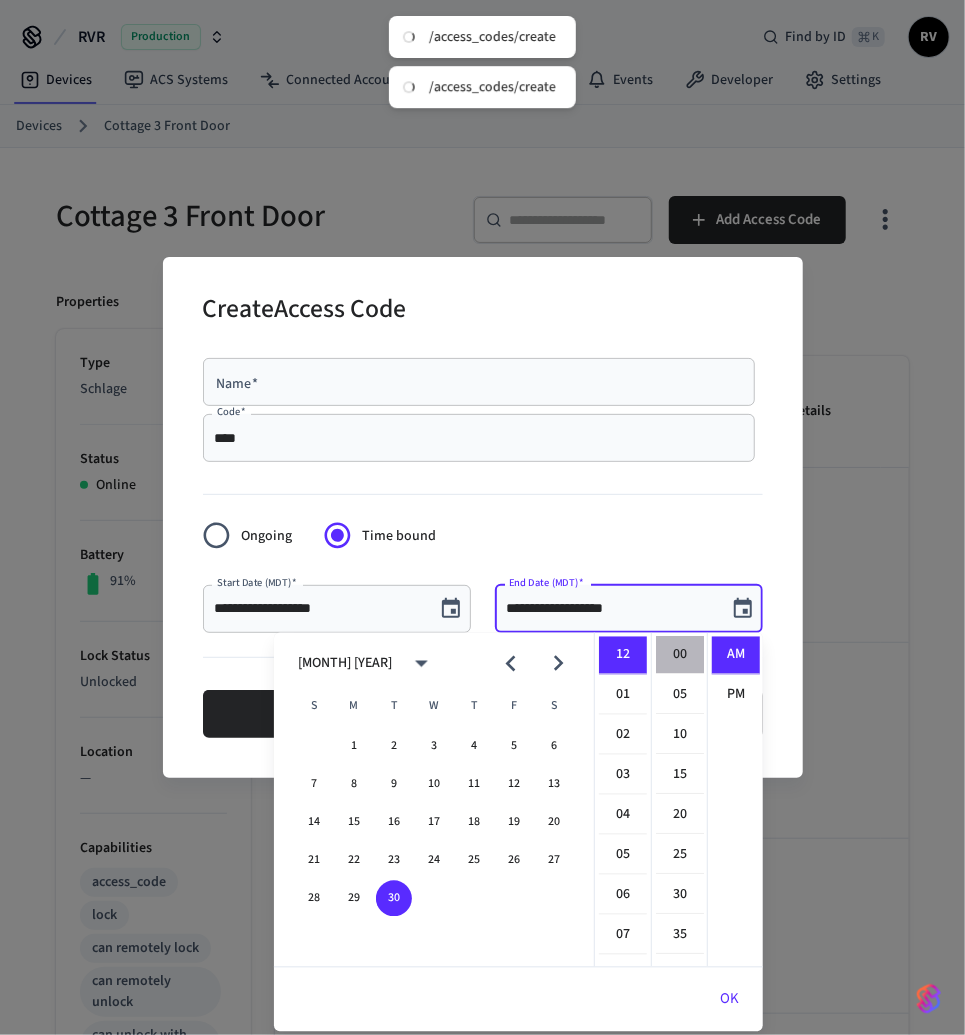 click on "00" at bounding box center (680, 656) 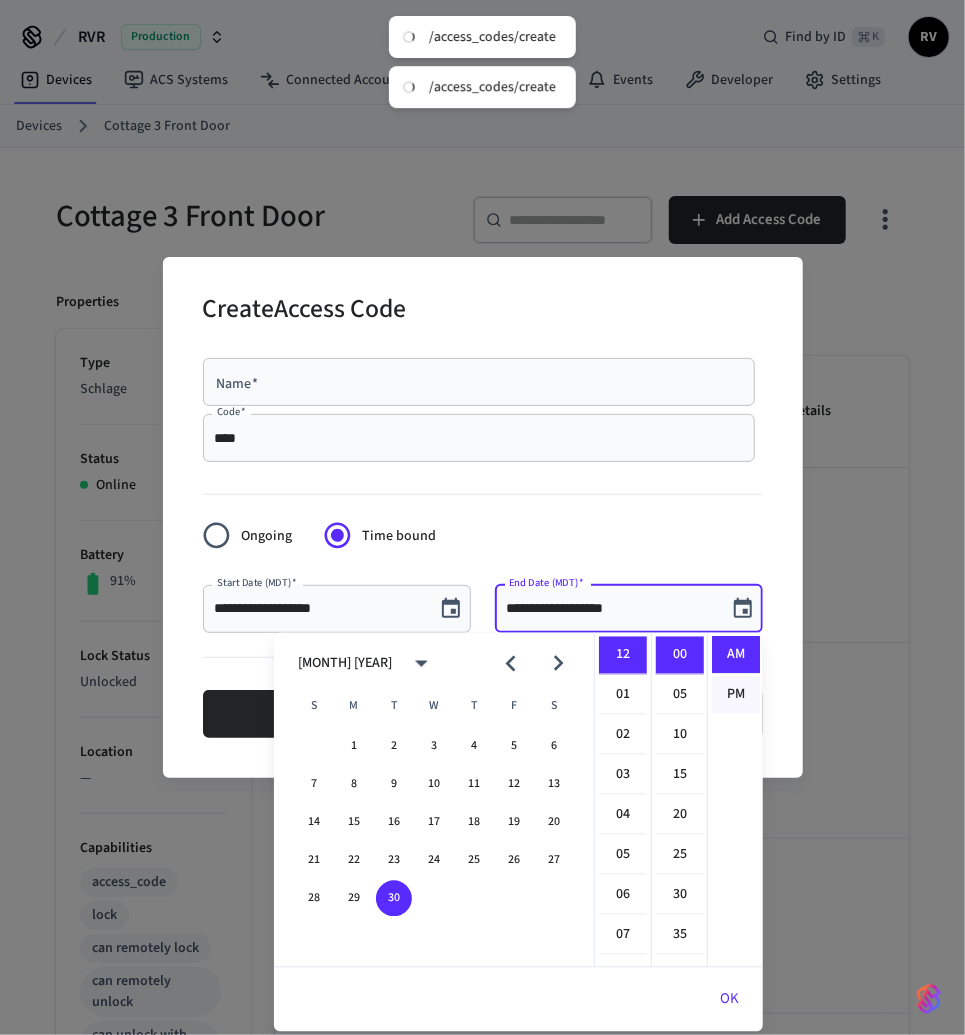 click on "PM" at bounding box center (736, 695) 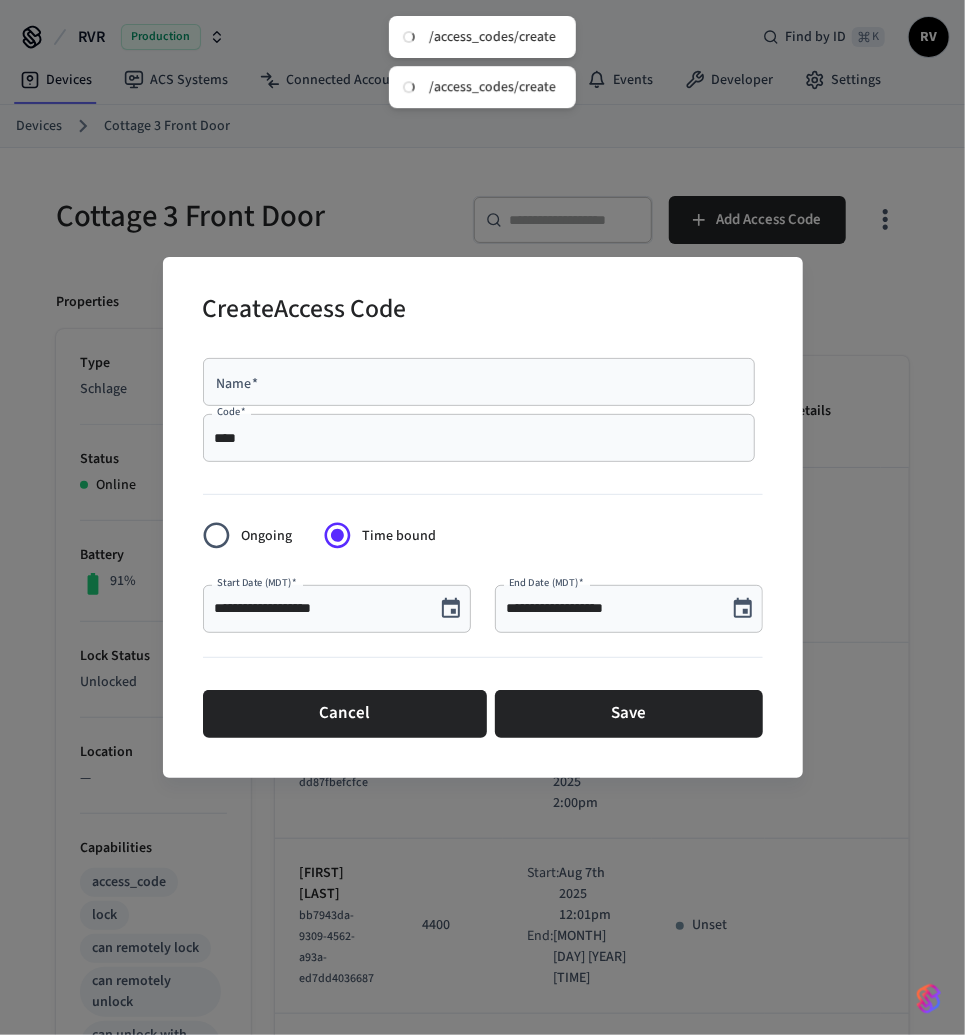 scroll, scrollTop: 28, scrollLeft: 0, axis: vertical 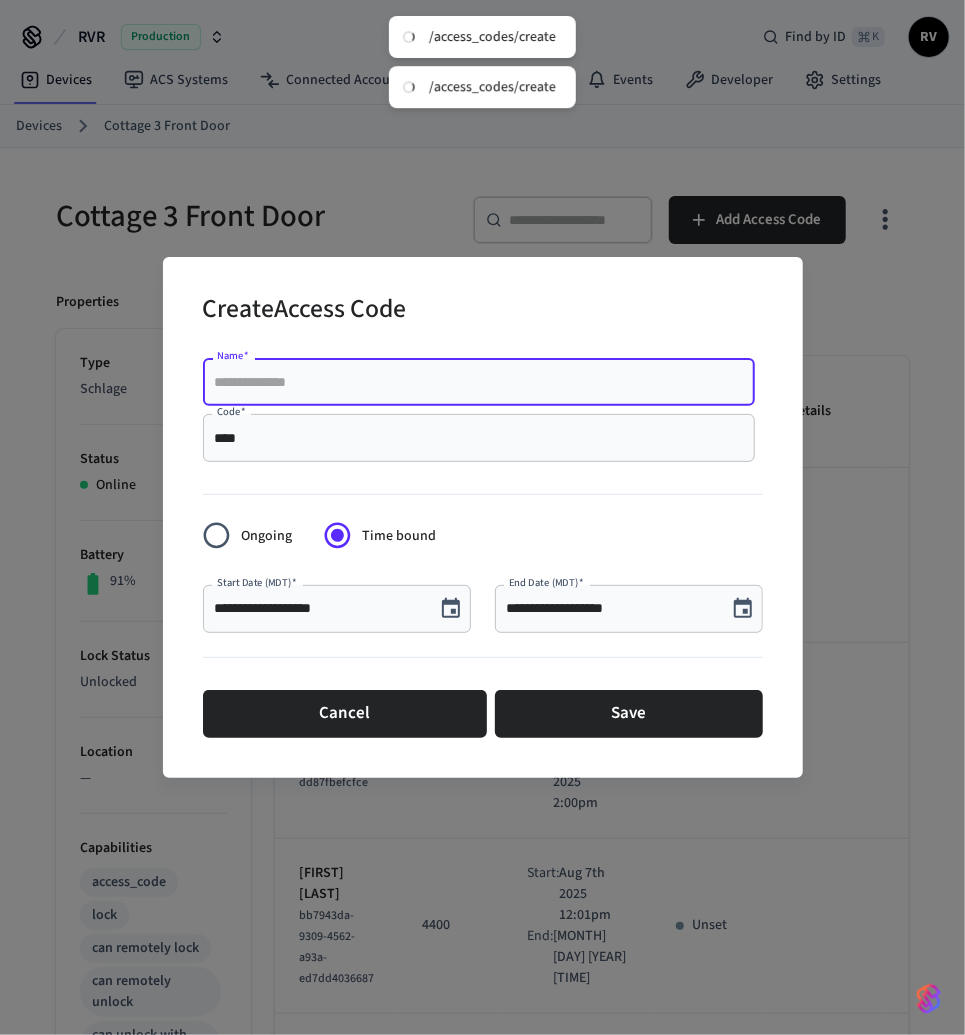 click on "Name   *" at bounding box center [479, 382] 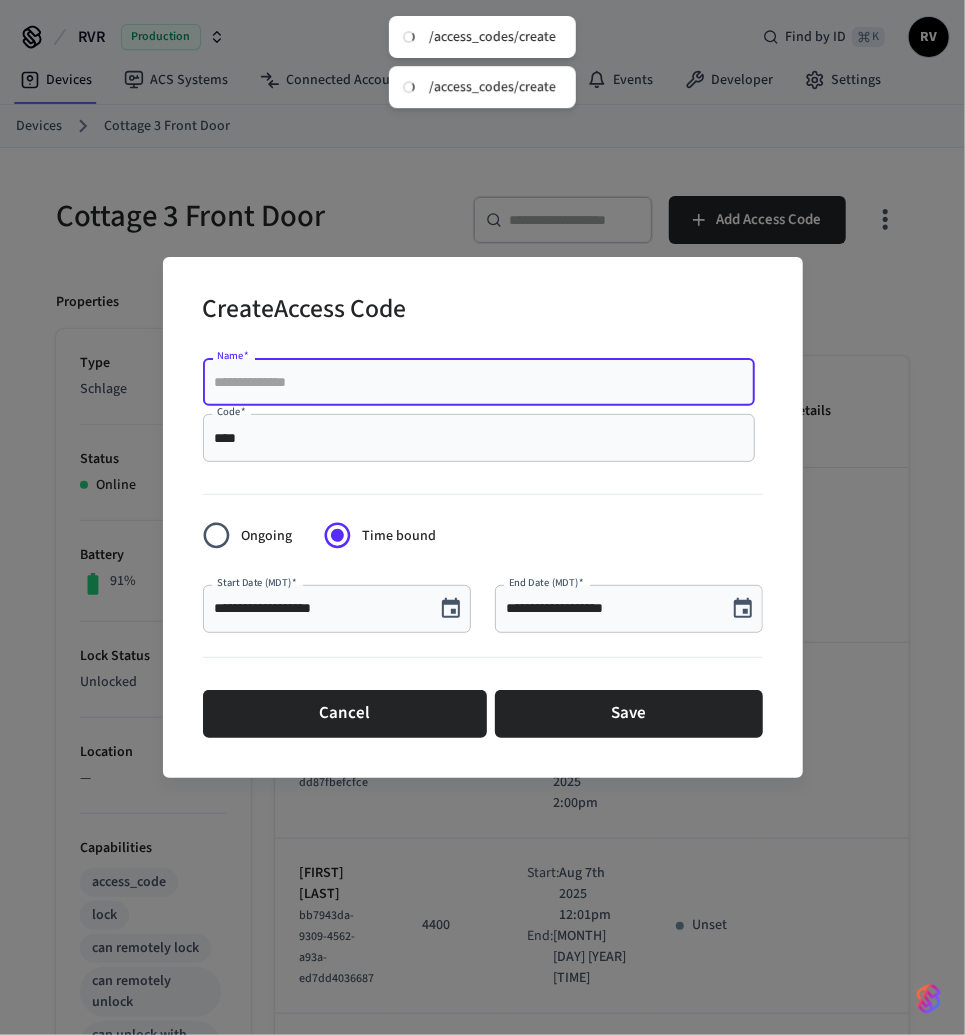 paste on "**********" 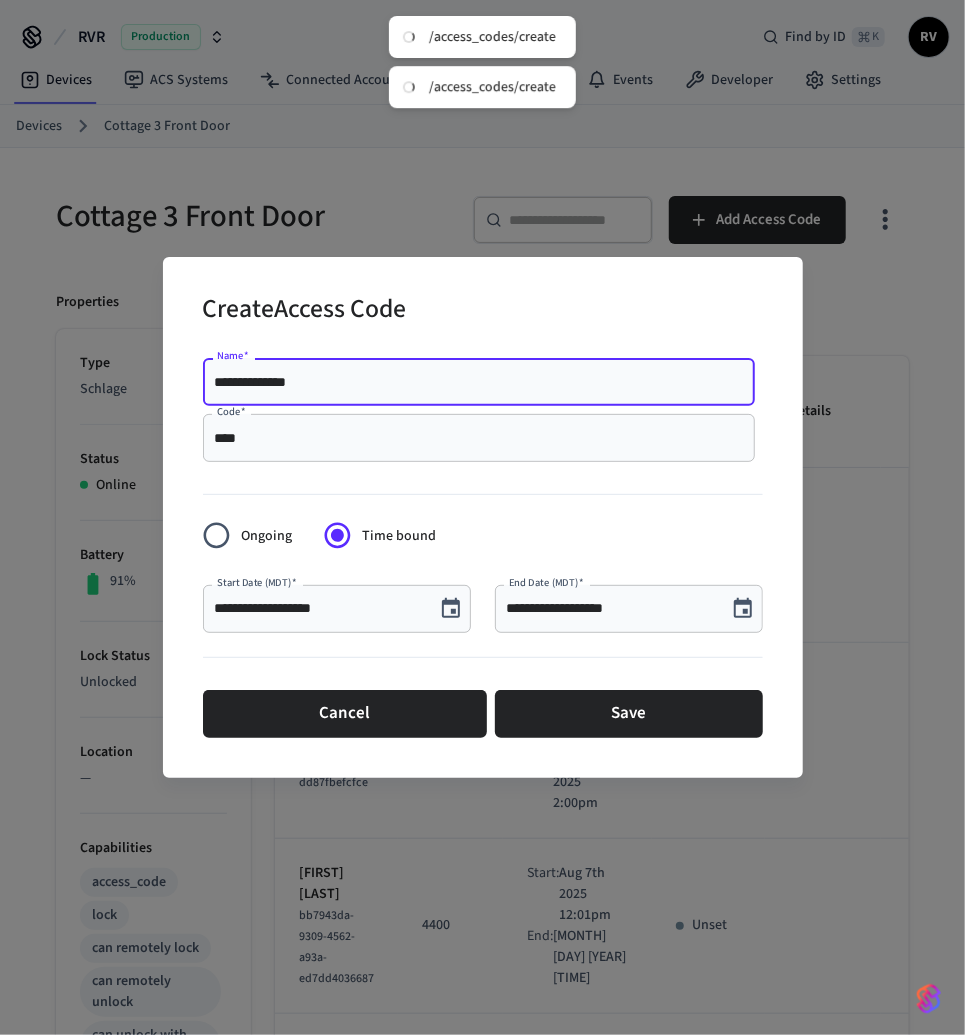 click on "**********" at bounding box center [479, 382] 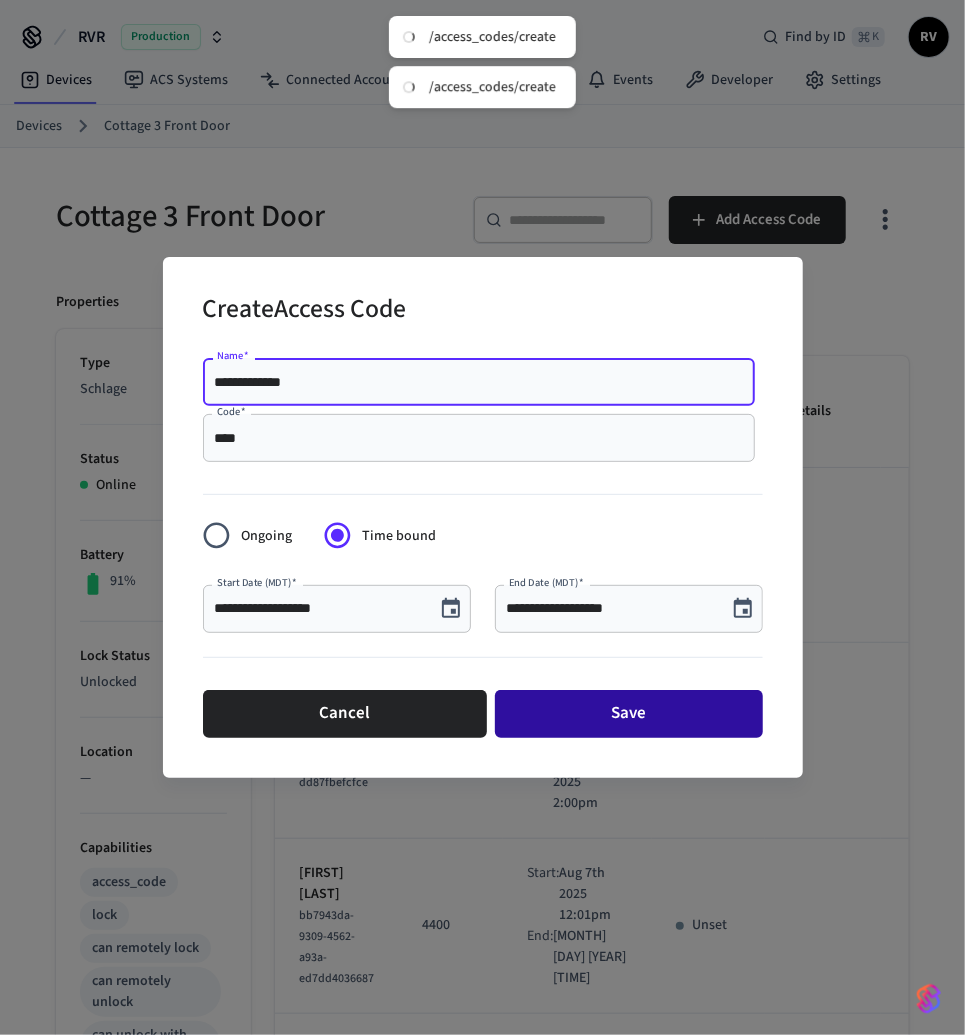 type on "**********" 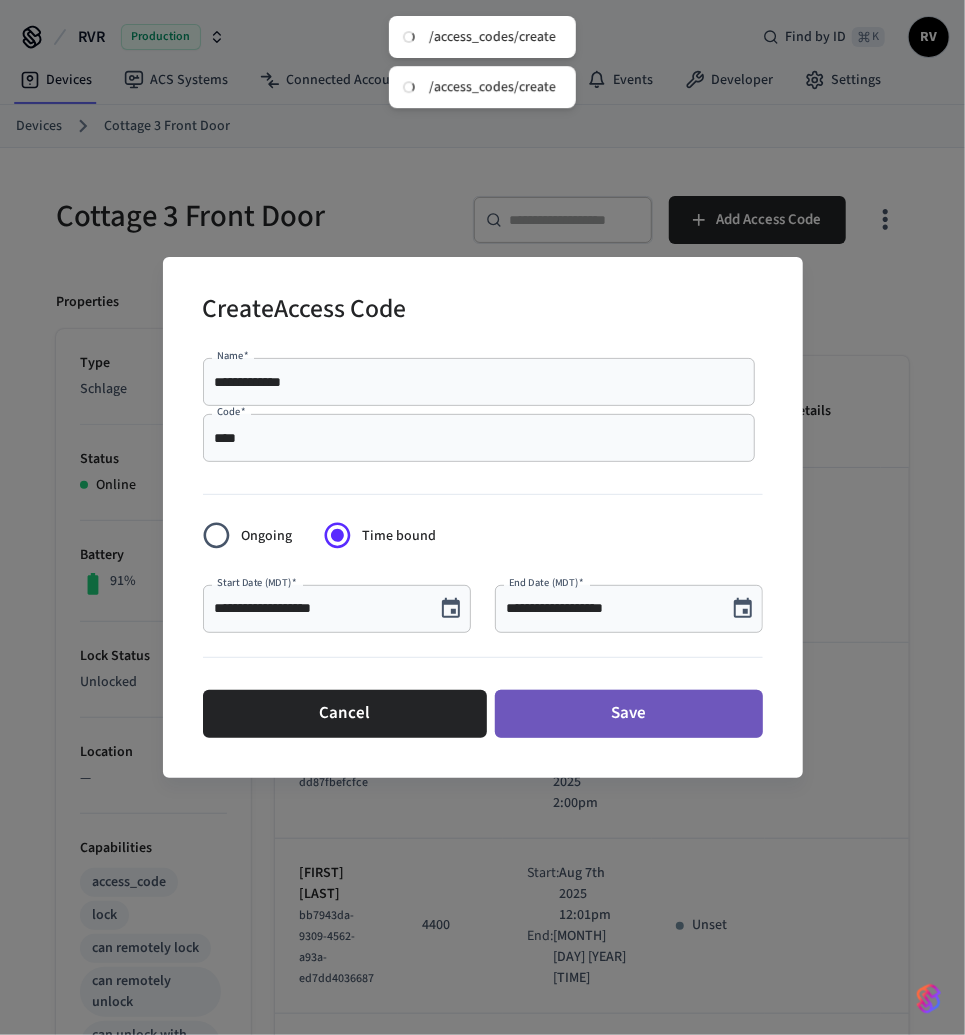 click on "Save" at bounding box center (629, 714) 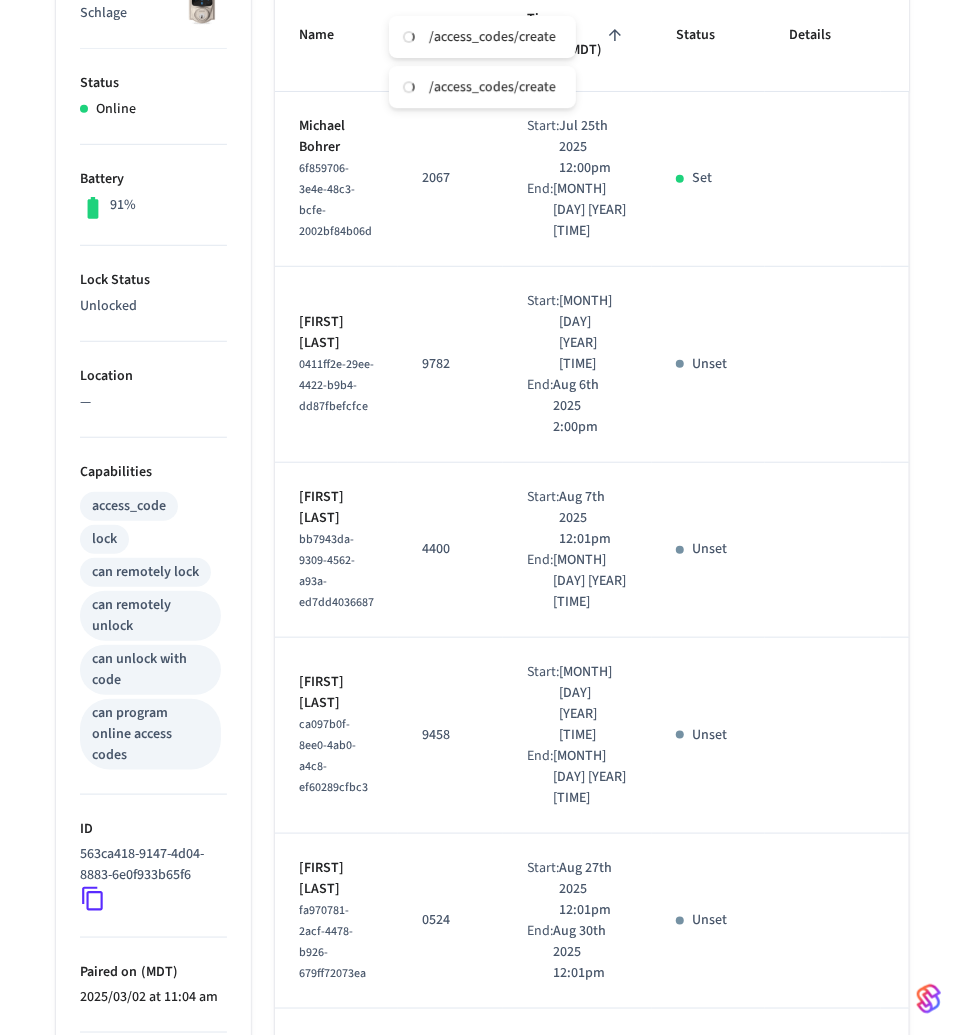 scroll, scrollTop: 0, scrollLeft: 0, axis: both 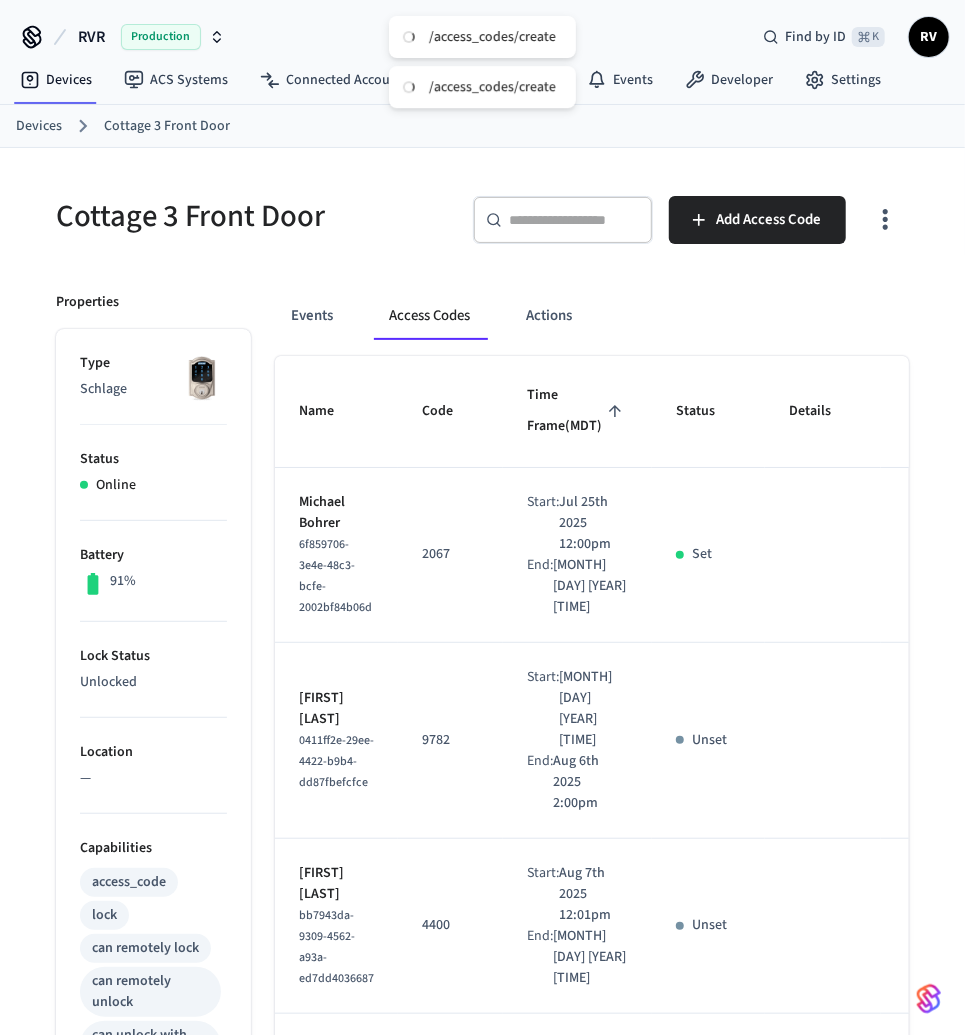 click on "Devices" at bounding box center (39, 126) 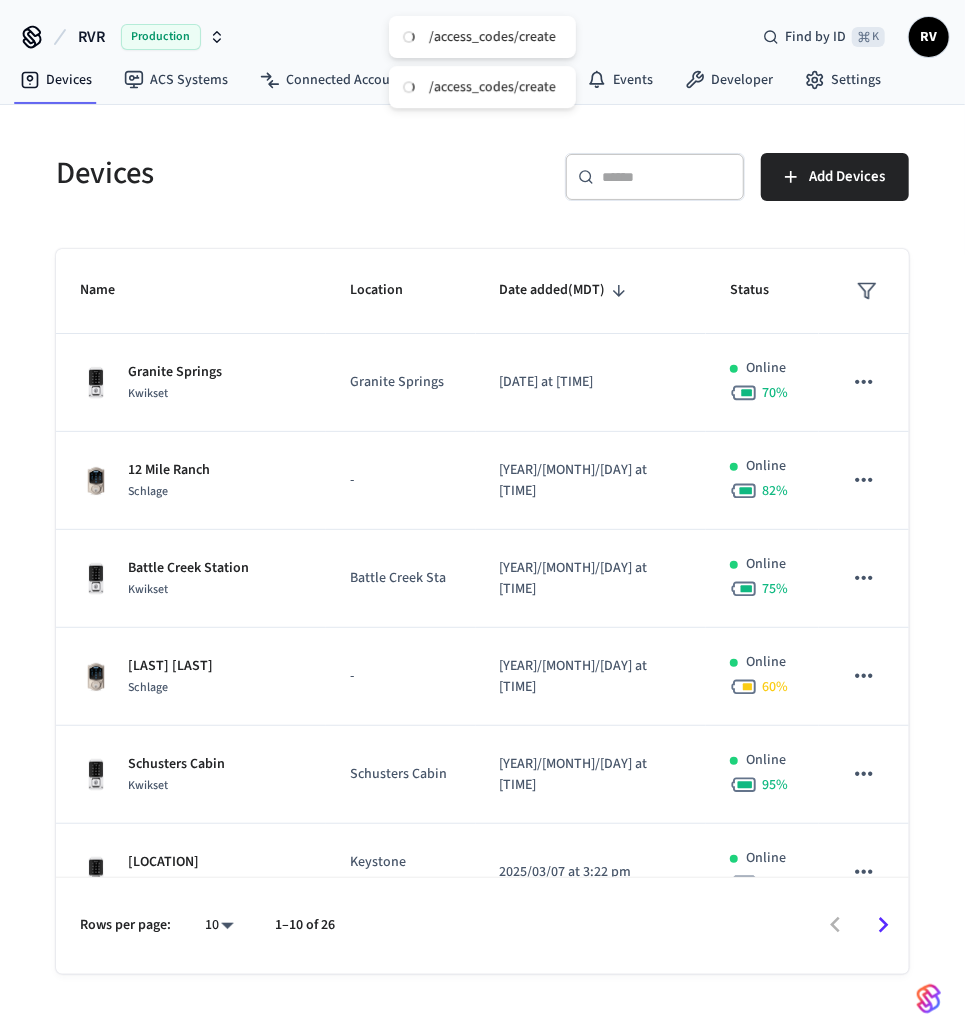 click on "​ ​" at bounding box center [655, 177] 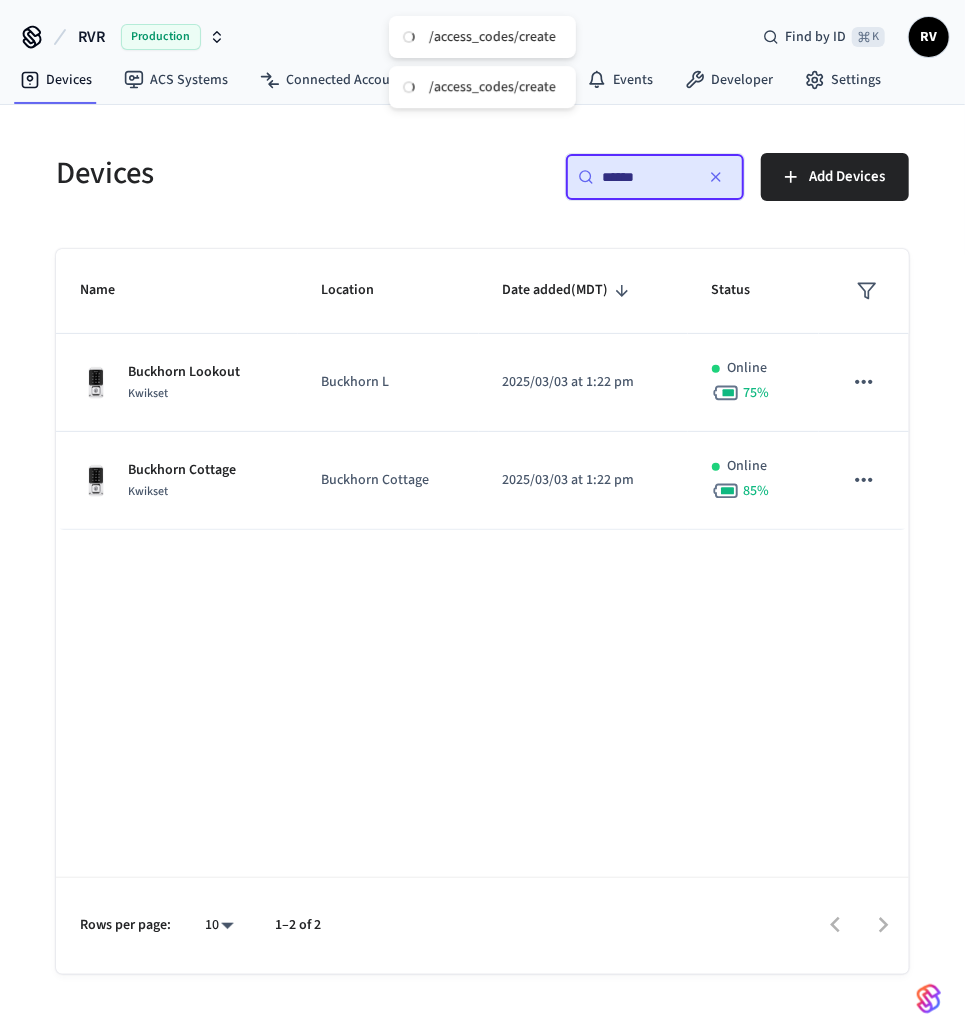 type on "******" 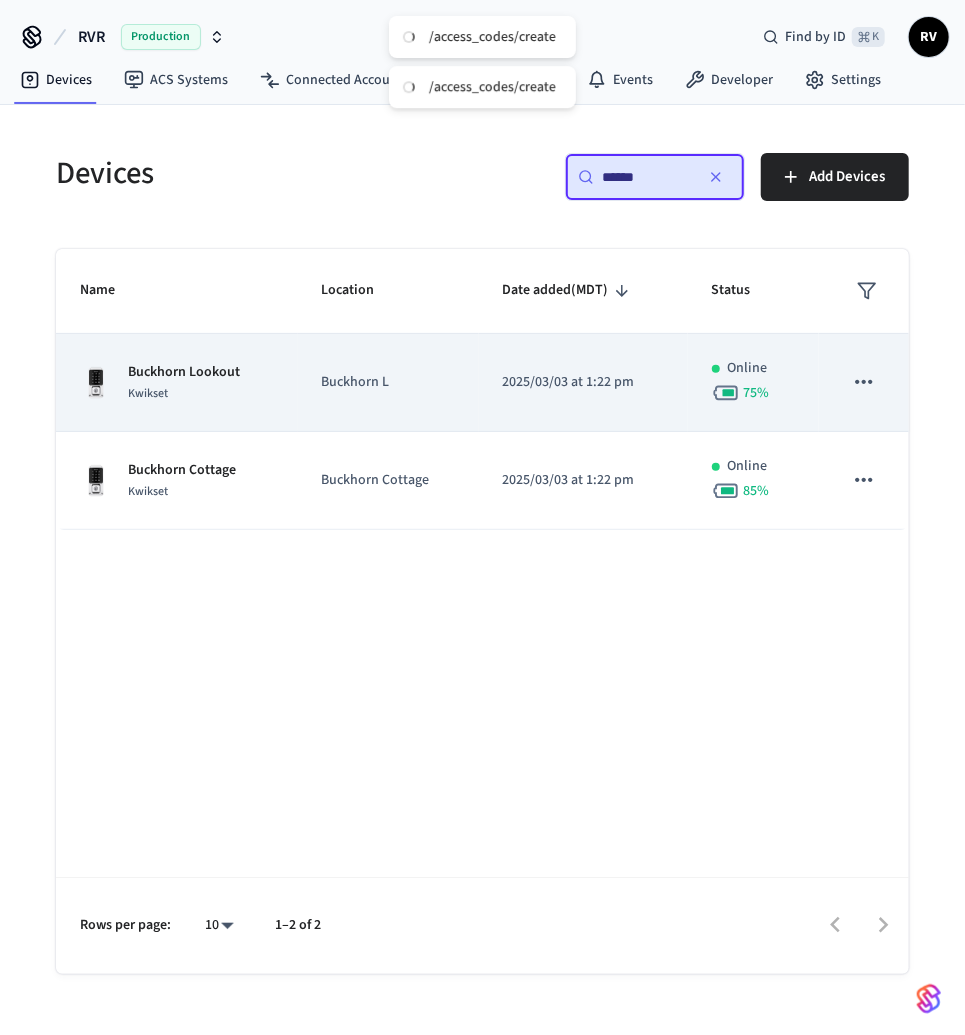 click on "Buckhorn L" at bounding box center [388, 383] 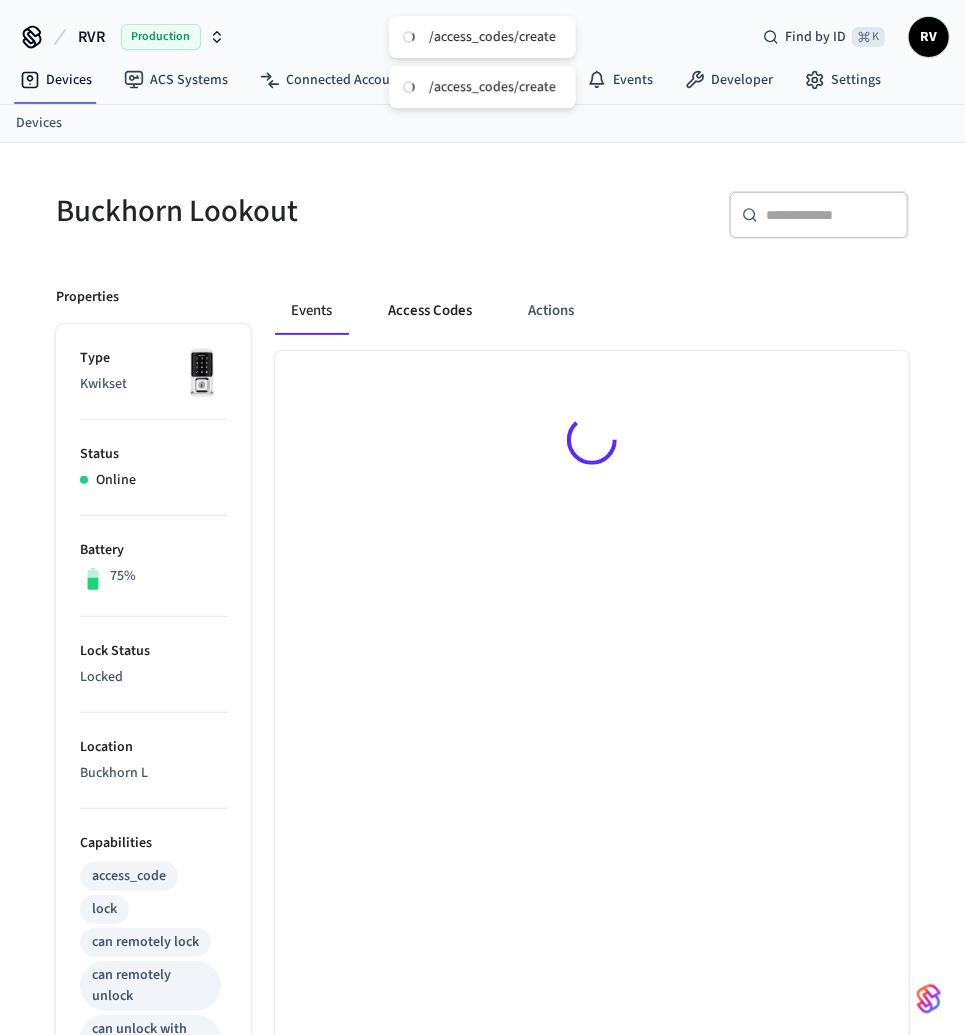 click on "Access Codes" at bounding box center (430, 311) 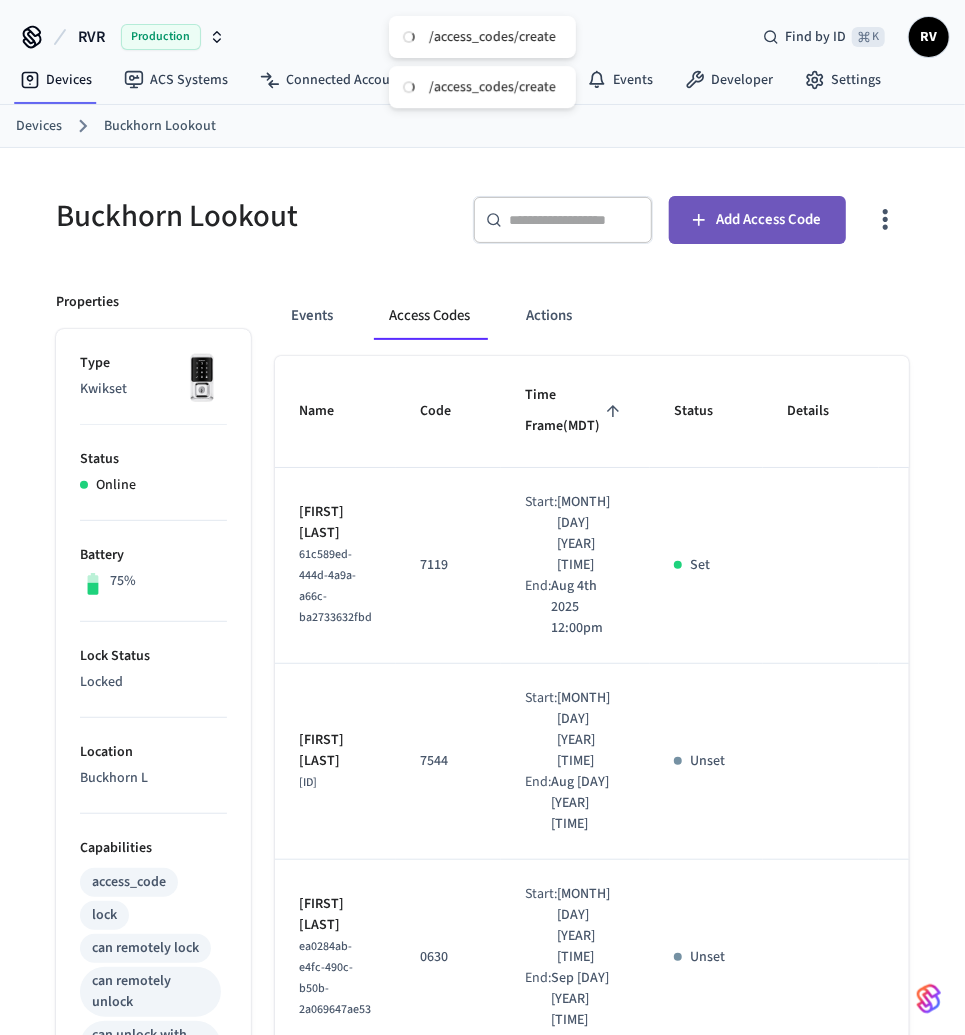 click on "Add Access Code" at bounding box center (757, 220) 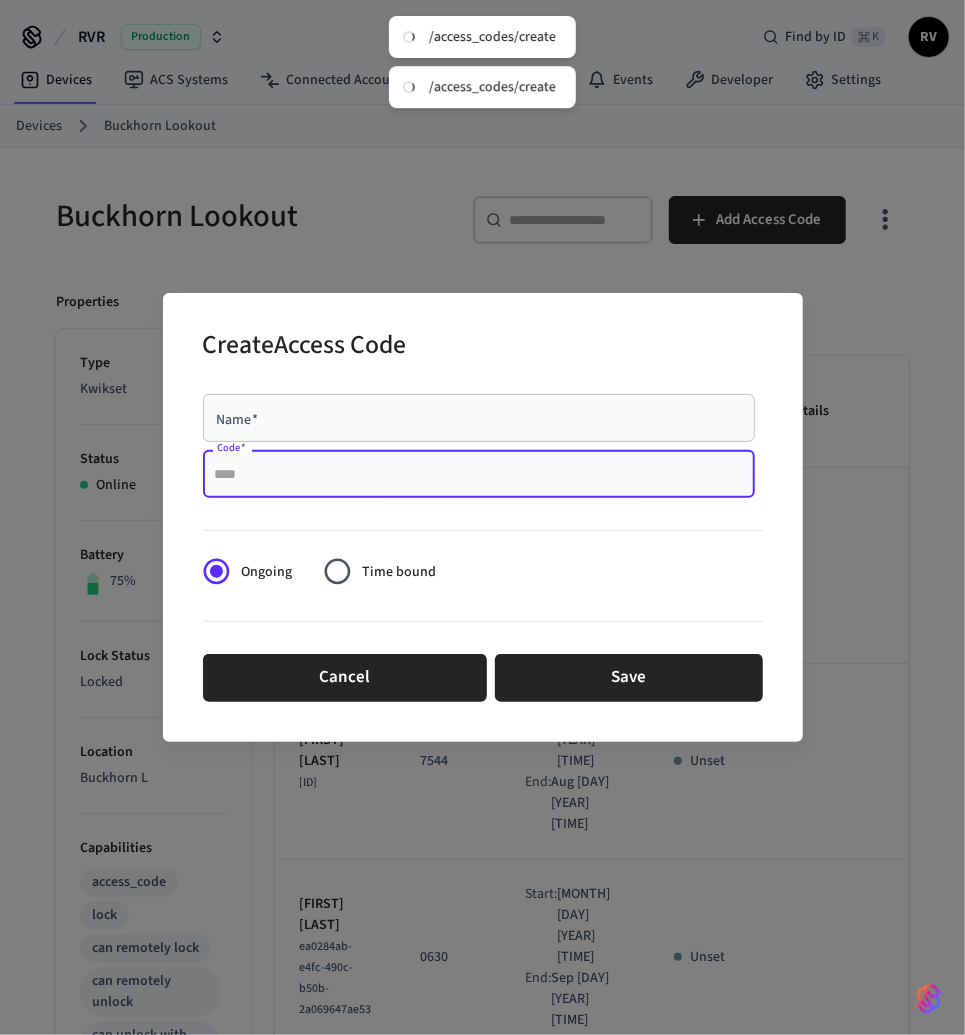 click on "Code   *" at bounding box center (479, 474) 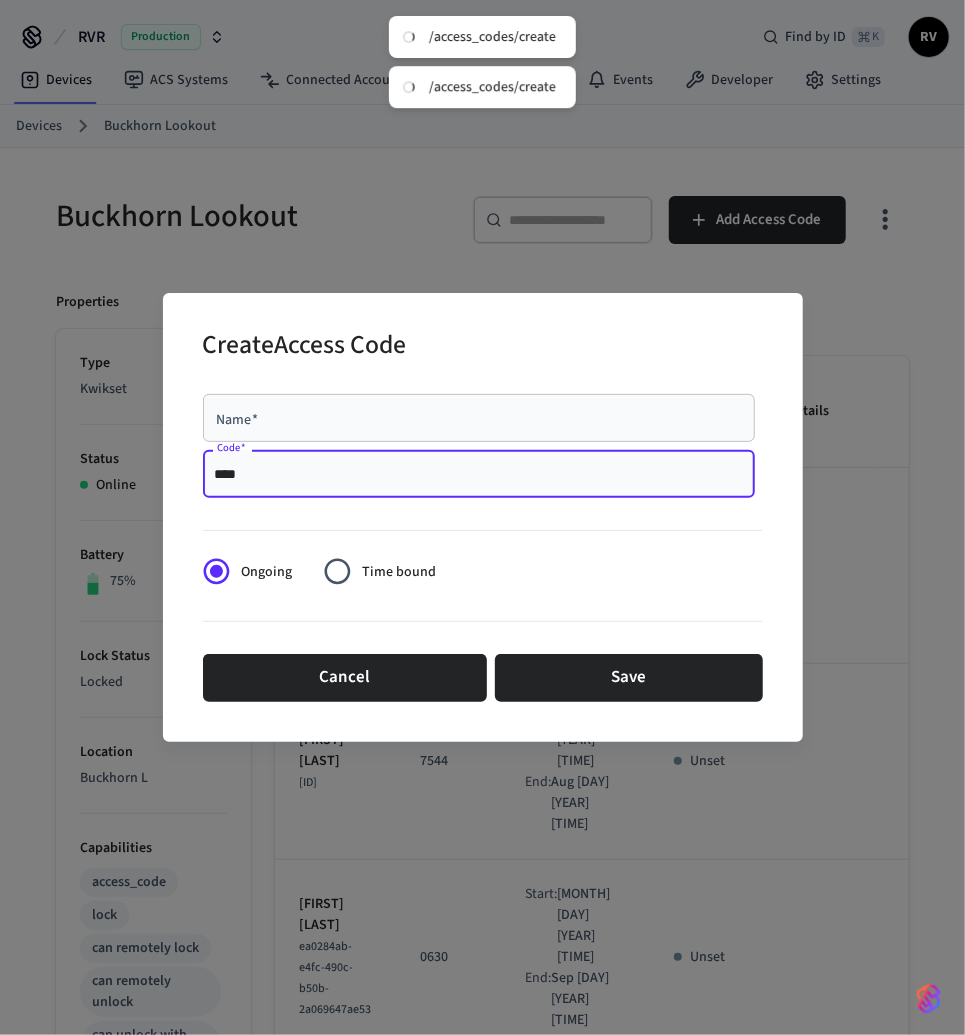 type on "****" 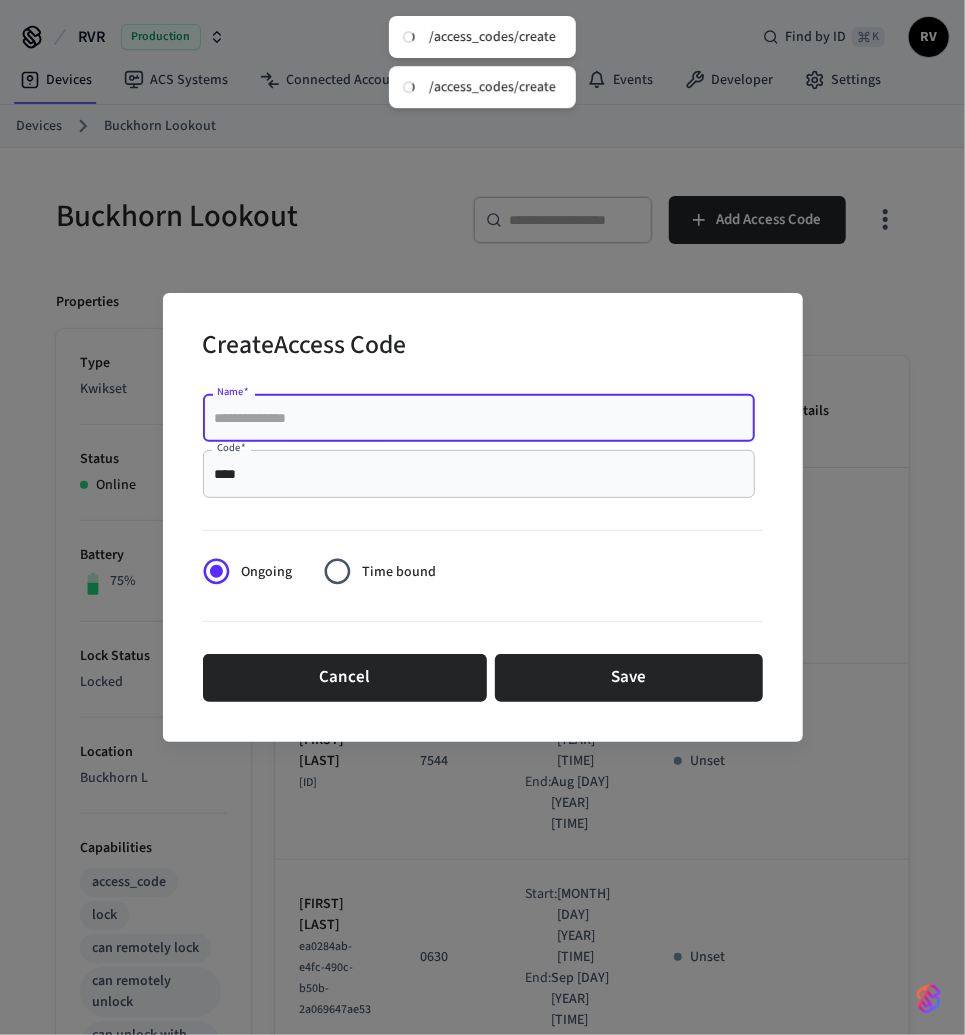 click on "Name   *" at bounding box center (479, 418) 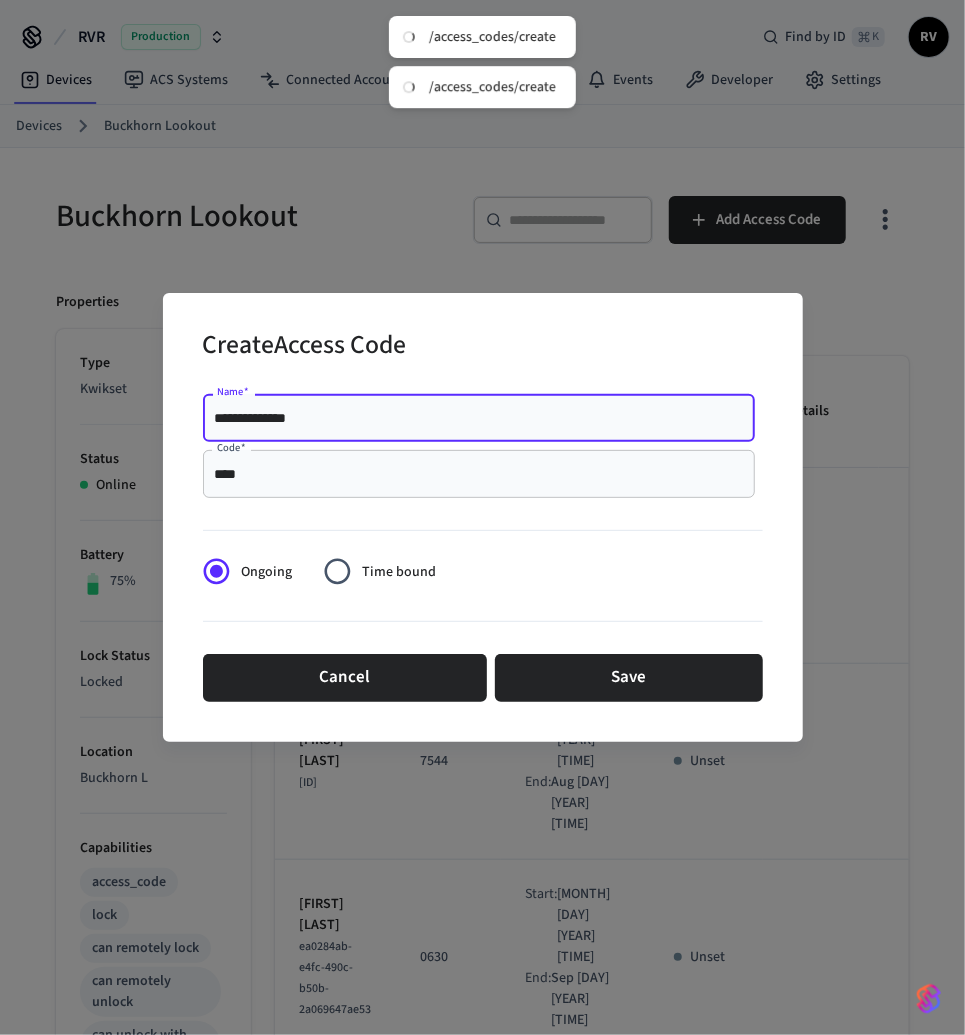 click on "**********" at bounding box center (479, 418) 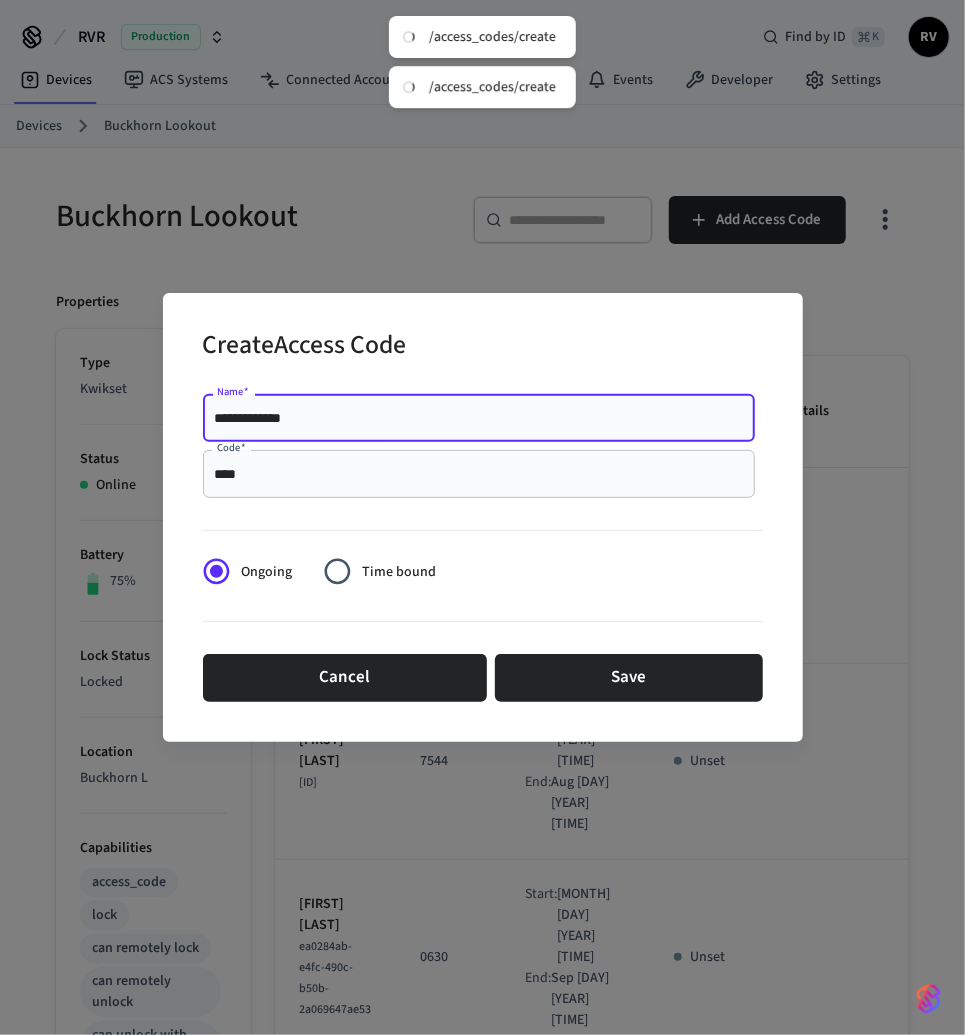 type on "**********" 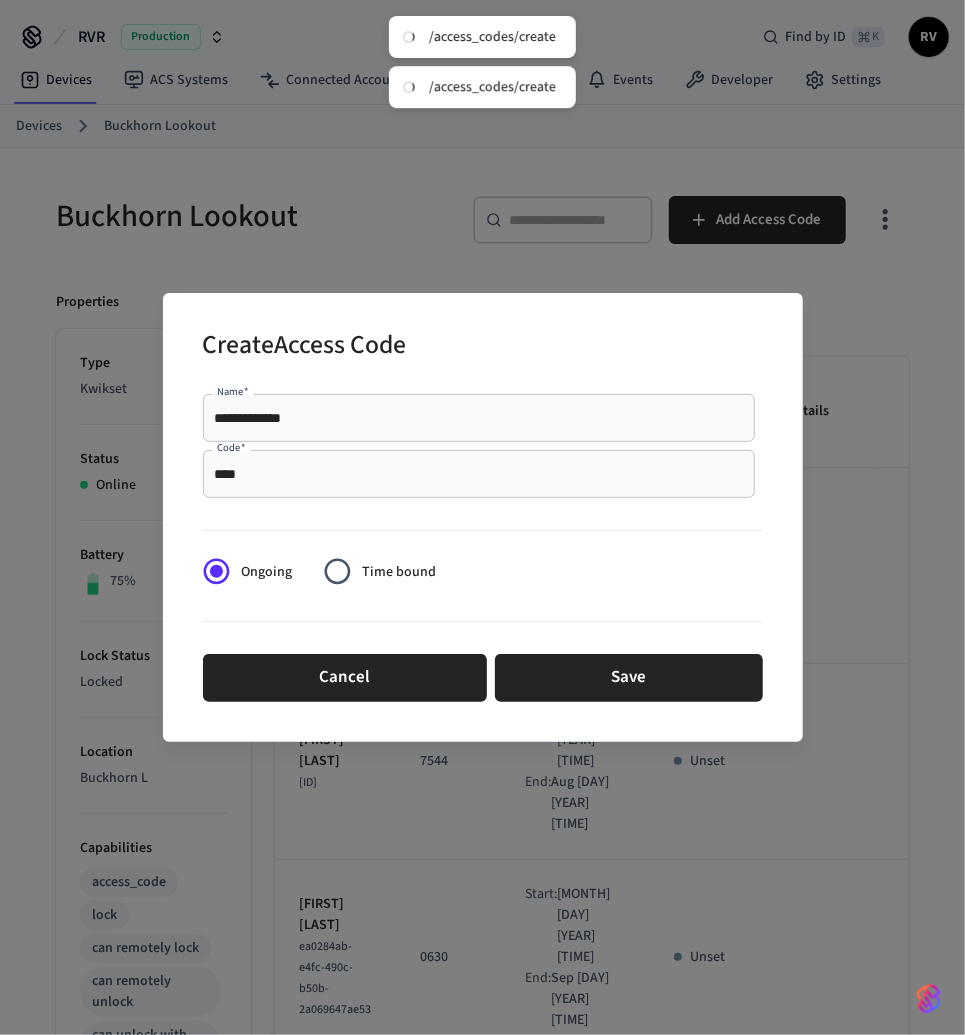 drag, startPoint x: 297, startPoint y: 504, endPoint x: 297, endPoint y: 528, distance: 24 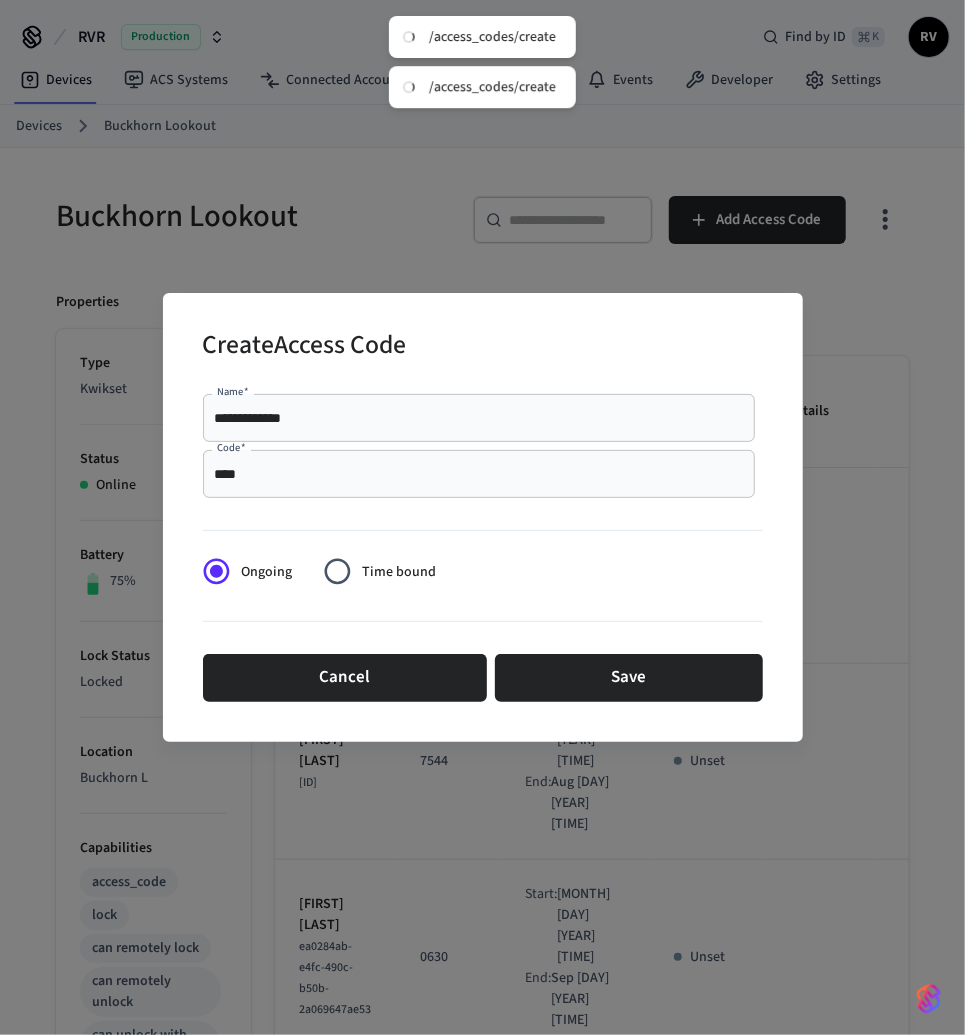 click on "Name   * [REDACTED] Name   * Code   * [REDACTED] Code   * Ongoing Time bound Cancel Save" at bounding box center [483, 547] 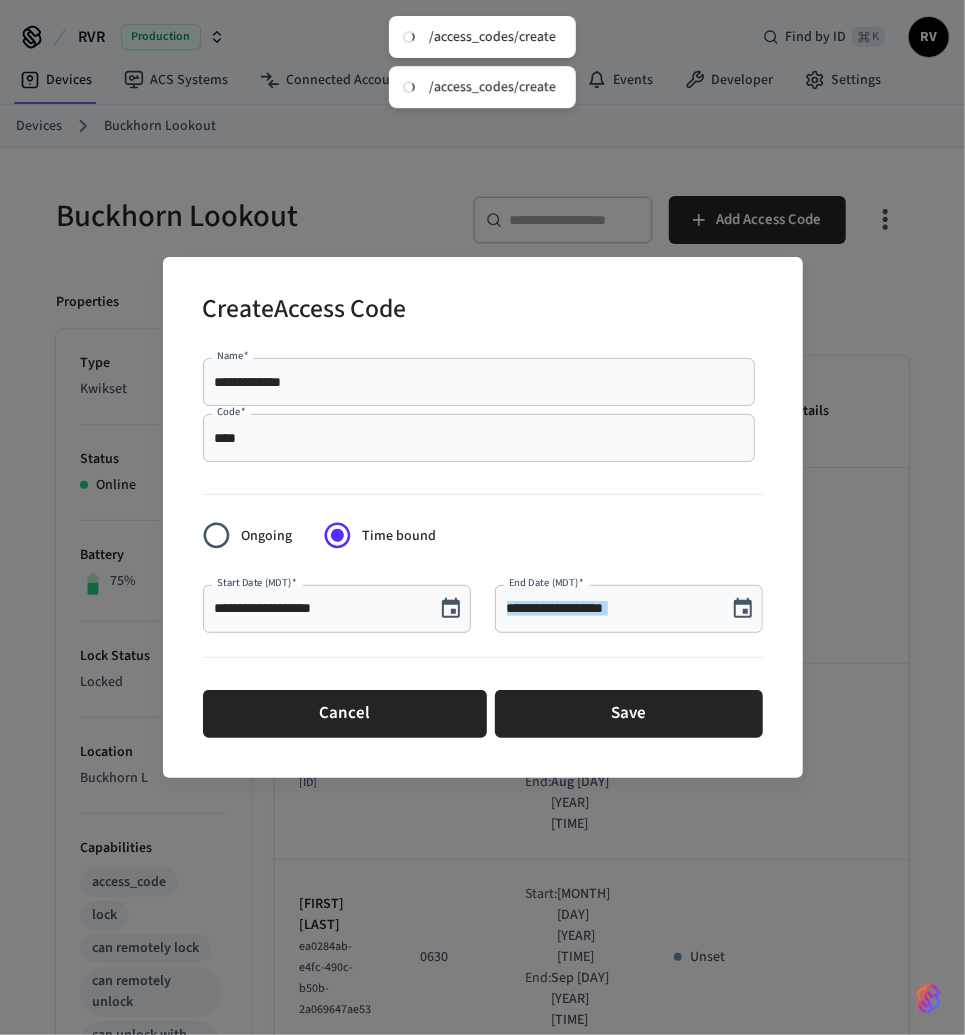 drag, startPoint x: 464, startPoint y: 645, endPoint x: 449, endPoint y: 623, distance: 26.627054 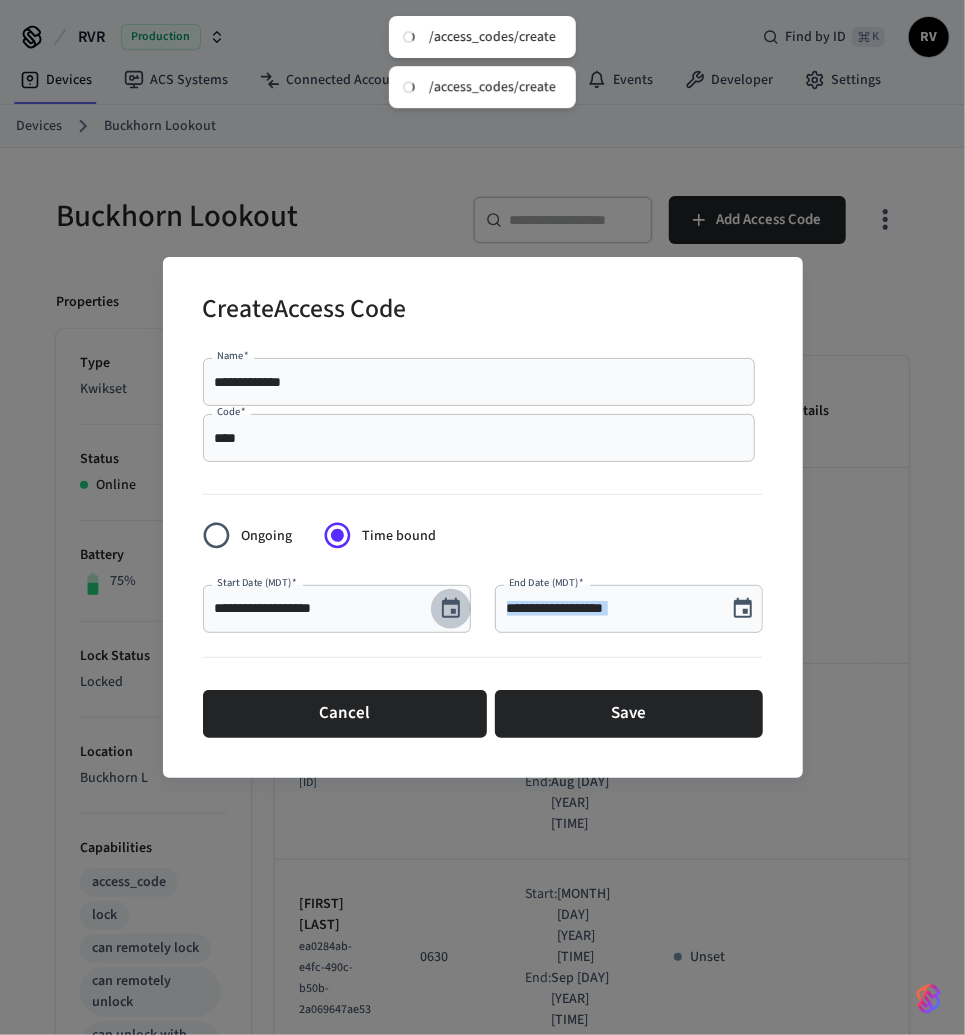 click at bounding box center (451, 609) 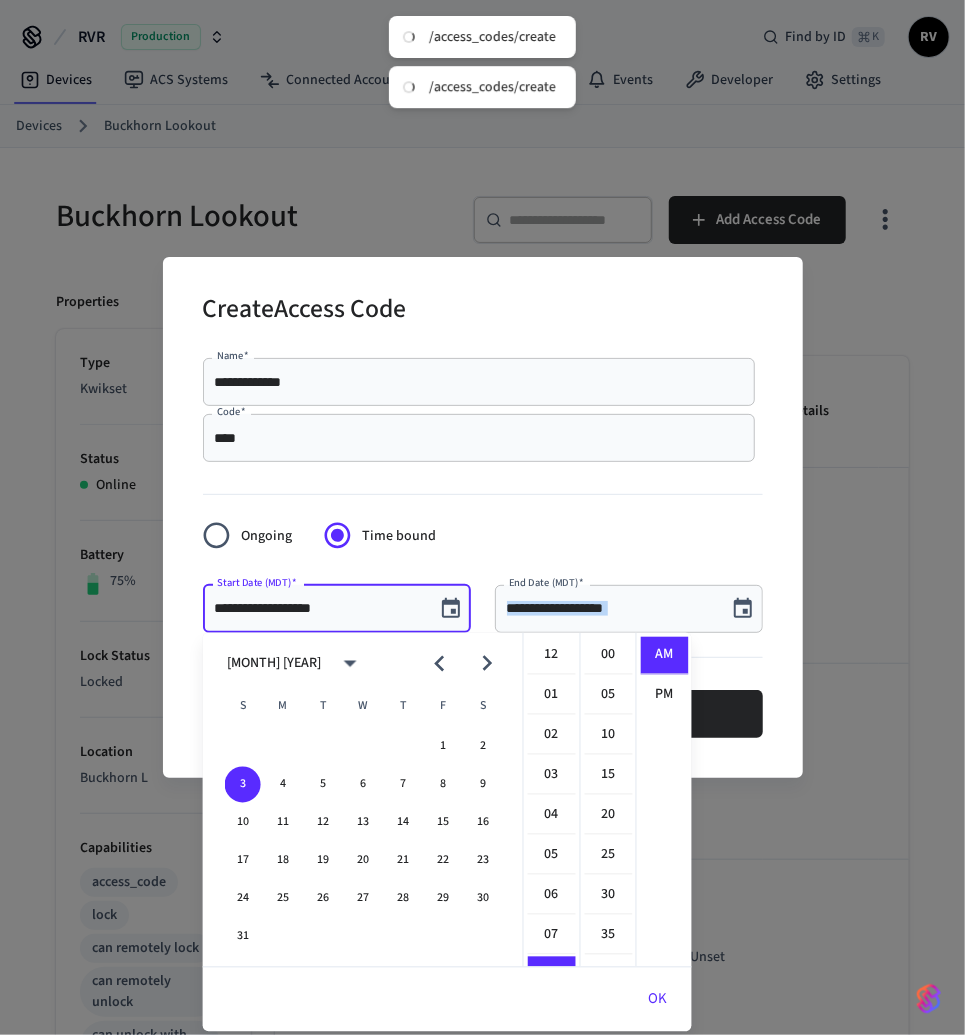 scroll, scrollTop: 317, scrollLeft: 0, axis: vertical 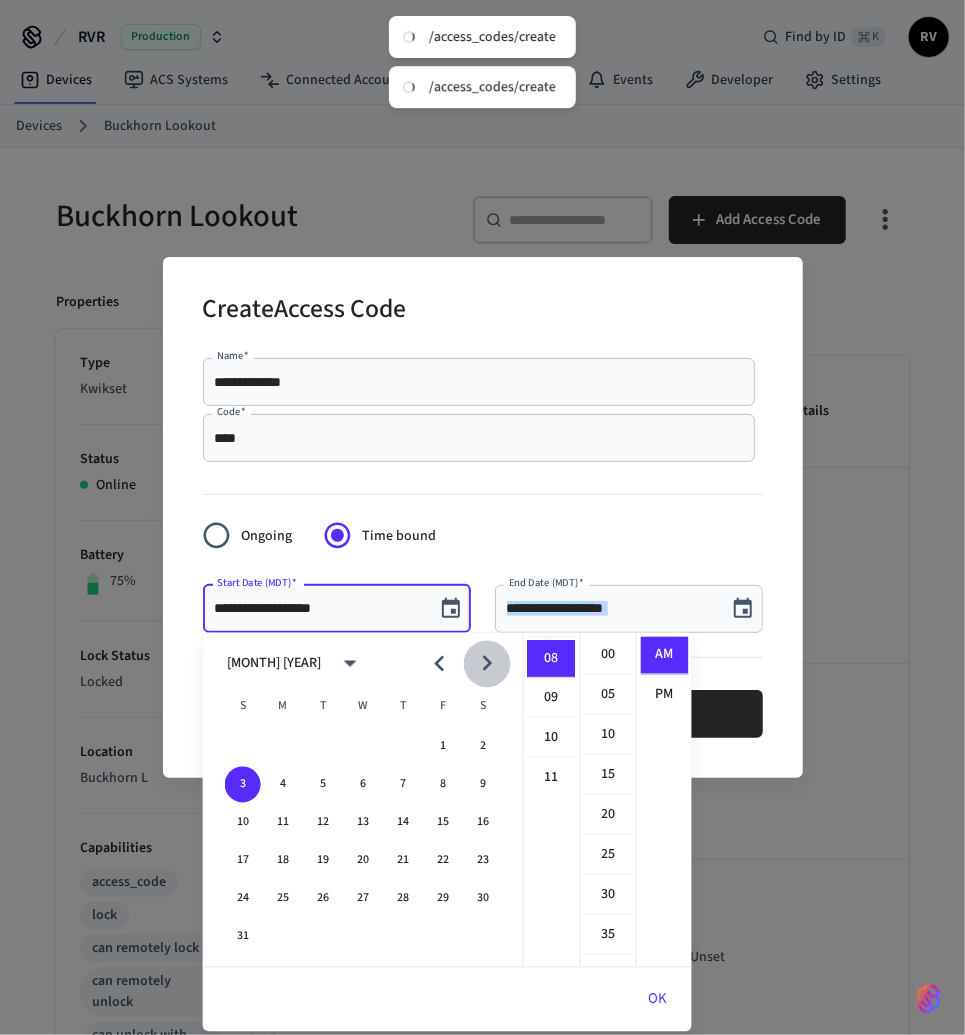 click 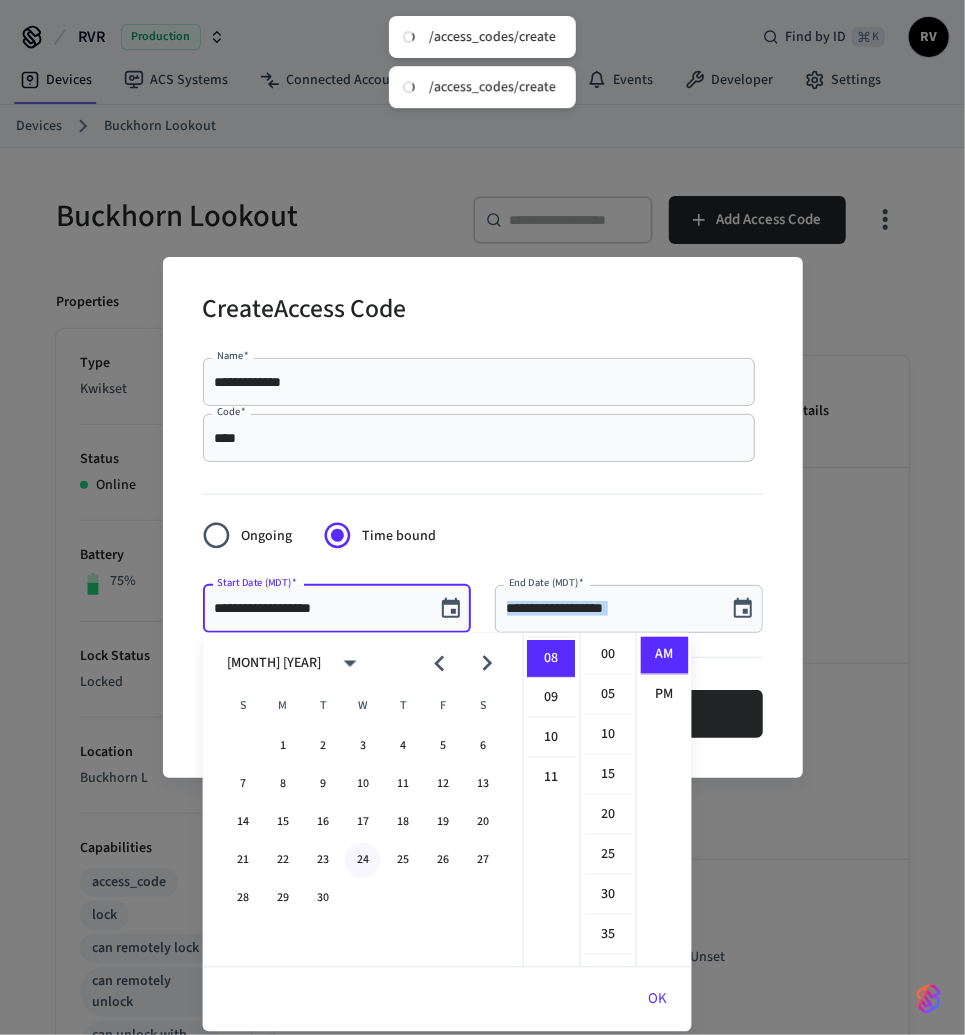 click on "24" at bounding box center [363, 861] 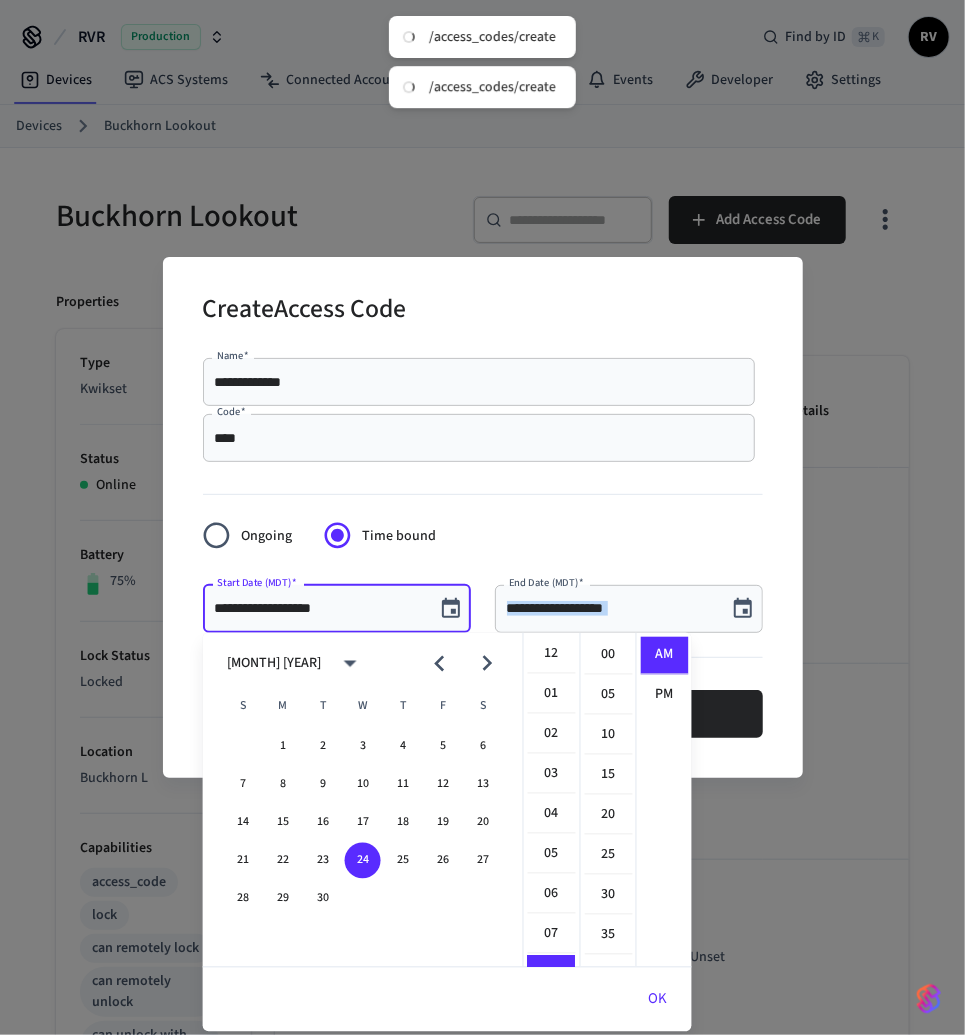 scroll, scrollTop: 0, scrollLeft: 0, axis: both 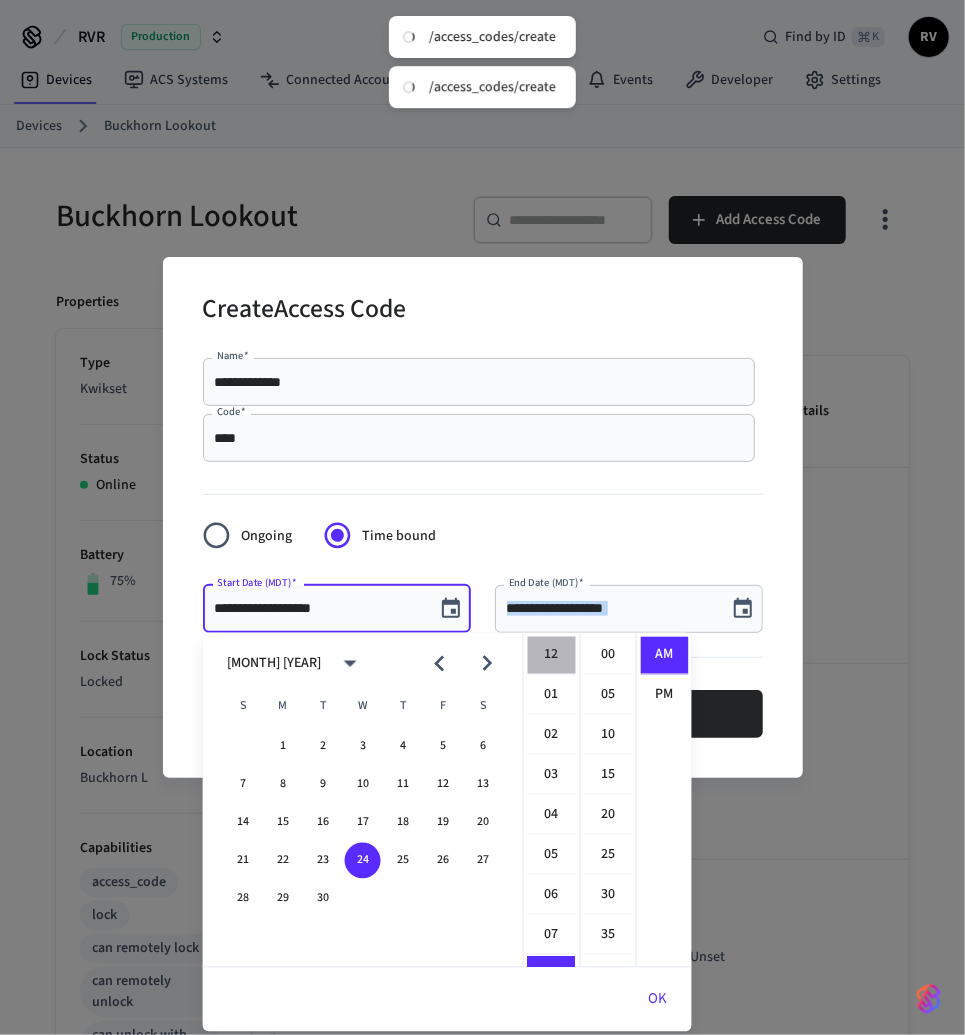 click on "12" at bounding box center [552, 656] 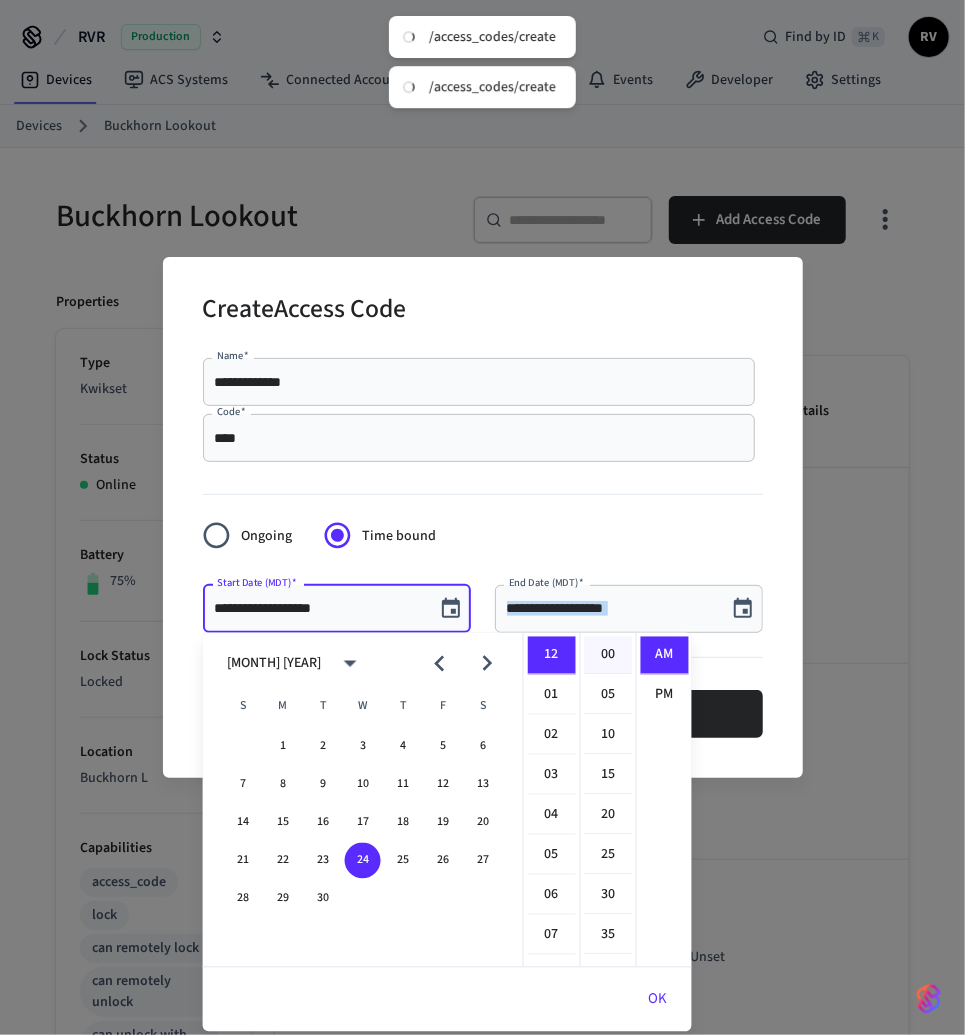 click on "00" at bounding box center [609, 656] 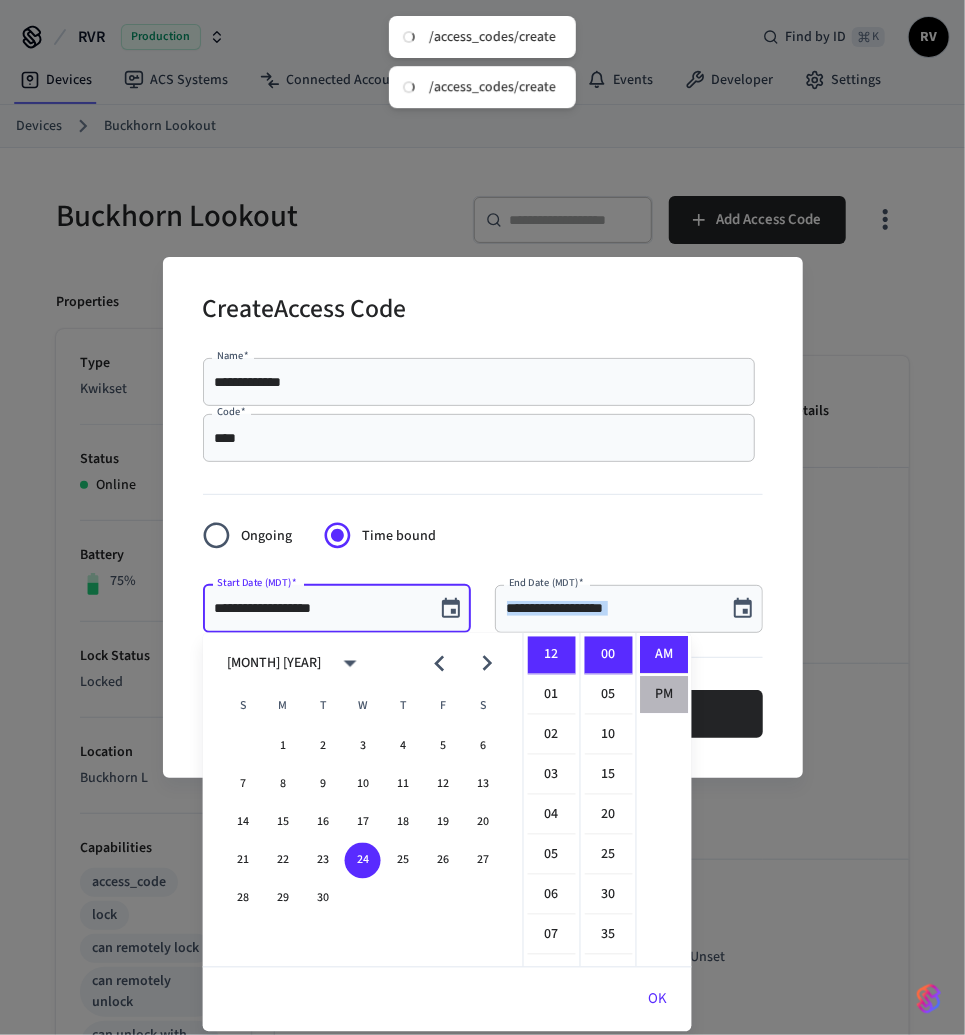 click on "PM" at bounding box center (665, 695) 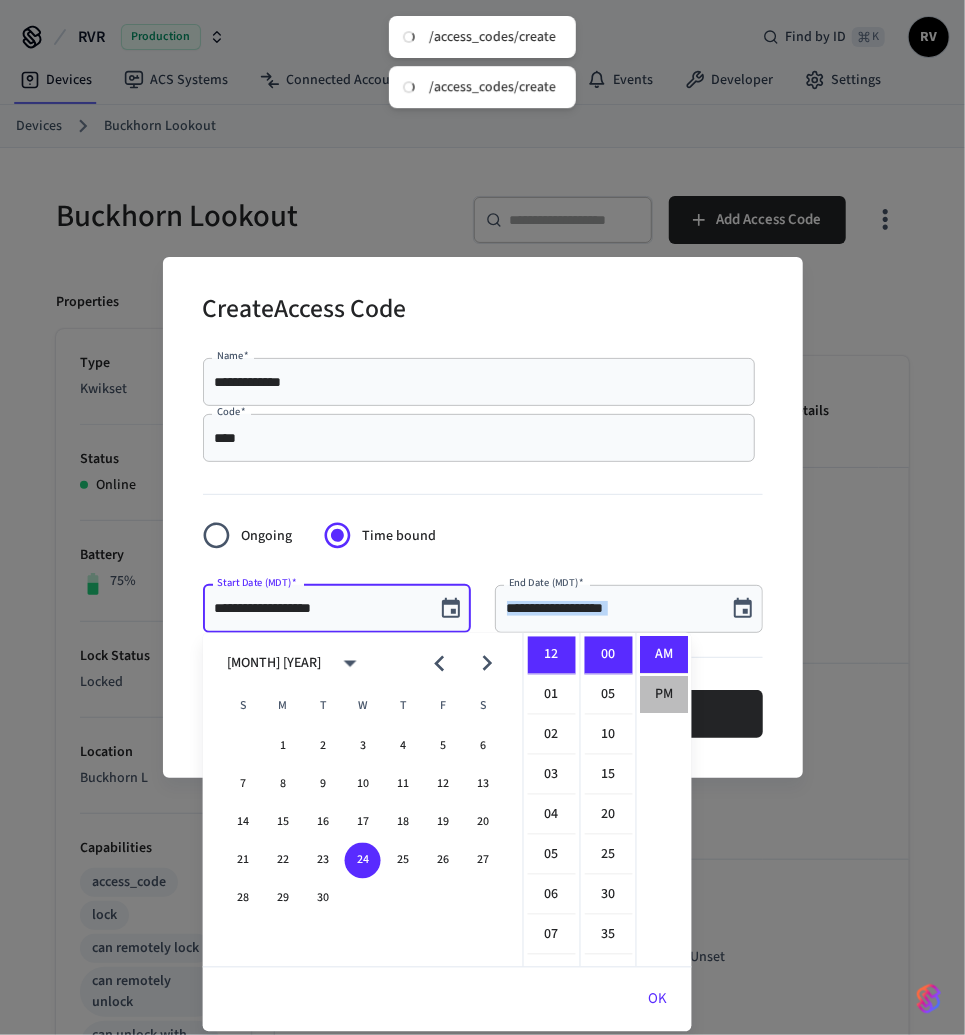 scroll, scrollTop: 36, scrollLeft: 0, axis: vertical 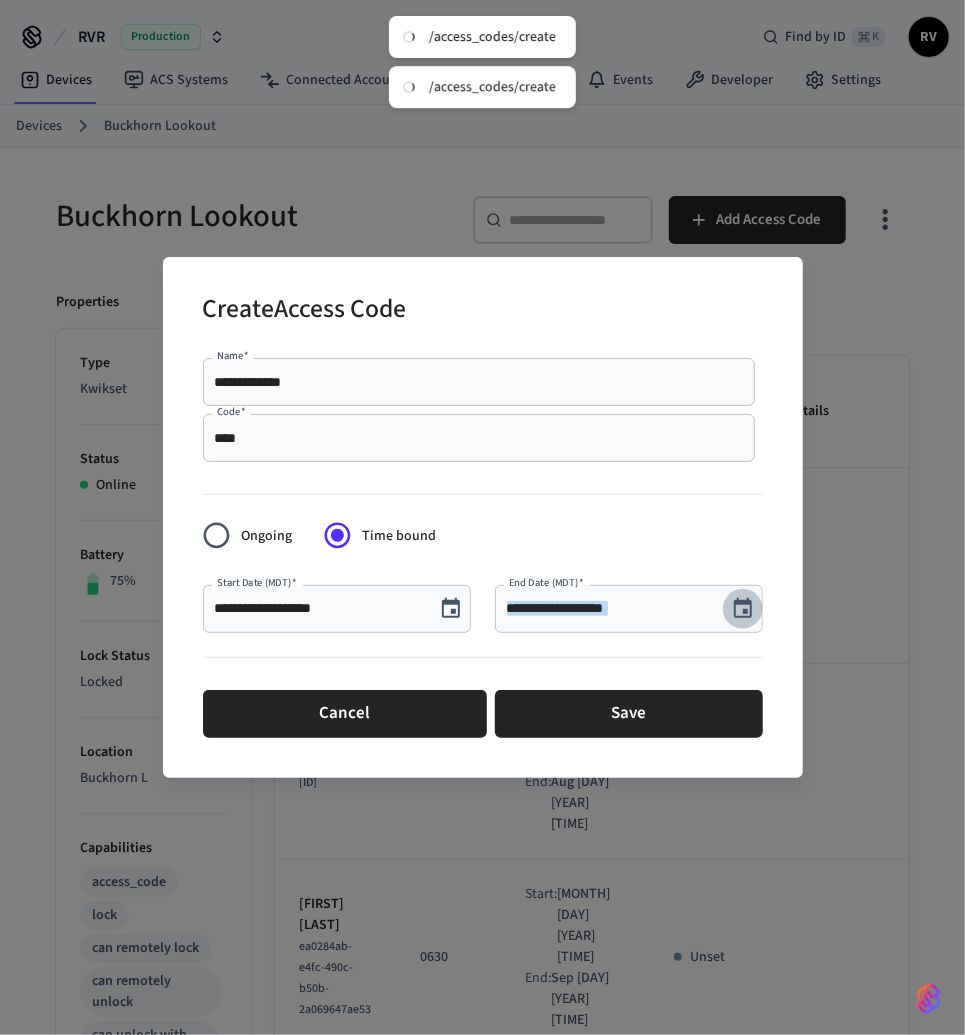 click at bounding box center (743, 609) 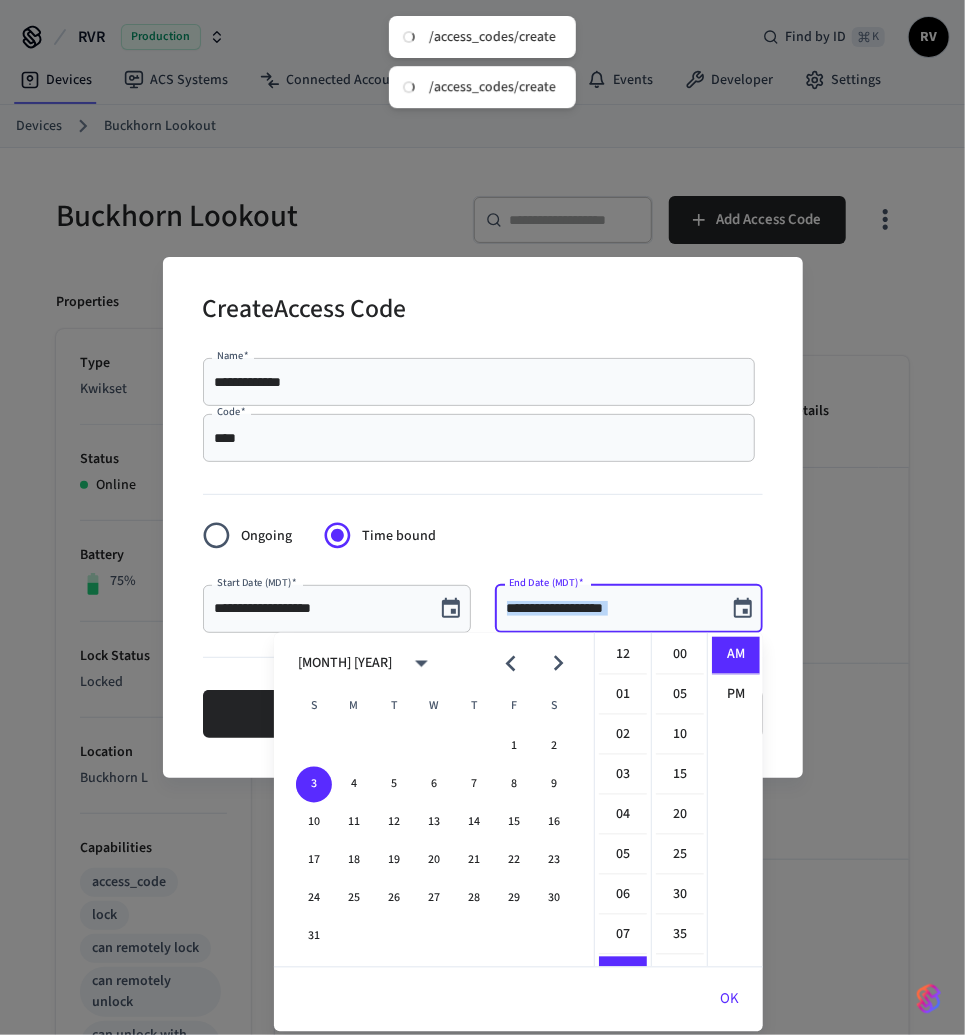 scroll, scrollTop: 317, scrollLeft: 0, axis: vertical 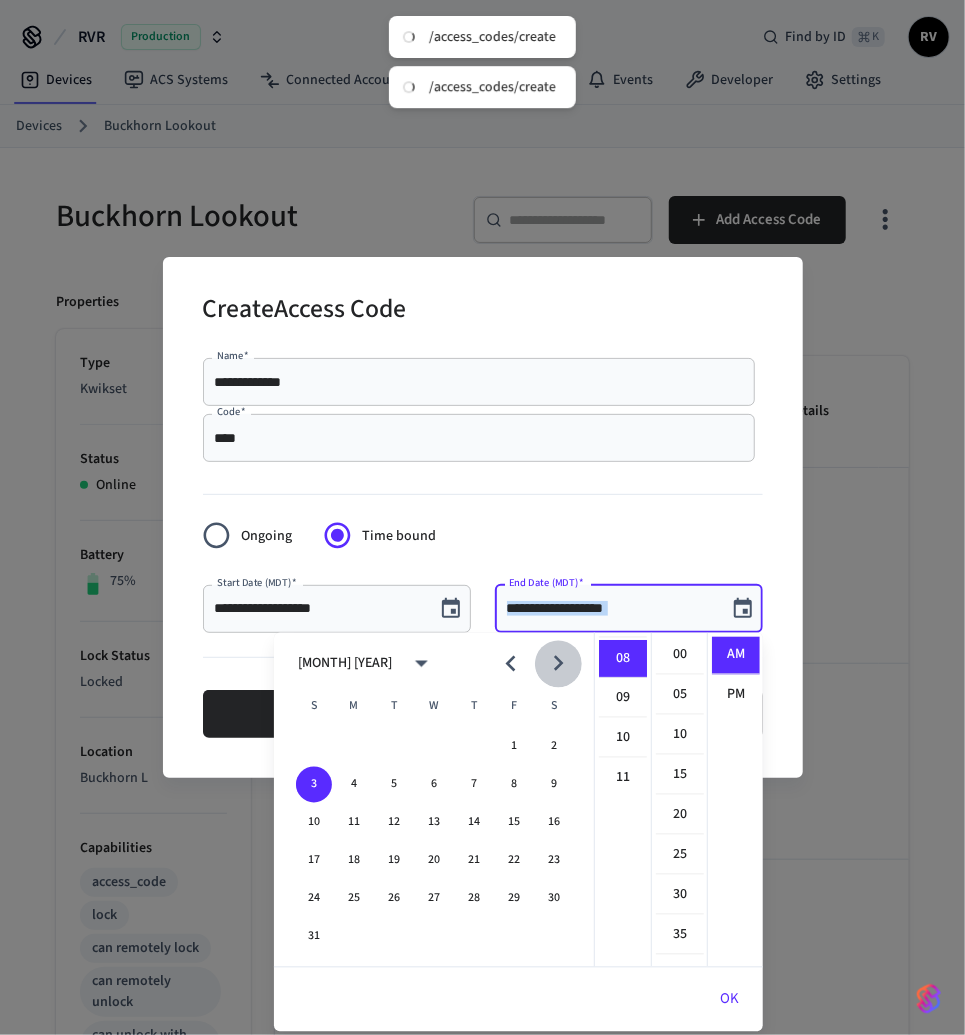 click at bounding box center (558, 663) 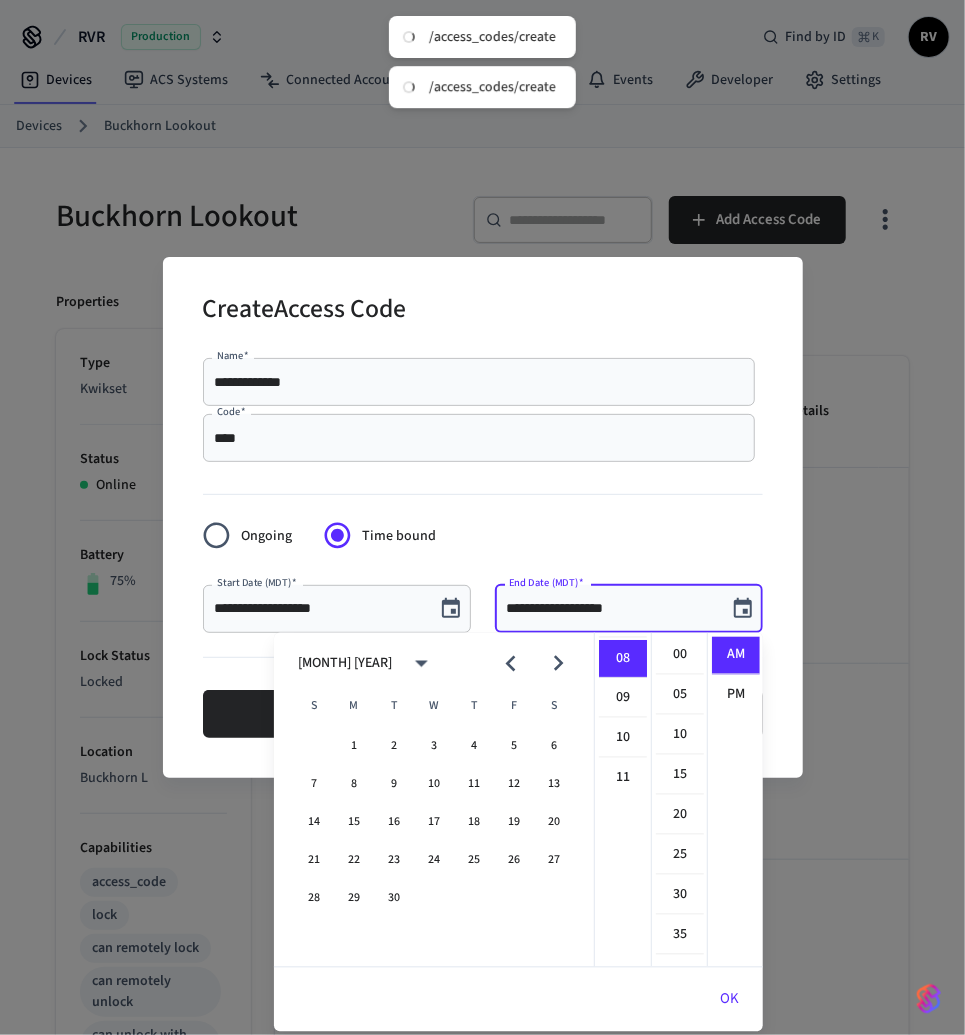 click on "28 29 30" at bounding box center (434, 899) 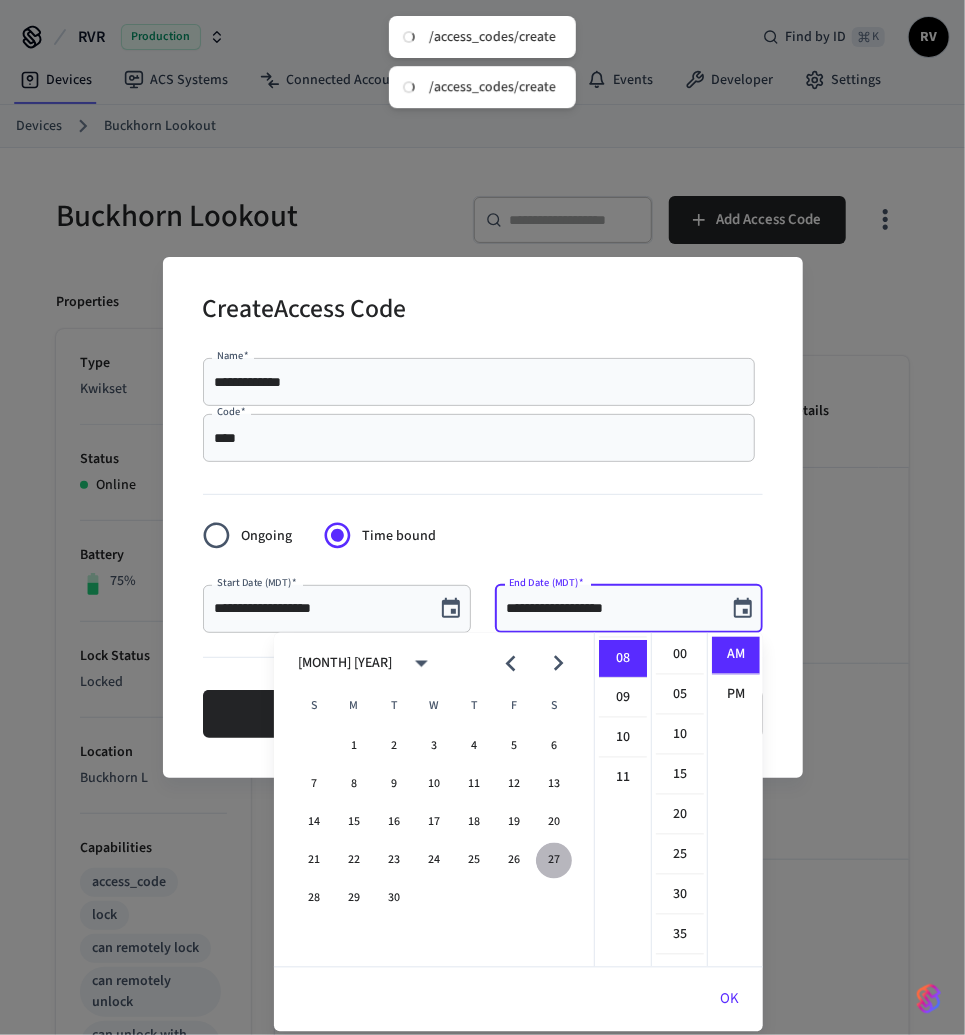 click on "27" at bounding box center [554, 861] 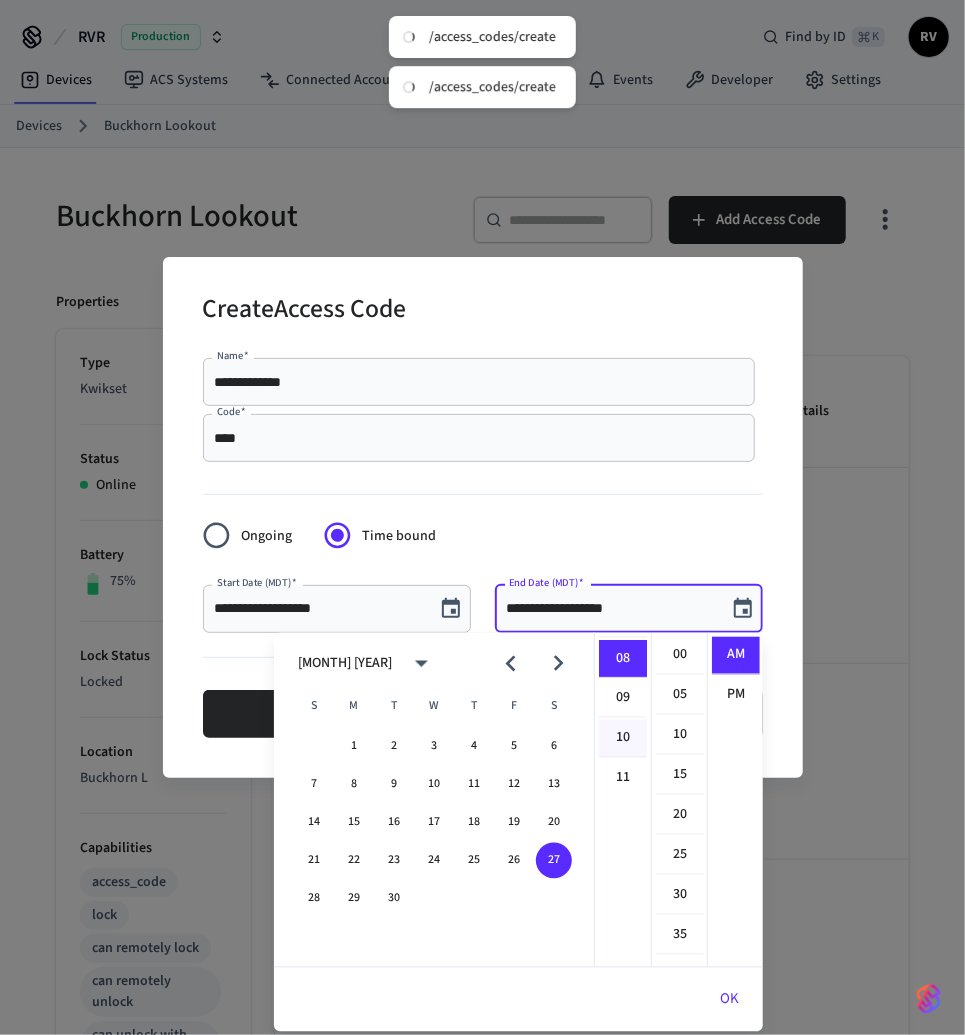 scroll, scrollTop: 0, scrollLeft: 0, axis: both 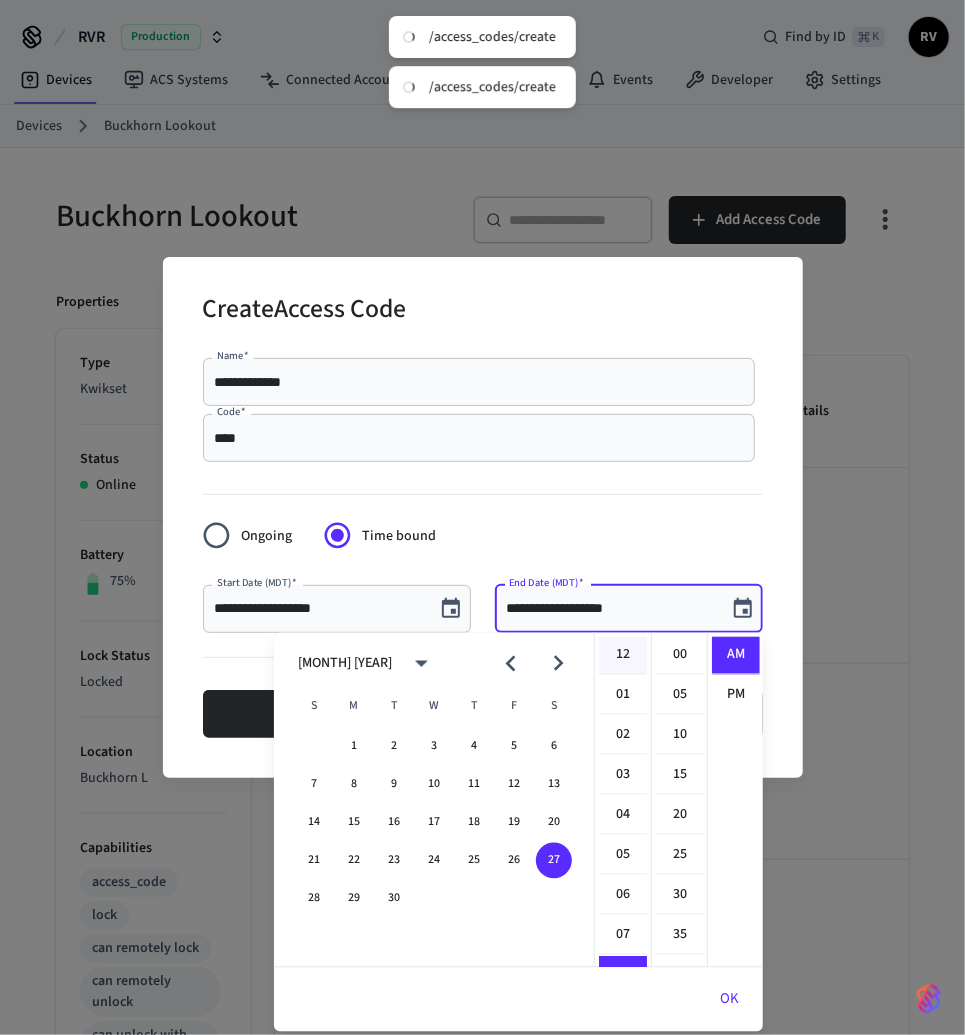 click on "12" at bounding box center (623, 656) 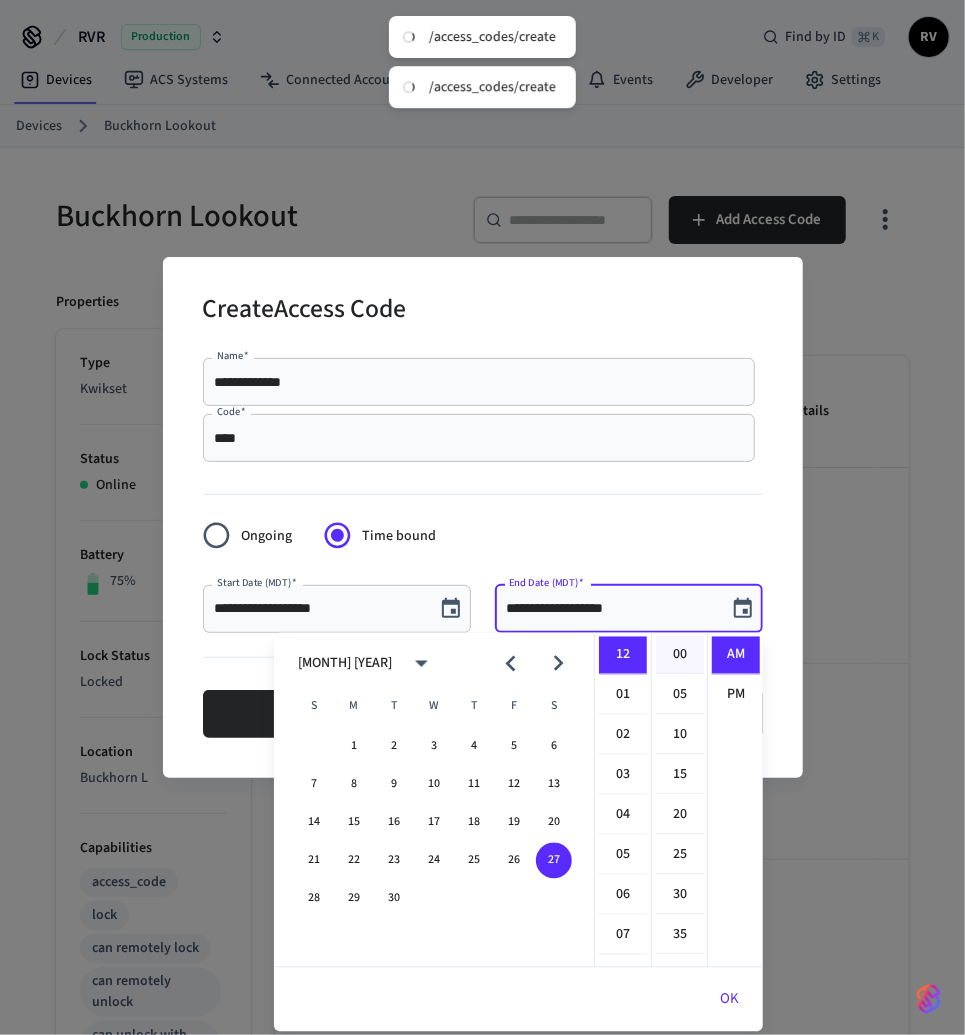 click on "00" at bounding box center [680, 656] 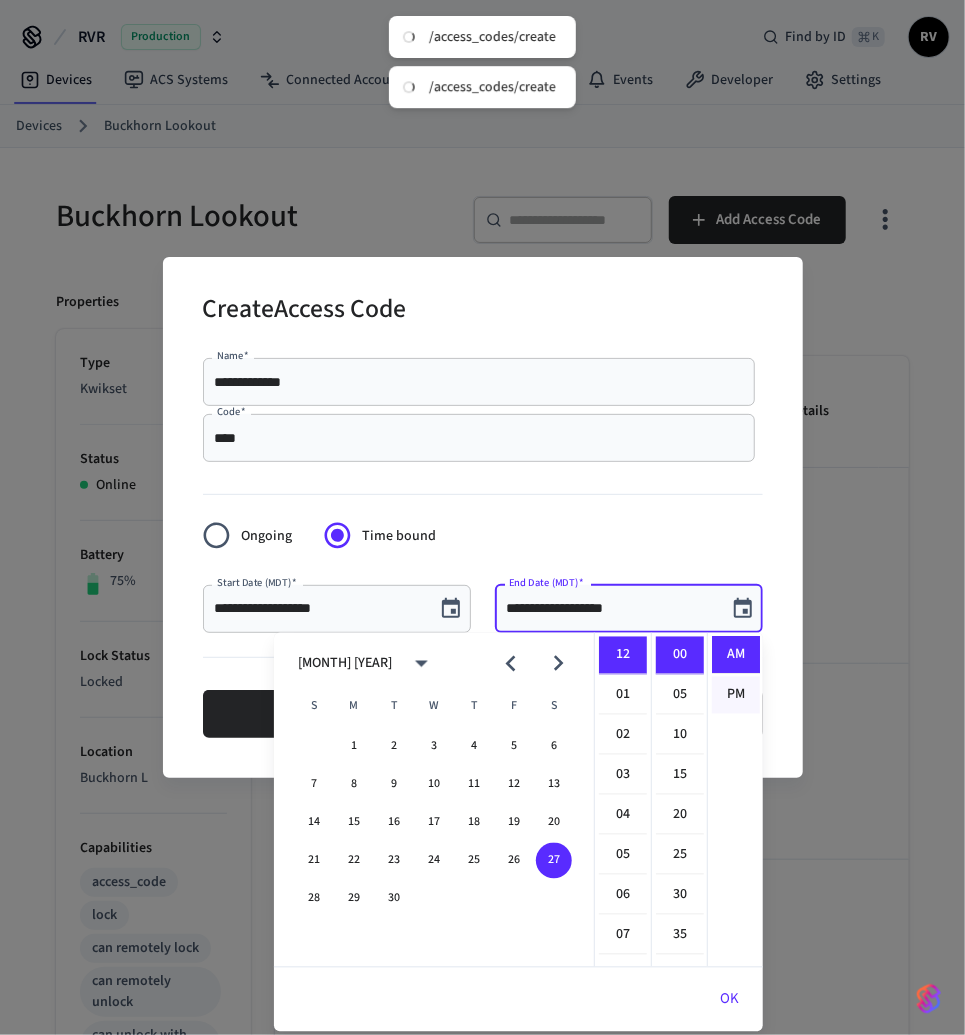 click on "PM" at bounding box center (736, 695) 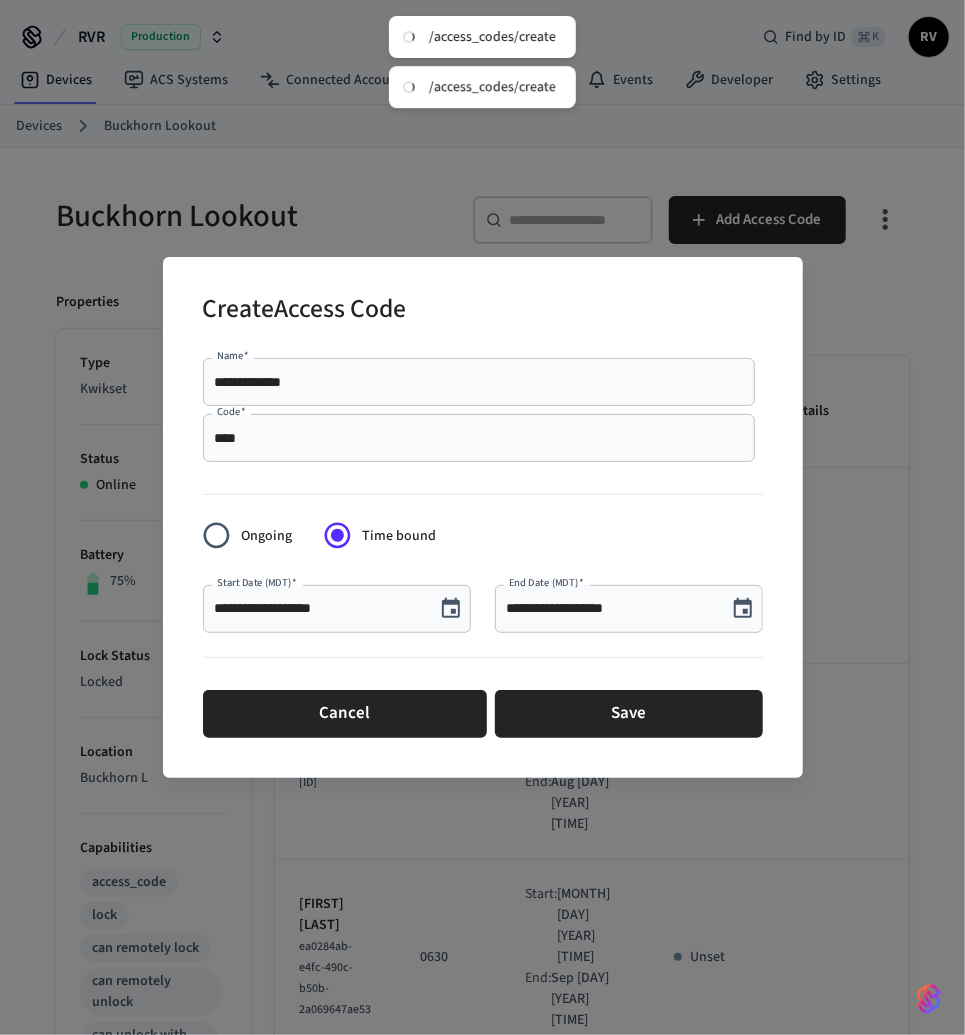 scroll, scrollTop: 36, scrollLeft: 0, axis: vertical 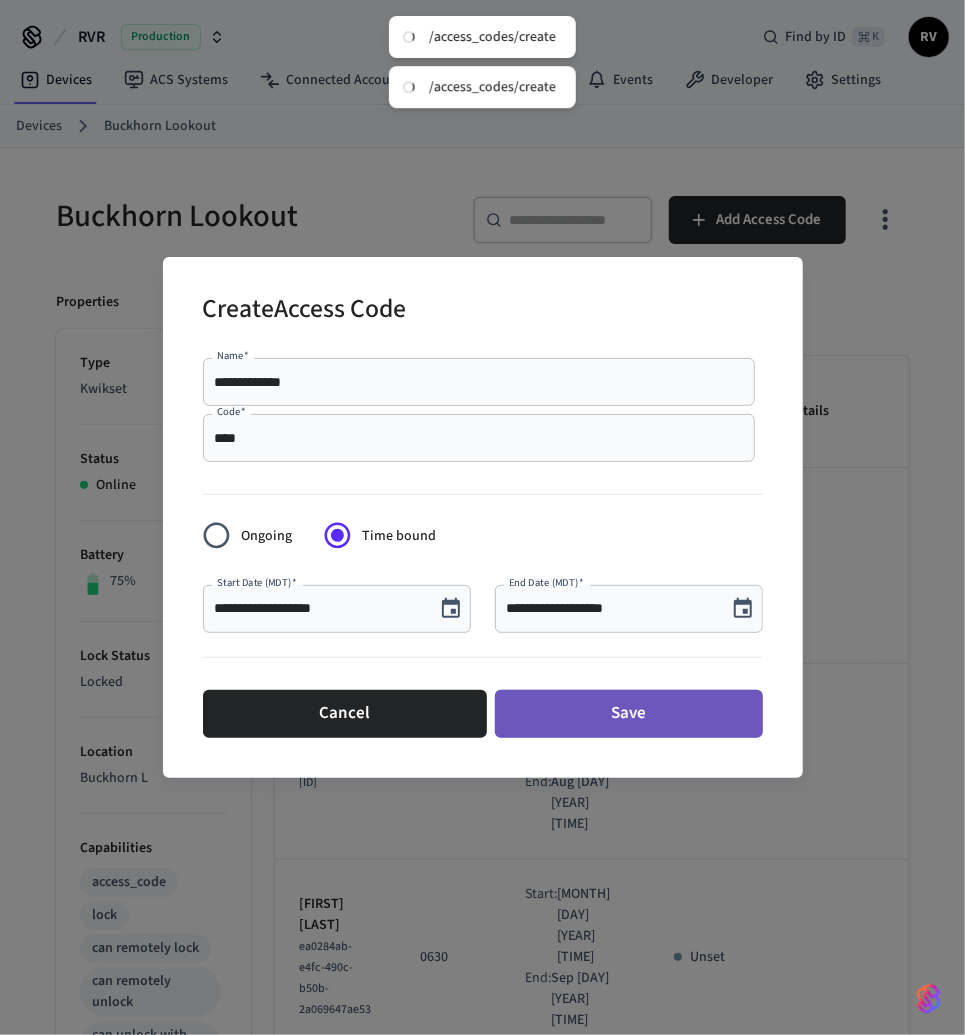 click on "Save" at bounding box center [629, 714] 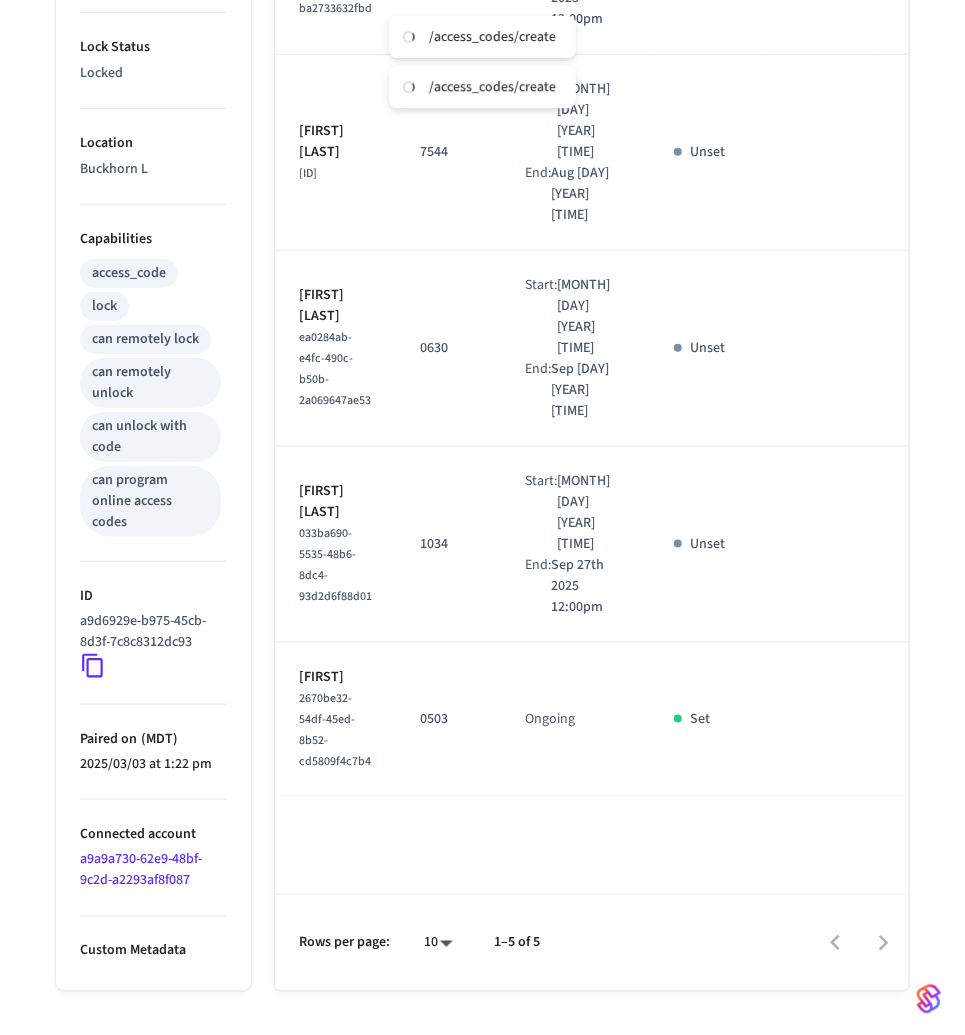 scroll, scrollTop: 0, scrollLeft: 0, axis: both 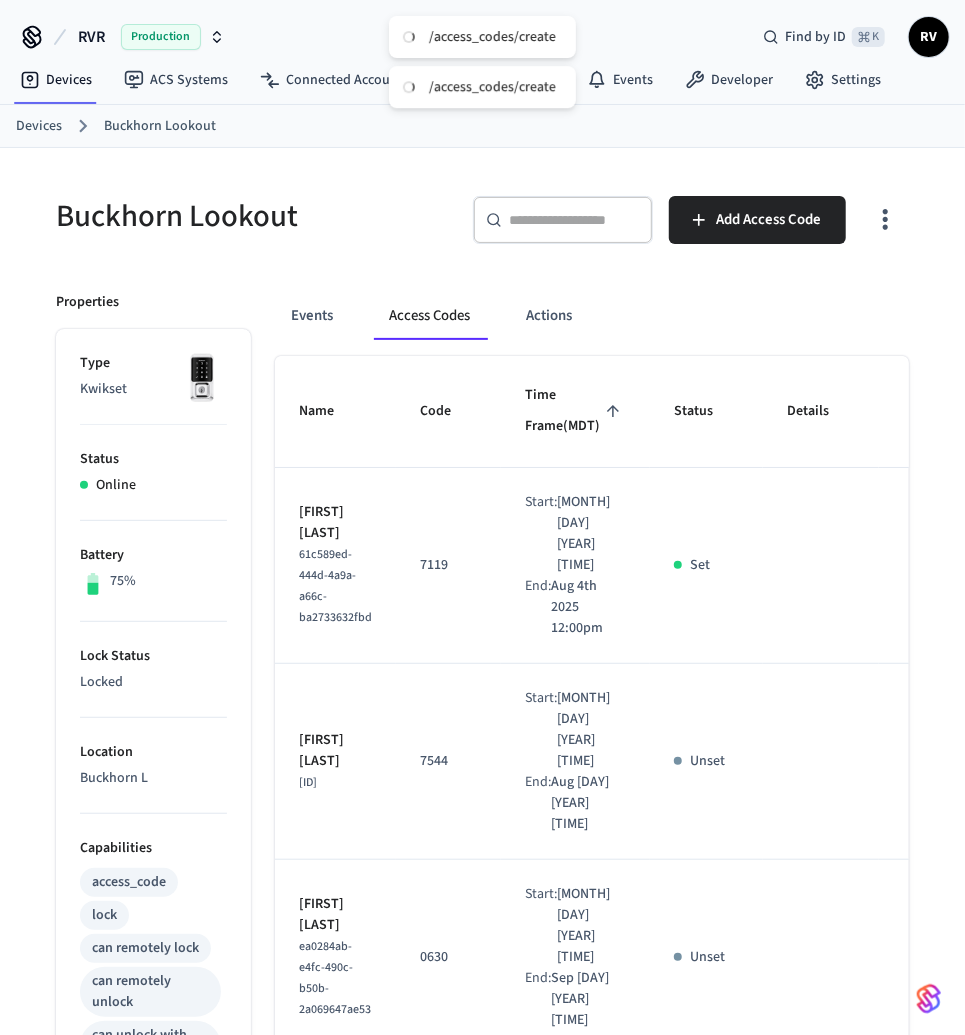 click on "Devices" at bounding box center [39, 126] 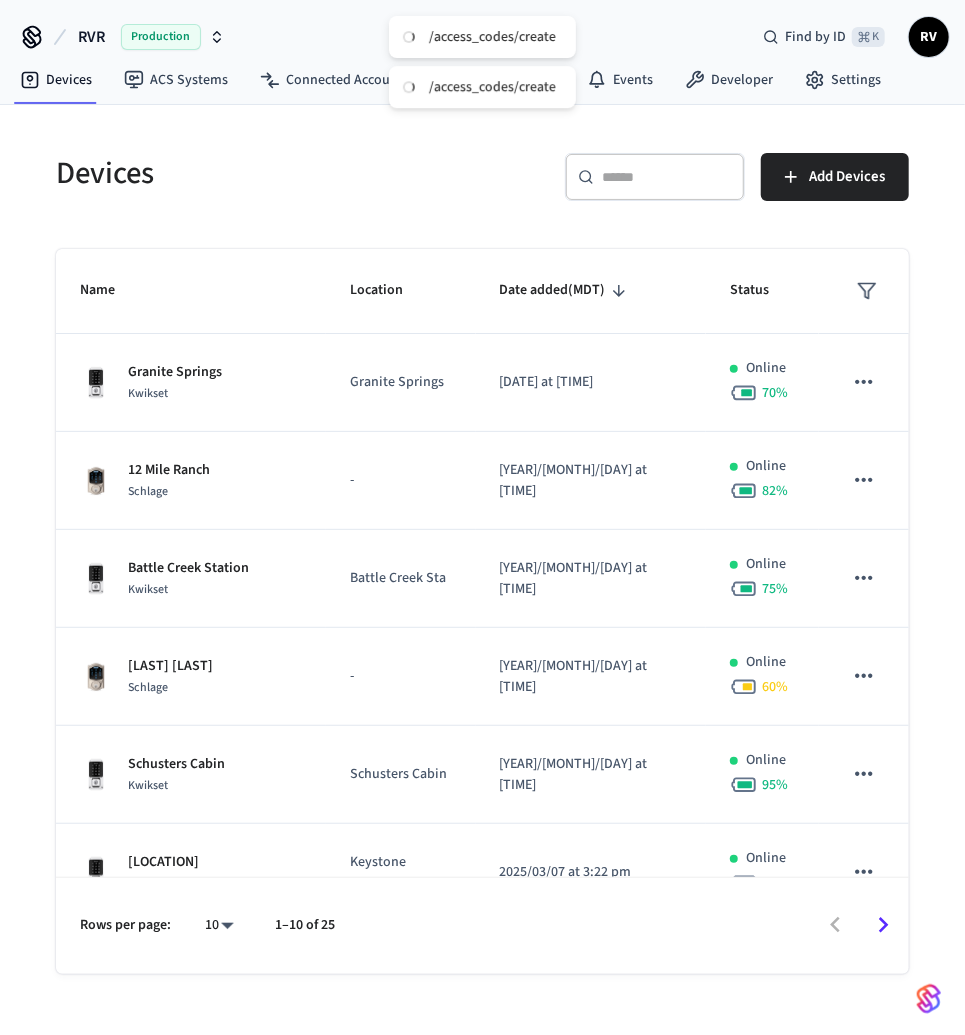 click on "​ ​" at bounding box center [655, 181] 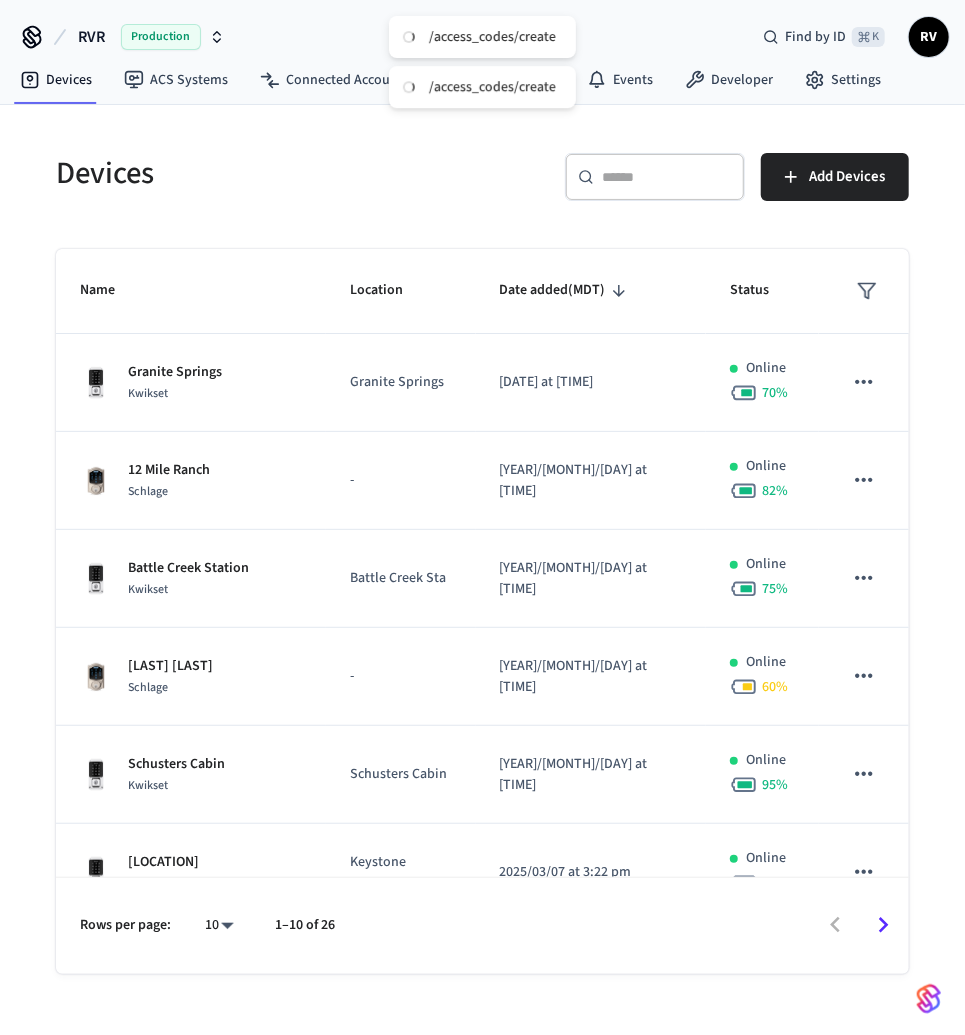 click on "​ ​" at bounding box center [655, 181] 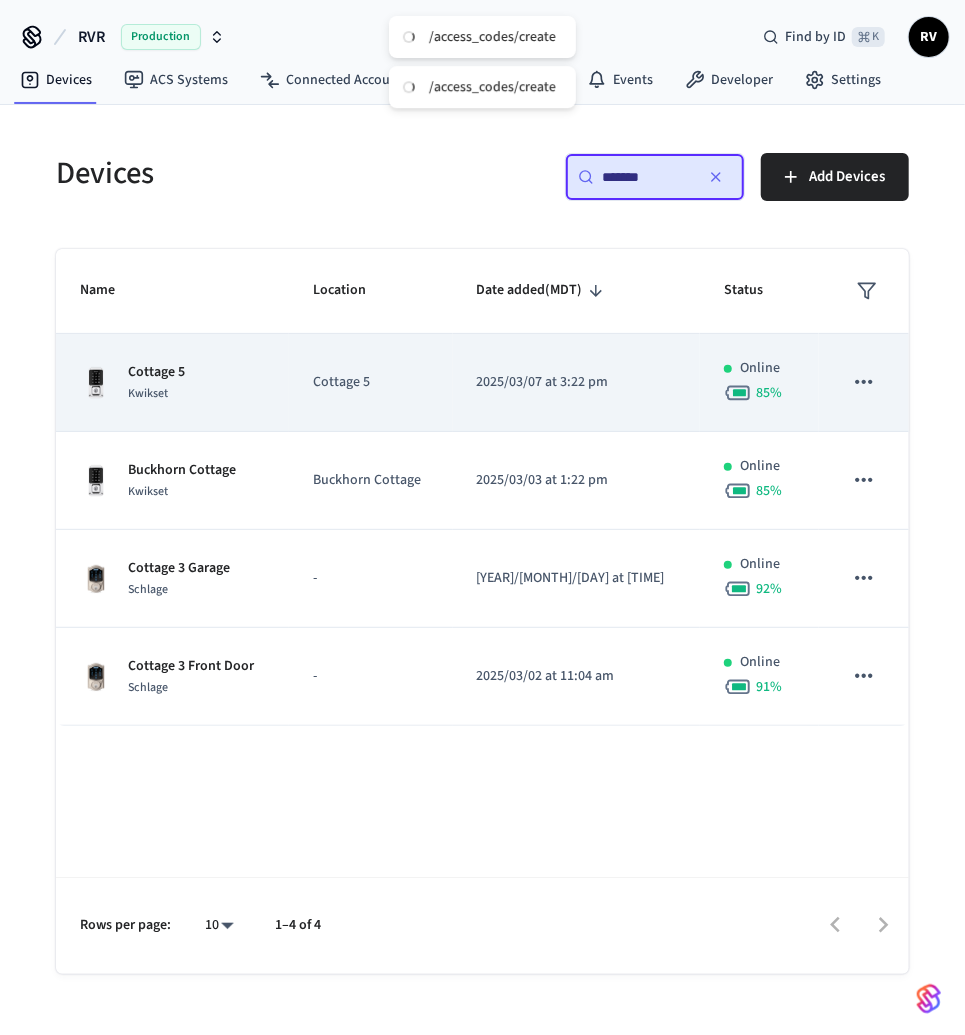 type on "*******" 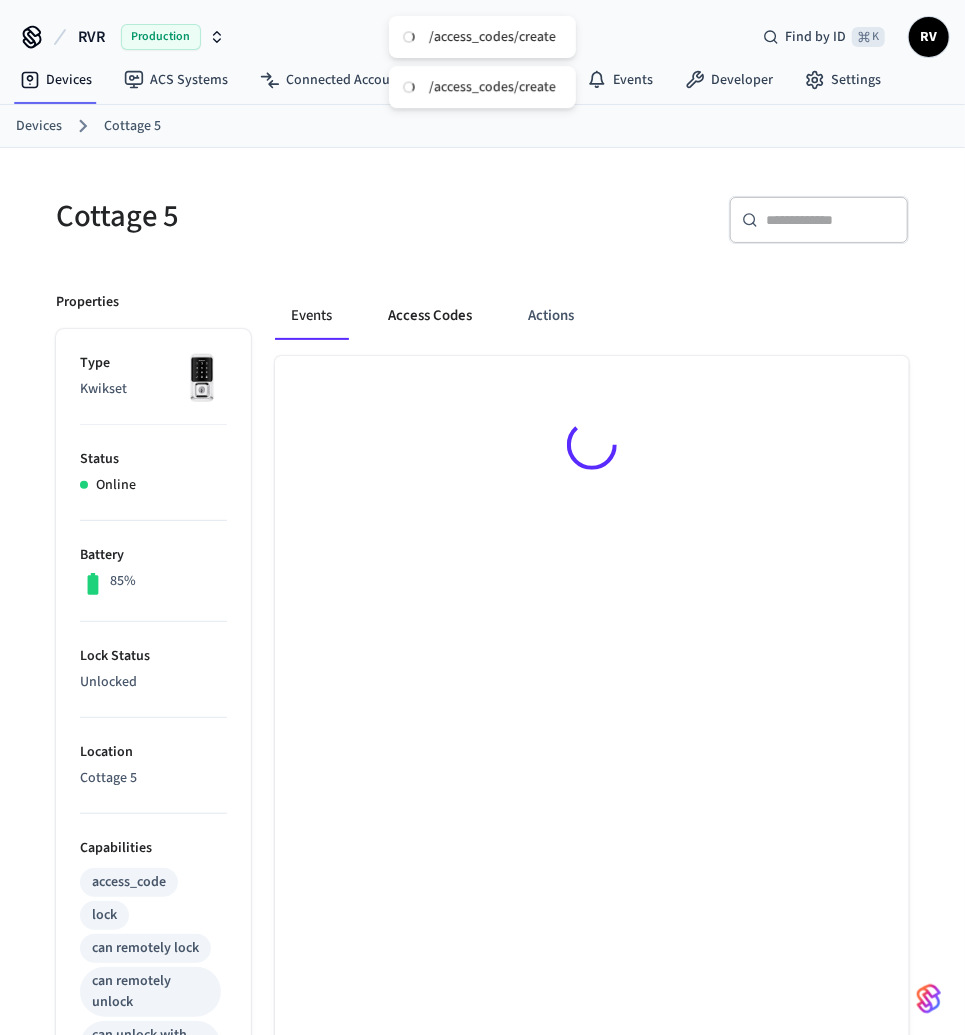 click on "Access Codes" at bounding box center [430, 316] 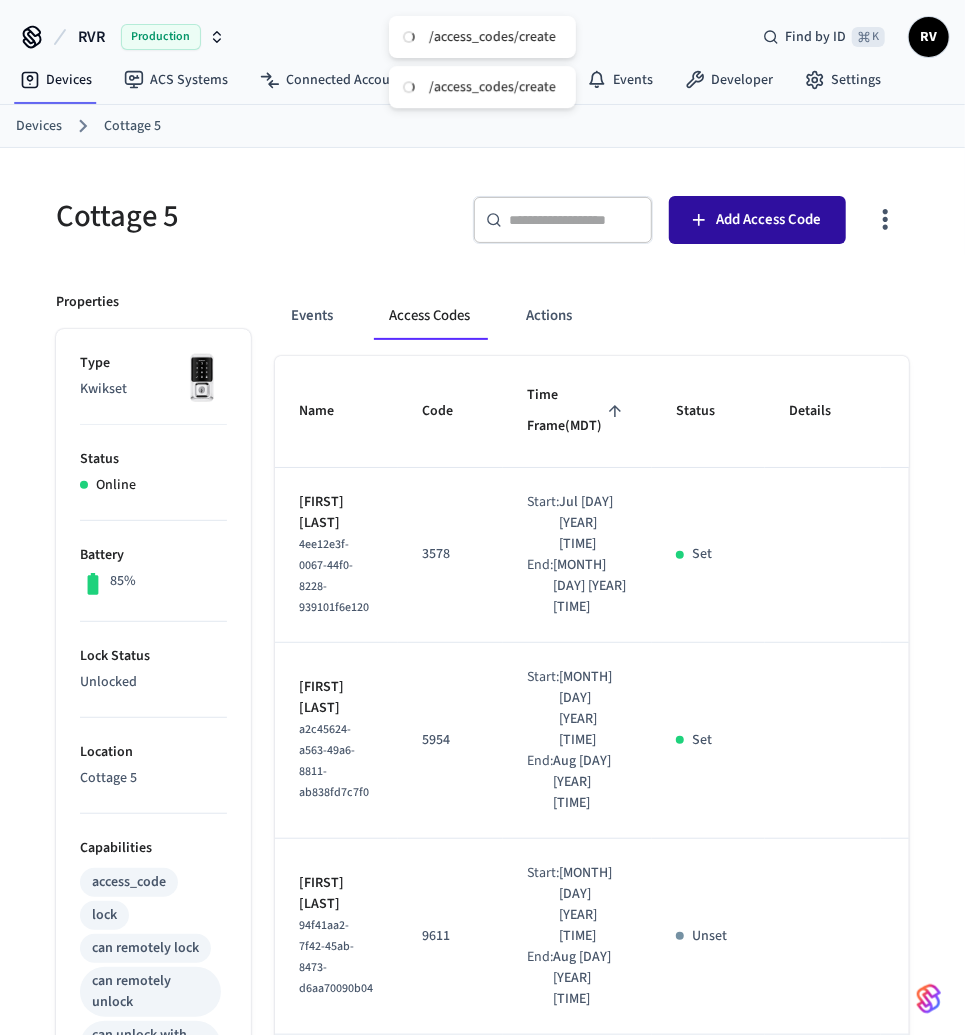 click on "Add Access Code" at bounding box center [757, 220] 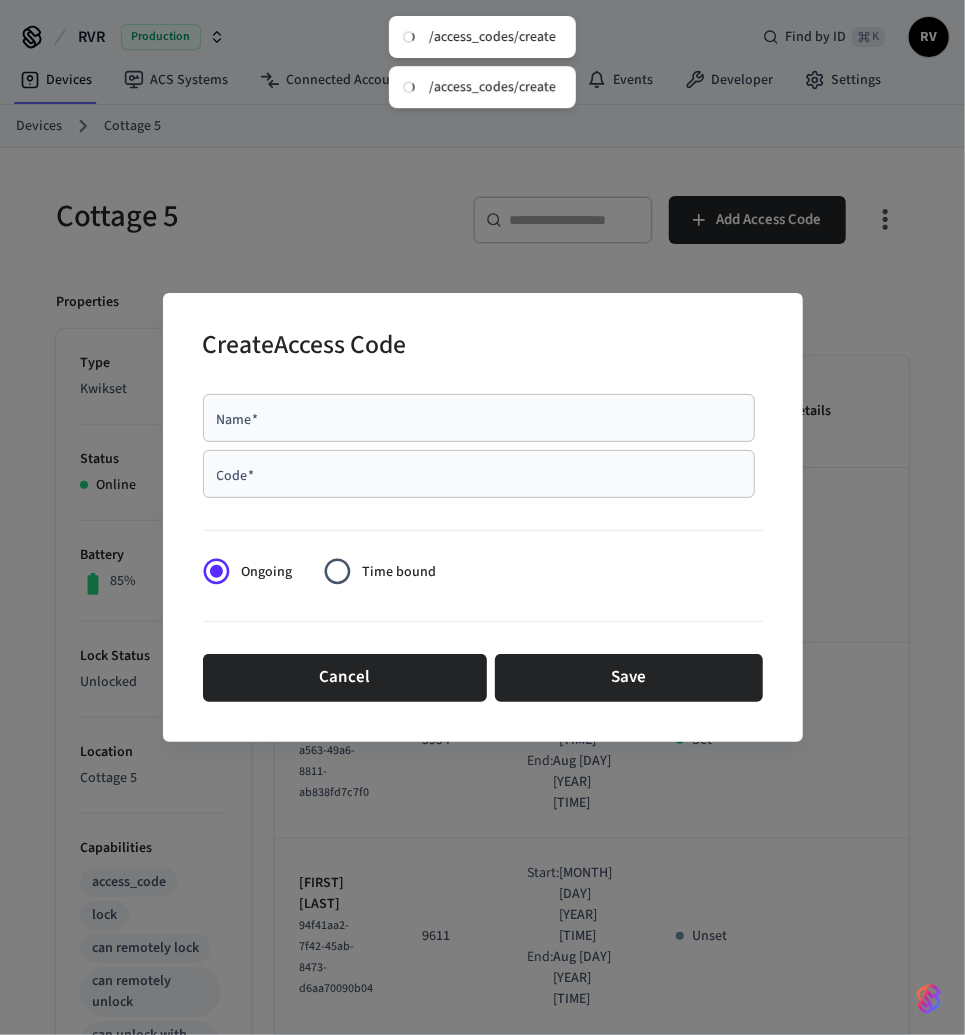 click on "Code   *" at bounding box center [479, 474] 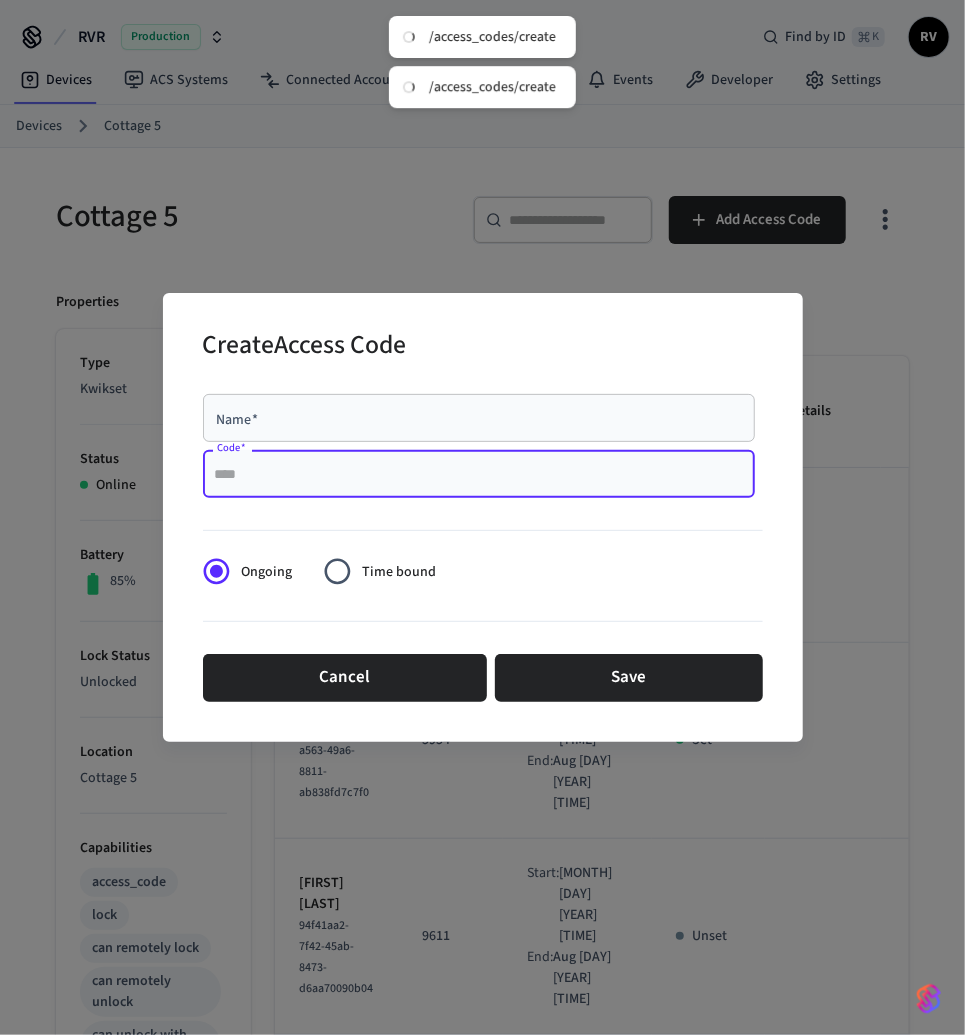 click on "Code   *" at bounding box center (479, 474) 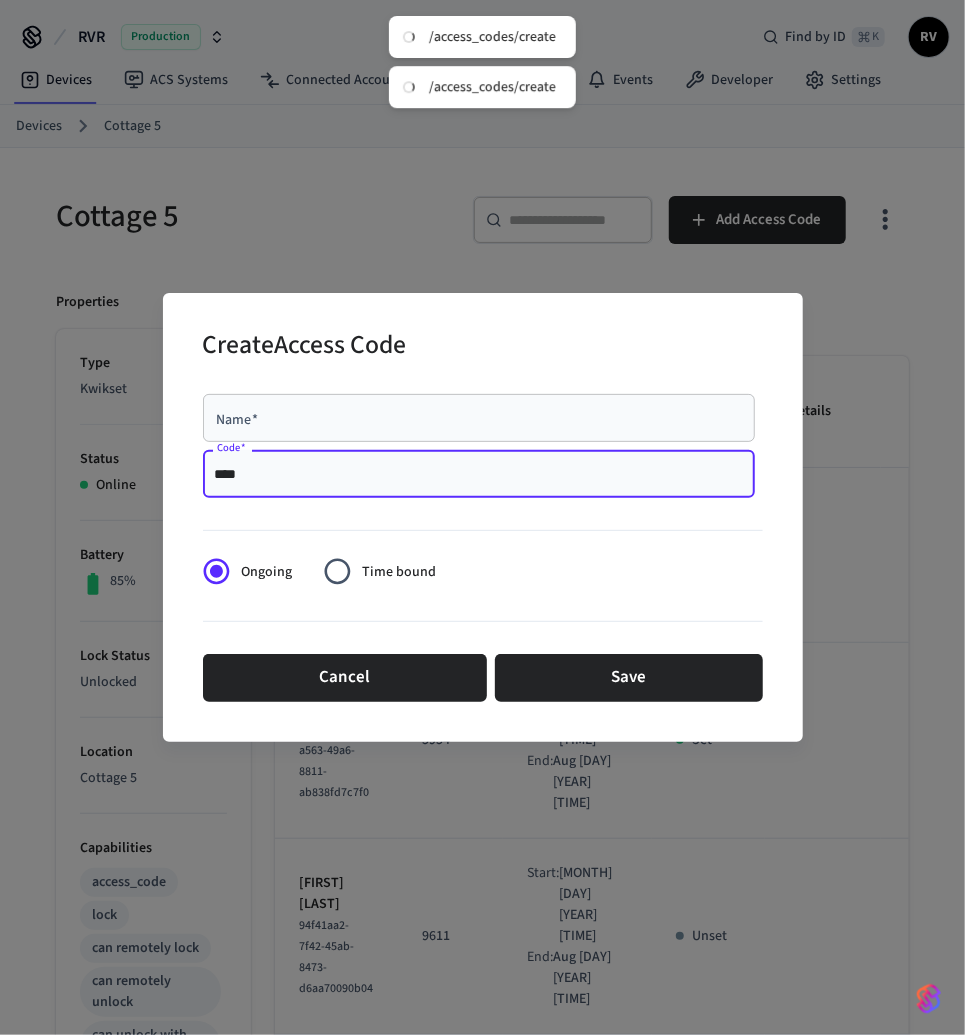type on "****" 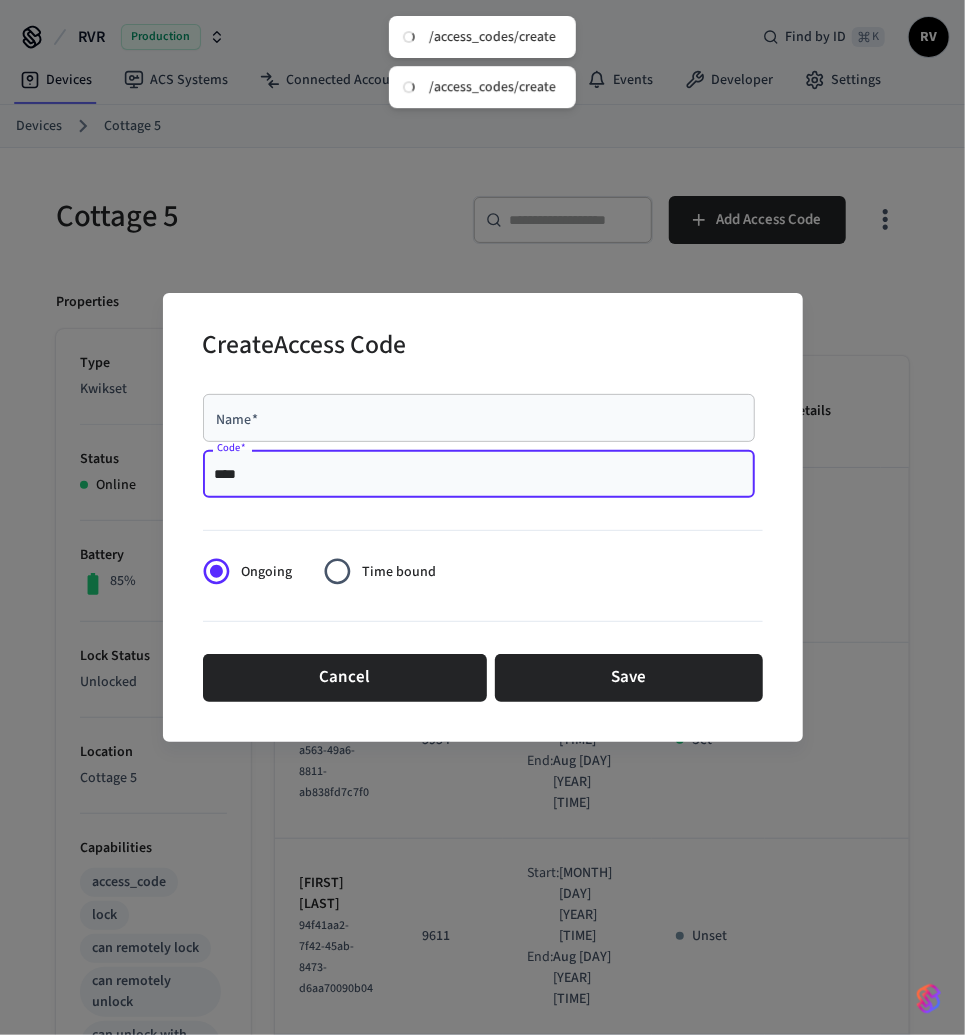 click on "Name   *" at bounding box center (479, 418) 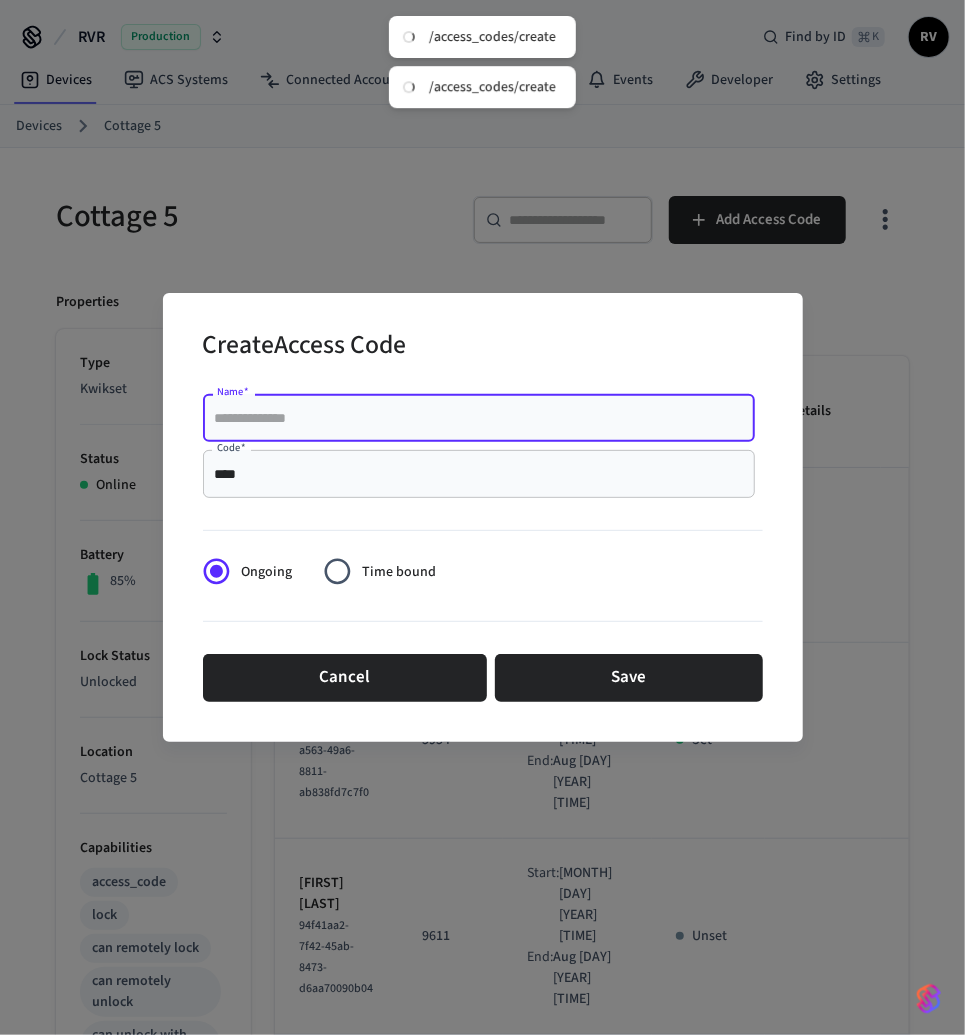 paste on "**********" 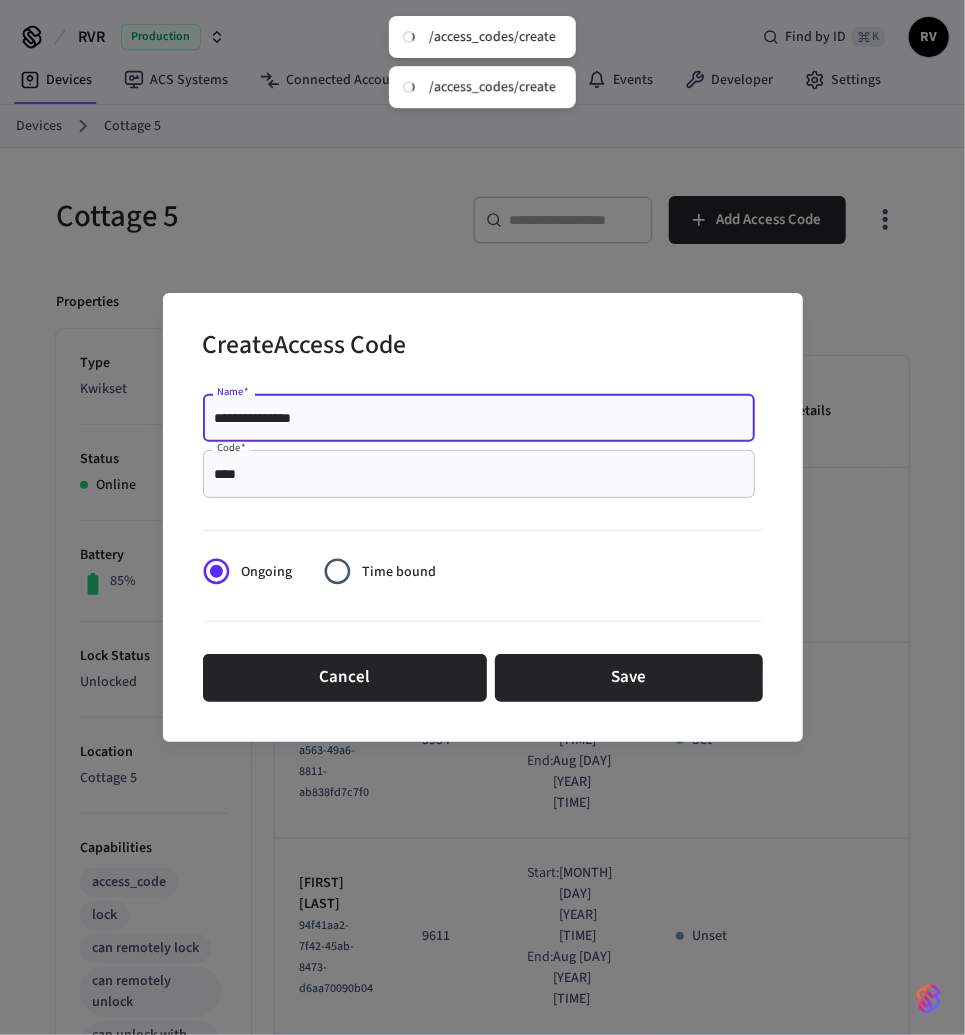 click on "**********" at bounding box center (479, 418) 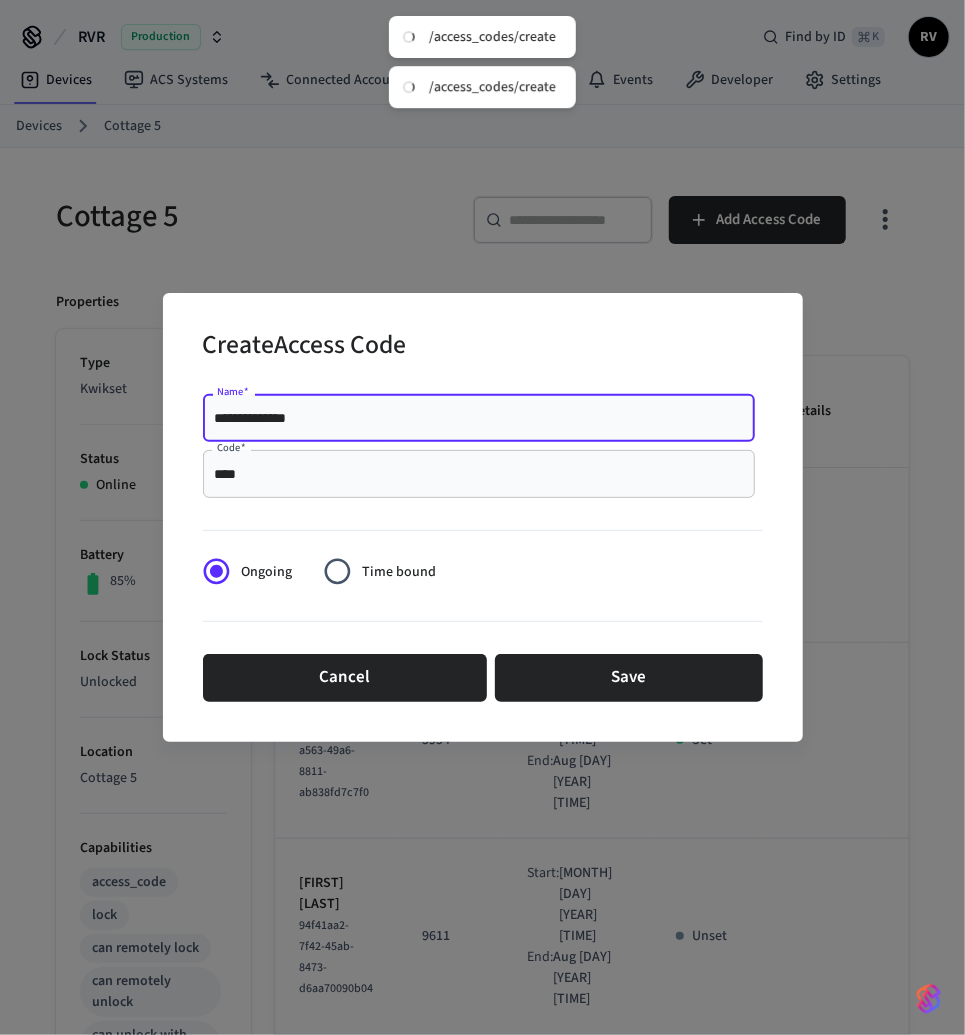 type on "**********" 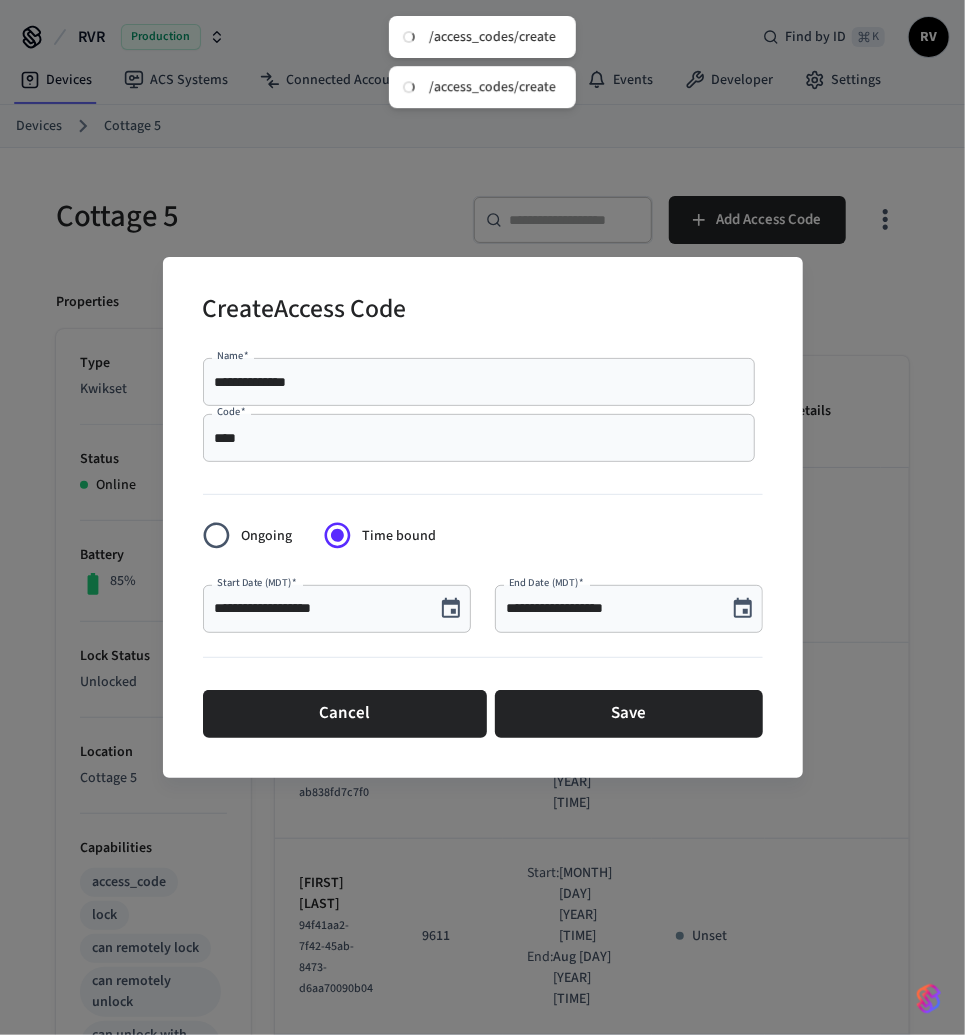 click on "**********" at bounding box center (337, 609) 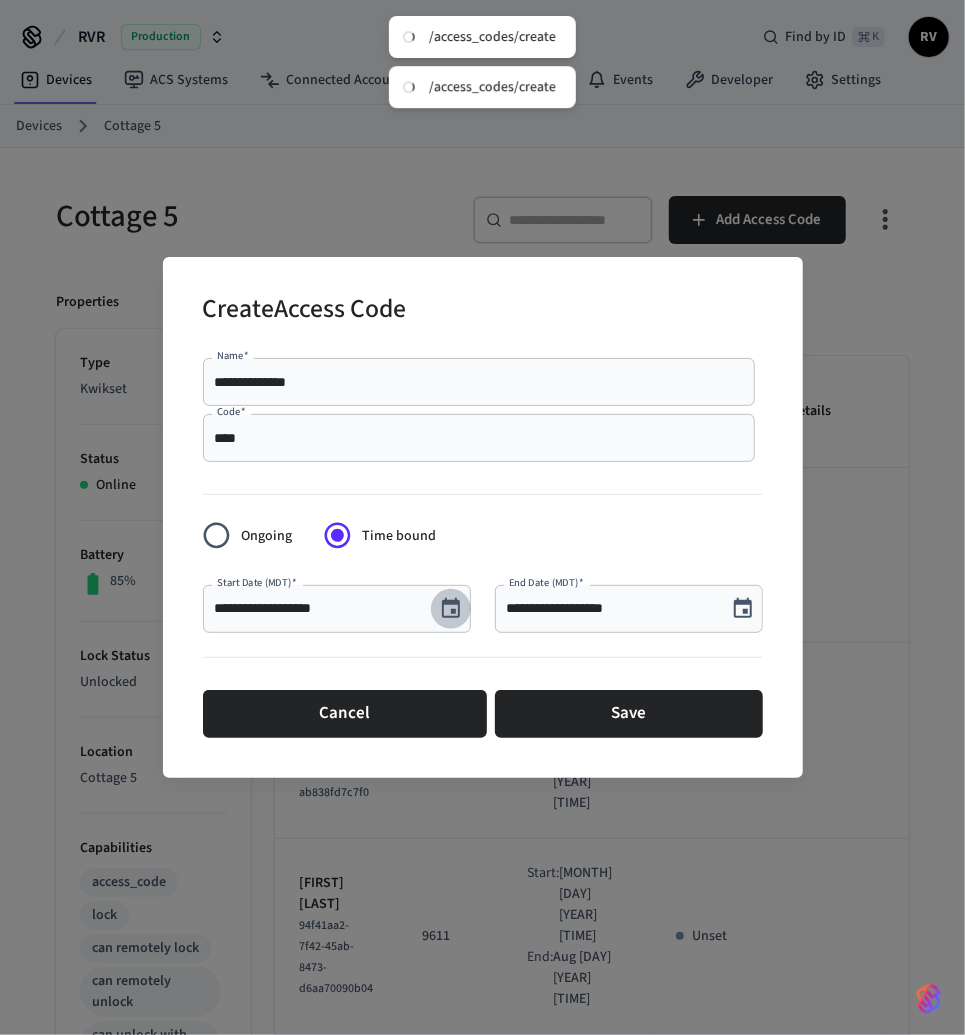 click 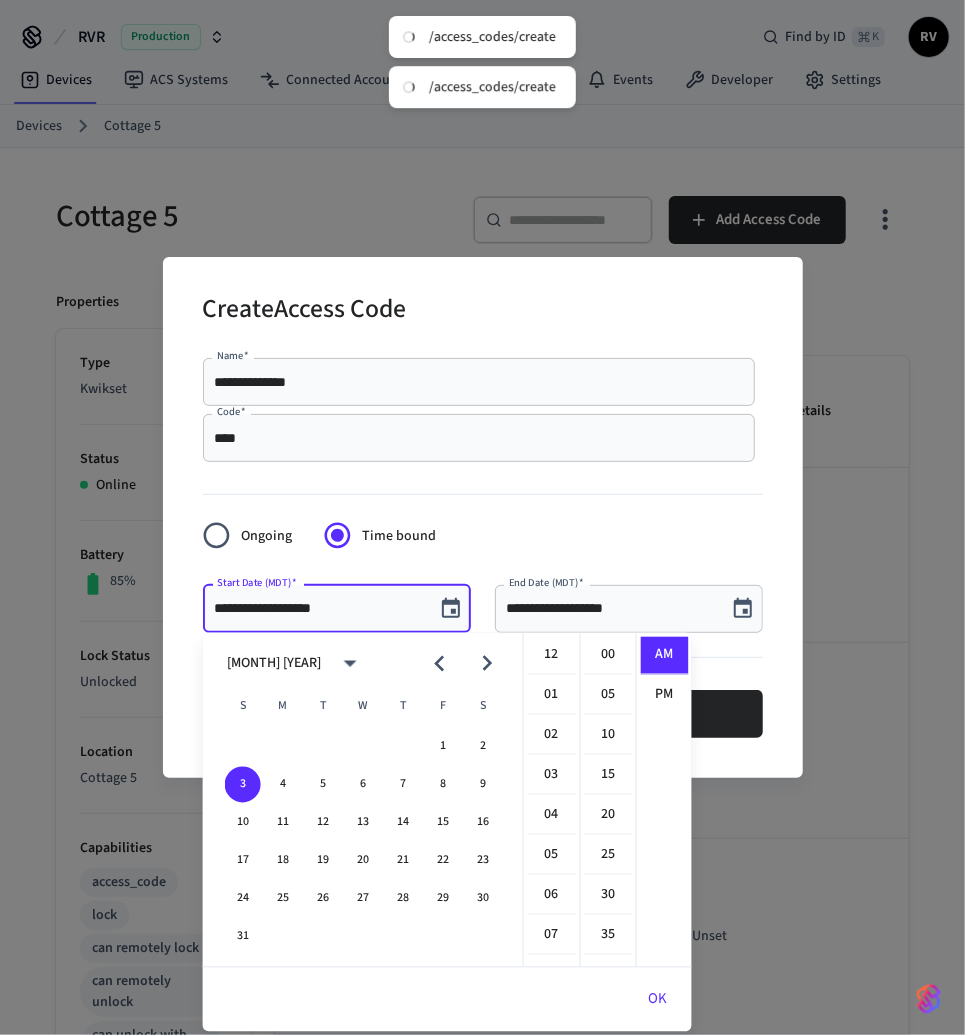 scroll, scrollTop: 357, scrollLeft: 0, axis: vertical 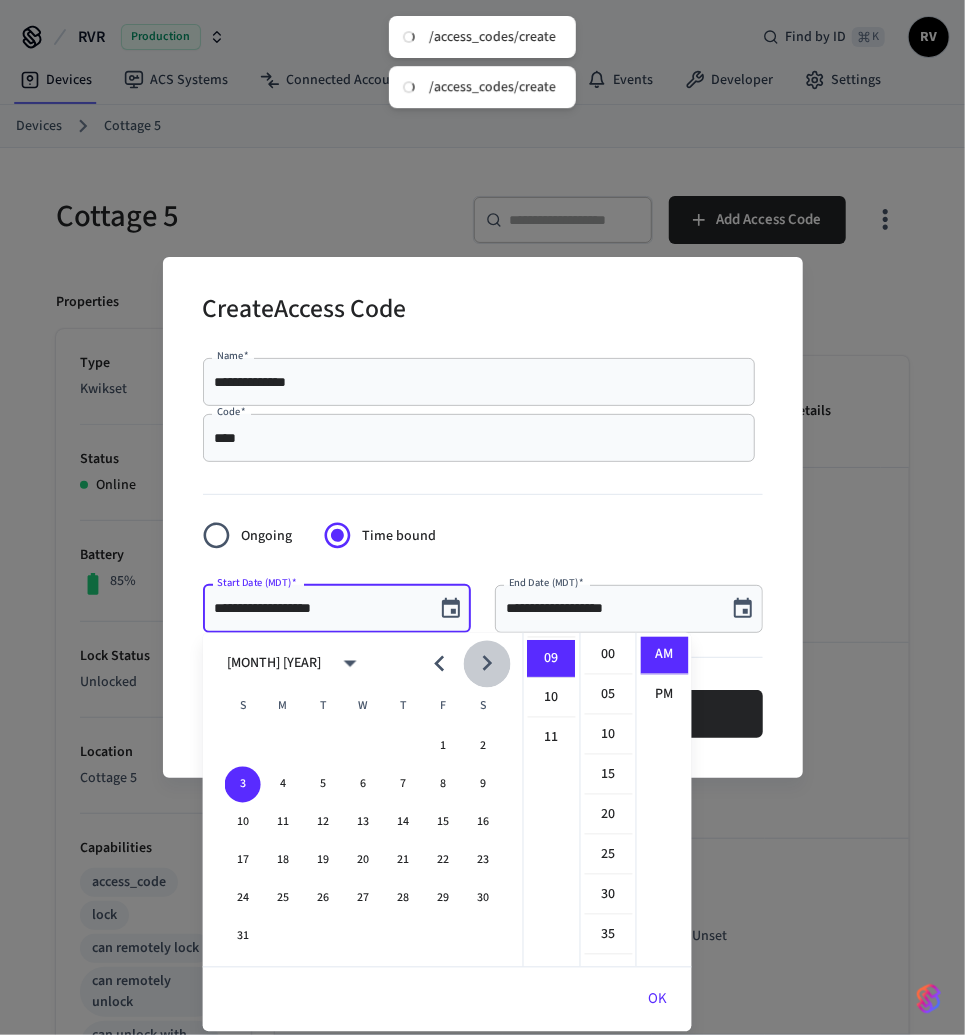 click 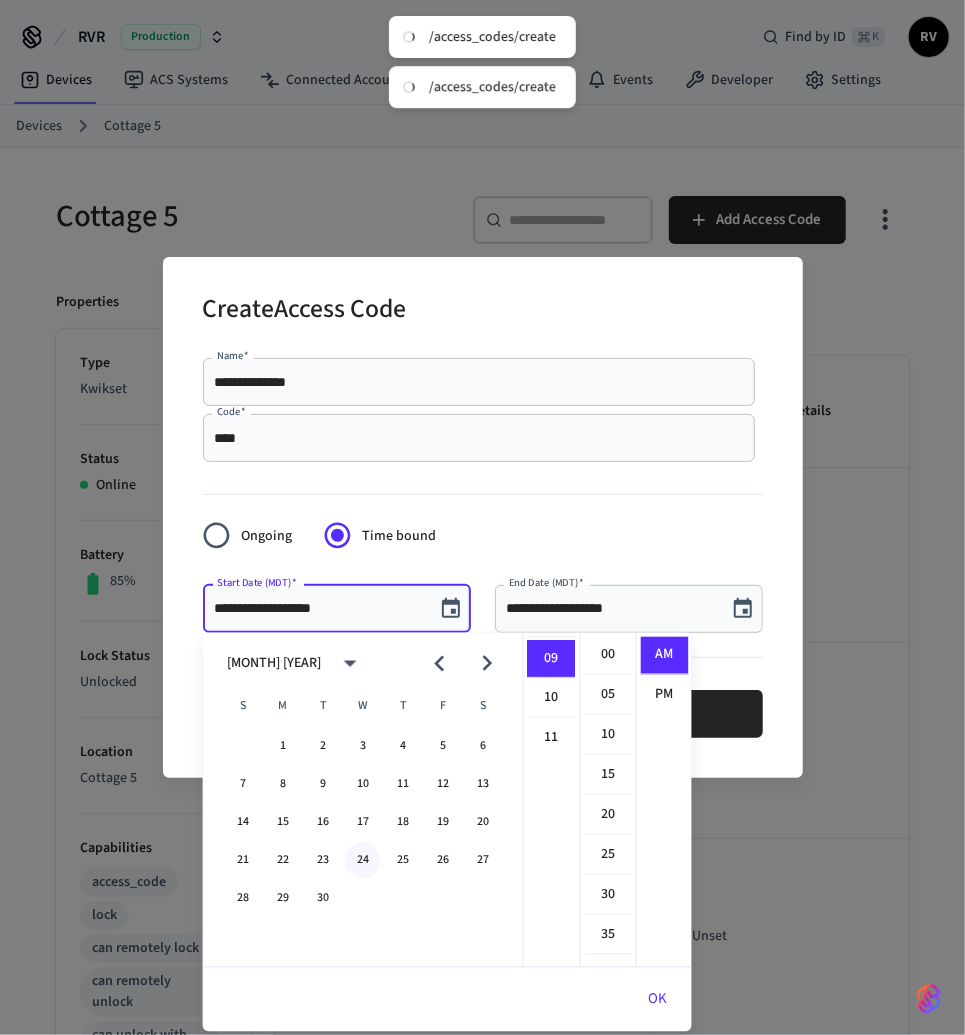 click on "24" at bounding box center [363, 861] 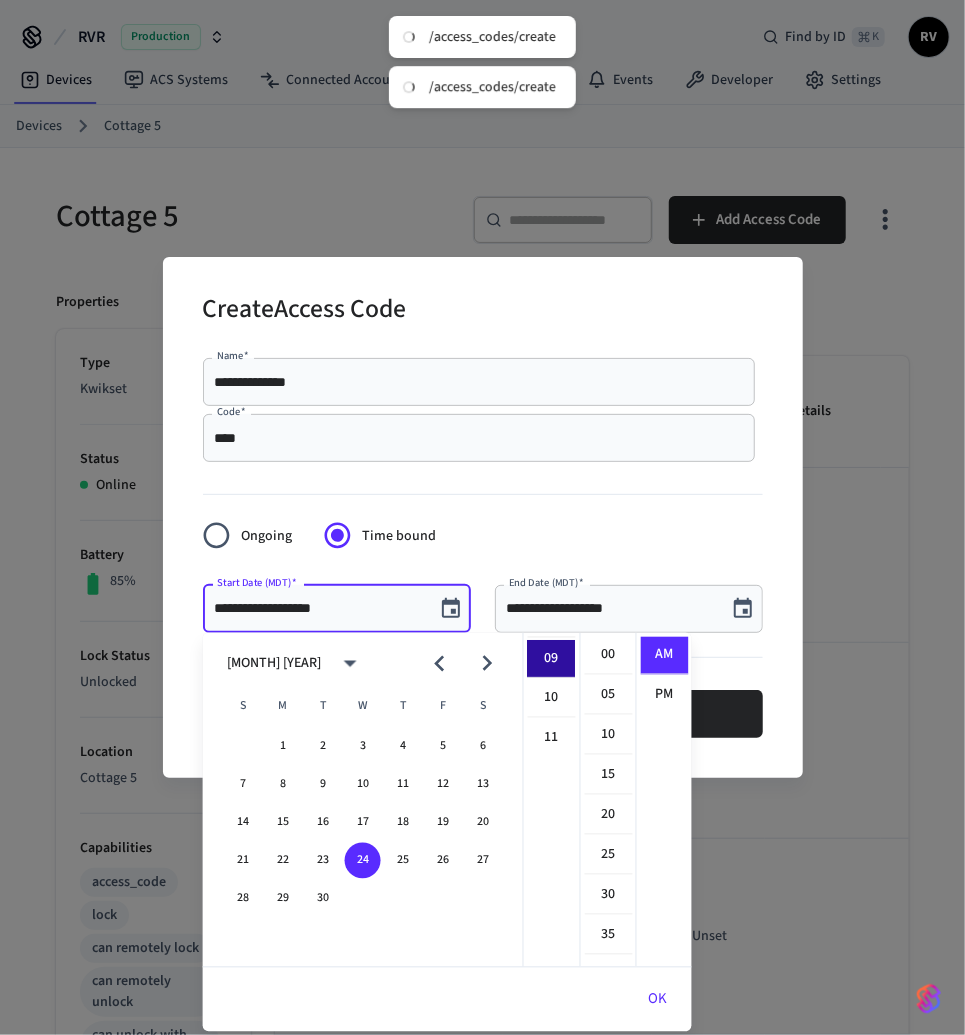 scroll, scrollTop: 0, scrollLeft: 0, axis: both 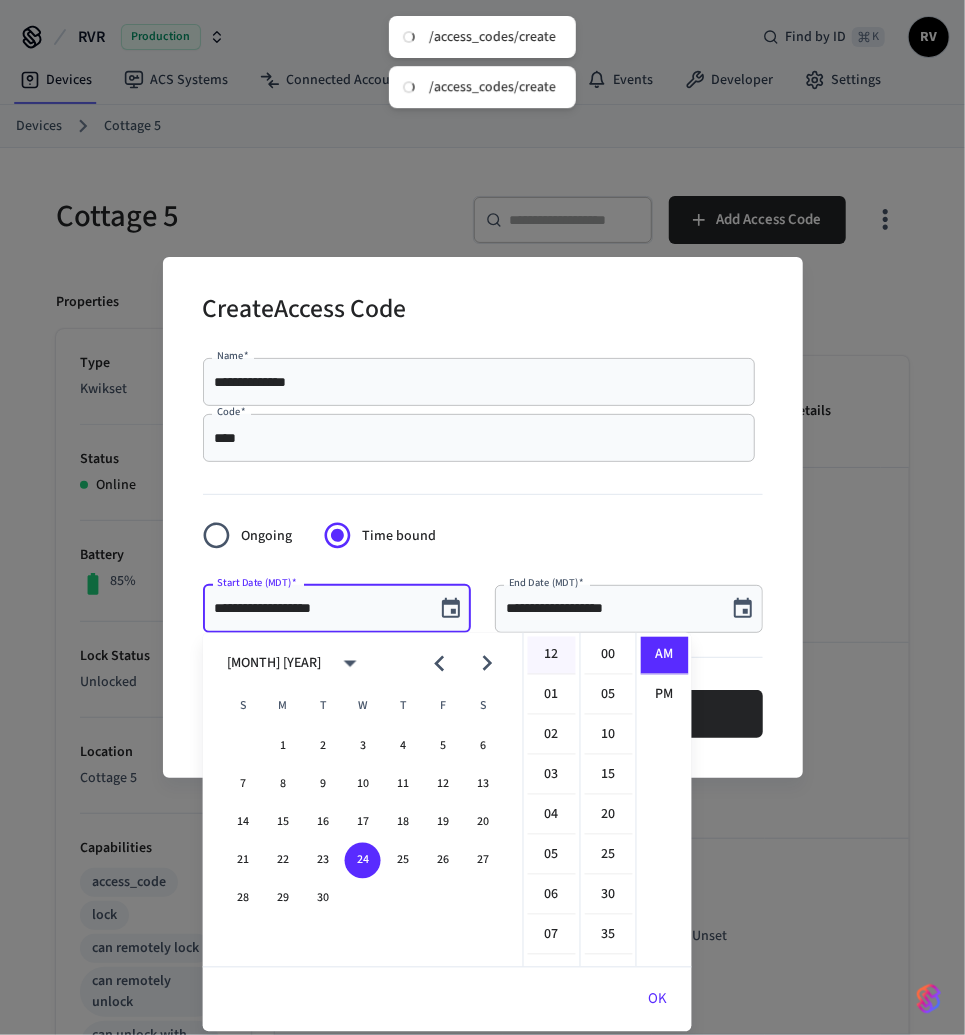 click on "12" at bounding box center [552, 656] 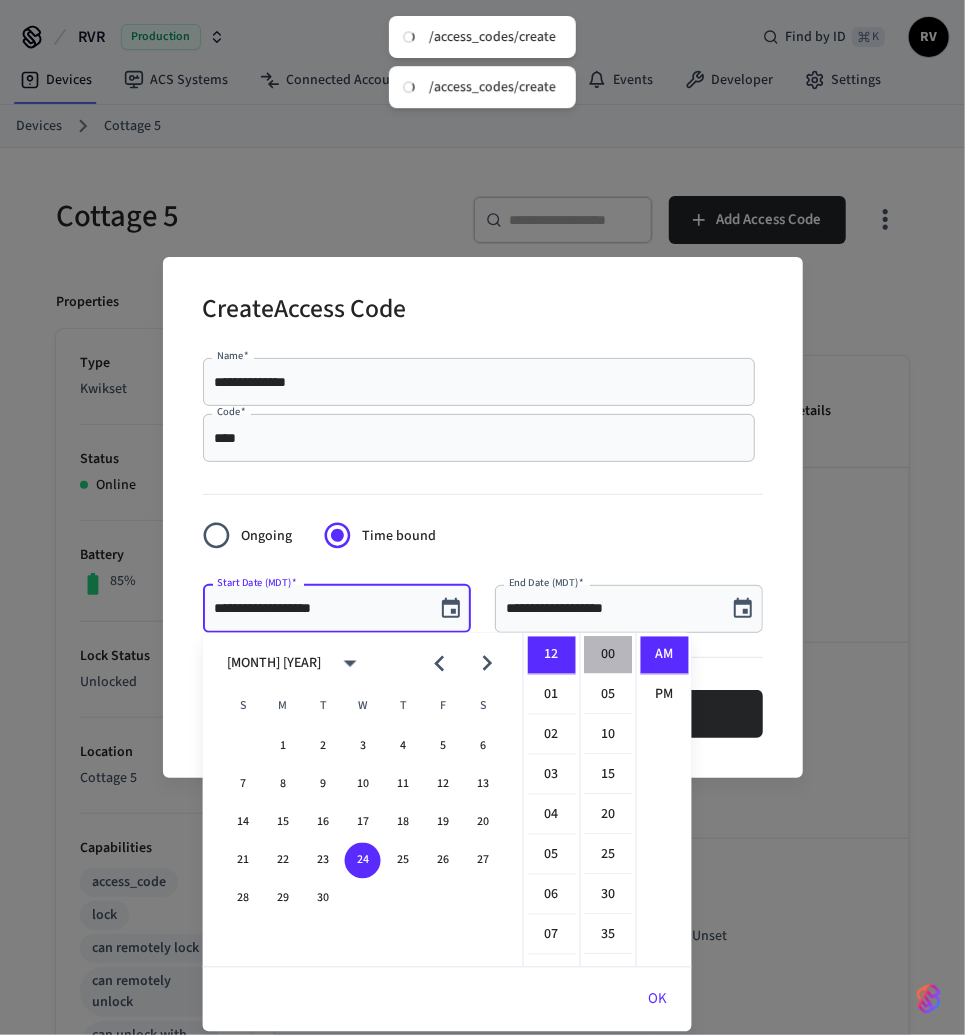 click on "00" at bounding box center [609, 656] 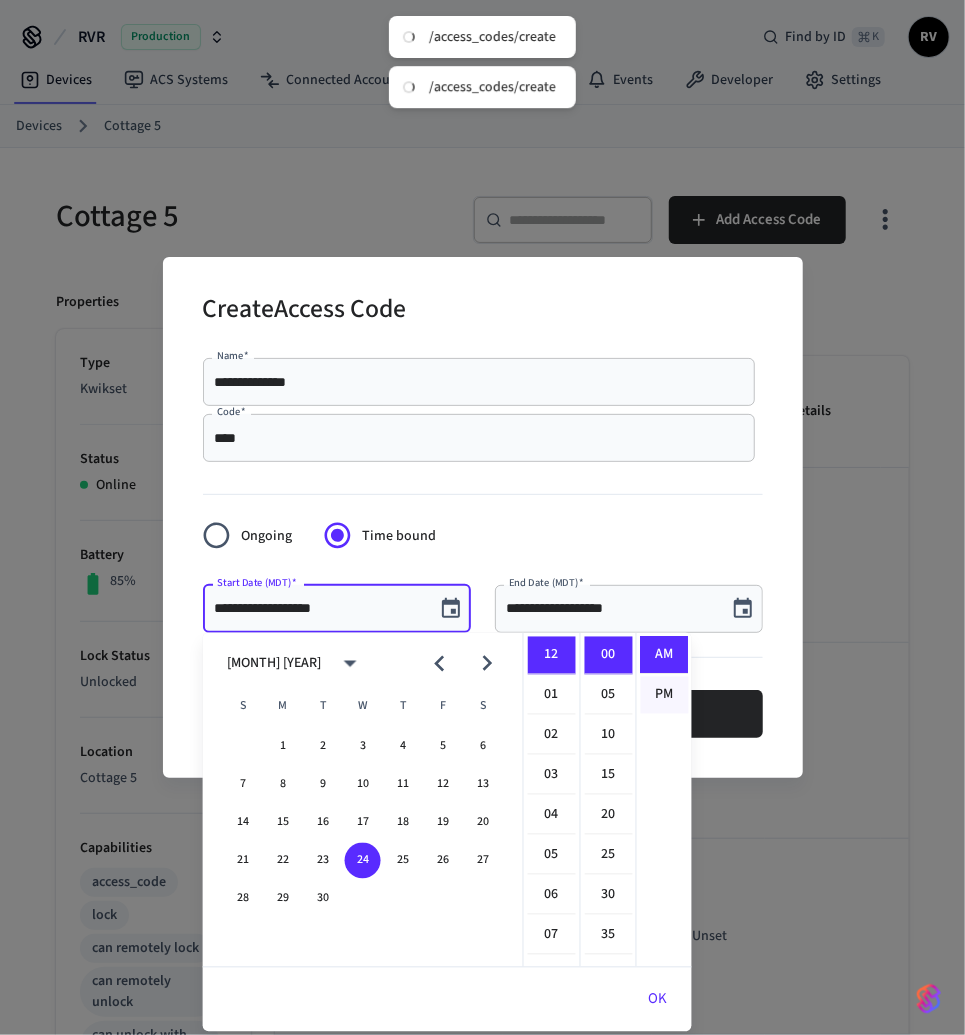 click on "PM" at bounding box center [665, 695] 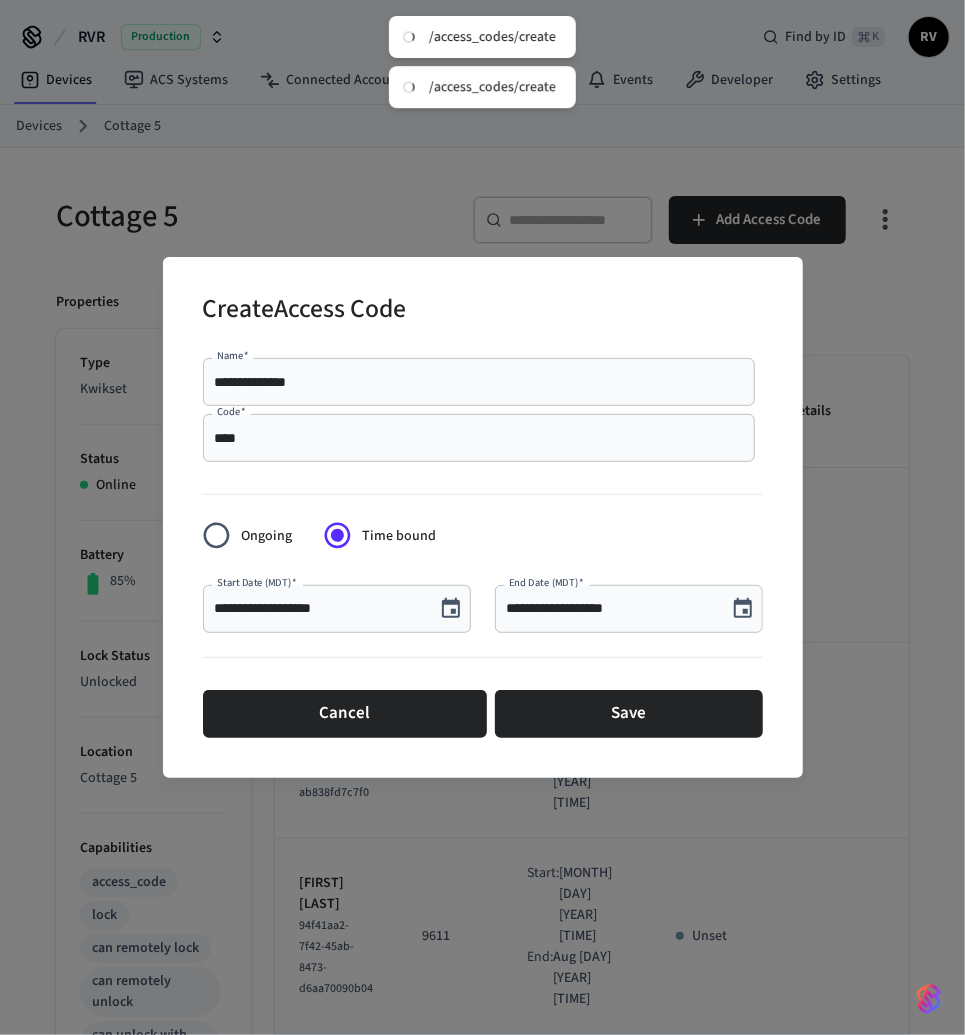 scroll, scrollTop: 12, scrollLeft: 0, axis: vertical 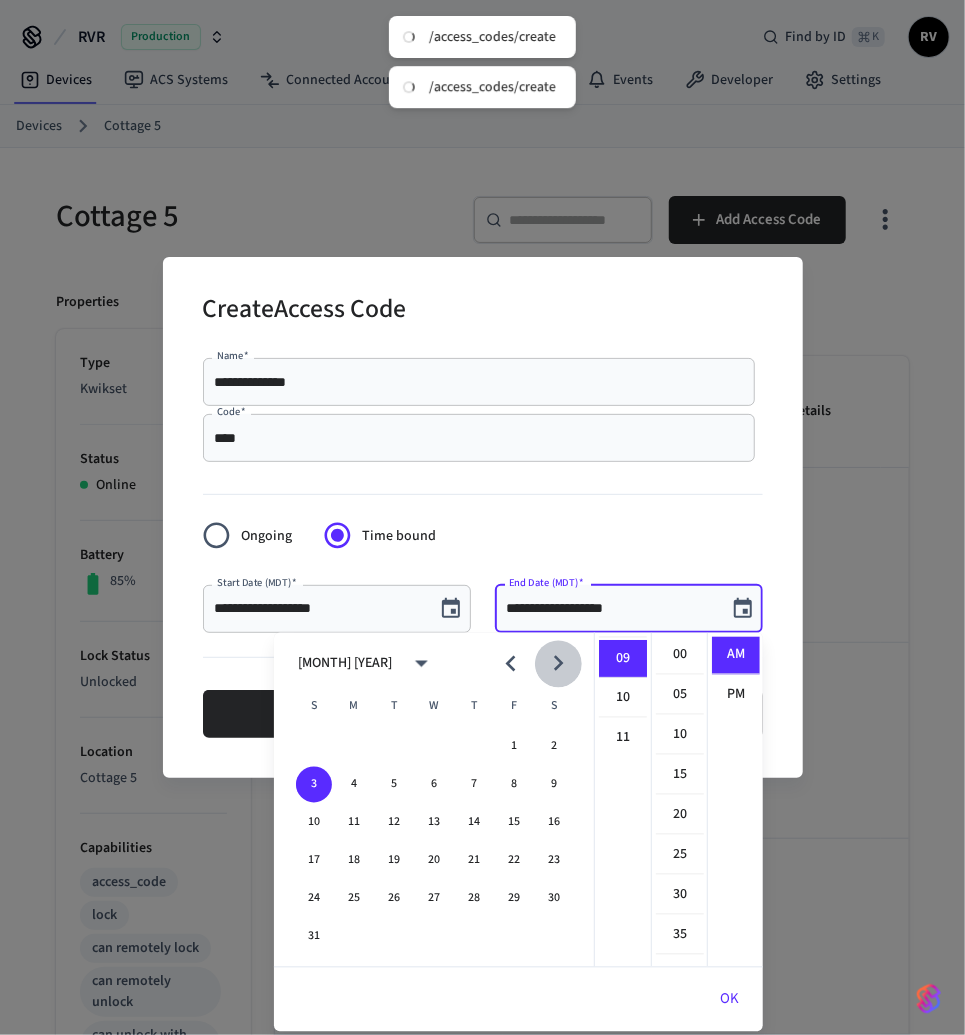 click 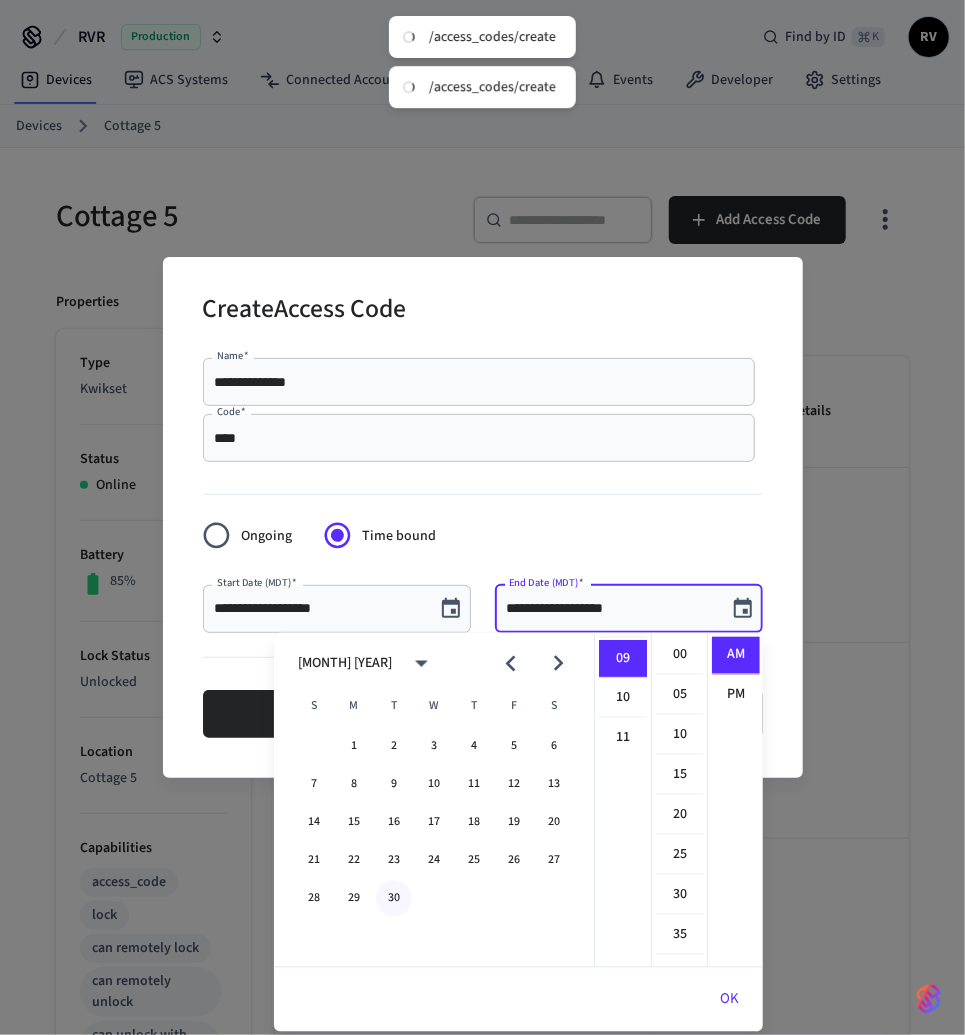 click on "30" at bounding box center (394, 899) 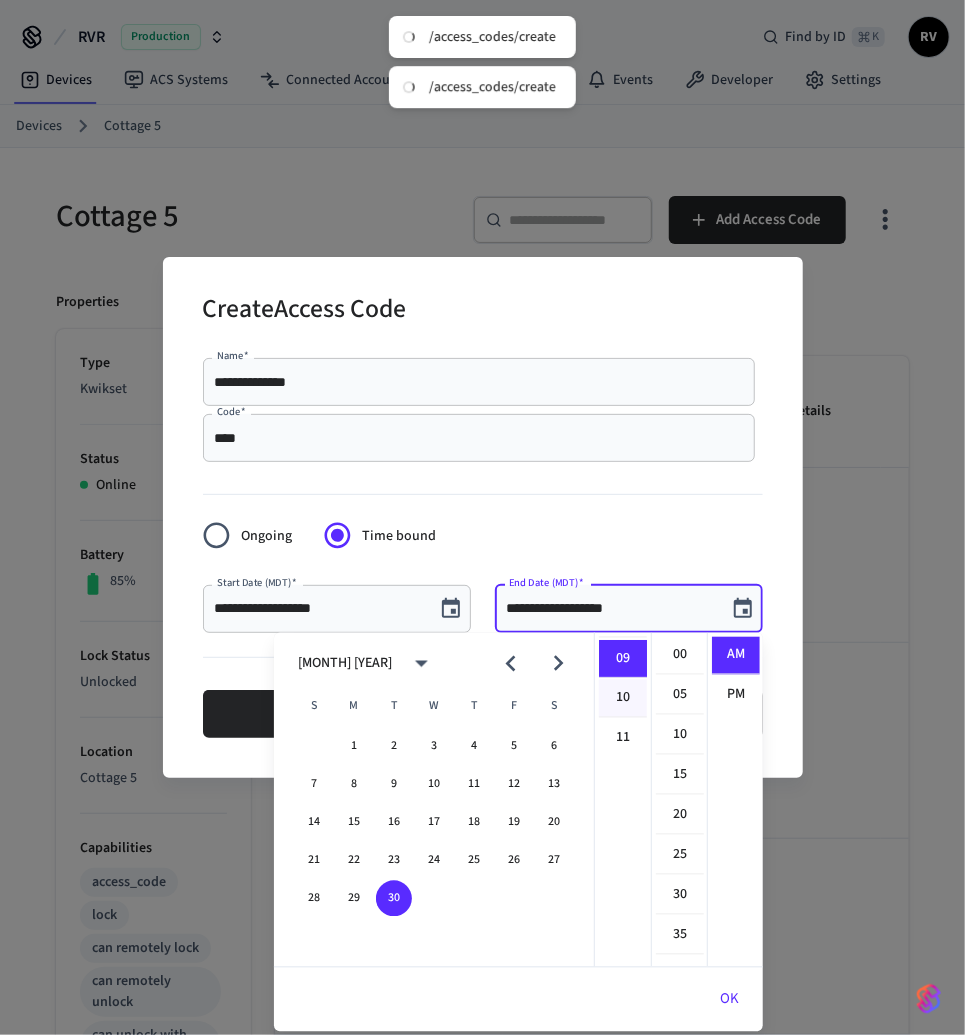 scroll, scrollTop: 0, scrollLeft: 0, axis: both 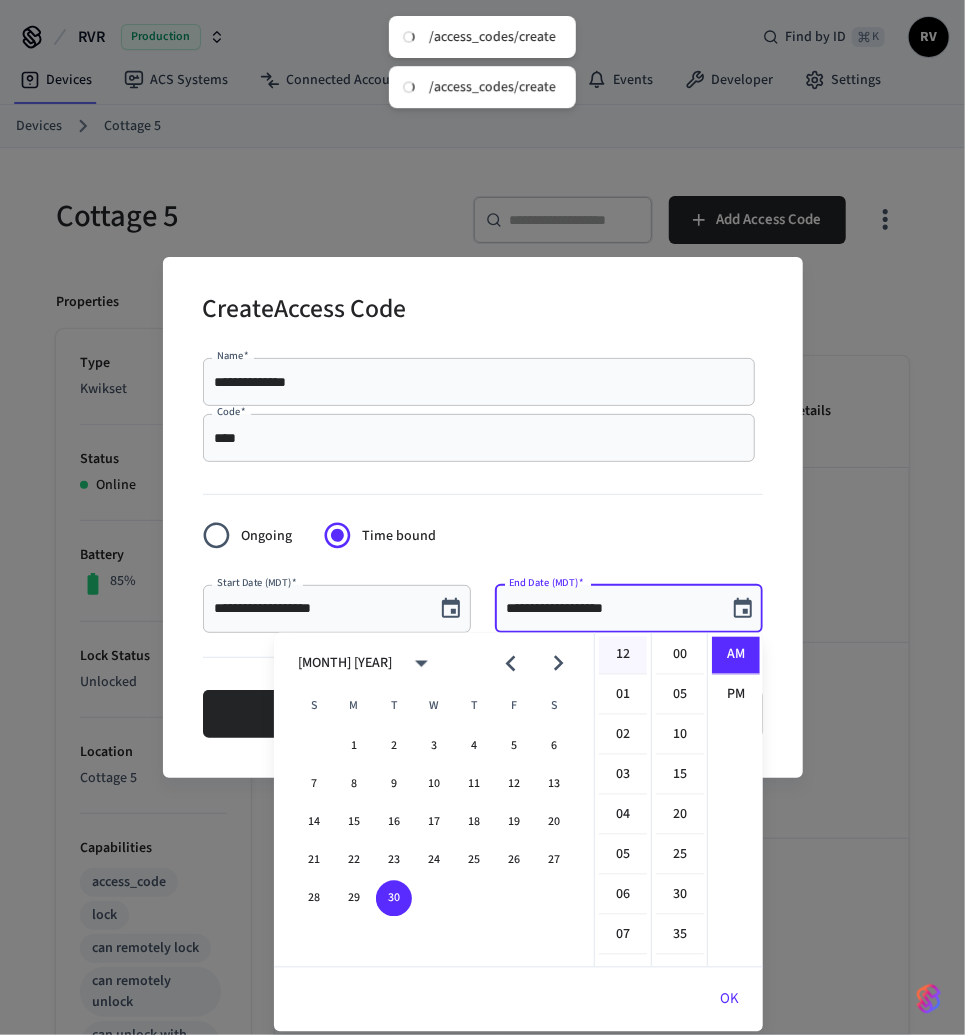 click on "12" at bounding box center [623, 656] 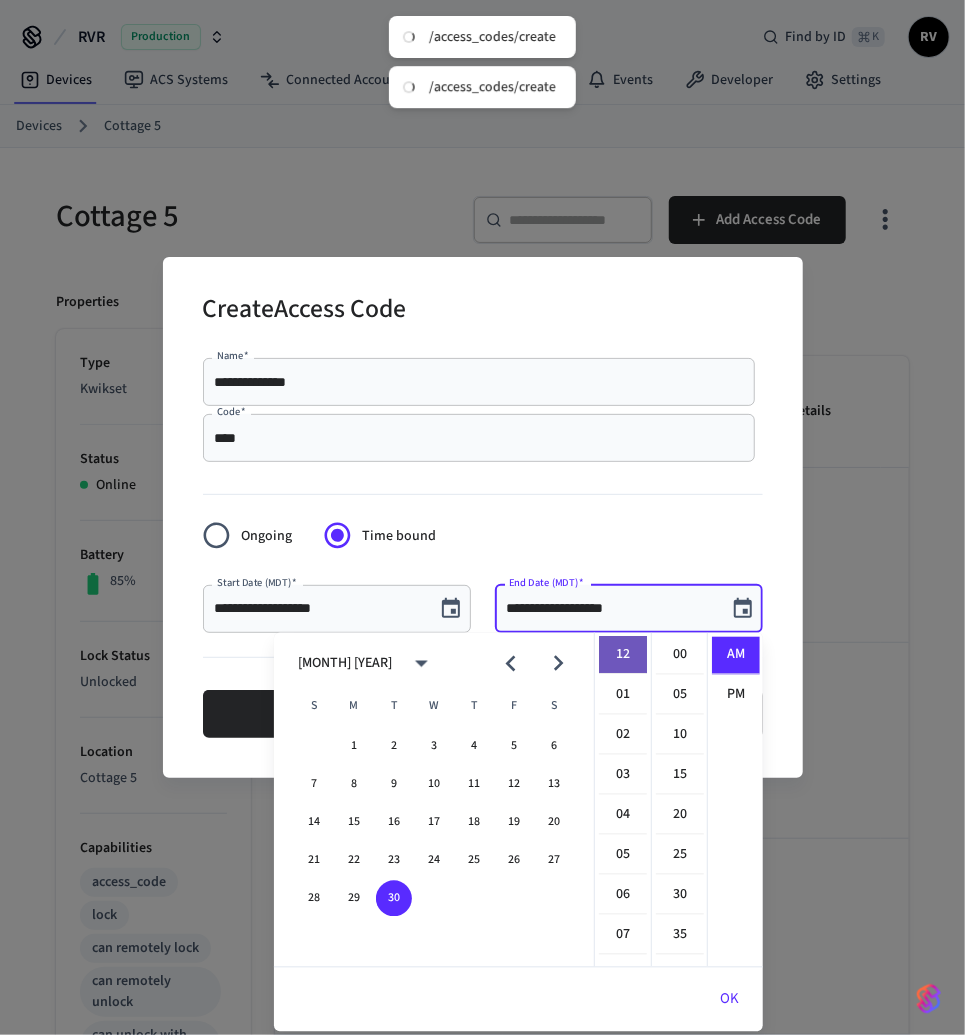 click on "12" at bounding box center (623, 656) 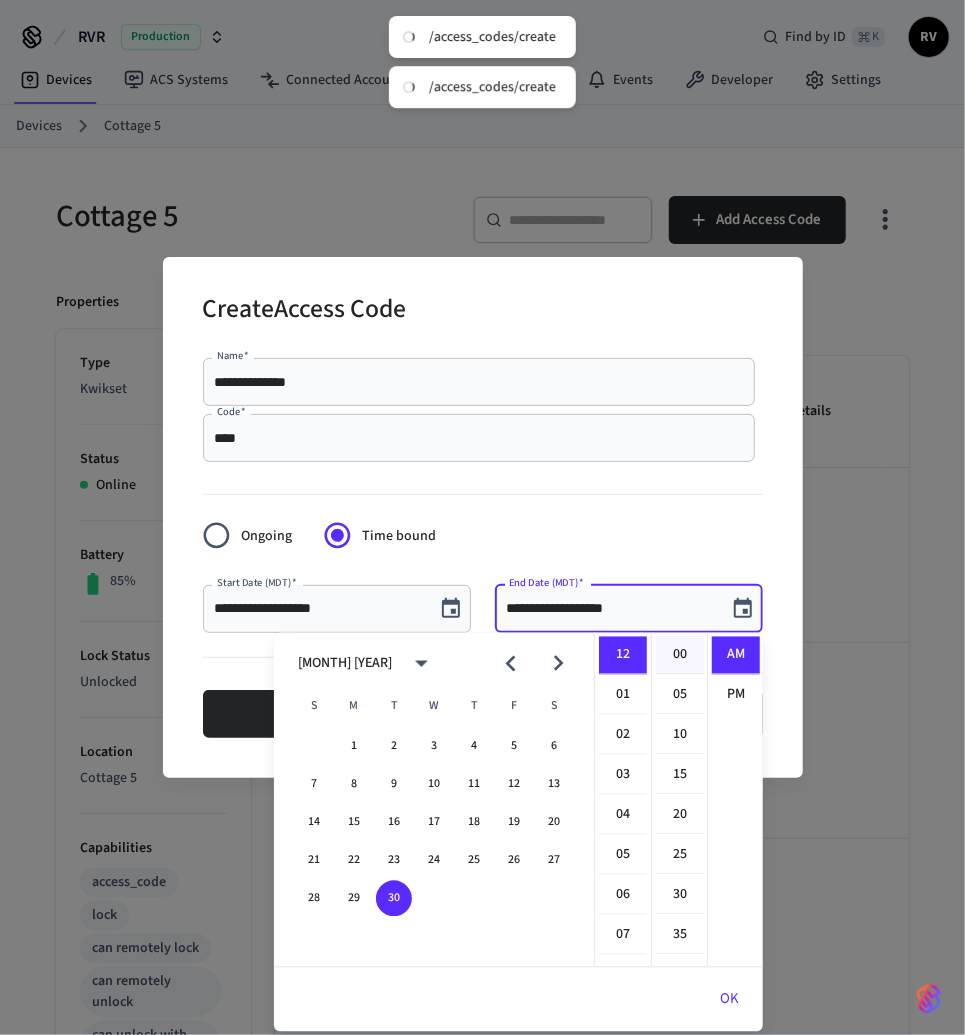 click on "00" at bounding box center (680, 656) 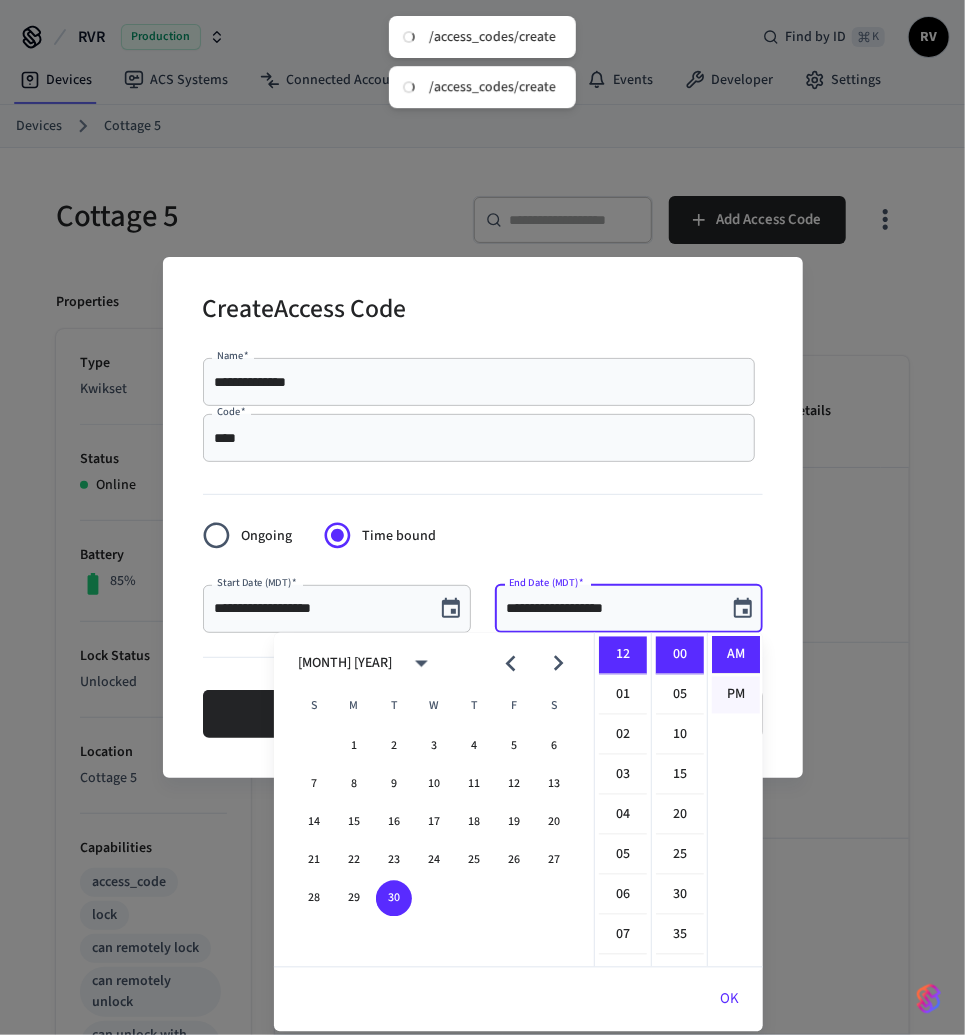 click on "AM PM" at bounding box center (735, 800) 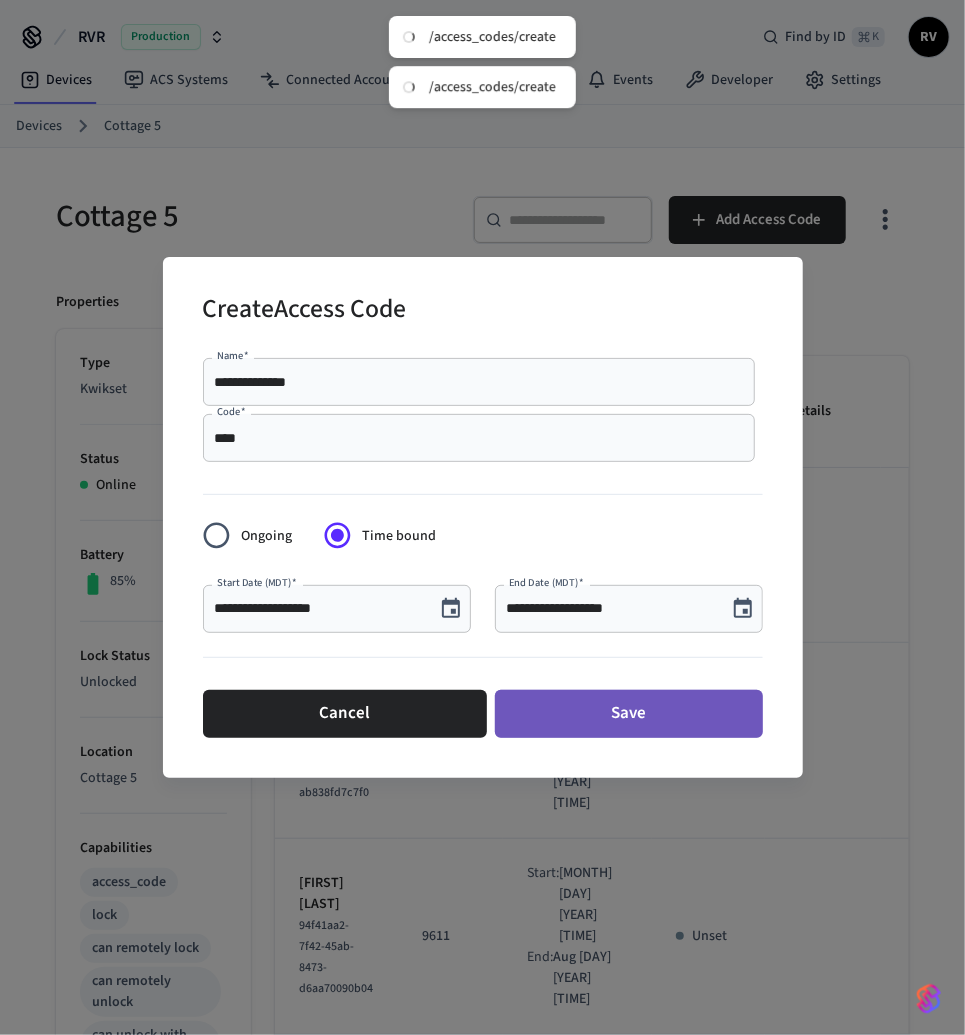 click on "Save" at bounding box center [629, 714] 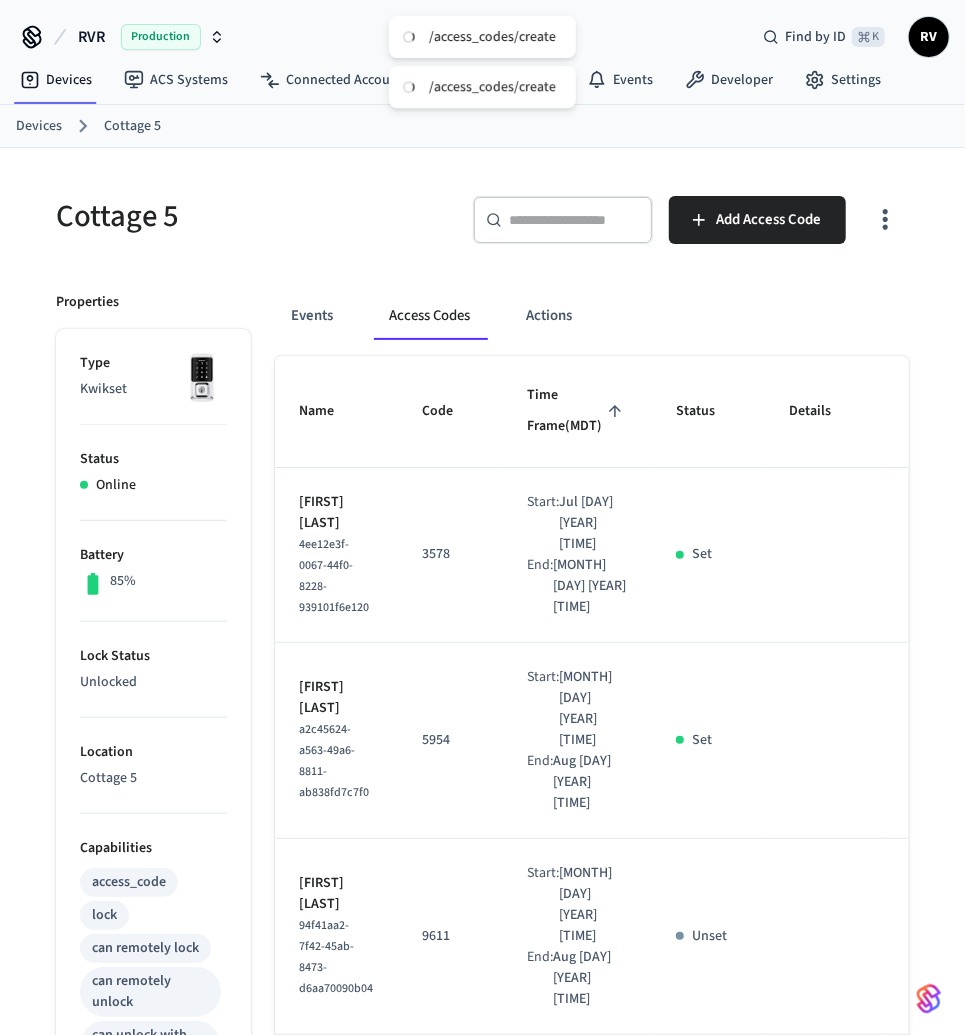 click on "Devices" at bounding box center (39, 126) 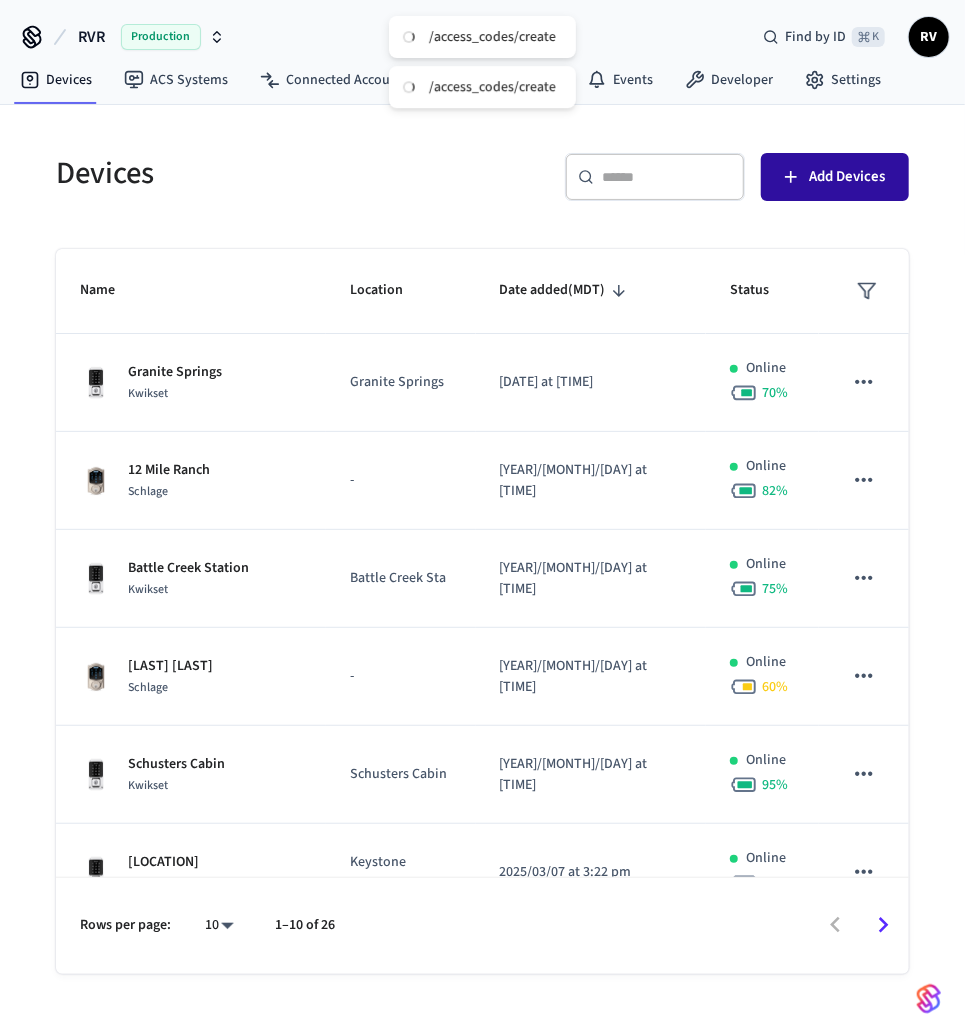 click on "Add Devices" at bounding box center [835, 177] 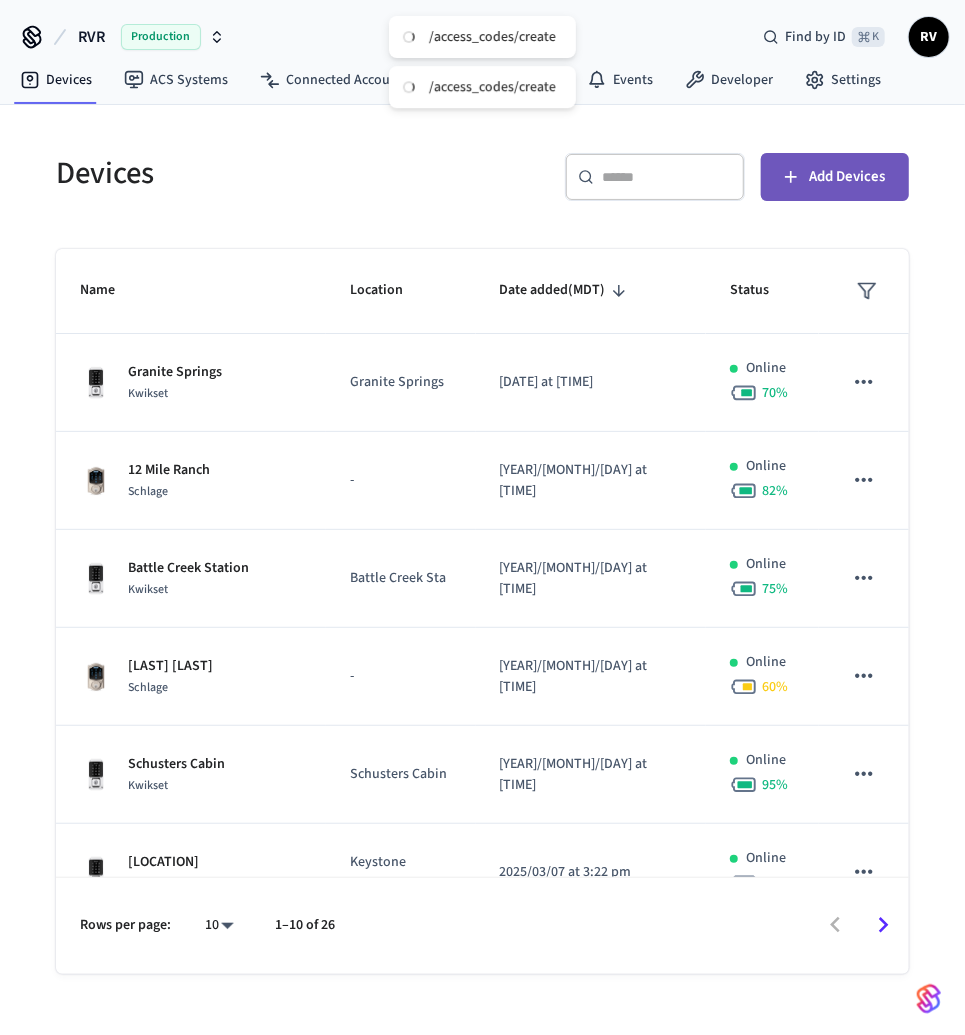 click on "Add Devices" at bounding box center (835, 177) 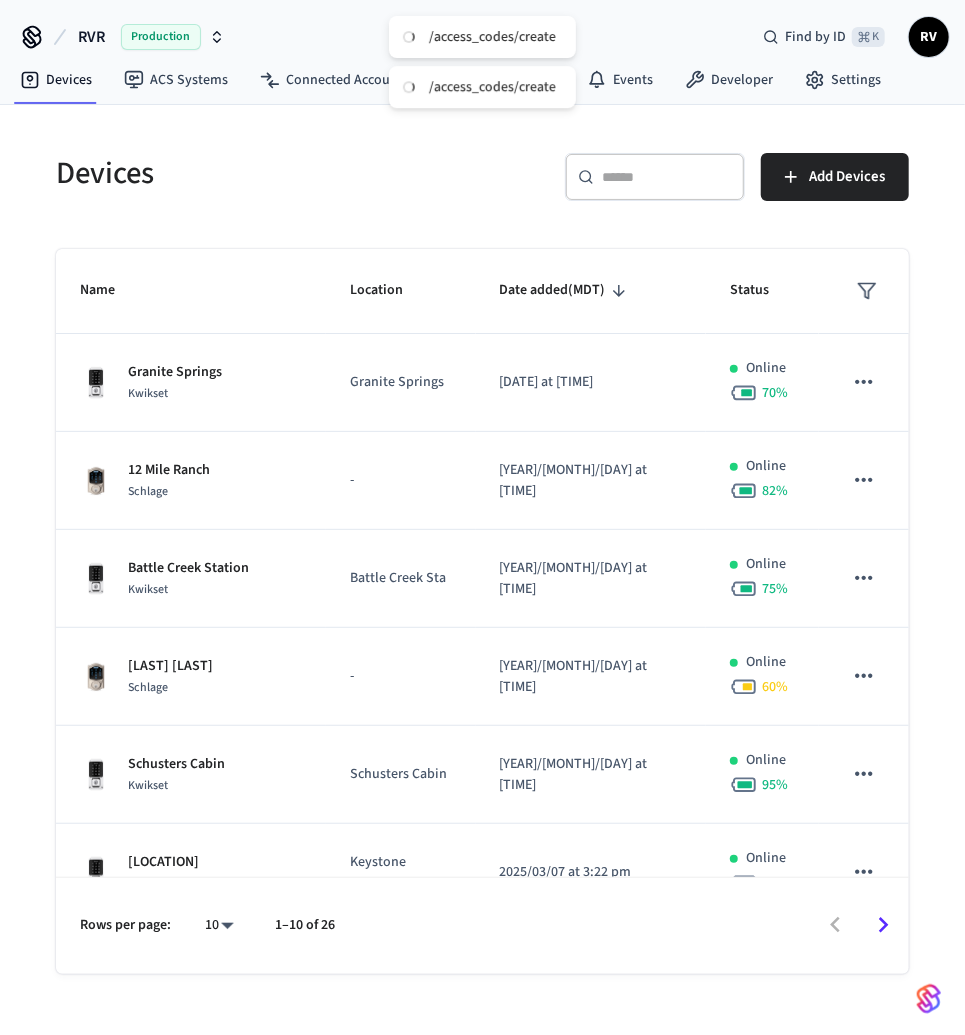 click on "​ ​" at bounding box center (655, 177) 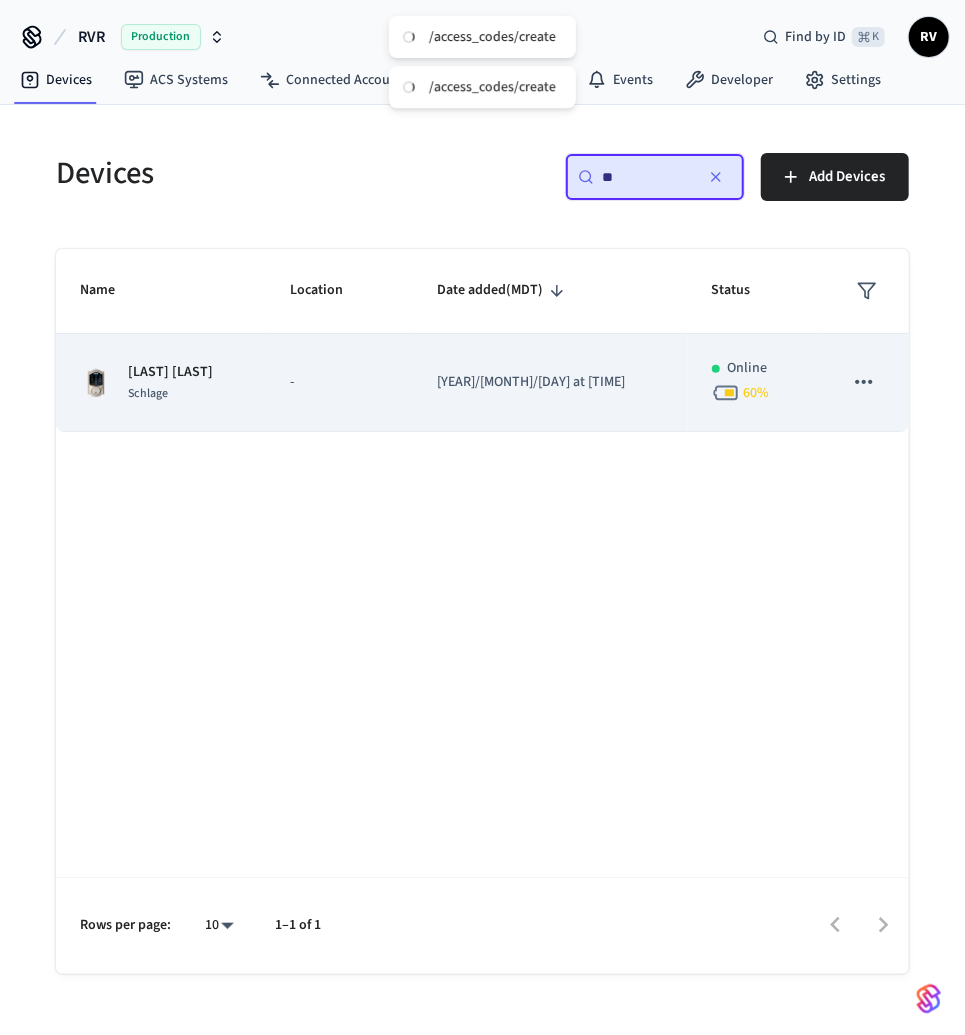 type on "**" 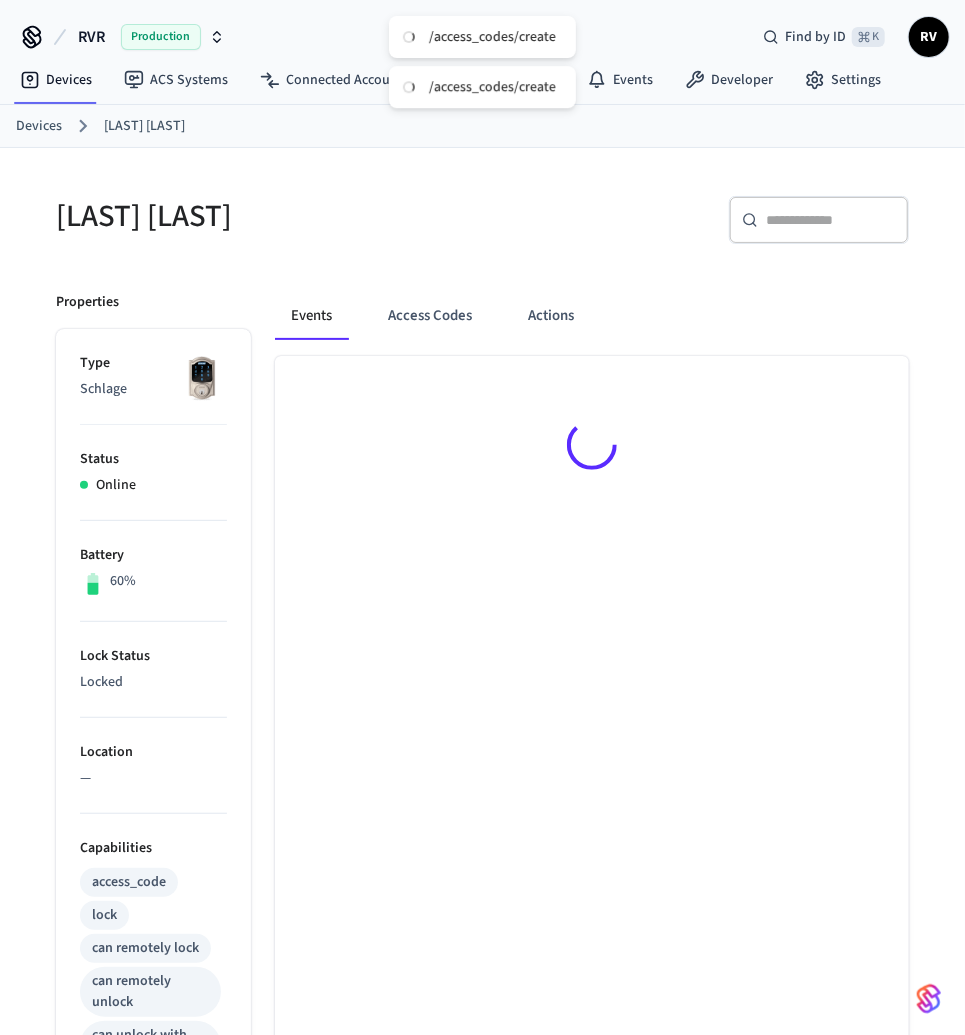 click on "Events Access Codes Actions" at bounding box center [592, 324] 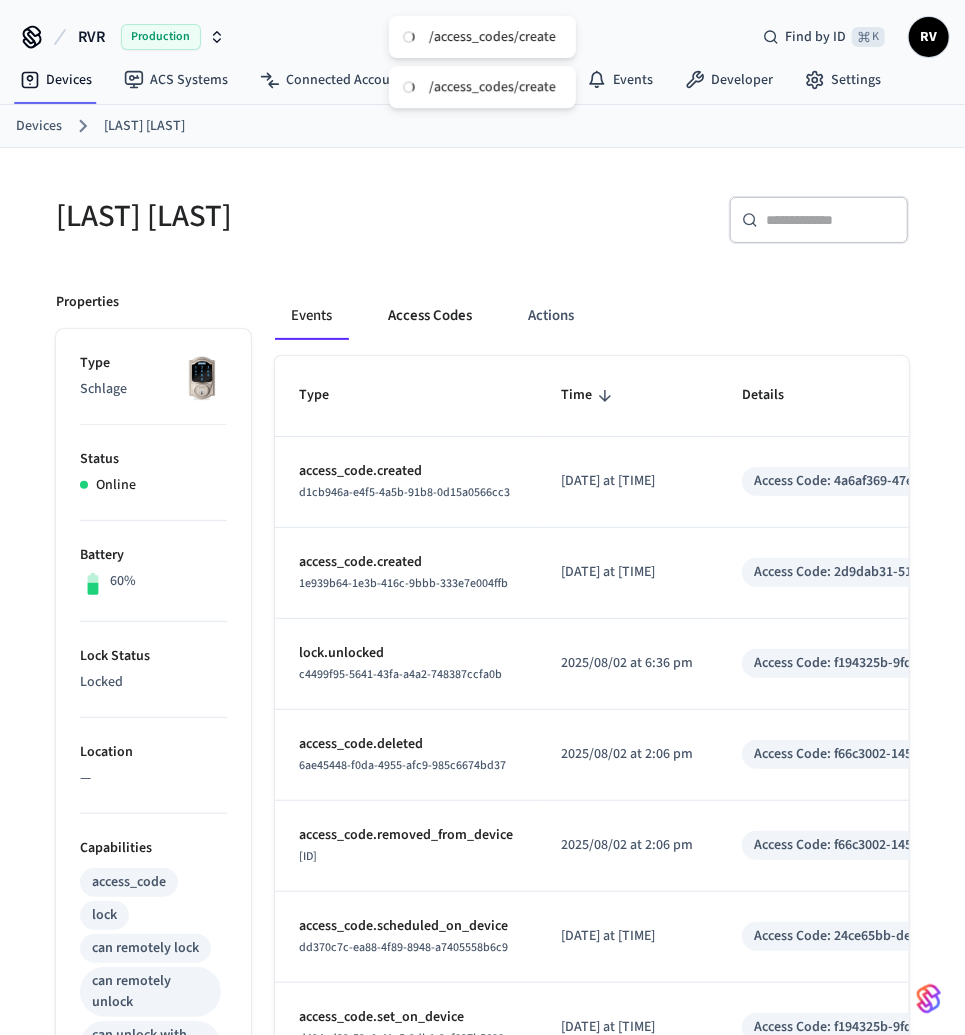click on "Access Codes" at bounding box center [430, 316] 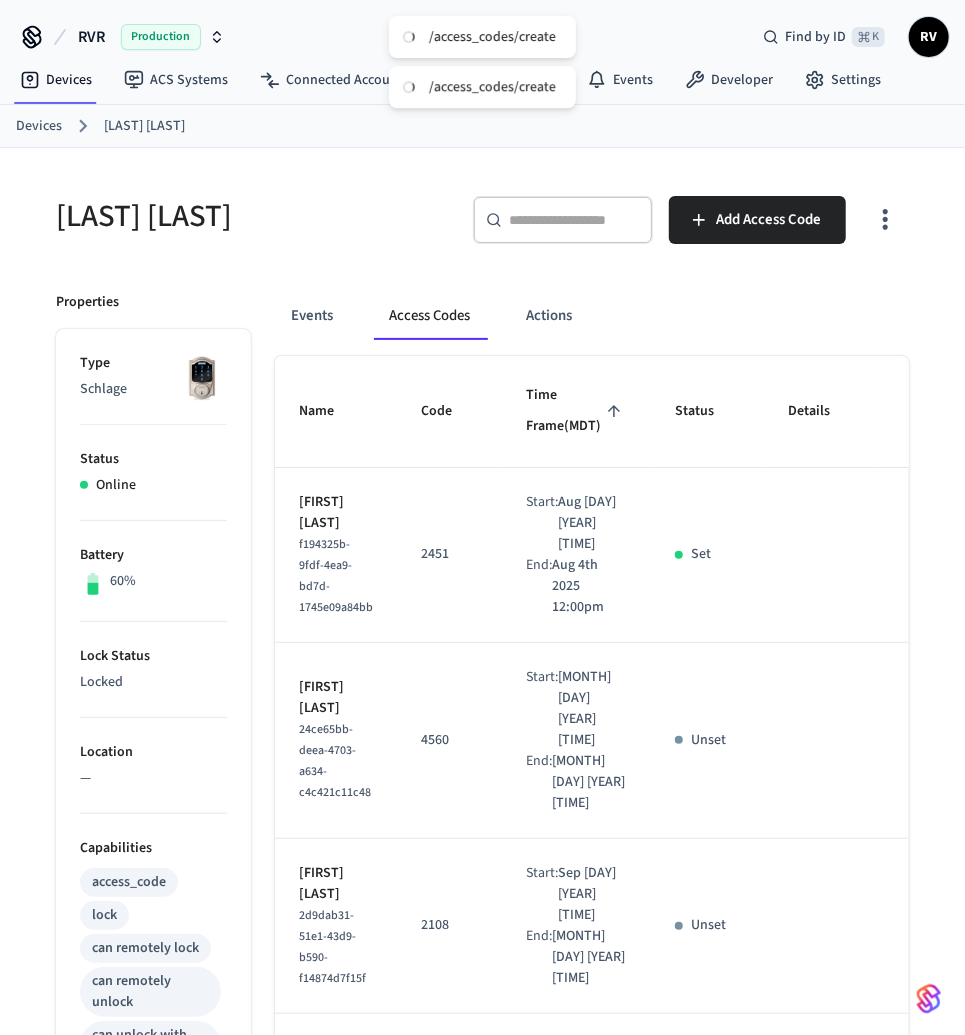 drag, startPoint x: 655, startPoint y: 241, endPoint x: 667, endPoint y: 241, distance: 12 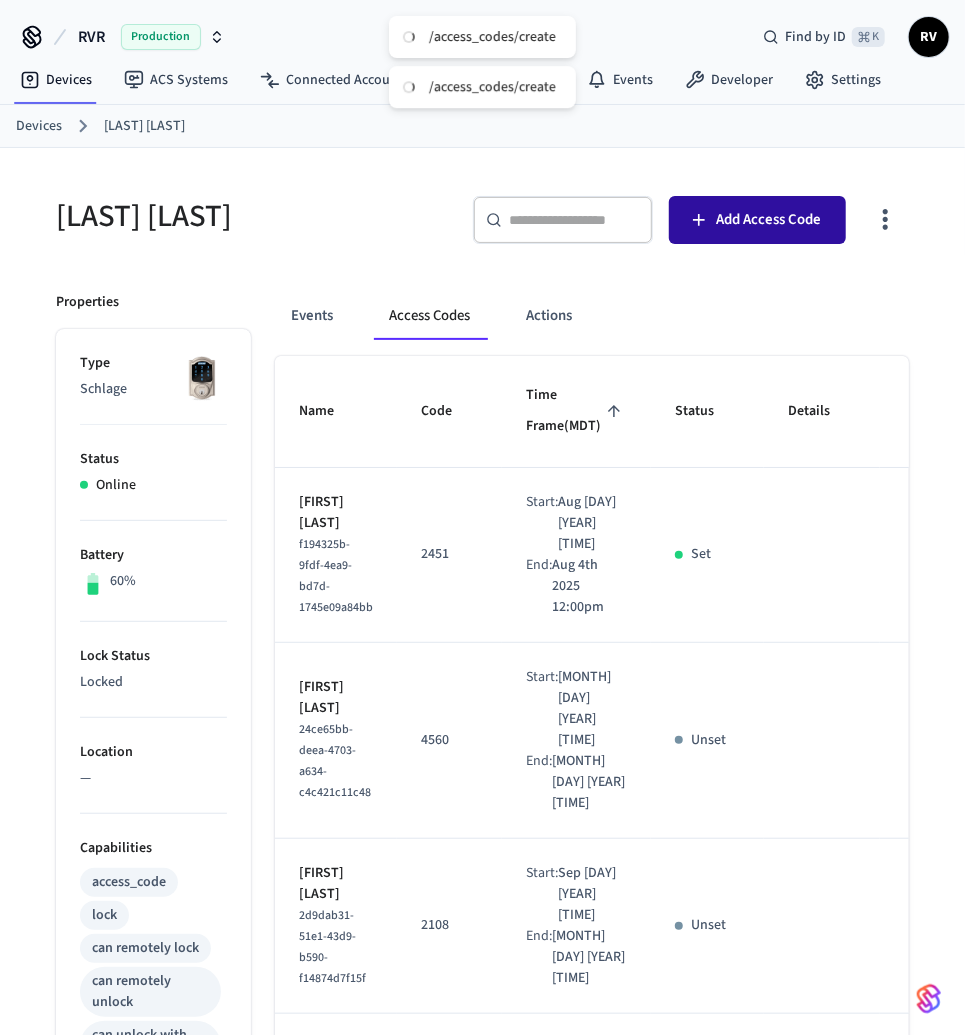 click on "Add Access Code" at bounding box center [757, 220] 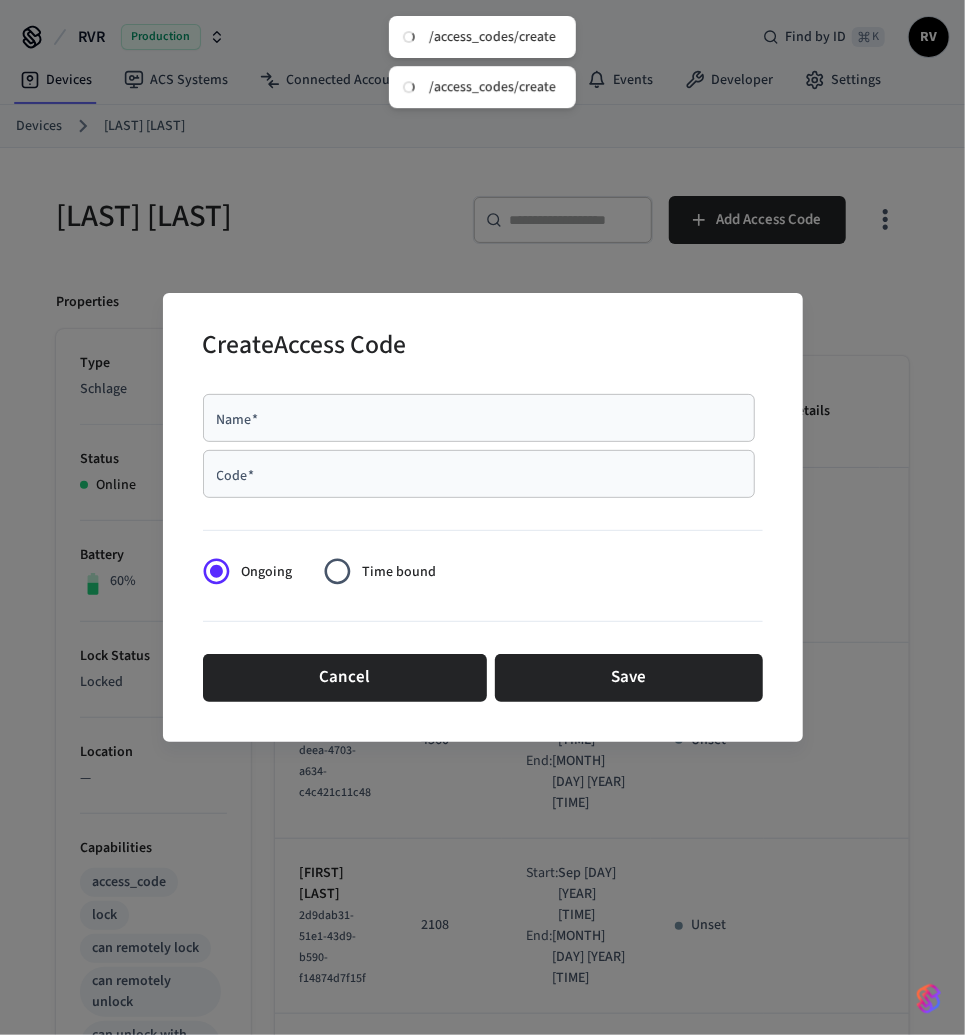 click at bounding box center (483, 526) 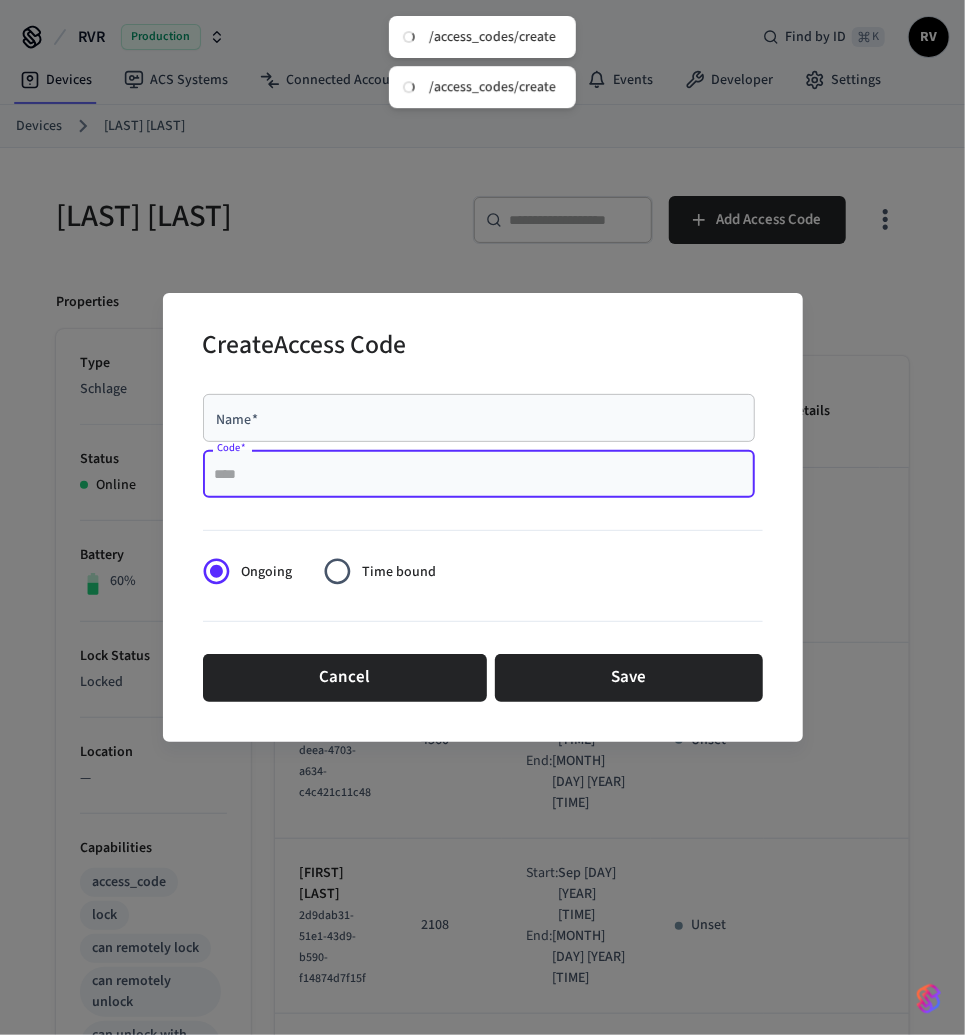 paste on "****" 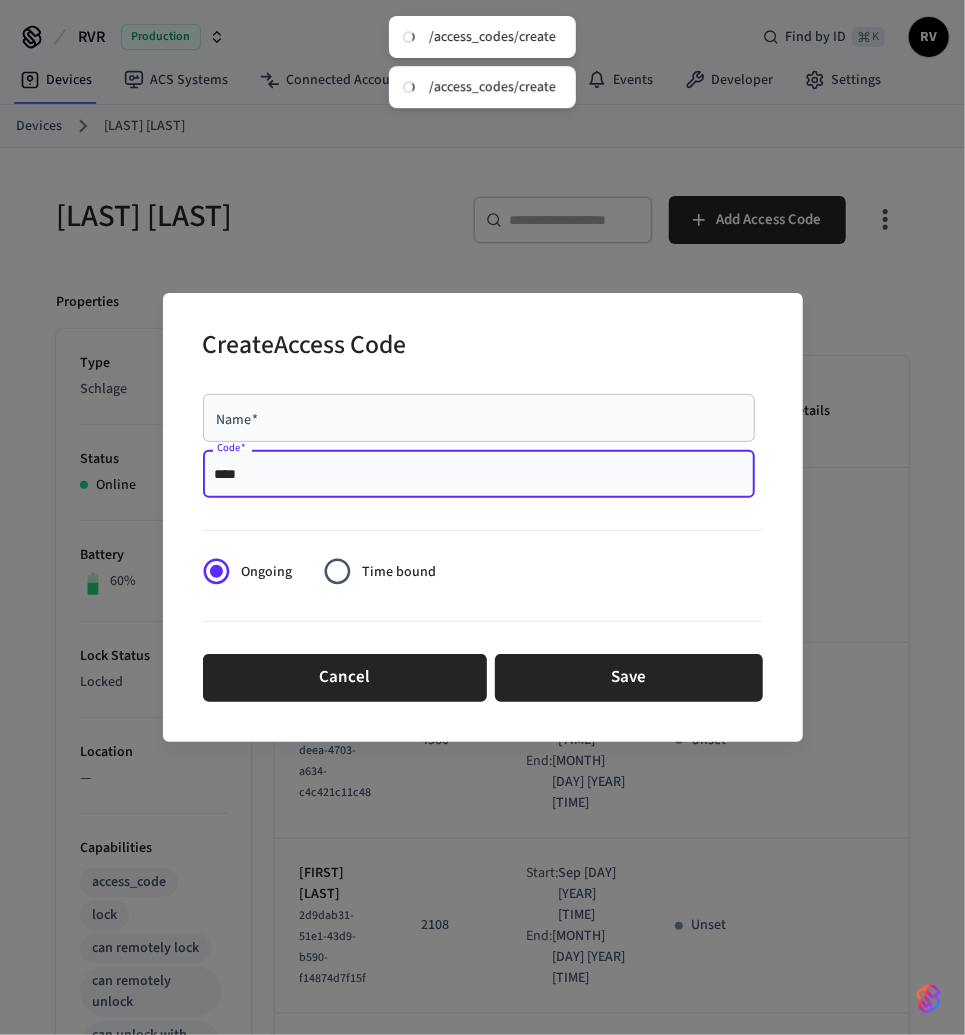 type on "****" 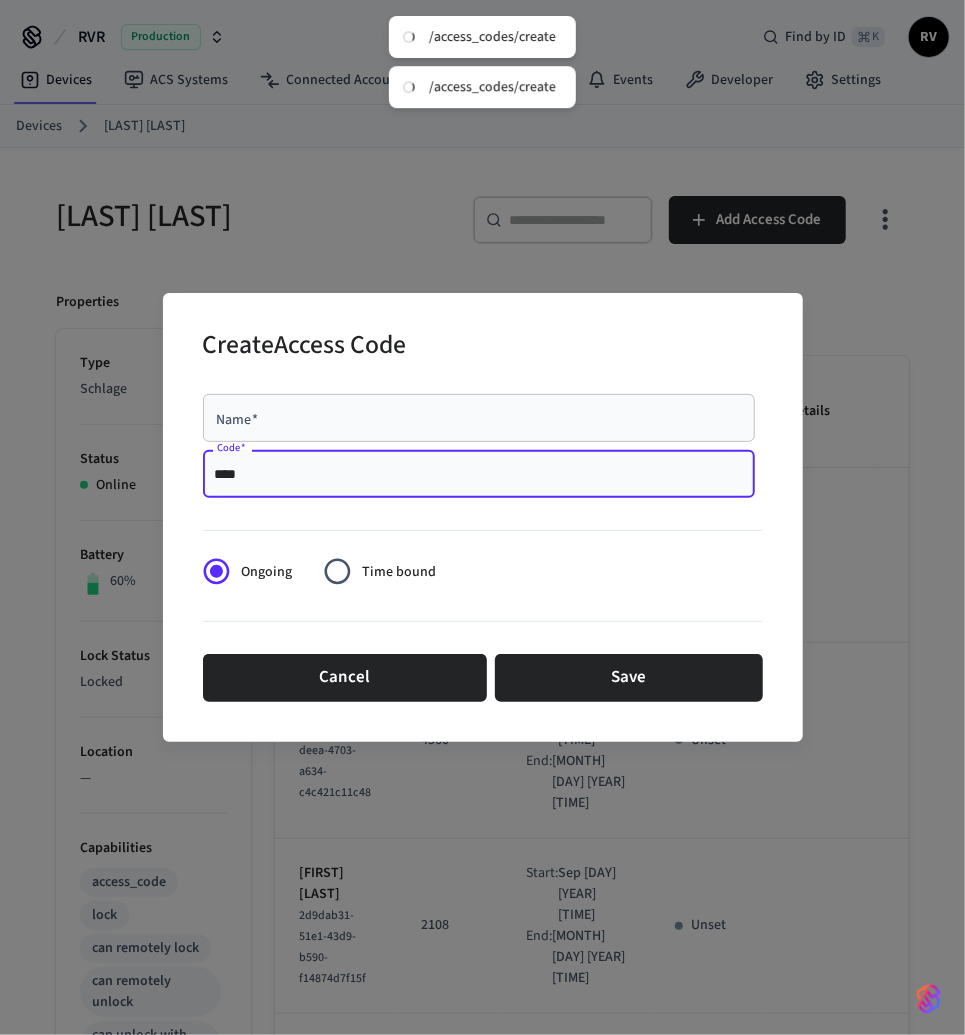 click on "Name   *" at bounding box center [479, 418] 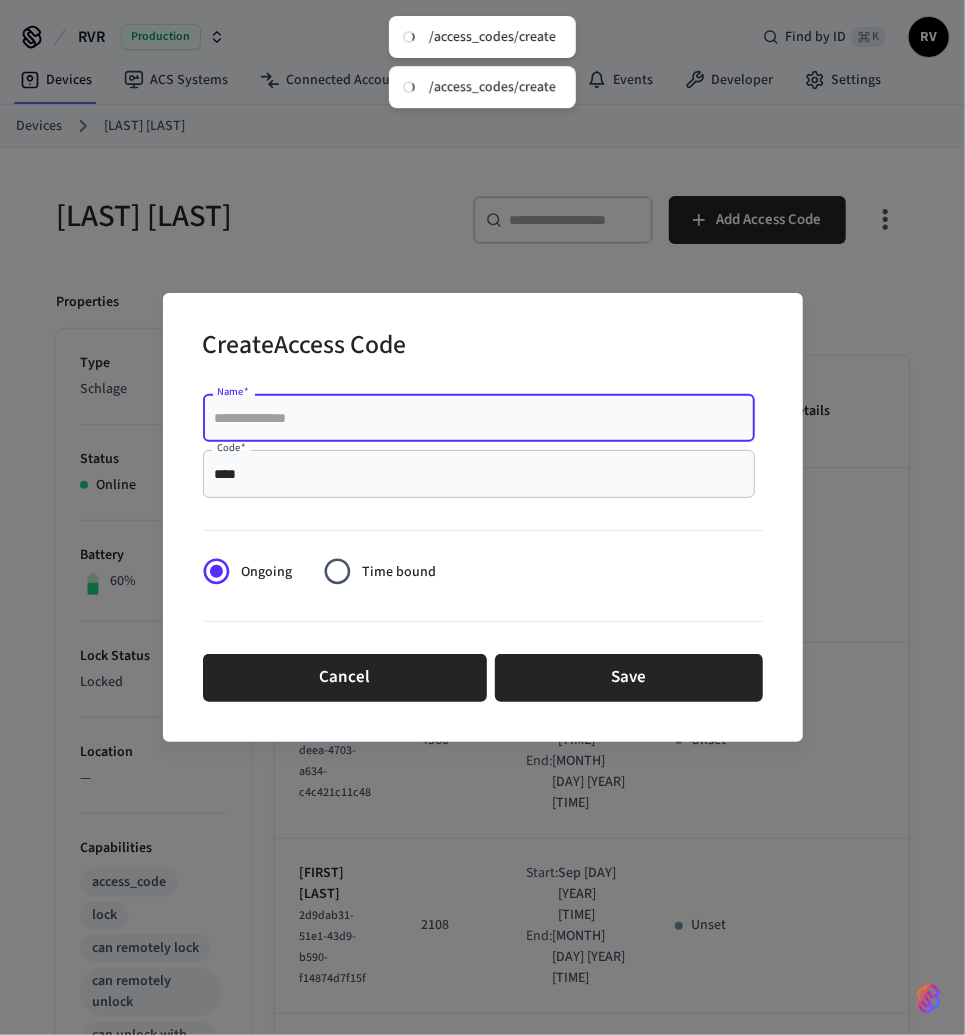 paste on "**********" 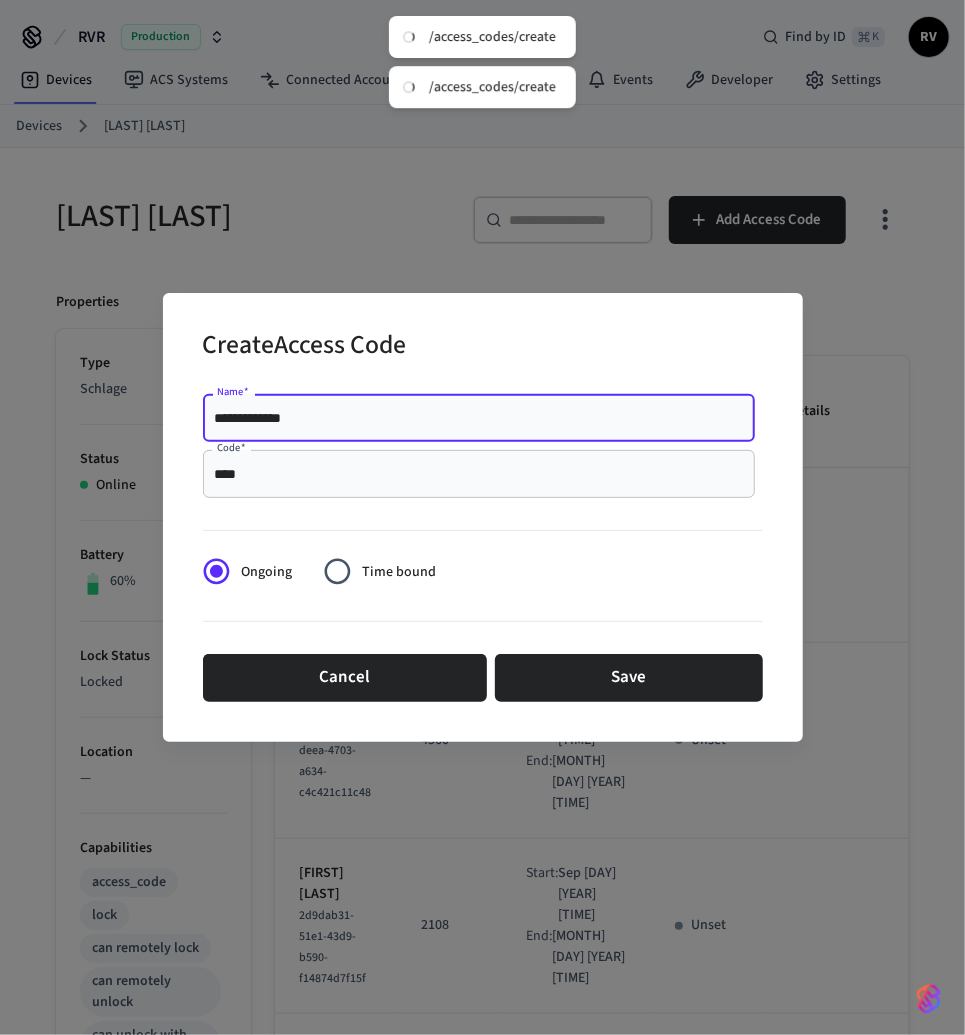 click on "**********" at bounding box center (479, 418) 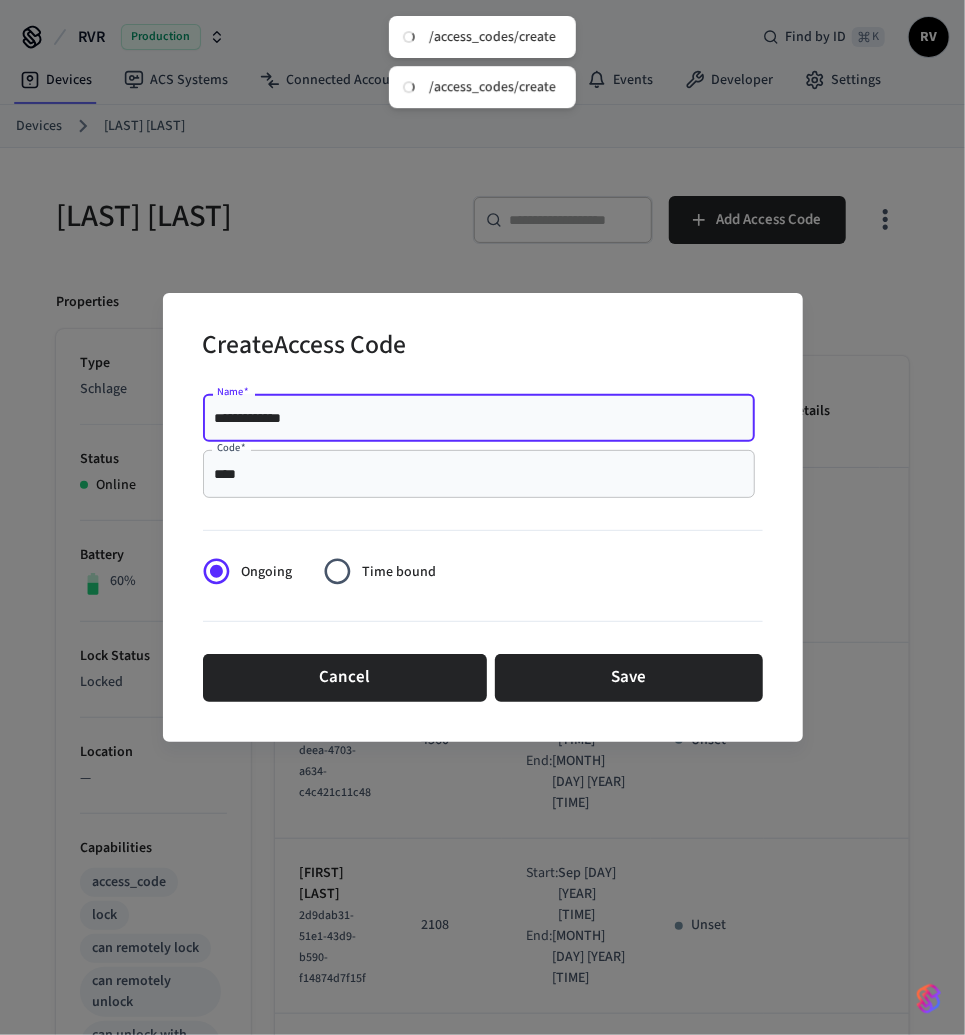 click on "**********" at bounding box center (479, 418) 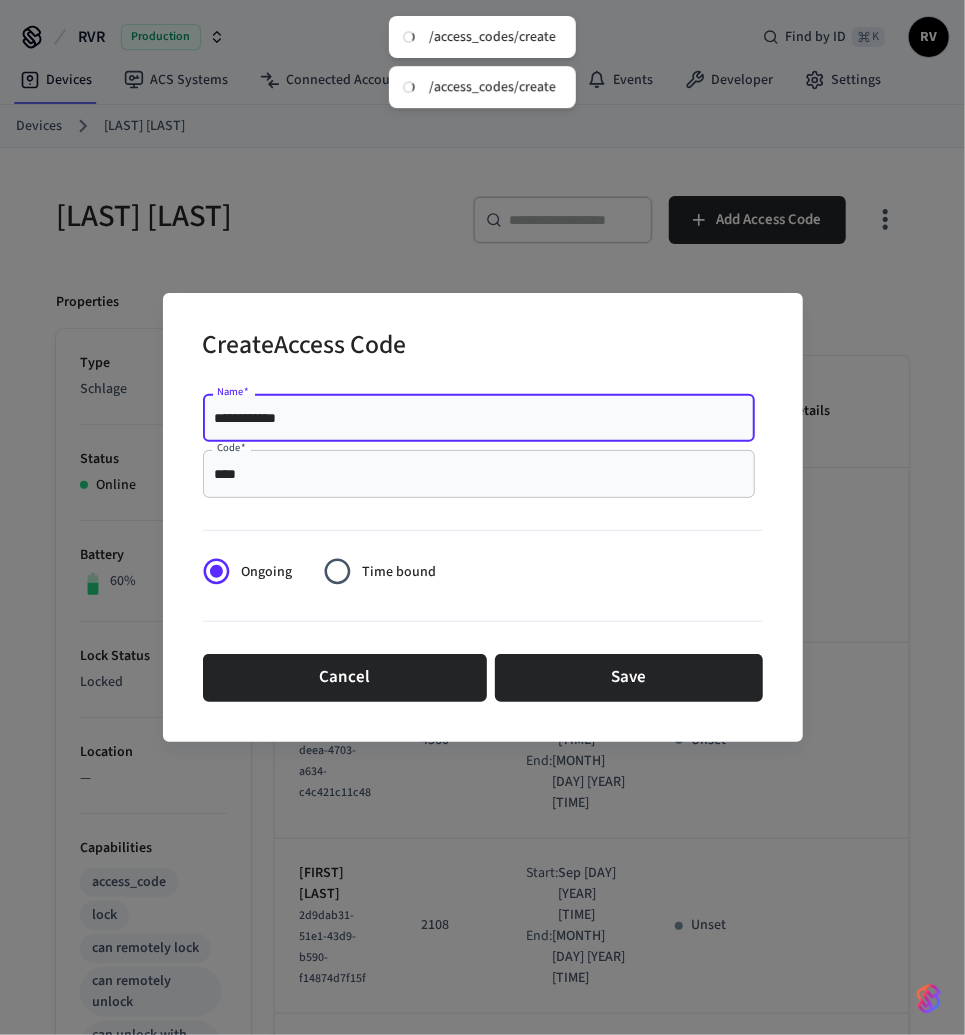 type on "**********" 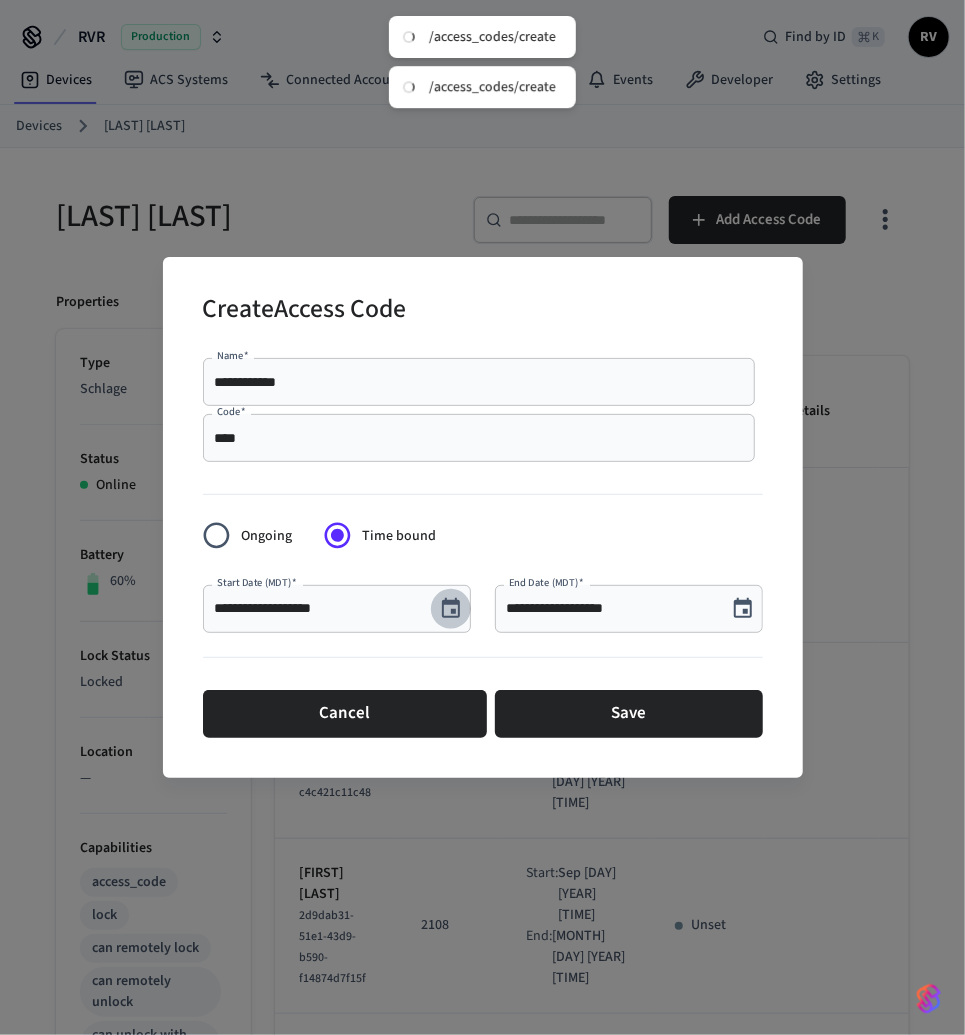 click 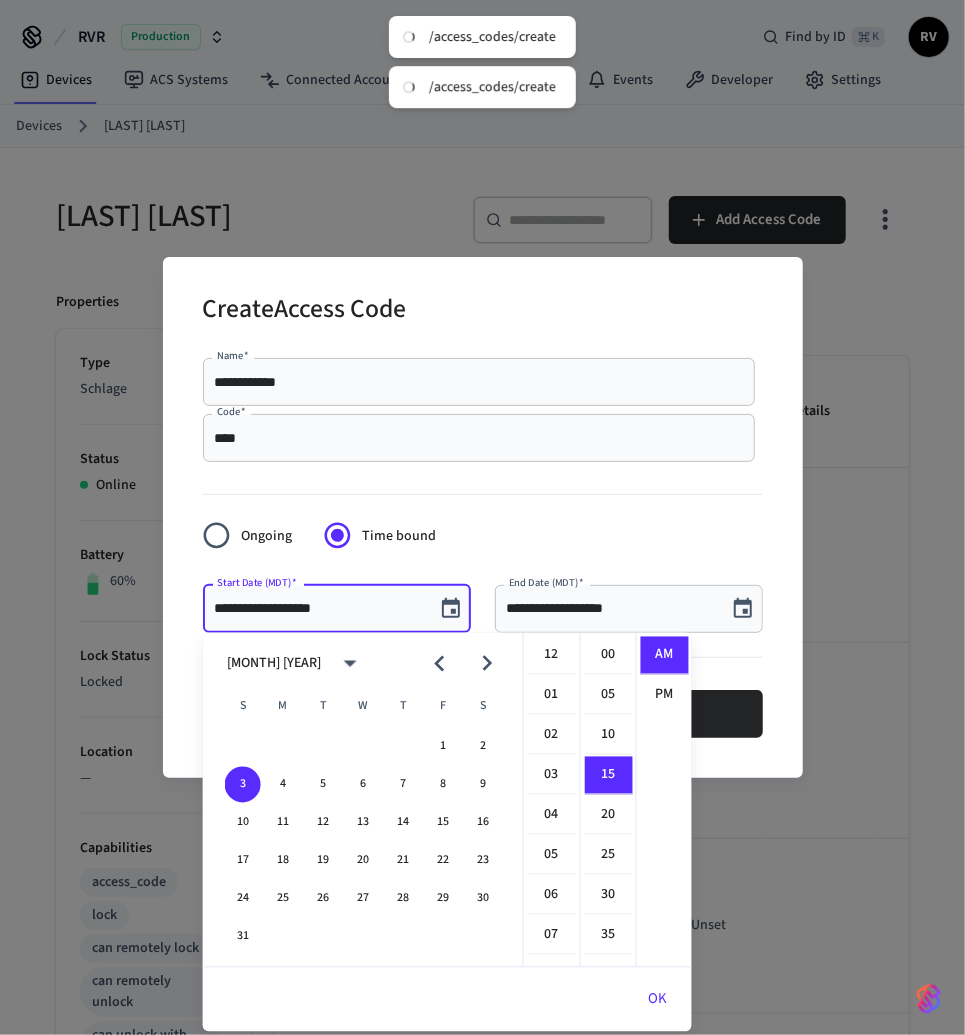 scroll, scrollTop: 357, scrollLeft: 0, axis: vertical 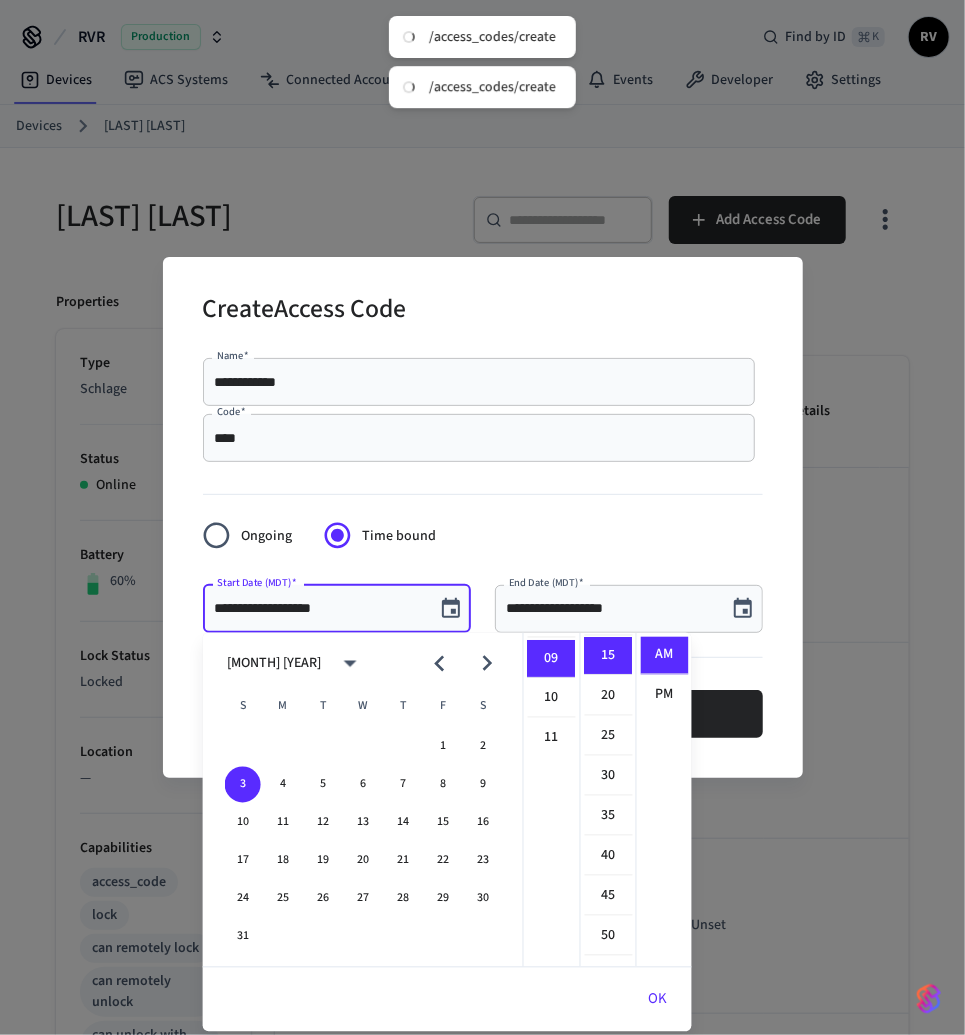 click 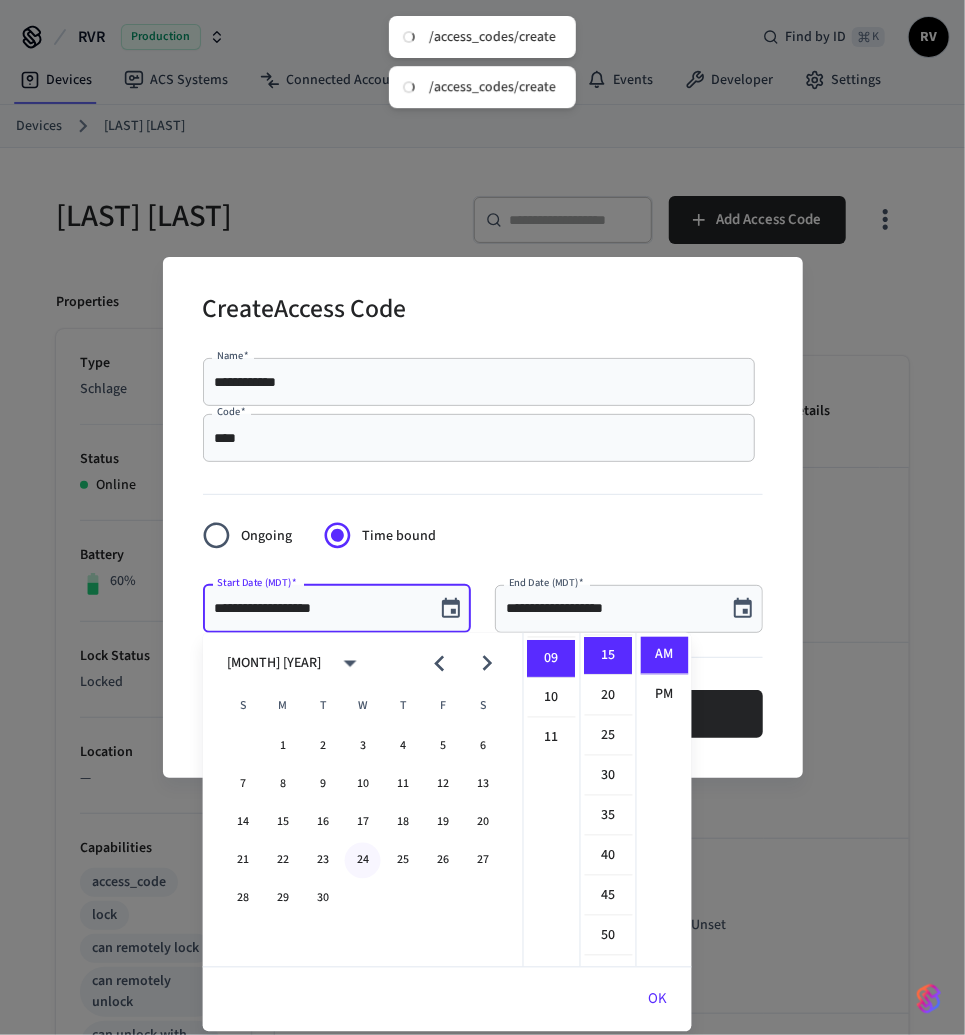click on "24" at bounding box center (363, 861) 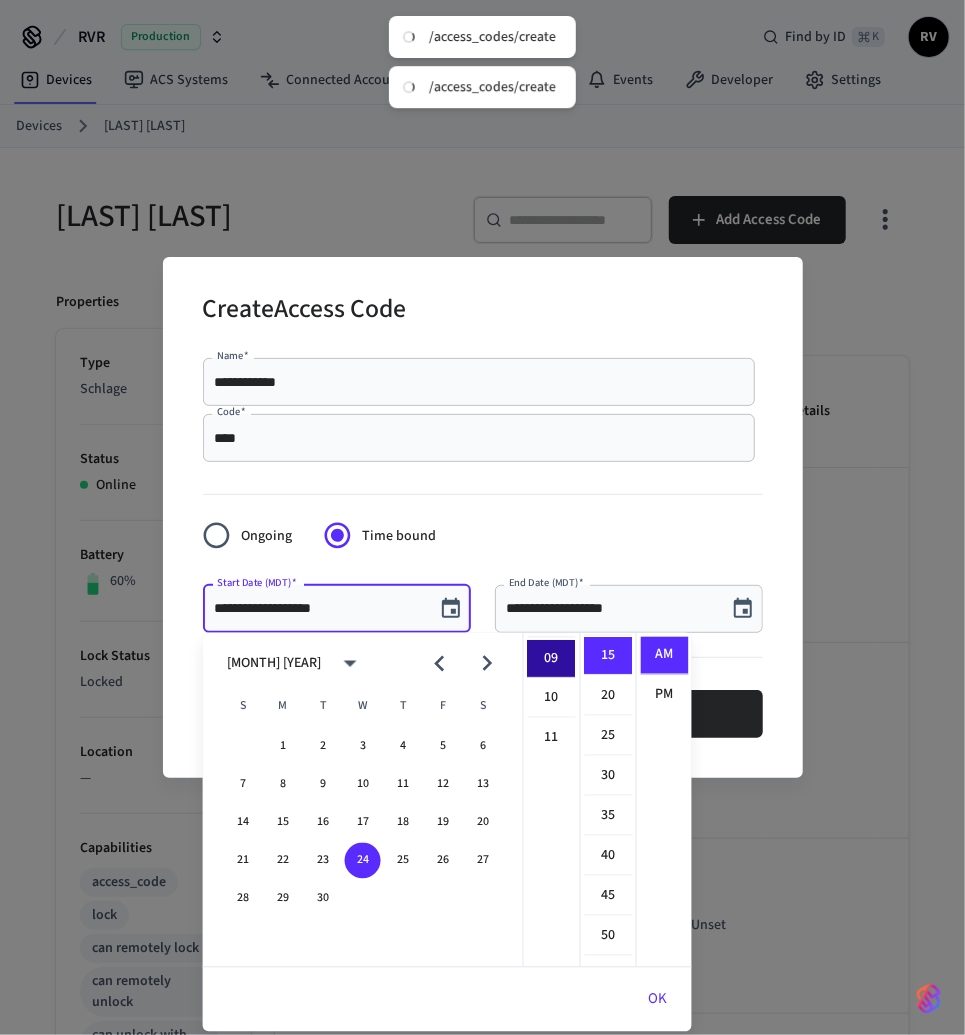 scroll, scrollTop: 0, scrollLeft: 0, axis: both 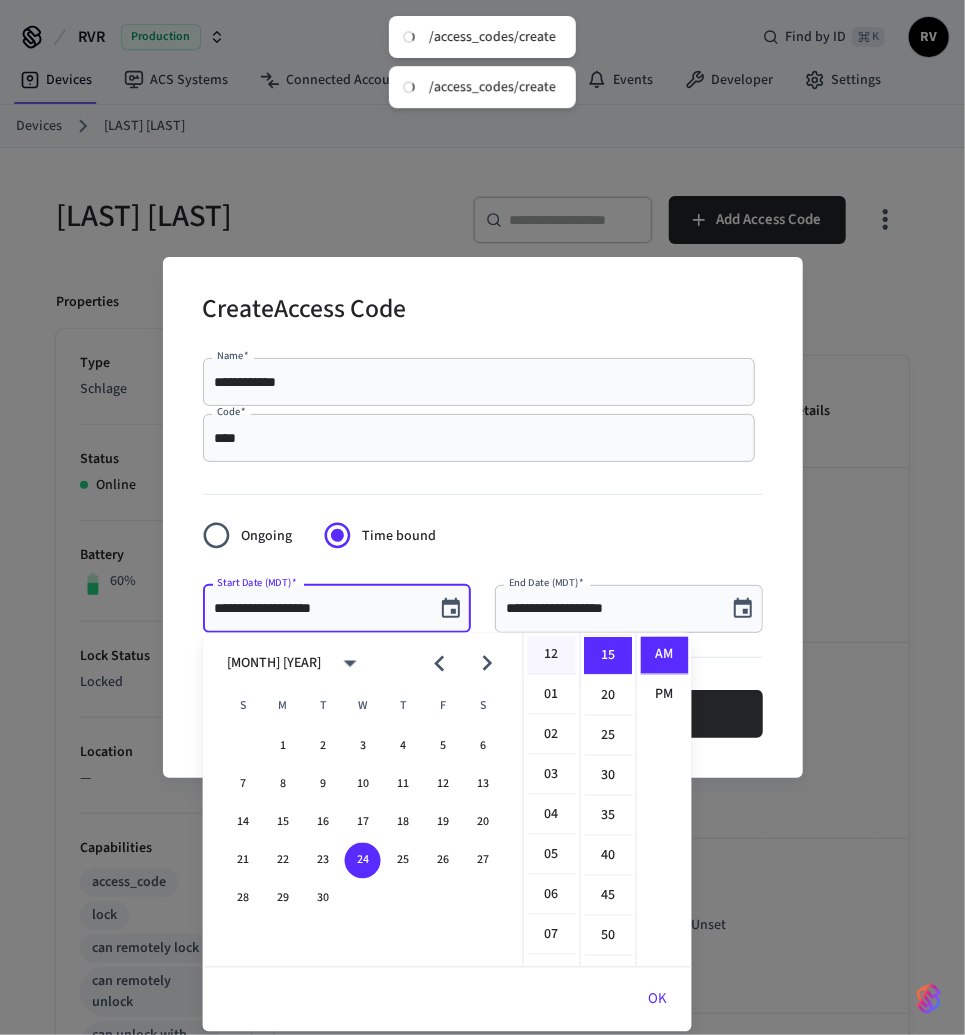 click on "12" at bounding box center [552, 656] 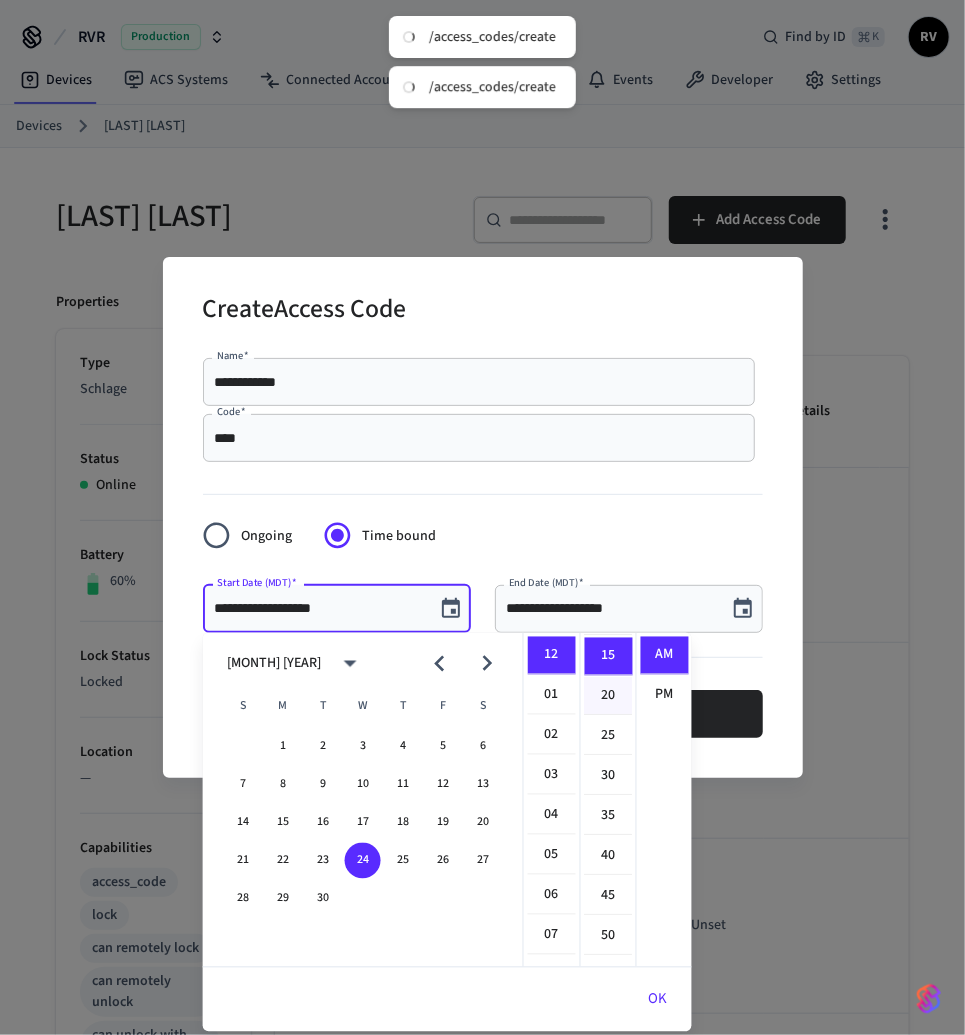 scroll, scrollTop: 0, scrollLeft: 0, axis: both 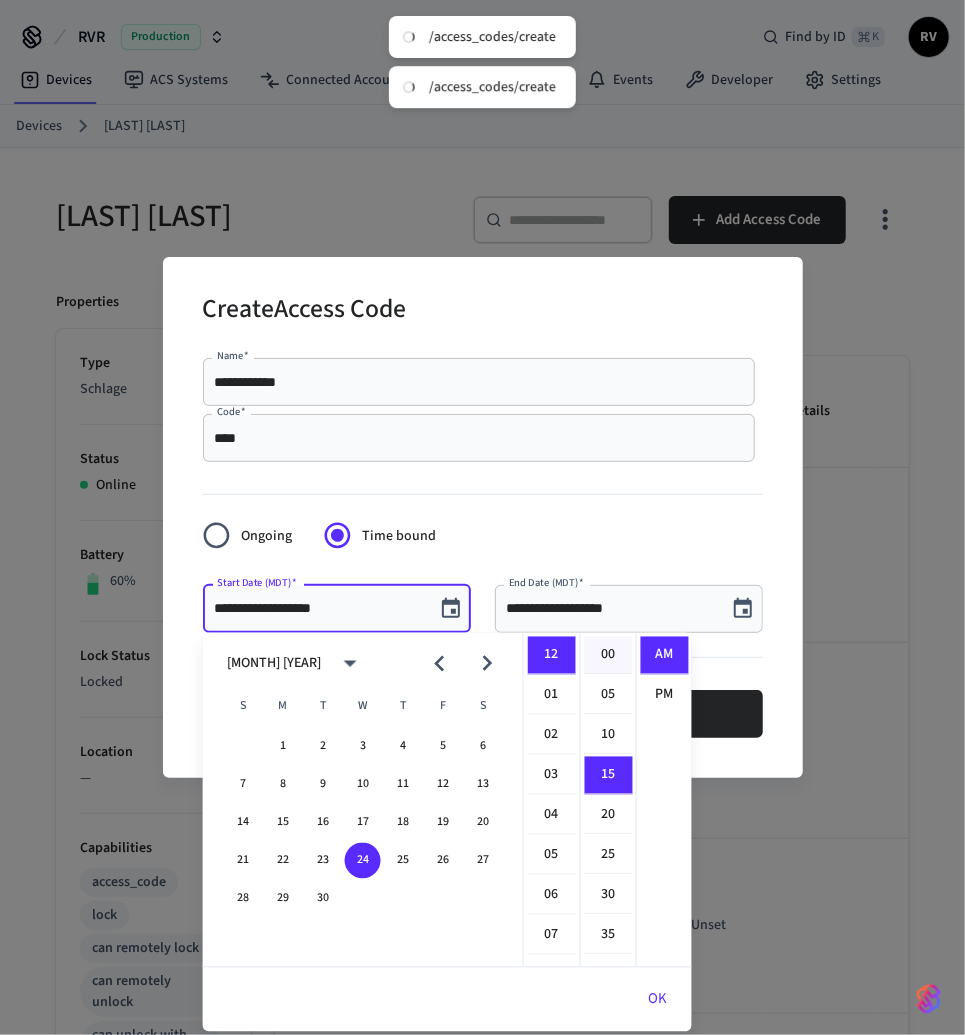 click on "00" at bounding box center (609, 656) 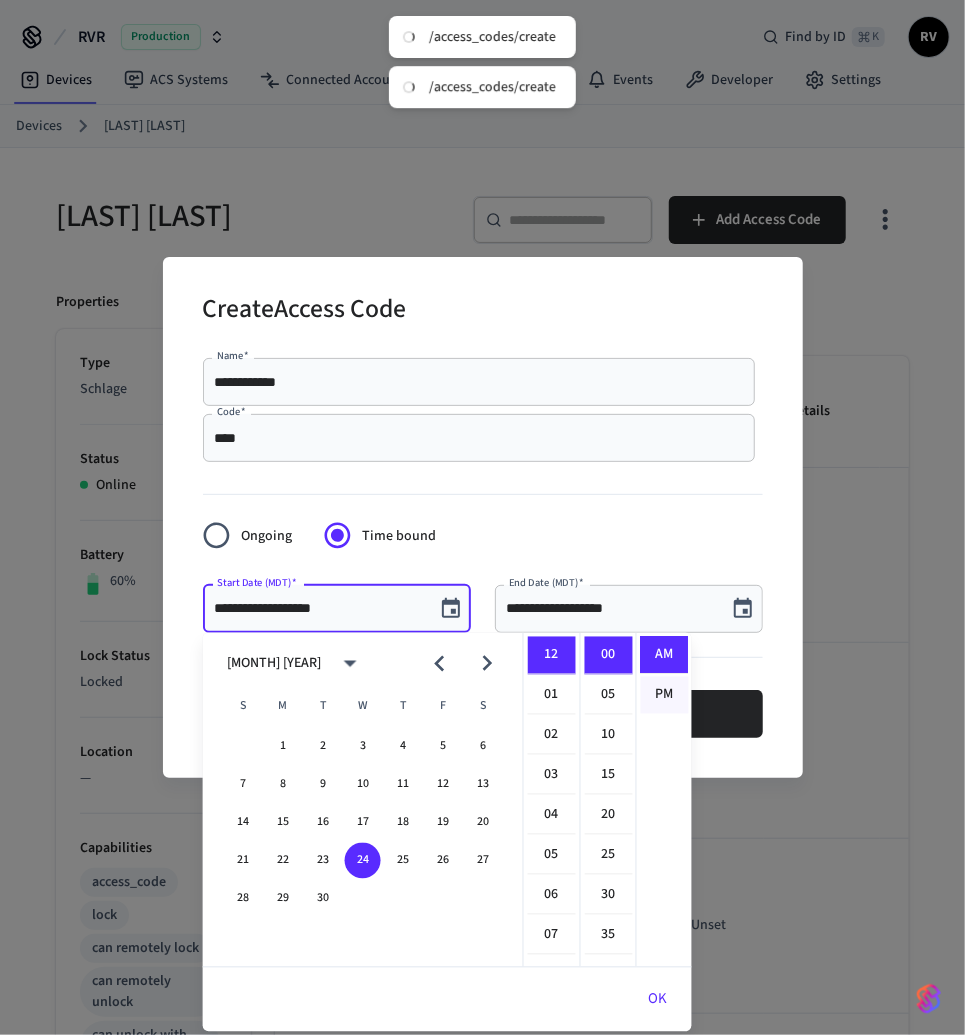 click on "PM" at bounding box center [665, 695] 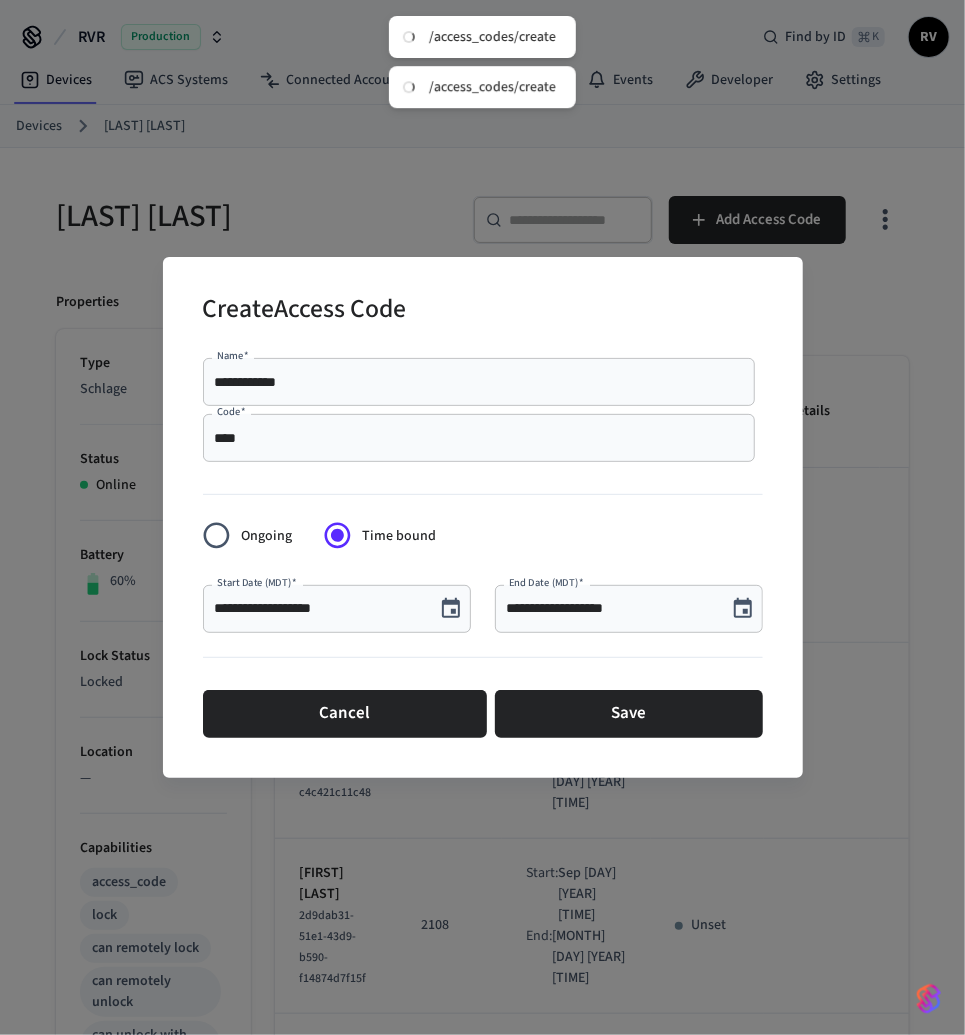 scroll, scrollTop: 36, scrollLeft: 0, axis: vertical 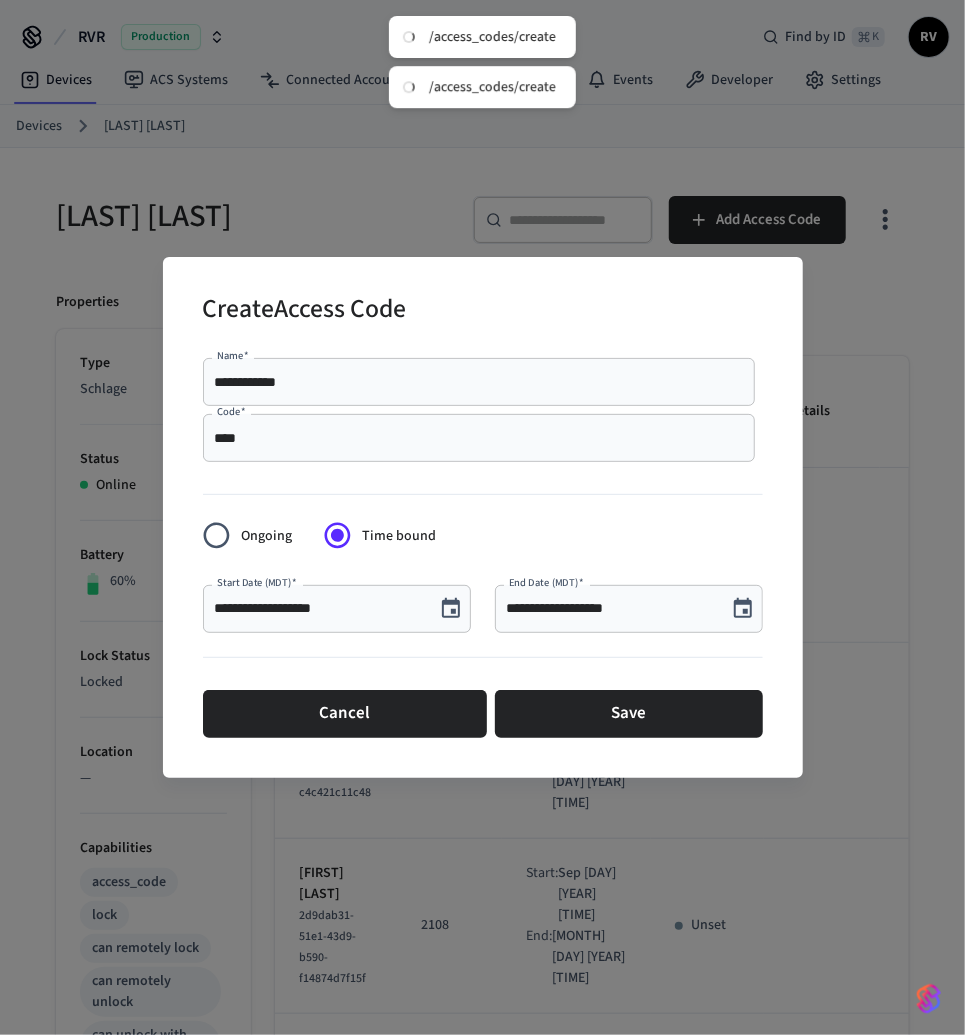 click at bounding box center (743, 609) 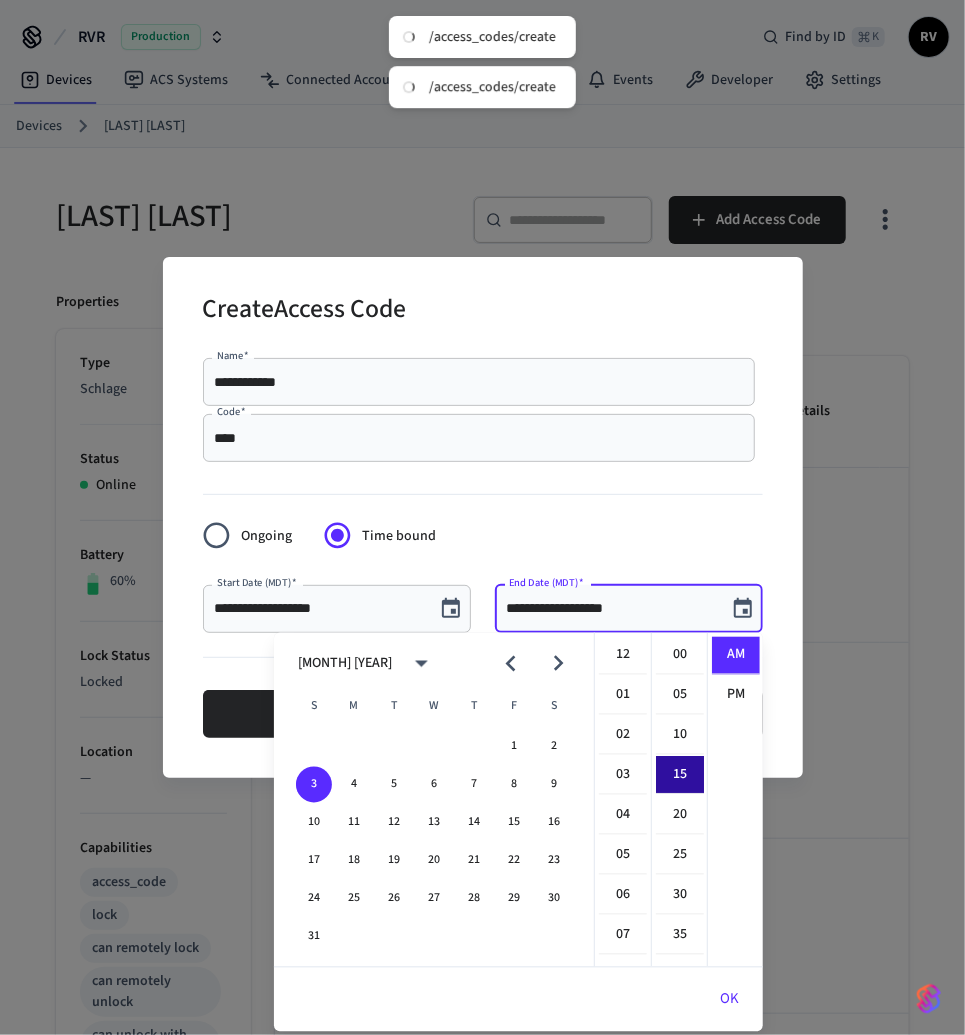 scroll, scrollTop: 357, scrollLeft: 0, axis: vertical 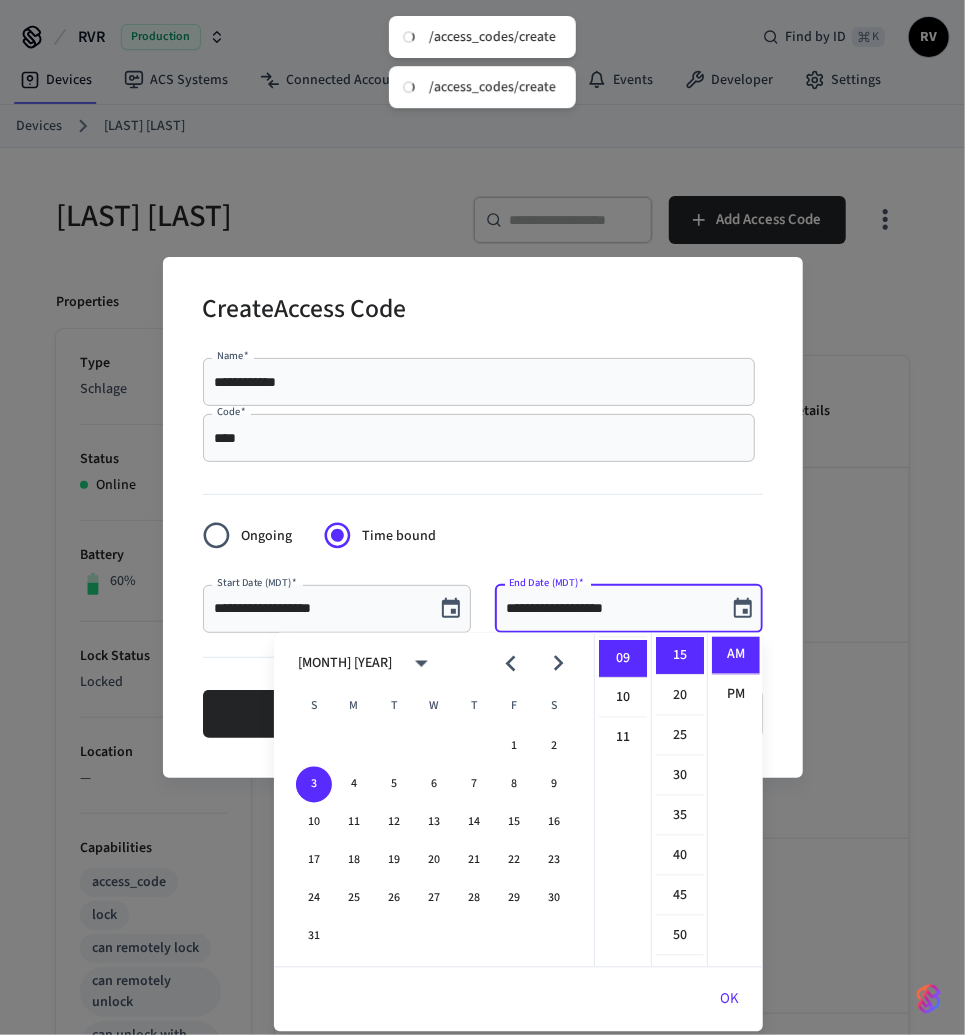 click 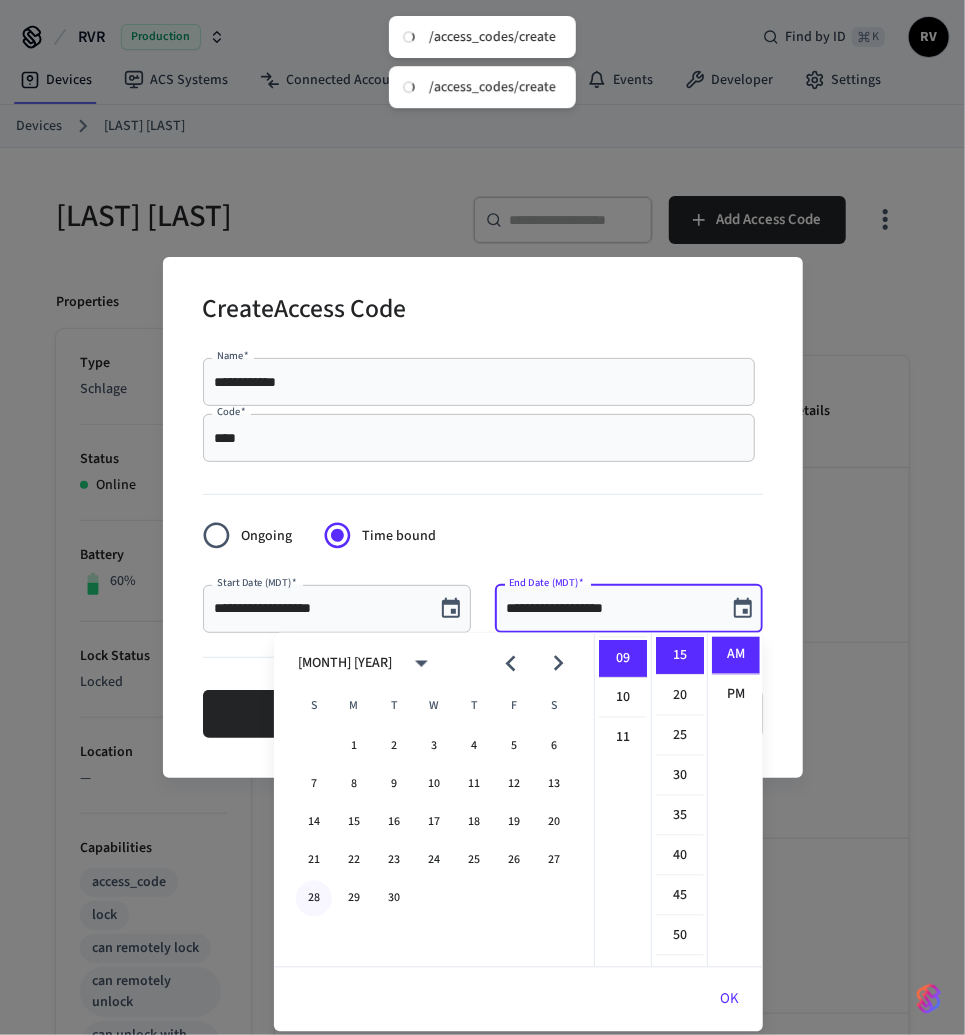 click on "28" at bounding box center (314, 899) 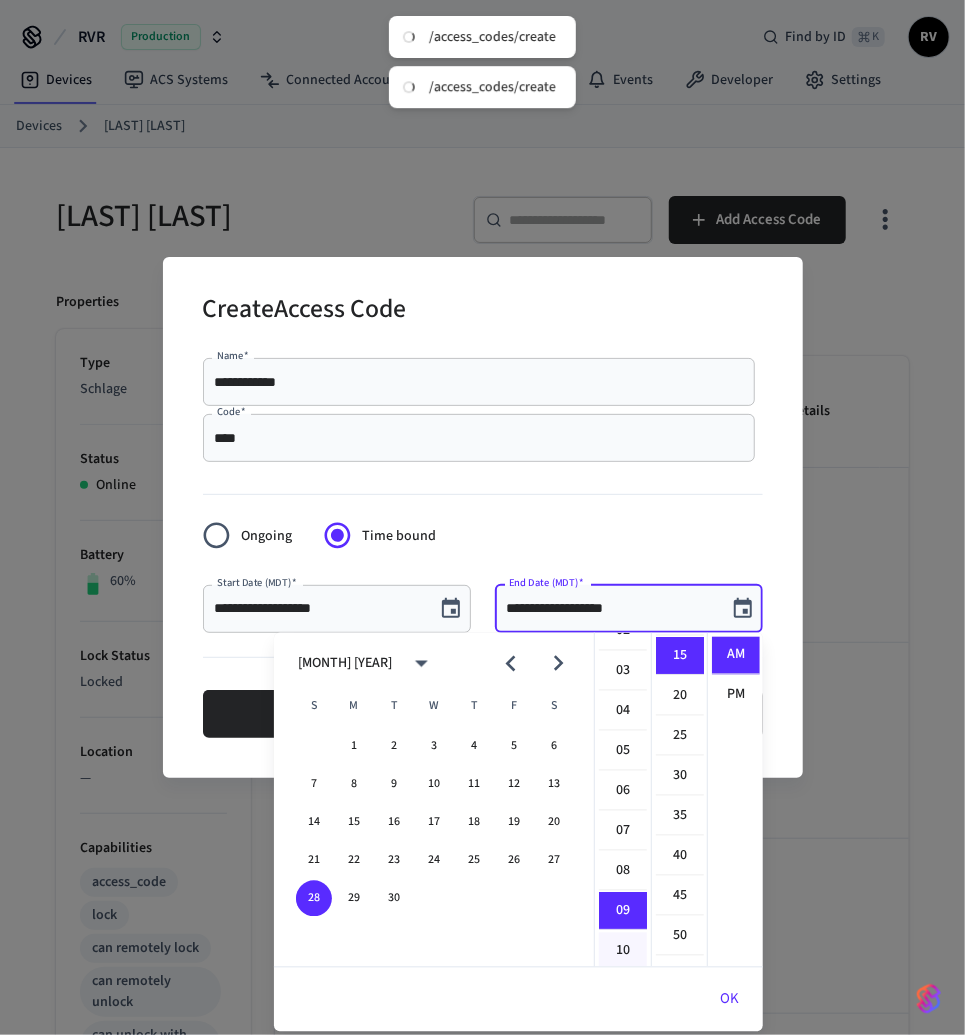 scroll, scrollTop: 0, scrollLeft: 0, axis: both 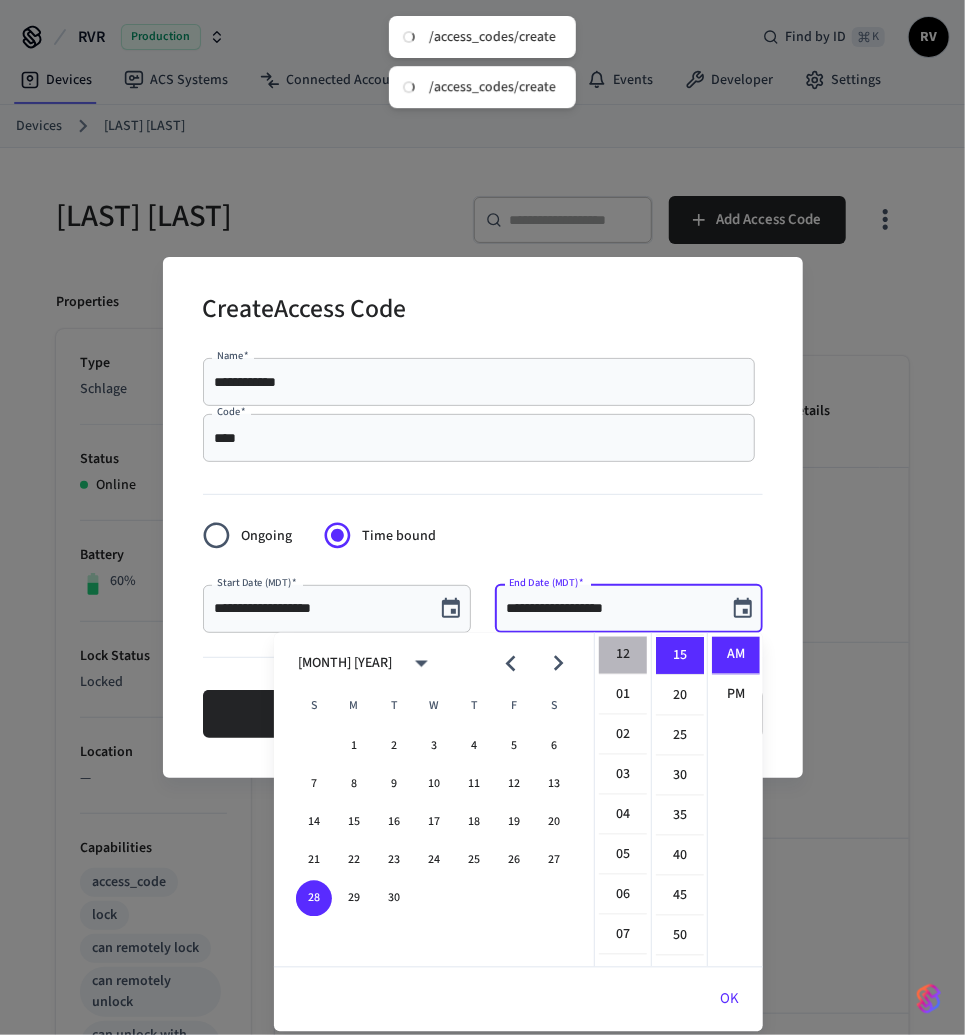 click on "12" at bounding box center [623, 656] 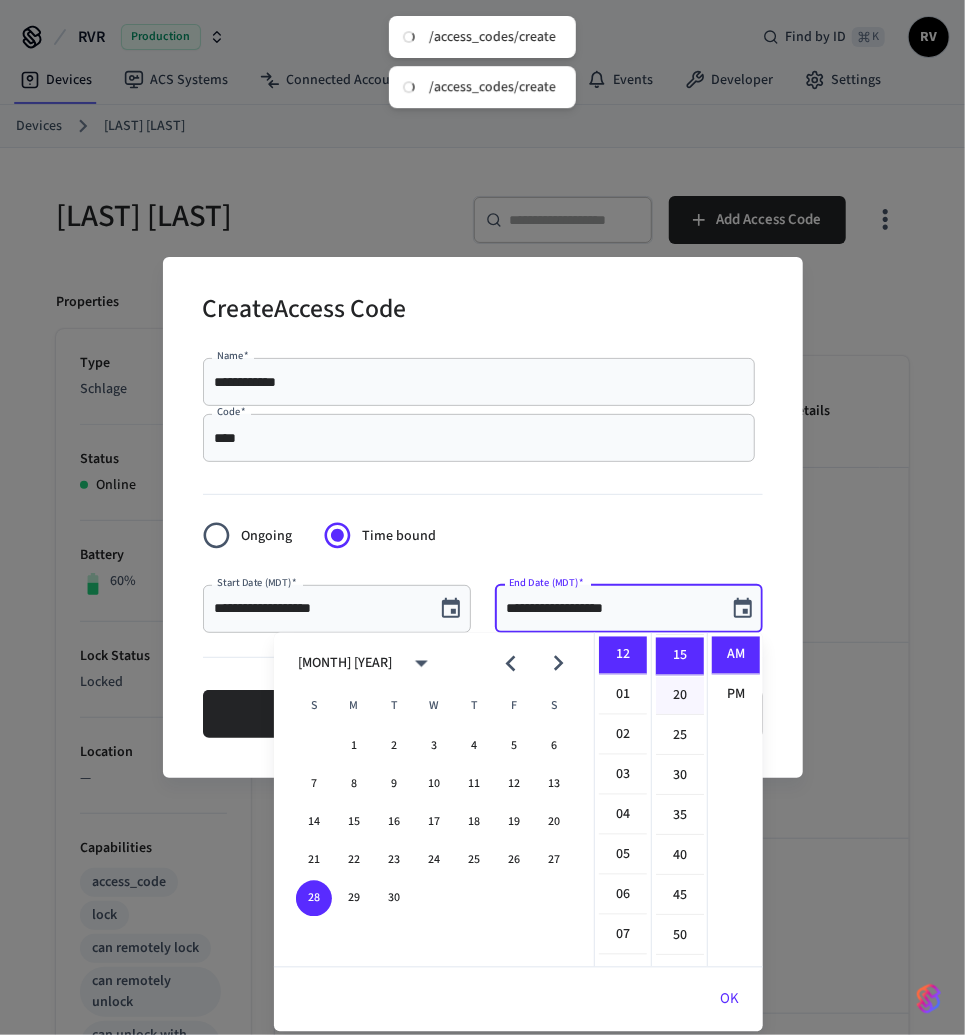 scroll, scrollTop: 0, scrollLeft: 0, axis: both 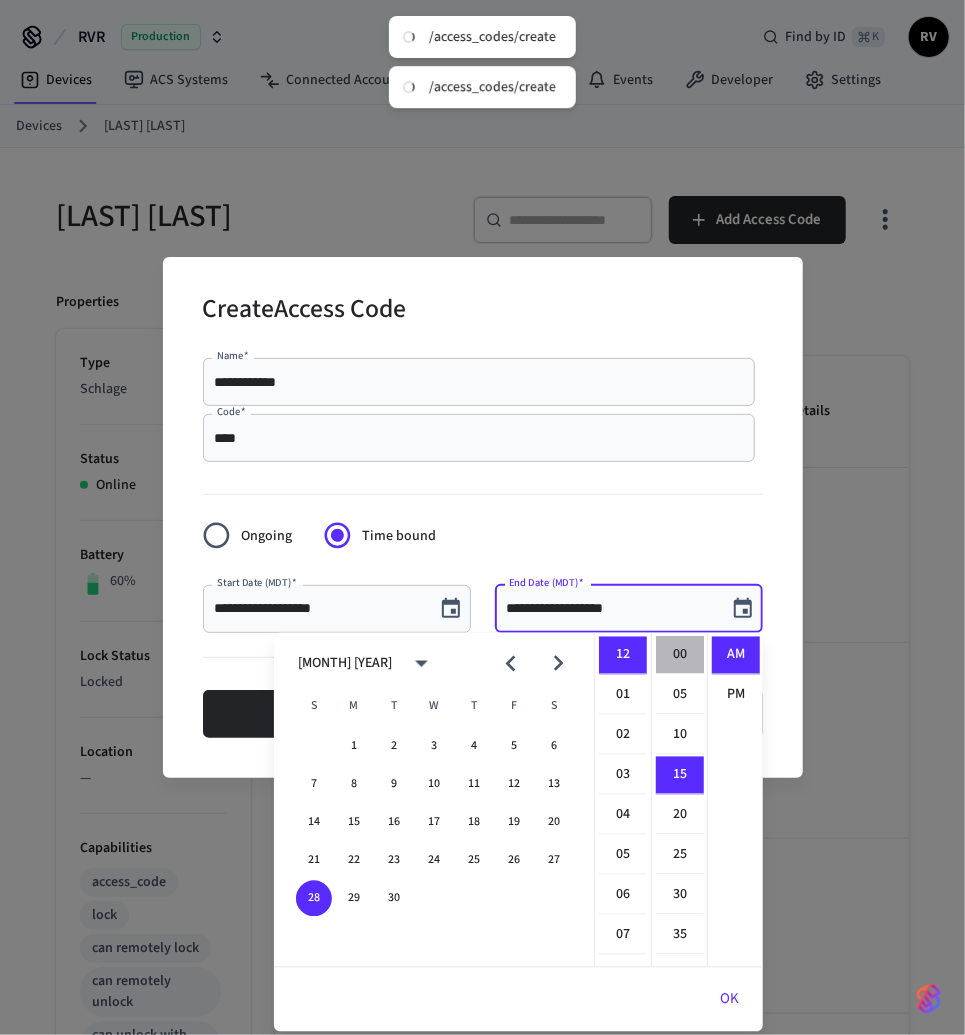 click on "00" at bounding box center [680, 656] 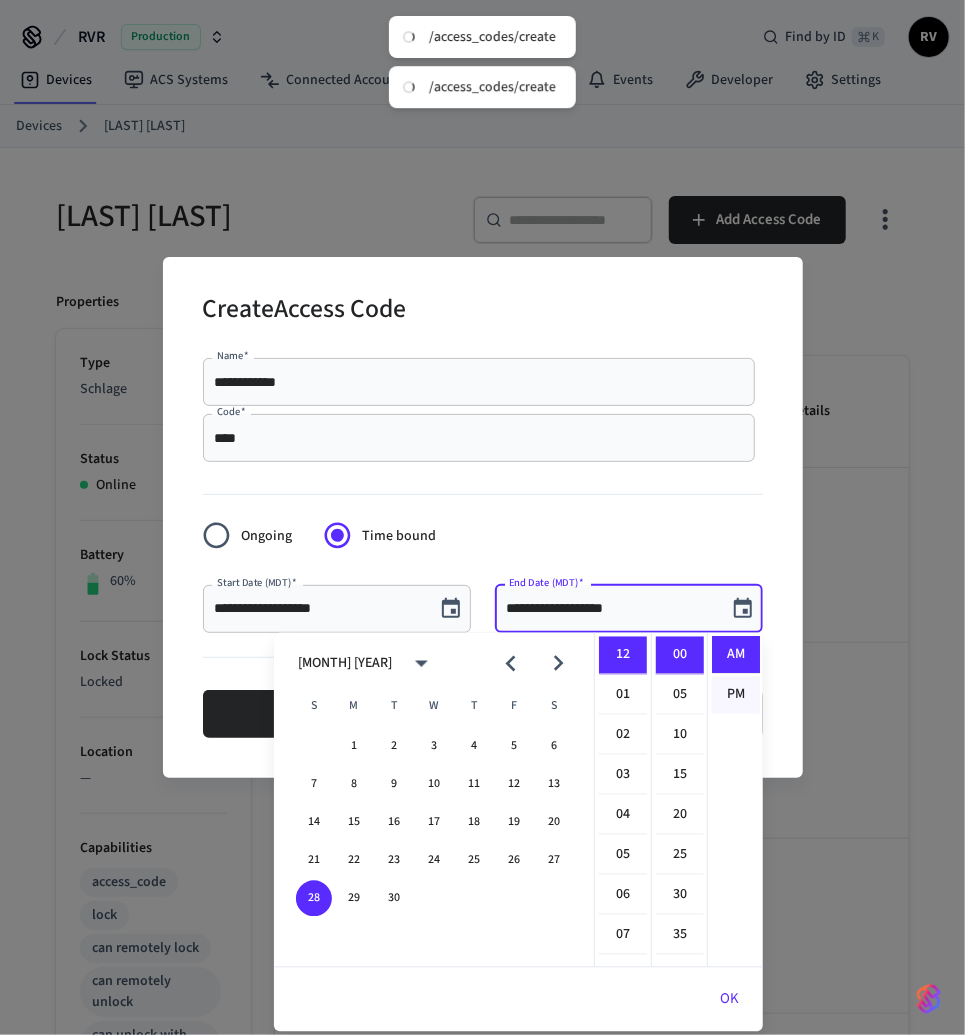 click on "PM" at bounding box center [736, 695] 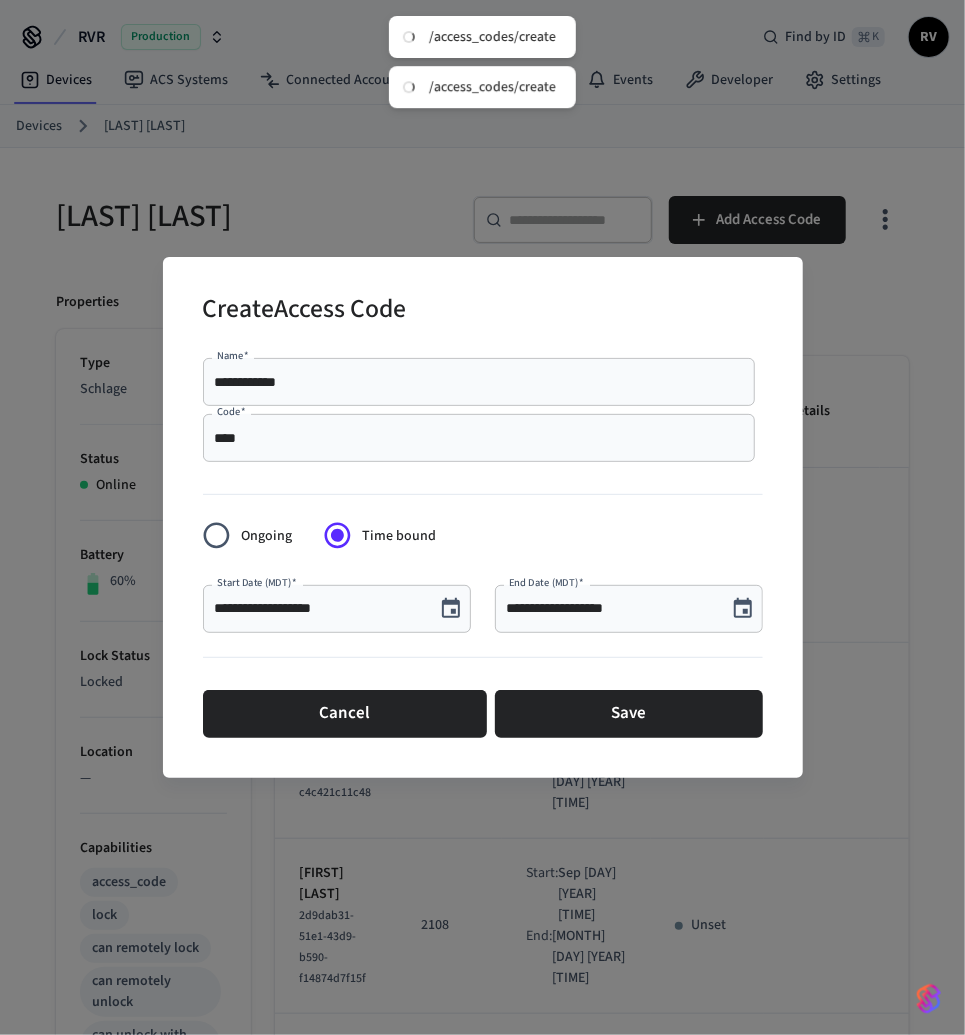 scroll, scrollTop: 36, scrollLeft: 0, axis: vertical 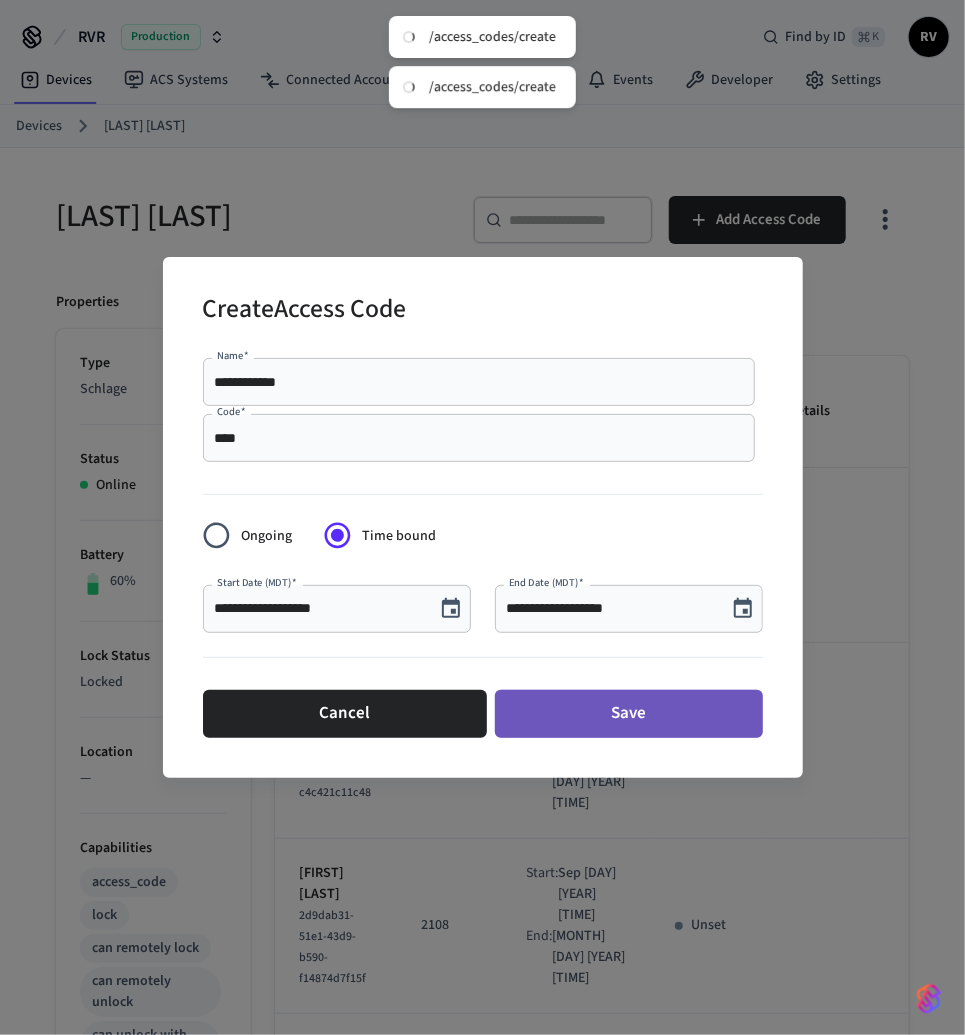 click on "Save" at bounding box center [629, 714] 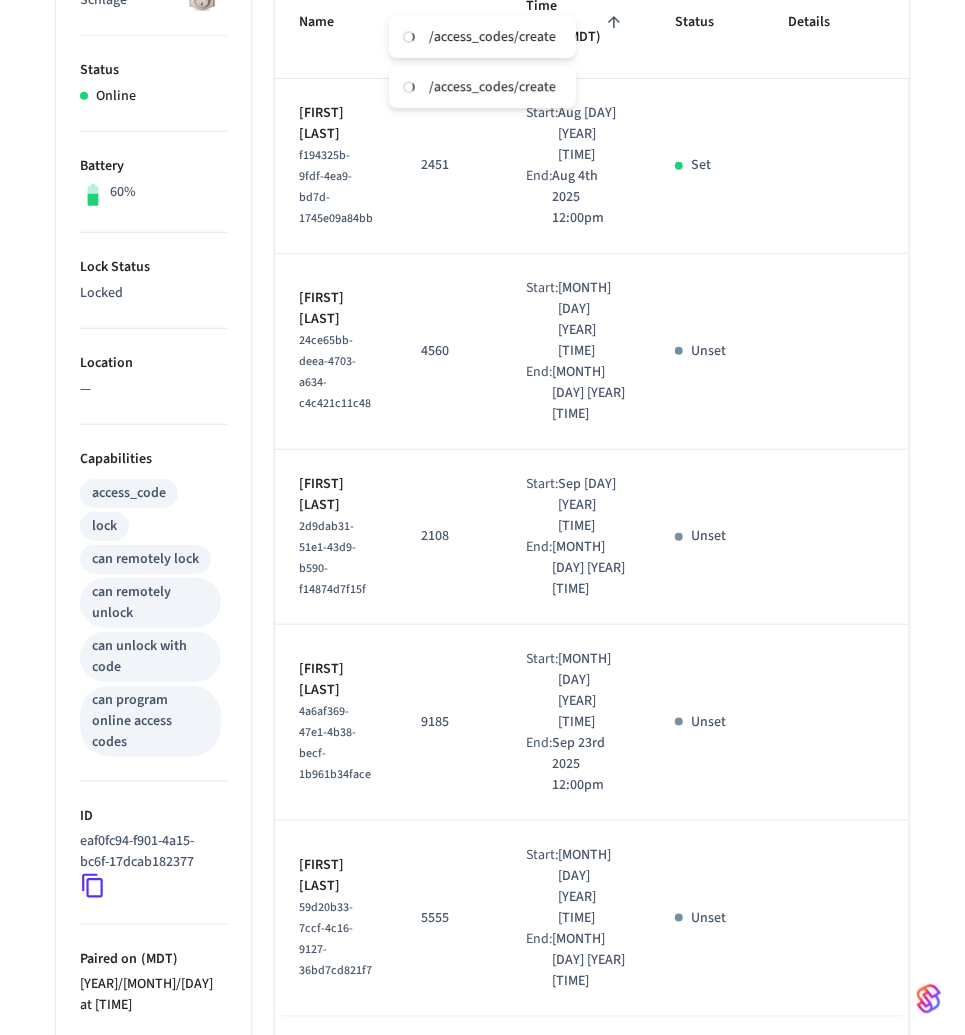 scroll, scrollTop: 0, scrollLeft: 0, axis: both 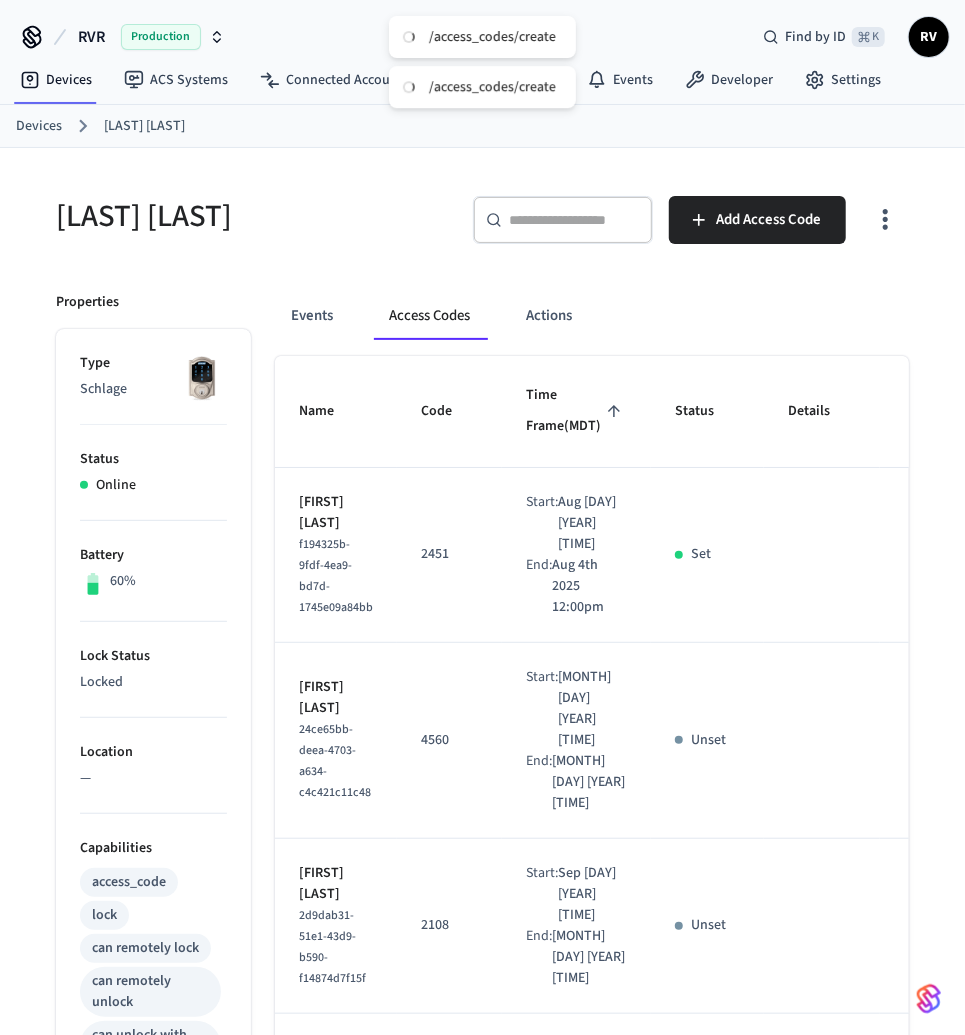 click on "Devices [LAST] [LAST]" at bounding box center [490, 126] 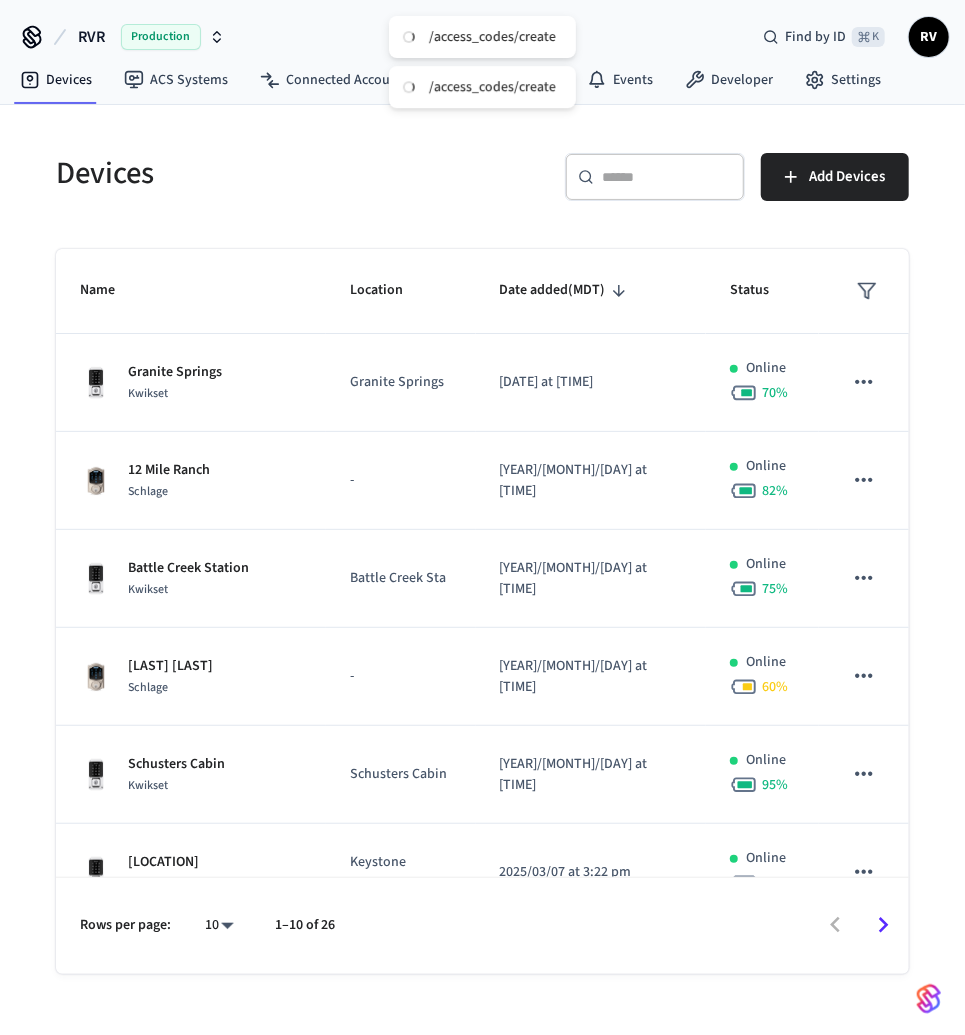 drag, startPoint x: 643, startPoint y: 218, endPoint x: 636, endPoint y: 186, distance: 32.75668 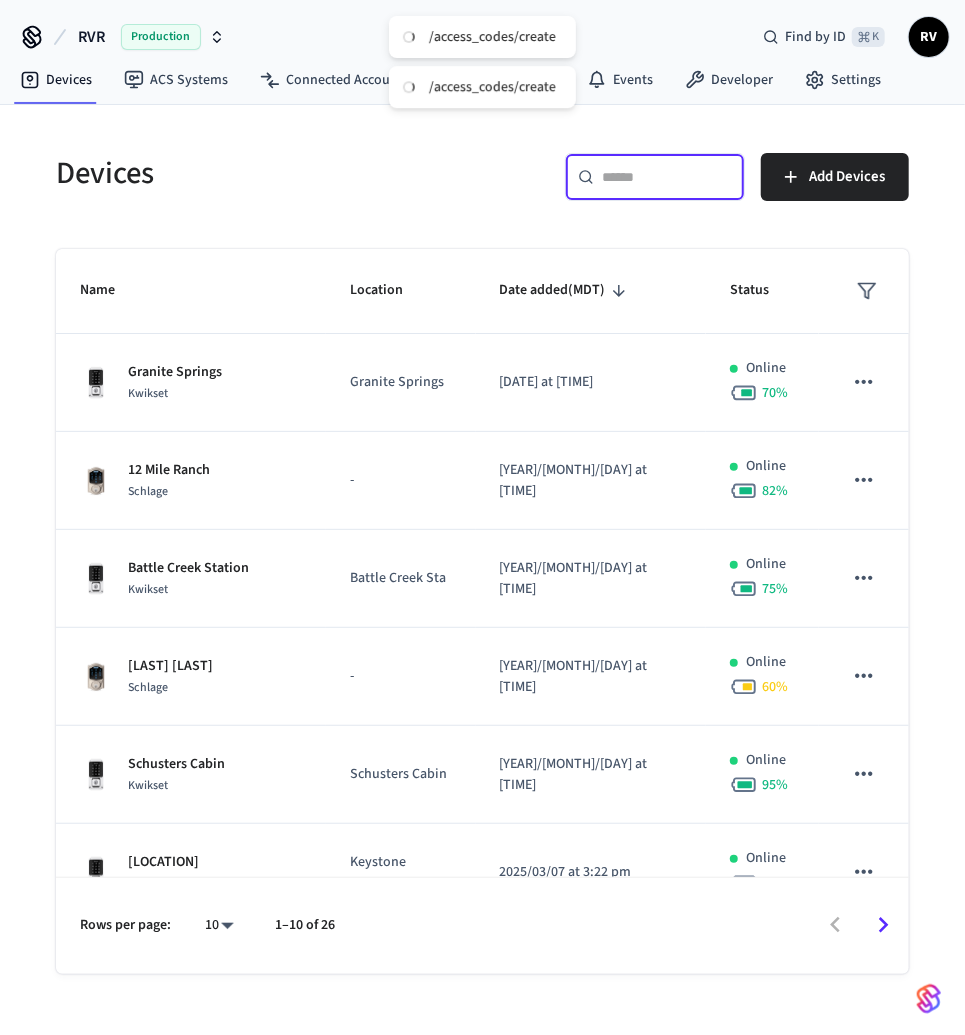 click on "​ ​" at bounding box center [655, 177] 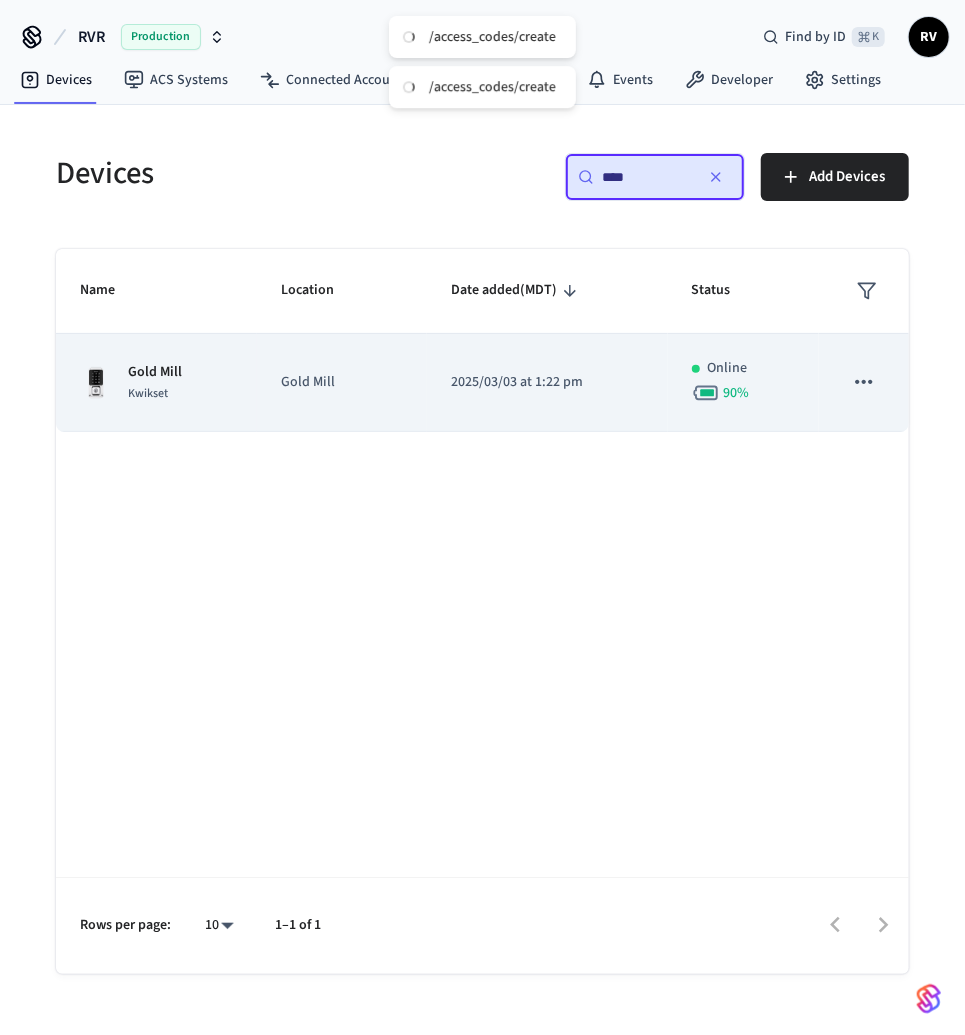 type on "****" 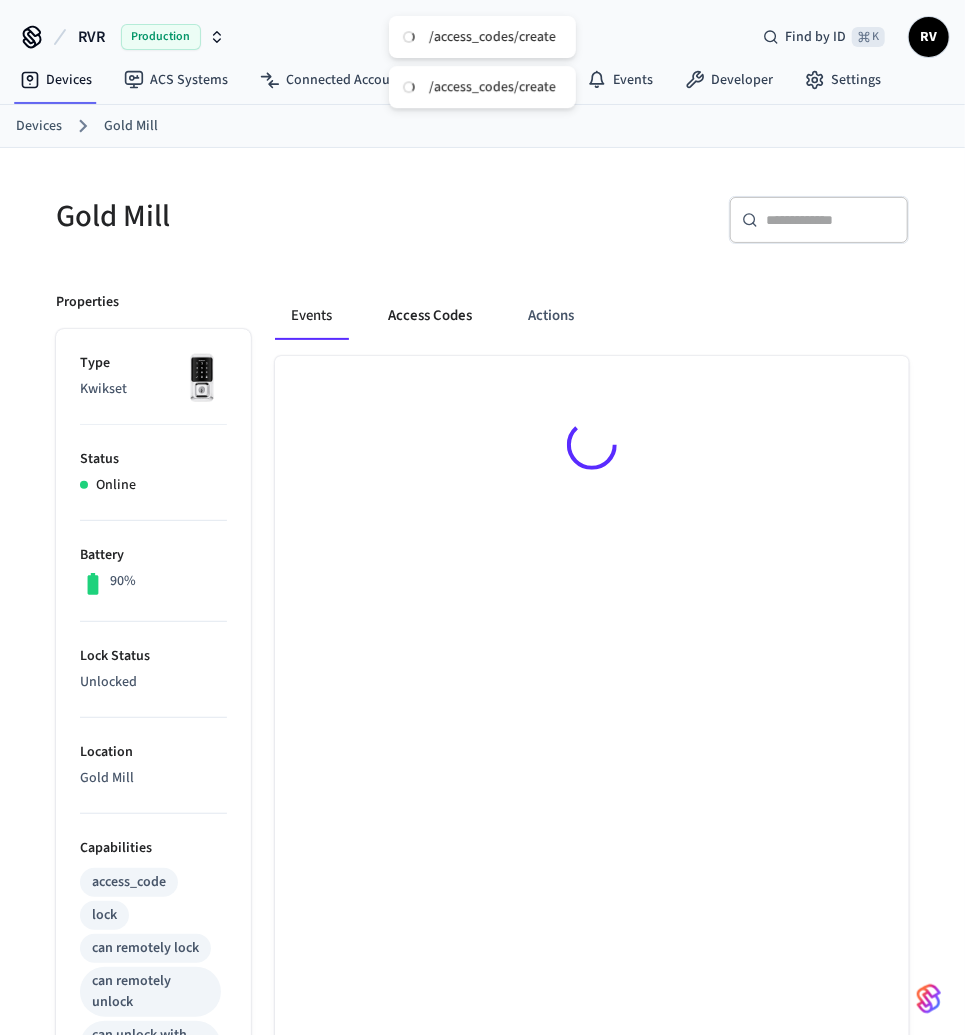 click on "Access Codes" at bounding box center [430, 316] 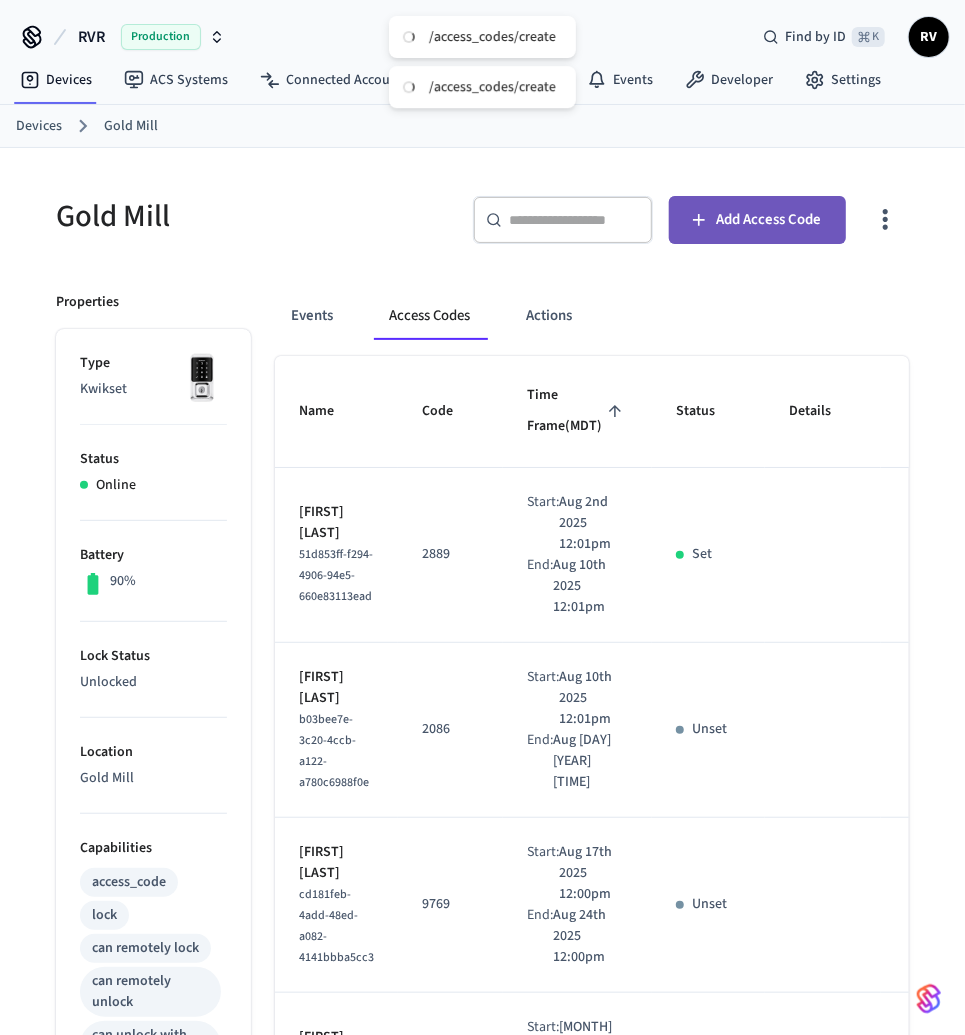 click on "Add Access Code" at bounding box center [757, 220] 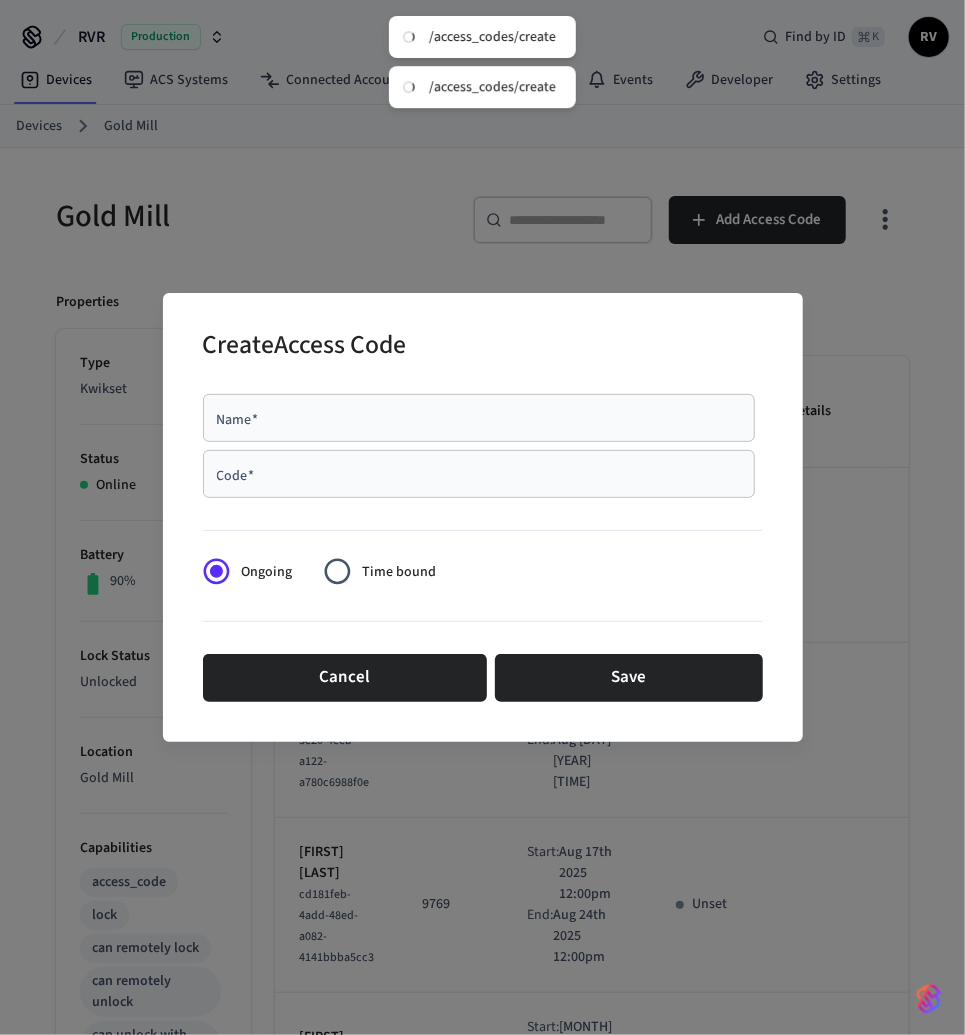click on "Code   *" at bounding box center [479, 474] 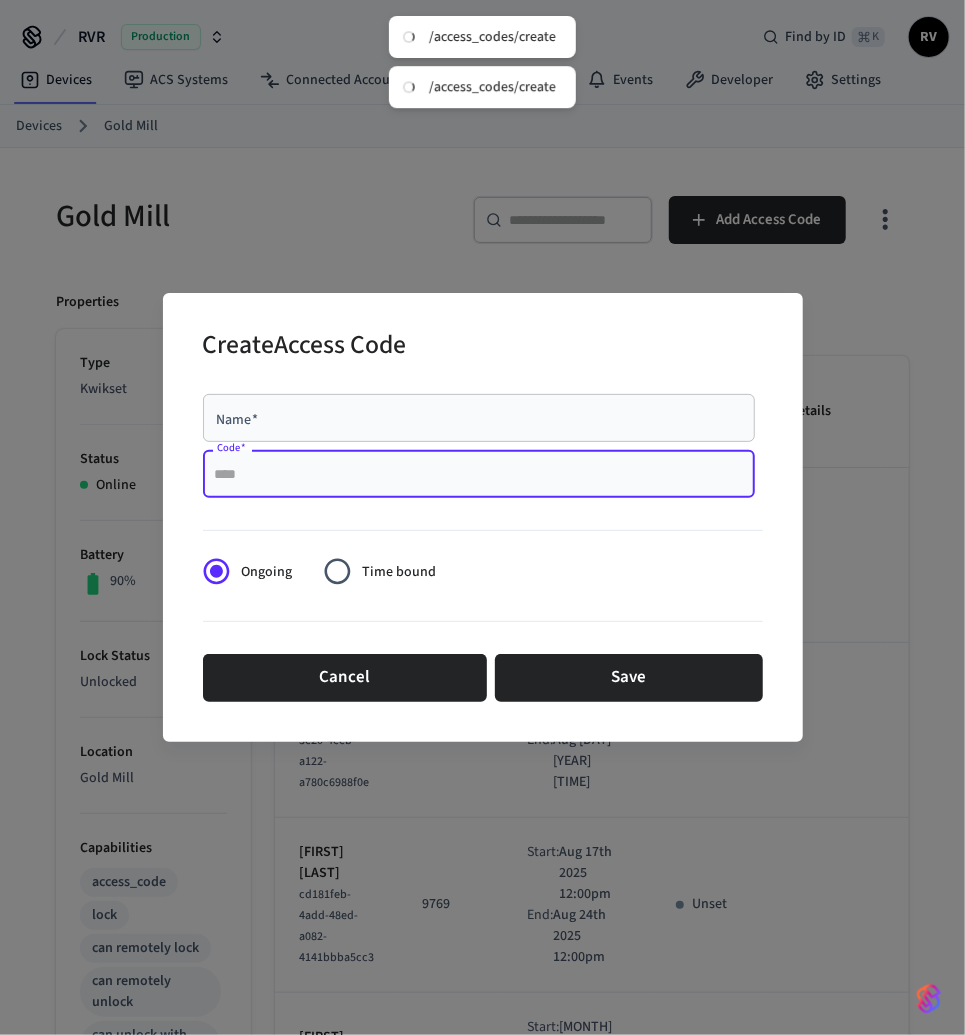 paste on "****" 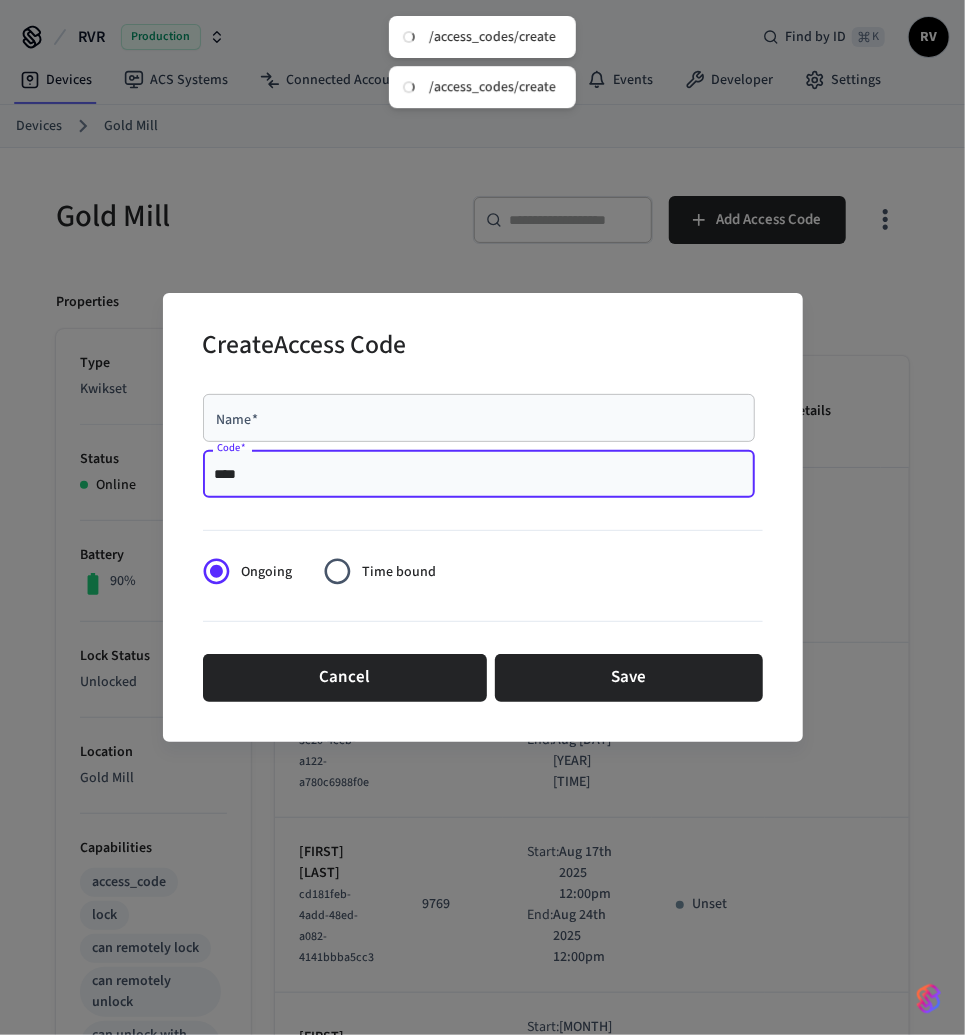 type on "****" 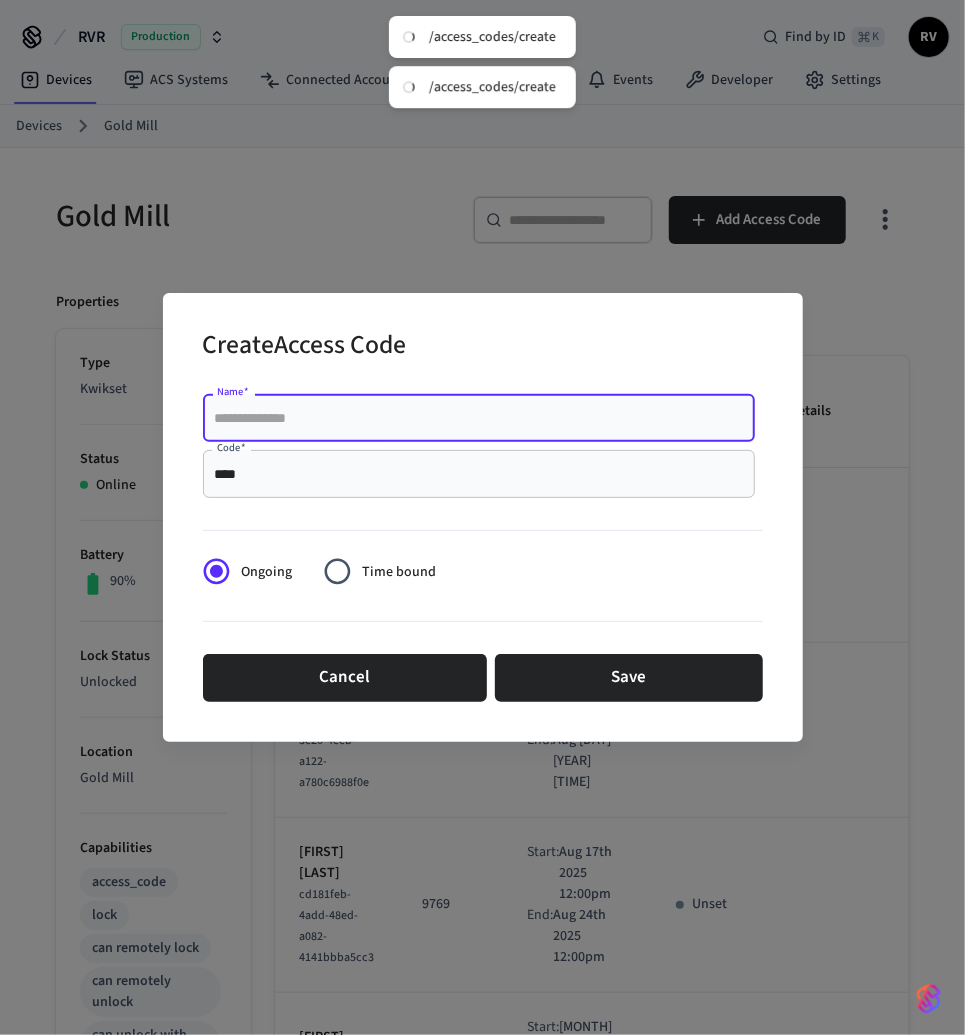 paste on "**********" 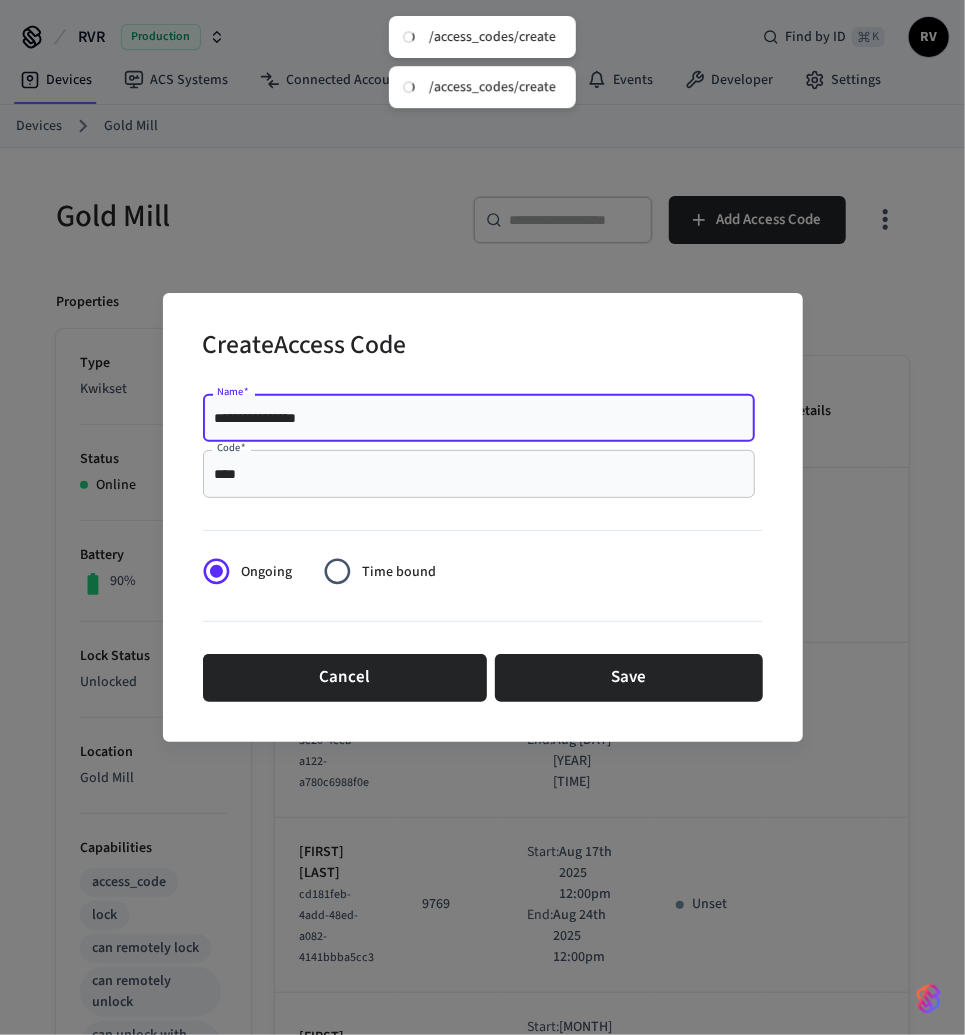 click on "**********" at bounding box center (479, 418) 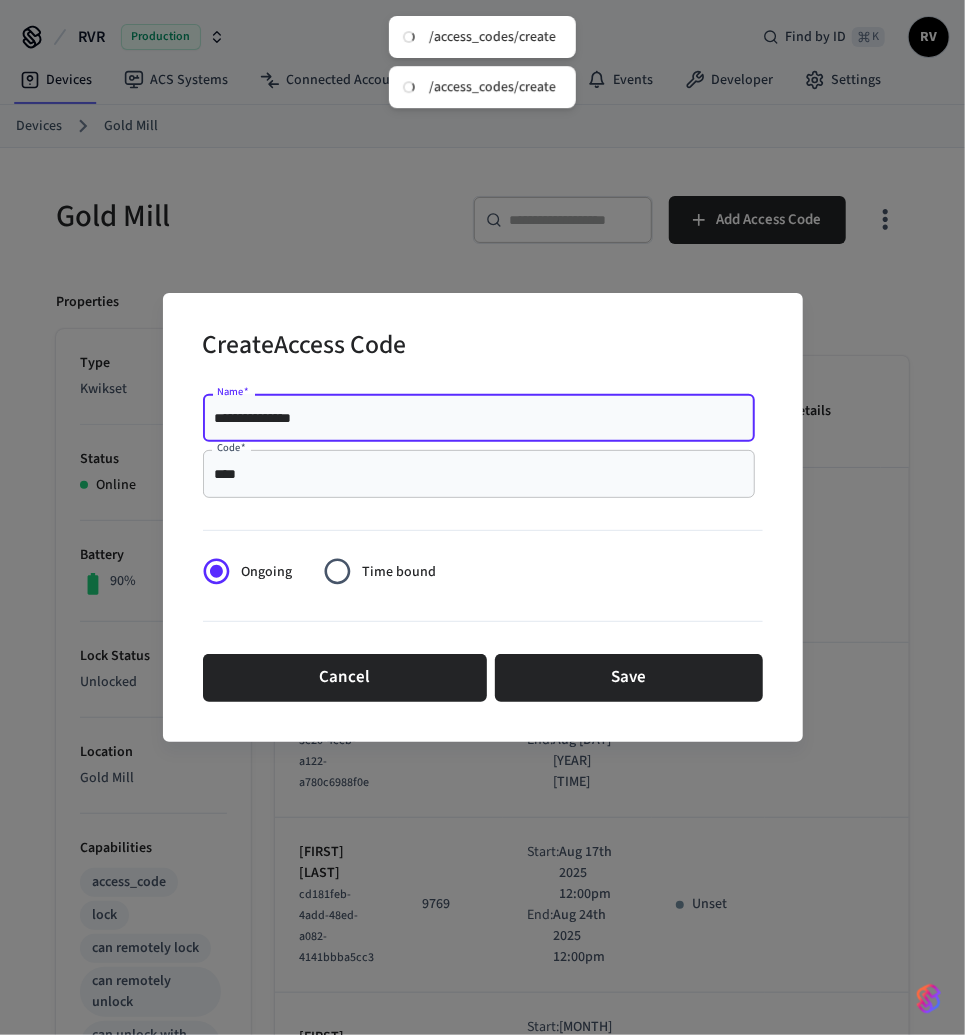 type on "**********" 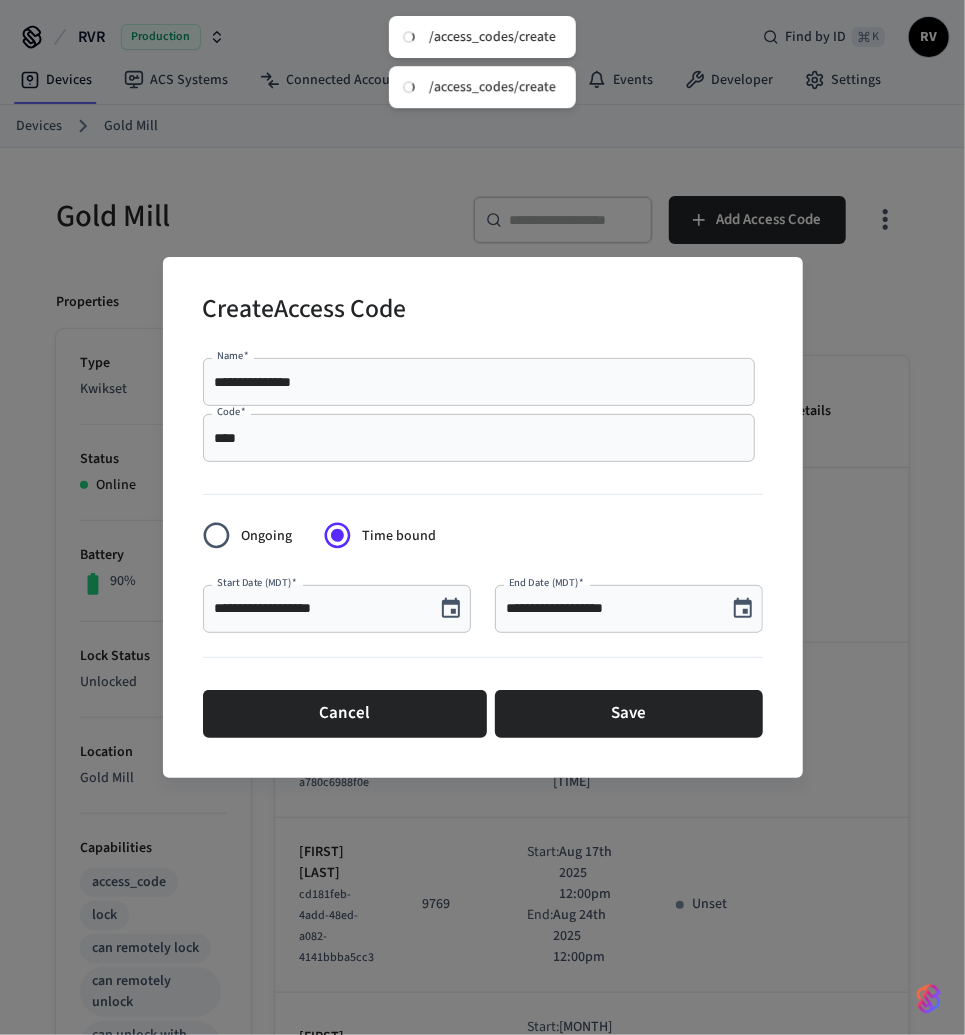 click 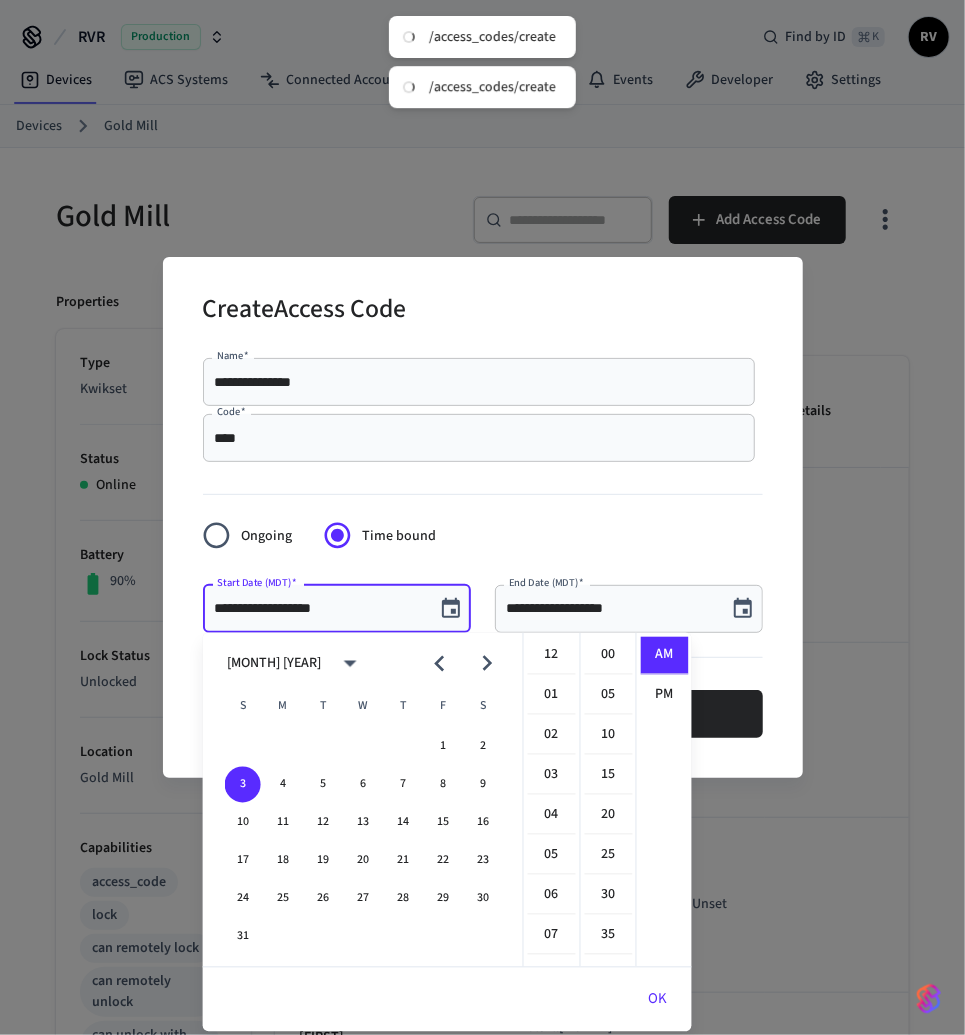 scroll, scrollTop: 357, scrollLeft: 0, axis: vertical 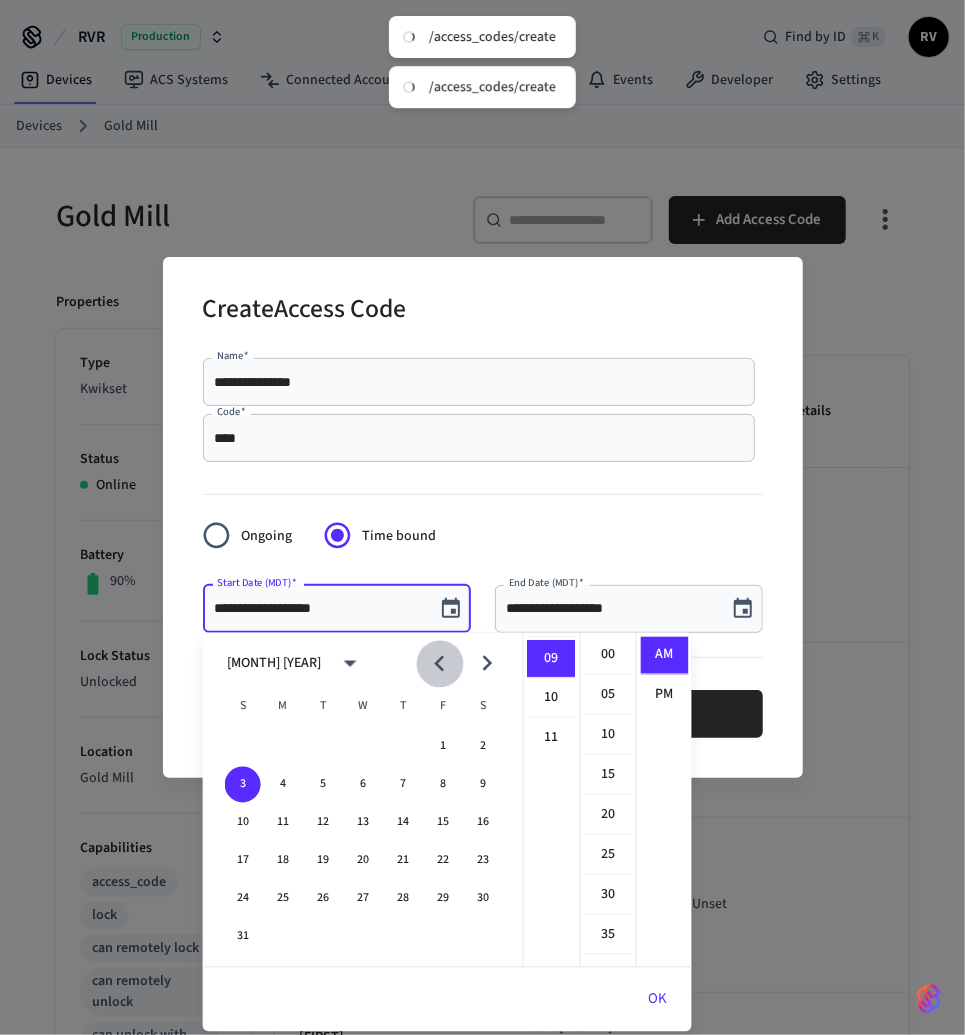 click at bounding box center [439, 663] 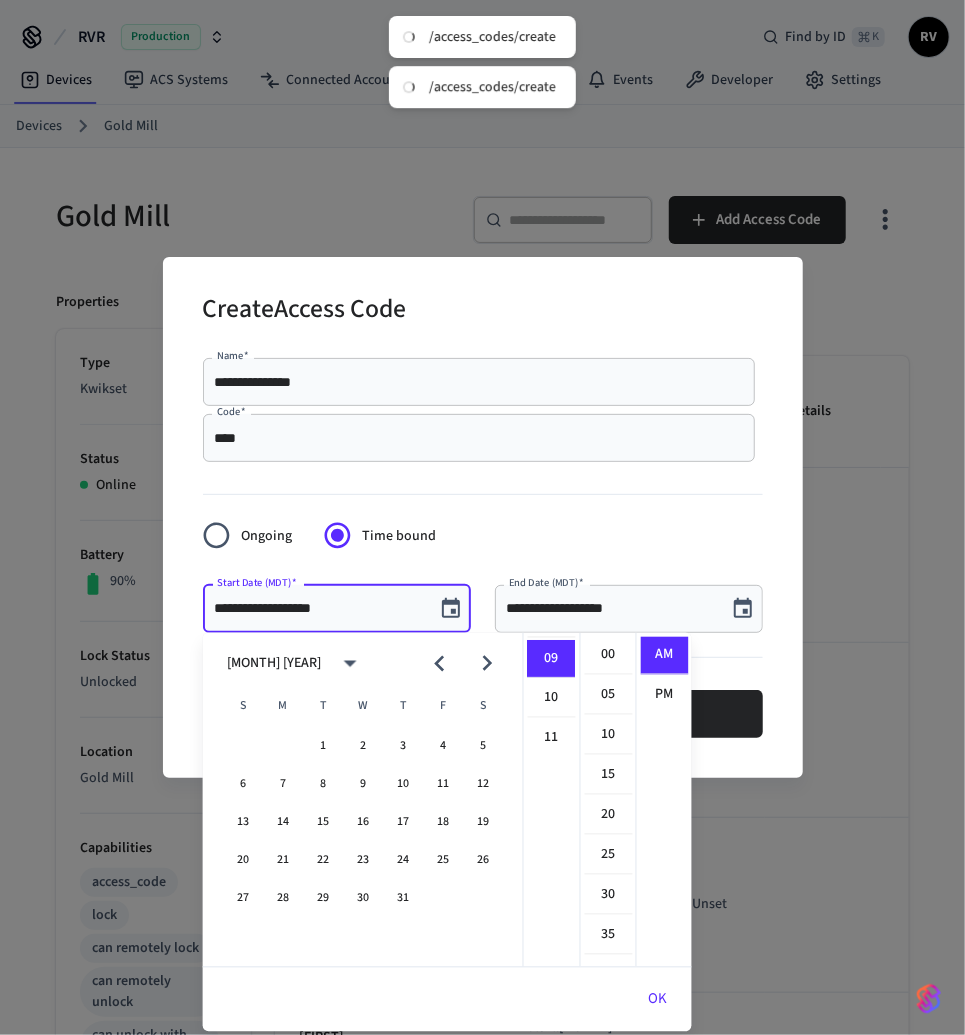 click 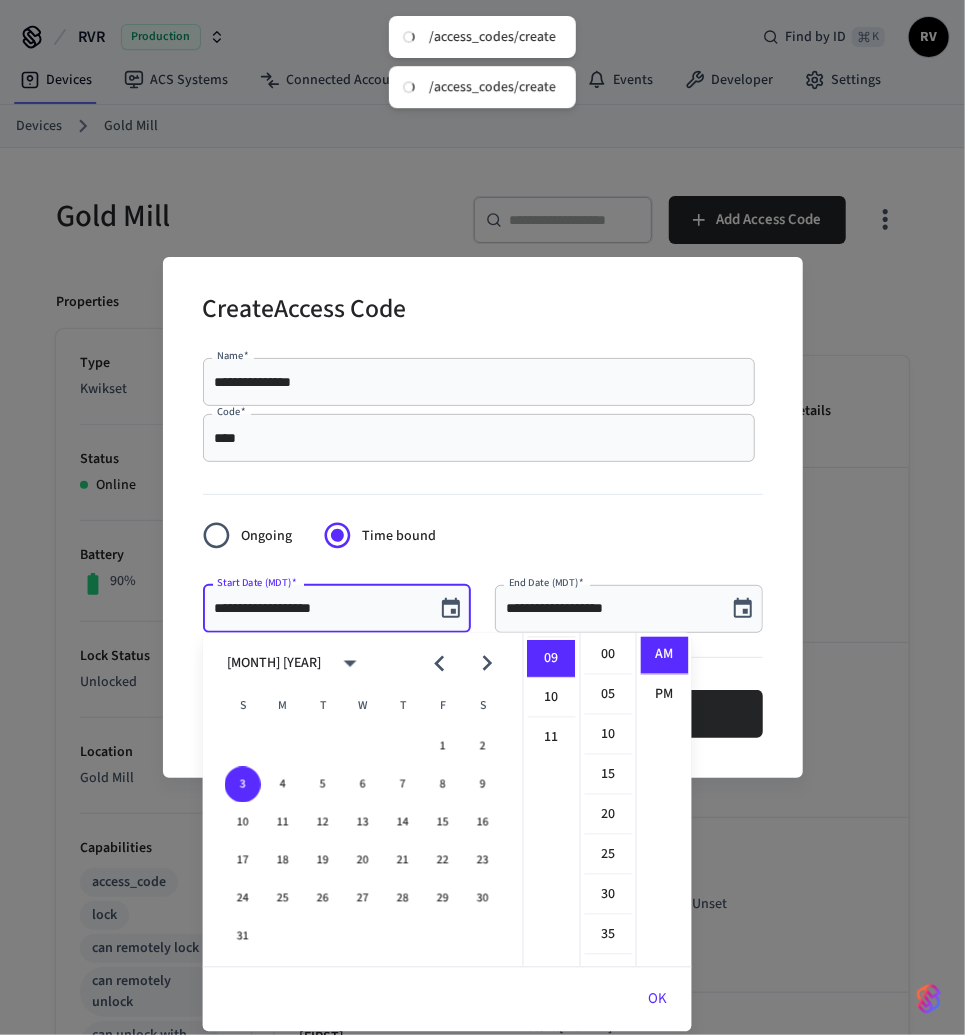 click 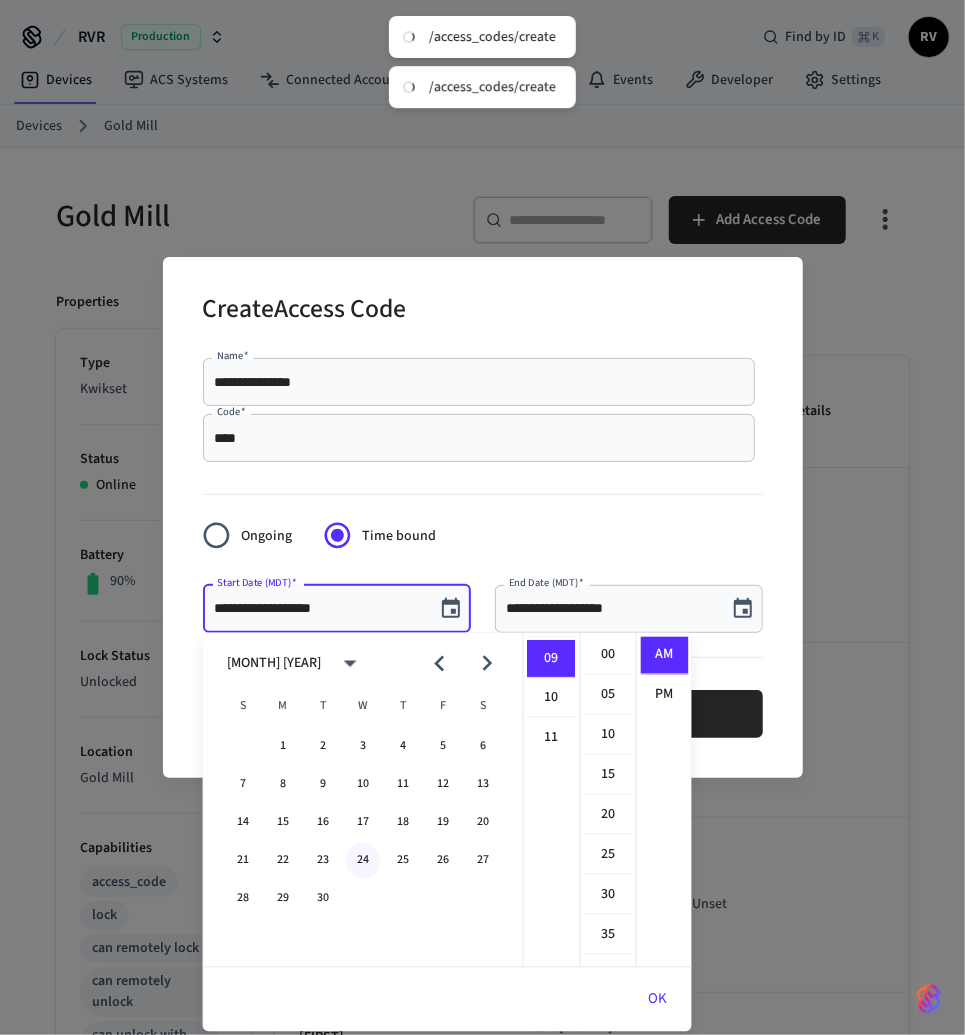 click on "24" at bounding box center (363, 861) 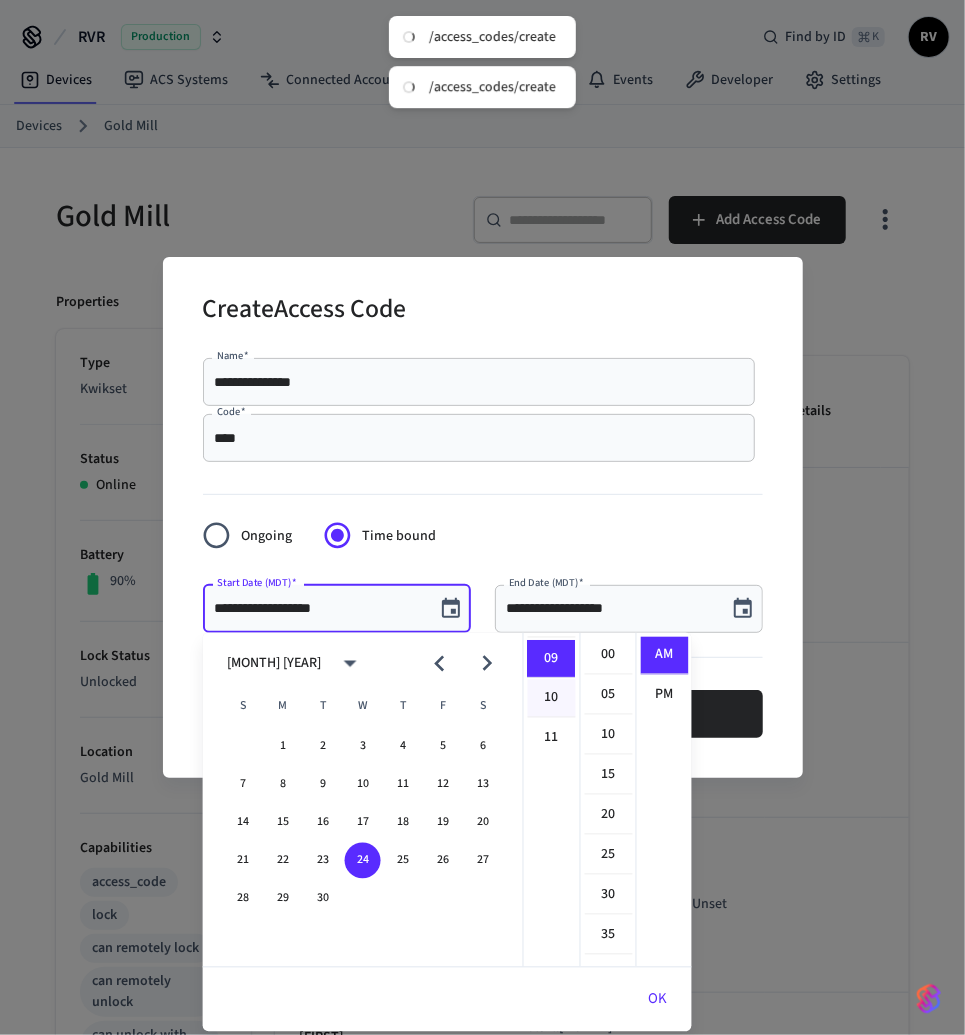 scroll, scrollTop: 0, scrollLeft: 0, axis: both 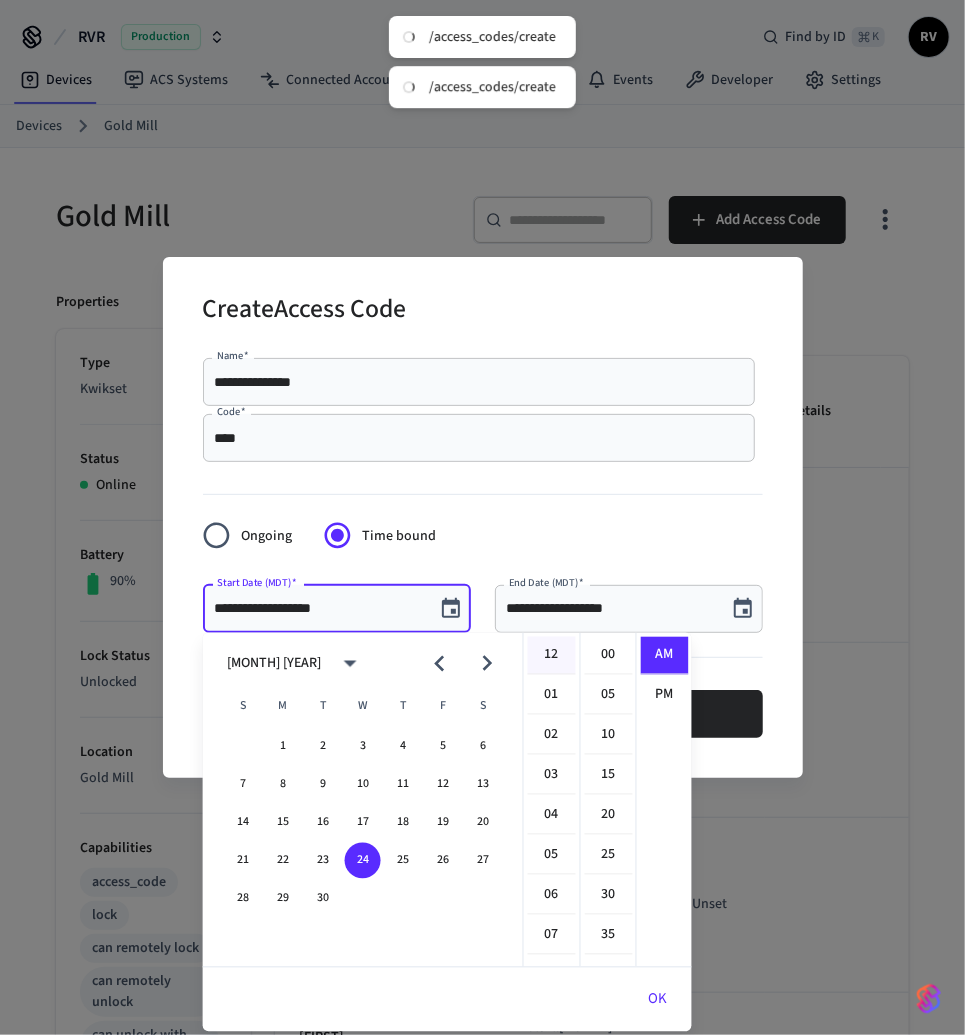 click on "12" at bounding box center (552, 656) 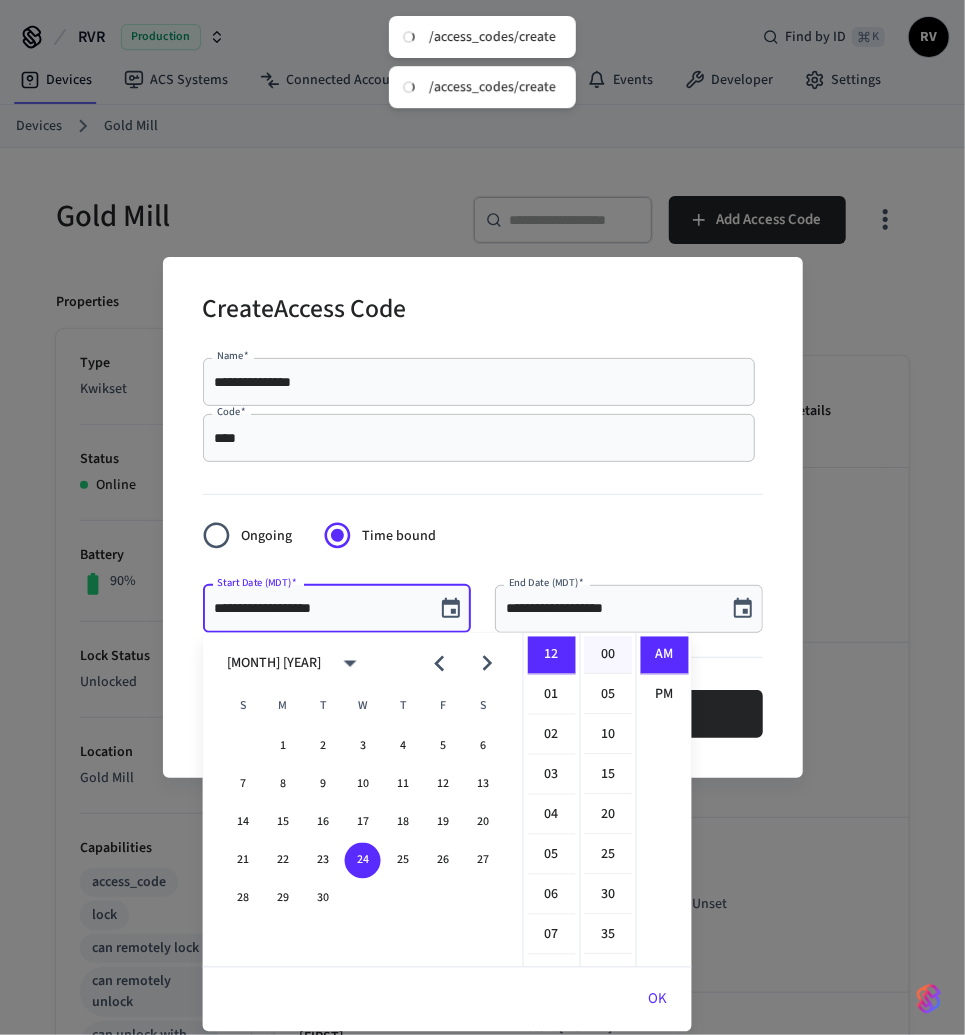 click on "00" at bounding box center [609, 656] 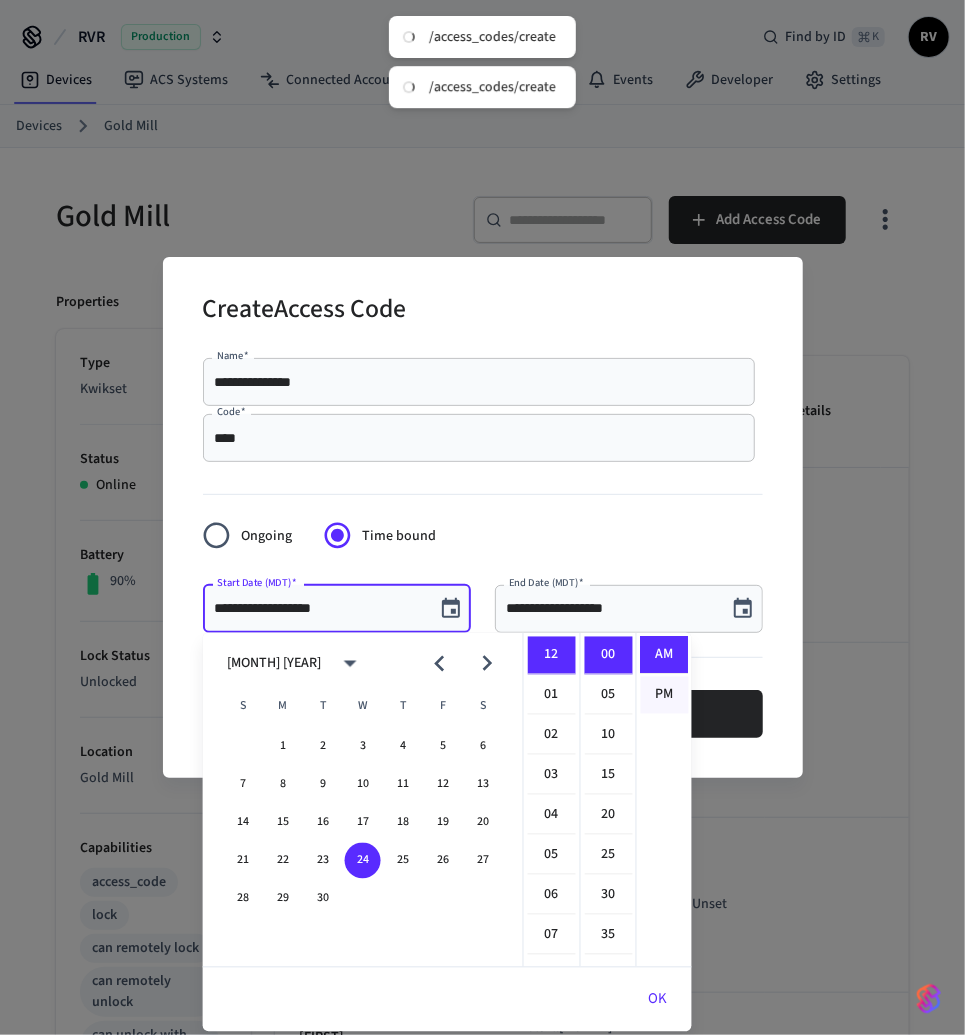 click on "PM" at bounding box center (665, 695) 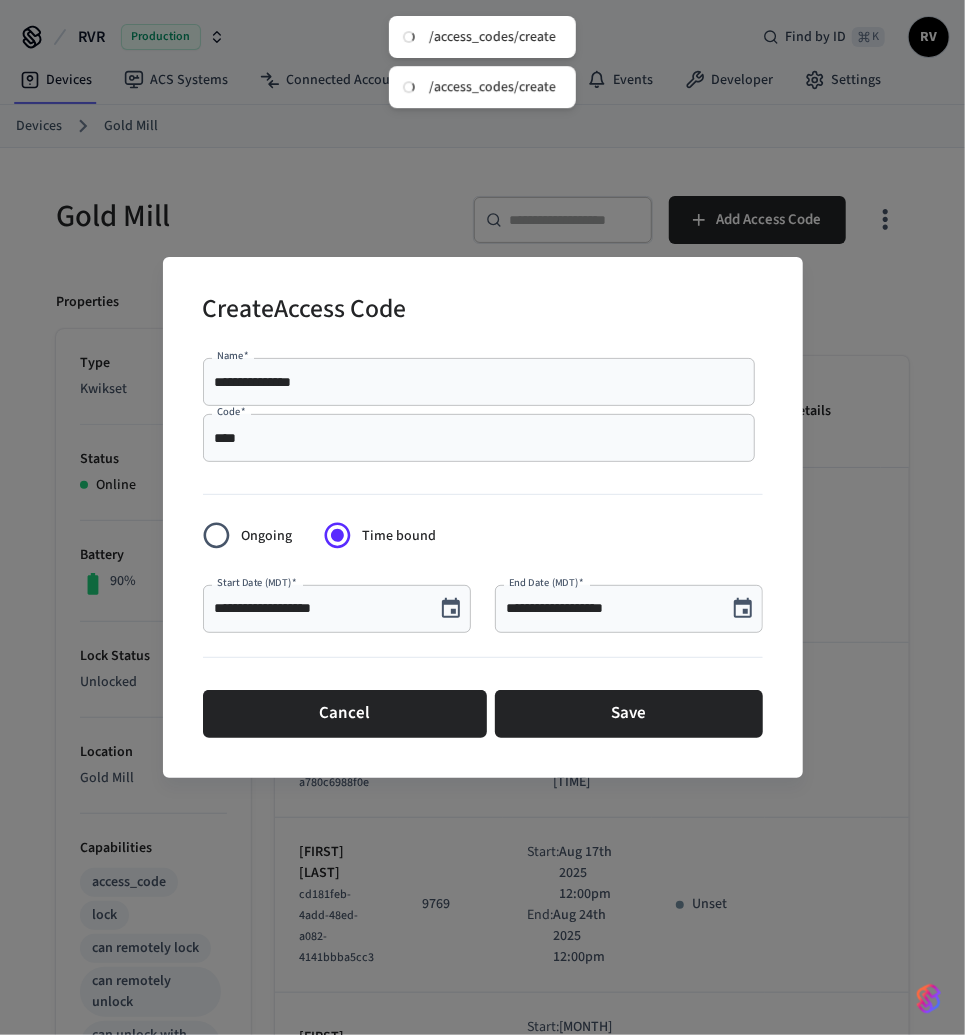 scroll, scrollTop: 36, scrollLeft: 0, axis: vertical 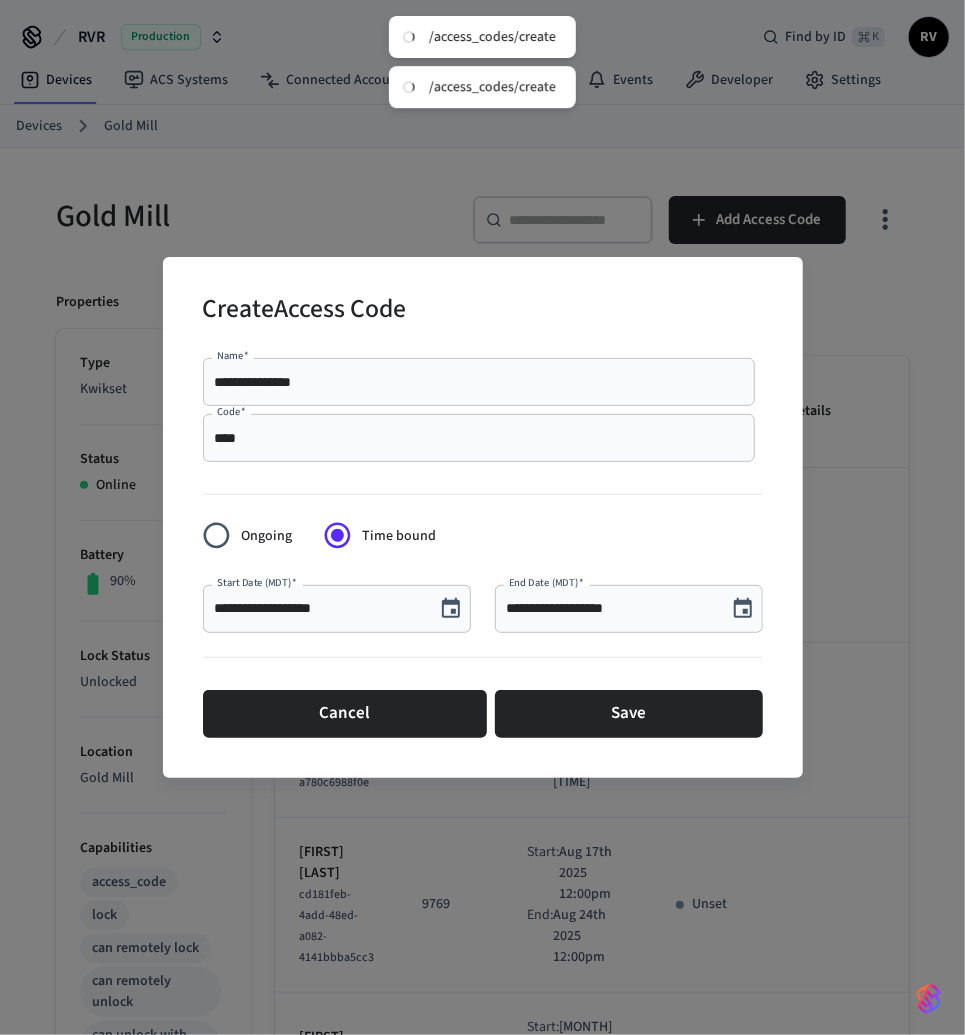 click on "**********" at bounding box center (629, 609) 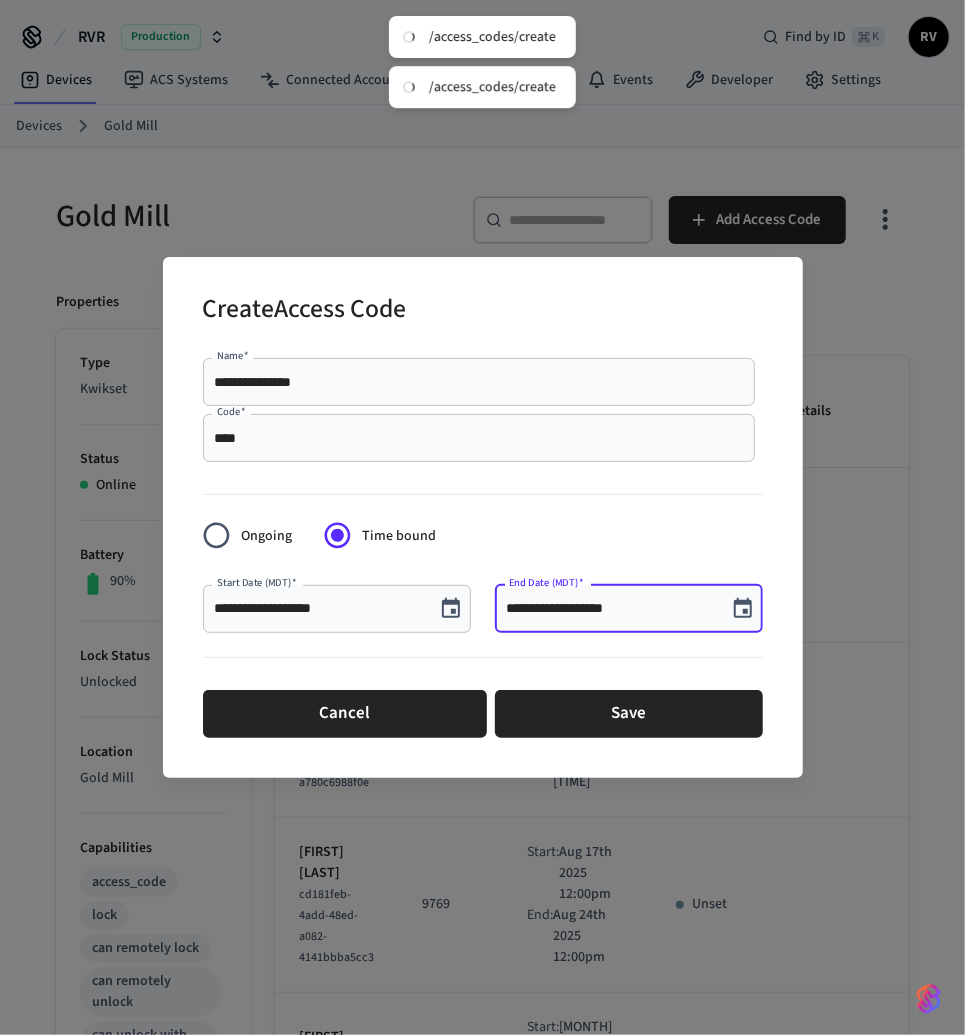 click 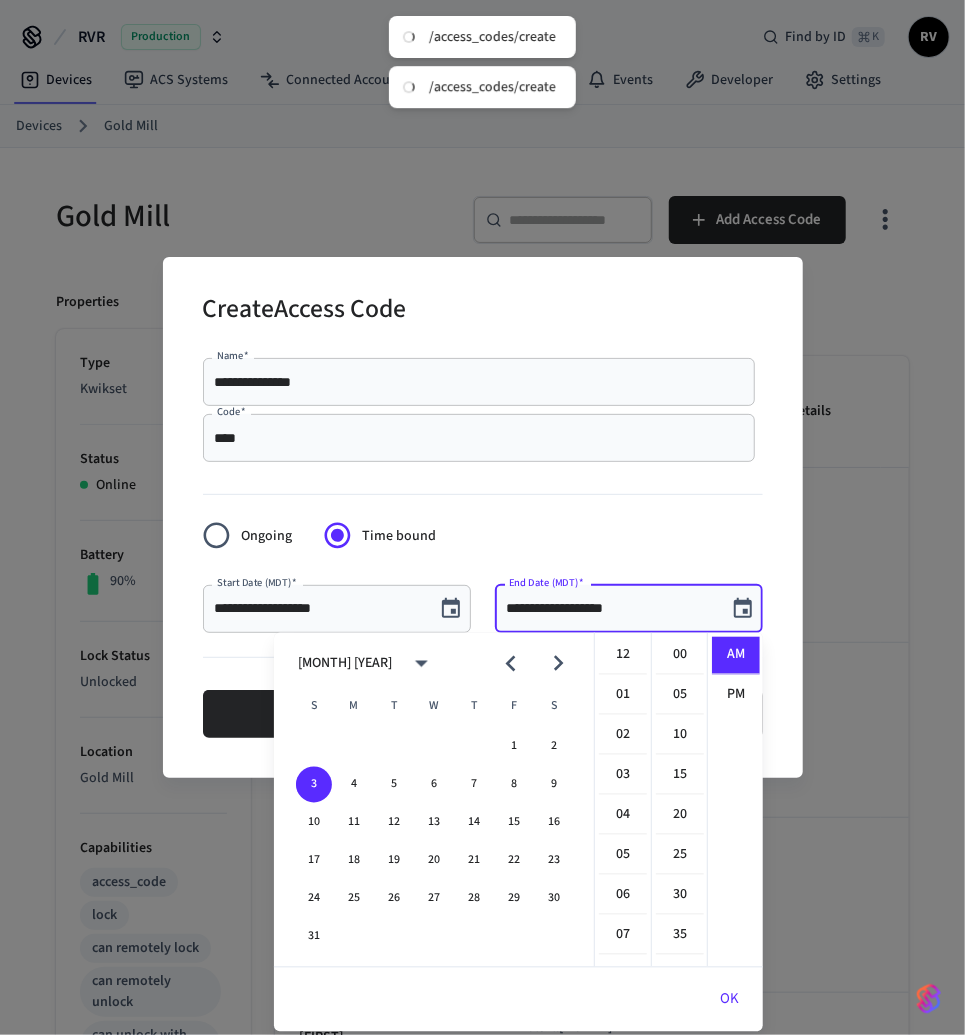 scroll, scrollTop: 357, scrollLeft: 0, axis: vertical 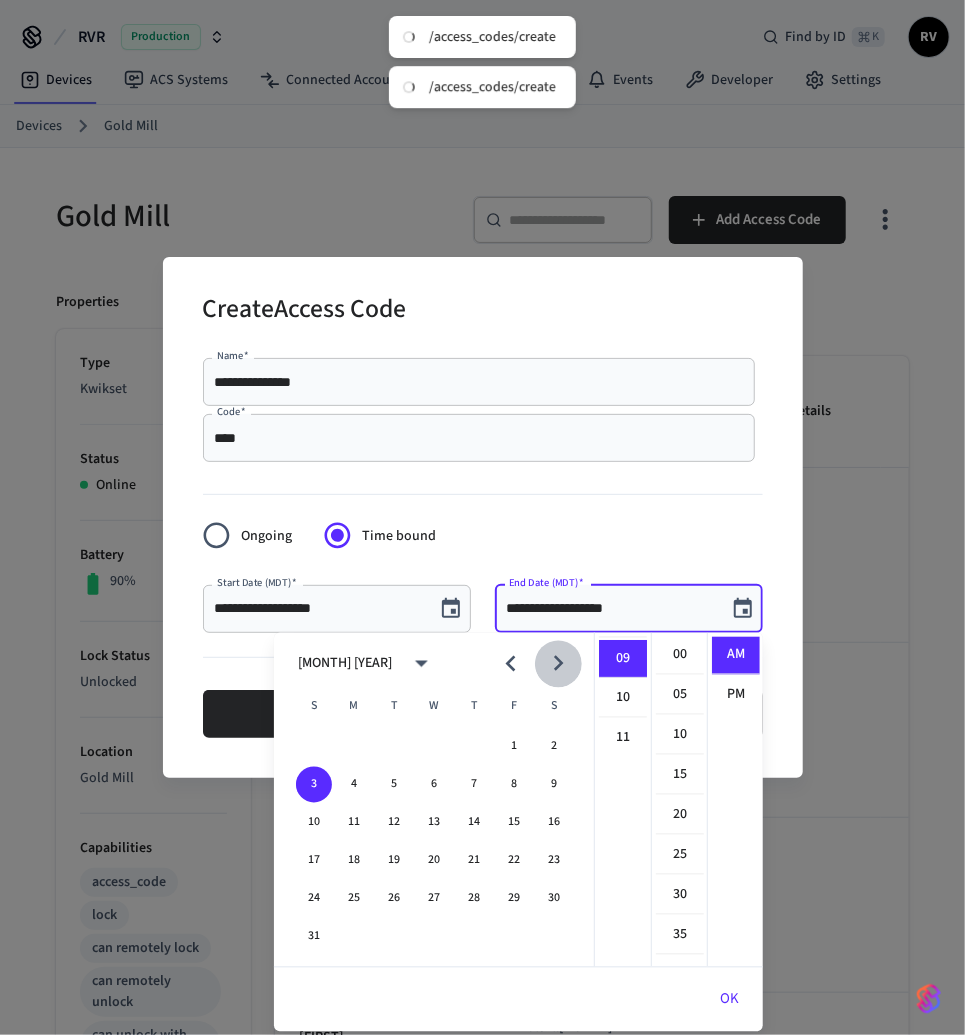 click 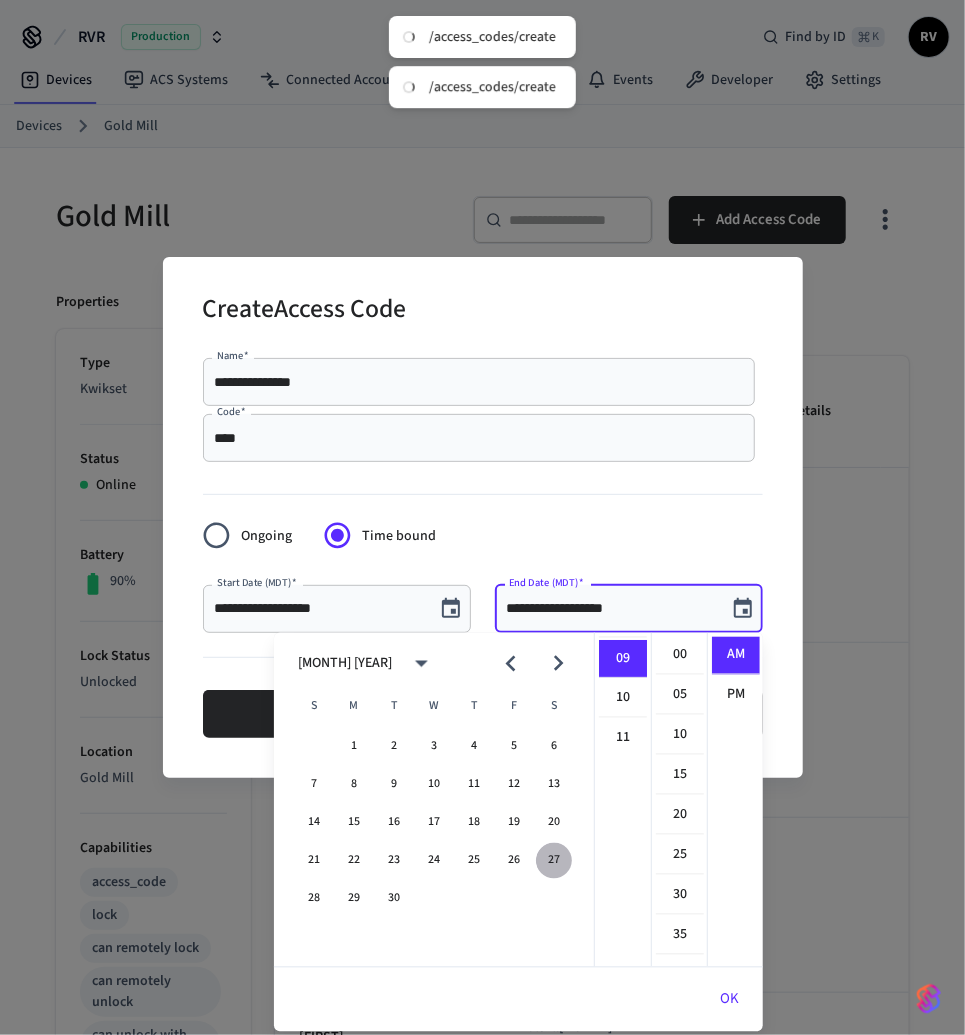 click on "27" at bounding box center (554, 861) 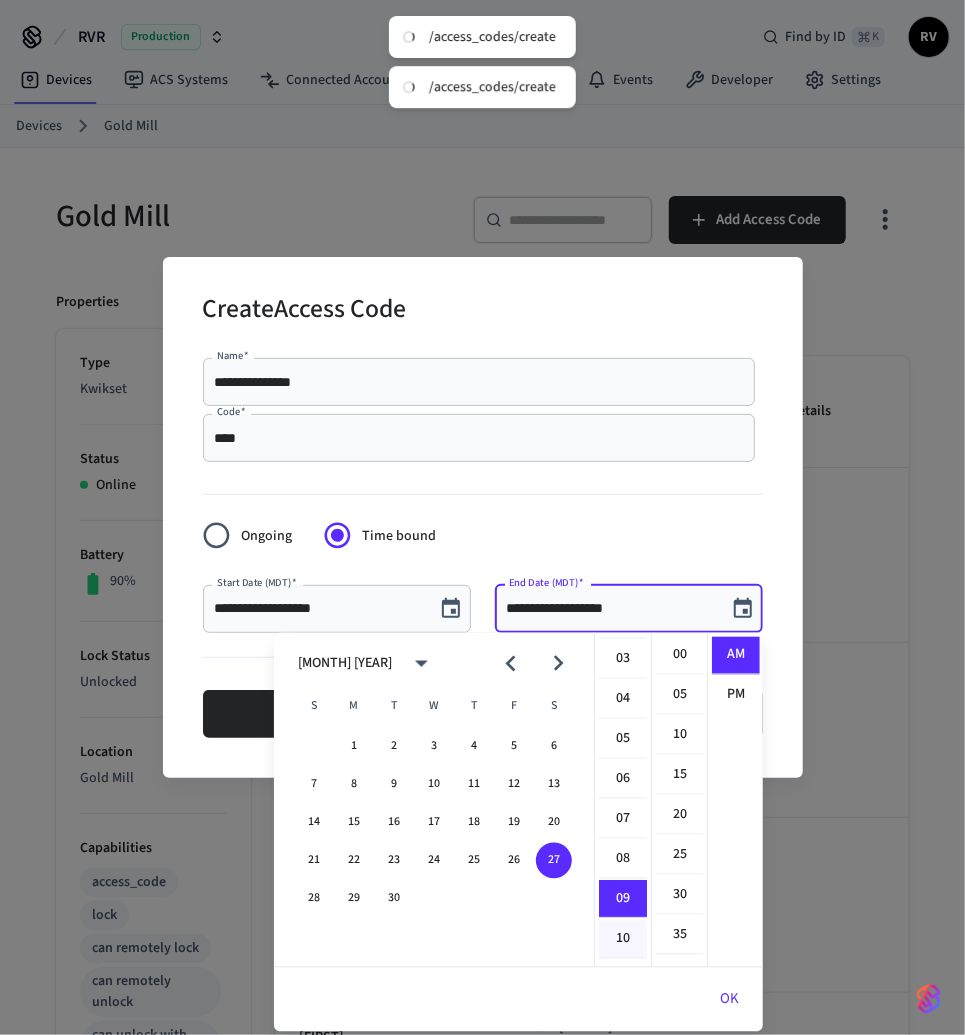 scroll, scrollTop: 0, scrollLeft: 0, axis: both 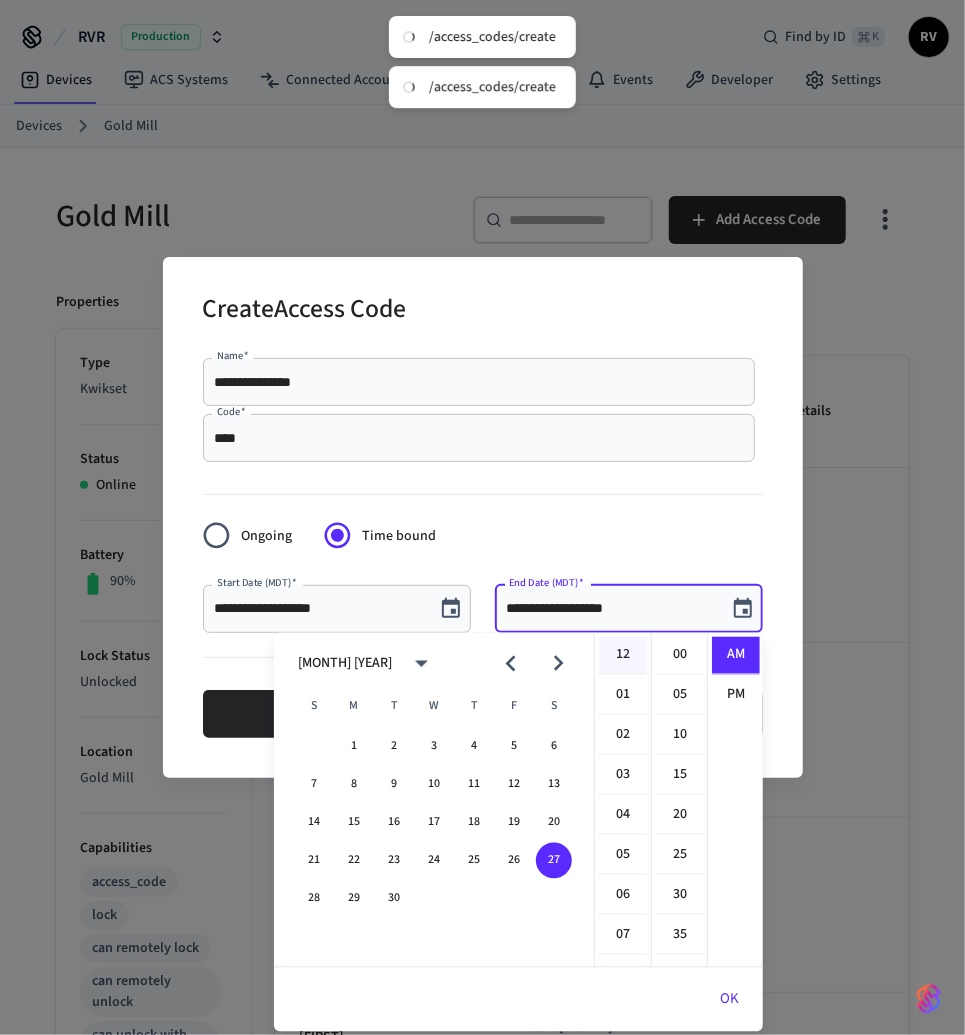 click on "12" at bounding box center [623, 656] 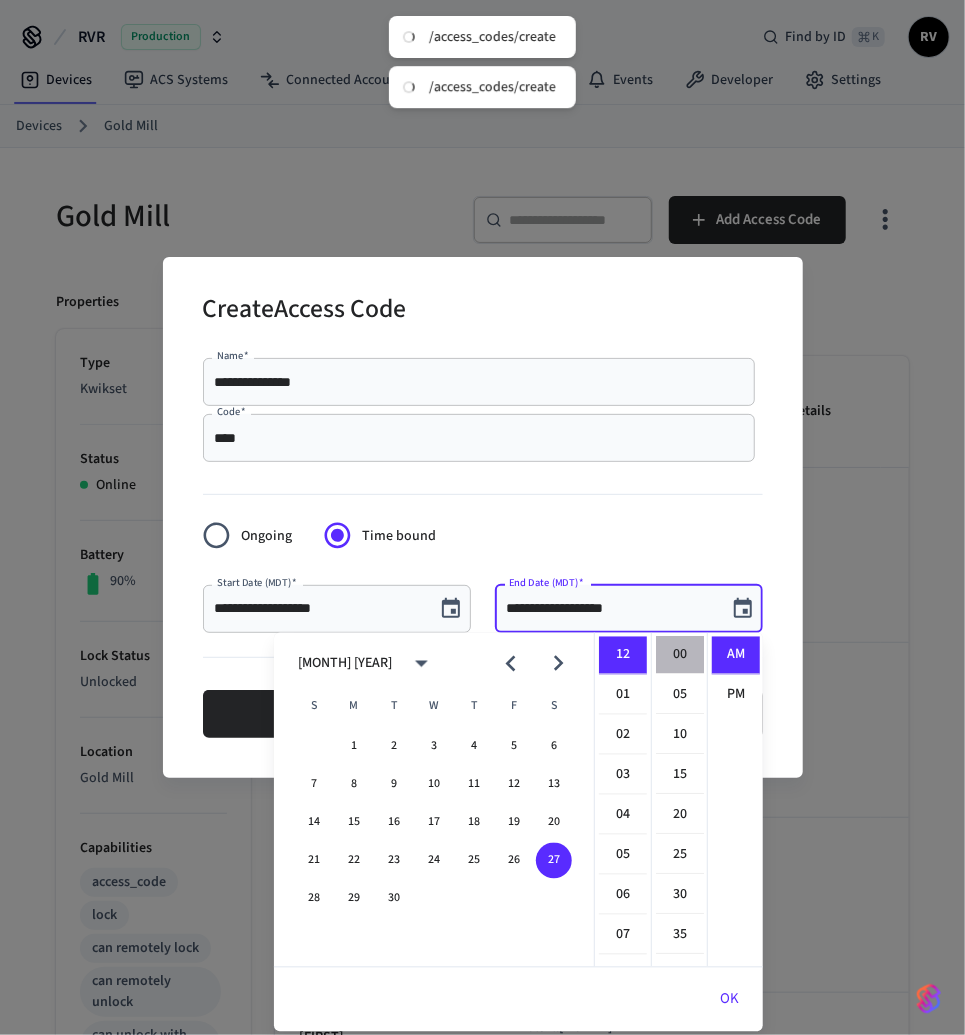 click on "00" at bounding box center [680, 656] 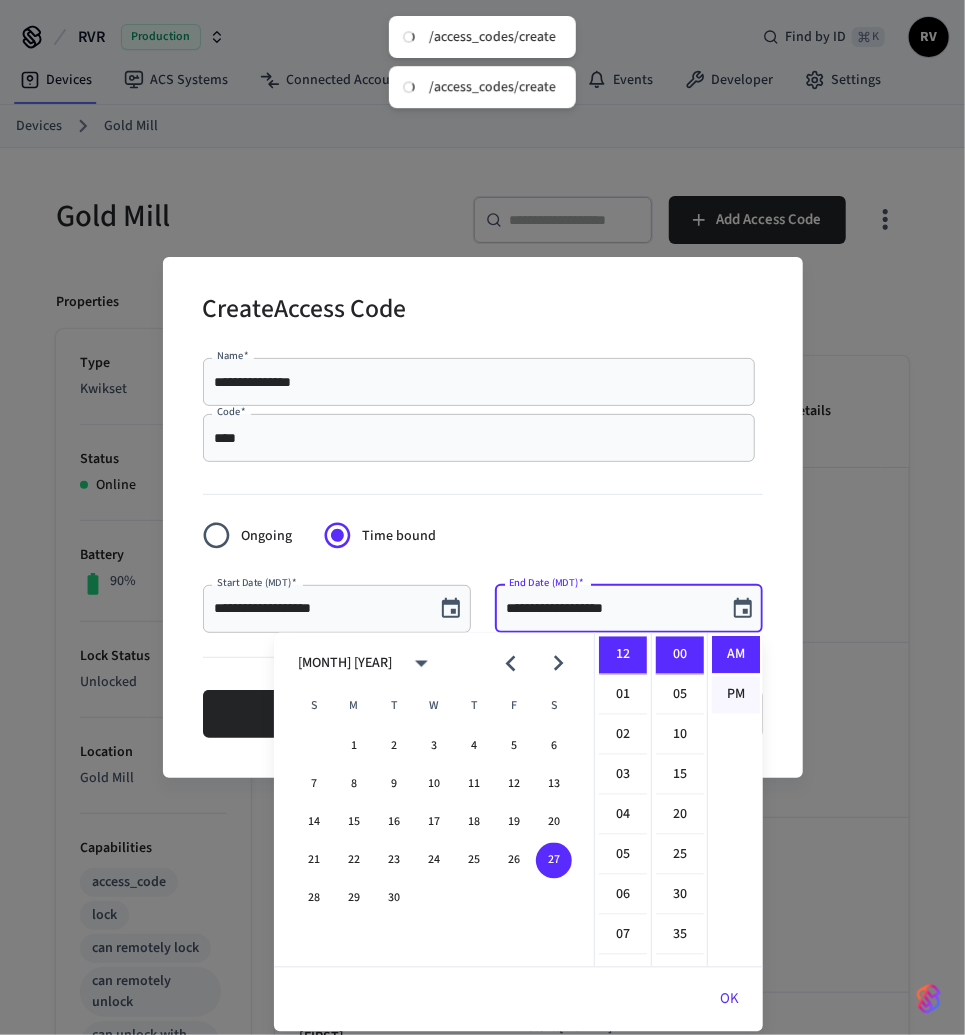 click on "PM" at bounding box center (736, 695) 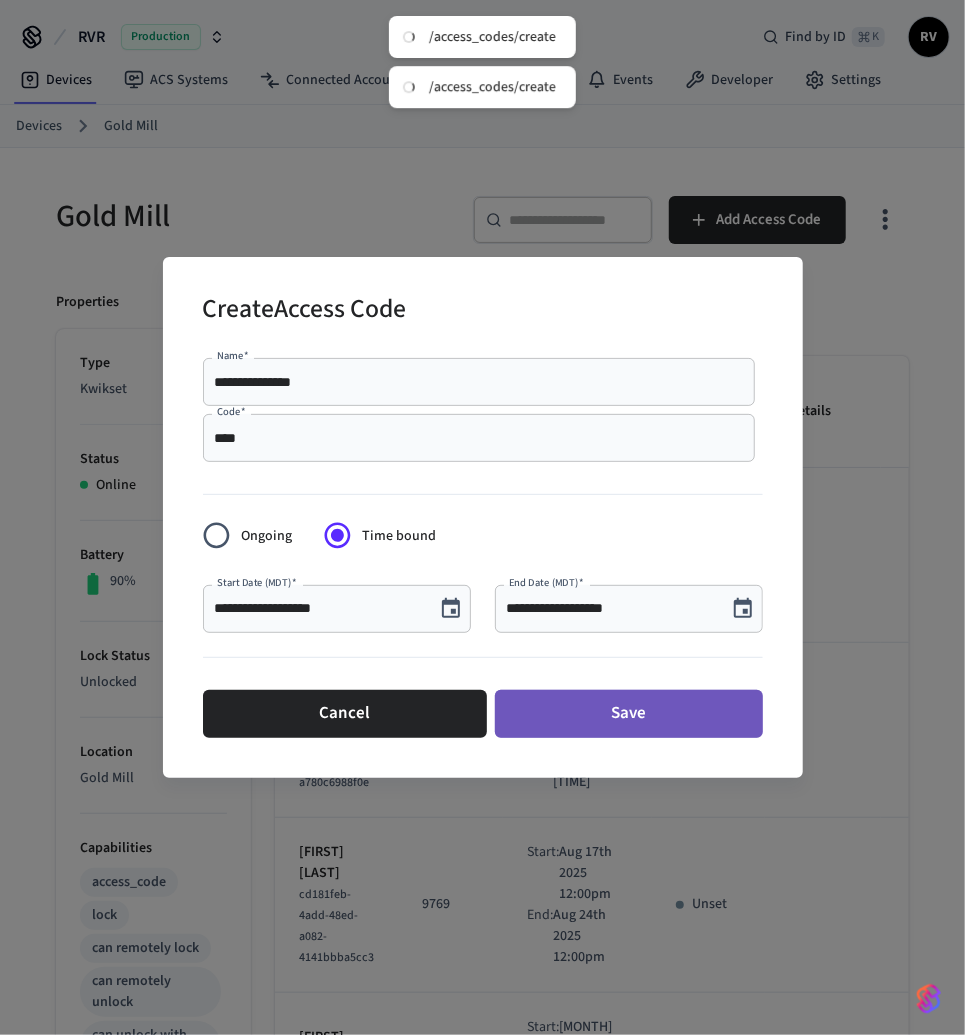 click on "Save" at bounding box center (629, 714) 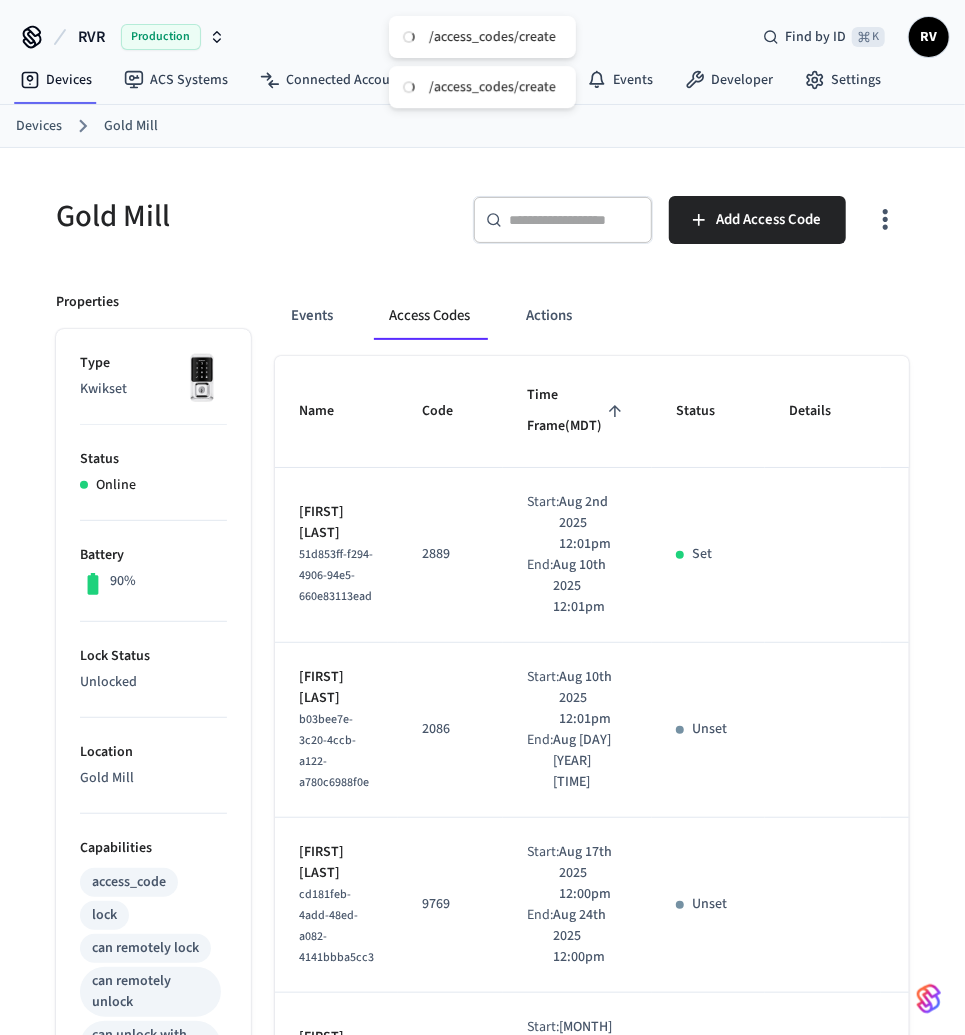 click on "Devices [LOCATION]" at bounding box center [482, 126] 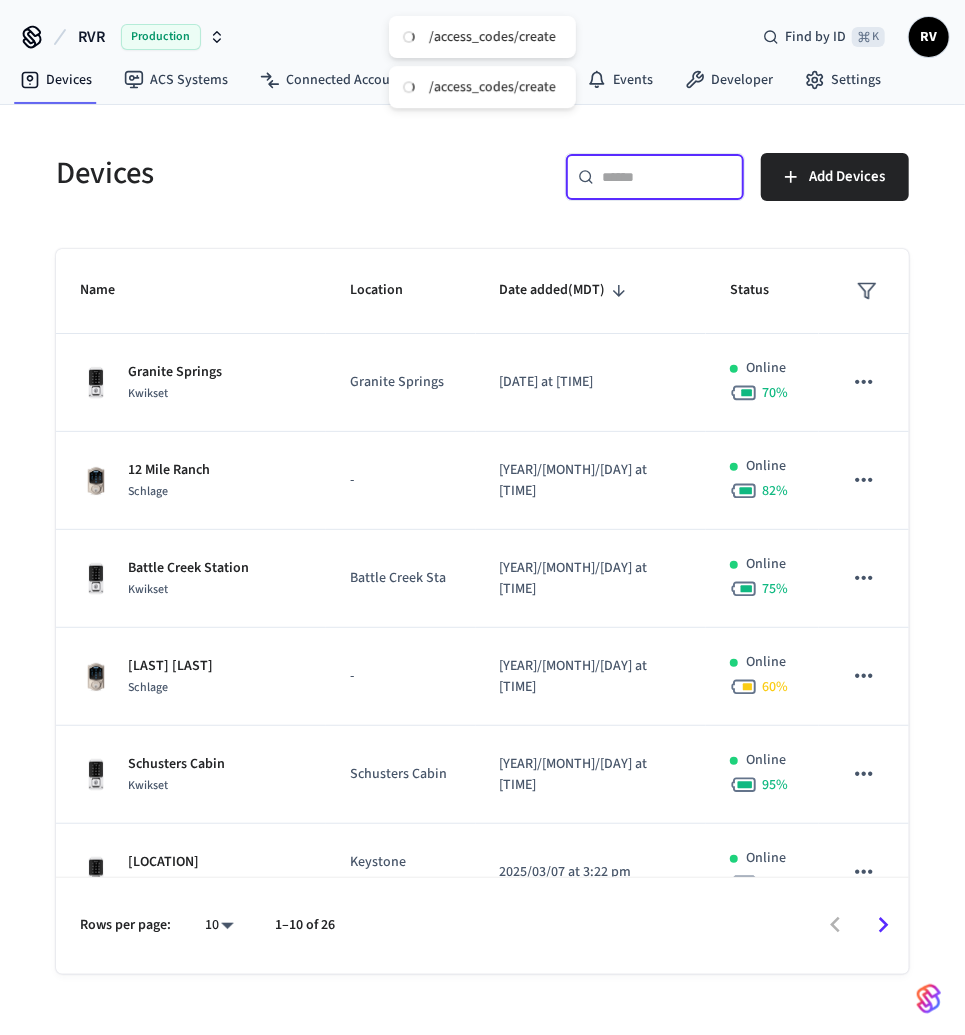 click at bounding box center [667, 177] 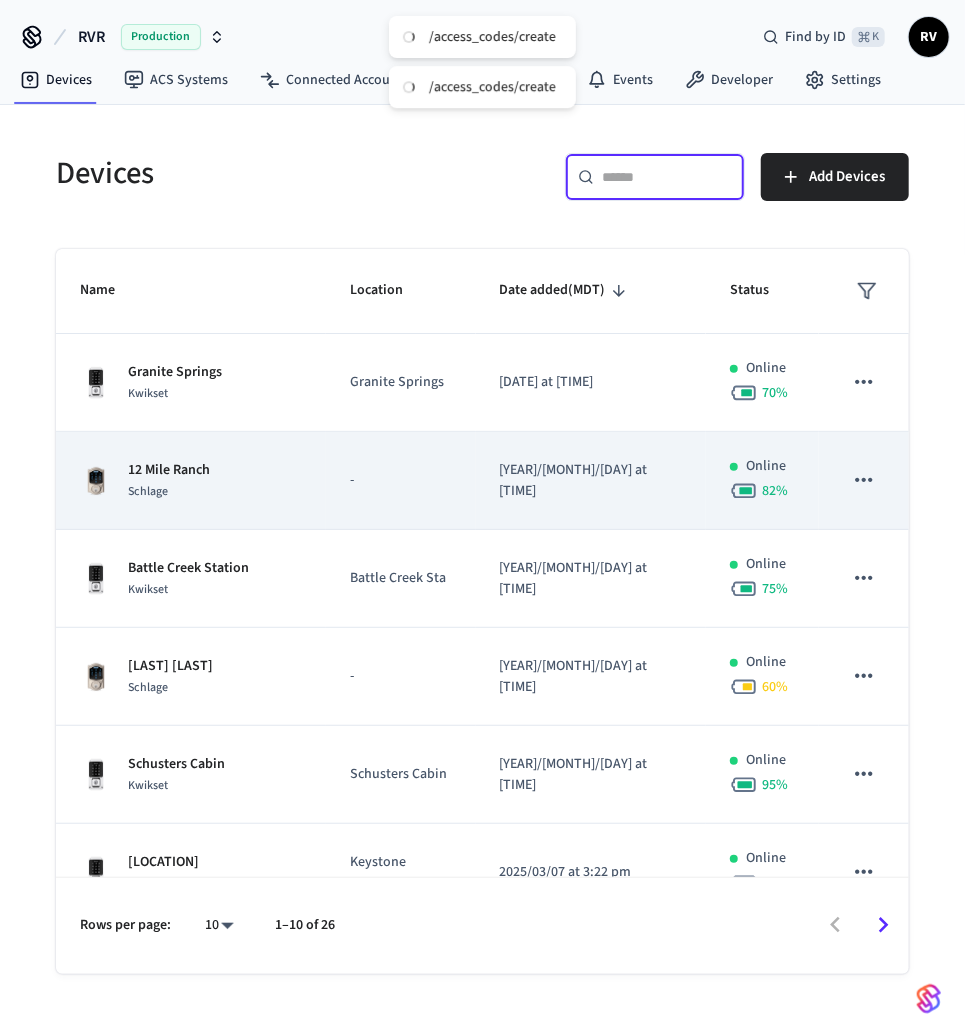 click on "[LOCATION] [LOCATION] [LOCATION]" at bounding box center (191, 481) 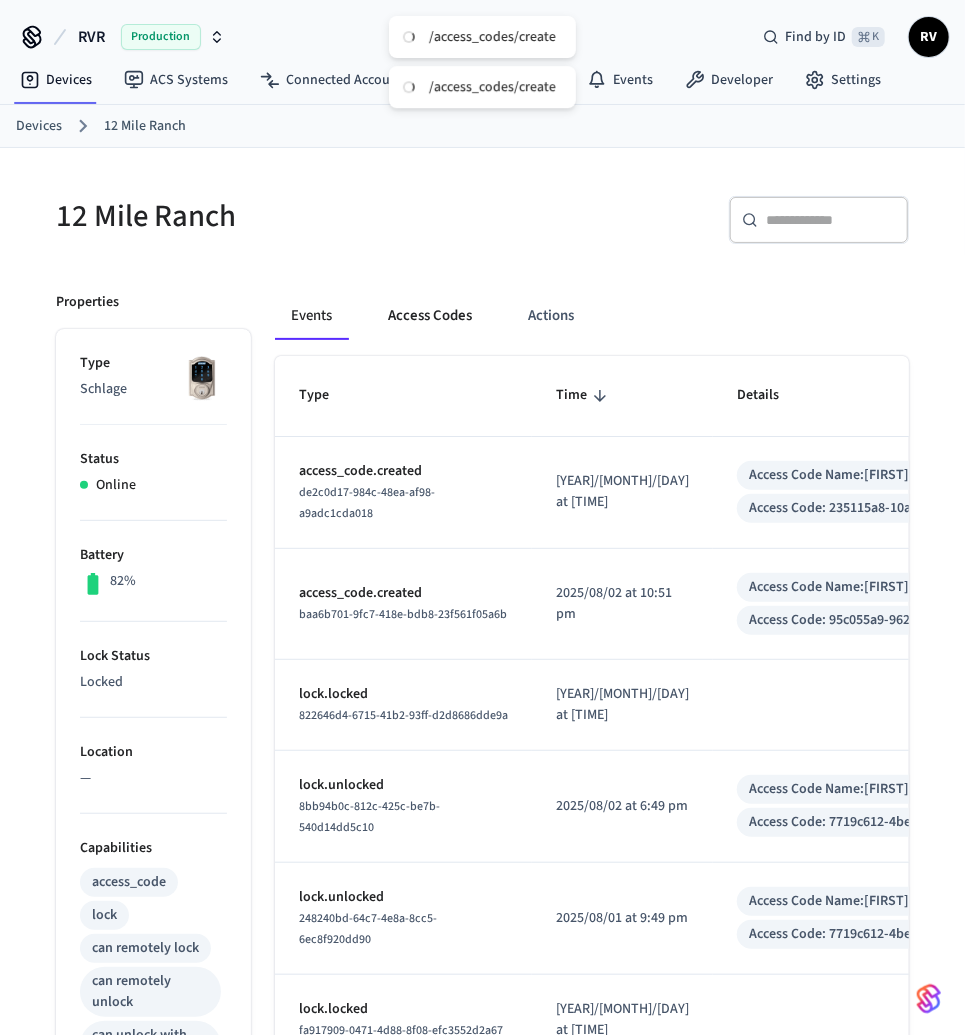 click on "Access Codes" at bounding box center (430, 316) 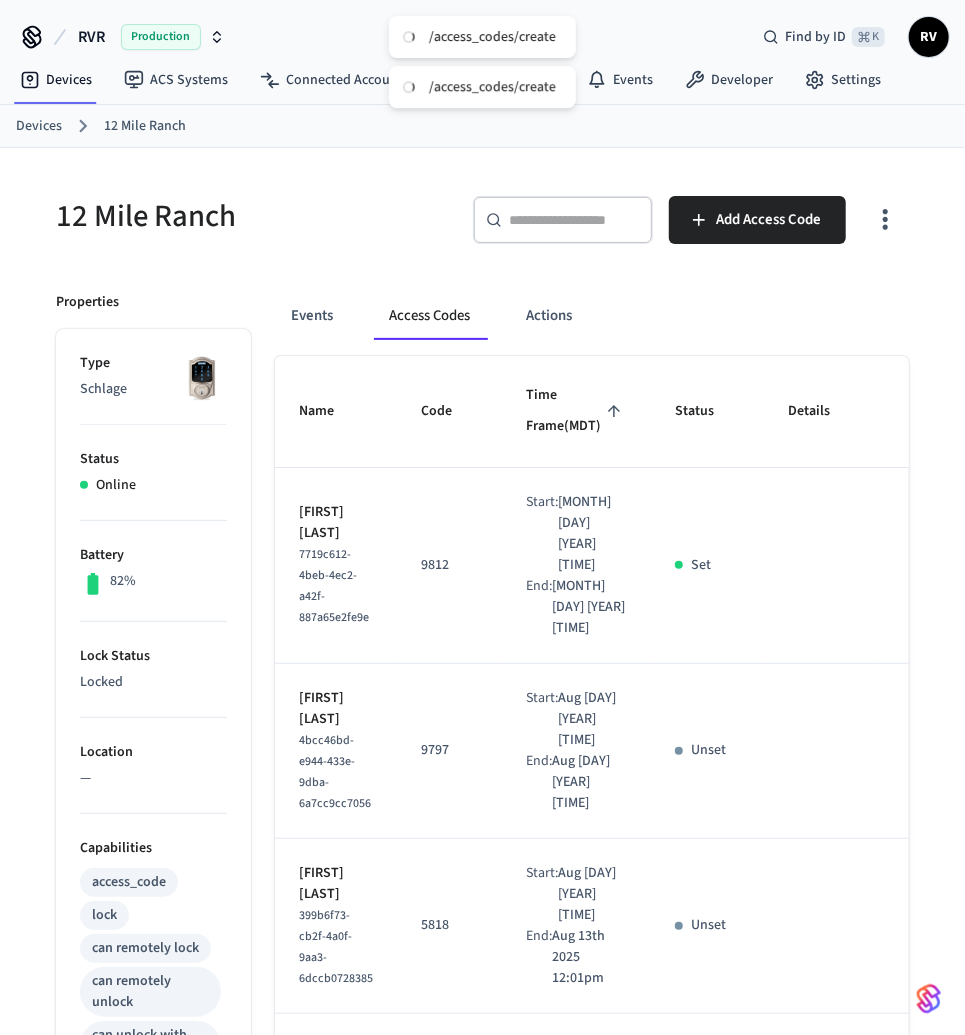 click on "Access Codes" at bounding box center [429, 316] 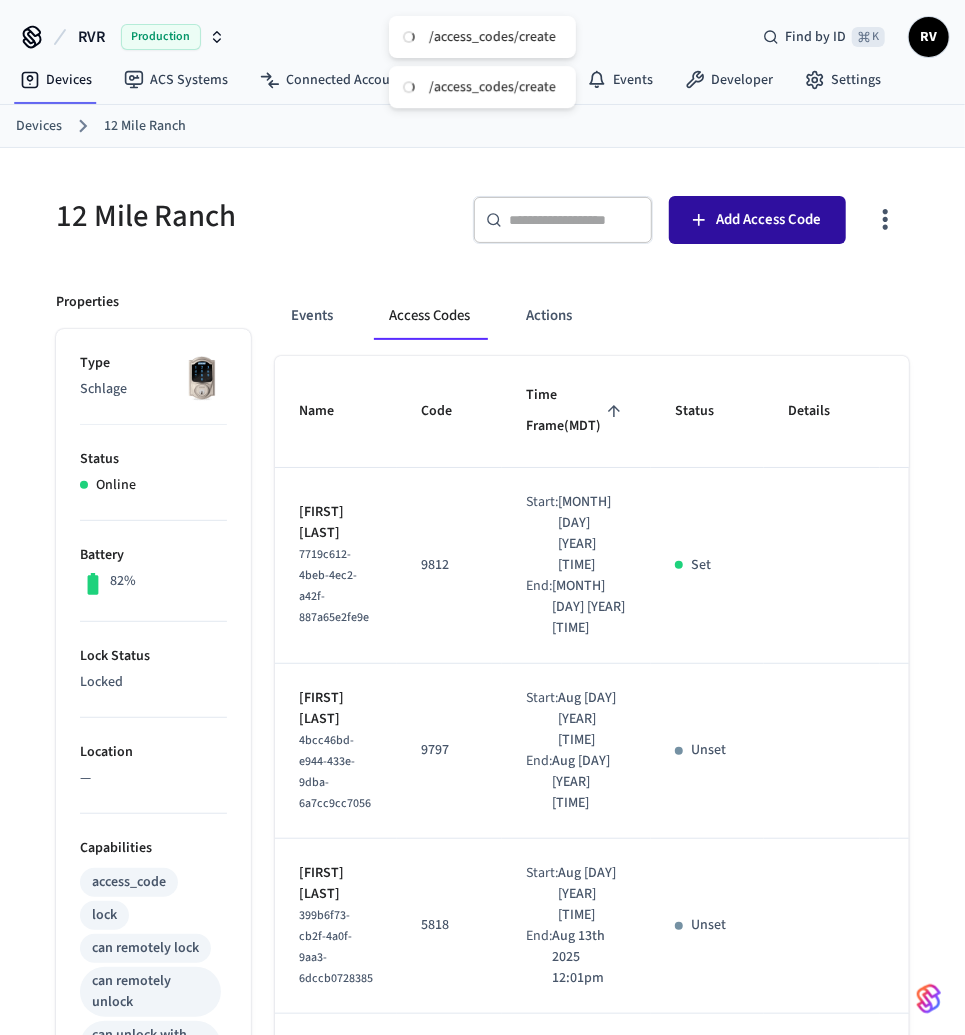 click on "Add Access Code" at bounding box center (757, 220) 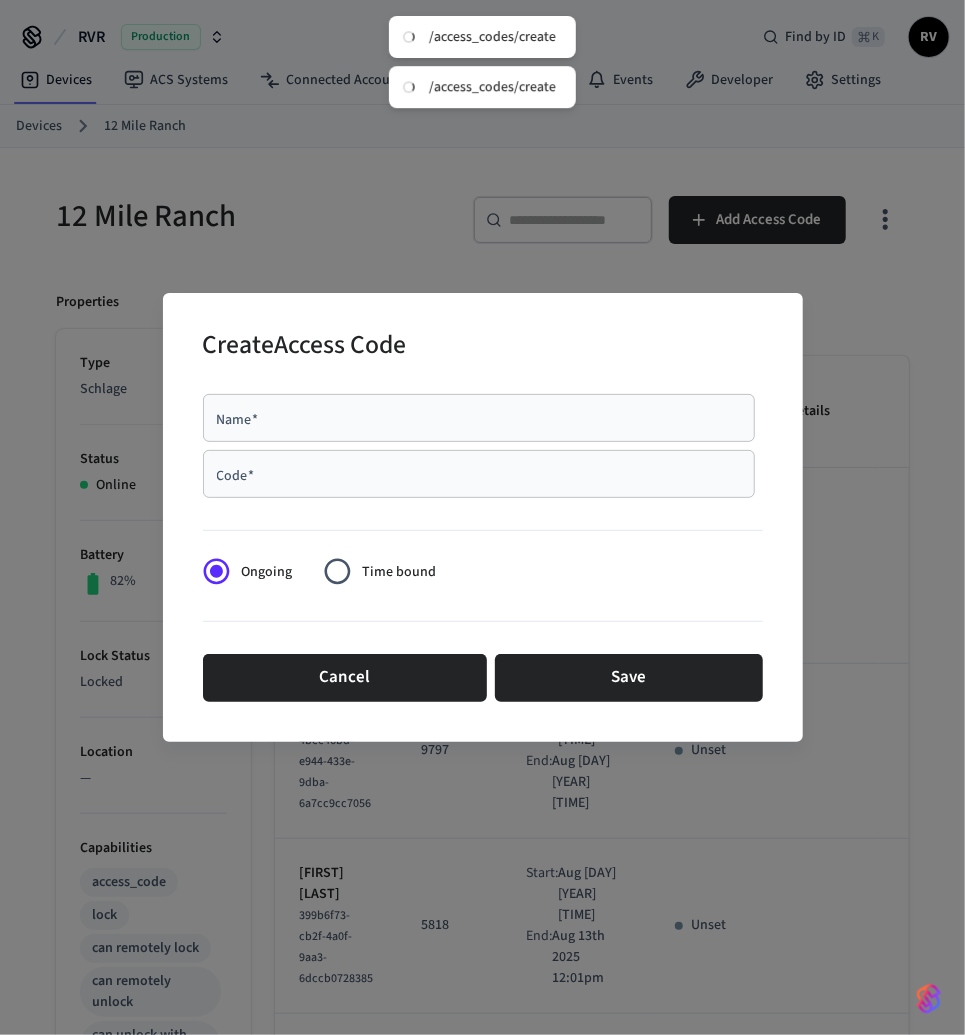 click on "Code   *" at bounding box center (479, 474) 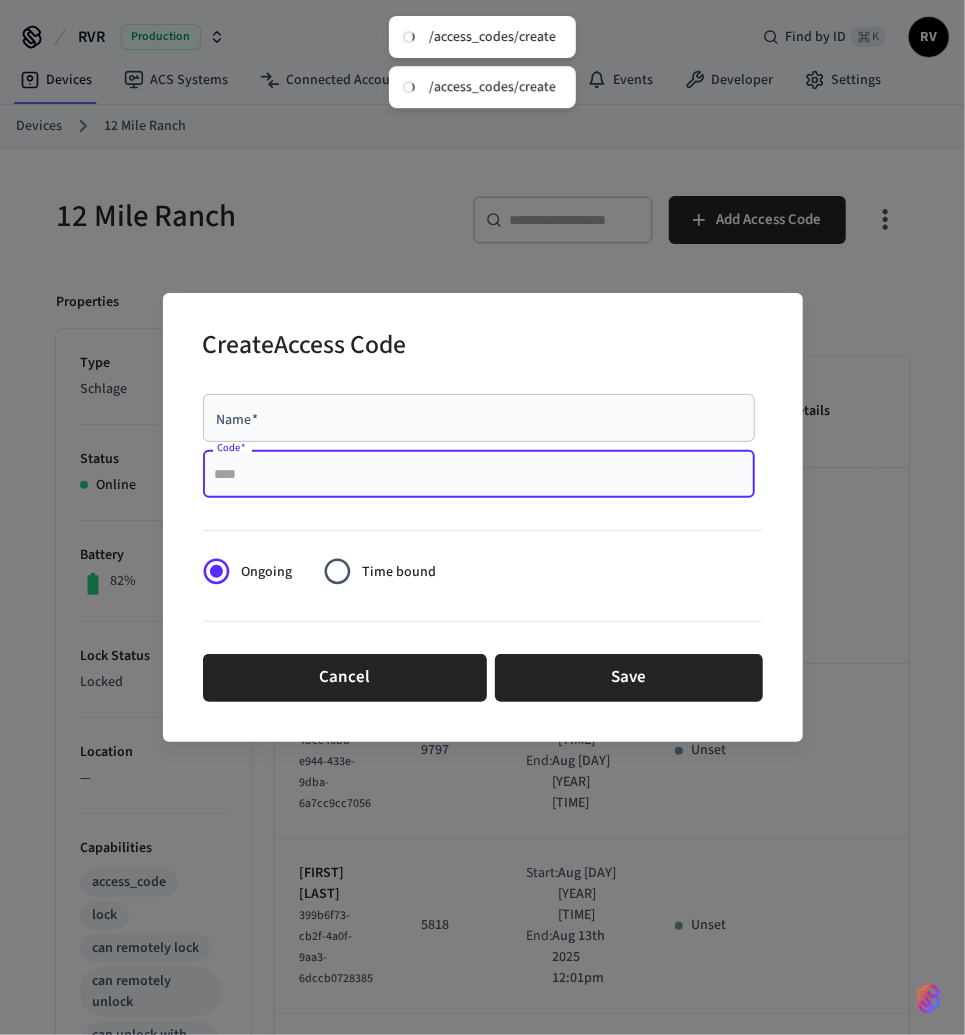 paste on "****" 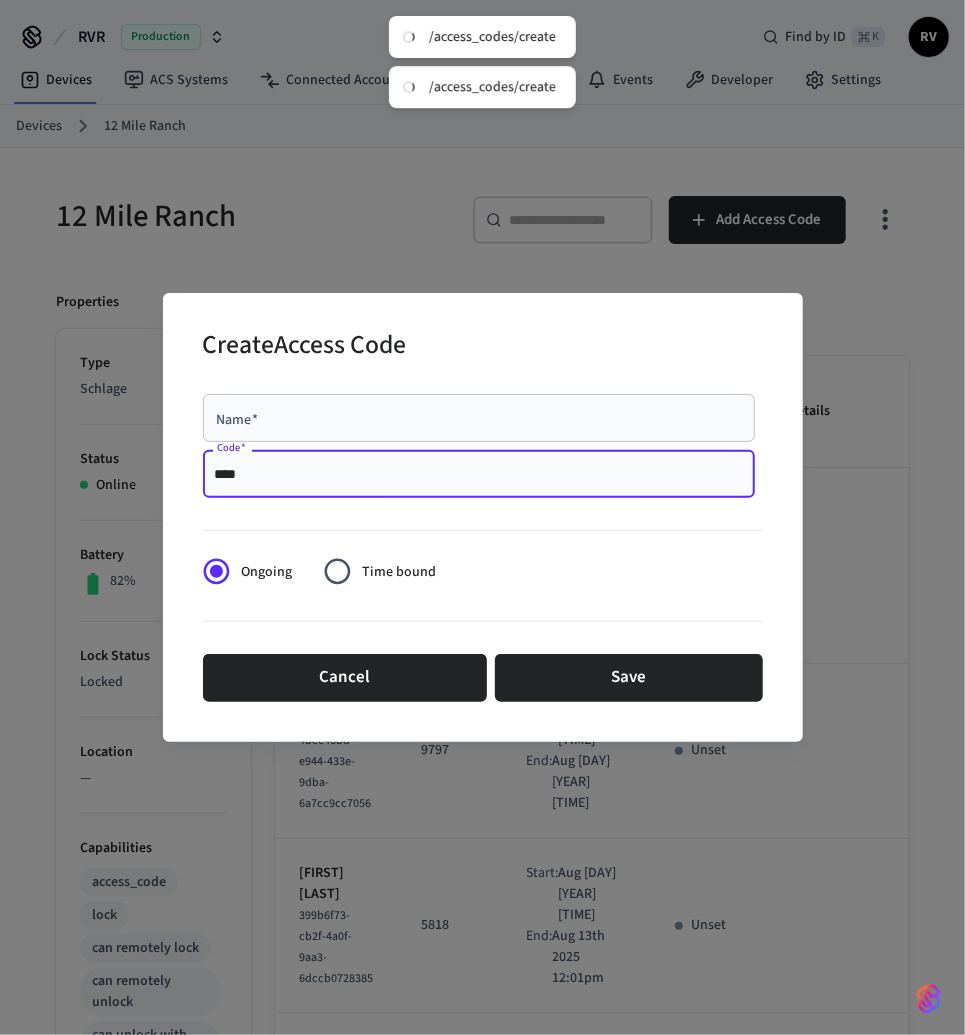 type on "****" 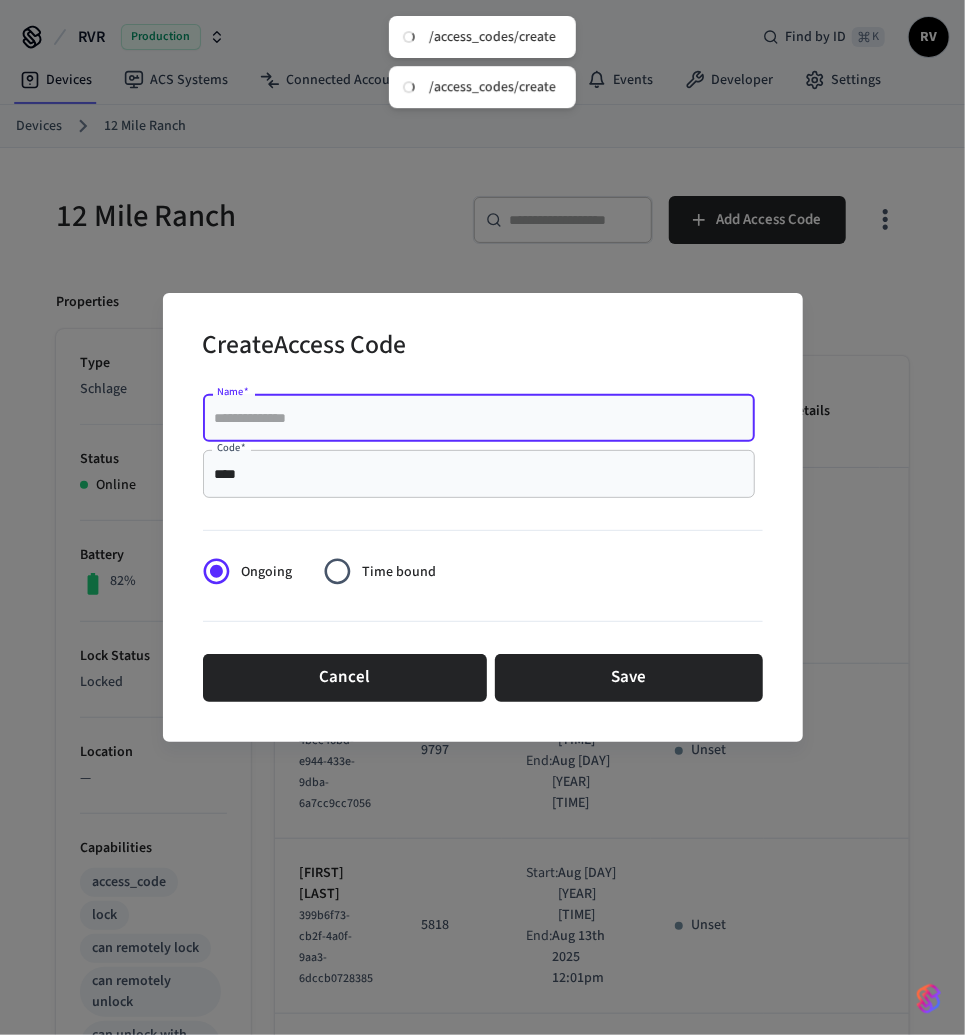 click on "Name   *" at bounding box center [479, 418] 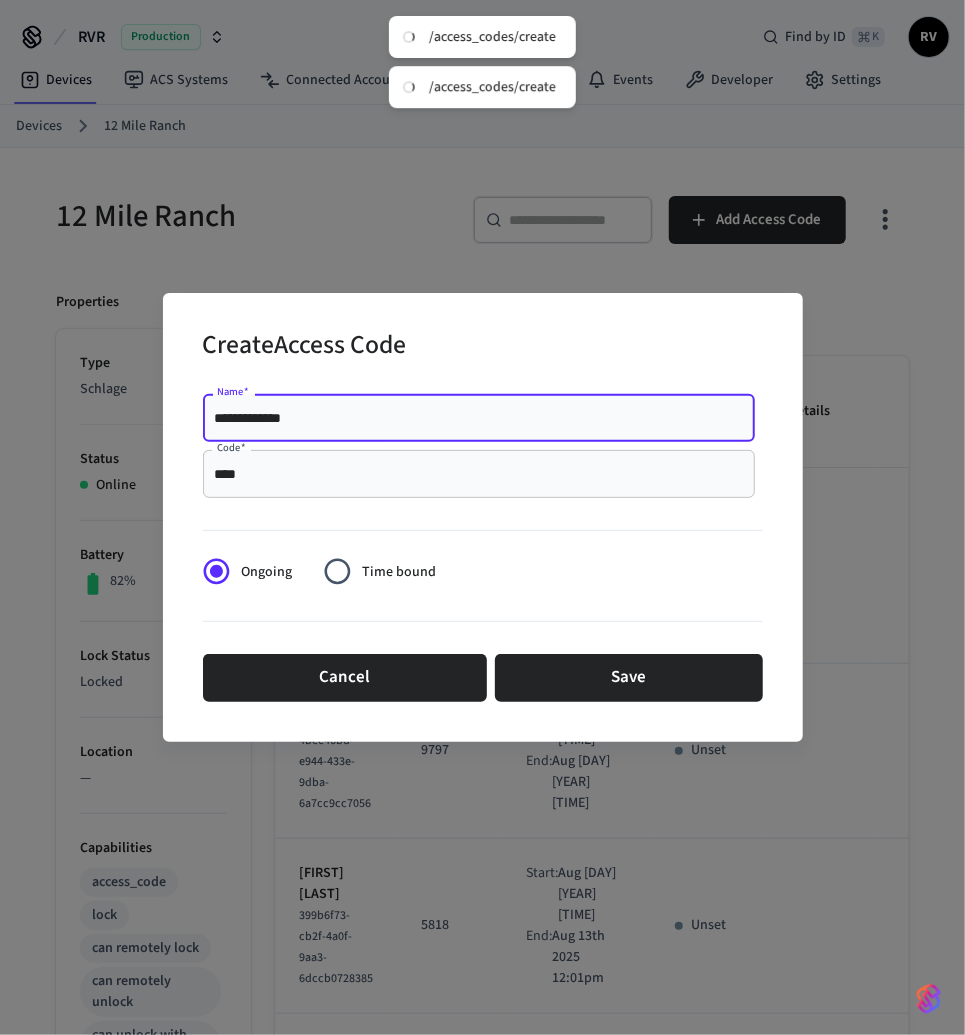 click on "**********" at bounding box center [479, 418] 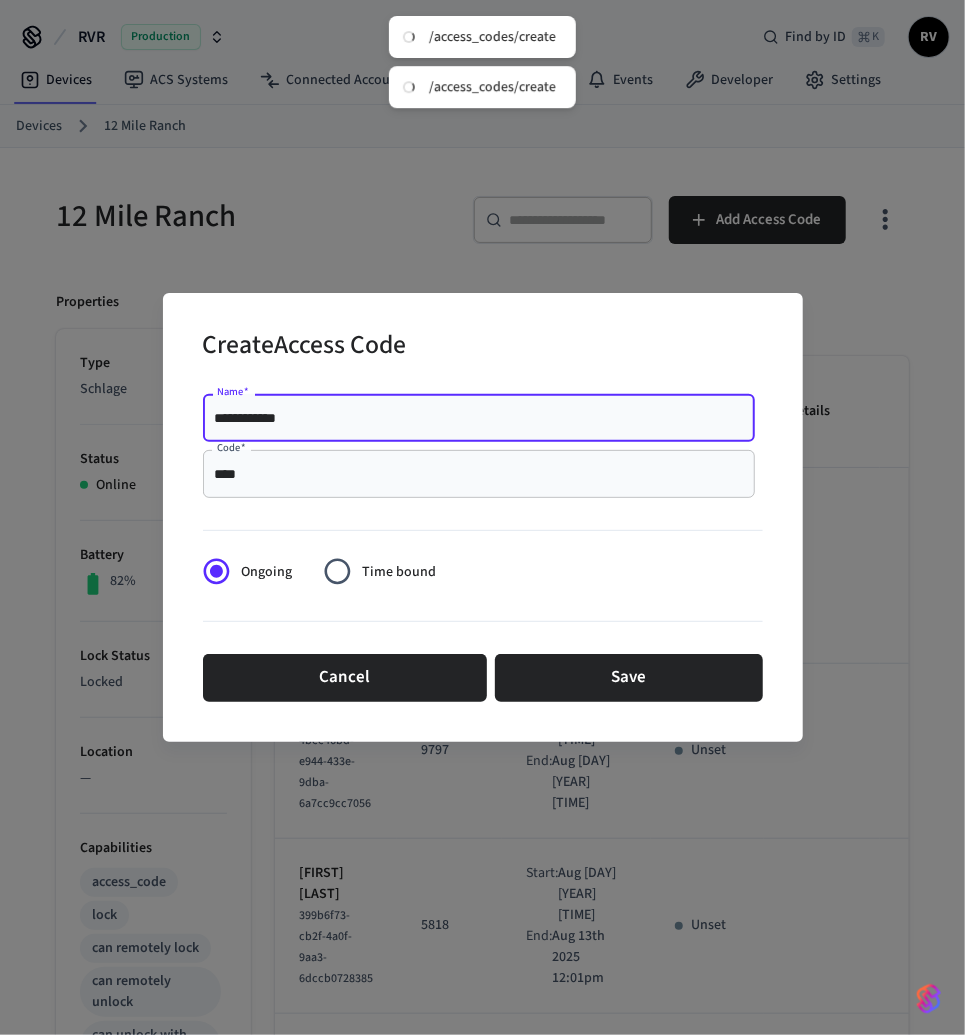 type on "**********" 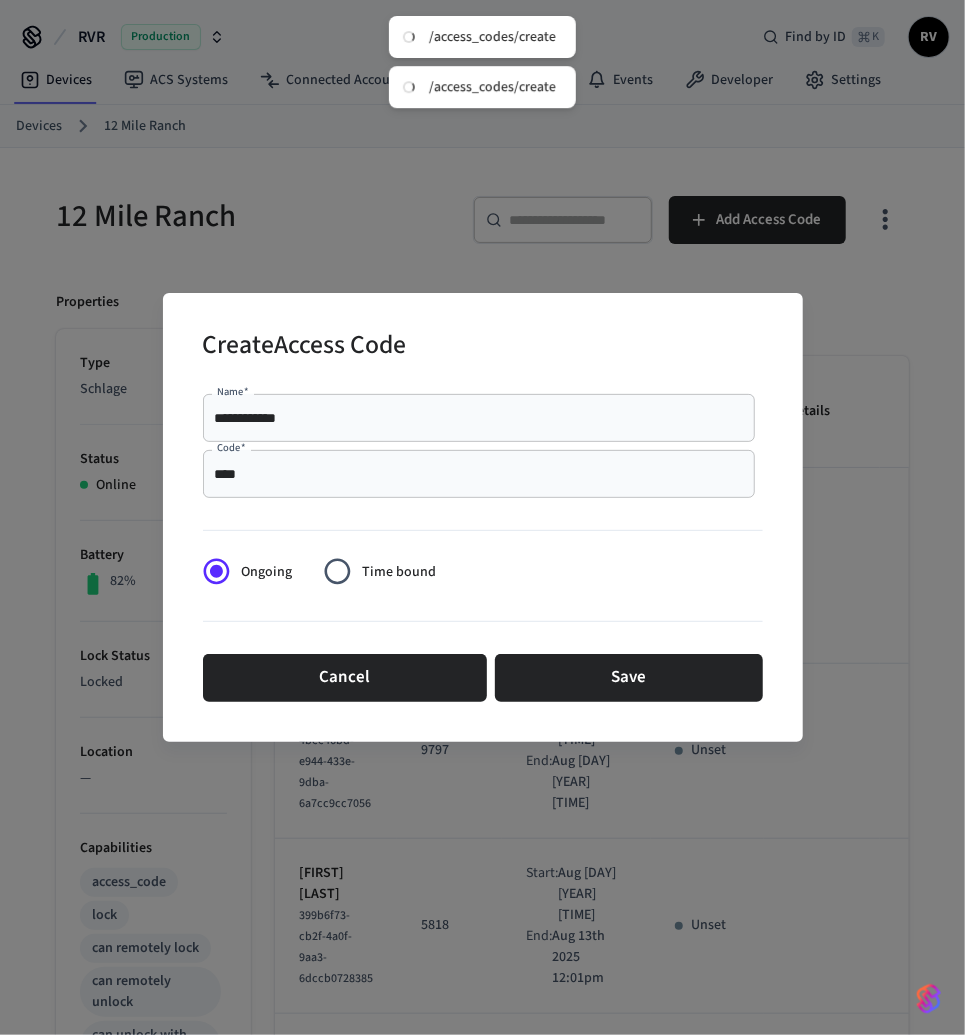 click at bounding box center [483, 526] 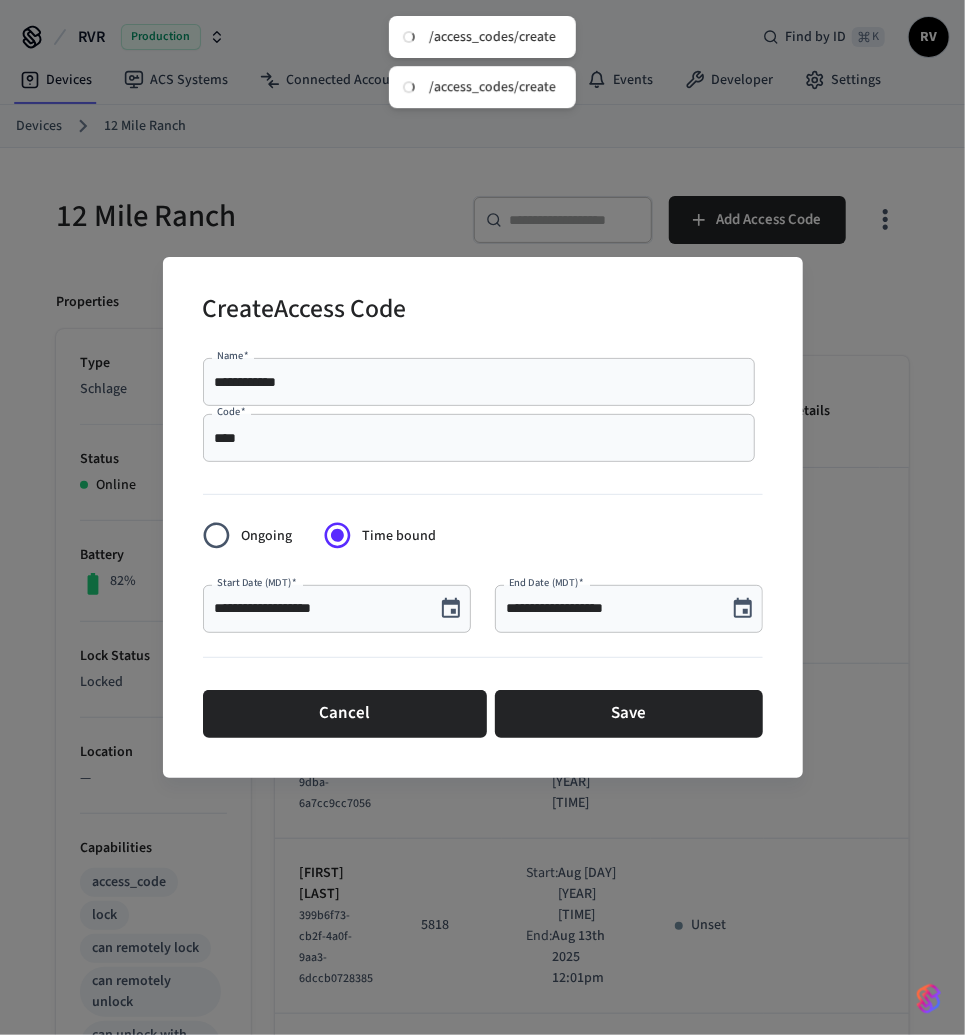 click at bounding box center (451, 609) 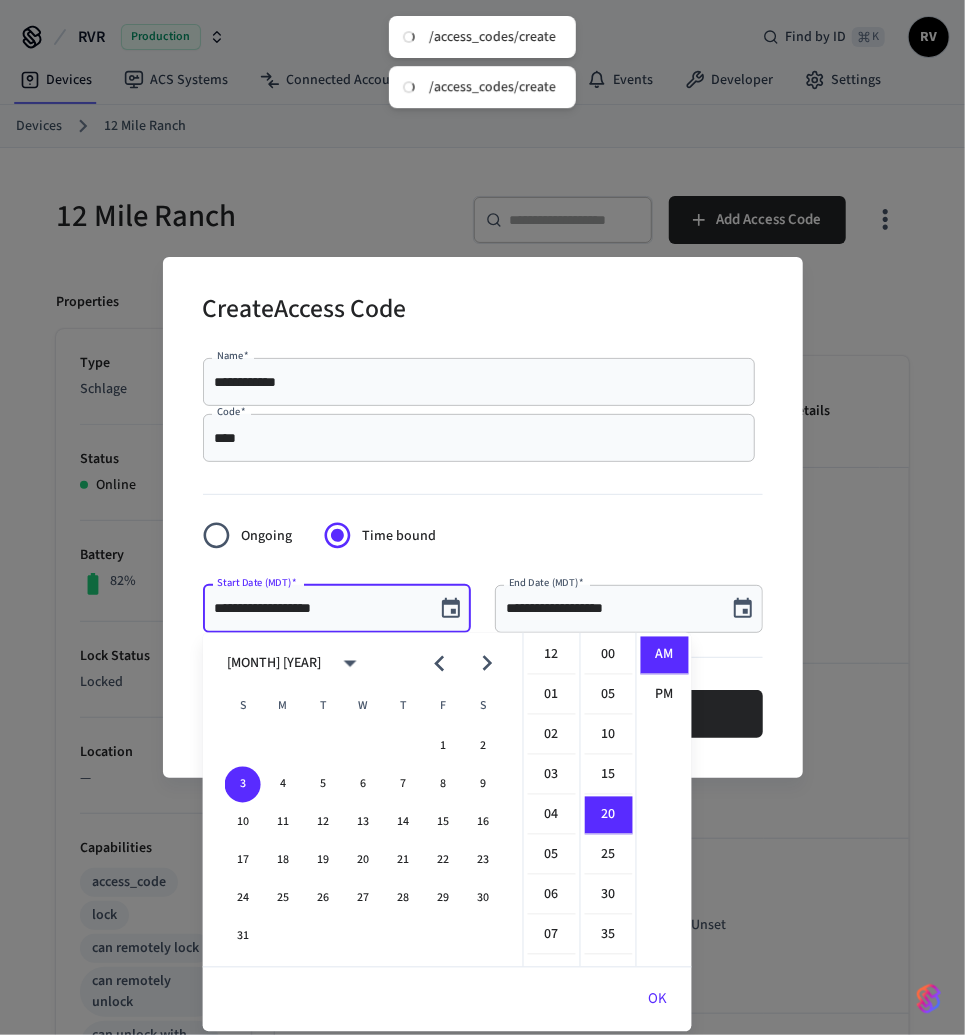 scroll, scrollTop: 357, scrollLeft: 0, axis: vertical 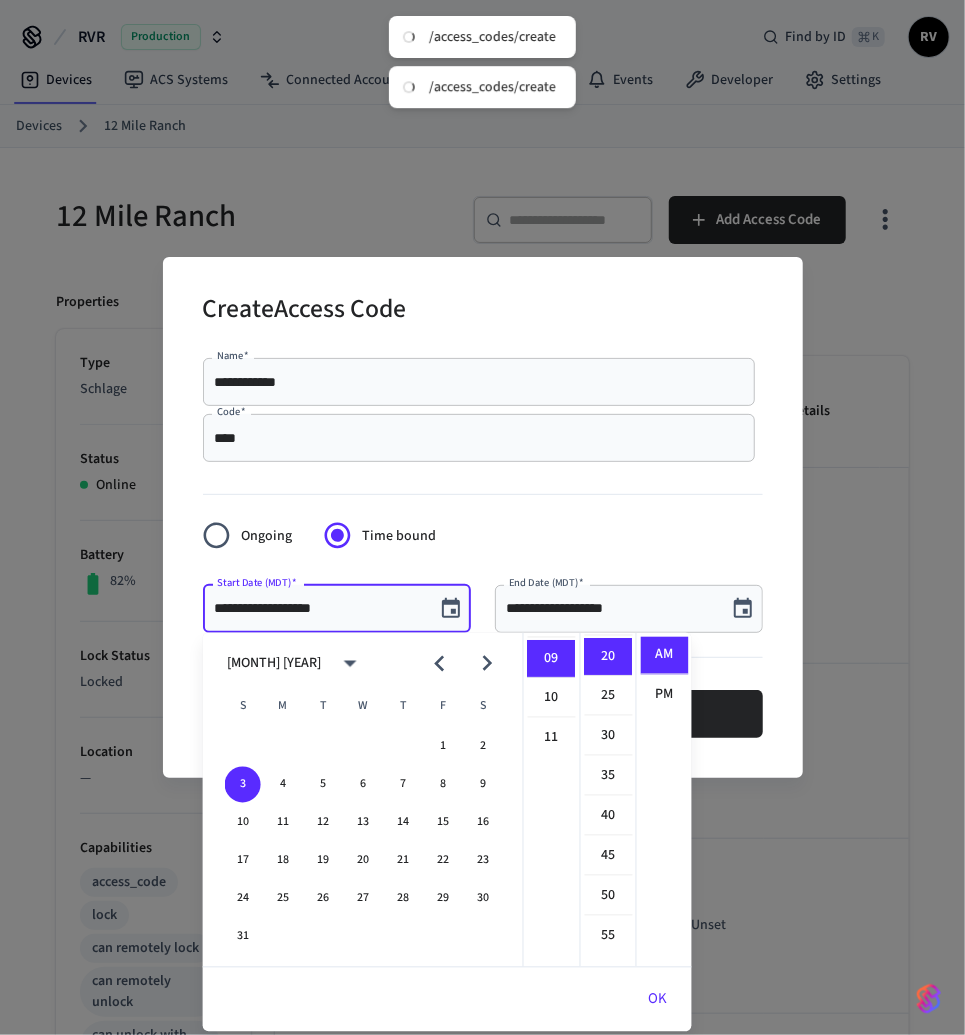 click 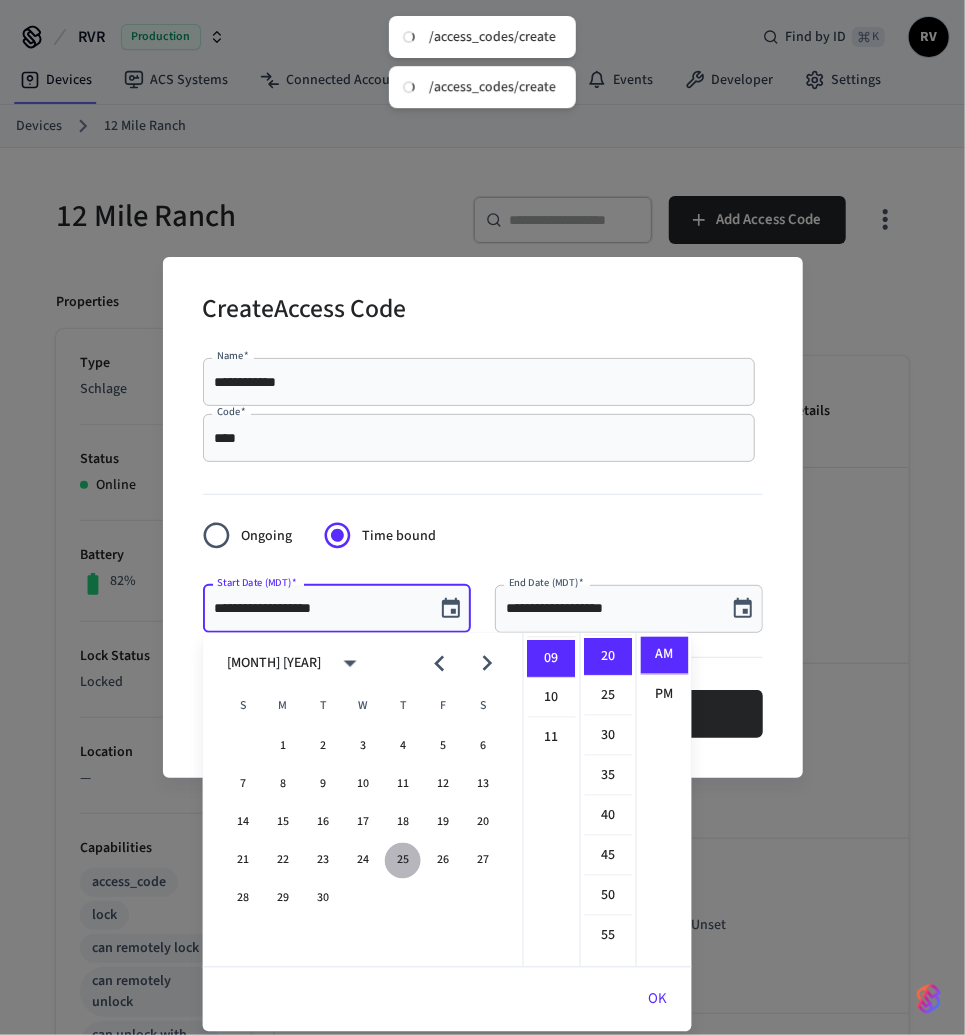 click on "25" at bounding box center (403, 861) 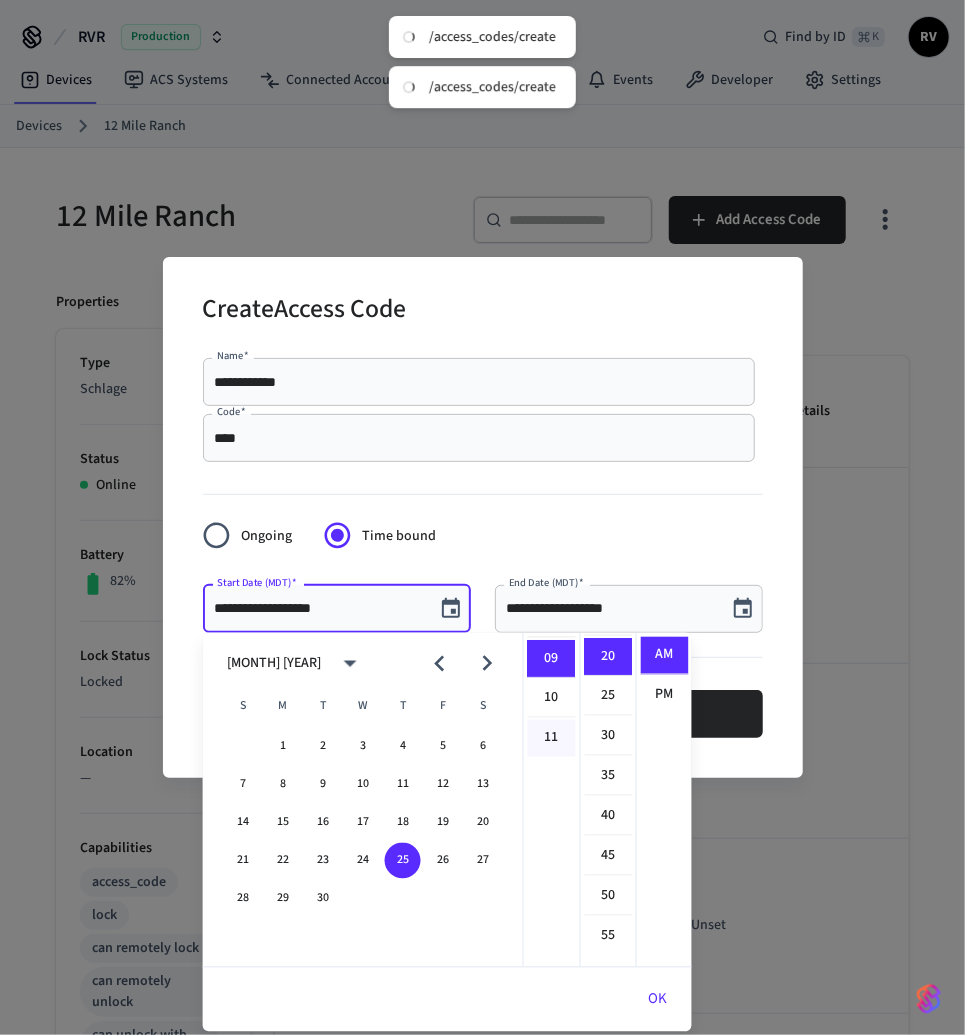 scroll, scrollTop: 0, scrollLeft: 0, axis: both 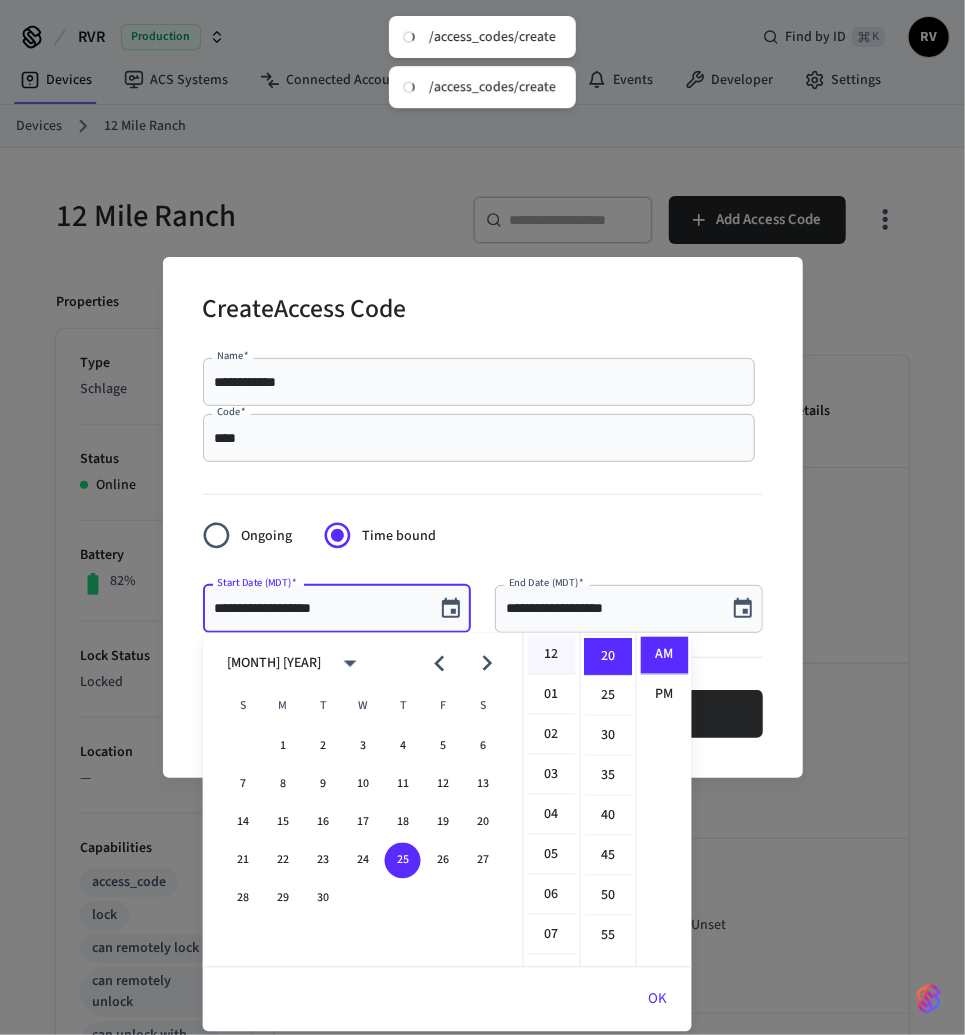 click on "12" at bounding box center [552, 656] 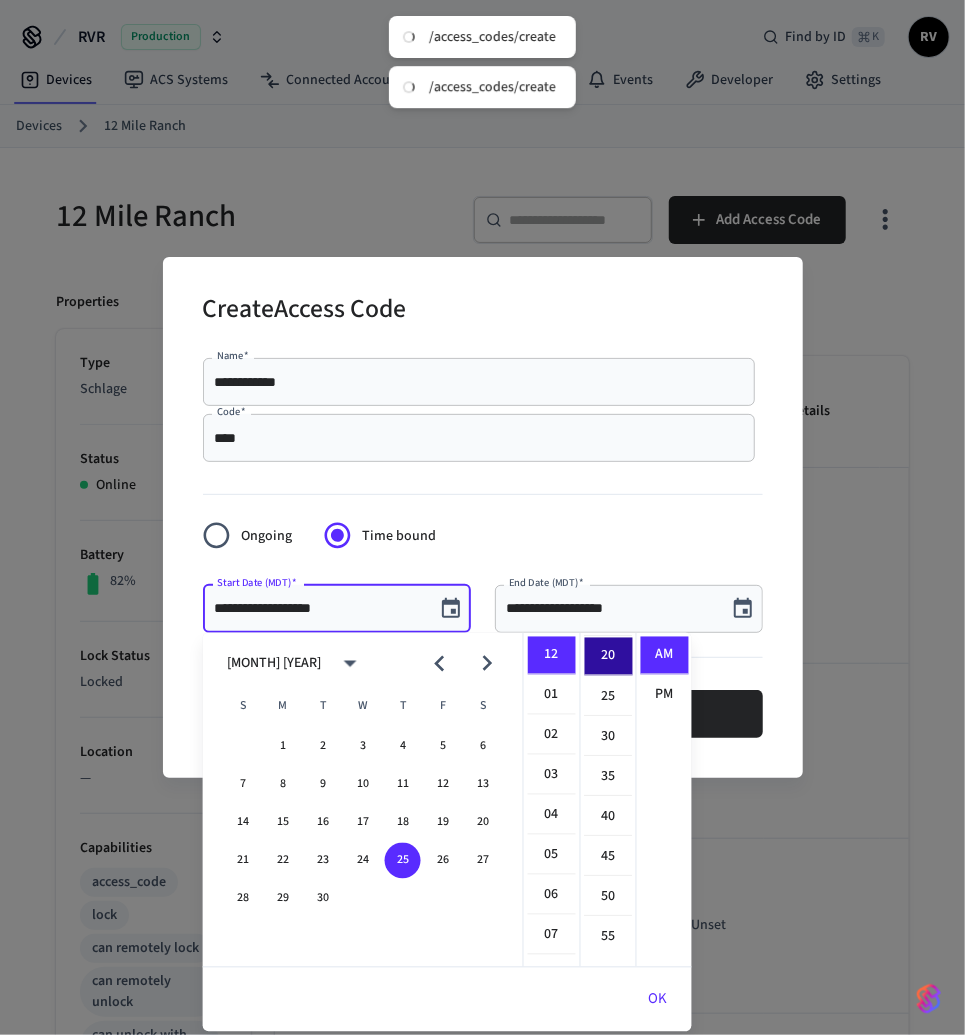 scroll, scrollTop: 0, scrollLeft: 0, axis: both 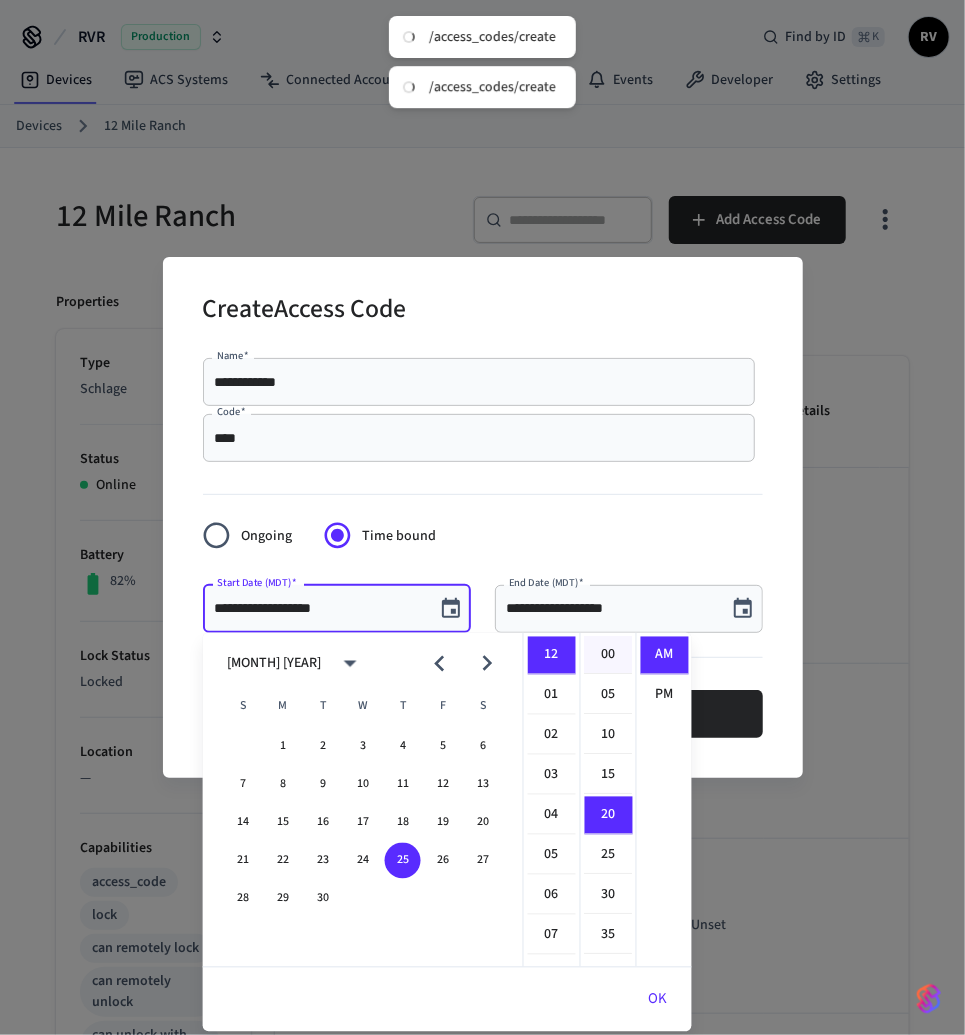 click on "00" at bounding box center (609, 656) 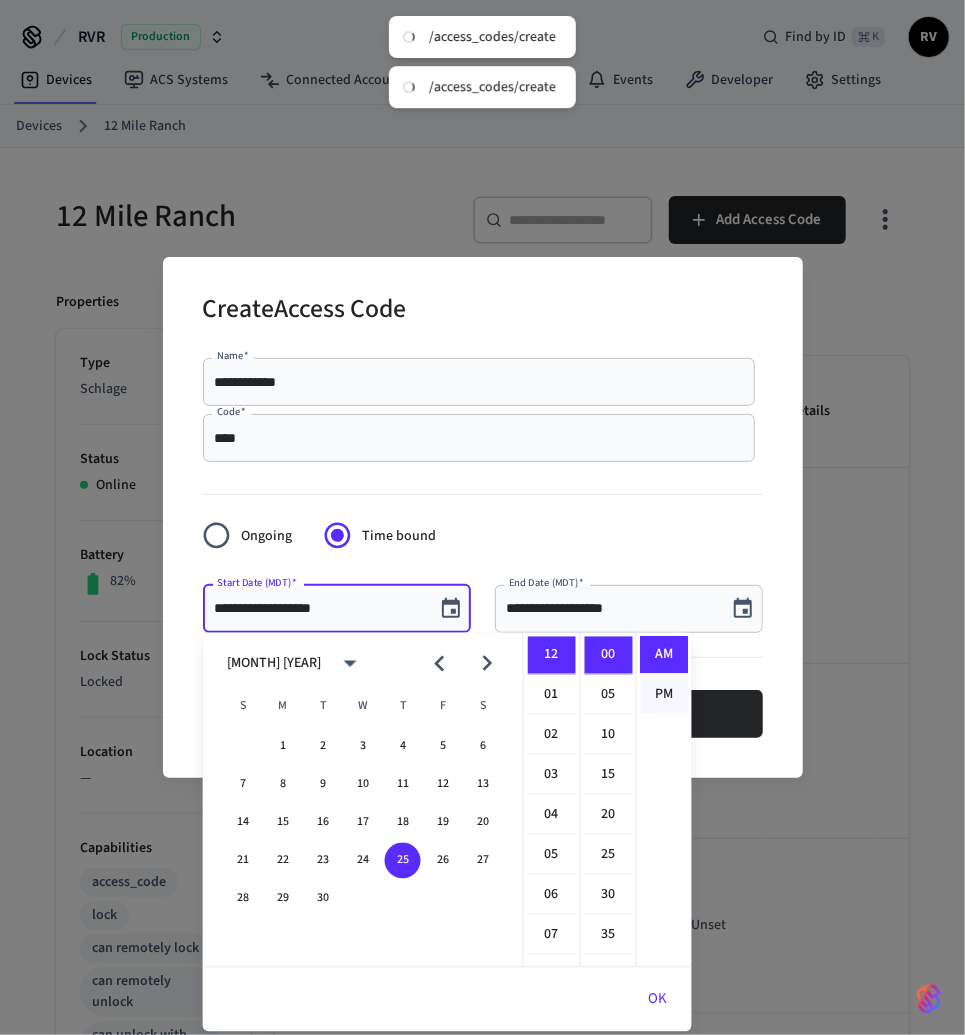 click on "PM" at bounding box center [665, 695] 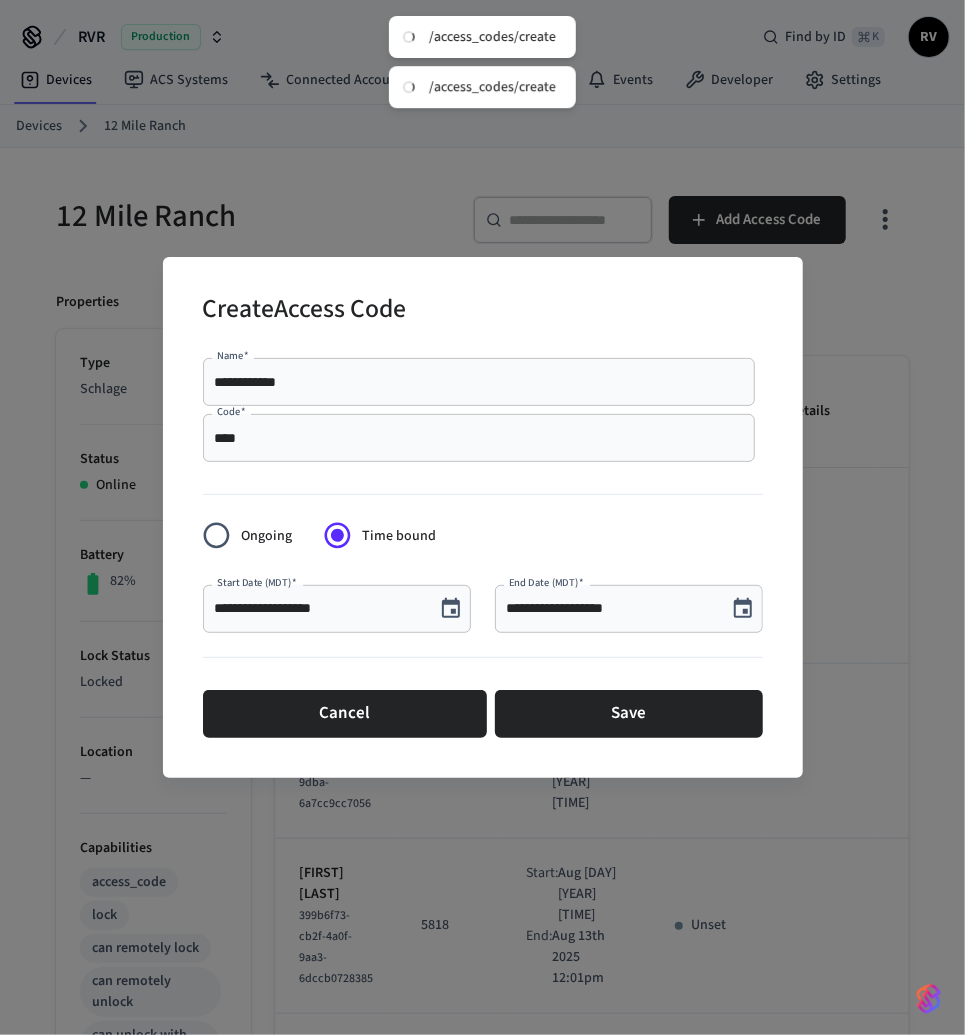 scroll, scrollTop: 36, scrollLeft: 0, axis: vertical 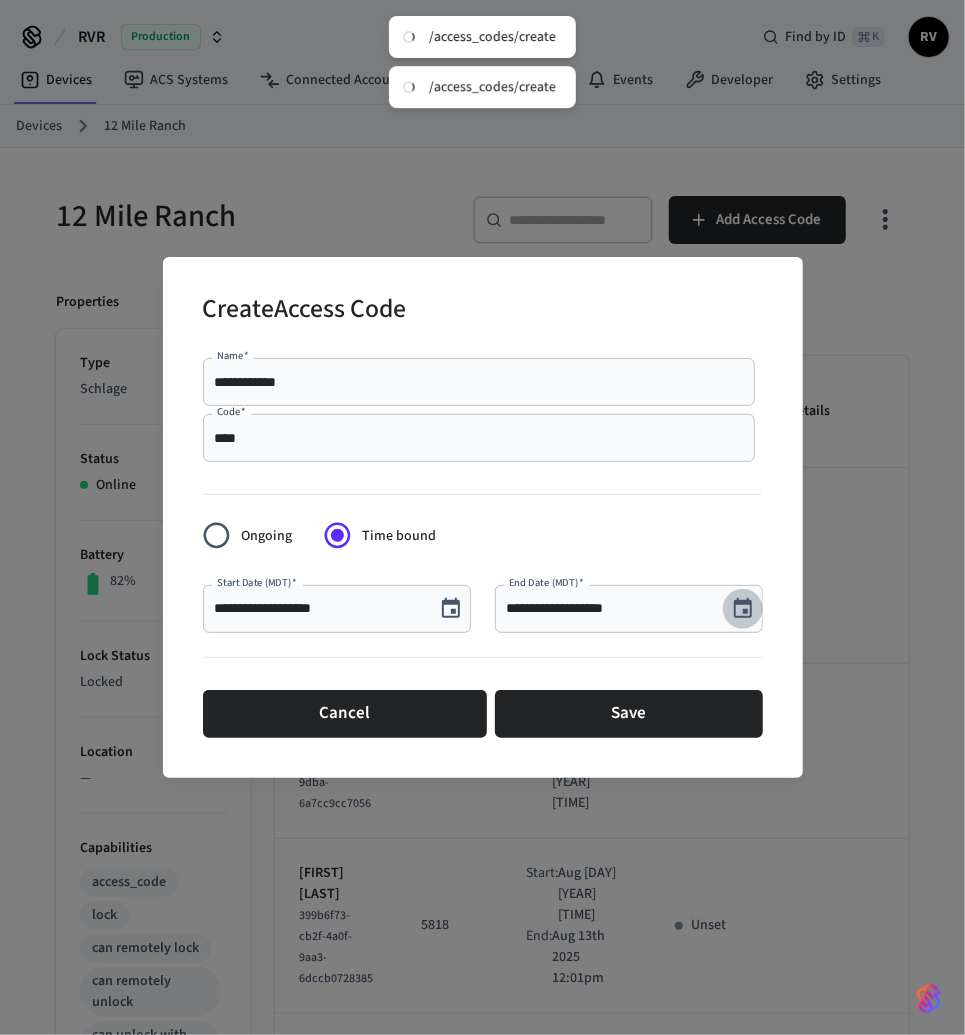 click 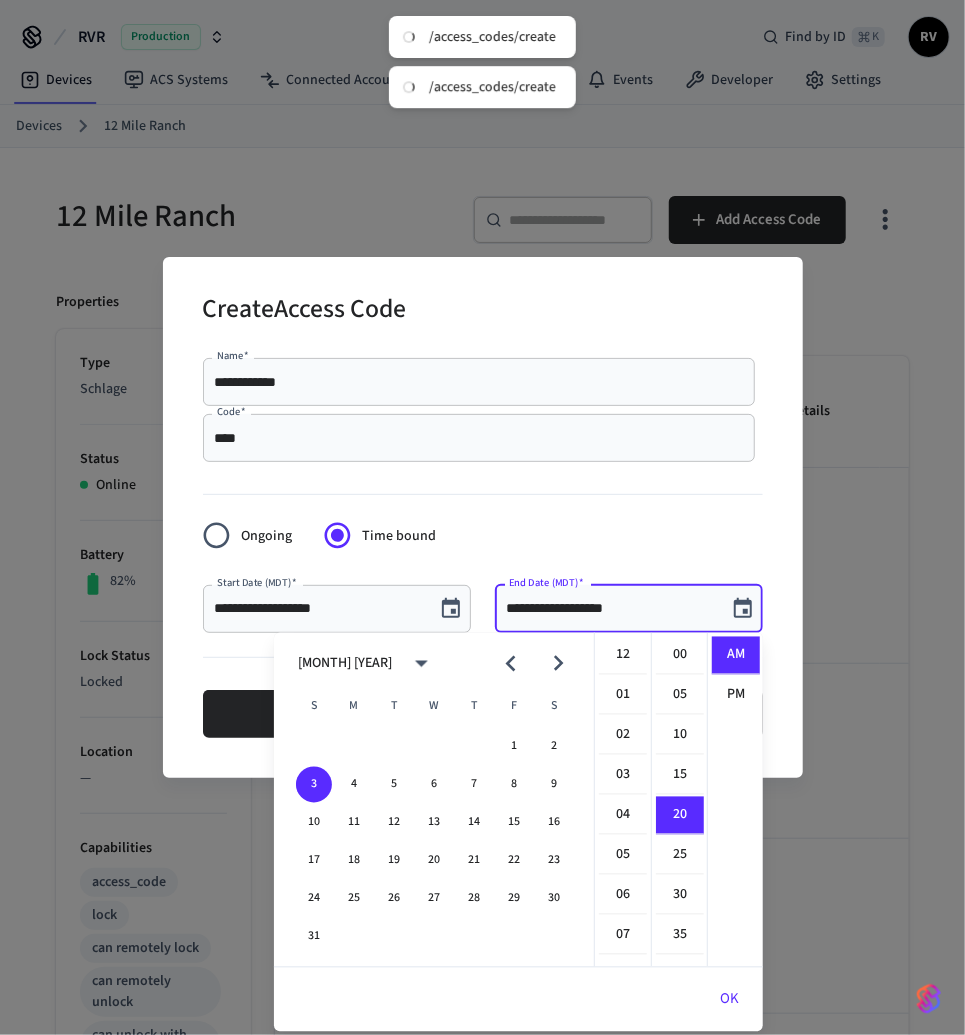 scroll, scrollTop: 357, scrollLeft: 0, axis: vertical 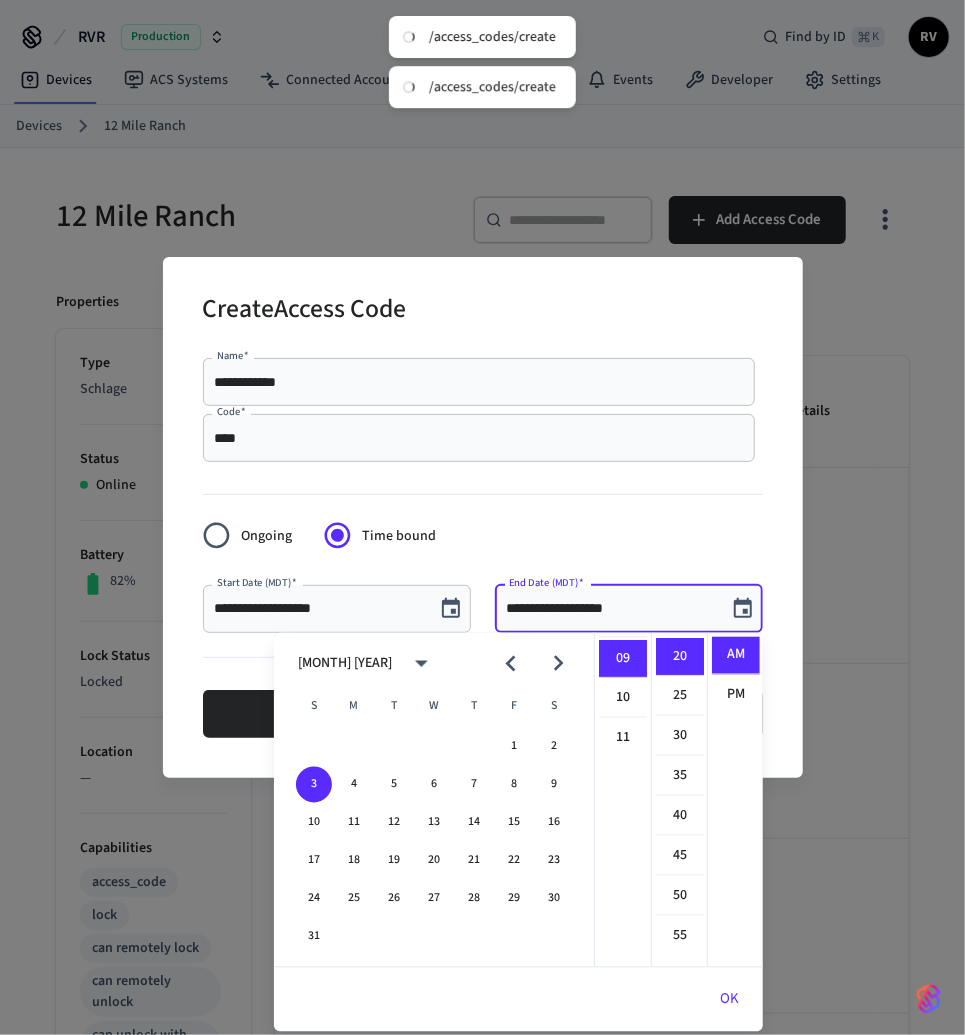 click 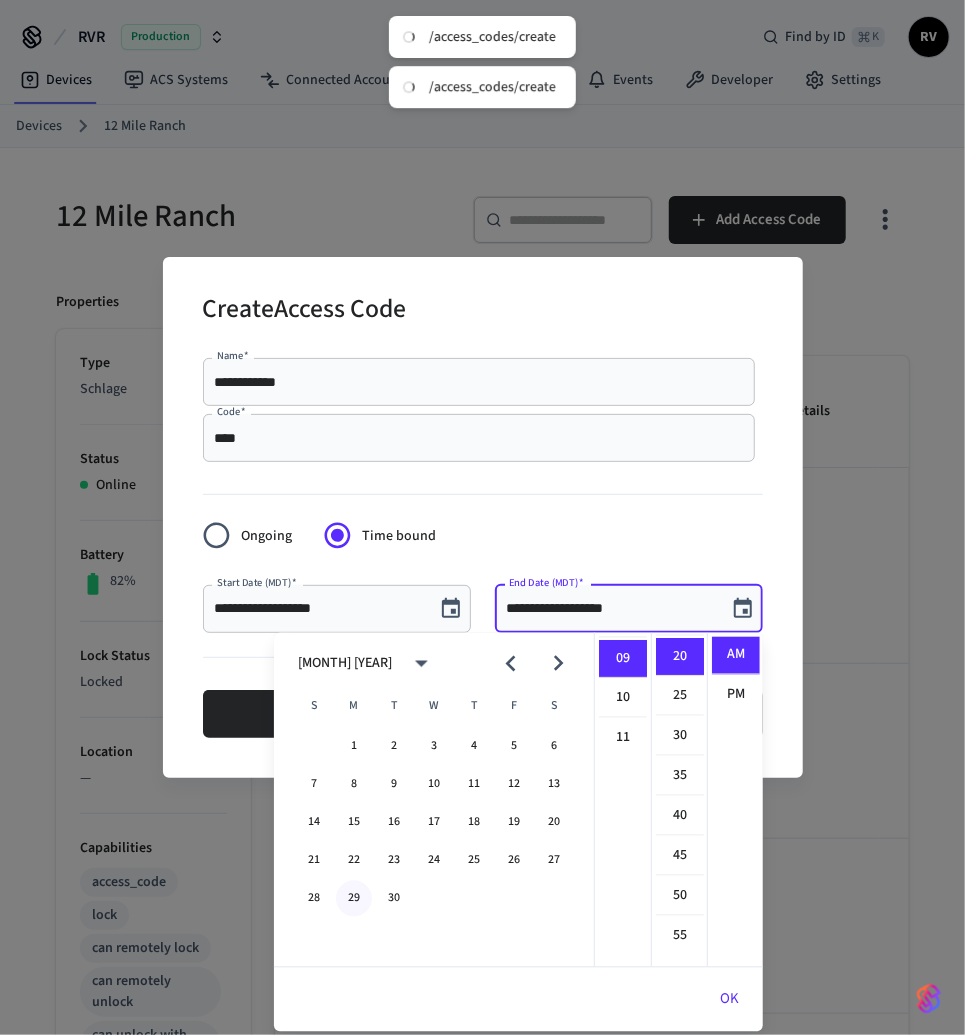 click on "29" at bounding box center (354, 899) 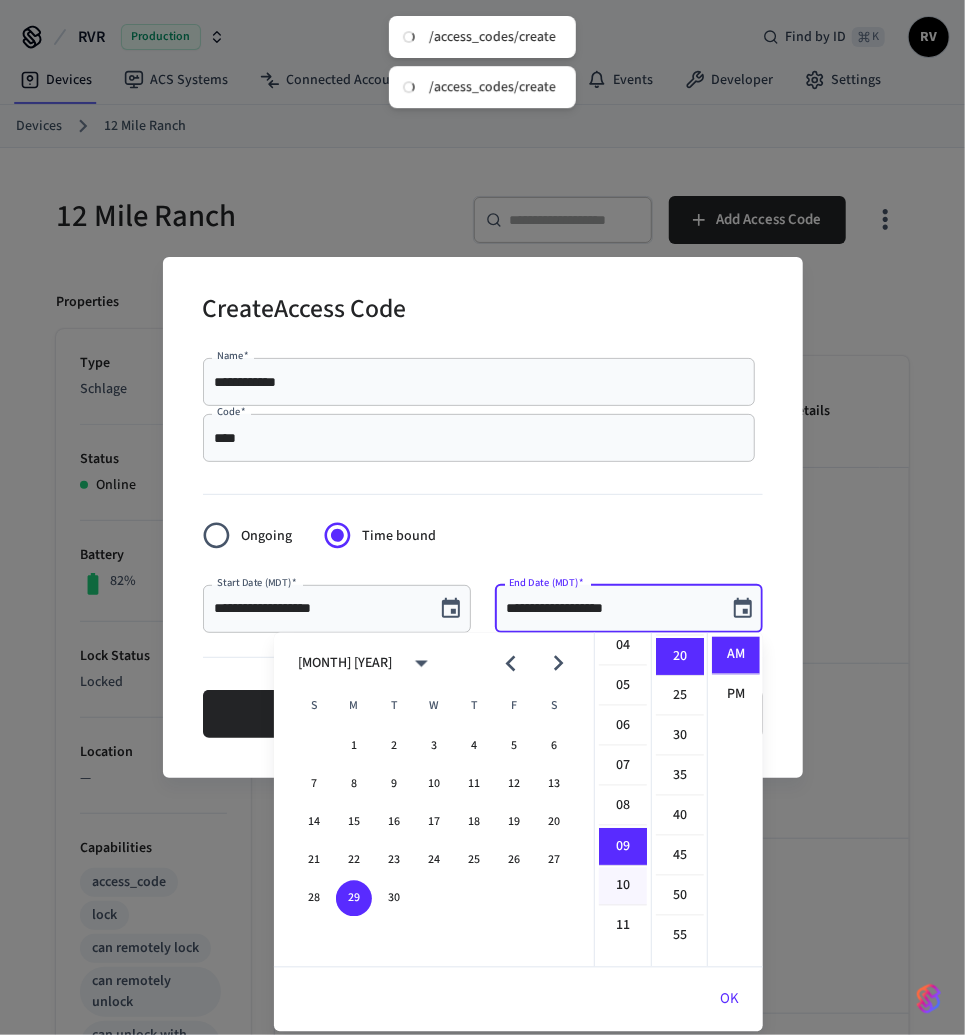 scroll, scrollTop: 0, scrollLeft: 0, axis: both 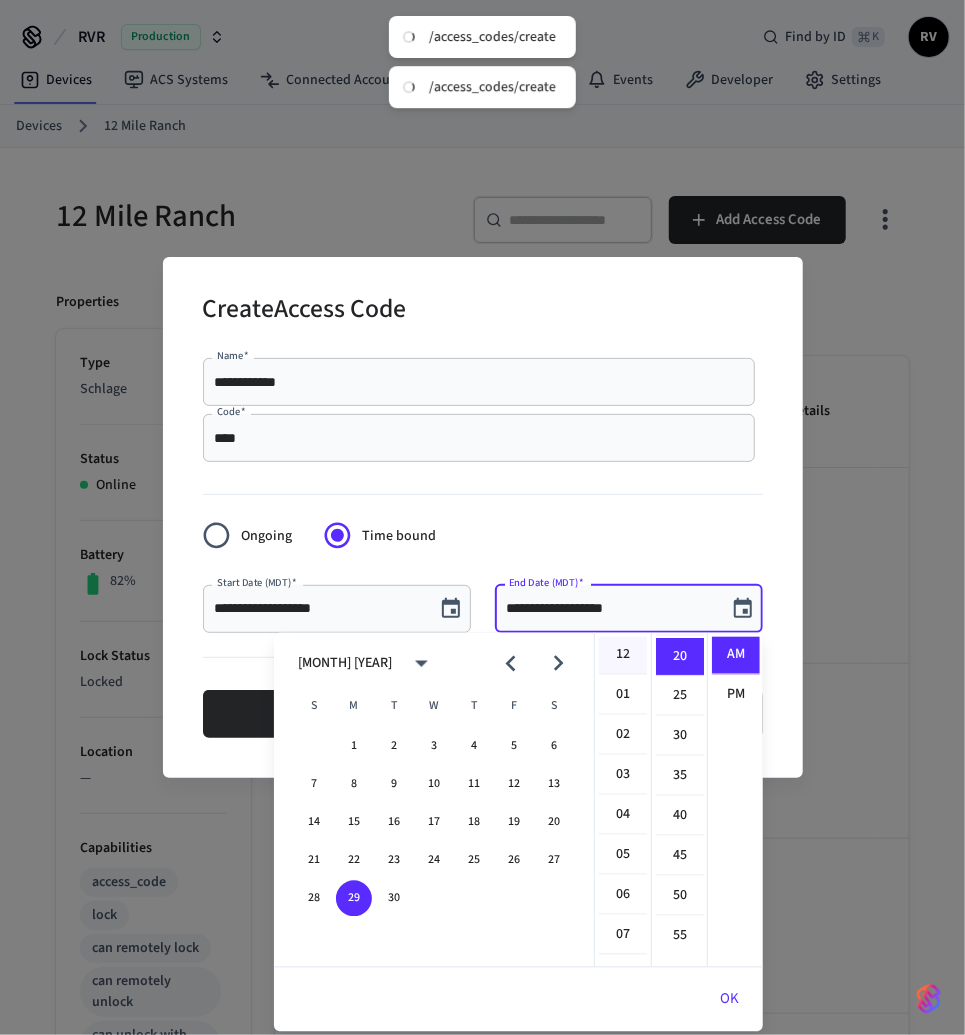 click on "12" at bounding box center [623, 656] 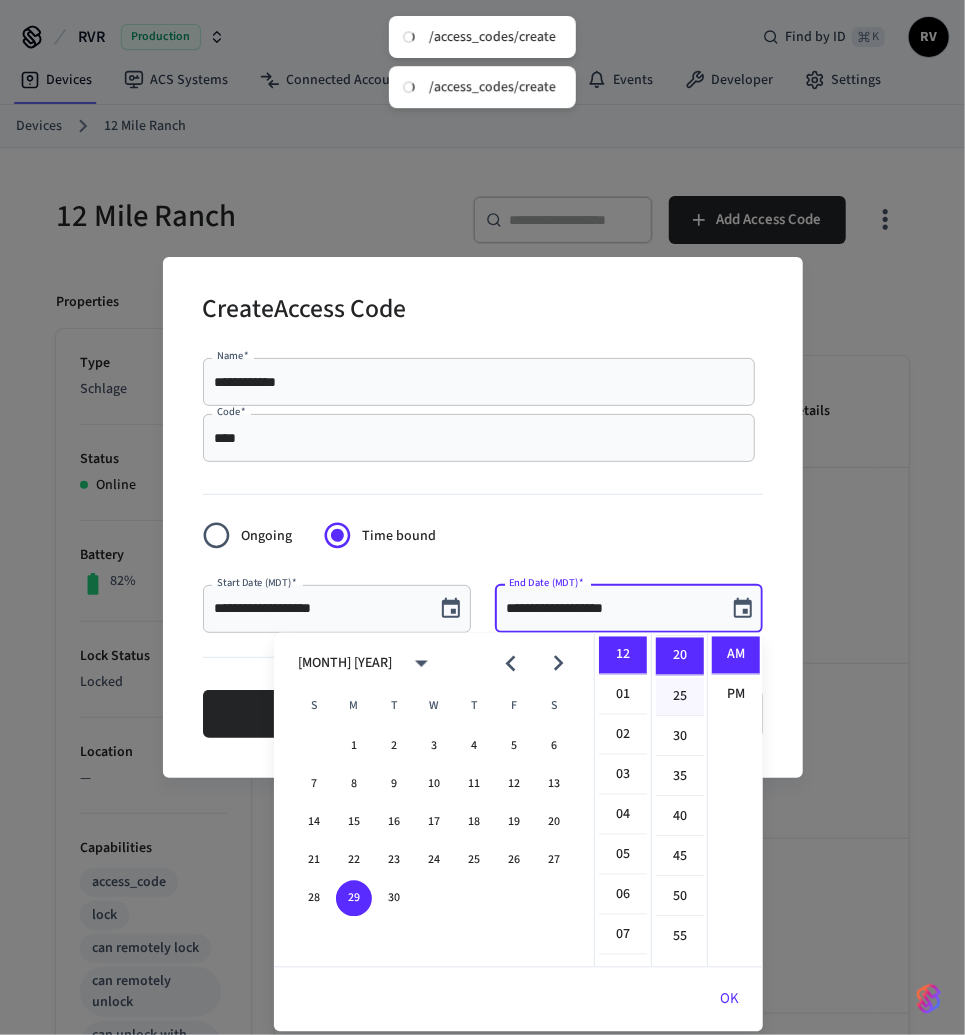 scroll, scrollTop: 0, scrollLeft: 0, axis: both 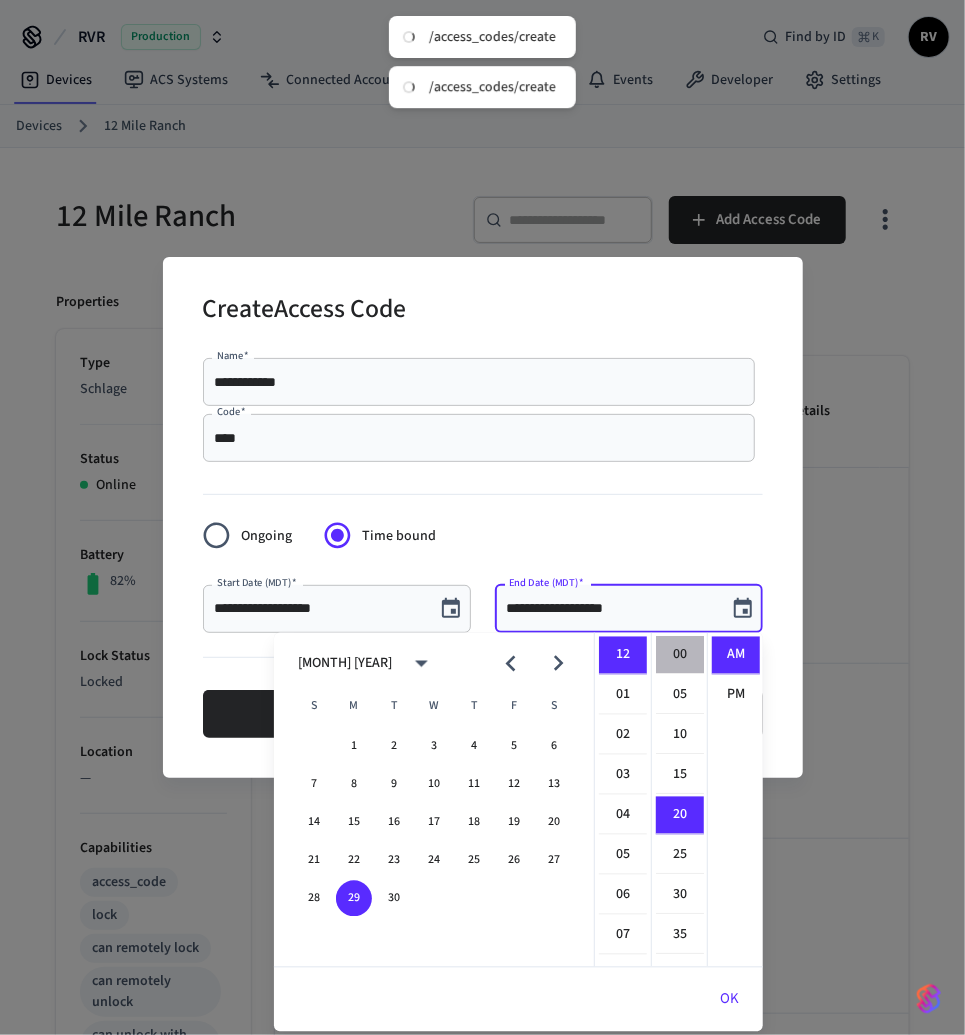 click on "00" at bounding box center [680, 656] 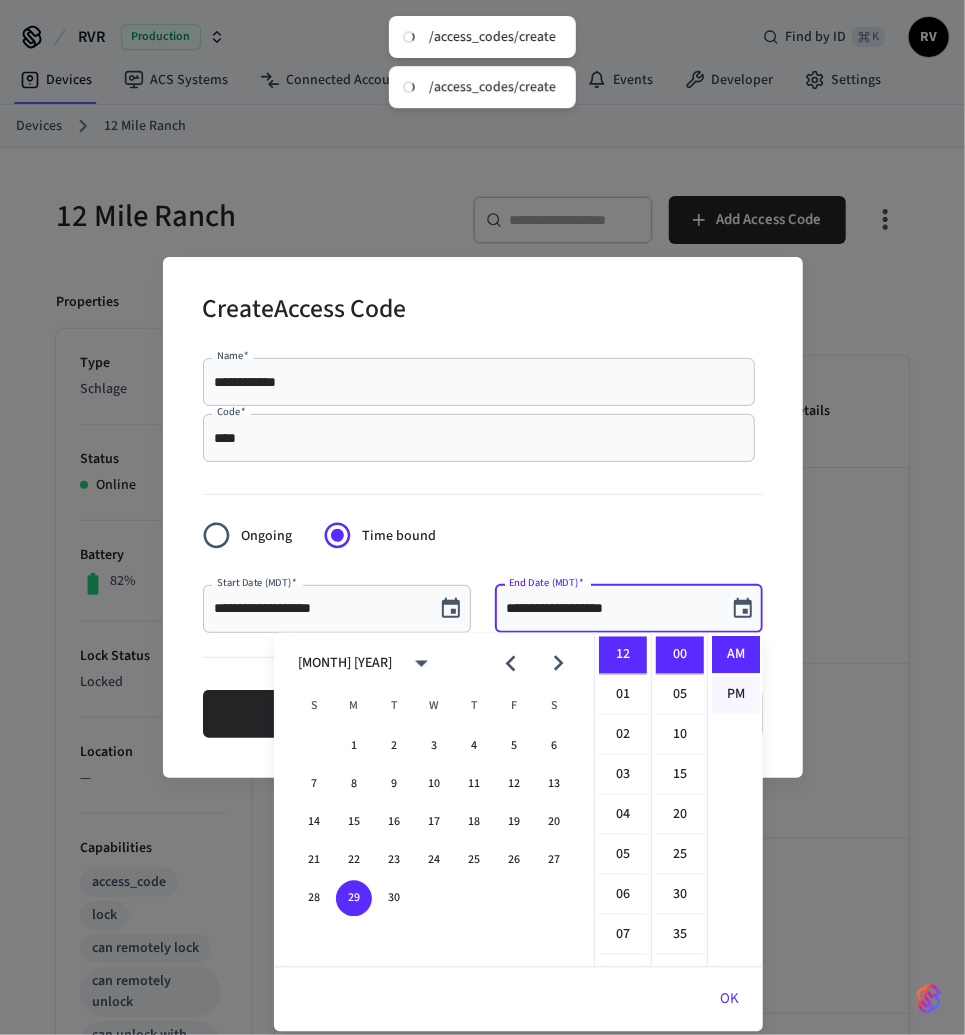 click on "PM" at bounding box center (736, 695) 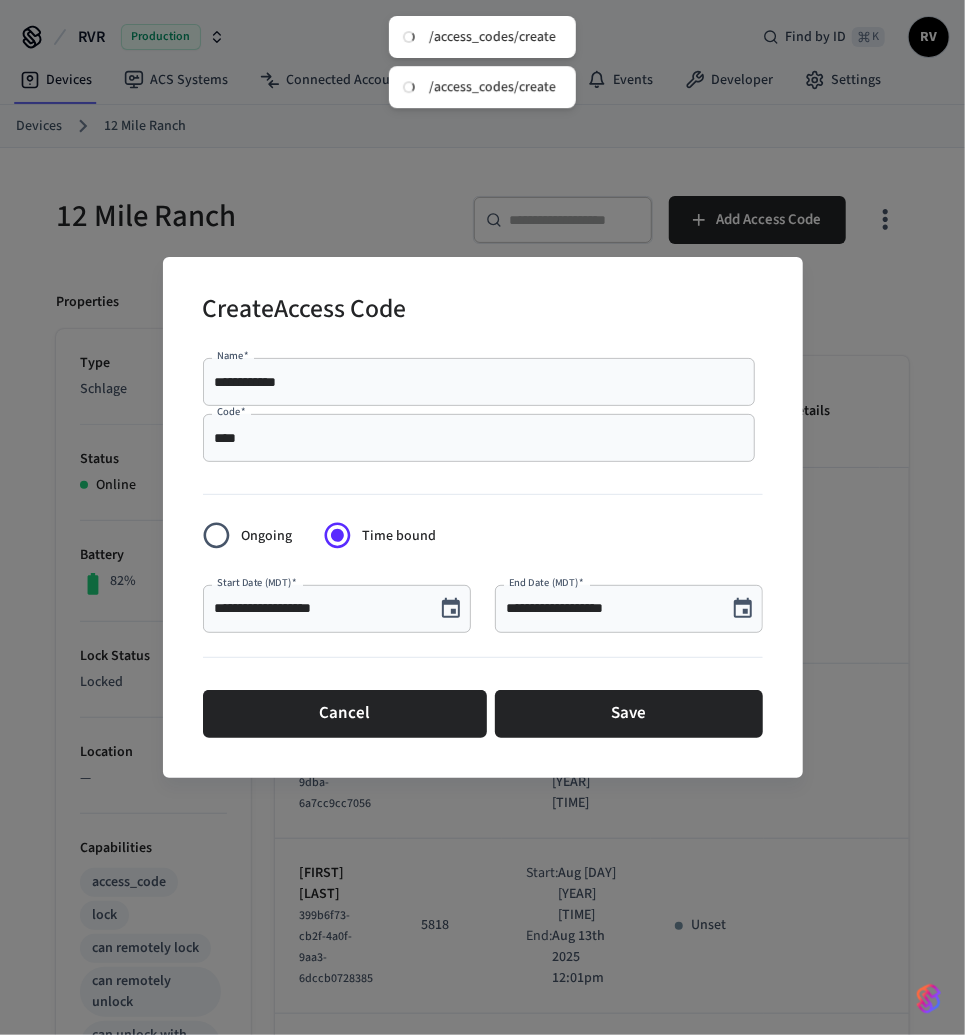 scroll, scrollTop: 36, scrollLeft: 0, axis: vertical 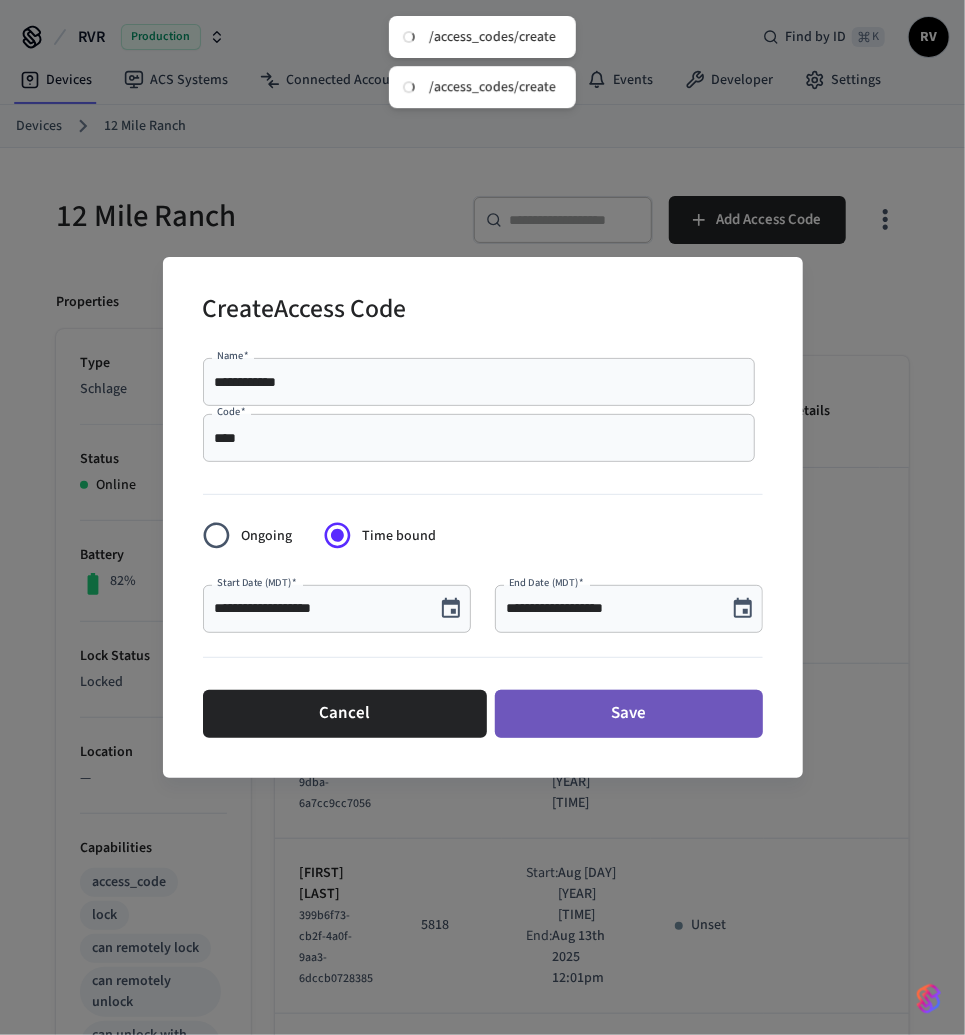 click on "Save" at bounding box center (629, 714) 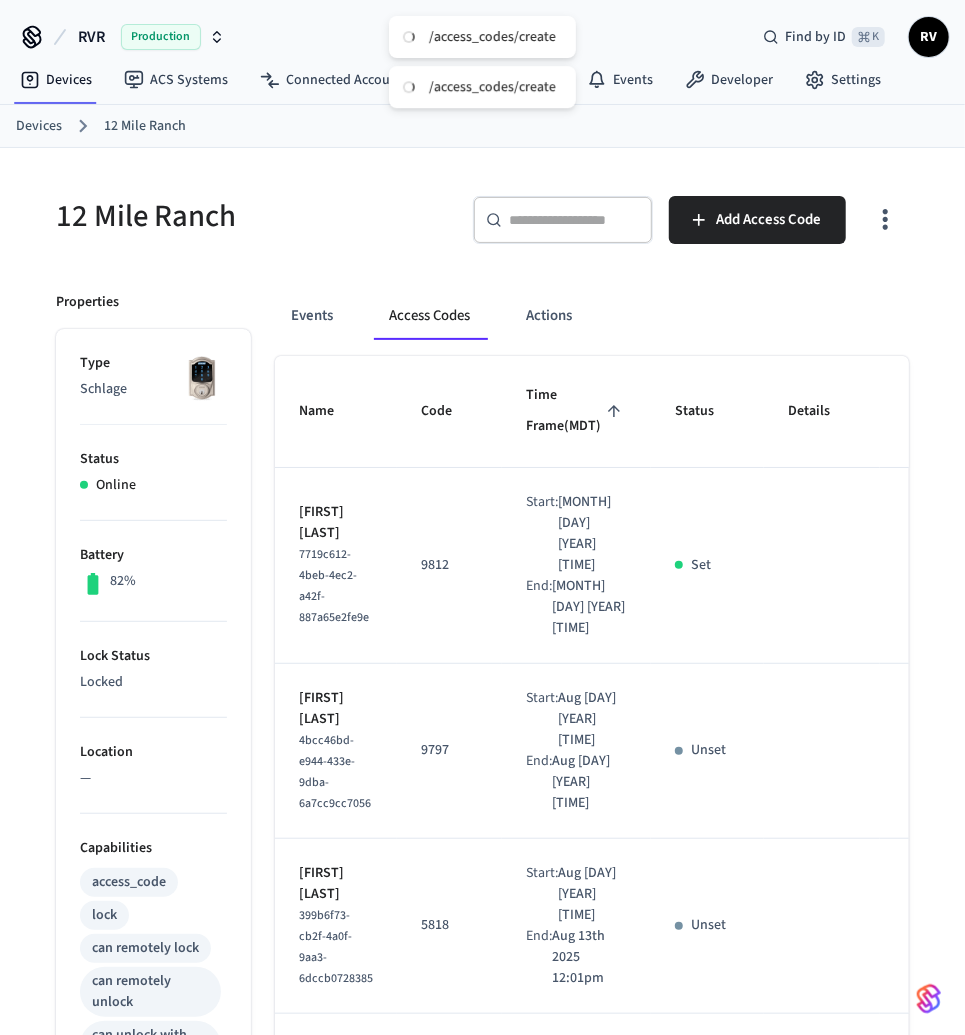 click on "Devices" at bounding box center (39, 126) 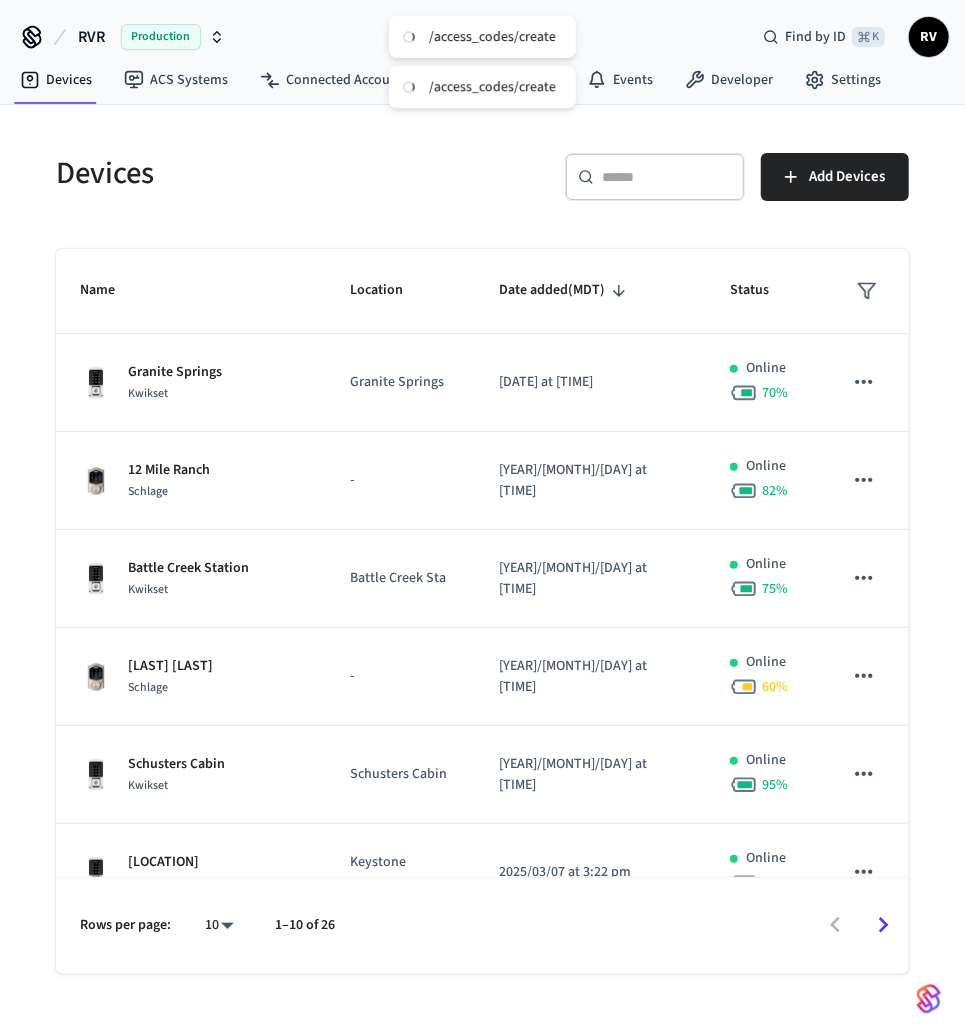 click on "Devices [LOCATION] [PRODUCT] [LOCATION] [YEAR]/[MONTH]/[DAY] at [TIME] Online 70 % [LOCATION] [PRODUCT] - [YEAR]/[MONTH]/[DAY] at [TIME] Online 82 % [LOCATION] [PRODUCT] [LOCATION] [YEAR]/[MONTH]/[DAY] at [TIME] Online 75 % [LOCATION] [PRODUCT] - [YEAR]/[MONTH]/[DAY] at [TIME] Online 60 % [LOCATION] [PRODUCT] [LOCATION] [YEAR]/[MONTH]/[DAY] at [TIME] Online 95 % [LOCATION] [PRODUCT] [LOCATION] [YEAR]/[MONTH]/[DAY] at [TIME] Online 75 % [LOCATION] [PRODUCT] [LOCATION] [YEAR]/[MONTH]/[DAY] at [TIME] Online 85 % [LOCATION] [PRODUCT] [LOCATION] [YEAR]/[MONTH]/[DAY] at [TIME] Online 100 % [LOCATION] [PRODUCT] [LOCATION] [YEAR]/[MONTH]/[DAY] at [TIME] Online 60 % [LOCATION] [PRODUCT] [LOCATION] [YEAR]/[MONTH]/[DAY] at [TIME] Online 85 % Rows per page: 10 ** 1–10 of 26" at bounding box center [482, 587] 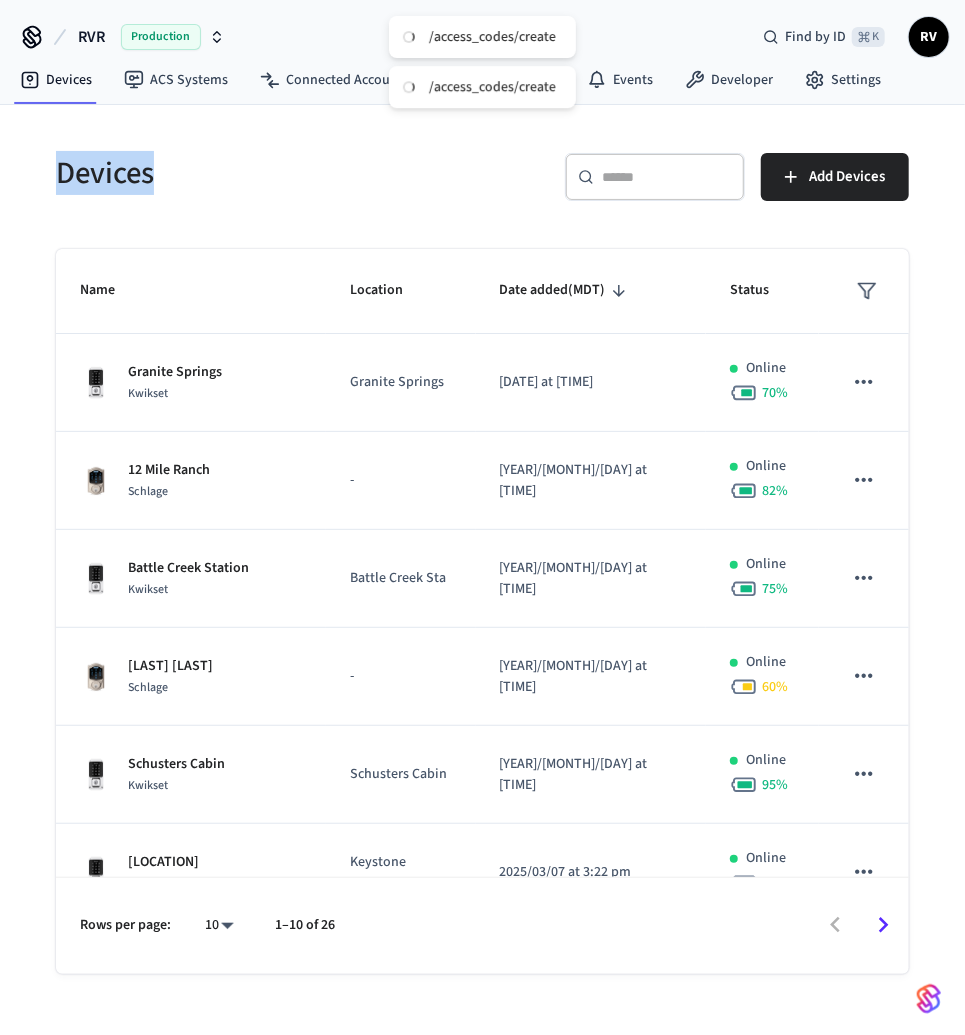 click on "Devices [LOCATION] [PRODUCT] [LOCATION] [YEAR]/[MONTH]/[DAY] at [TIME] Online 70 % [LOCATION] [PRODUCT] - [YEAR]/[MONTH]/[DAY] at [TIME] Online 82 % [LOCATION] [PRODUCT] [LOCATION] [YEAR]/[MONTH]/[DAY] at [TIME] Online 75 % [LOCATION] [PRODUCT] - [YEAR]/[MONTH]/[DAY] at [TIME] Online 60 % [LOCATION] [PRODUCT] [LOCATION] [YEAR]/[MONTH]/[DAY] at [TIME] Online 95 % [LOCATION] [PRODUCT] [LOCATION] [YEAR]/[MONTH]/[DAY] at [TIME] Online 75 % [LOCATION] [PRODUCT] [LOCATION] [YEAR]/[MONTH]/[DAY] at [TIME] Online 85 % [LOCATION] [PRODUCT] [LOCATION] [YEAR]/[MONTH]/[DAY] at [TIME] Online 100 % [LOCATION] [PRODUCT] [LOCATION] [YEAR]/[MONTH]/[DAY] at [TIME] Online 60 % [LOCATION] [PRODUCT] [LOCATION] [YEAR]/[MONTH]/[DAY] at [TIME] Online 85 % Rows per page: 10 ** 1–10 of 26" at bounding box center (482, 587) 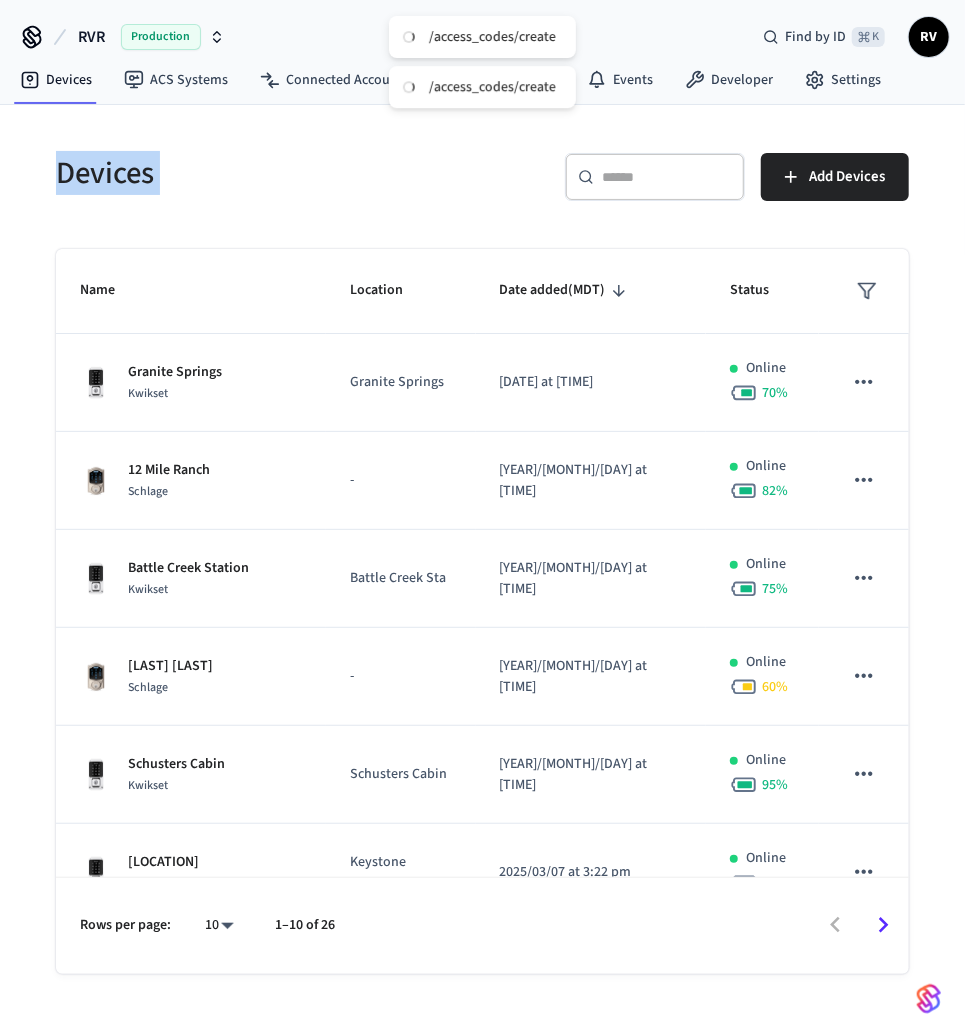 click on "Devices [LOCATION] [PRODUCT] [LOCATION] [YEAR]/[MONTH]/[DAY] at [TIME] Online 70 % [LOCATION] [PRODUCT] - [YEAR]/[MONTH]/[DAY] at [TIME] Online 82 % [LOCATION] [PRODUCT] [LOCATION] [YEAR]/[MONTH]/[DAY] at [TIME] Online 75 % [LOCATION] [PRODUCT] - [YEAR]/[MONTH]/[DAY] at [TIME] Online 60 % [LOCATION] [PRODUCT] [LOCATION] [YEAR]/[MONTH]/[DAY] at [TIME] Online 95 % [LOCATION] [PRODUCT] [LOCATION] [YEAR]/[MONTH]/[DAY] at [TIME] Online 75 % [LOCATION] [PRODUCT] [LOCATION] [YEAR]/[MONTH]/[DAY] at [TIME] Online 85 % [LOCATION] [PRODUCT] [LOCATION] [YEAR]/[MONTH]/[DAY] at [TIME] Online 100 % [LOCATION] [PRODUCT] [LOCATION] [YEAR]/[MONTH]/[DAY] at [TIME] Online 60 % [LOCATION] [PRODUCT] [LOCATION] [YEAR]/[MONTH]/[DAY] at [TIME] Online 85 % Rows per page: 10 ** 1–10 of 26" at bounding box center (482, 587) 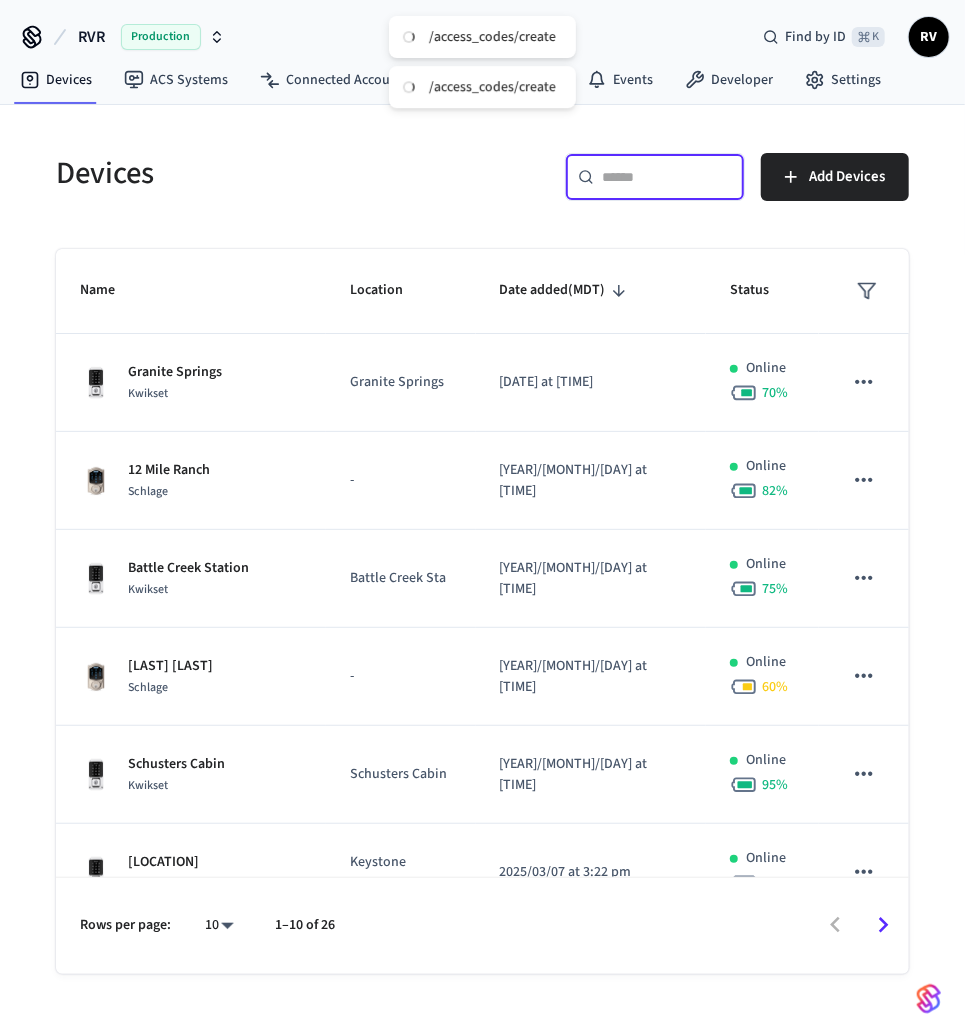 click at bounding box center [667, 177] 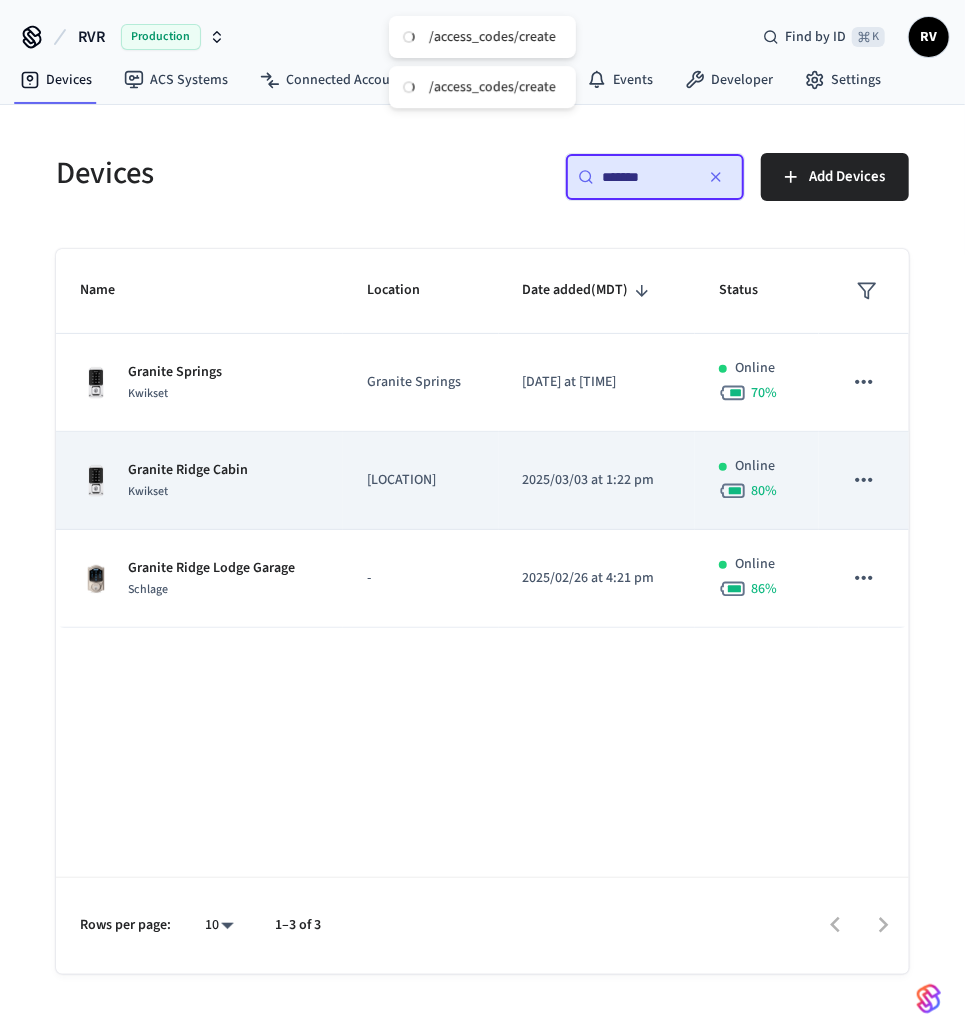 type on "*******" 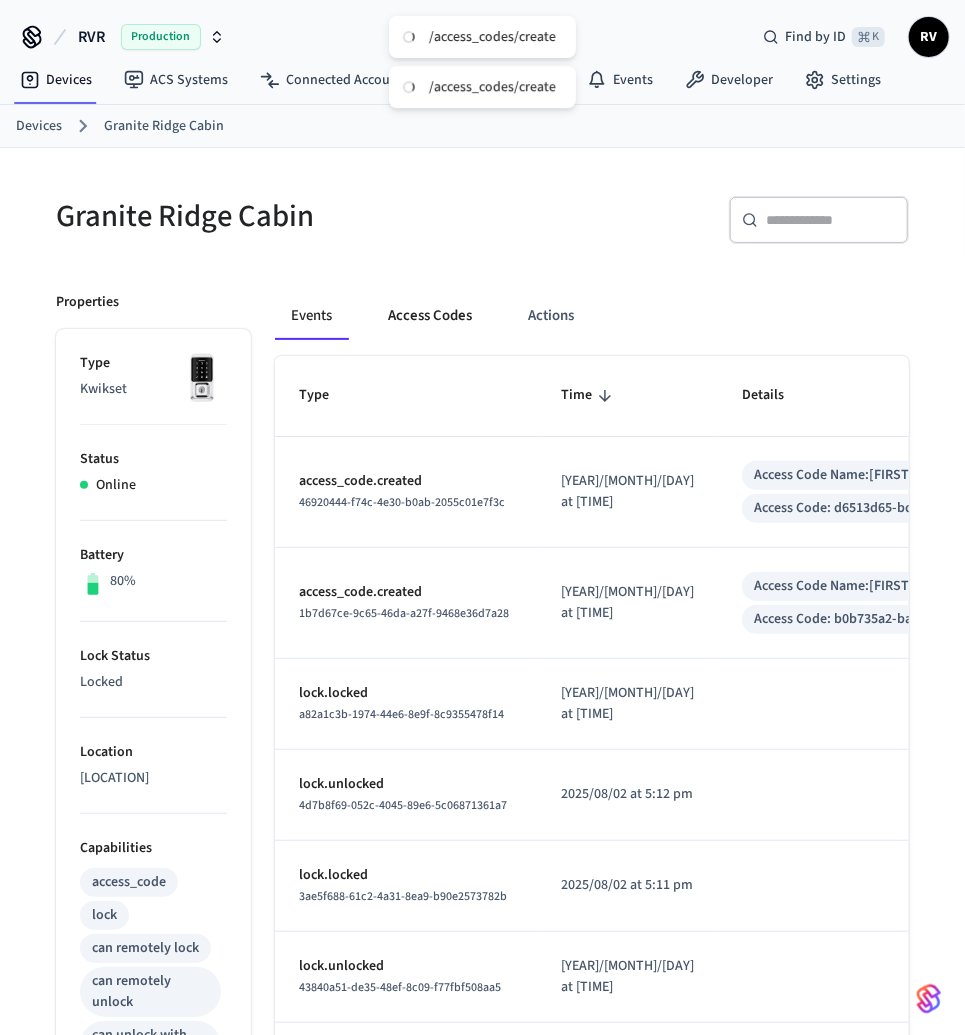 click on "Access Codes" at bounding box center (430, 316) 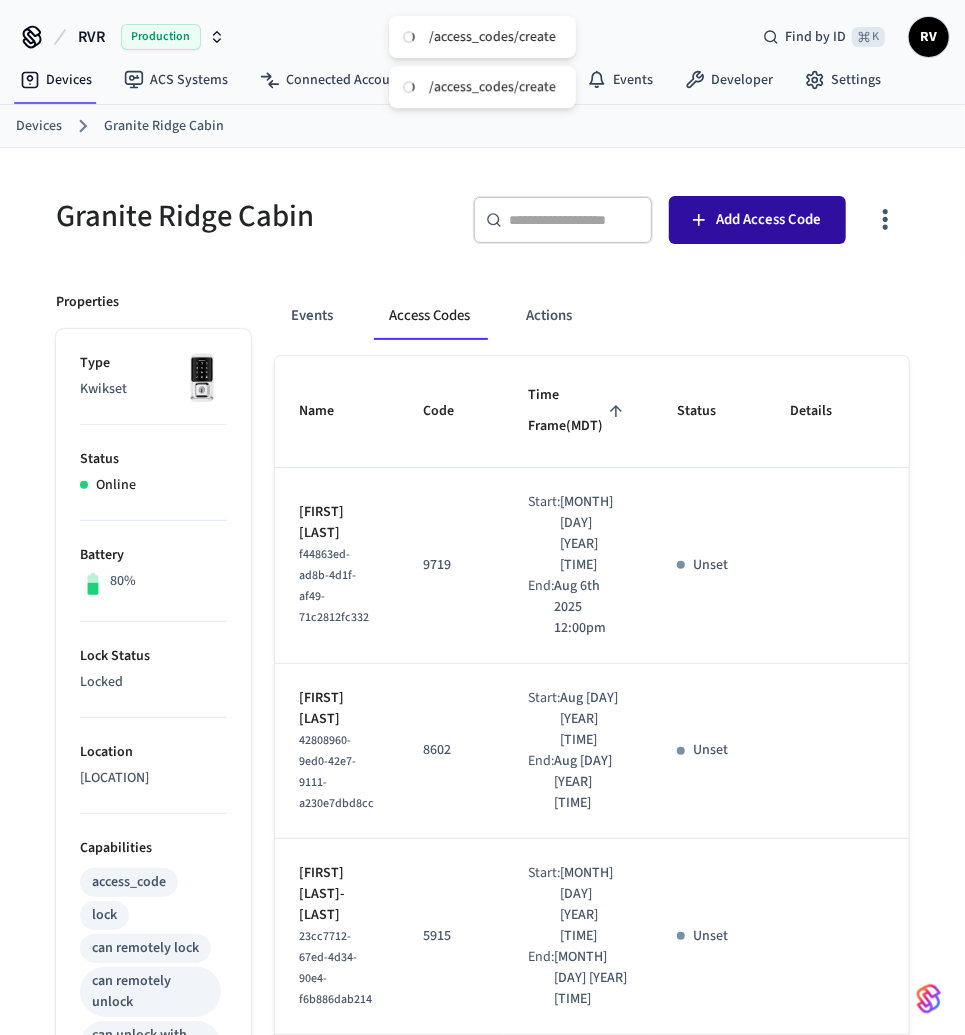 click 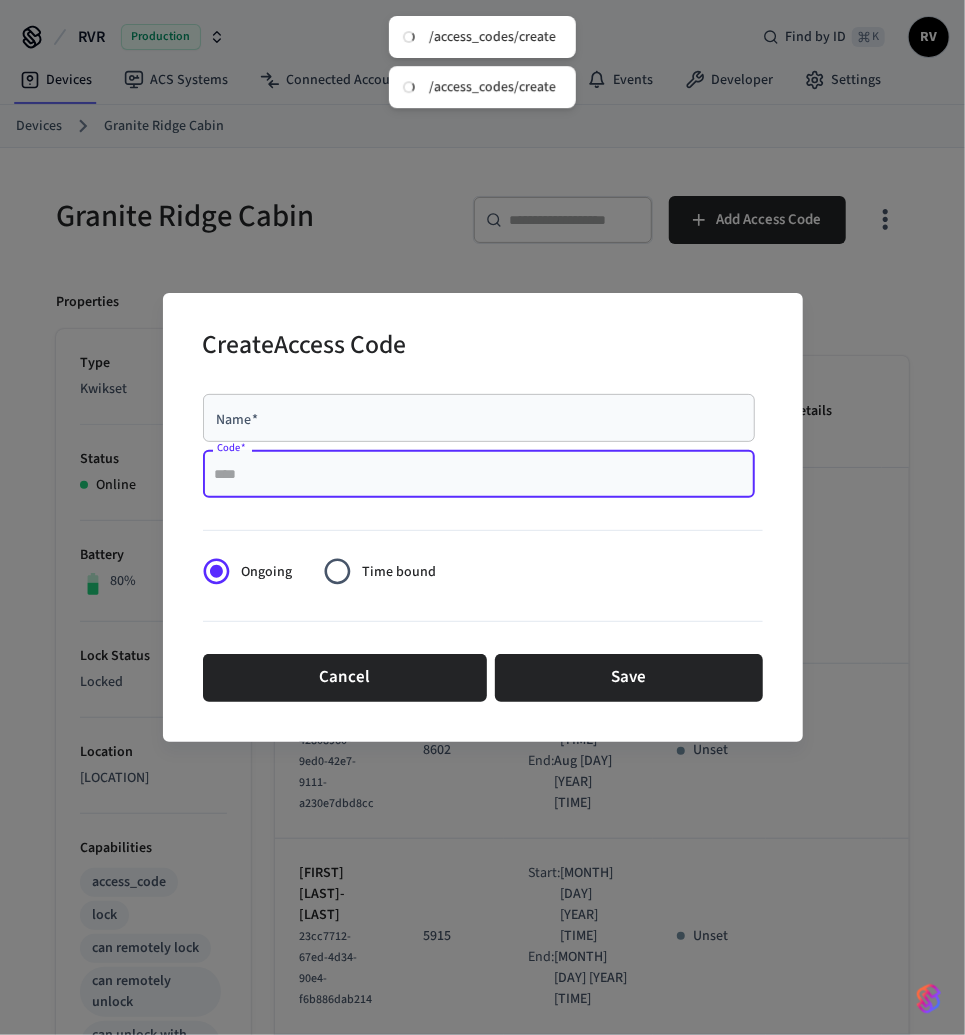 click on "Code   *" at bounding box center (479, 474) 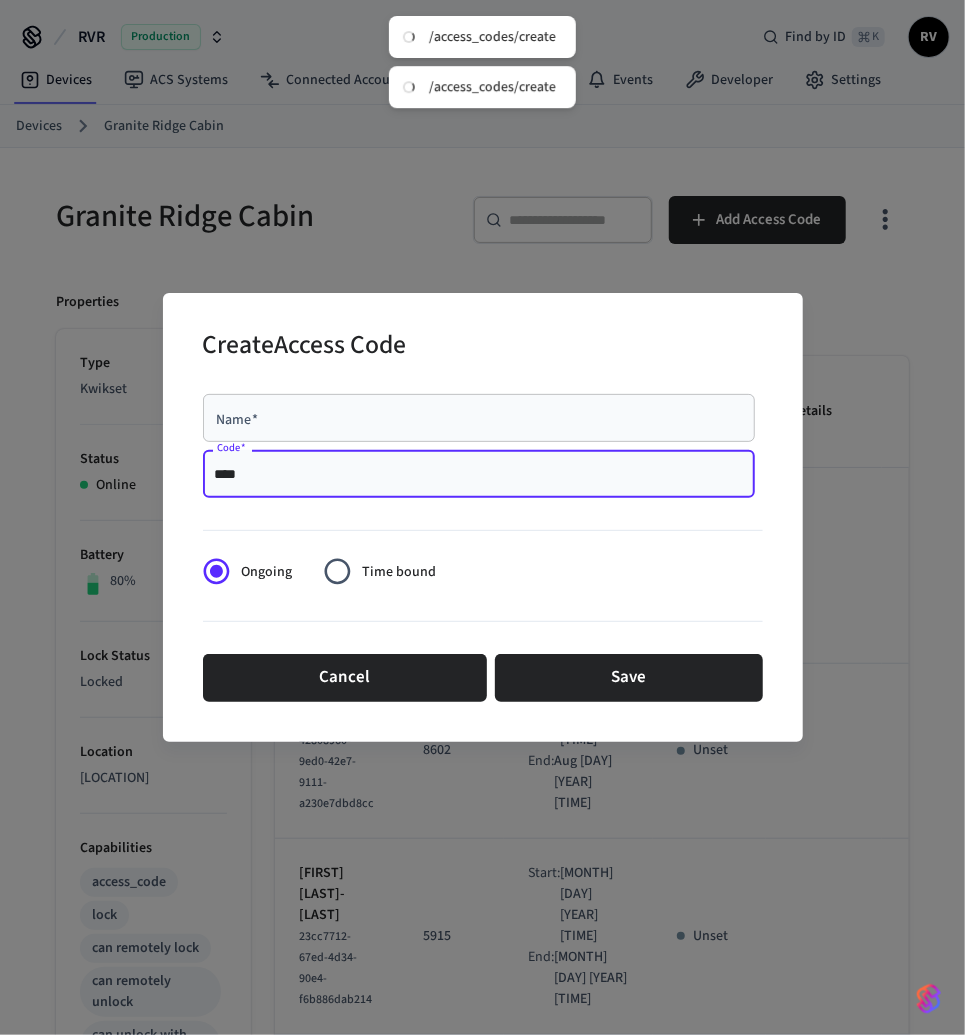 type on "****" 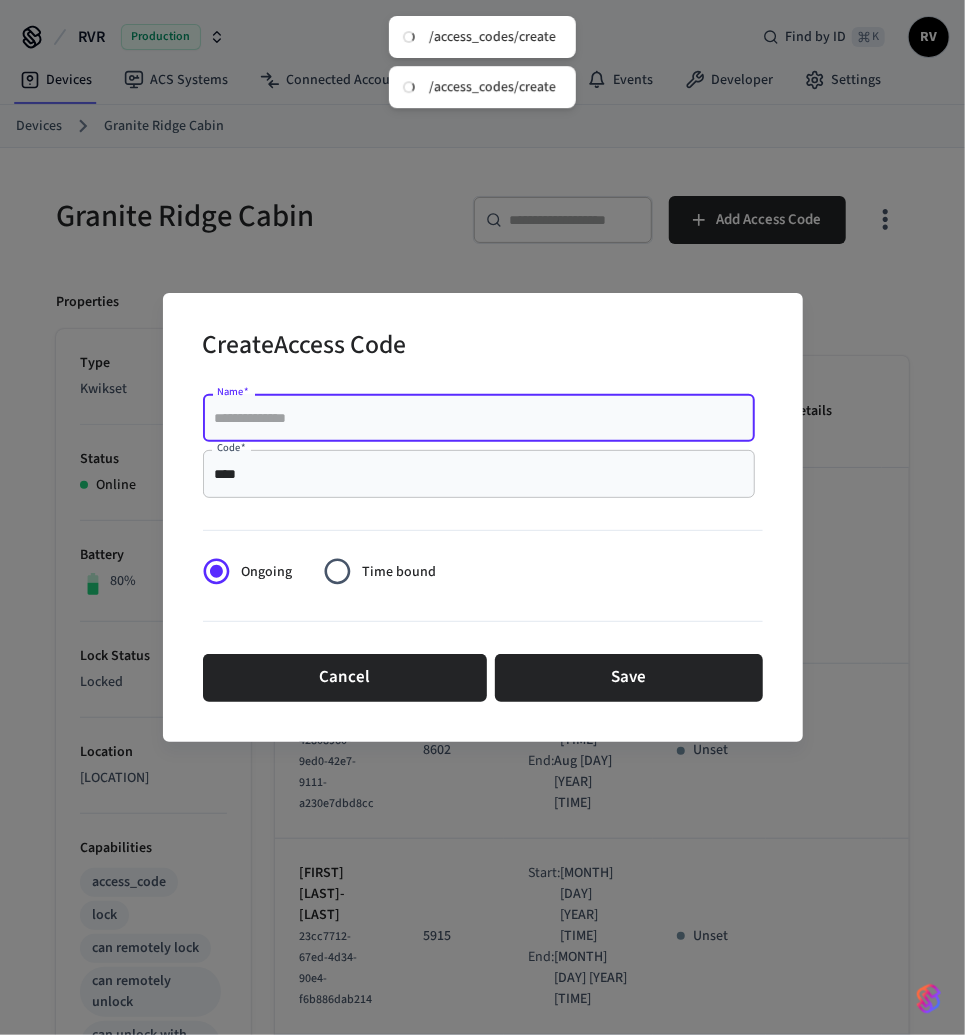 paste on "**********" 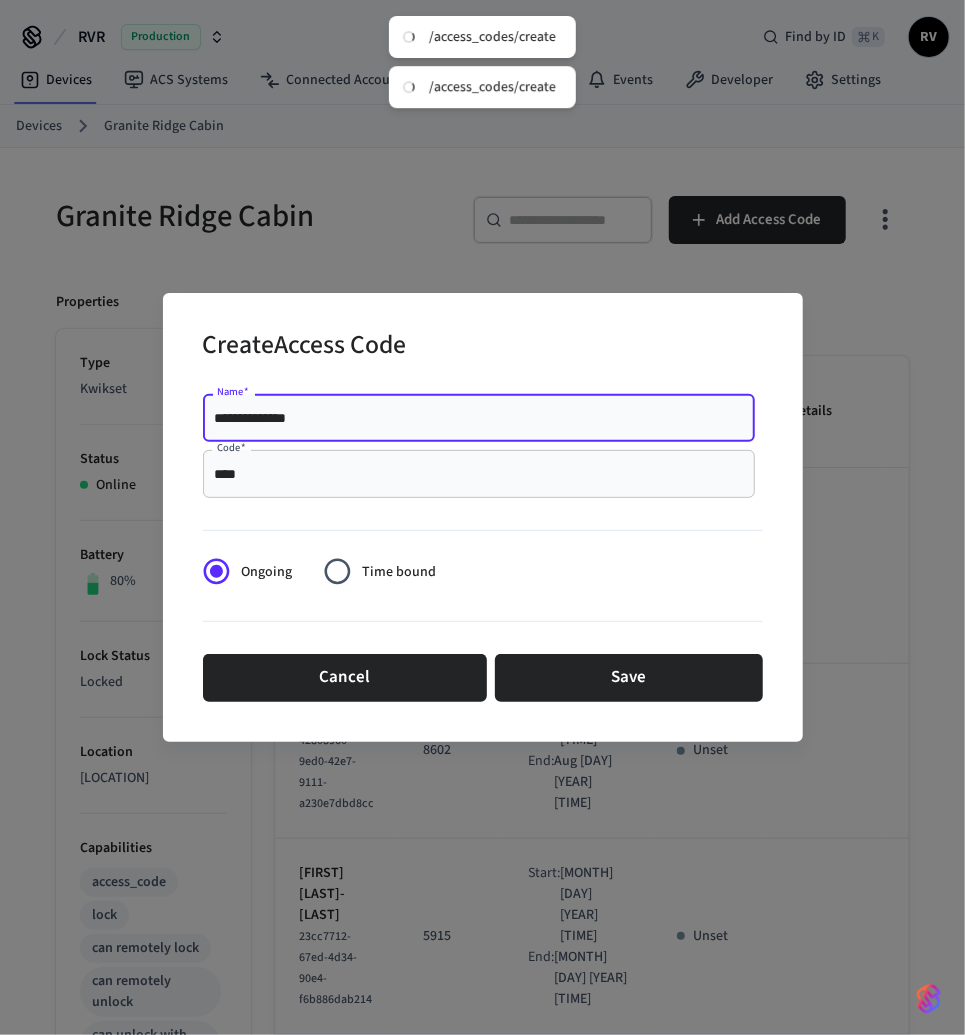 click on "**********" at bounding box center (479, 418) 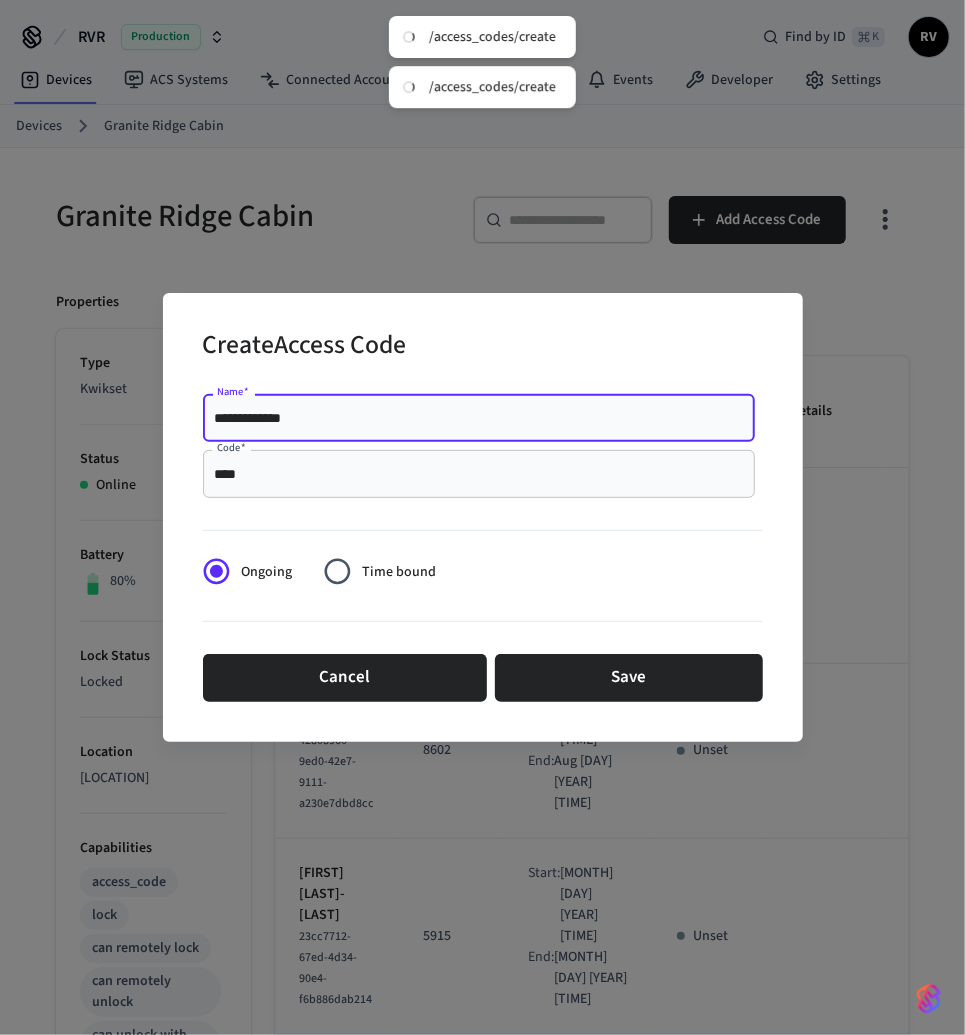 type on "**********" 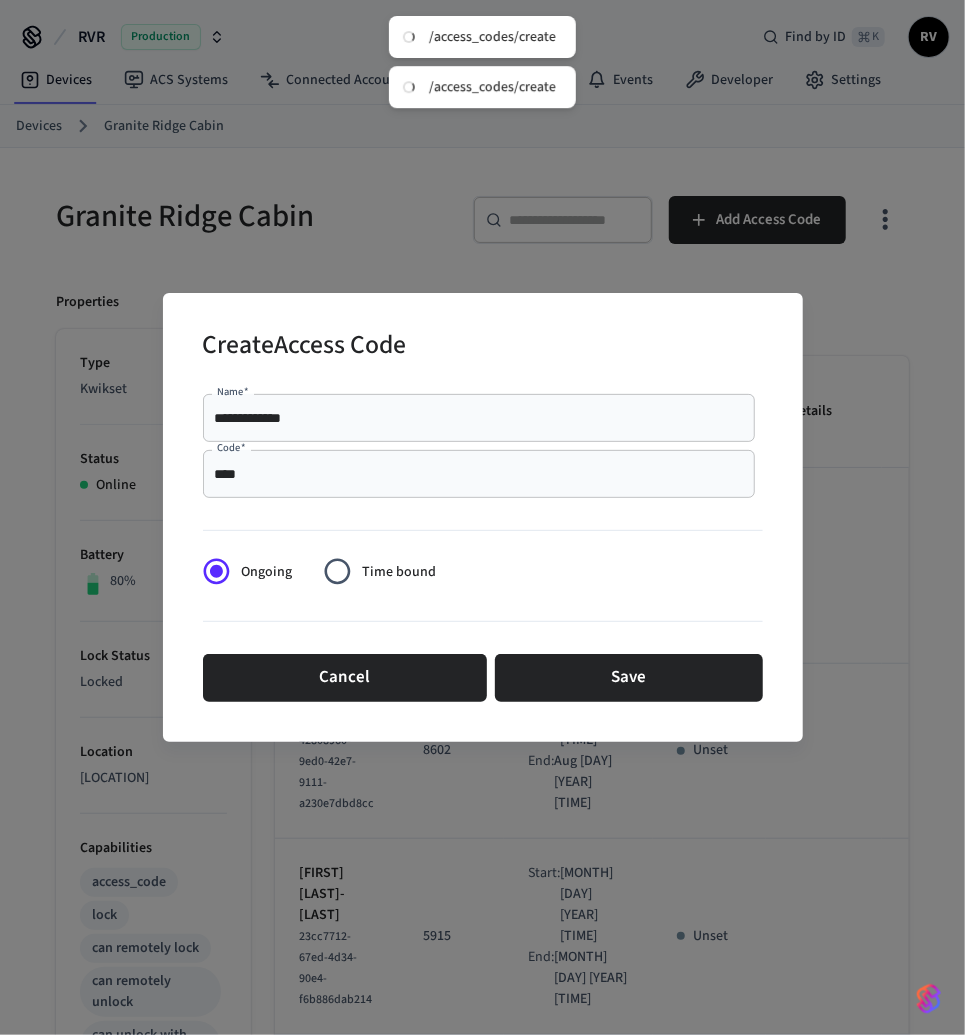 click at bounding box center (483, 526) 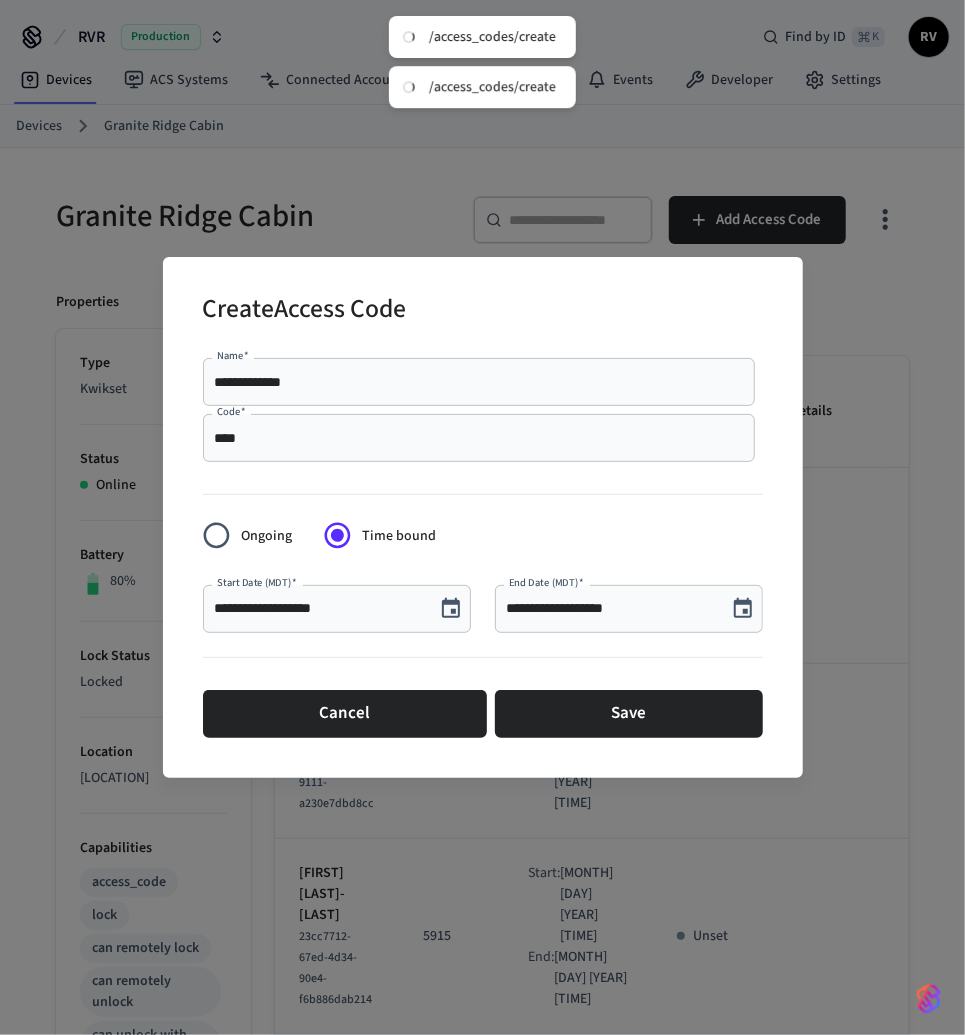 drag, startPoint x: 434, startPoint y: 607, endPoint x: 425, endPoint y: 601, distance: 10.816654 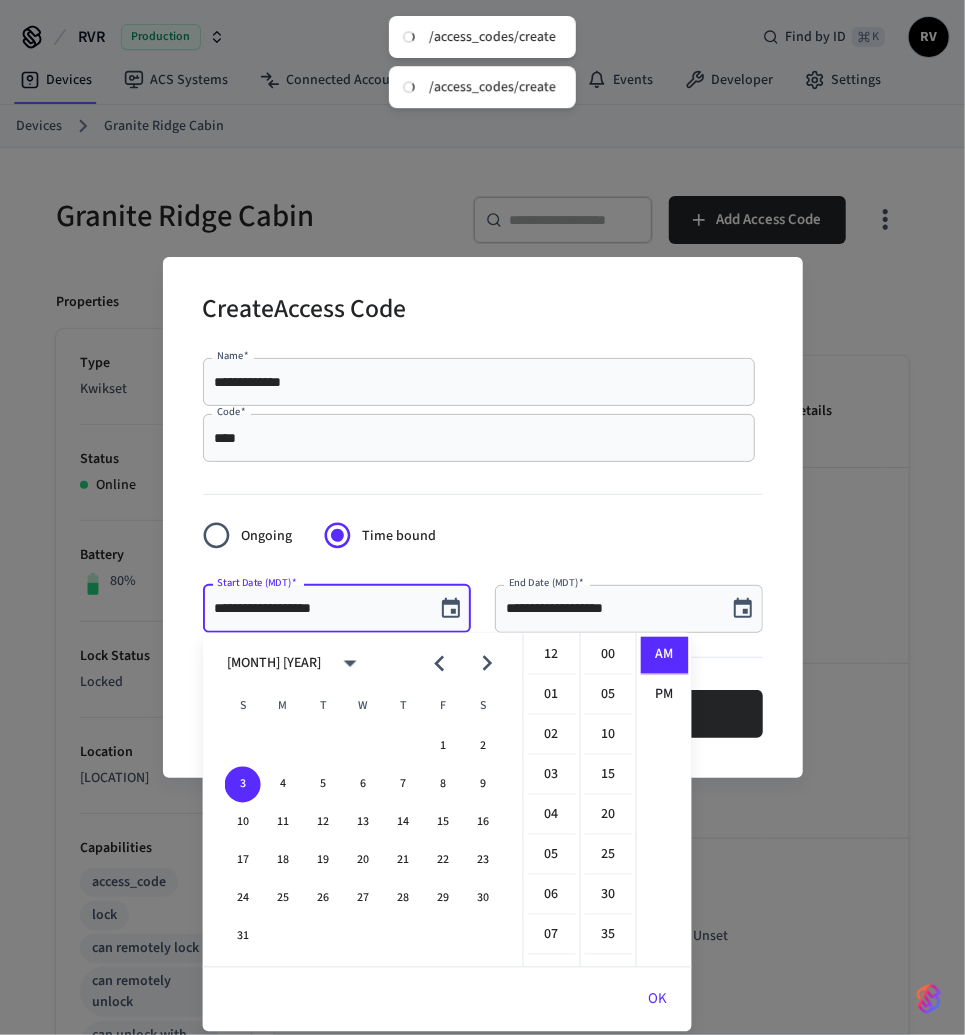 scroll, scrollTop: 357, scrollLeft: 0, axis: vertical 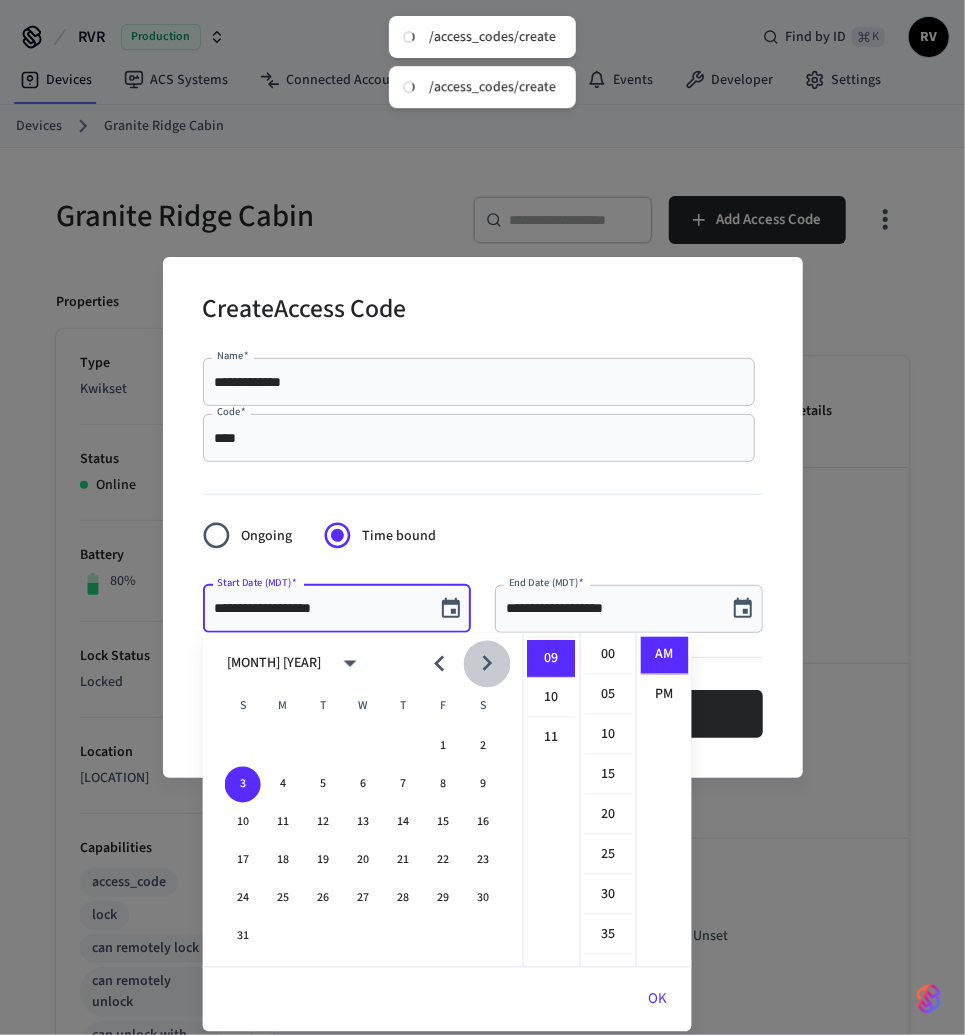 click 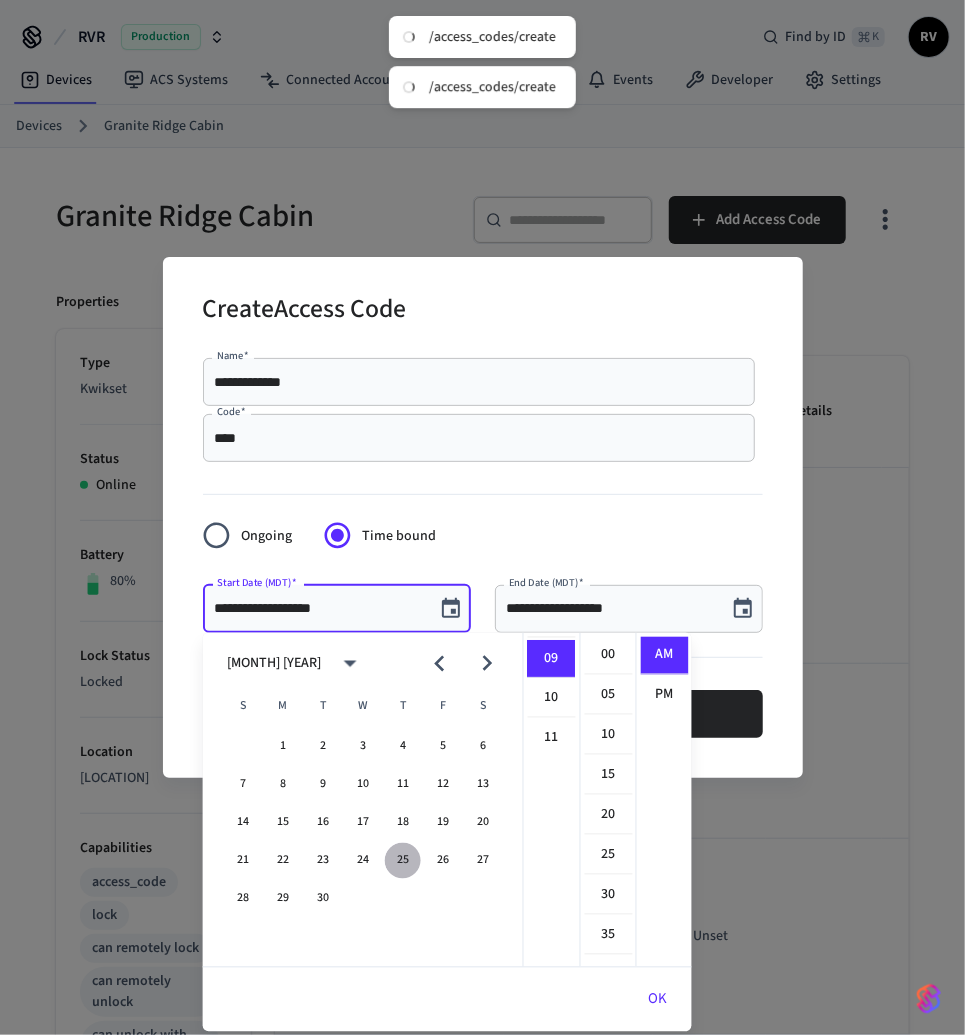 click on "25" at bounding box center (403, 861) 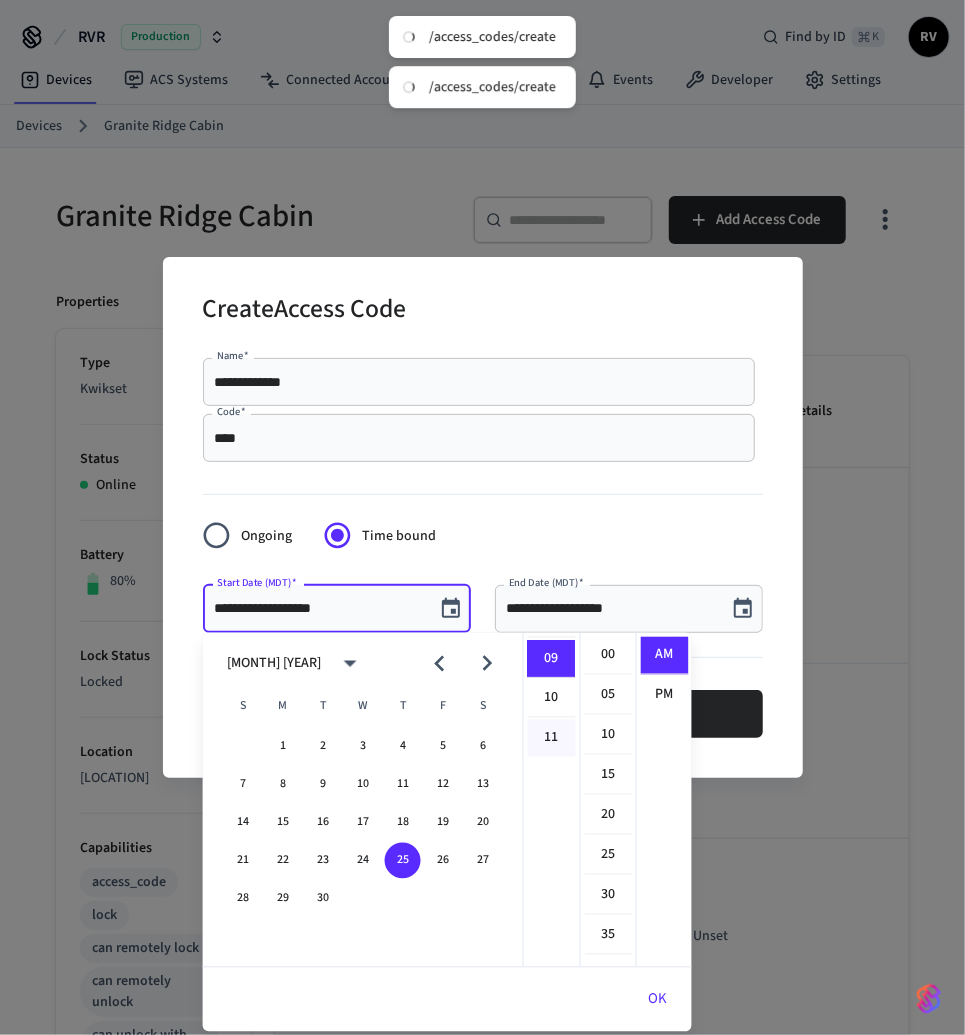scroll, scrollTop: 0, scrollLeft: 0, axis: both 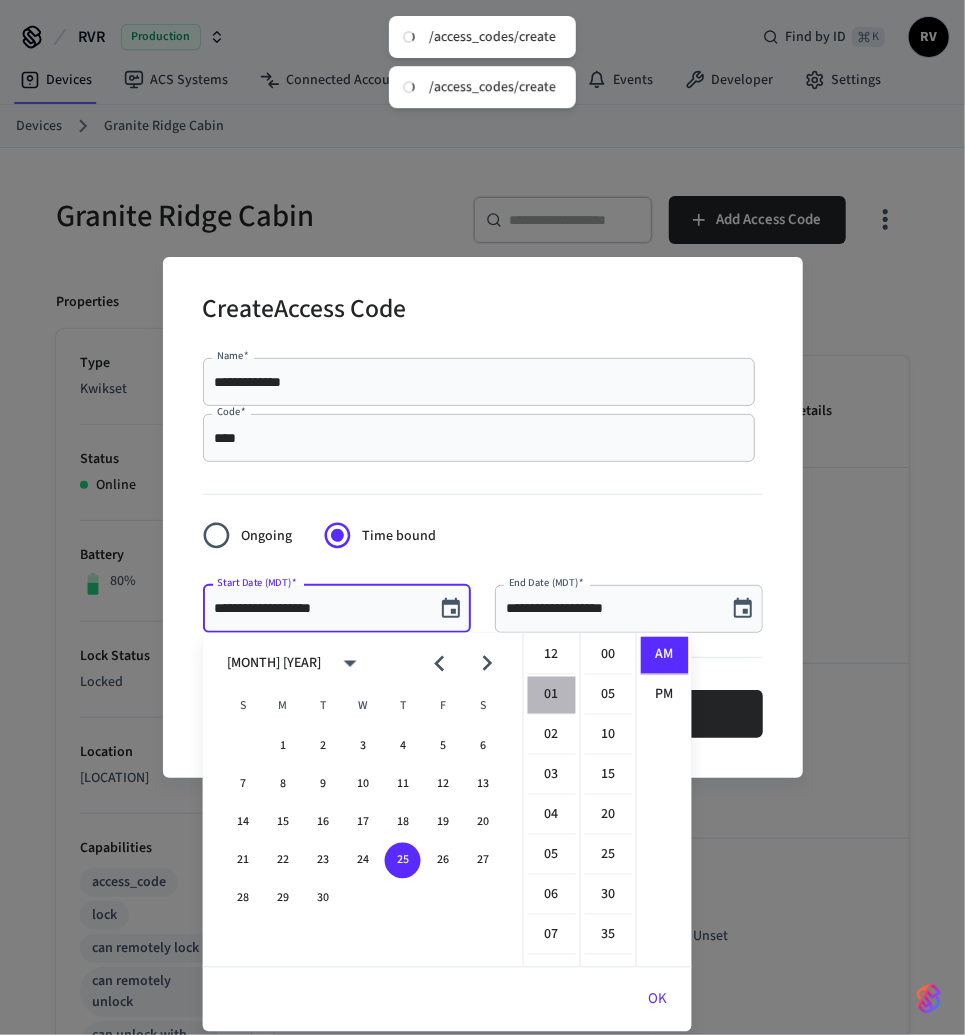 click on "01" at bounding box center (552, 696) 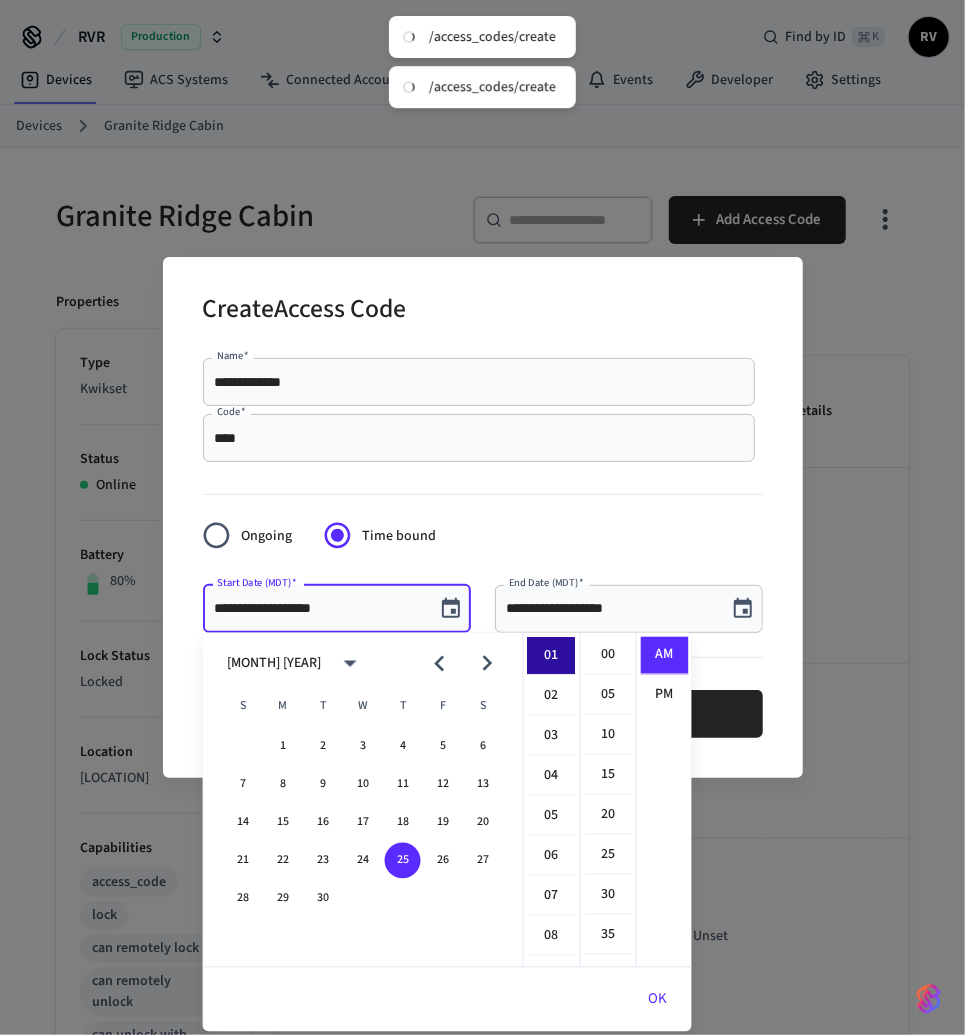 scroll, scrollTop: 40, scrollLeft: 0, axis: vertical 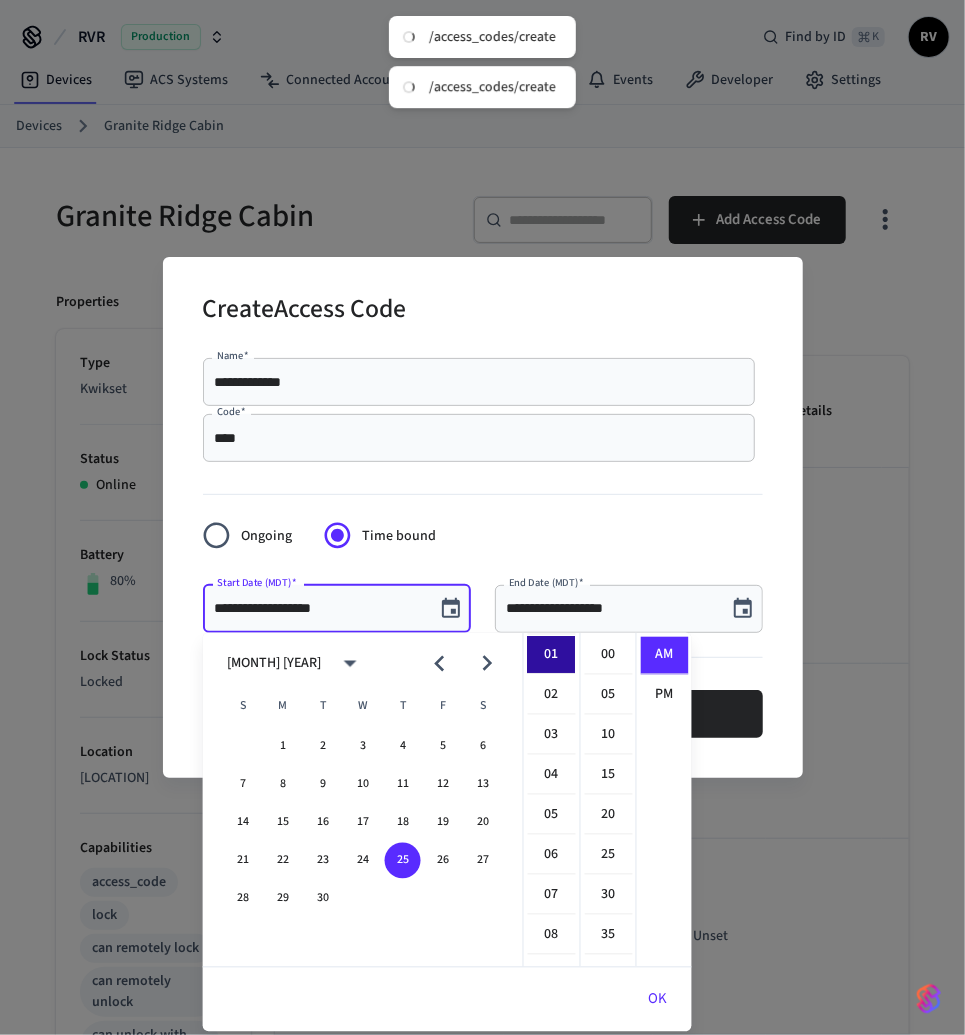 click on "01" at bounding box center (552, 656) 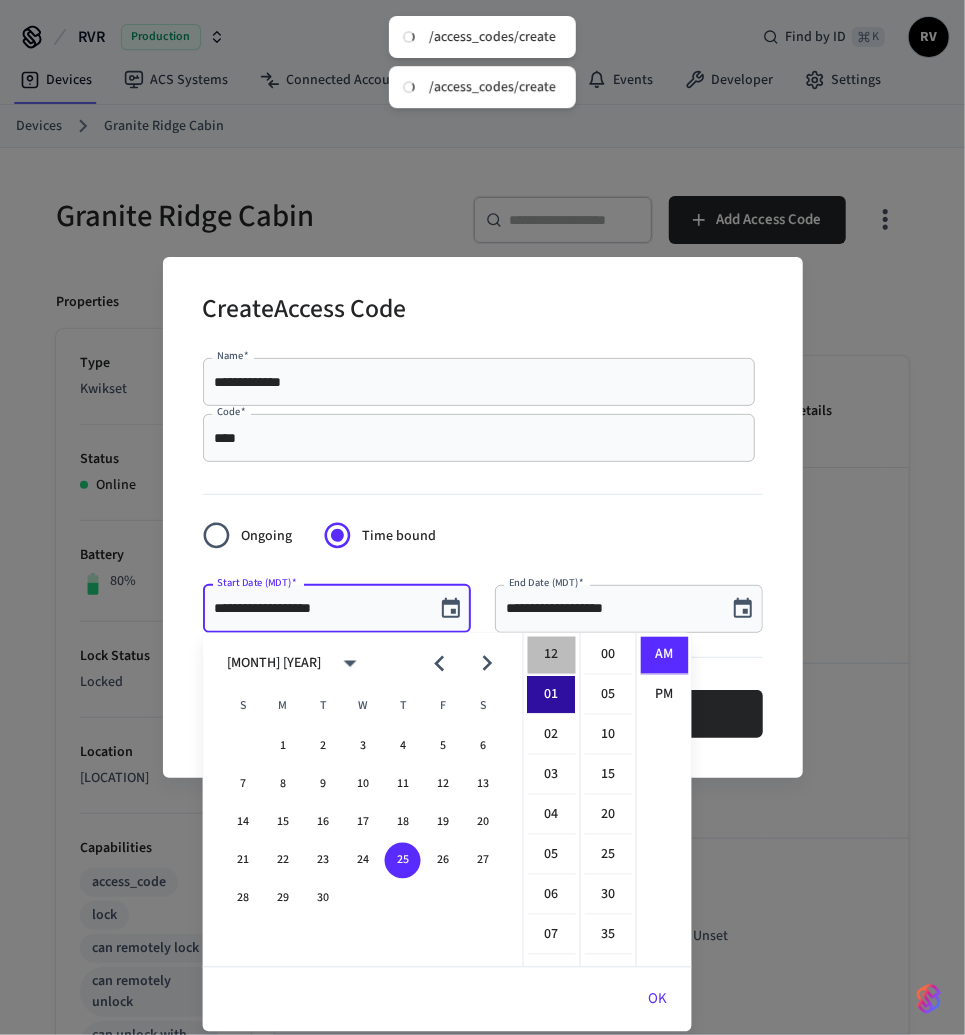 click on "12" at bounding box center (552, 656) 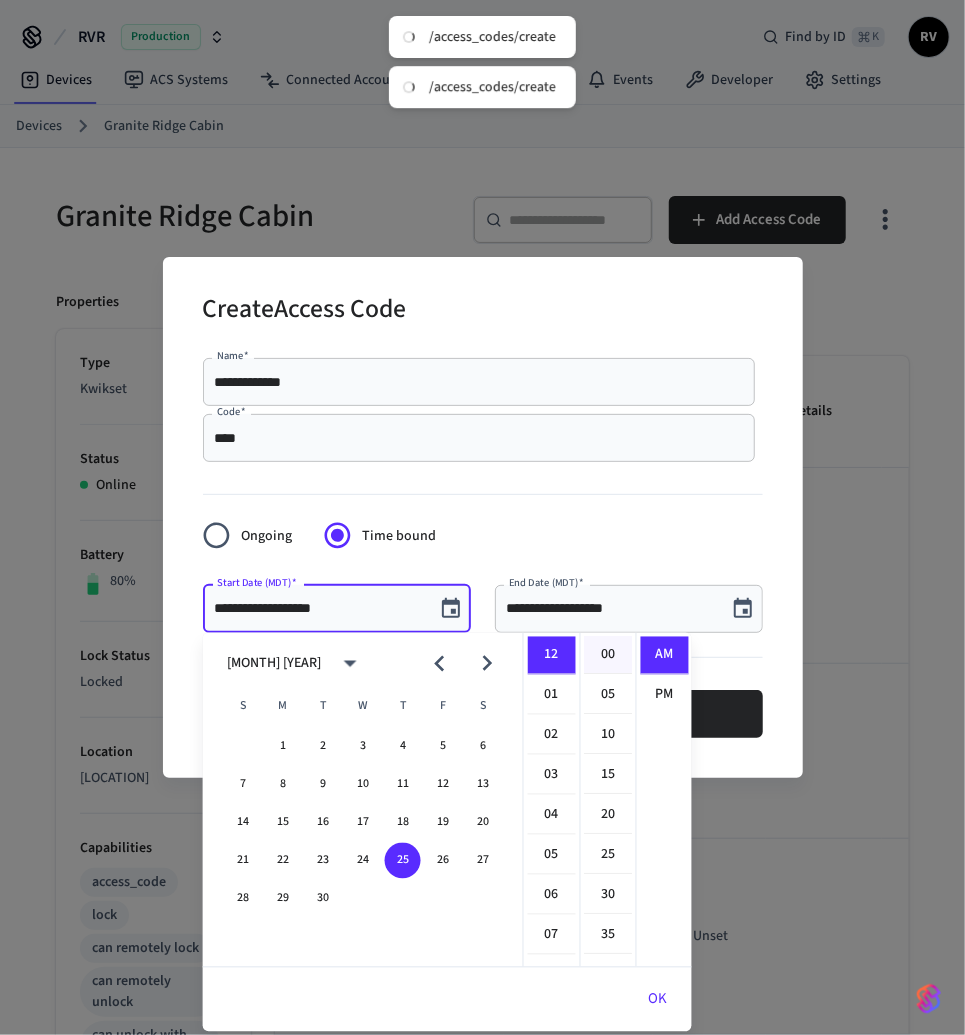 click on "00" at bounding box center [609, 656] 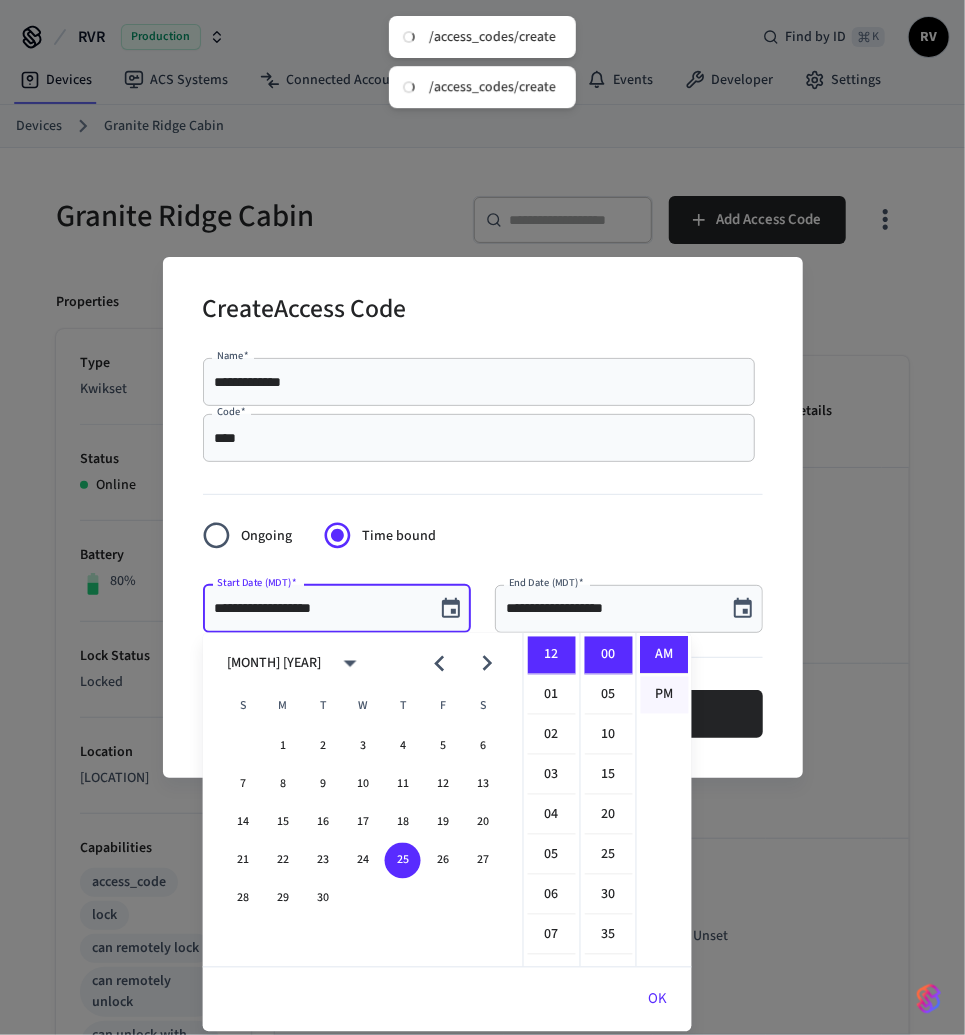 click on "PM" at bounding box center [665, 695] 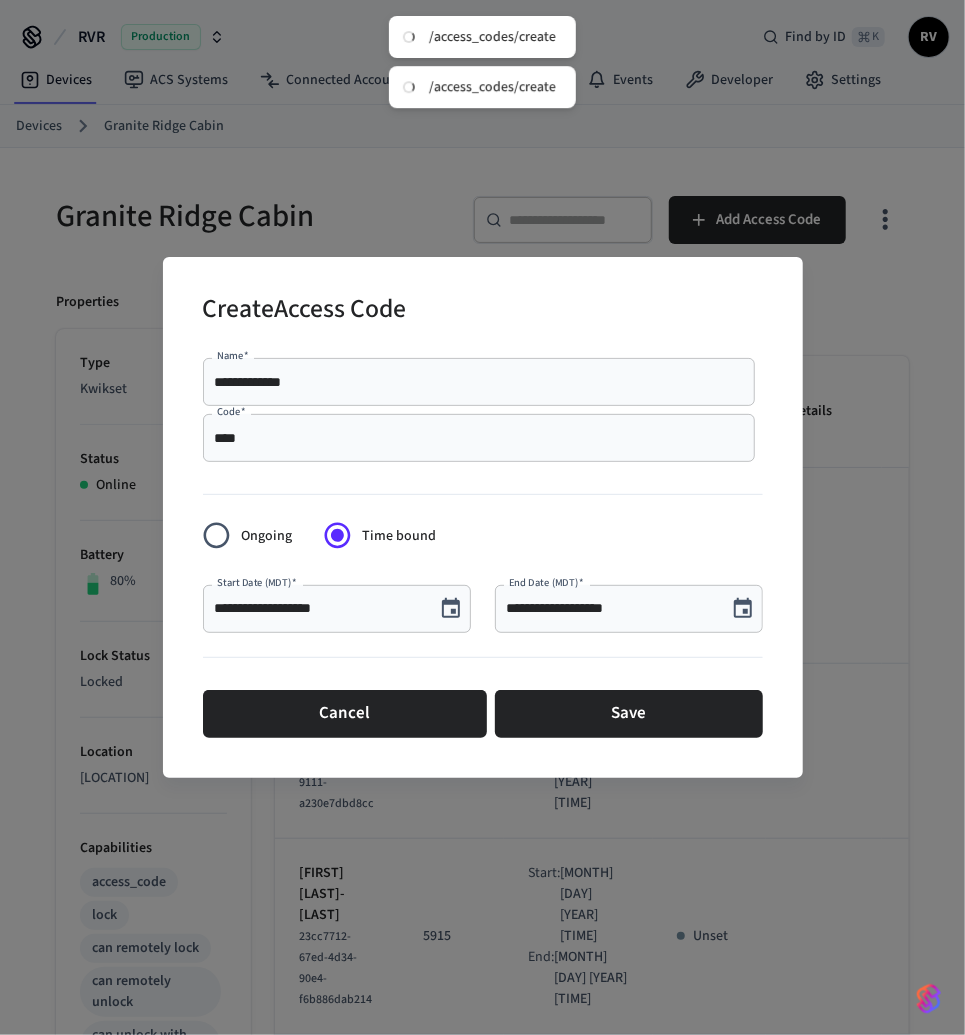 scroll, scrollTop: 36, scrollLeft: 0, axis: vertical 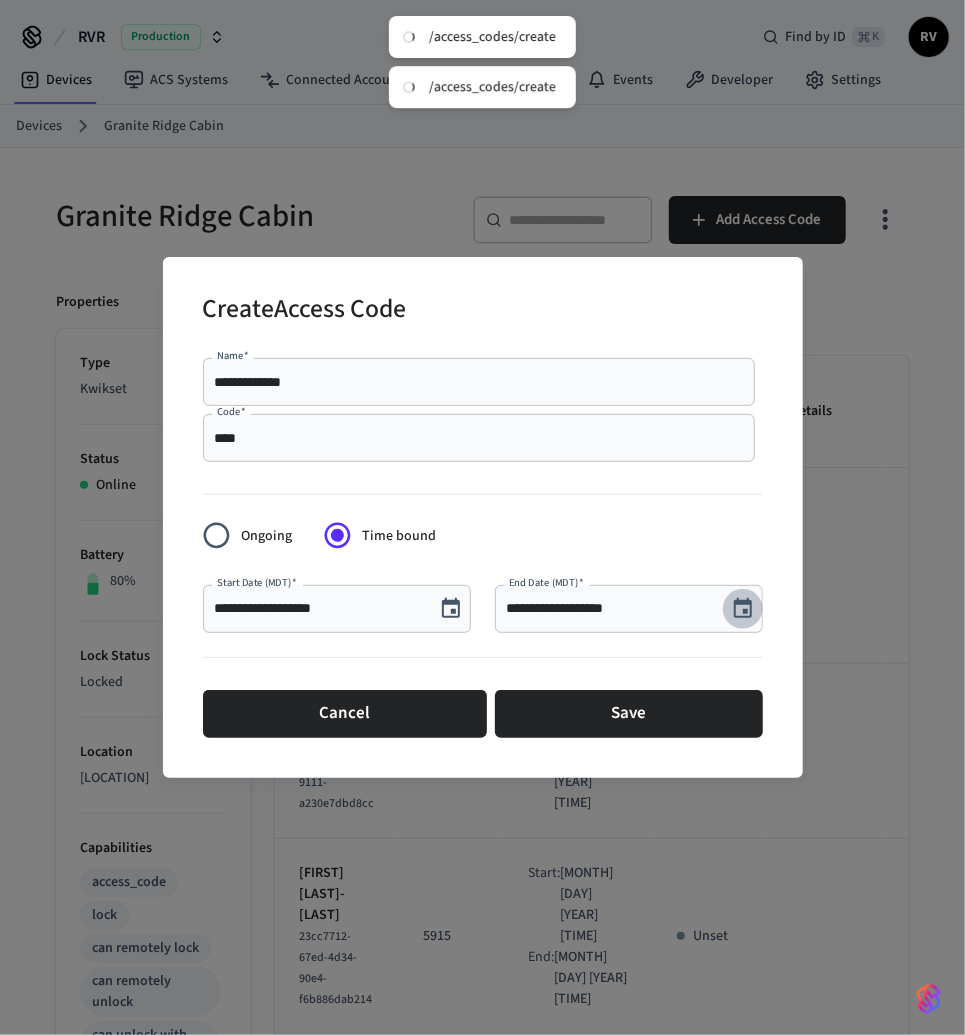 click 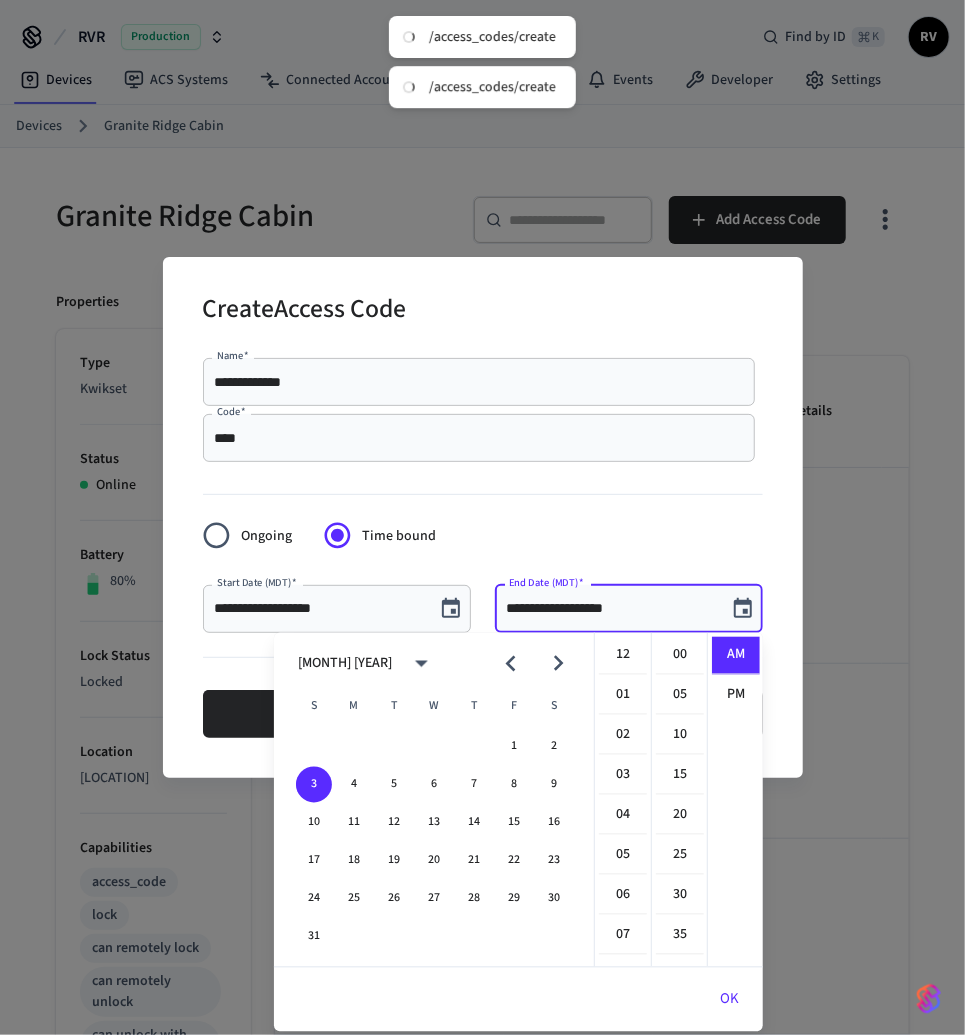 scroll, scrollTop: 357, scrollLeft: 0, axis: vertical 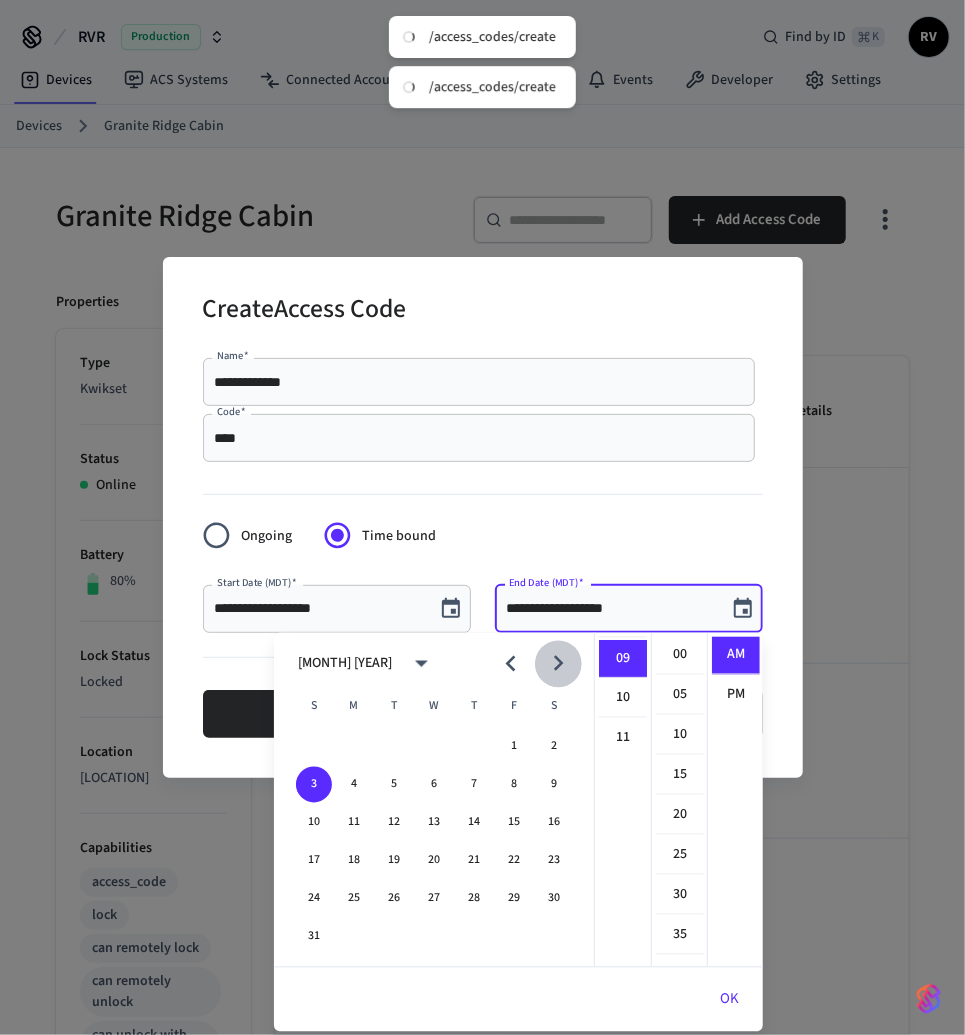 click 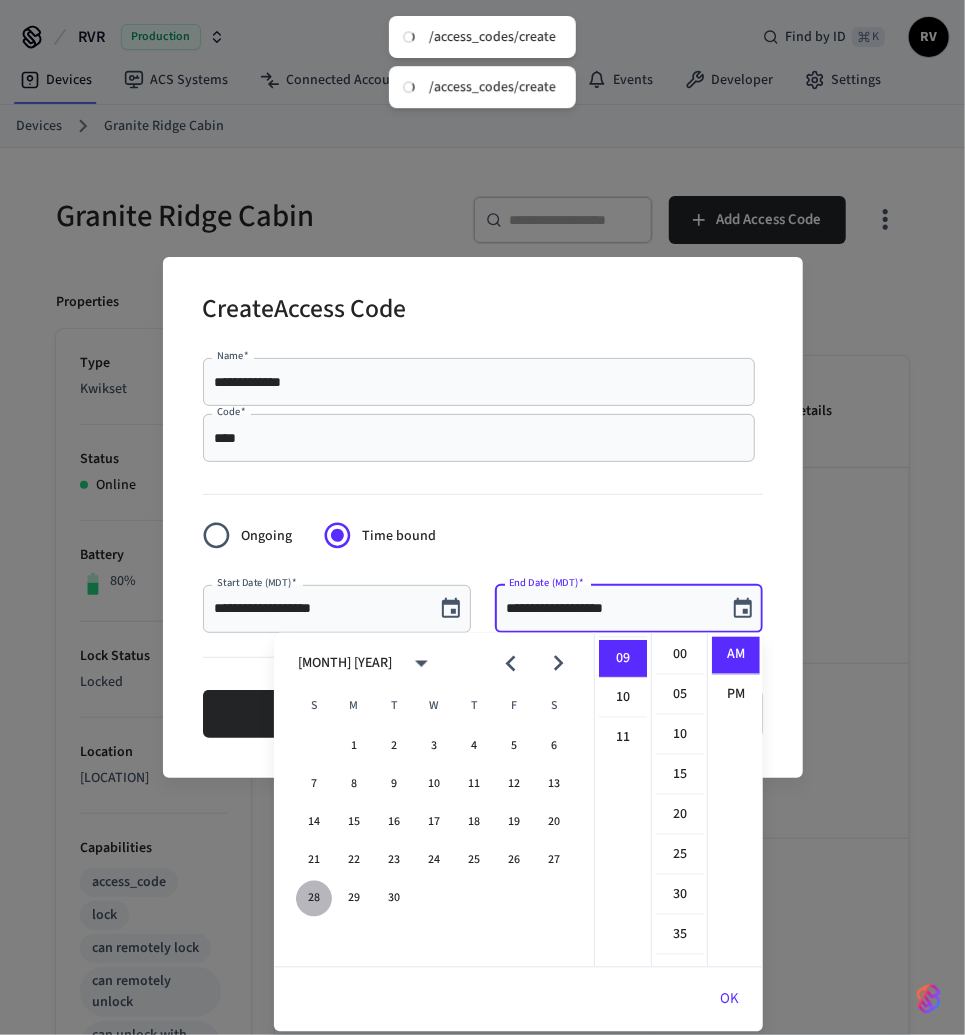 click on "28" at bounding box center (314, 899) 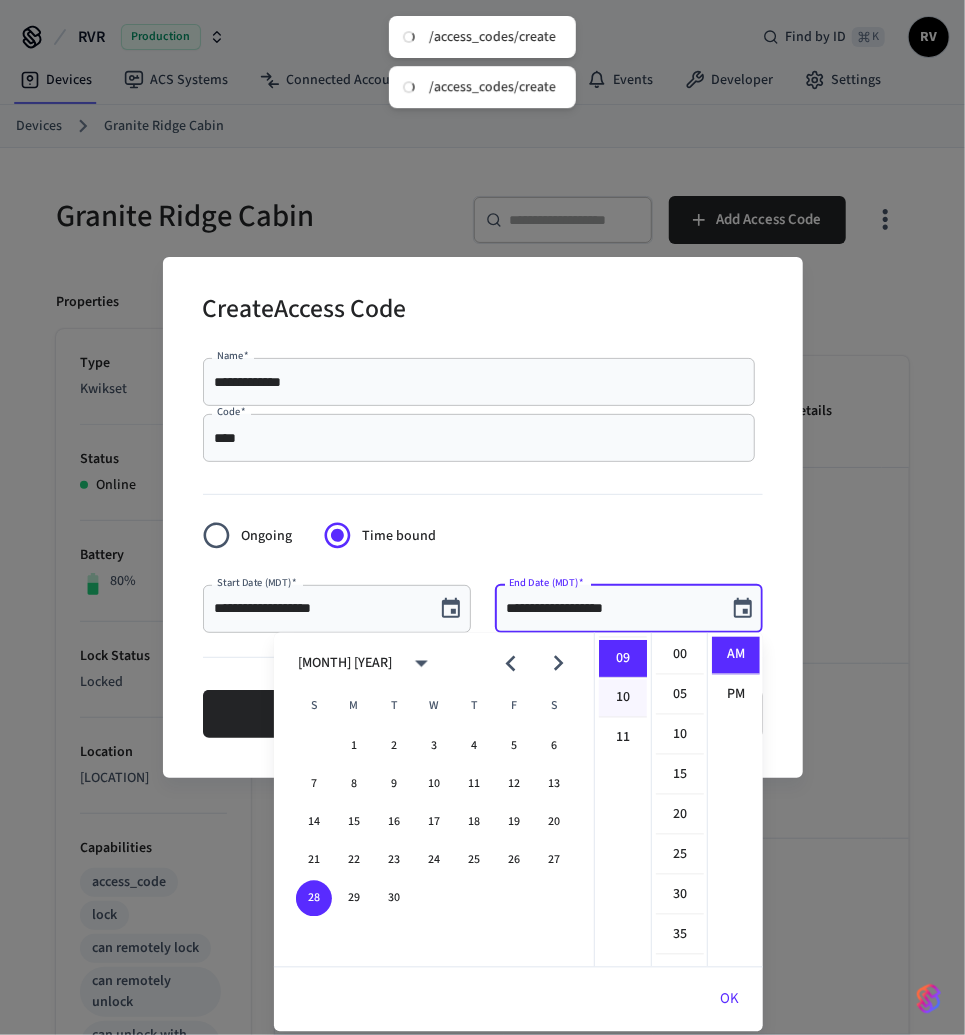 scroll, scrollTop: 0, scrollLeft: 0, axis: both 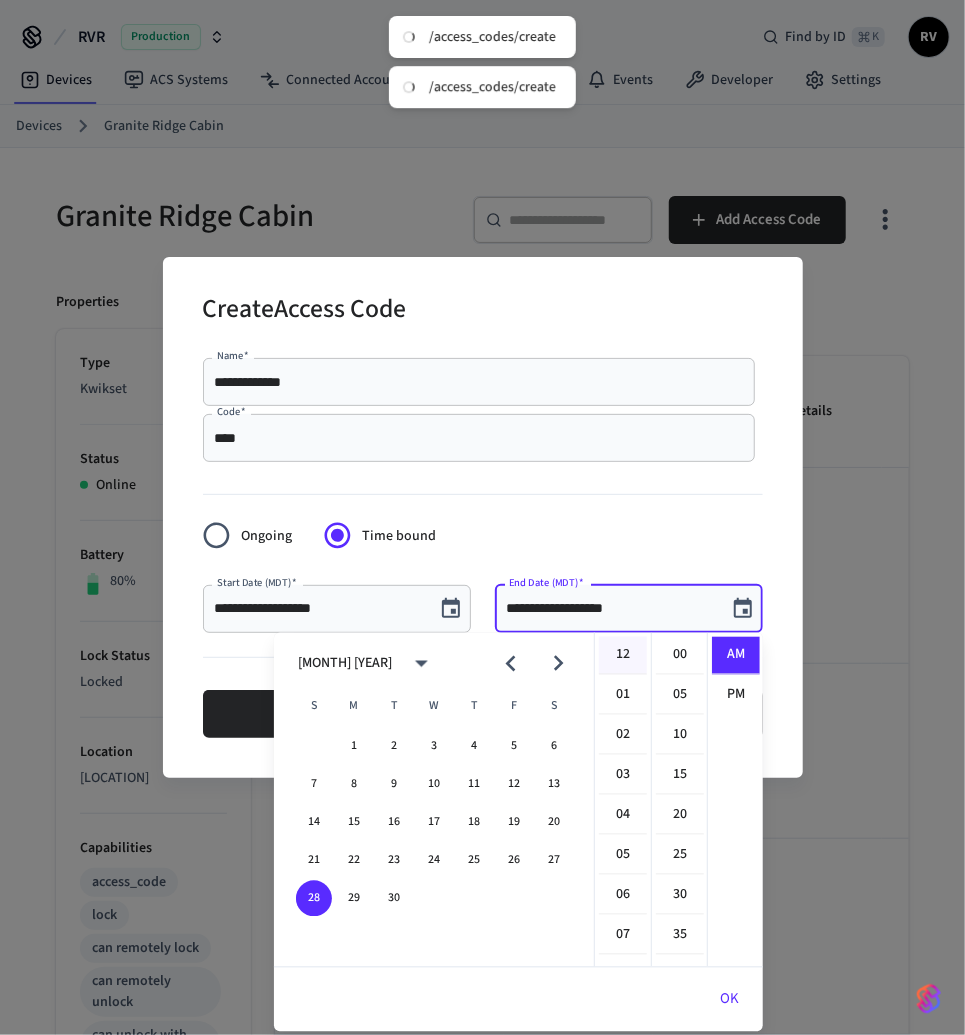 click on "12" at bounding box center [623, 656] 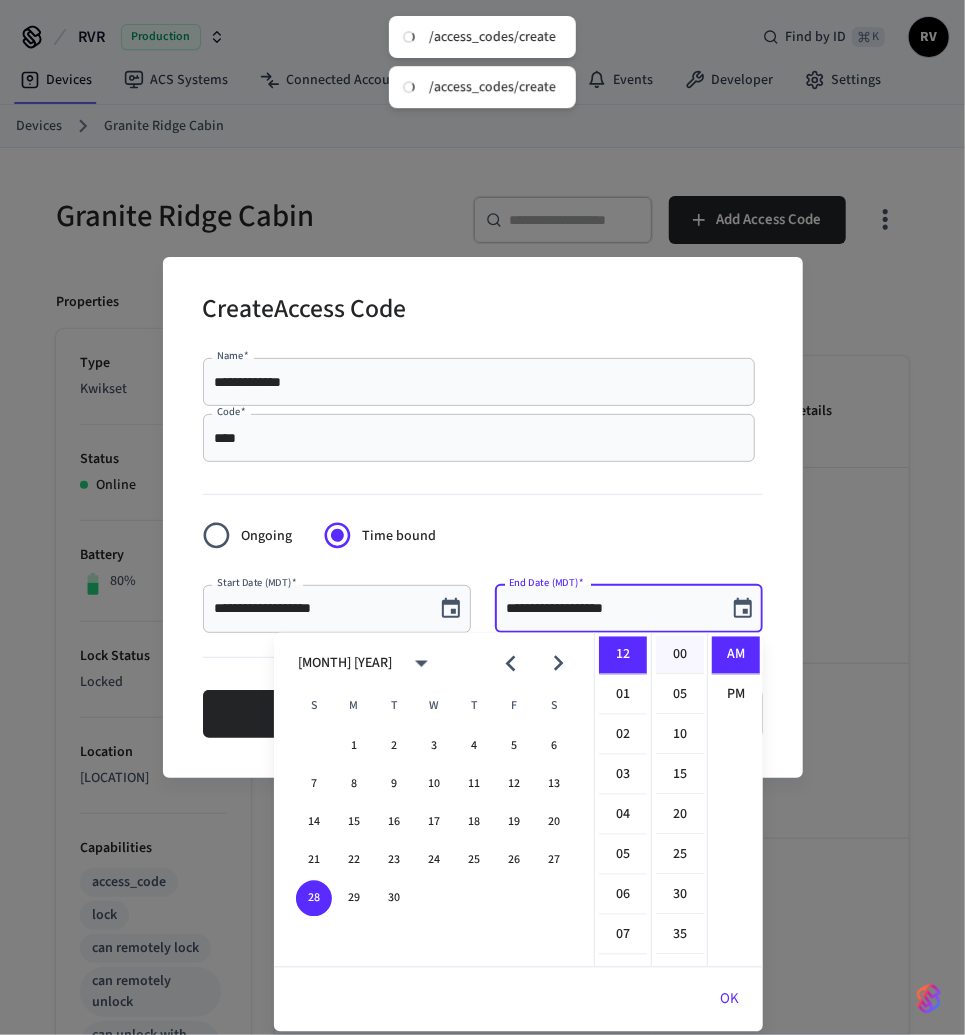 click on "00" at bounding box center [680, 656] 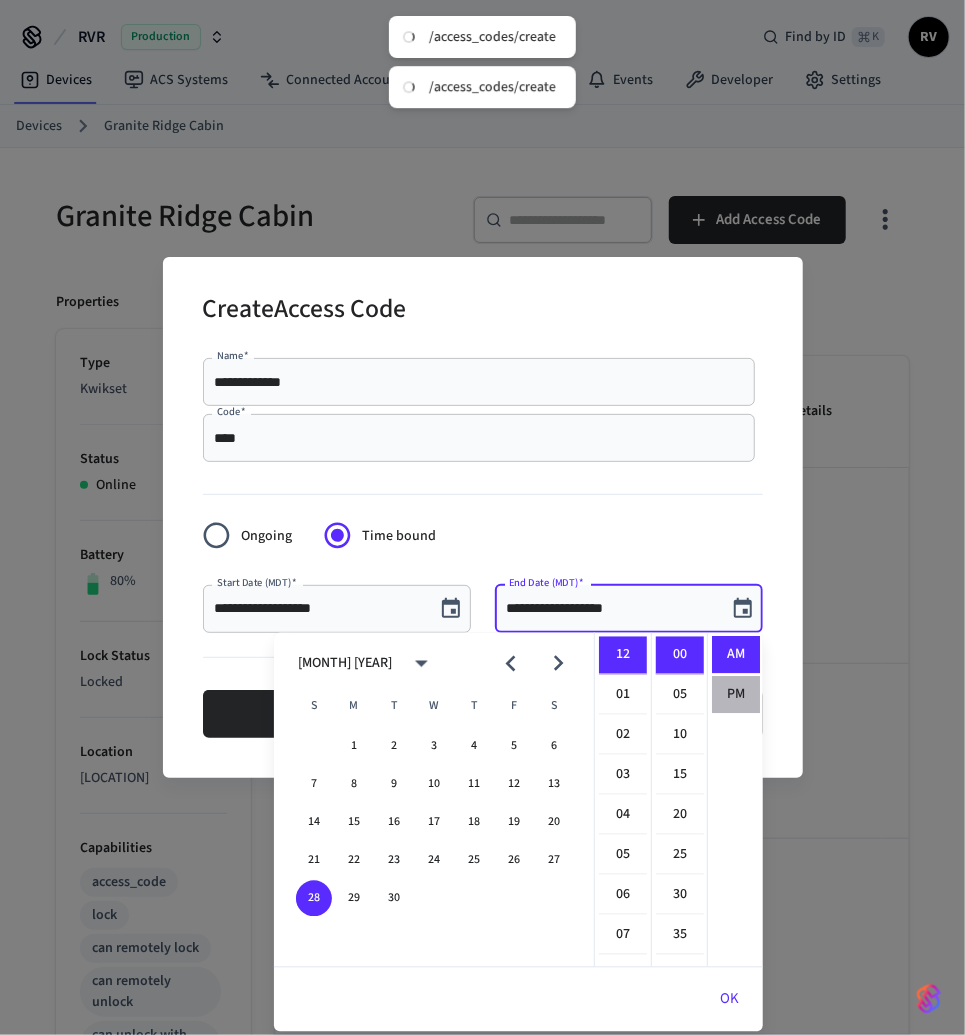 click on "PM" at bounding box center [736, 695] 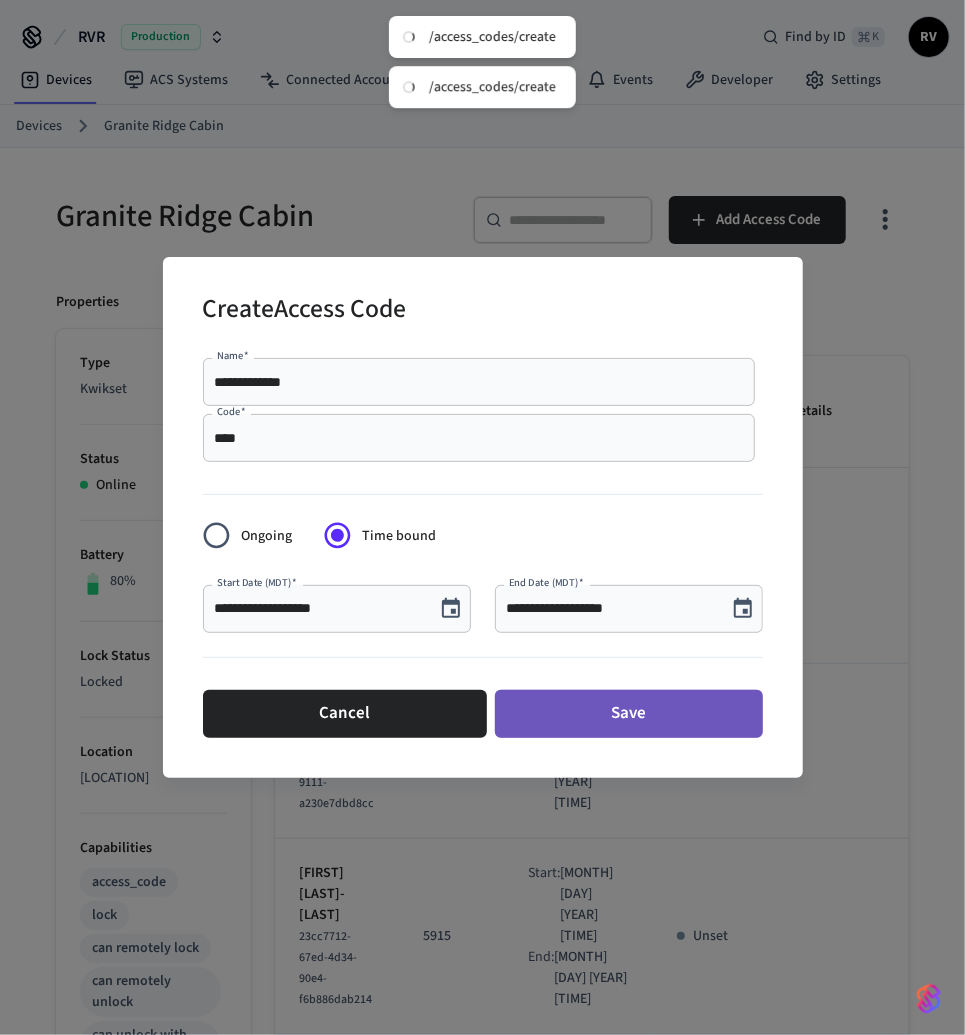 click on "Save" at bounding box center (629, 714) 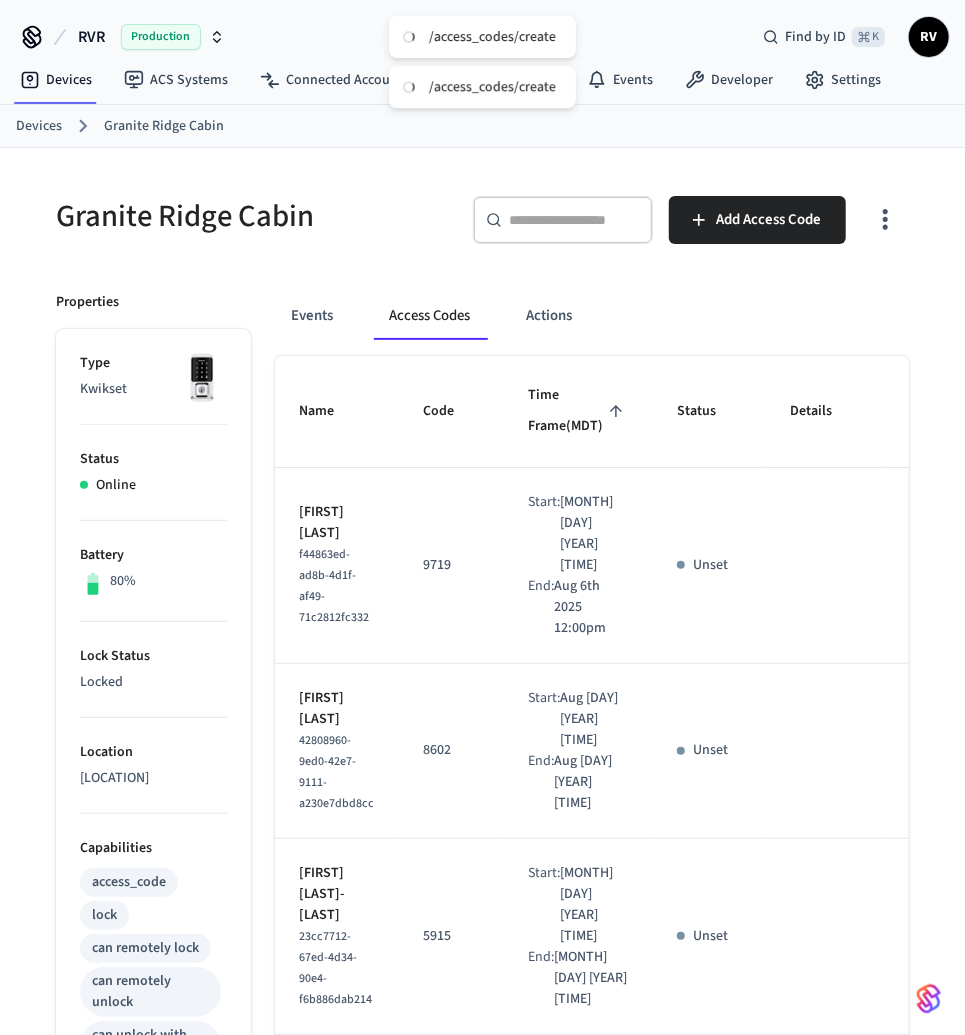 click on "Devices Granite Ridge Cabin" at bounding box center [482, 126] 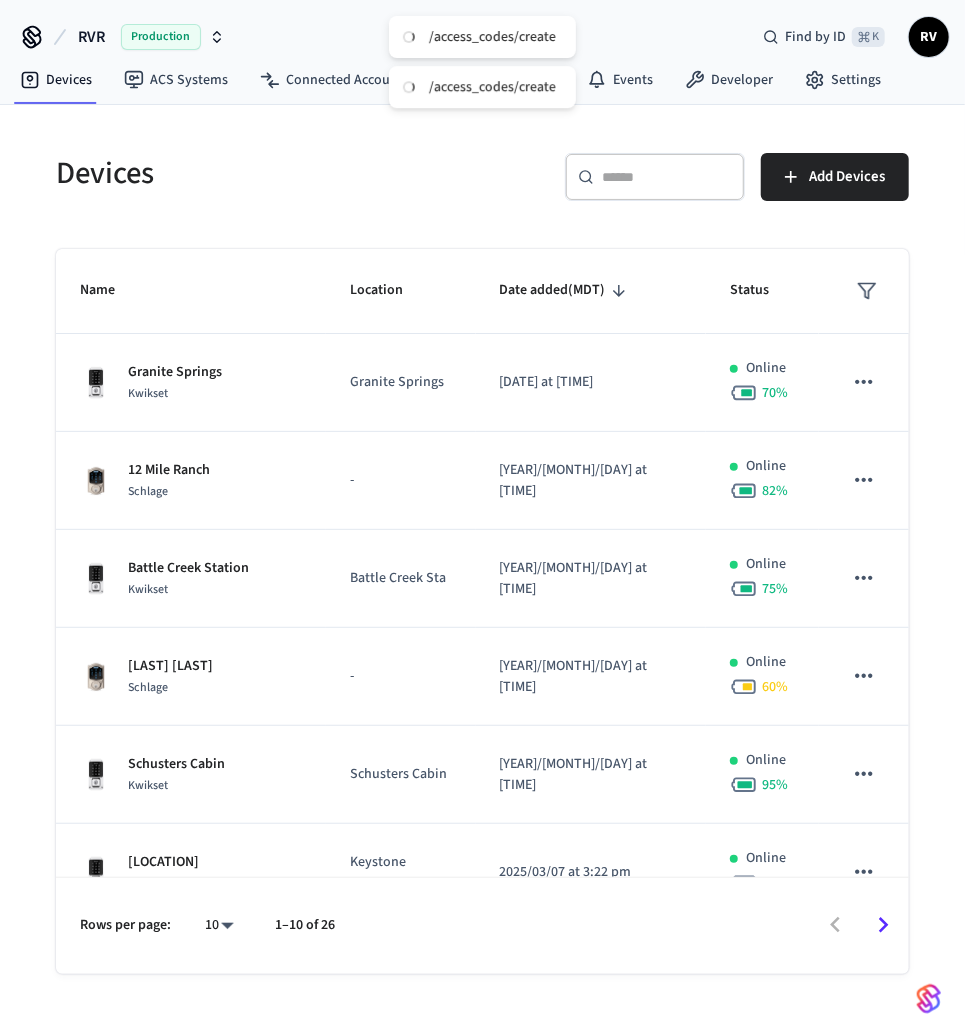 click on "​ ​ Add Devices" at bounding box center [690, 173] 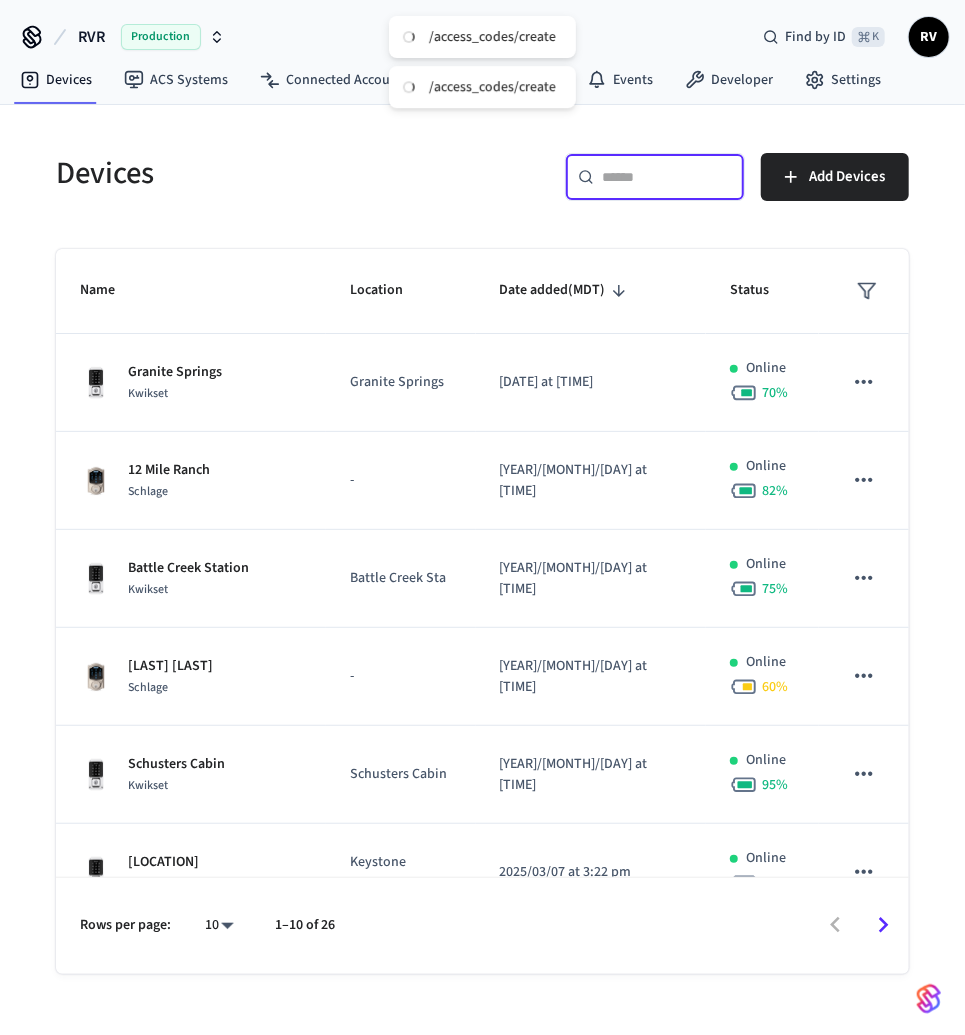 click at bounding box center [667, 177] 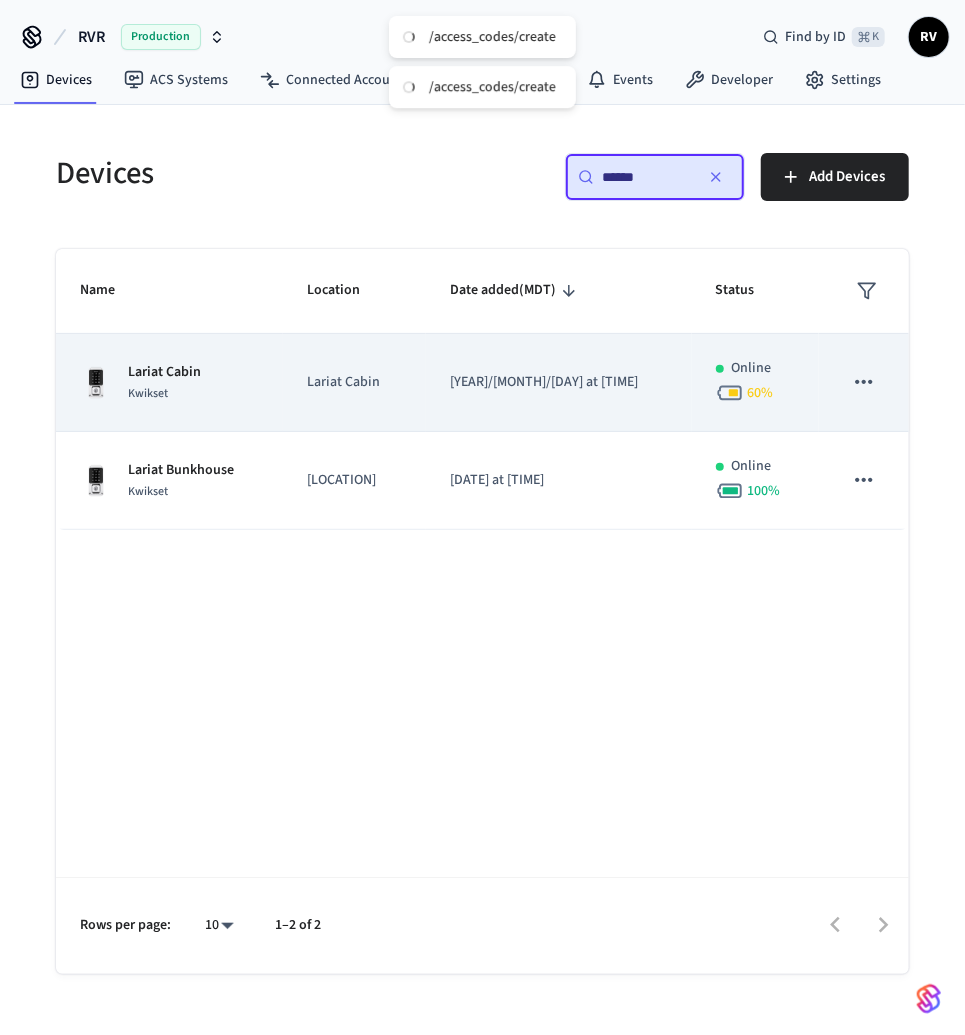 type on "******" 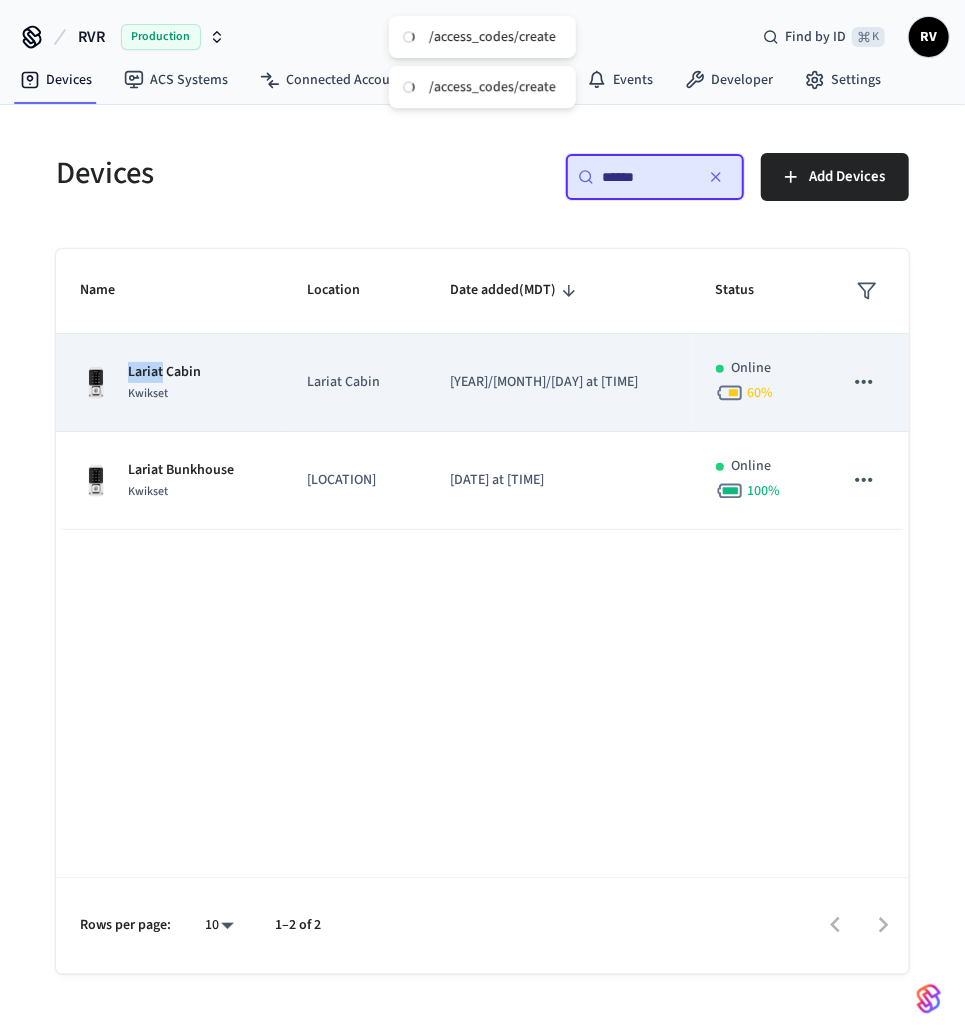 click on "Lariat Cabin" at bounding box center [164, 372] 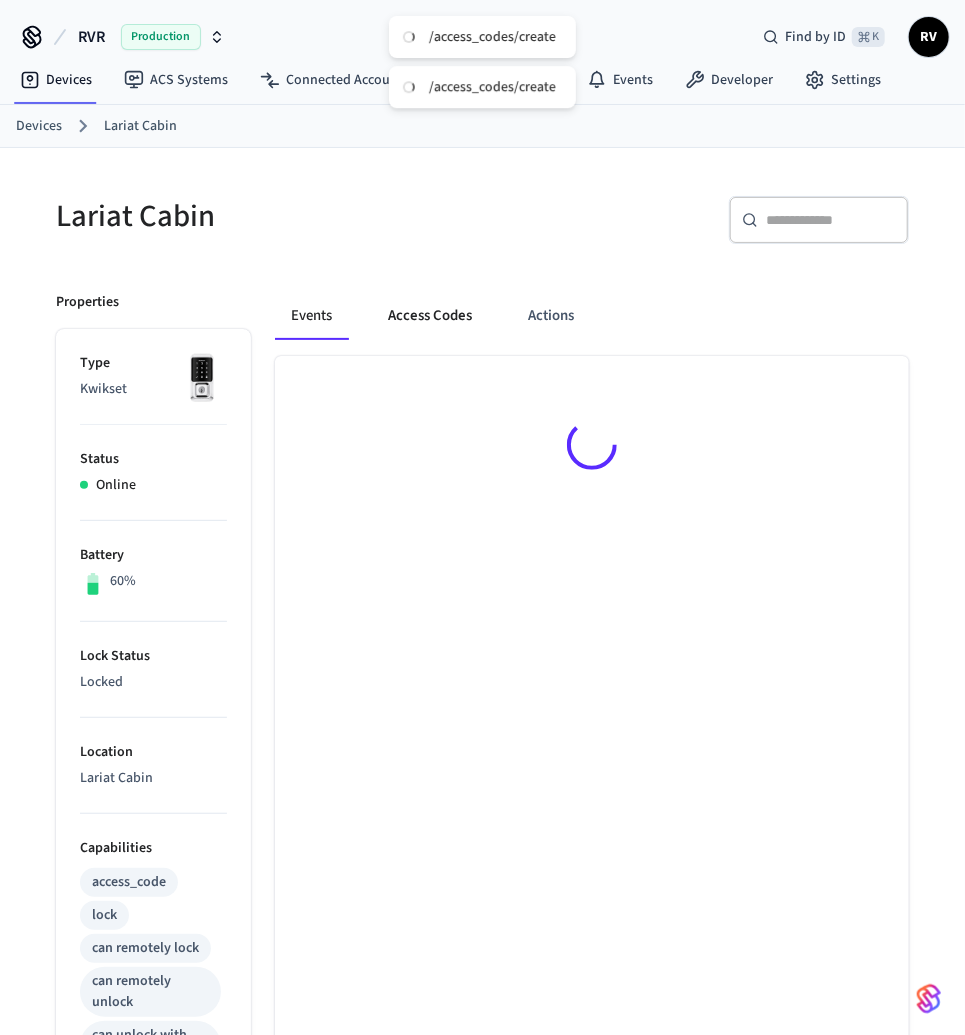 click on "Access Codes" at bounding box center (430, 316) 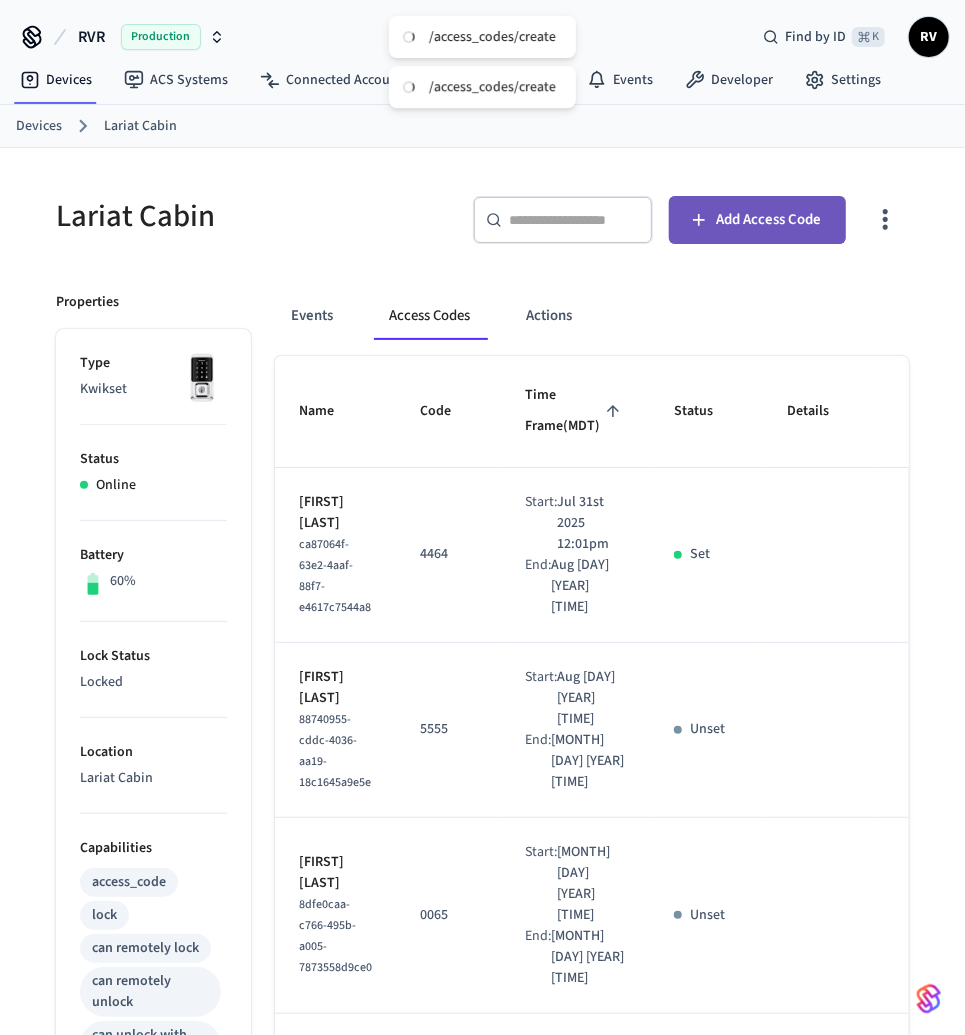 click on "Add Access Code" at bounding box center [769, 220] 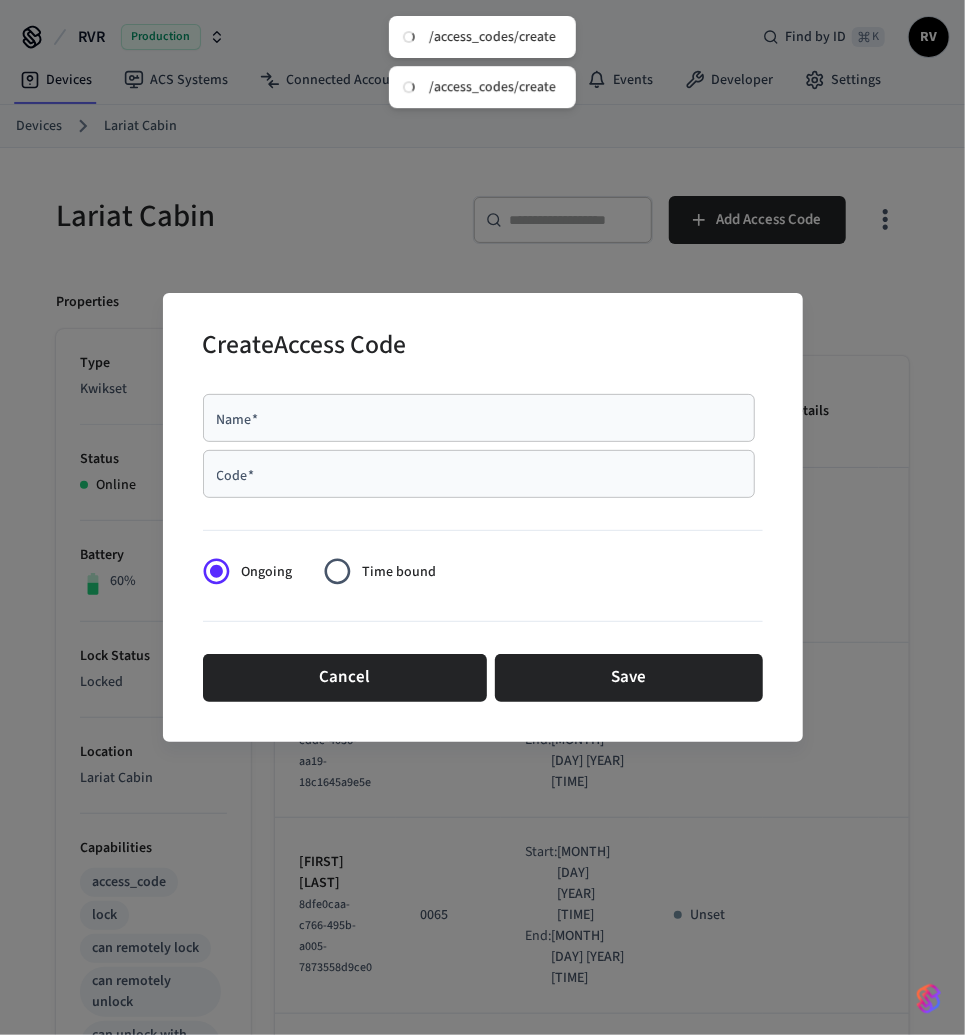 click on "Code   *" at bounding box center [479, 474] 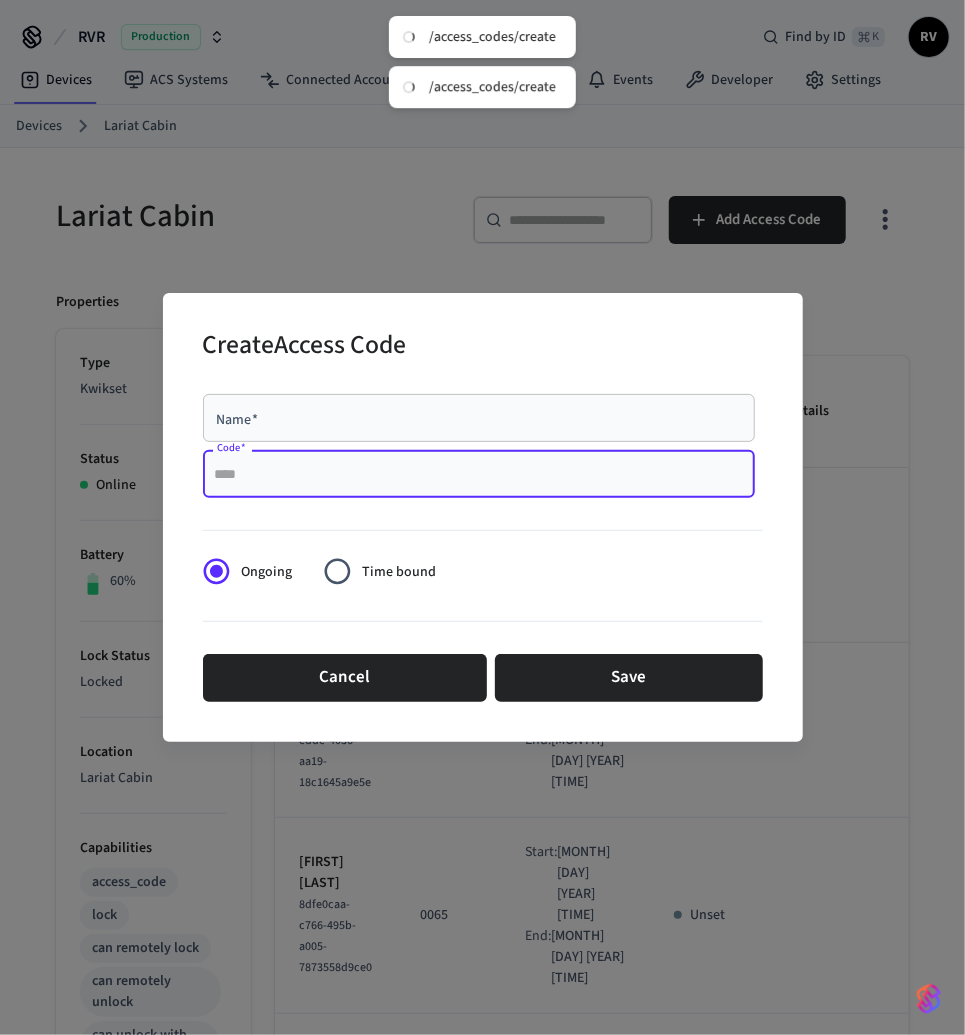 paste on "****" 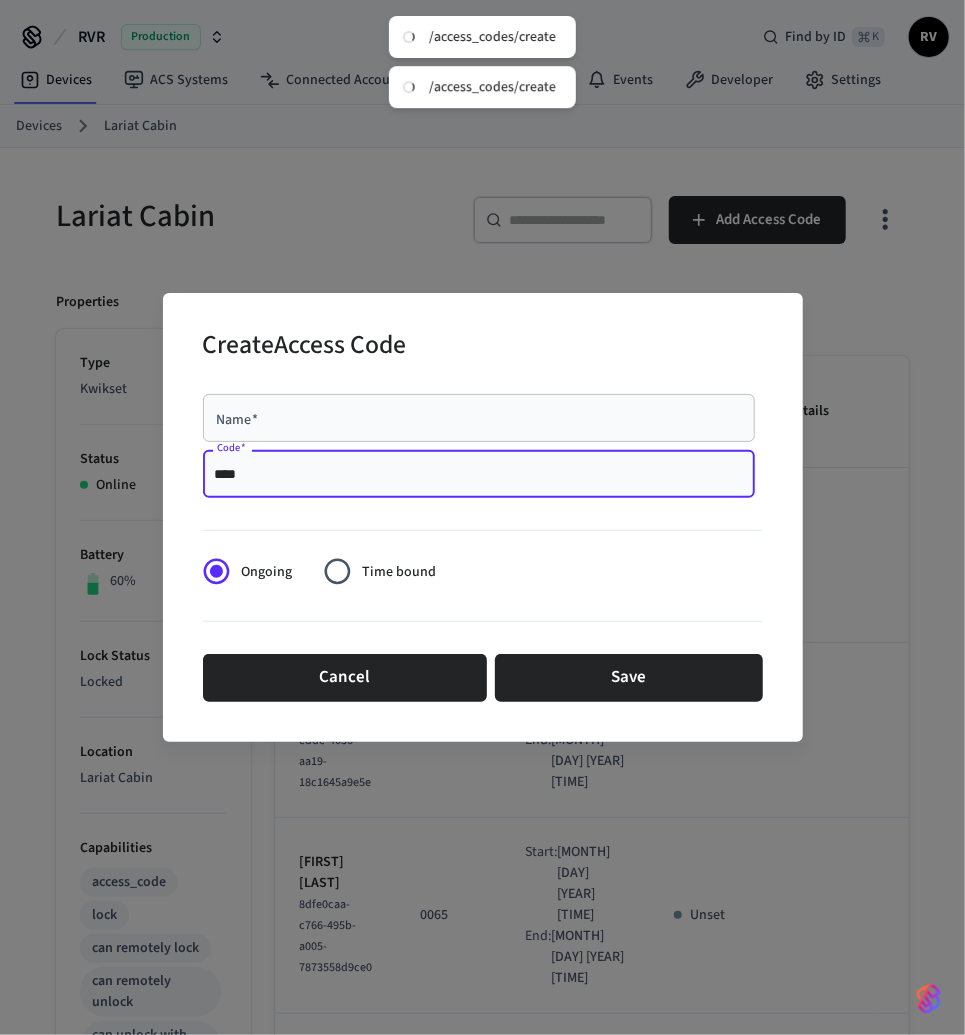 type on "****" 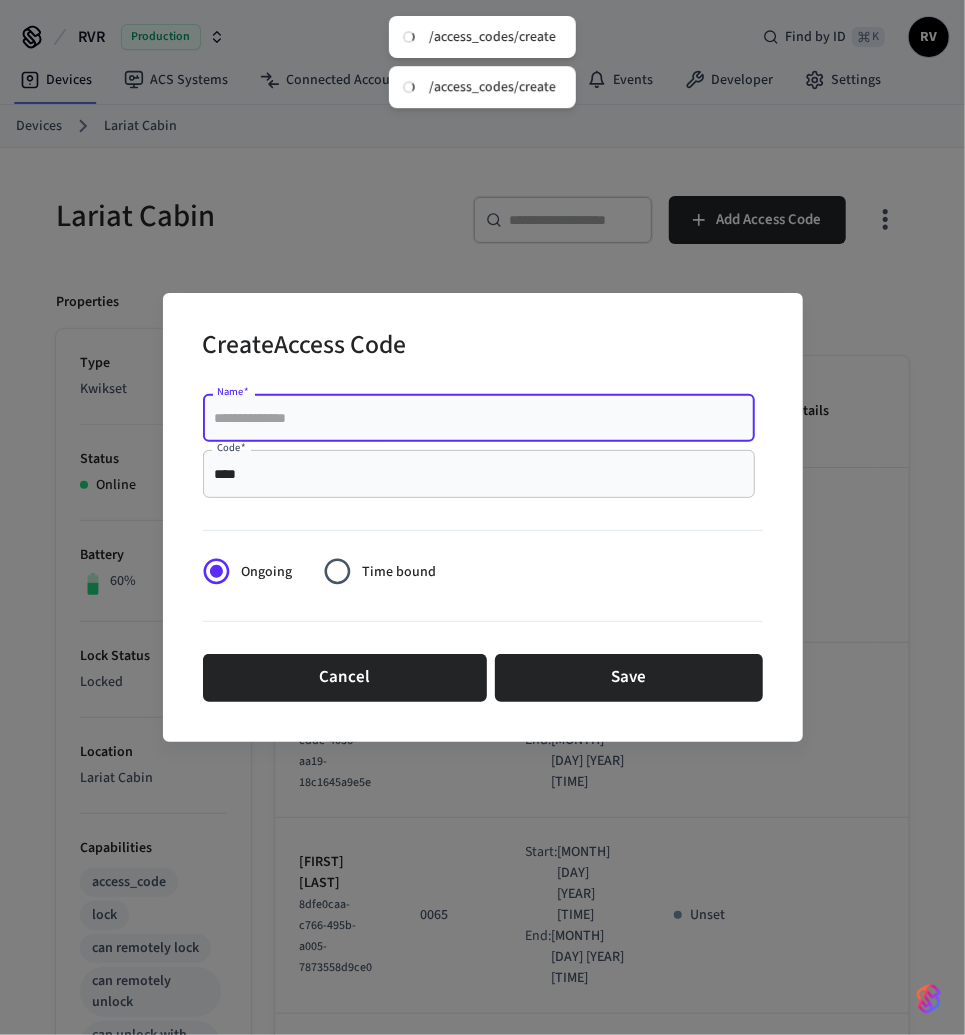 paste on "**********" 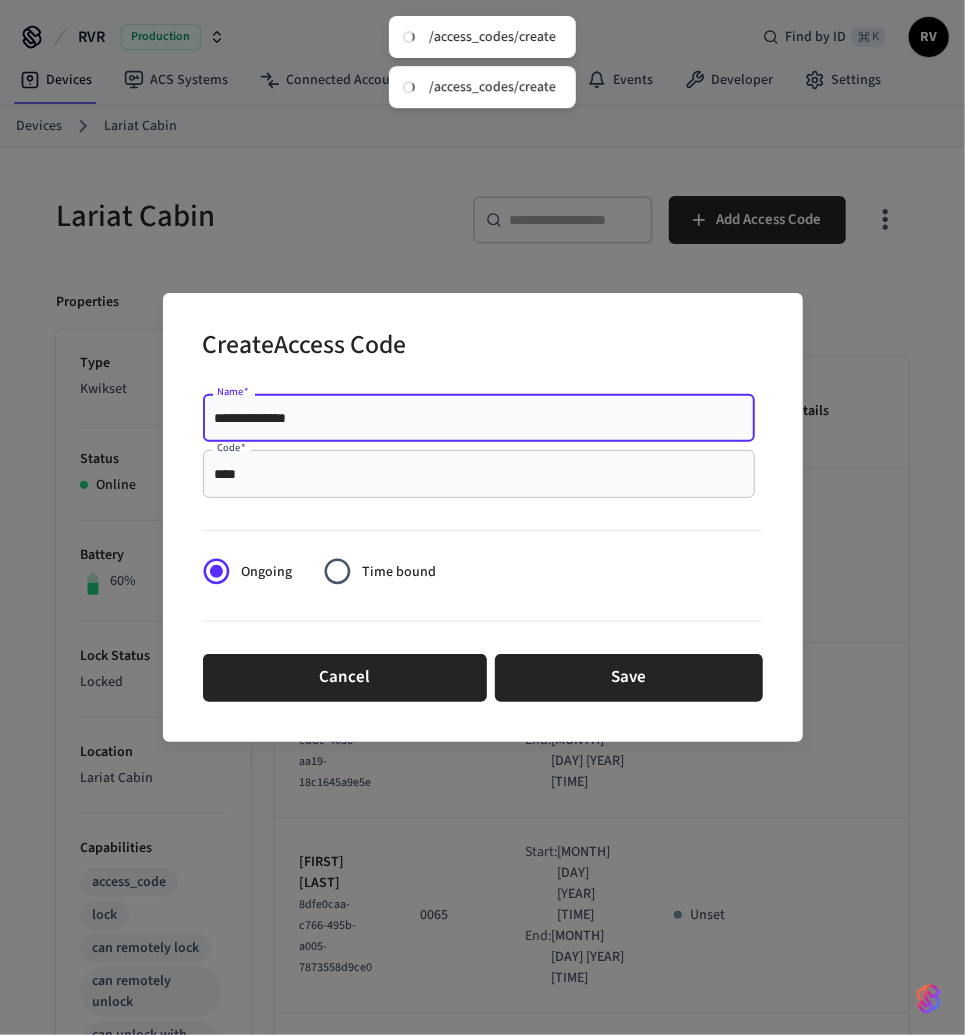 click on "**********" at bounding box center (479, 418) 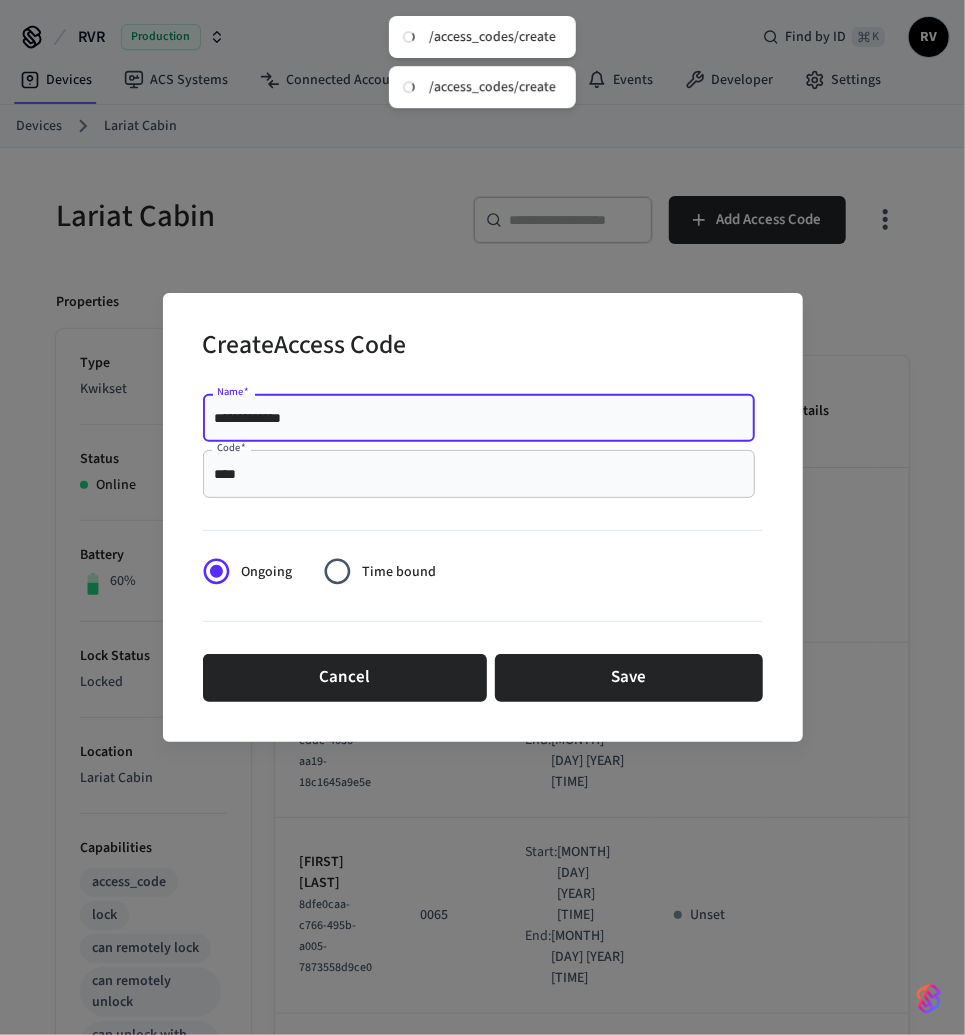 type on "**********" 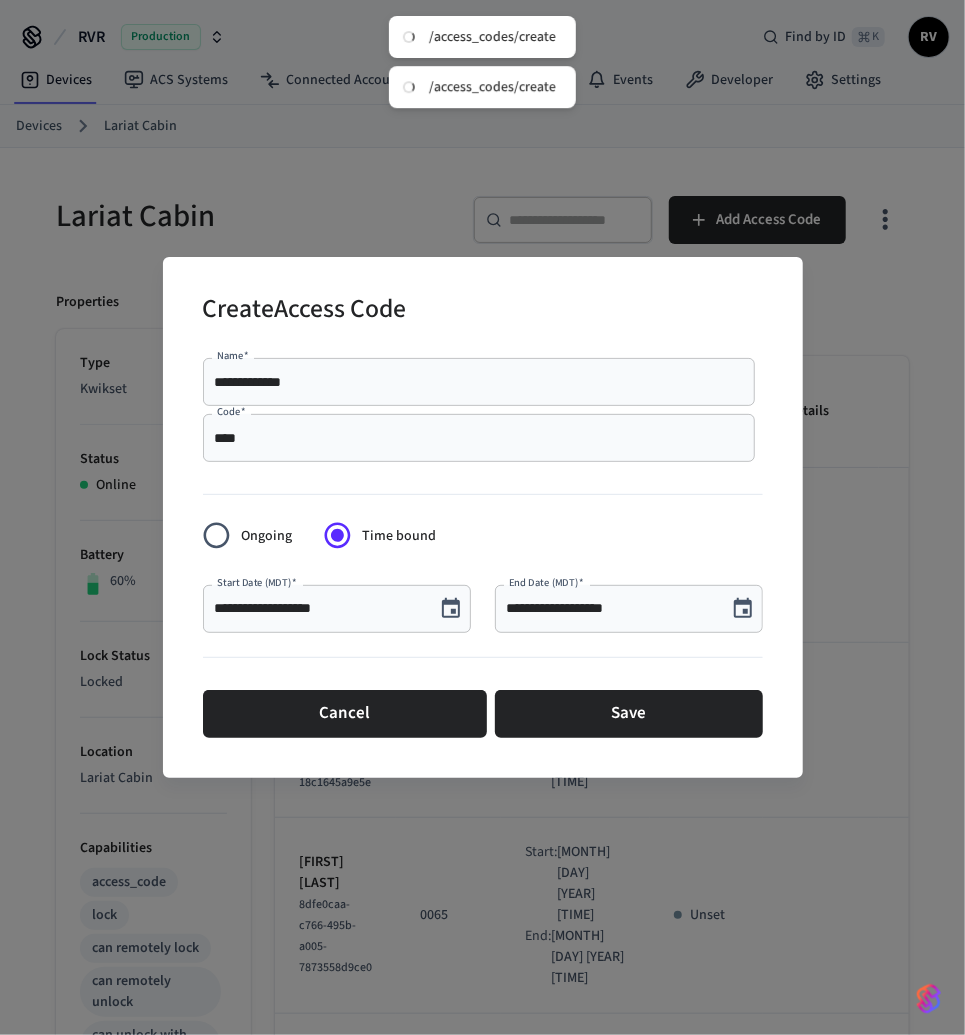 click at bounding box center (451, 609) 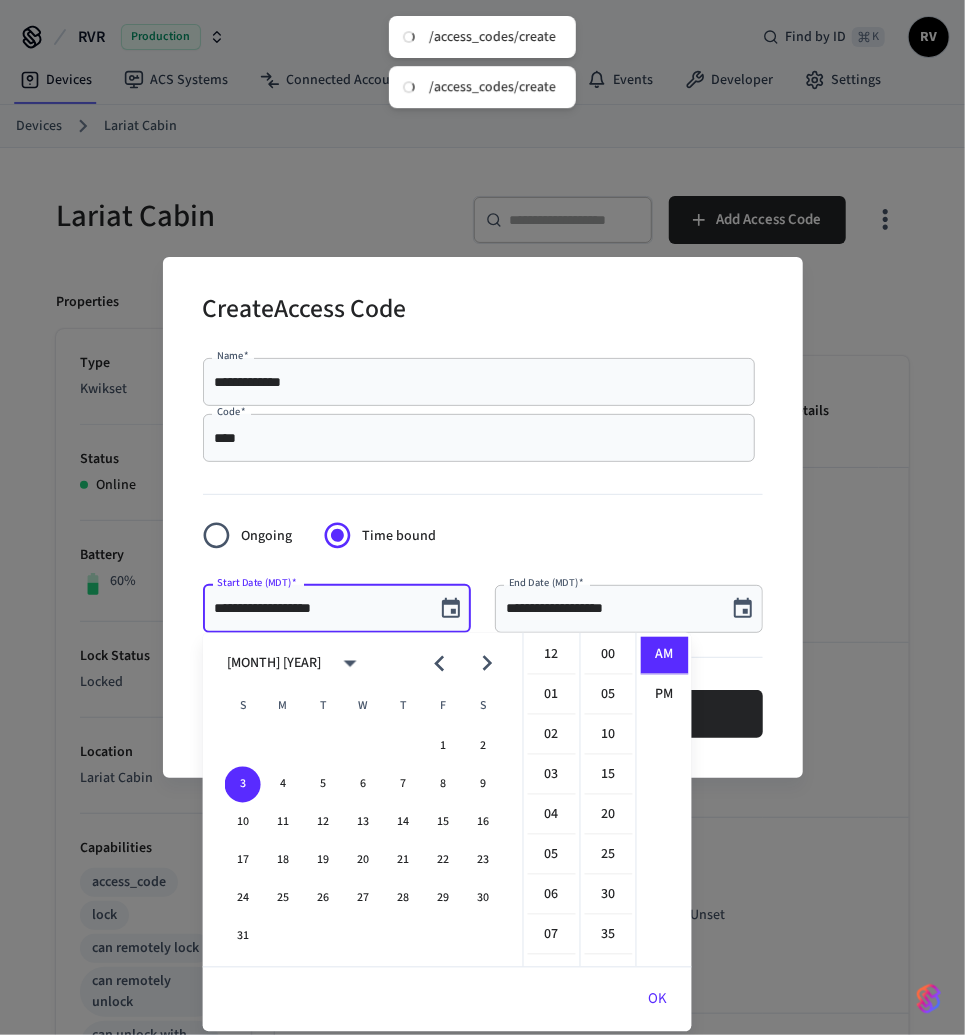 scroll, scrollTop: 357, scrollLeft: 0, axis: vertical 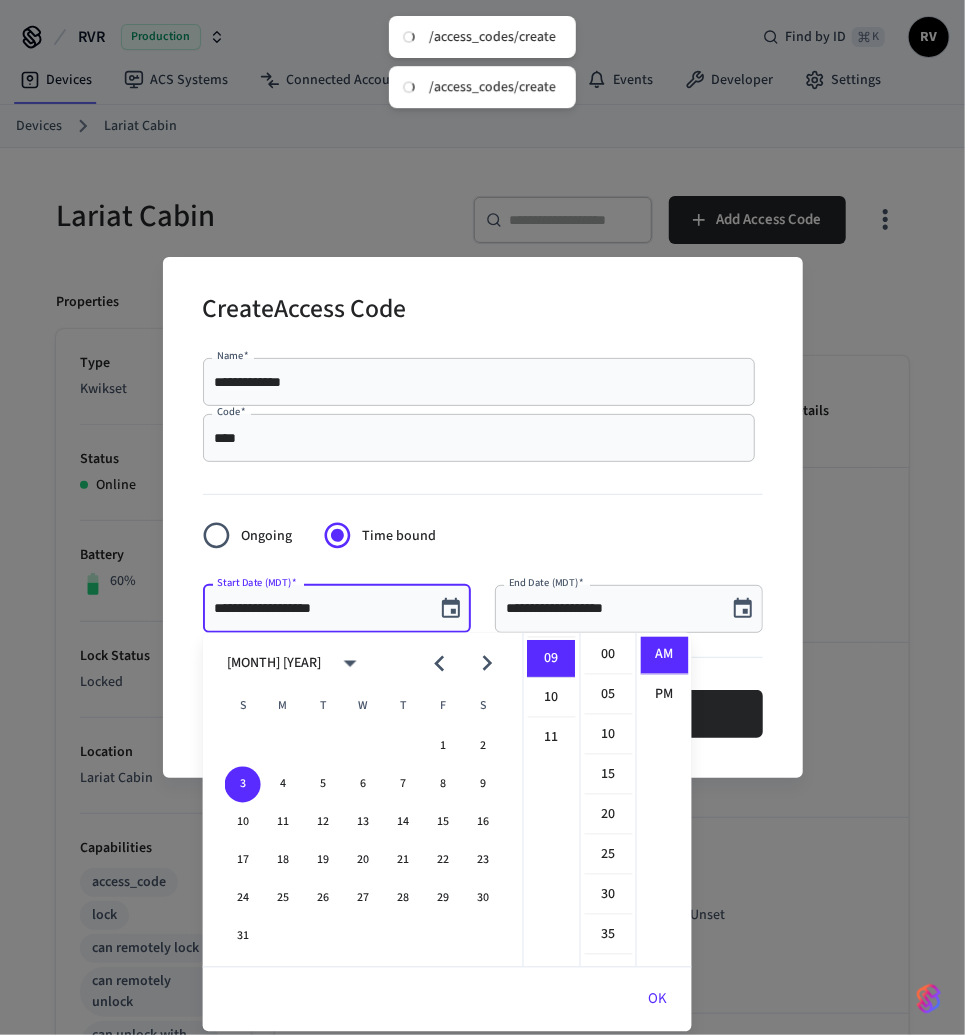 click 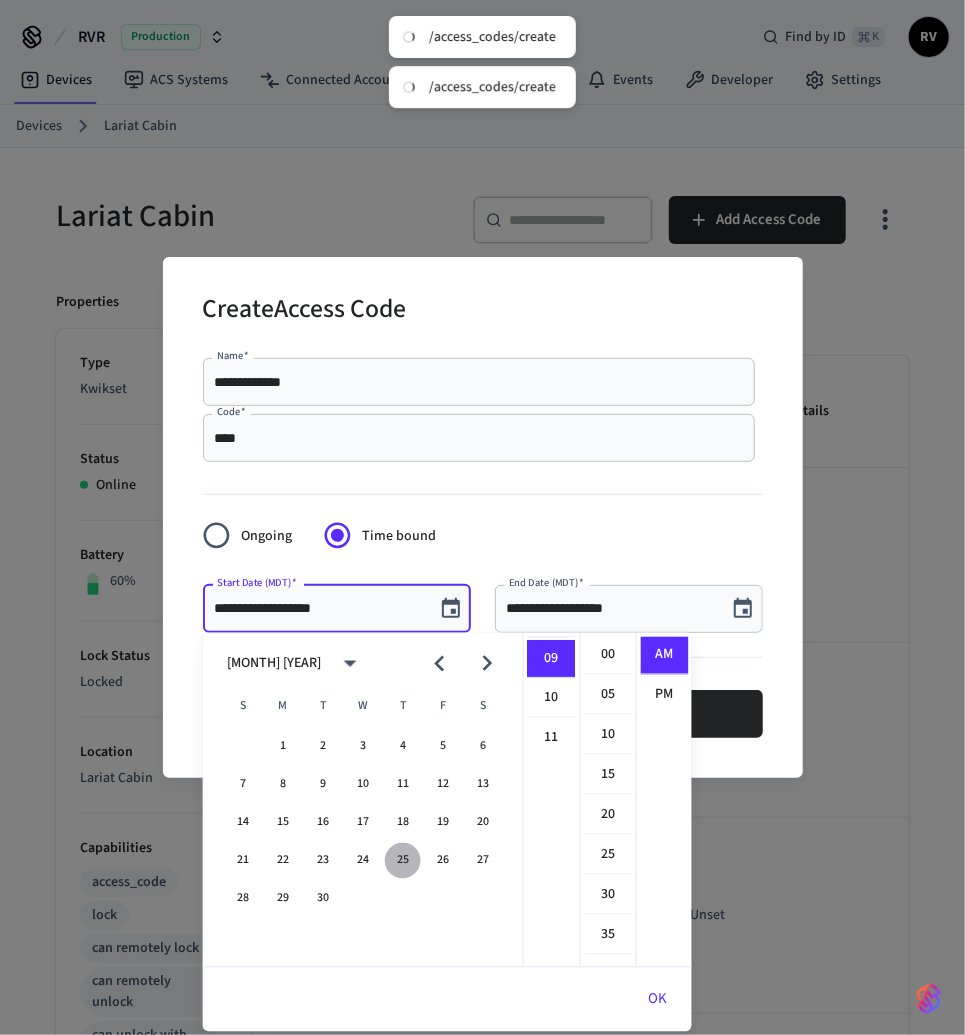 click on "25" at bounding box center [403, 861] 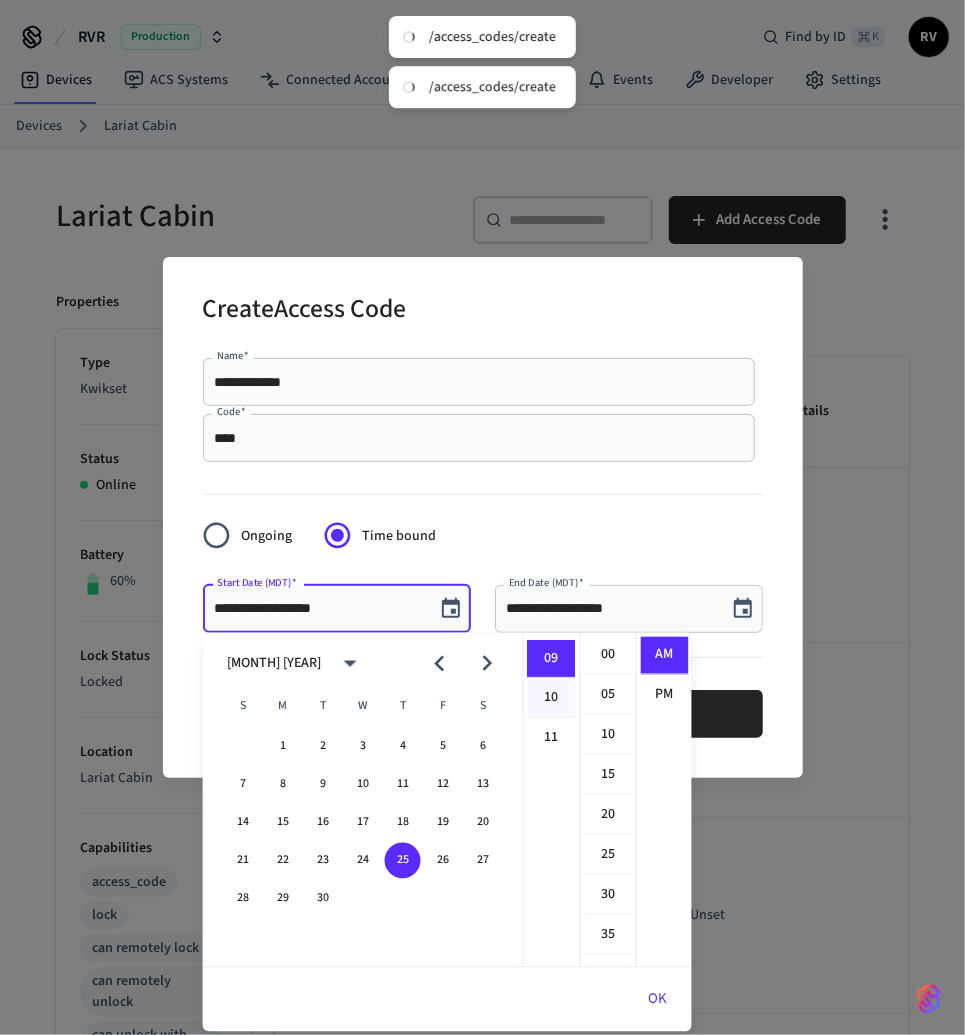 scroll, scrollTop: 0, scrollLeft: 0, axis: both 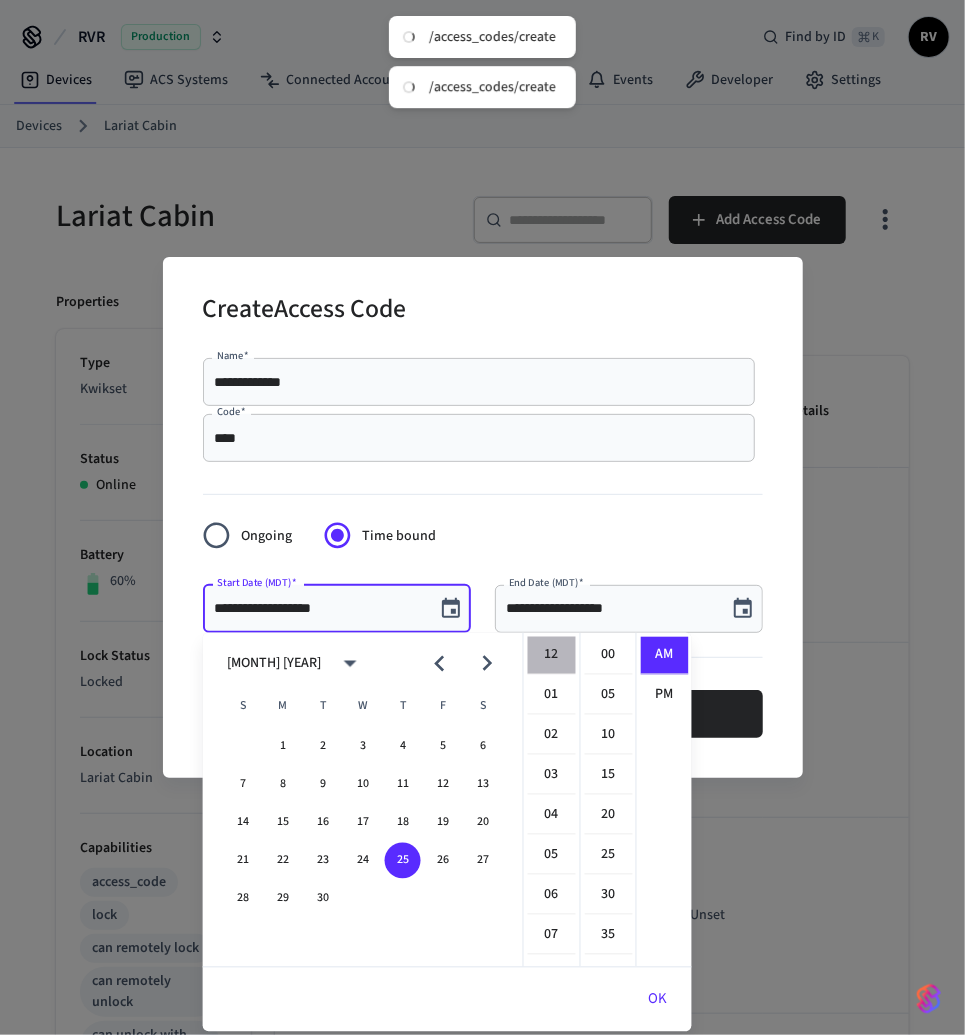 click on "12" at bounding box center (552, 656) 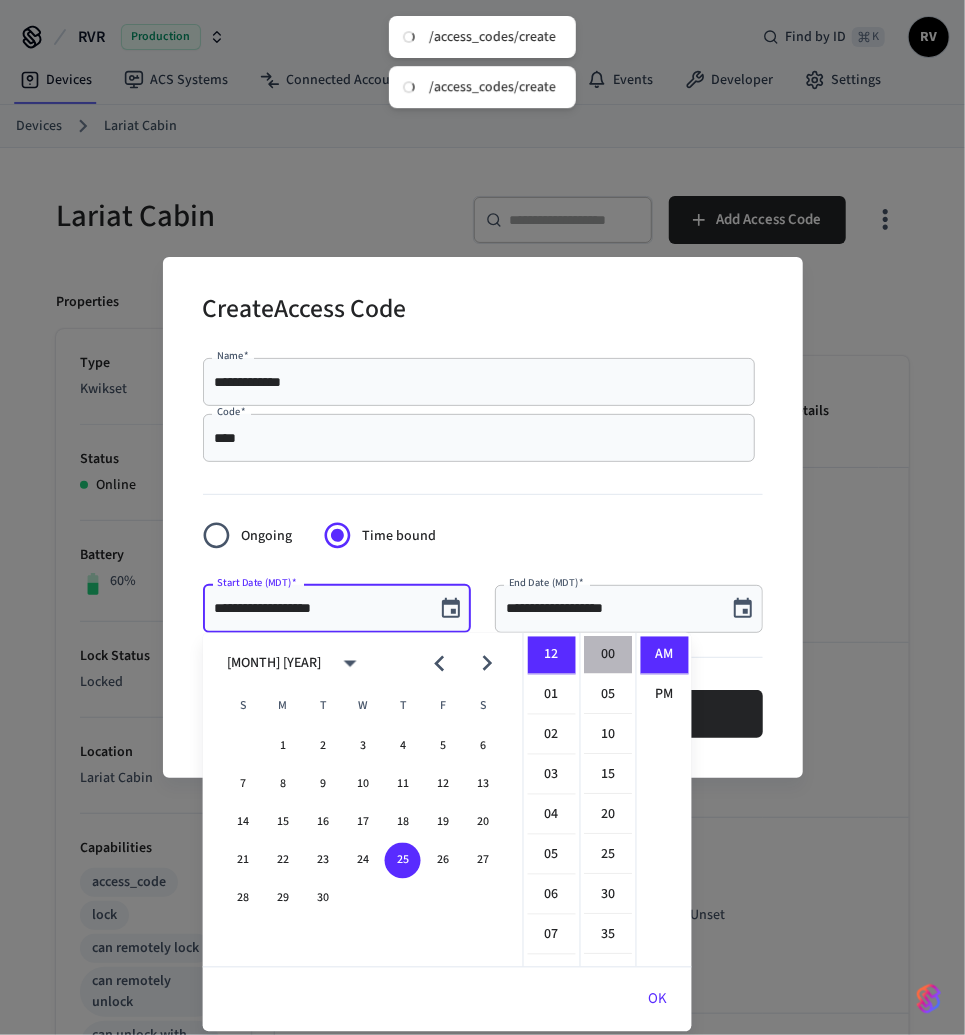 click on "00" at bounding box center [609, 656] 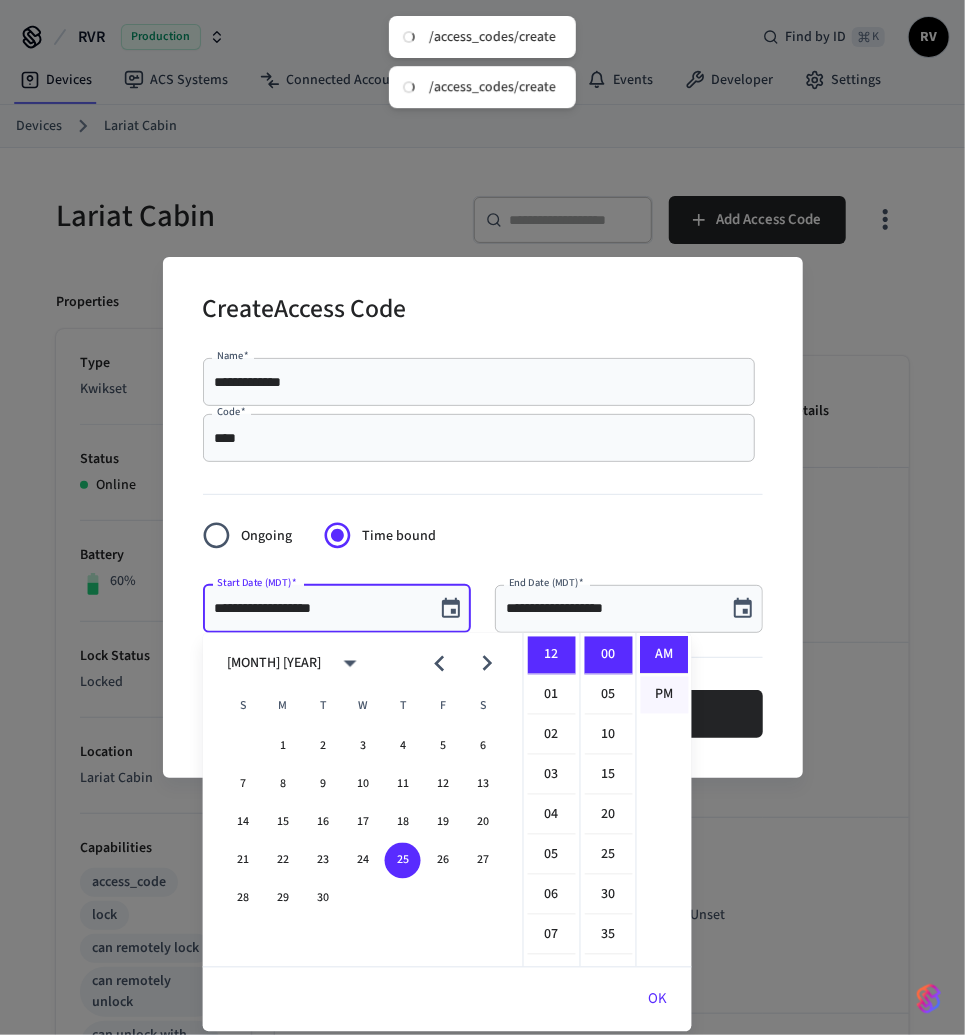 click on "PM" at bounding box center [665, 695] 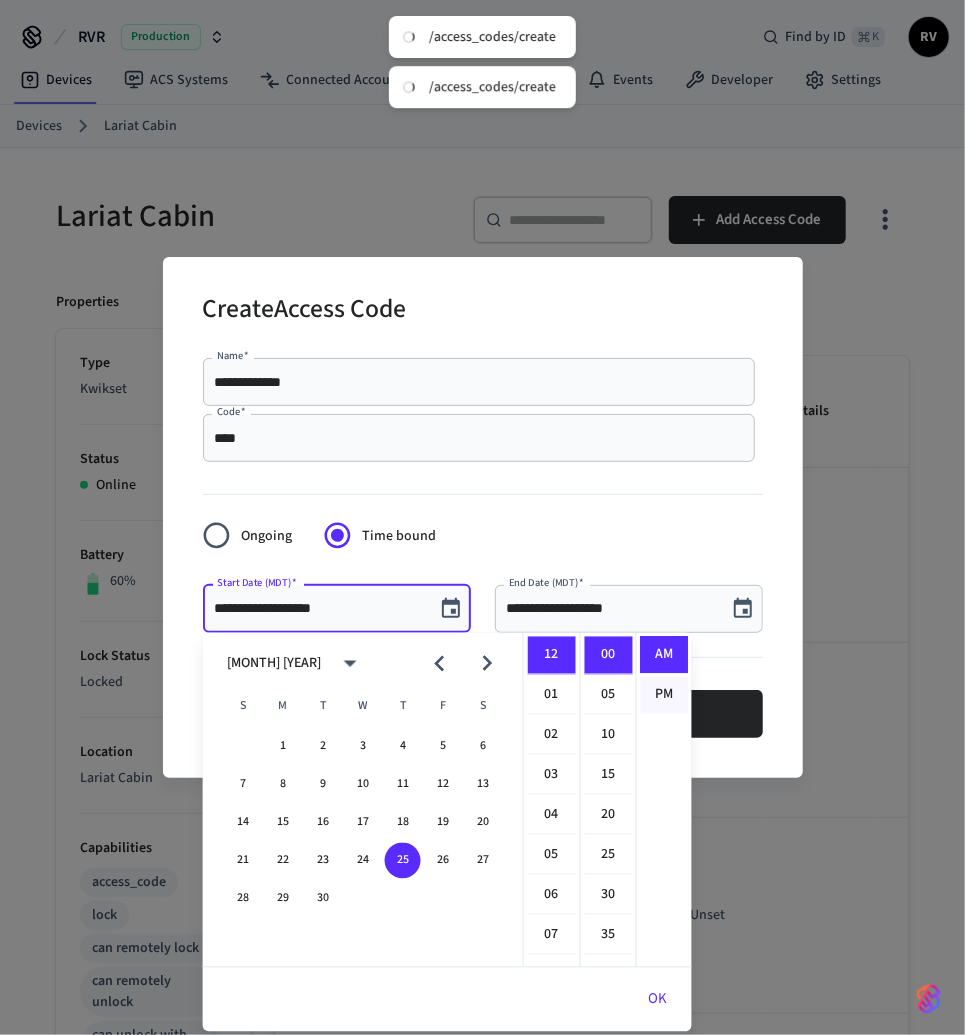 type on "**********" 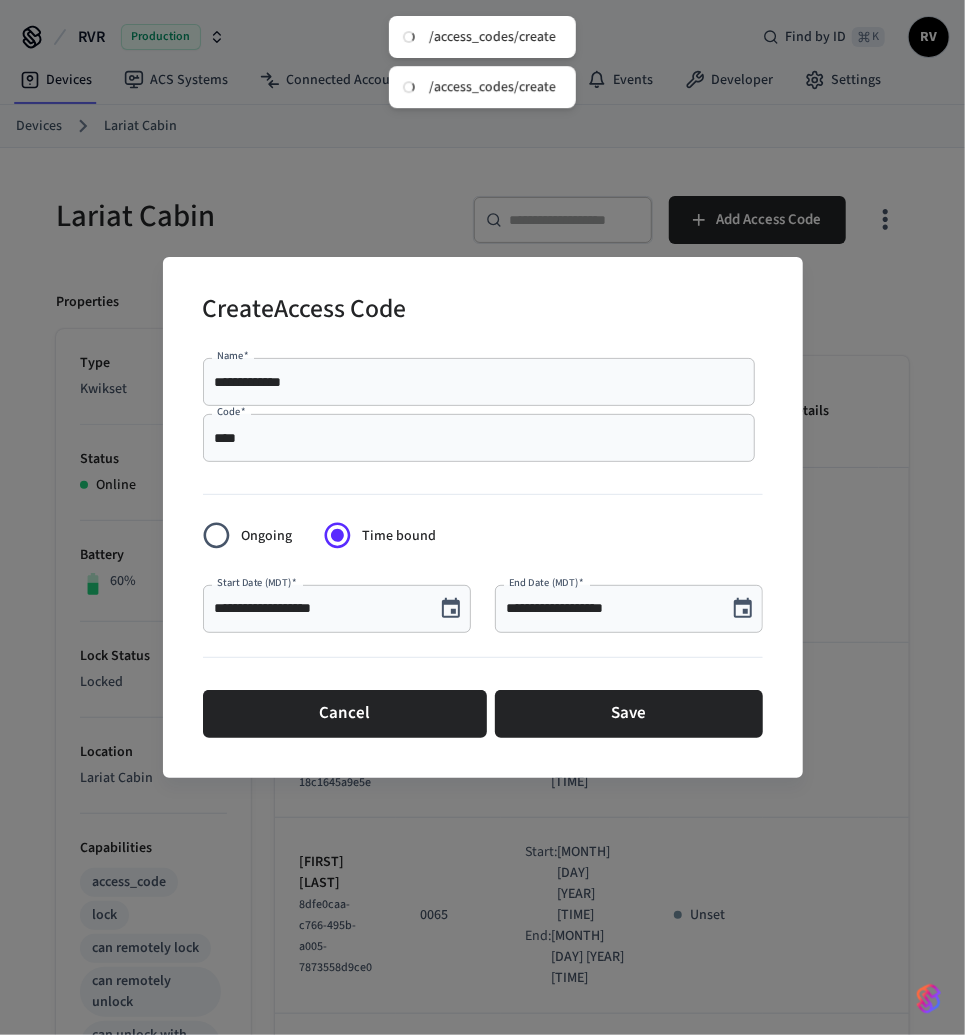 scroll, scrollTop: 36, scrollLeft: 0, axis: vertical 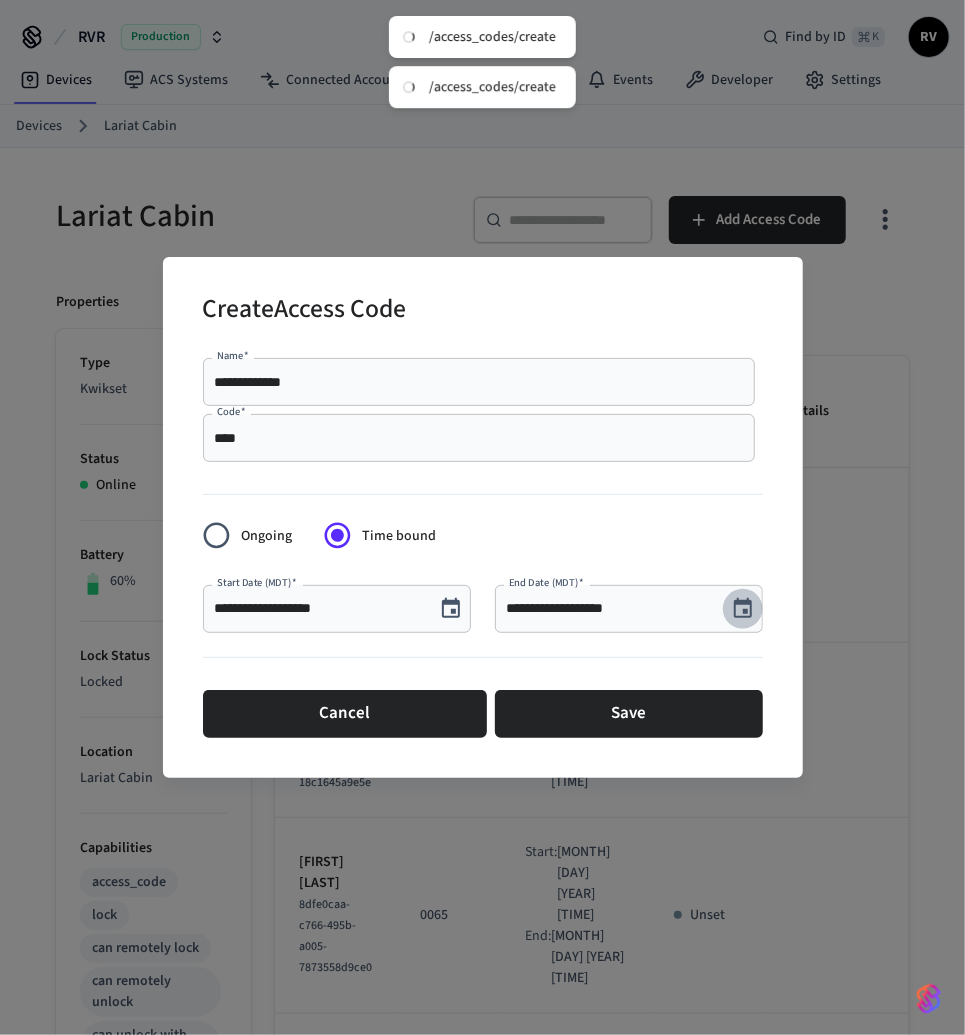 click at bounding box center (743, 609) 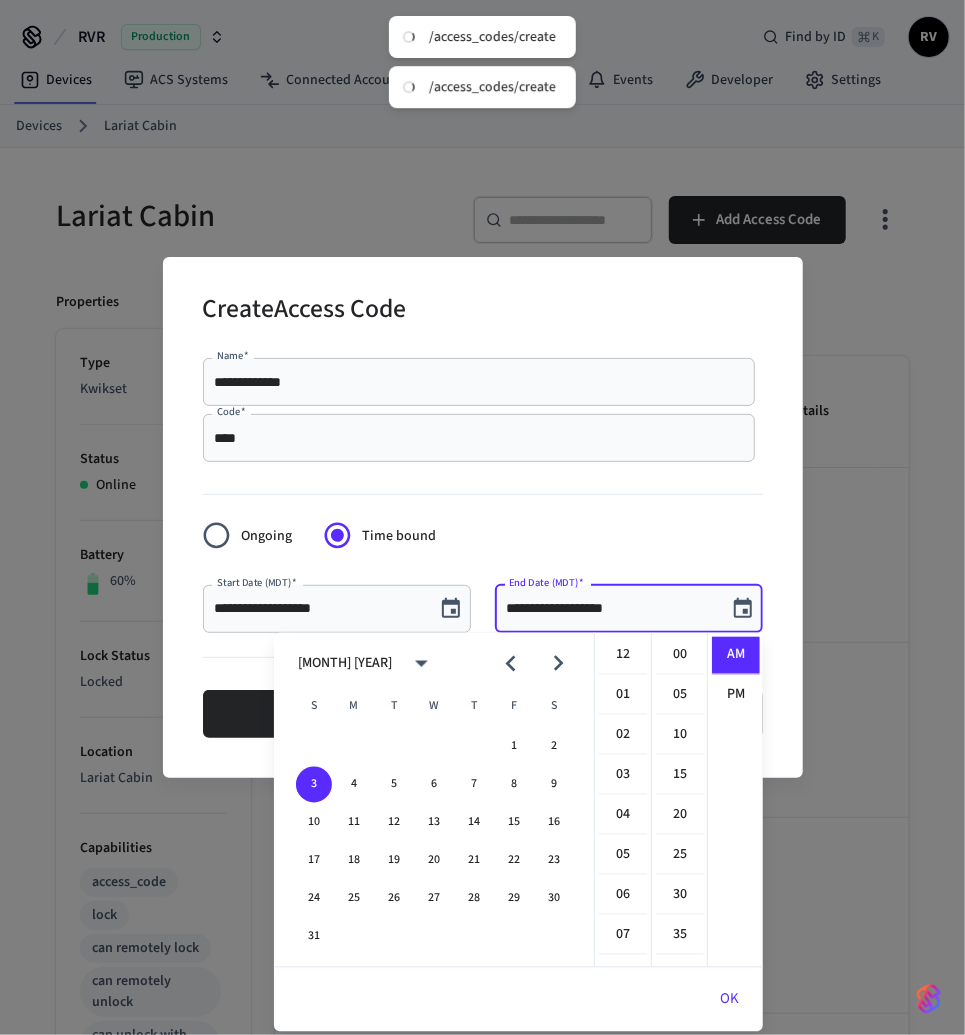 scroll, scrollTop: 357, scrollLeft: 0, axis: vertical 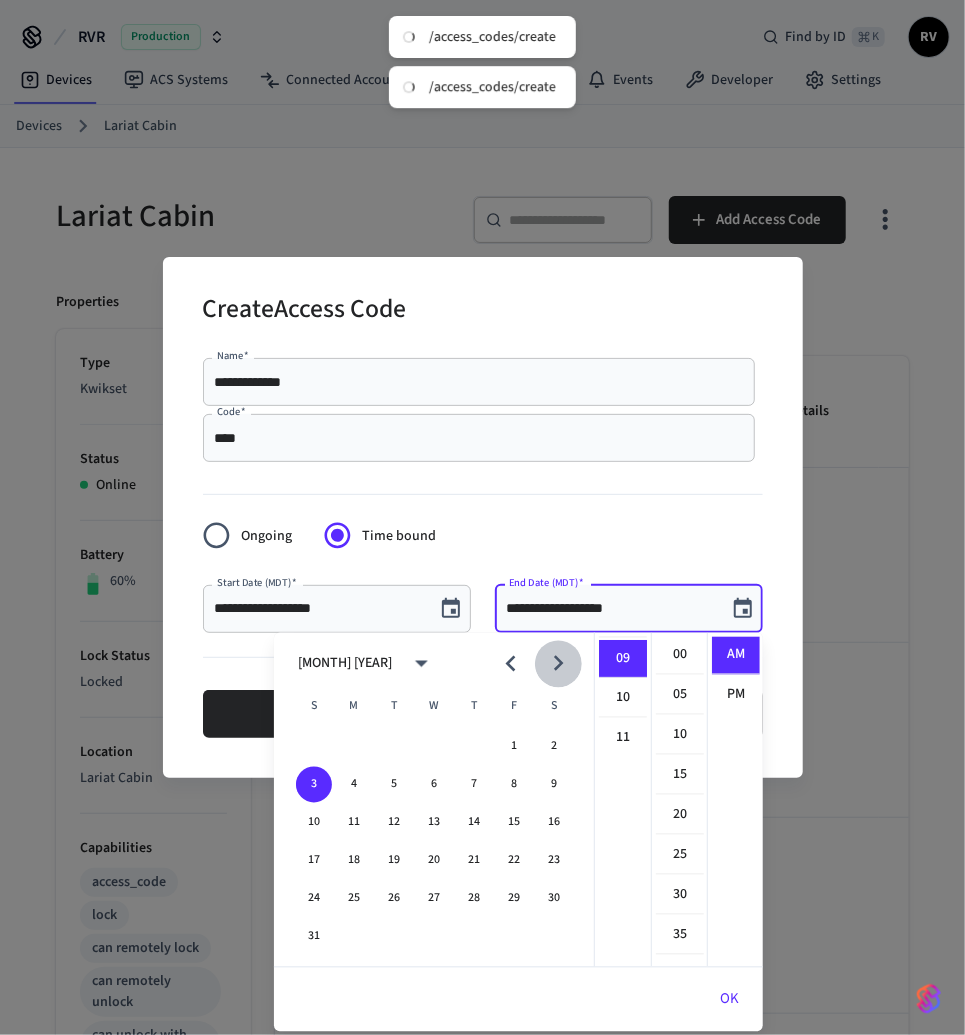click 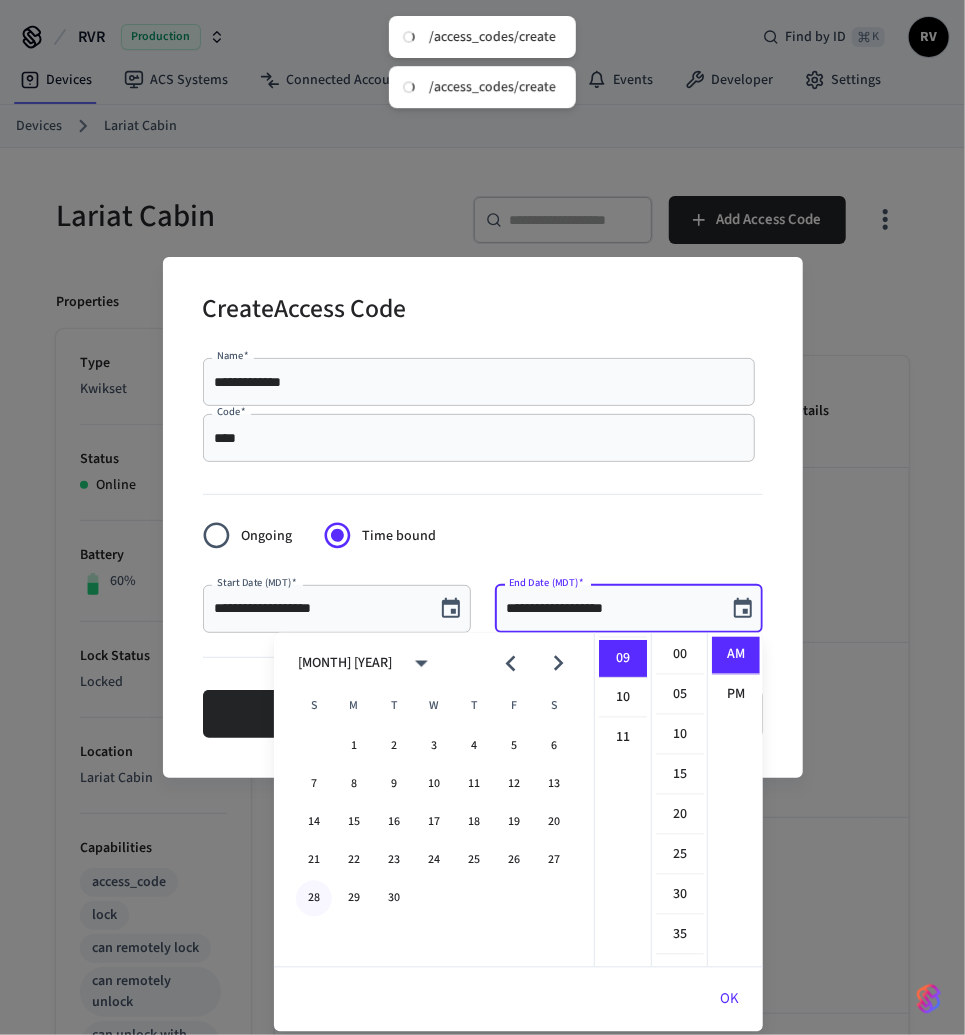 click on "28" at bounding box center (314, 899) 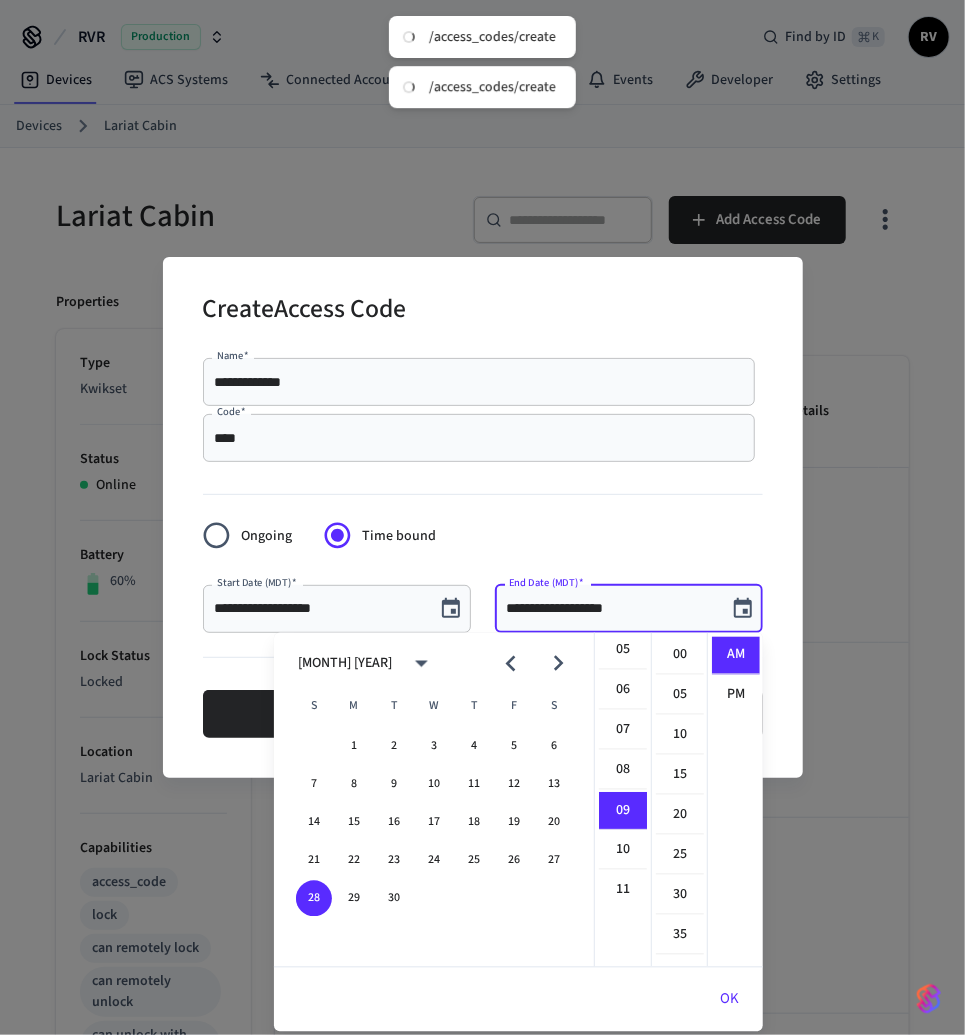 scroll, scrollTop: 0, scrollLeft: 0, axis: both 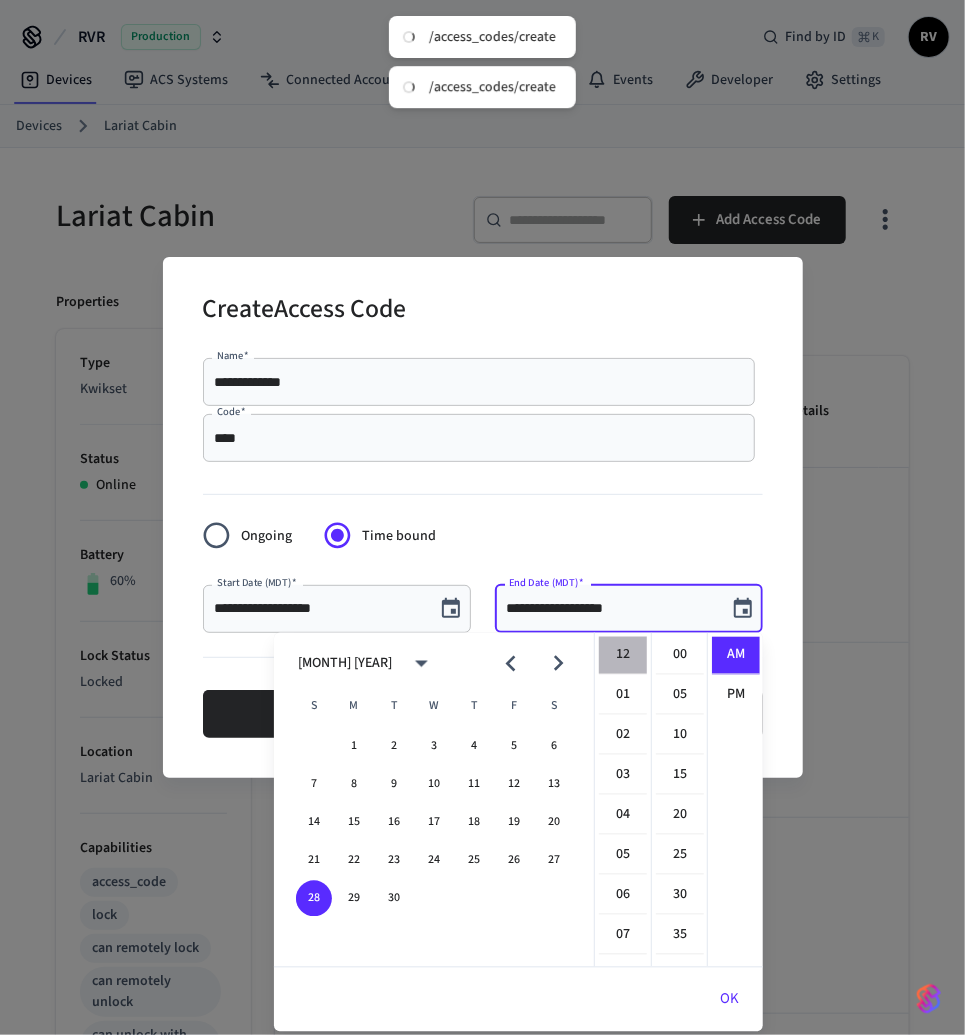 click on "12" at bounding box center (623, 656) 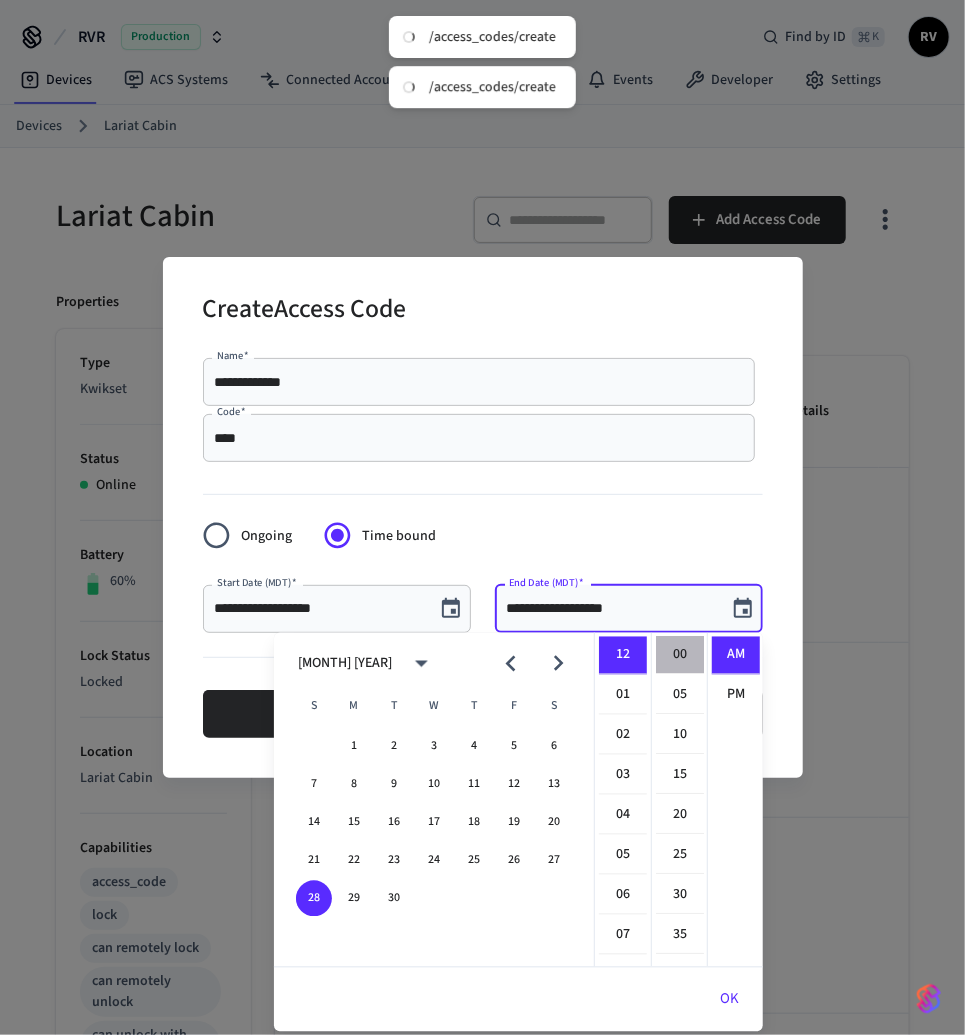 click on "00" at bounding box center [680, 656] 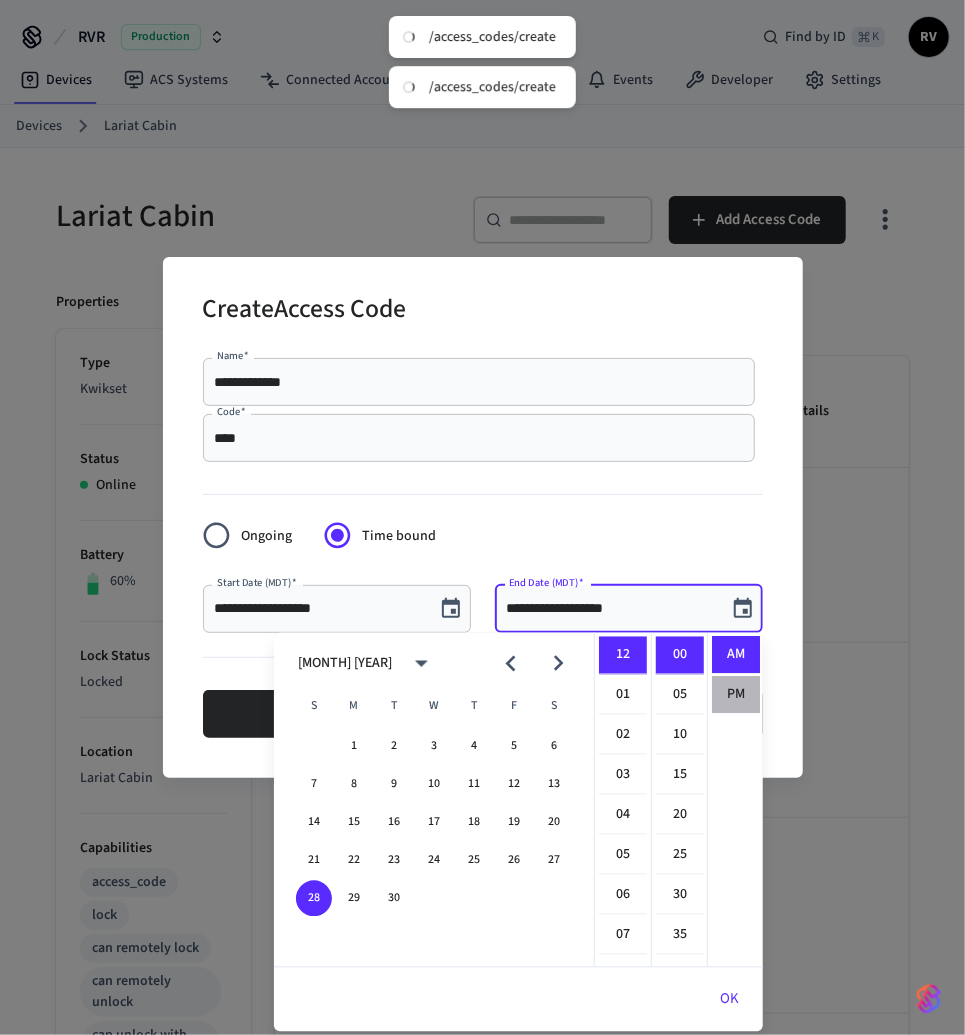 click on "PM" at bounding box center (736, 695) 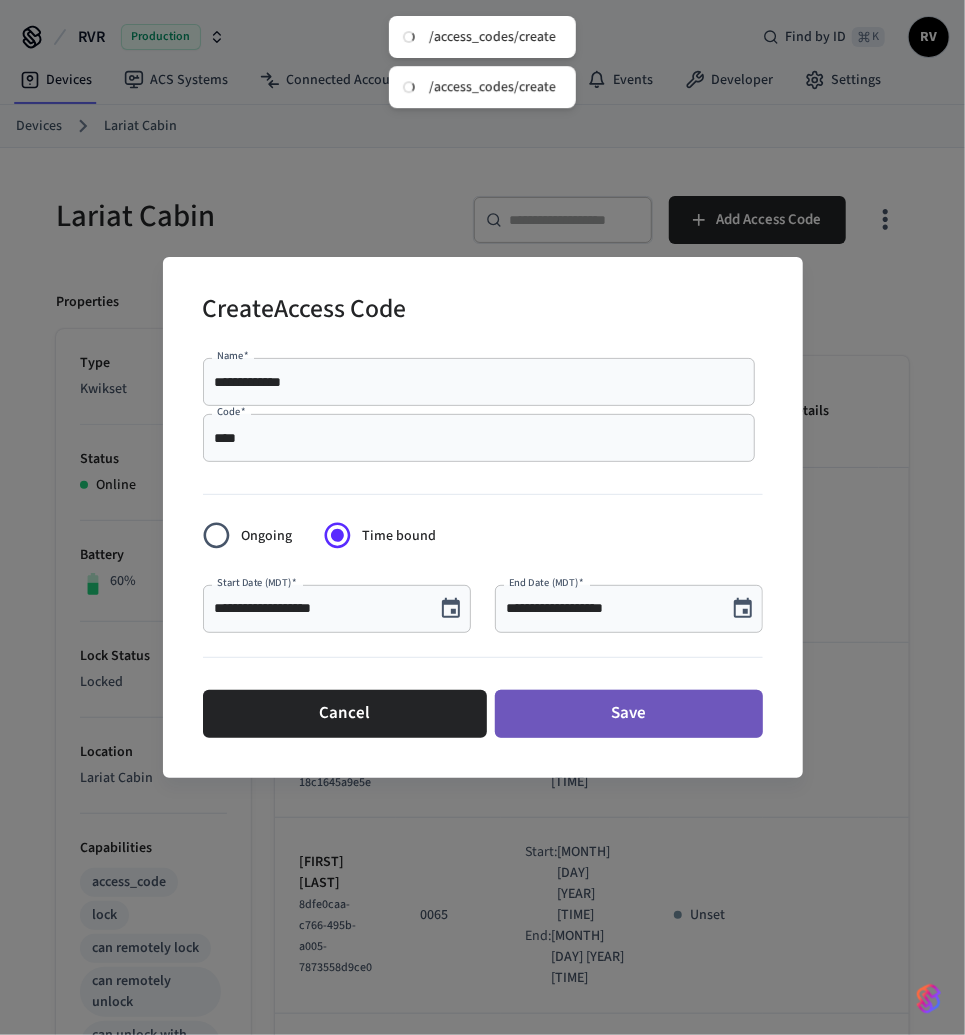 click on "Save" at bounding box center (629, 714) 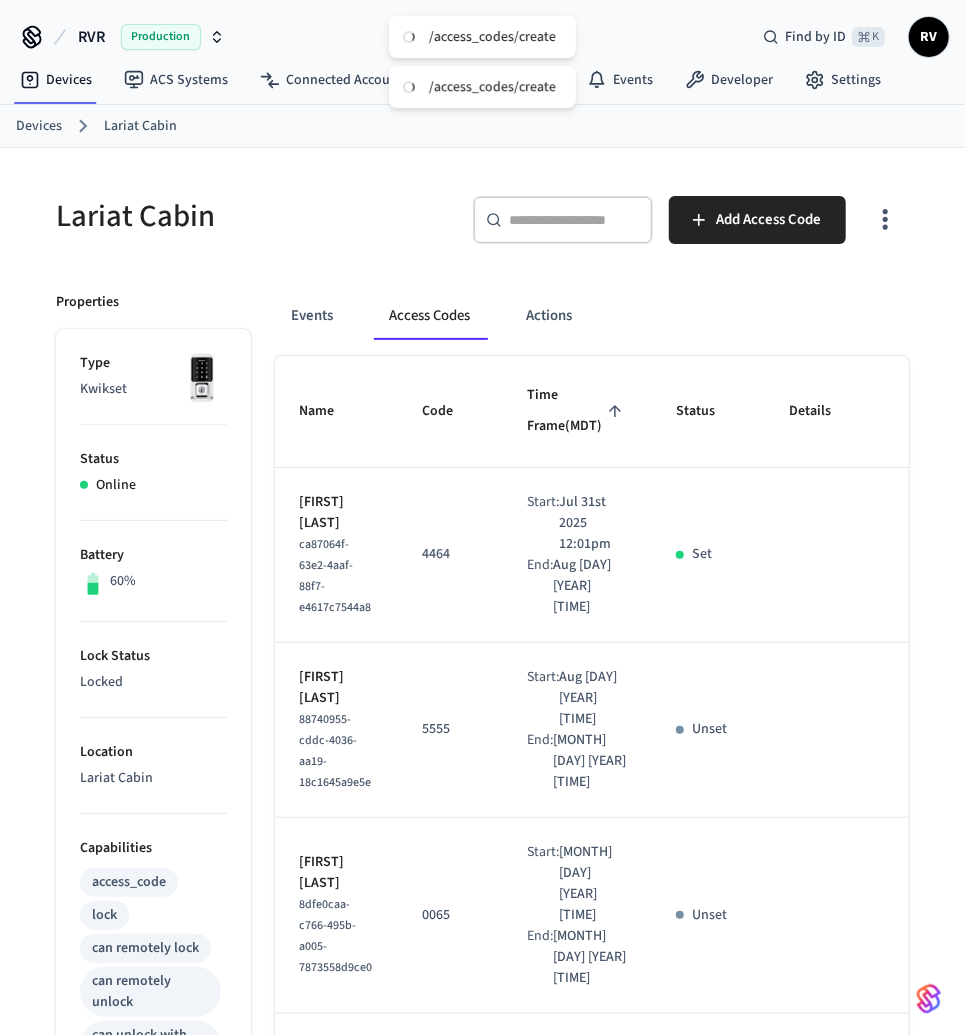 click on "Devices" at bounding box center [39, 126] 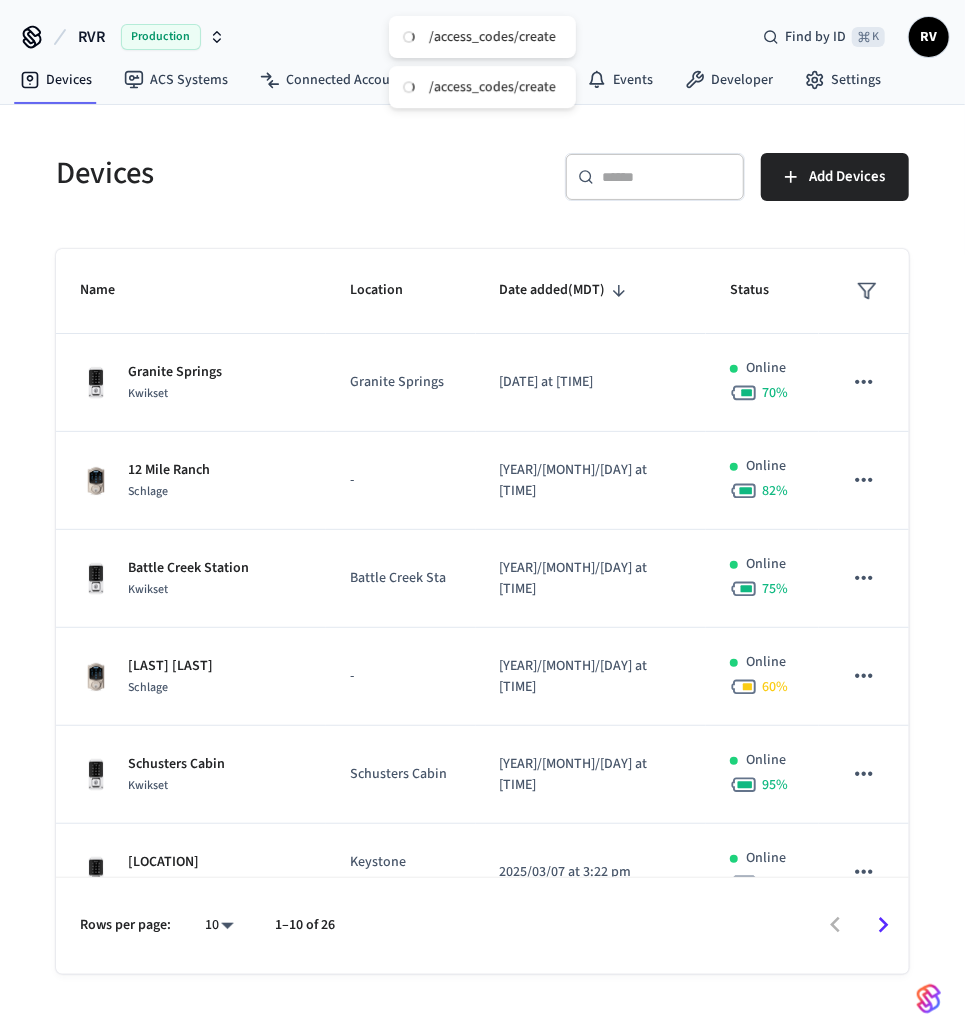 click on "​ ​" at bounding box center [655, 177] 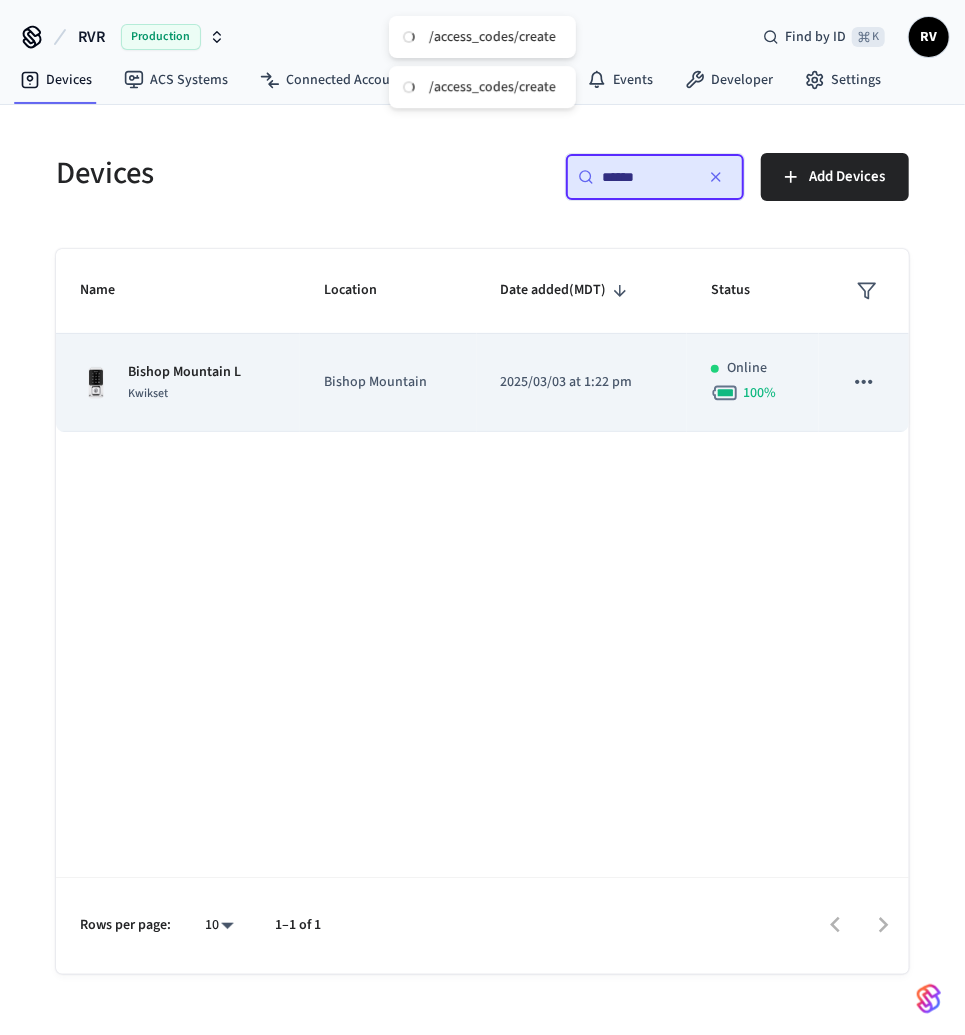 type on "******" 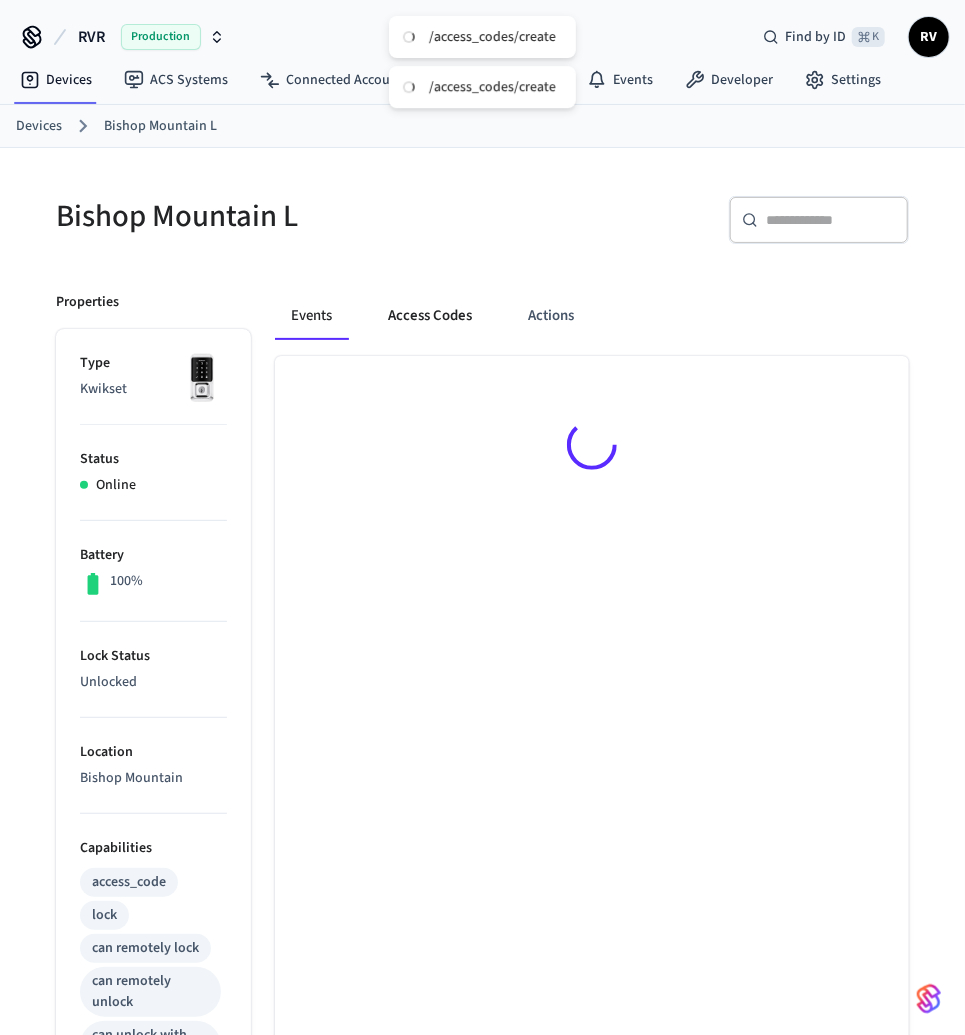 click on "Access Codes" at bounding box center [430, 316] 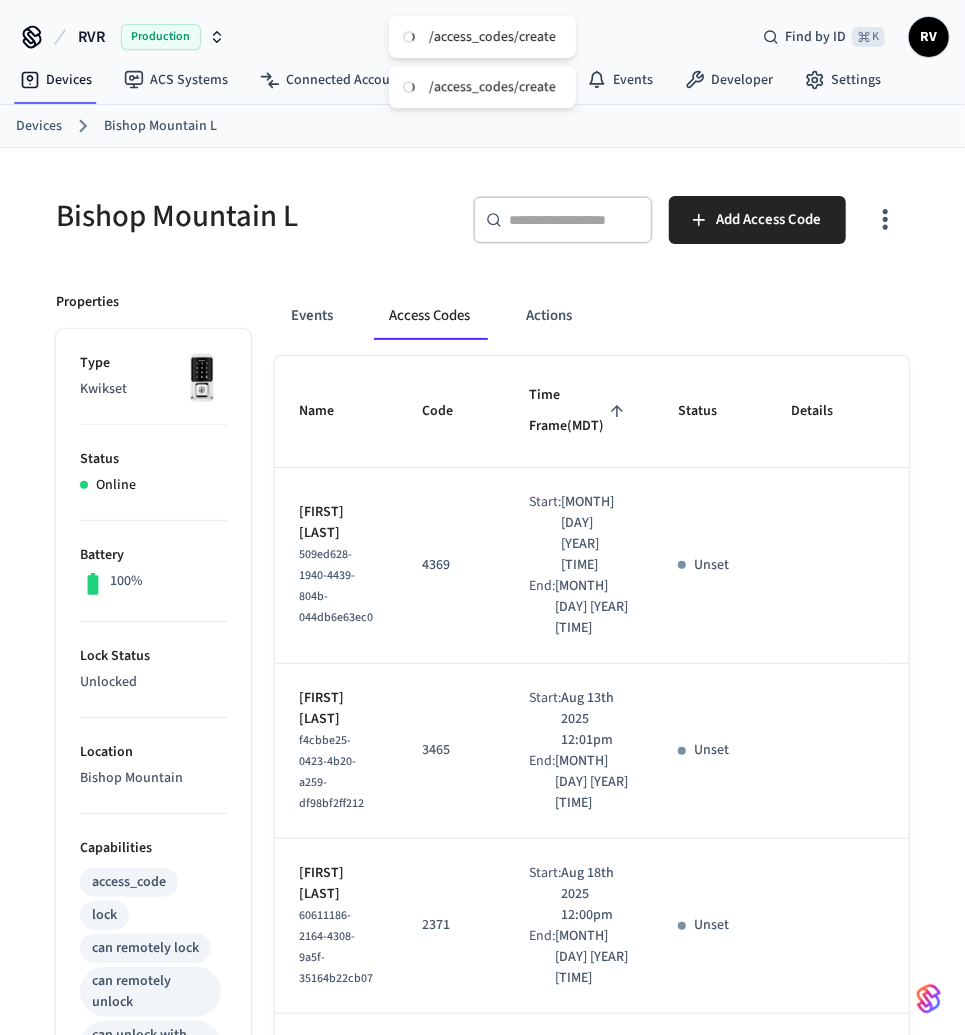 click on "Events Access Codes Actions Name Code Time Frame  (MDT) Status Details [FIRST] [LAST] [UUID] [NUMBER] Start: [DATE] [TIME] End: [DATE] [TIME] Unset [FIRST] [LAST] [UUID] [NUMBER] Start: [DATE] [TIME] End: [DATE] [TIME] Unset [FIRST] [LAST] [UUID] [NUMBER] Start: [DATE] [TIME] End: [DATE] [TIME] Unset [FIRST] [LAST] [UUID] [NUMBER] Start: [DATE] [TIME] End: [DATE] [TIME] Unset [FIRST] [LAST] [UUID] [NUMBER] Start: [DATE] [TIME] End: [DATE] [TIME] Unset [FIRST] [LAST] [UUID] [NUMBER] Start: [DATE] [TIME] End: [DATE] [TIME] Unset [FIRST] [LAST] [UUID] [NUMBER] Start: [DATE] [TIME] End: [DATE] [TIME] Unset [FIRST] [LAST] [UUID] [NUMBER] Start: [DATE] [TIME] End: [DATE] [TIME] Unset [FIRST] [LAST] [NUMBER] Start:" at bounding box center (580, 1323) 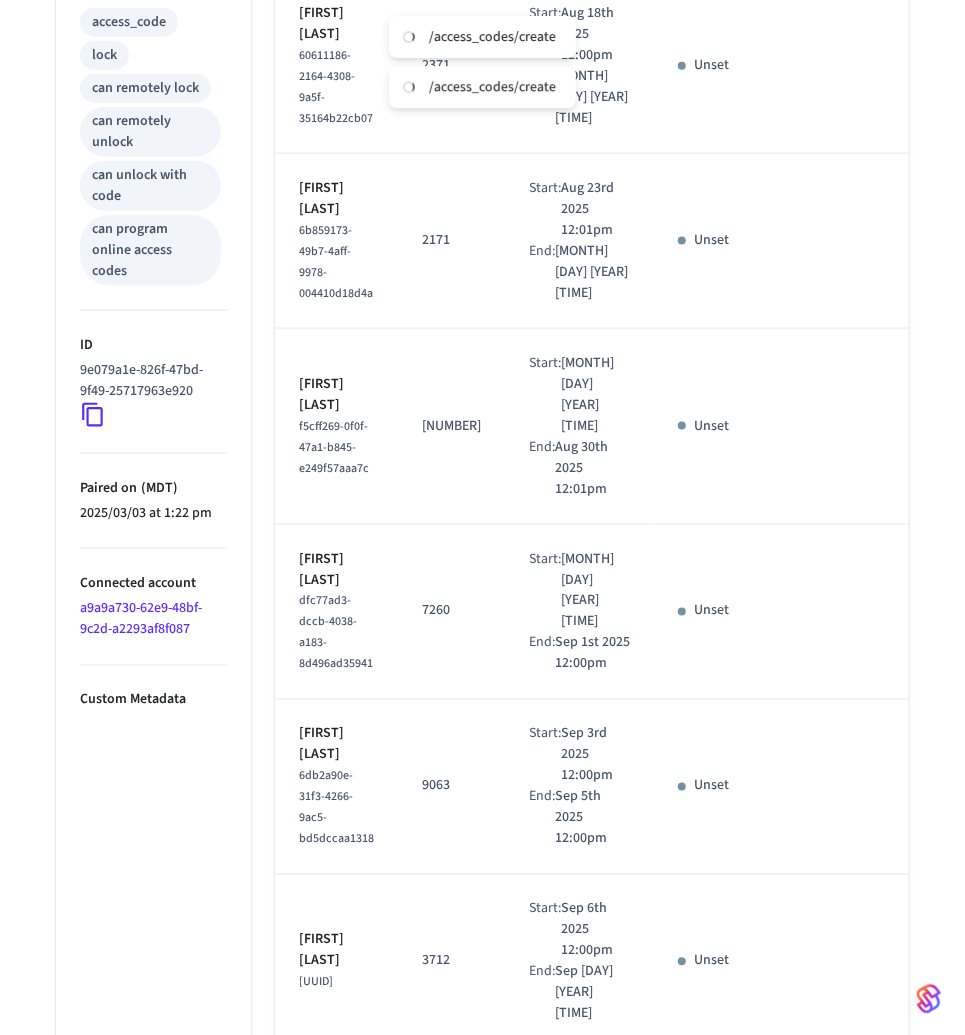 scroll, scrollTop: 1402, scrollLeft: 0, axis: vertical 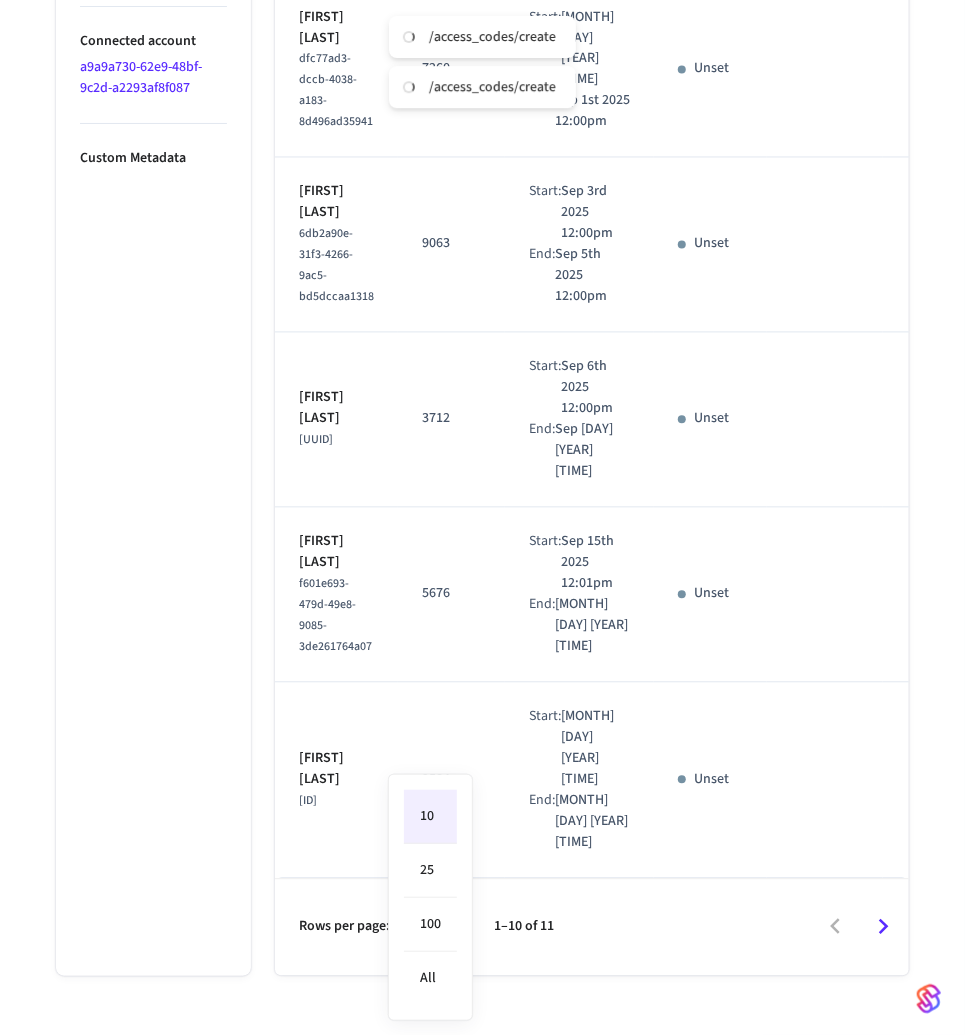 click on "/access_codes/create /access_codes/create RVR Production Find by ID ⌘ K RV Devices ACS Systems Connected Accounts User Identities Events Developer Settings Devices Bishop Mountain L Bishop Mountain L ​ ​ Add Access Code Properties Type Kwikset Status Online Battery 100% Lock Status Unlocked Location Bishop Mountain Capabilities access_code lock can remotely lock can remotely unlock can unlock with code can program online access codes ID [UUID] Paired on ( MDT ) [YEAR]/[MONTH]/[DAY] at [TIME] Connected account [UUID] Custom Metadata Events Access Codes Actions Name Code Time Frame  (MDT) Status Details [FIRST] [LAST] [UUID] [NUMBER] Start: [DATE] [TIME] End: [DATE] [TIME] Unset [FIRST] [LAST] [UUID] [NUMBER] Start: [DATE] [TIME] End: [DATE] [TIME] Unset [FIRST] [LAST] [UUID] [NUMBER] Start: [DATE] [TIME] End: [DATE] [TIME] Unset [NUMBER] [NUMBER]" at bounding box center (482, -165) 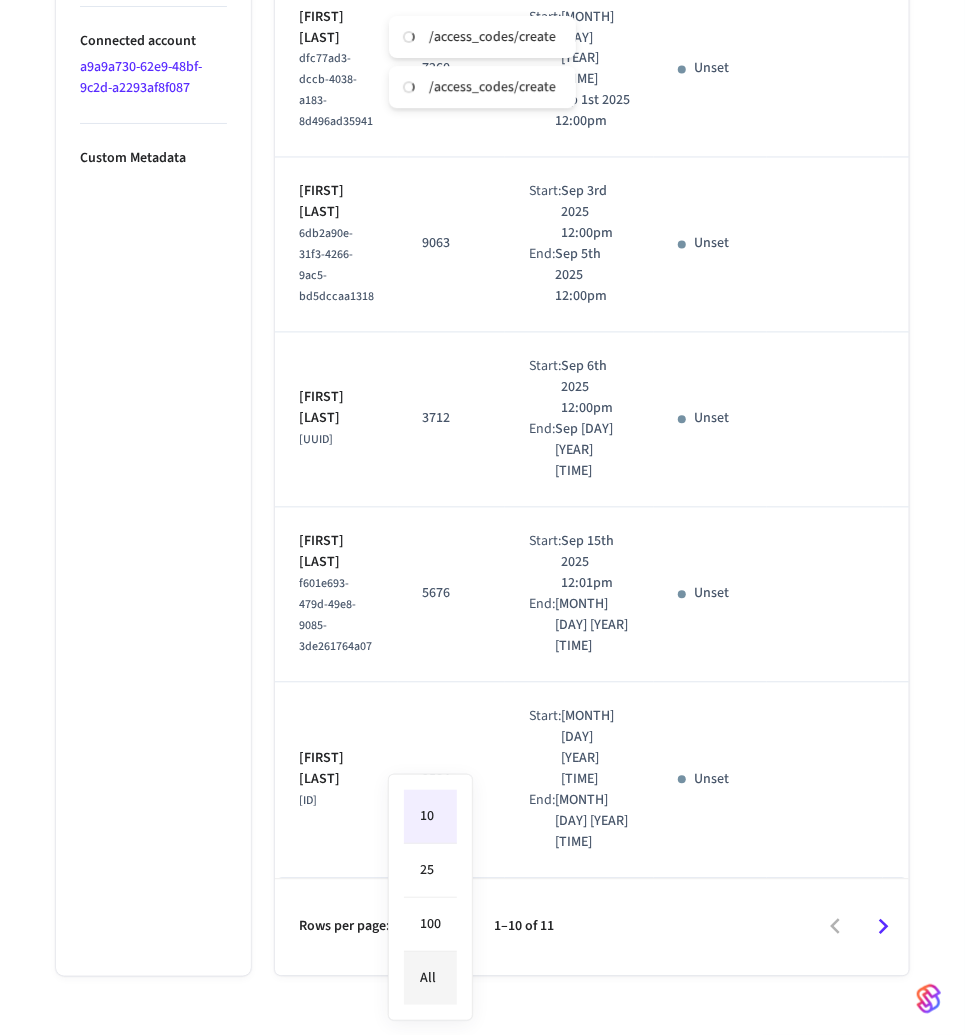 click on "All" at bounding box center [430, 978] 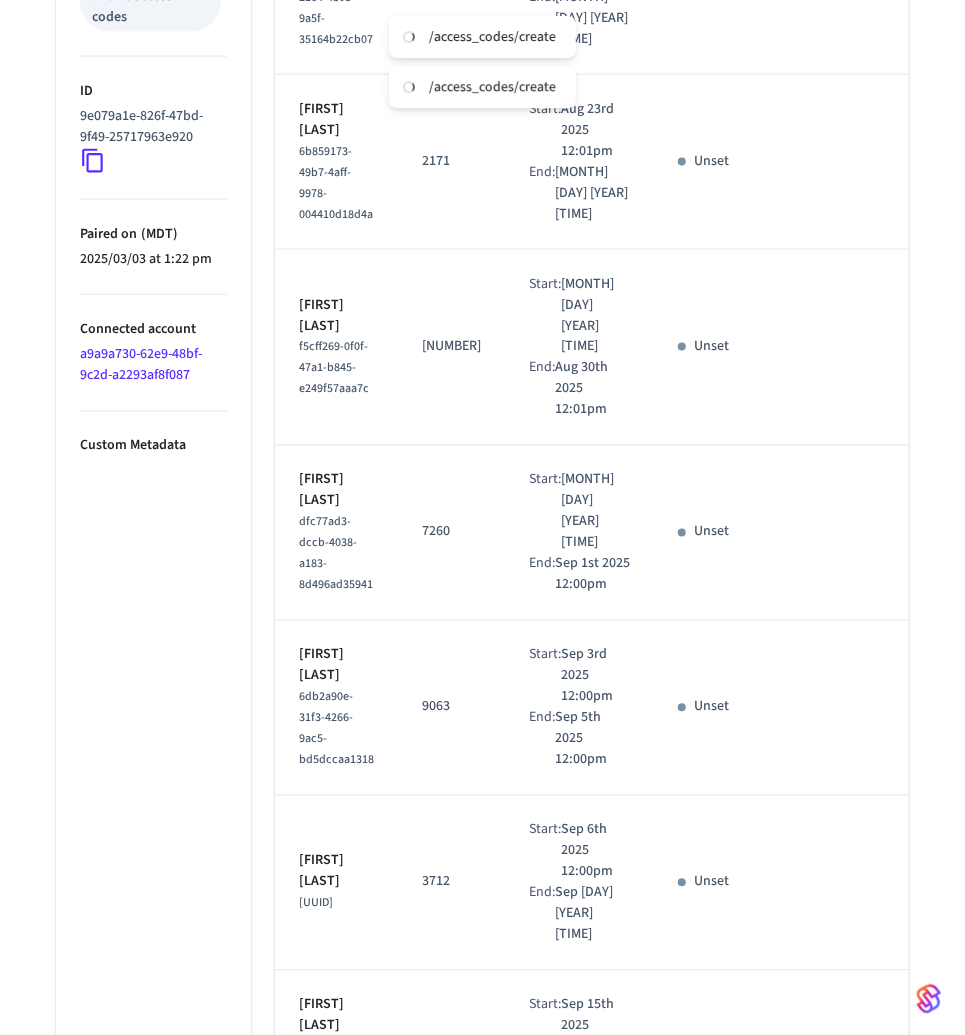 scroll, scrollTop: 0, scrollLeft: 0, axis: both 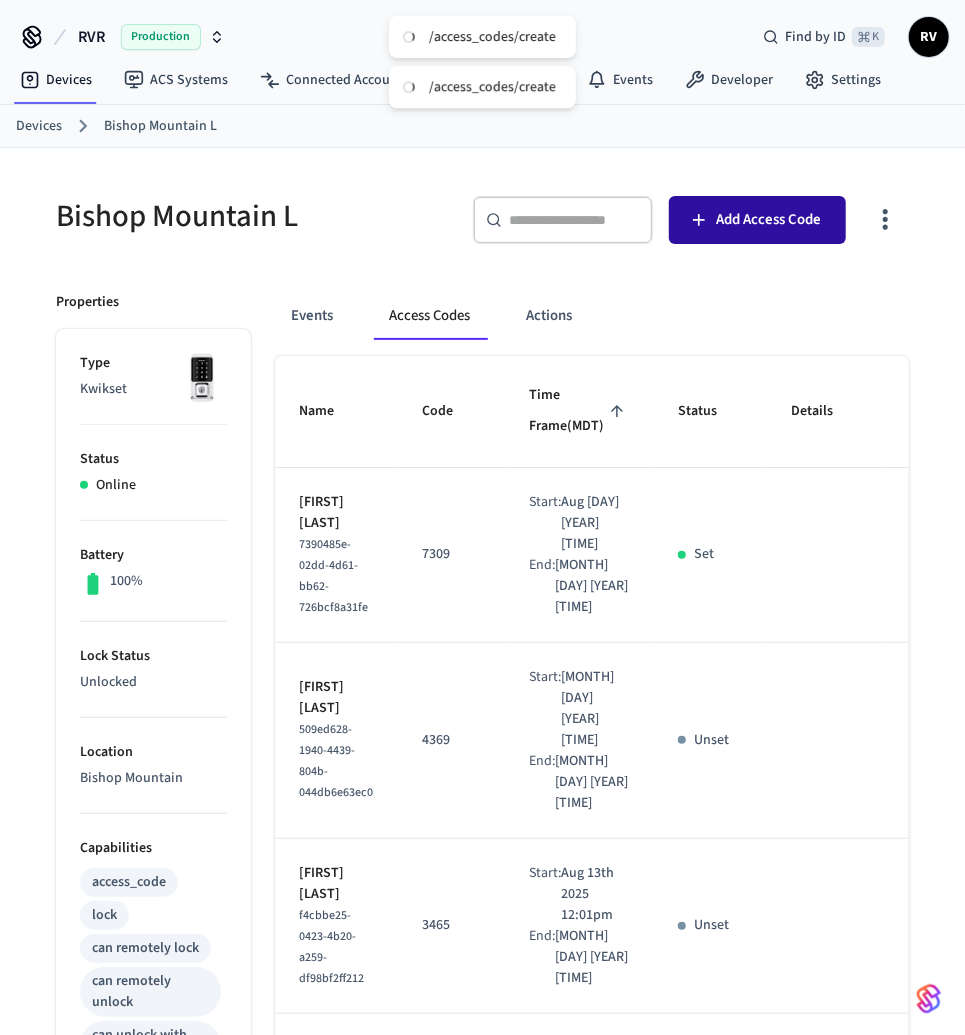 click on "Add Access Code" at bounding box center (757, 220) 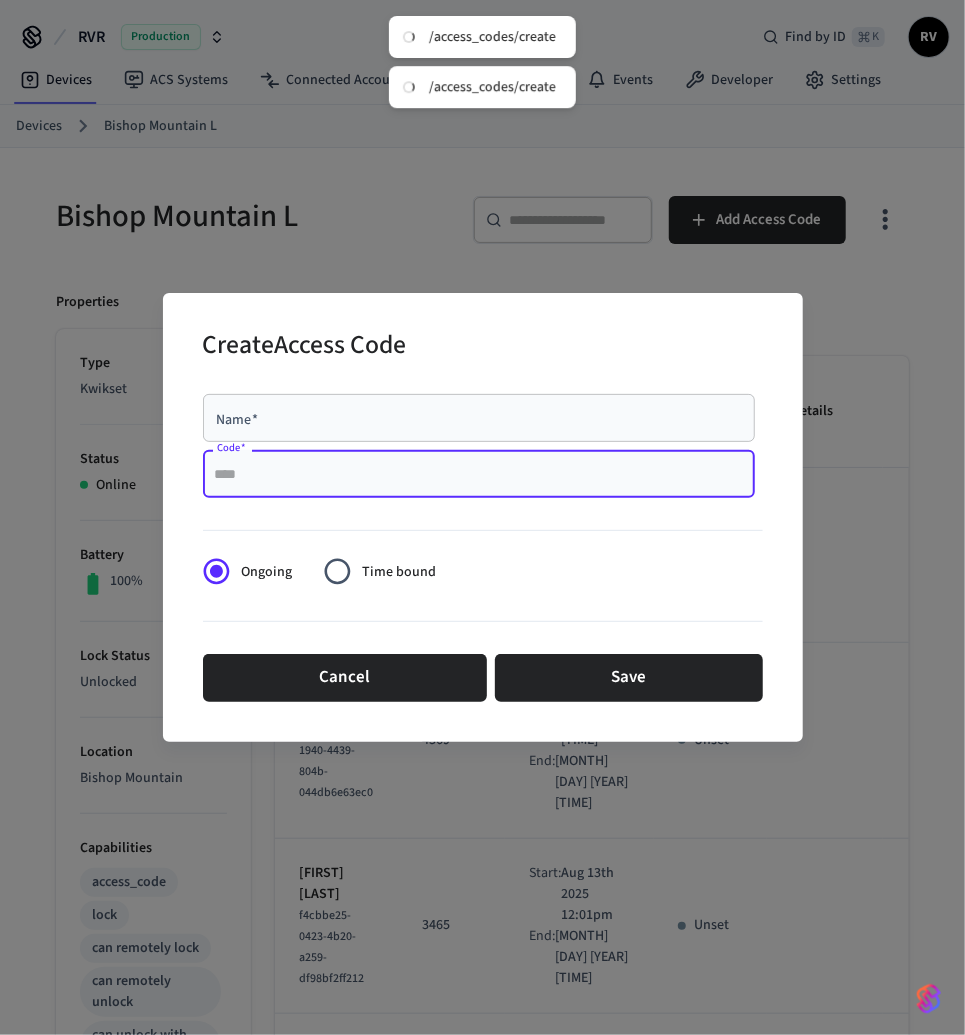 click on "Code   *" at bounding box center [479, 474] 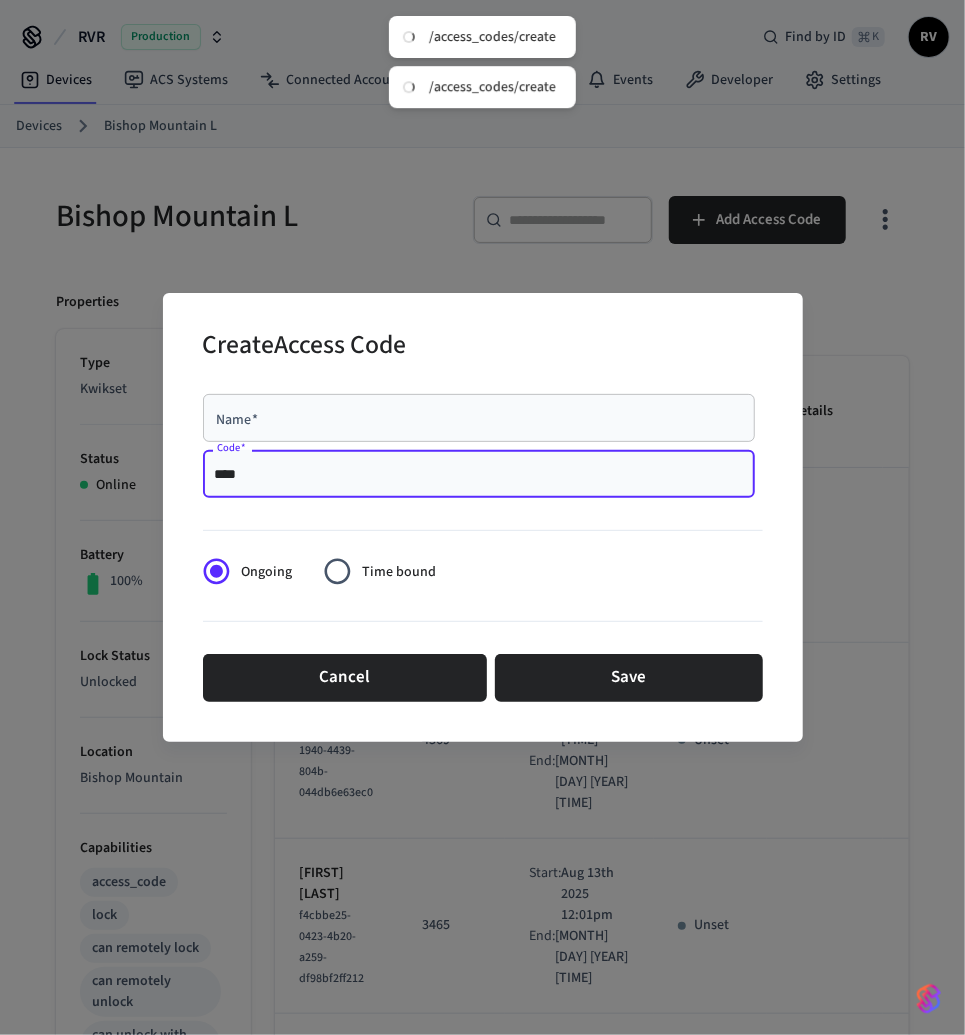 type on "****" 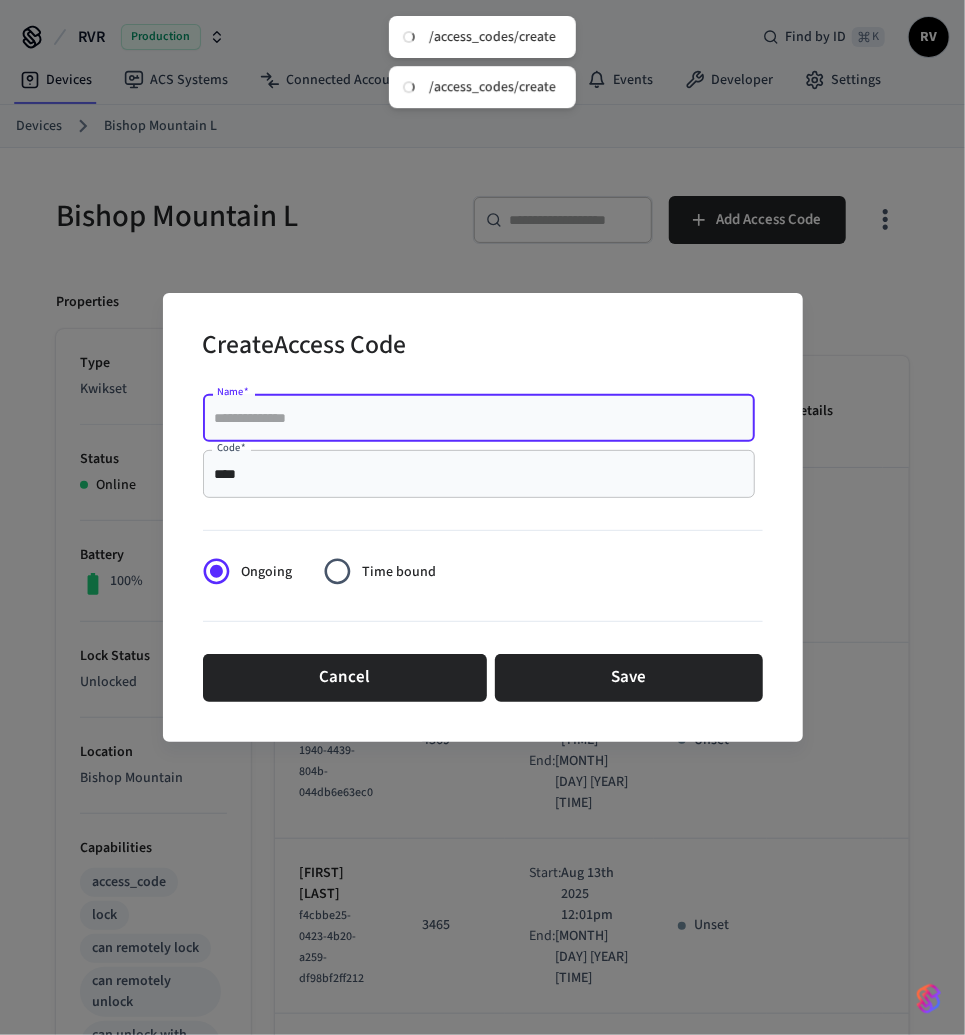 paste on "**********" 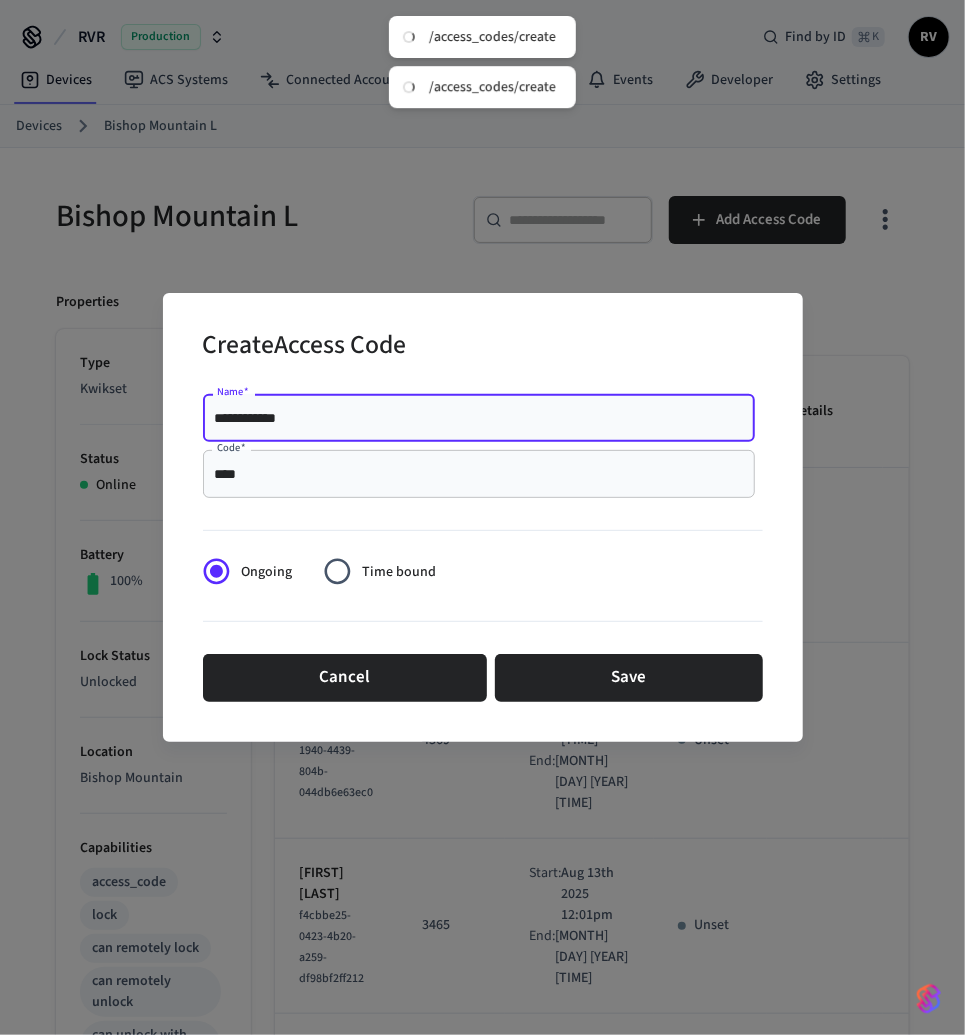 click on "**********" at bounding box center [479, 418] 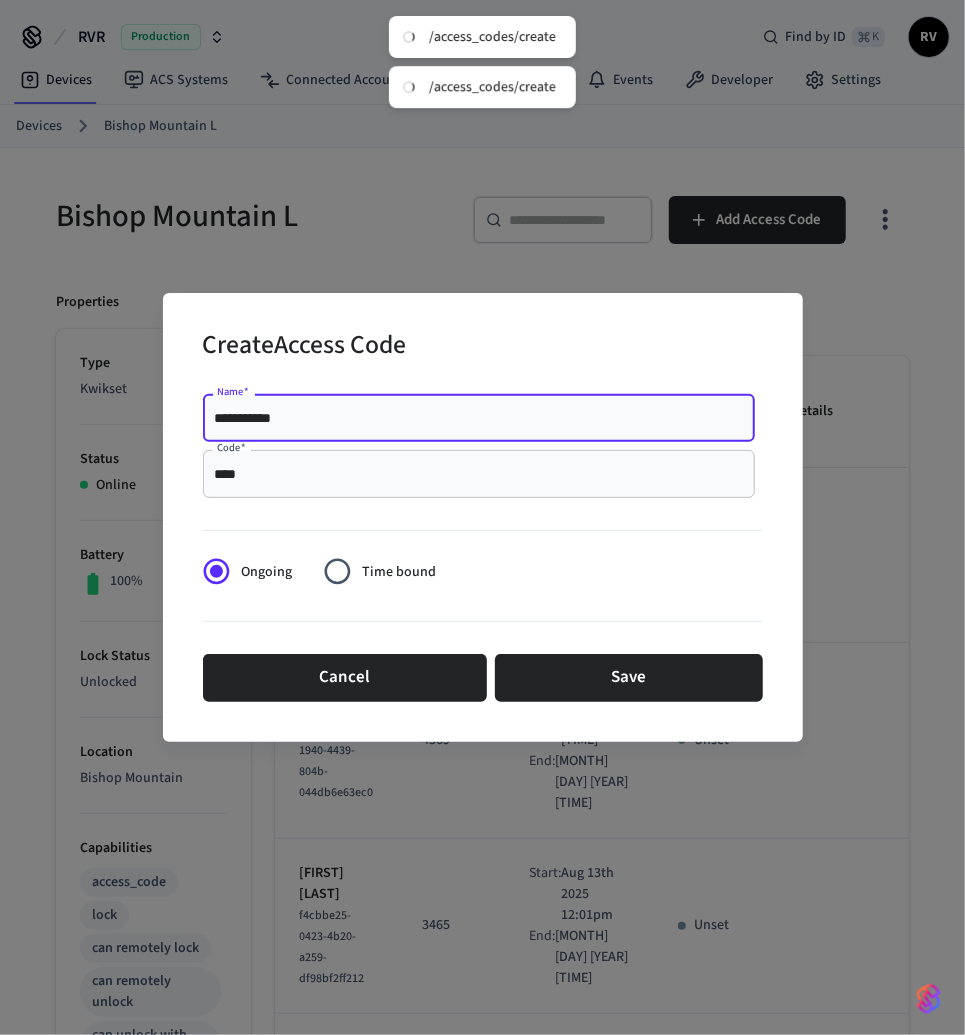 type on "**********" 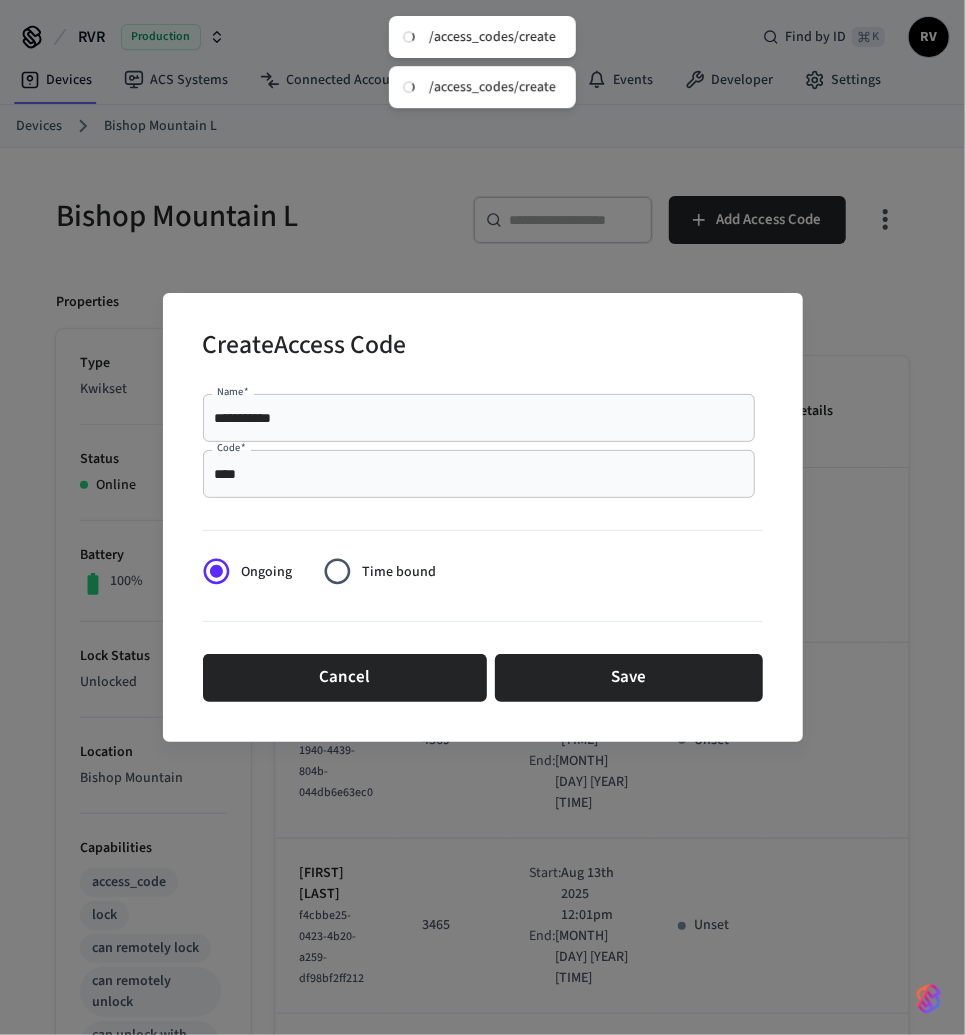 drag, startPoint x: 385, startPoint y: 551, endPoint x: 366, endPoint y: 552, distance: 19.026299 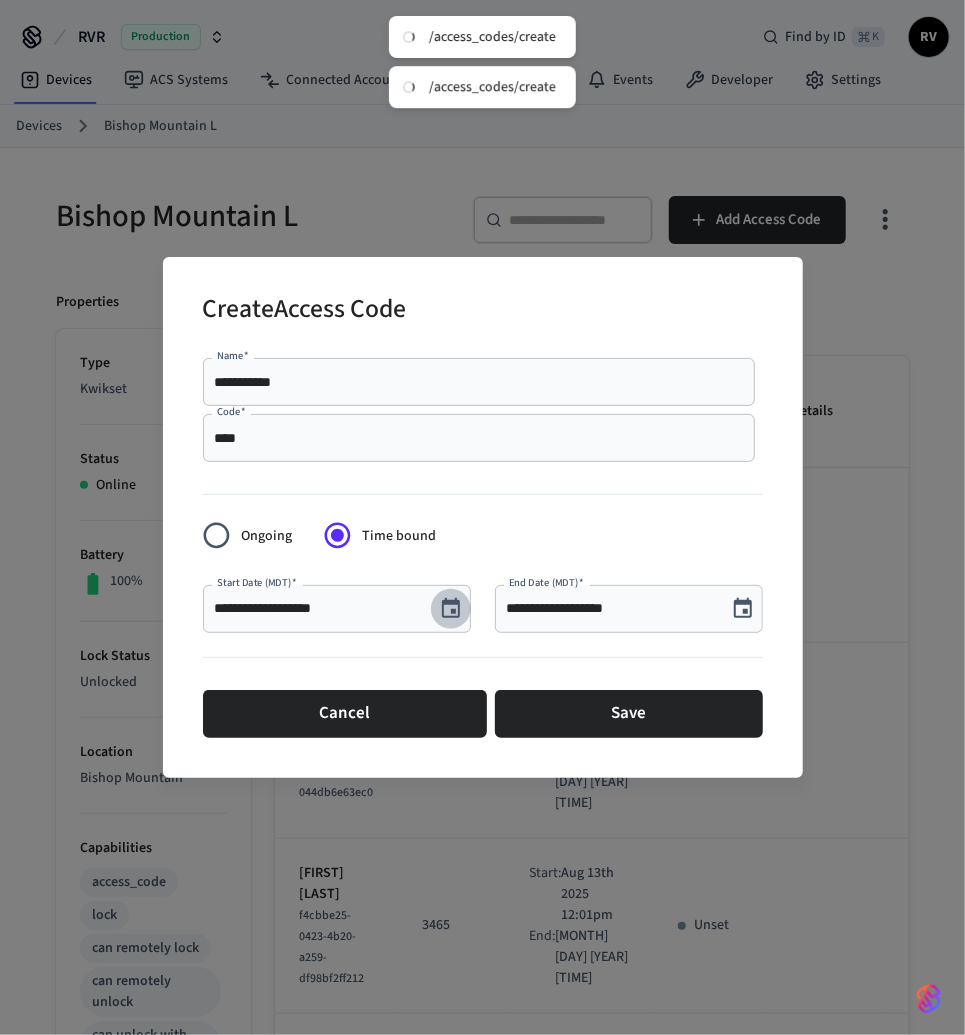 click 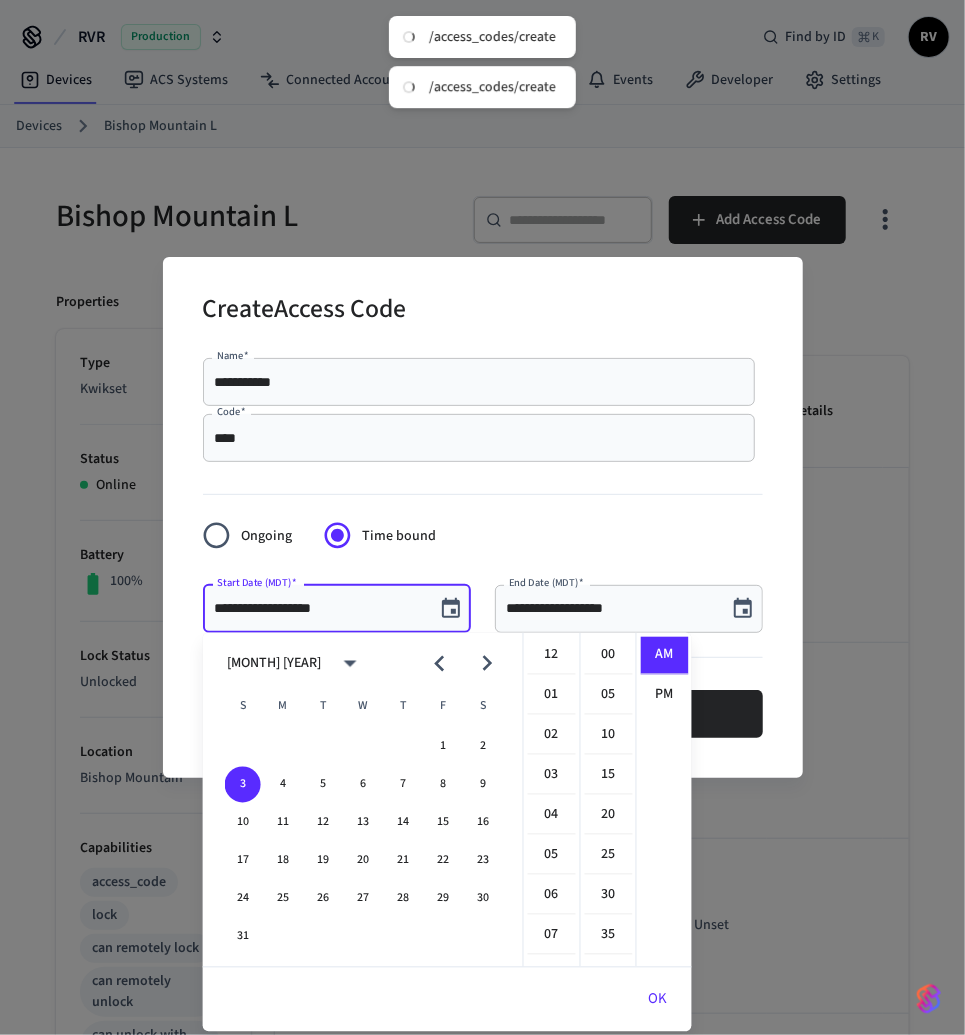 scroll, scrollTop: 357, scrollLeft: 0, axis: vertical 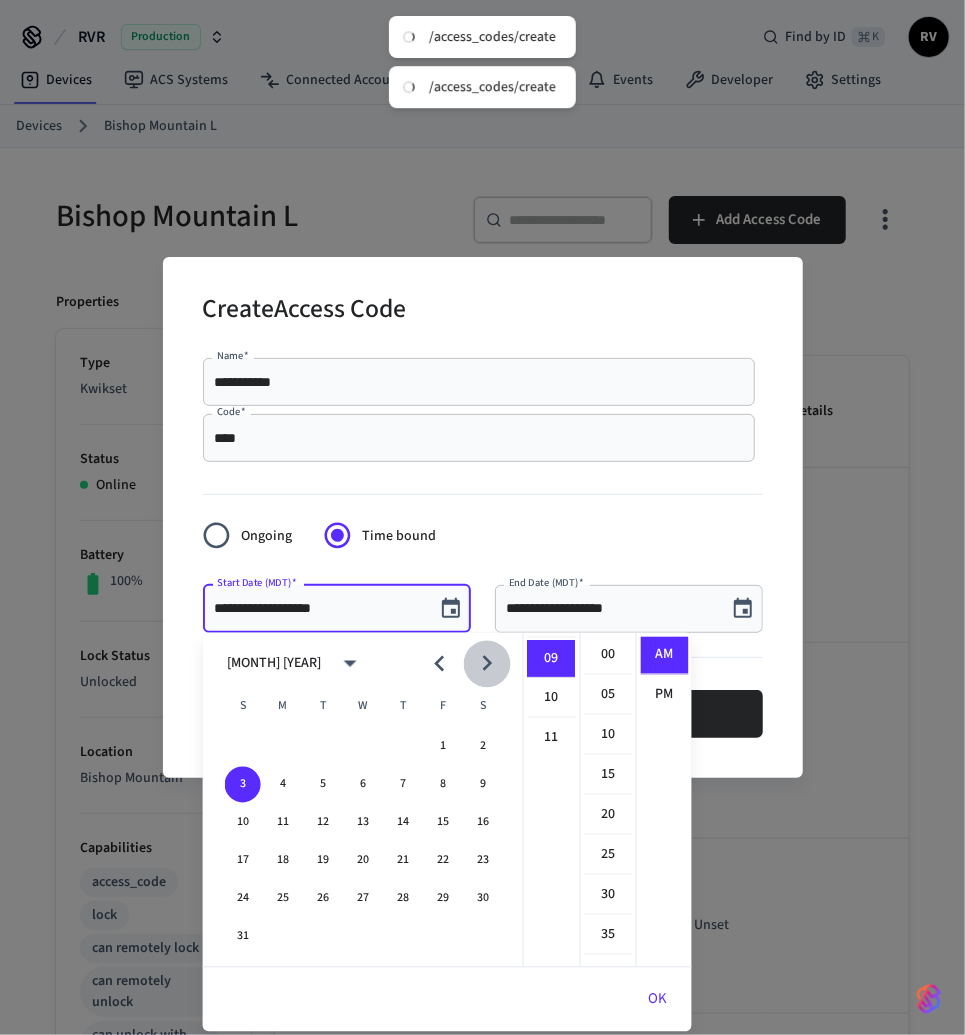click 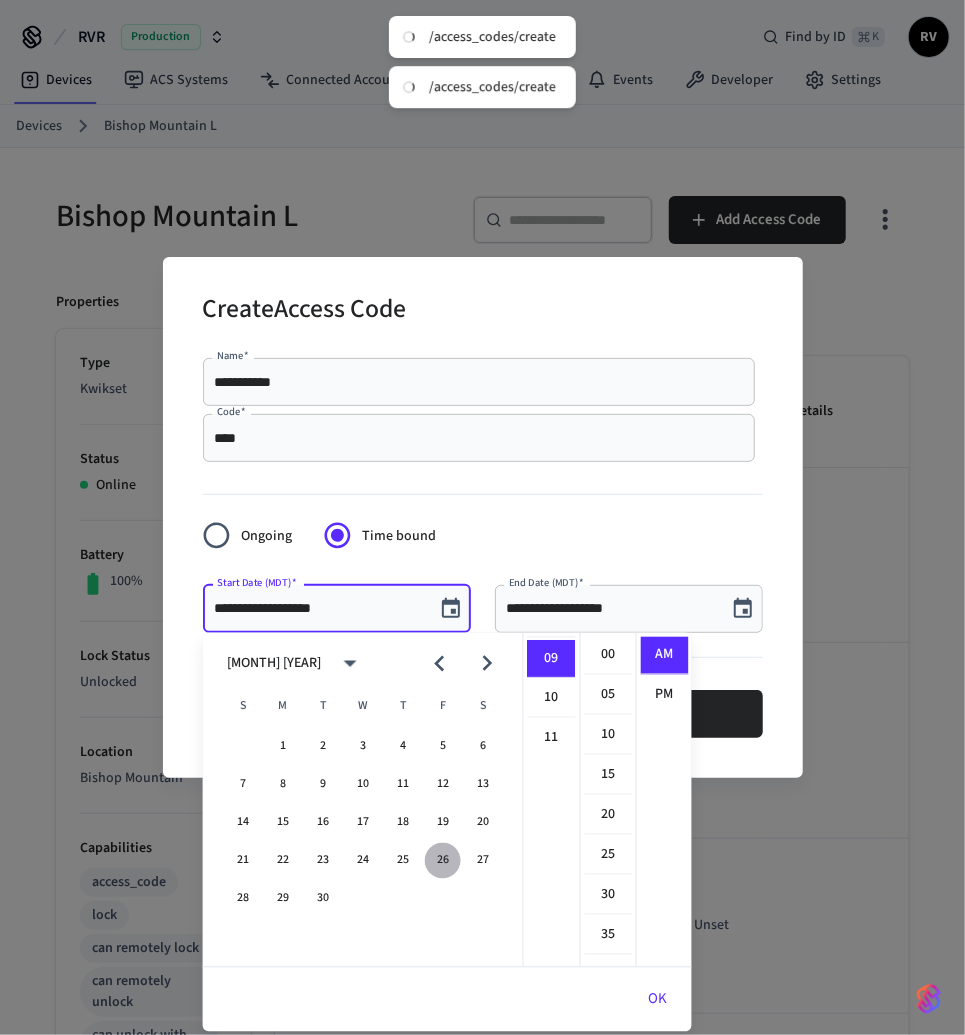 click on "26" at bounding box center [443, 861] 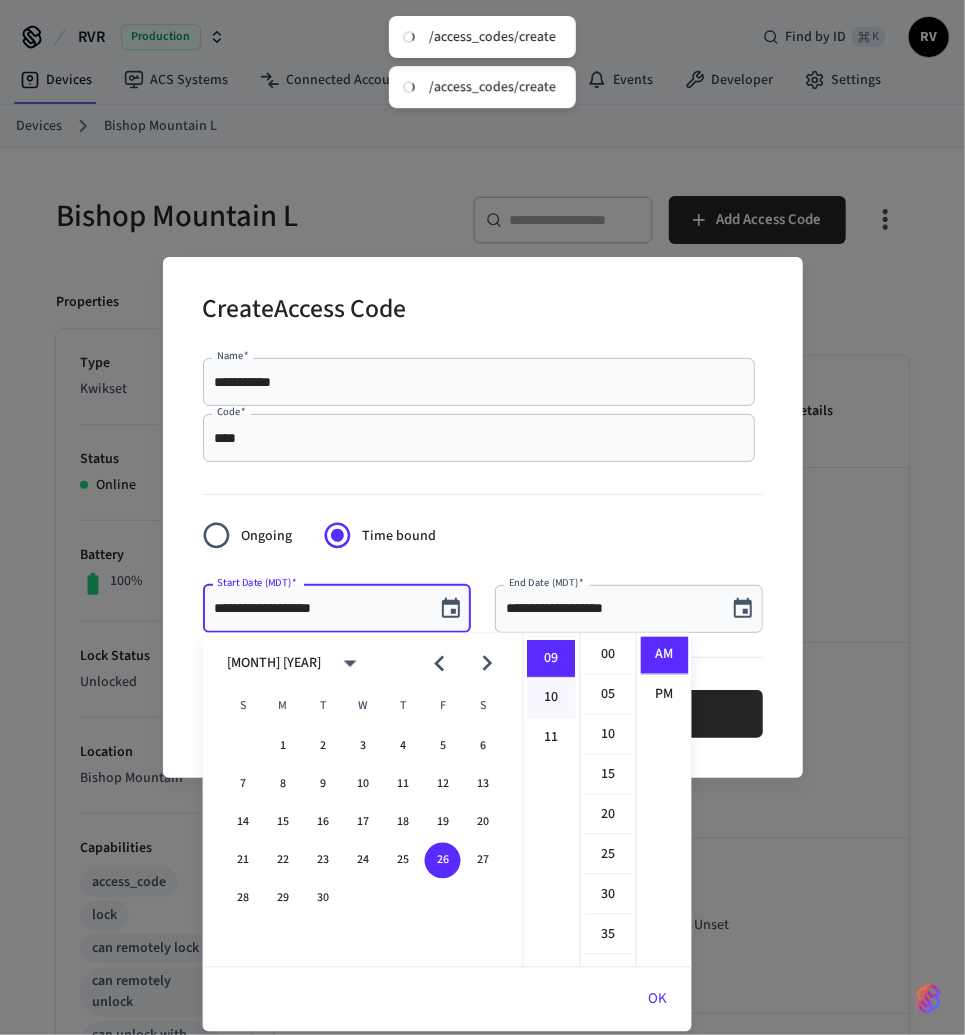 scroll, scrollTop: 0, scrollLeft: 0, axis: both 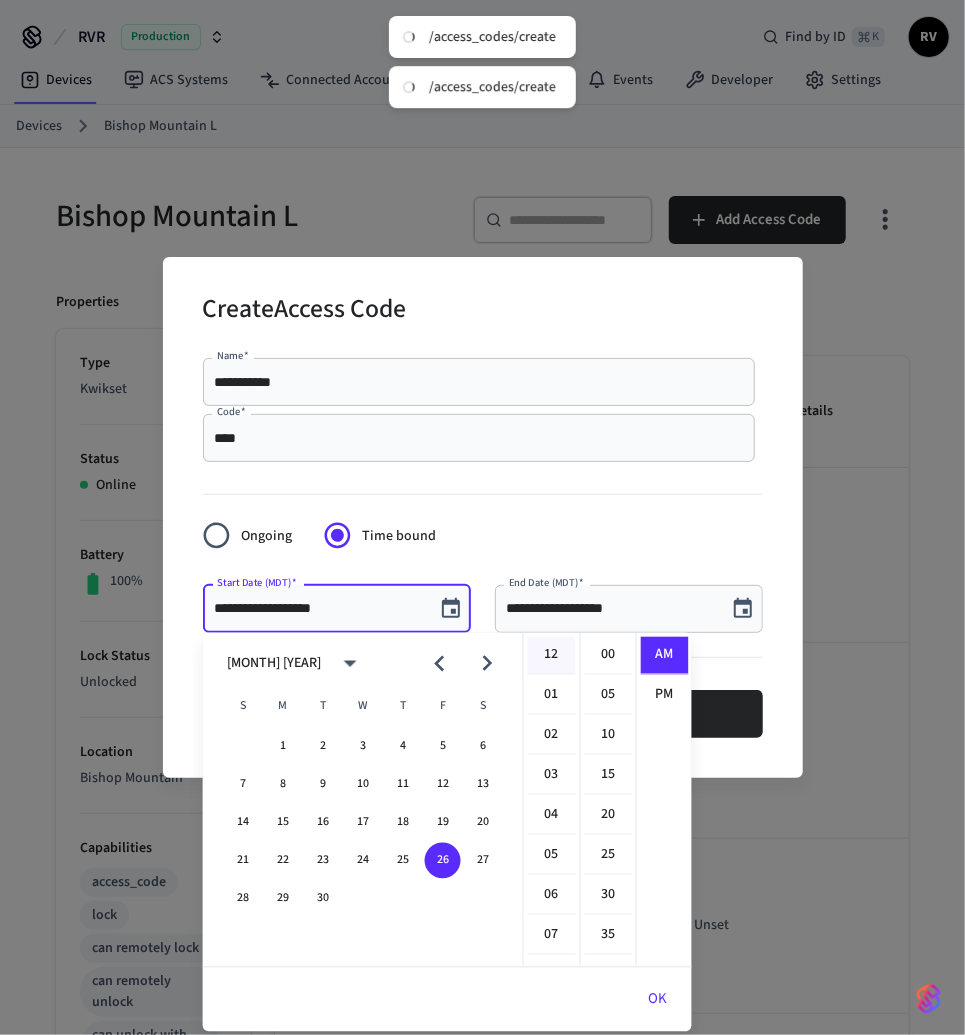 click on "12" at bounding box center (552, 656) 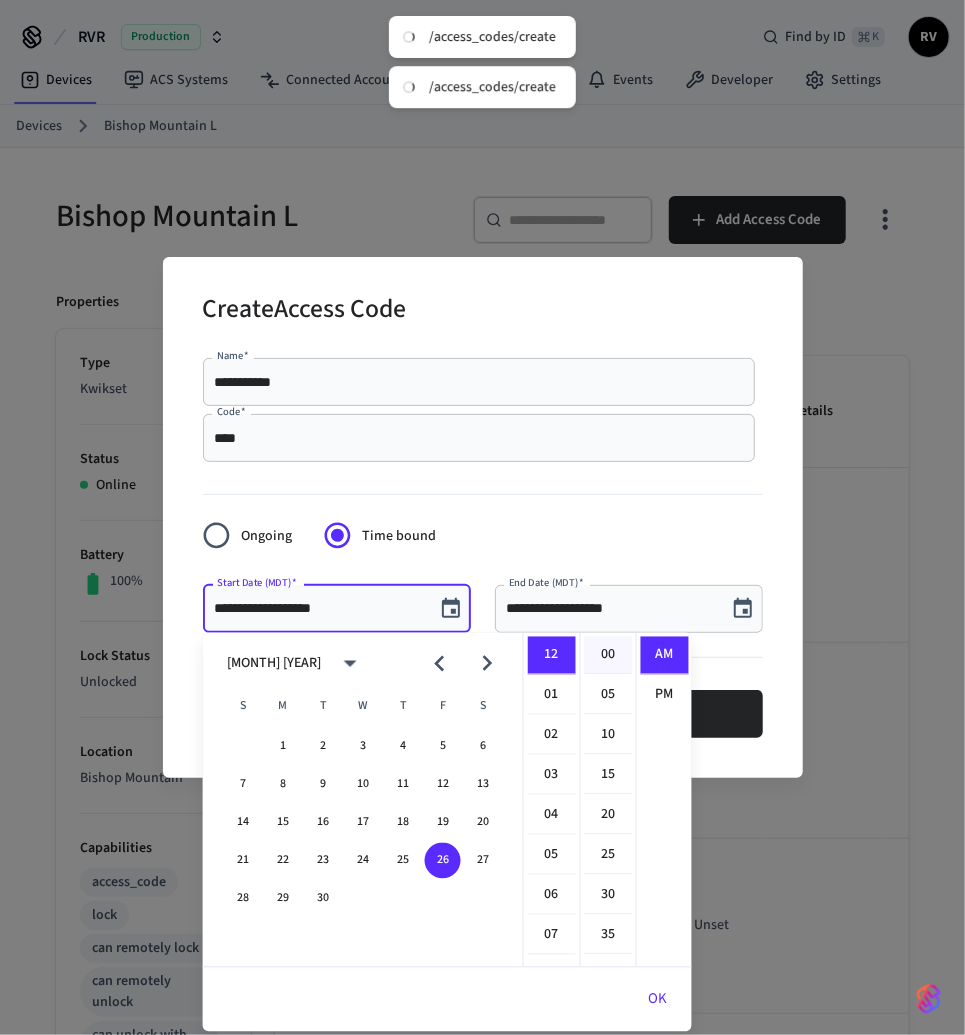 click on "00" at bounding box center (609, 656) 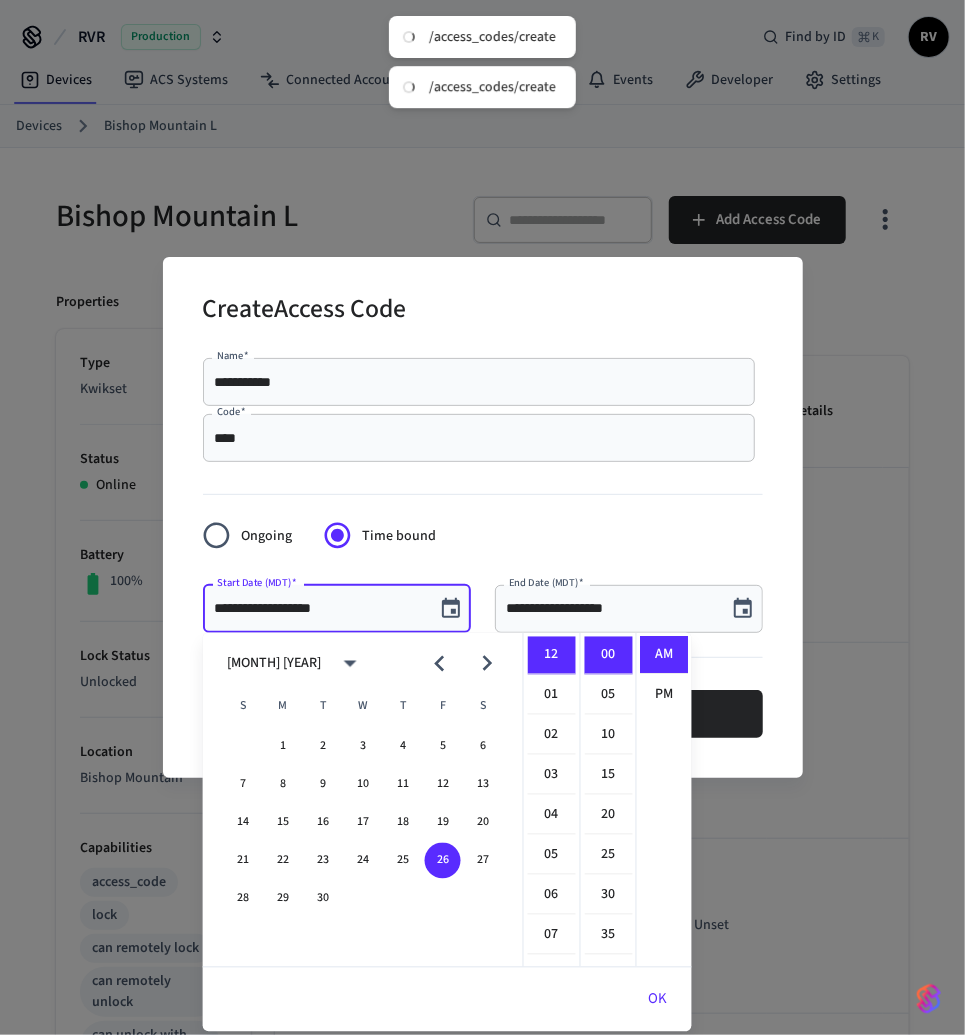 click on "AM PM" at bounding box center [664, 800] 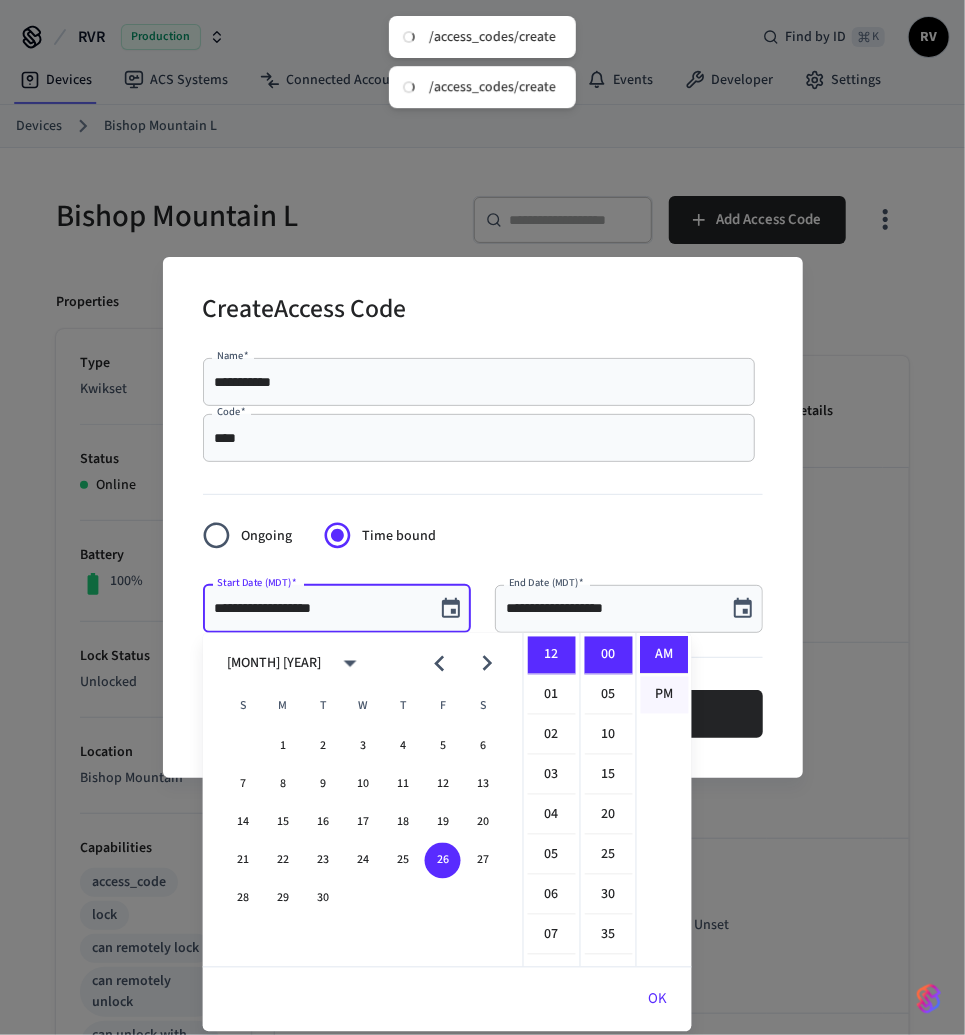 click on "PM" at bounding box center (665, 695) 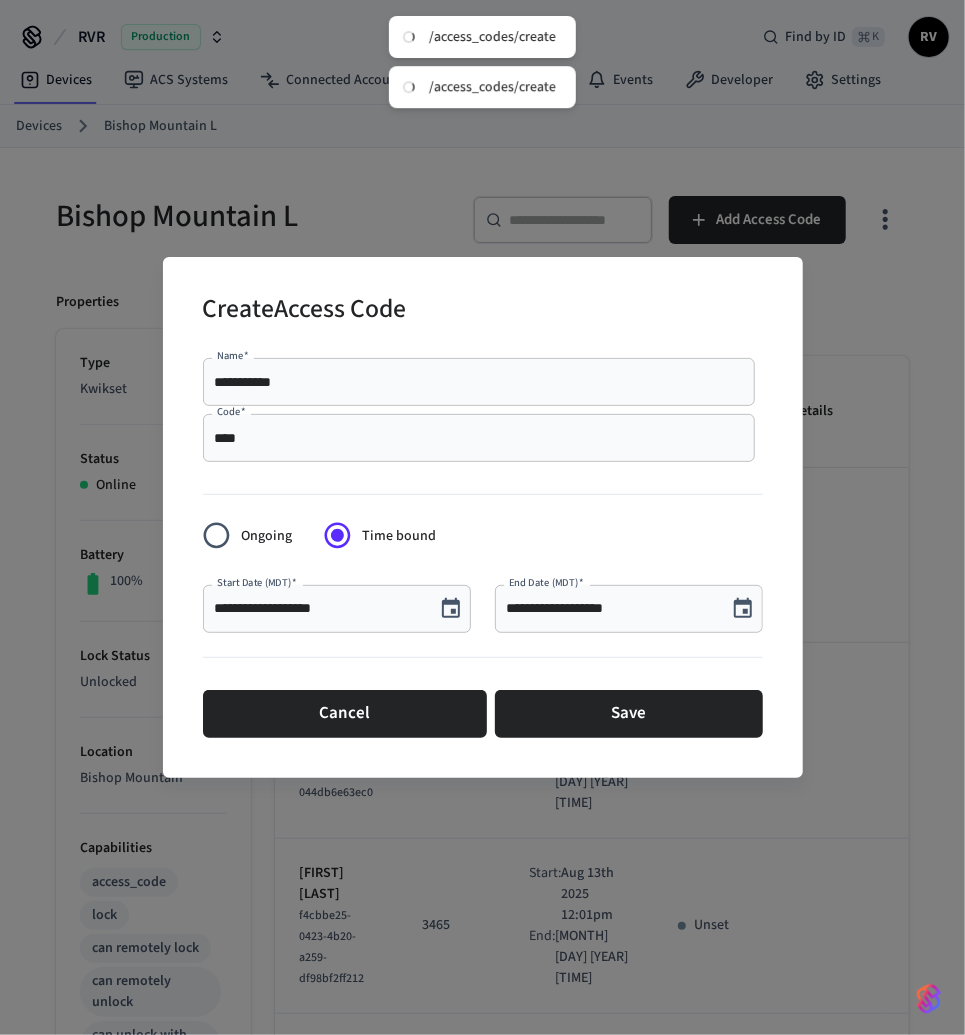 scroll, scrollTop: 36, scrollLeft: 0, axis: vertical 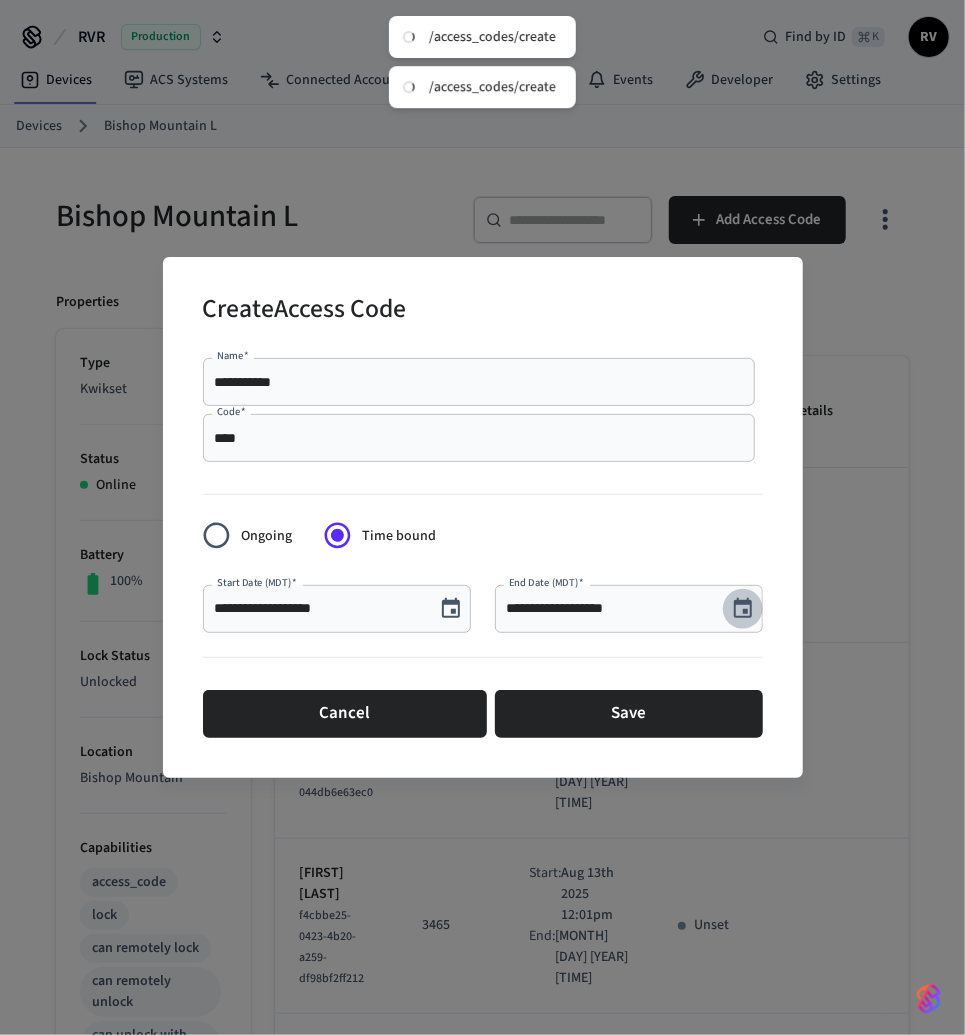 click 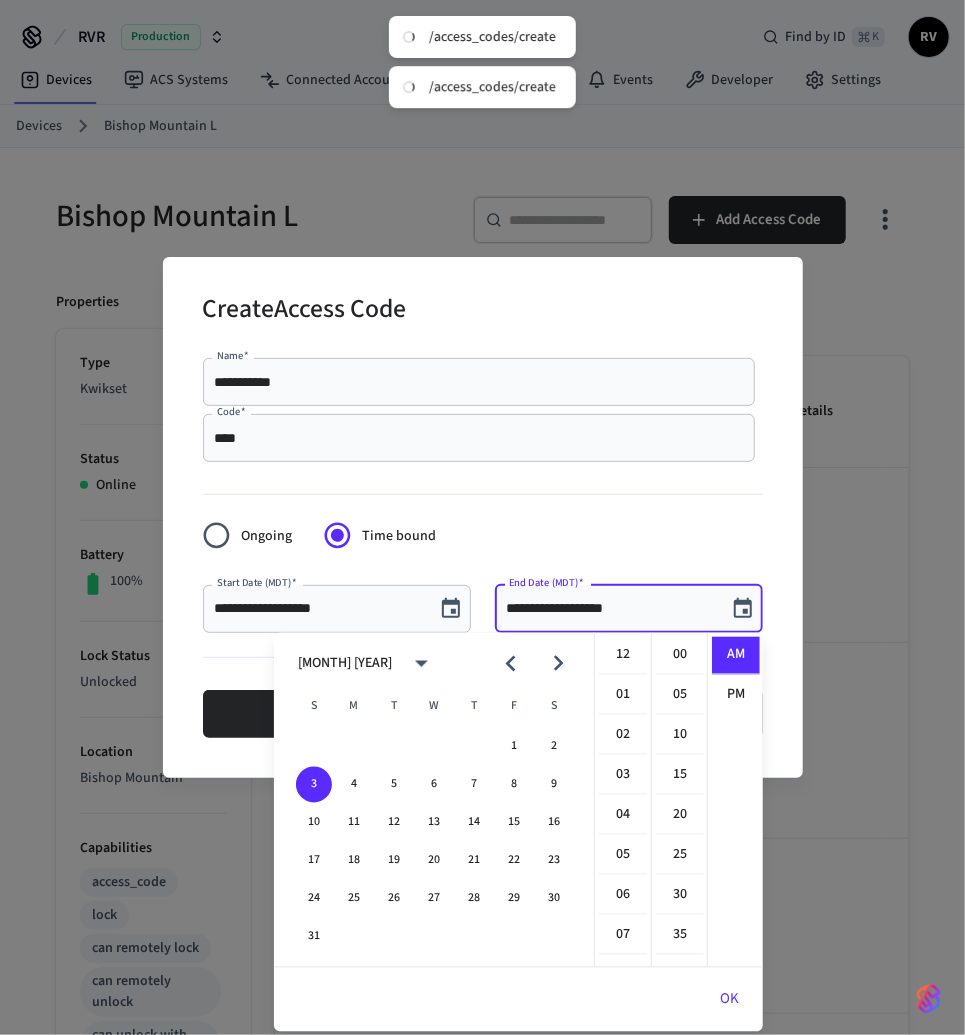 scroll, scrollTop: 357, scrollLeft: 0, axis: vertical 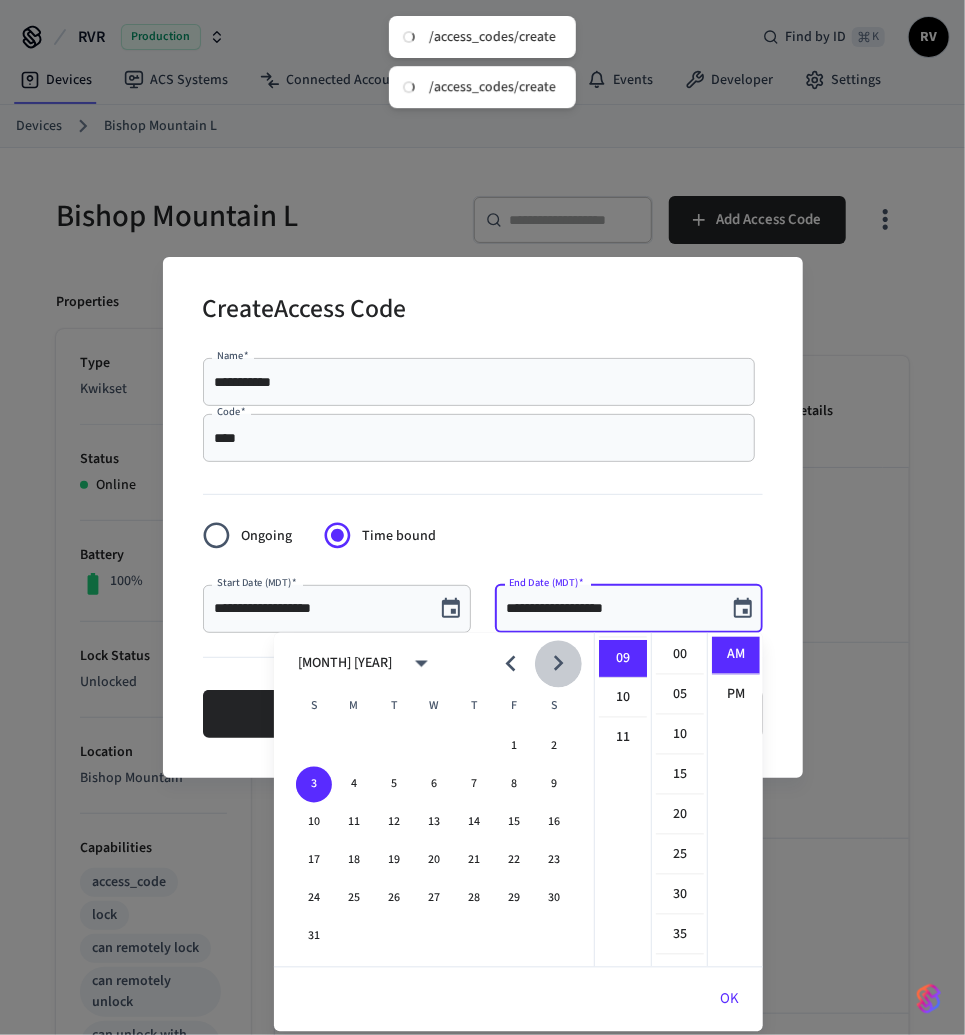 click 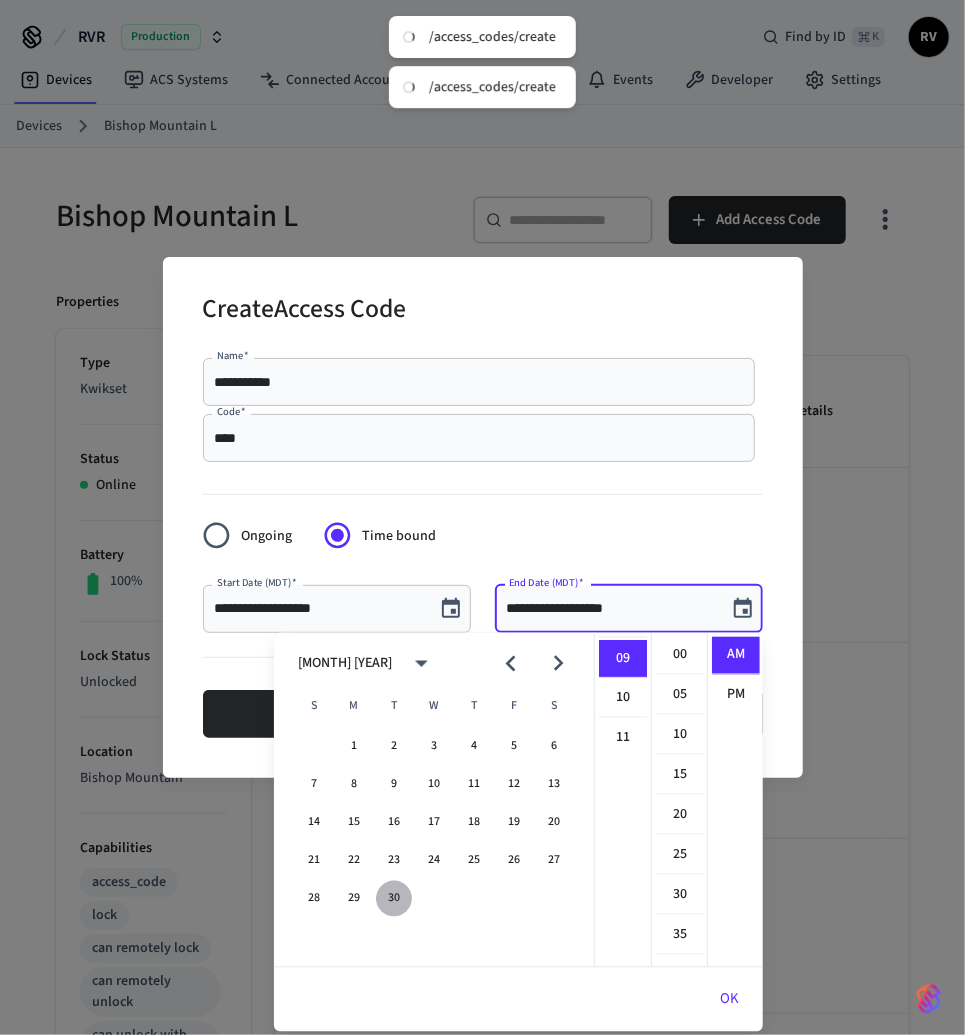 click on "30" at bounding box center [394, 899] 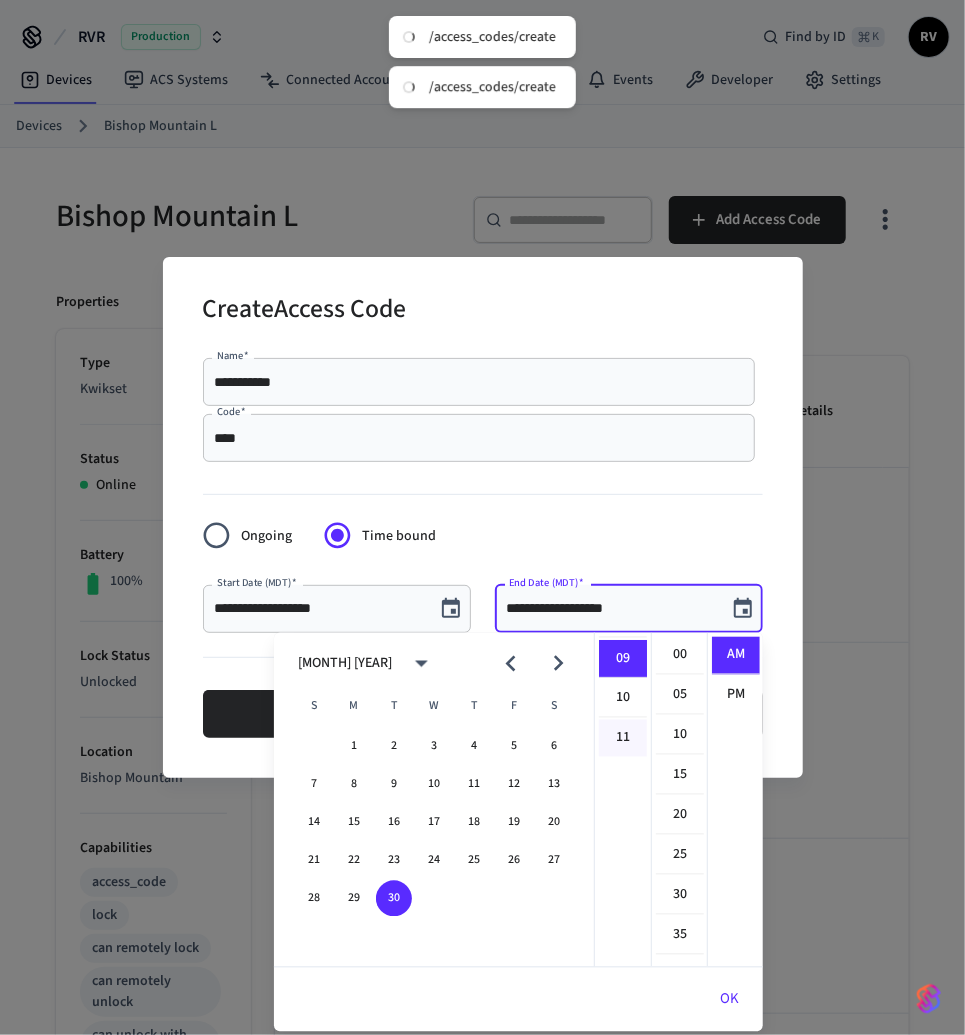 scroll, scrollTop: 0, scrollLeft: 0, axis: both 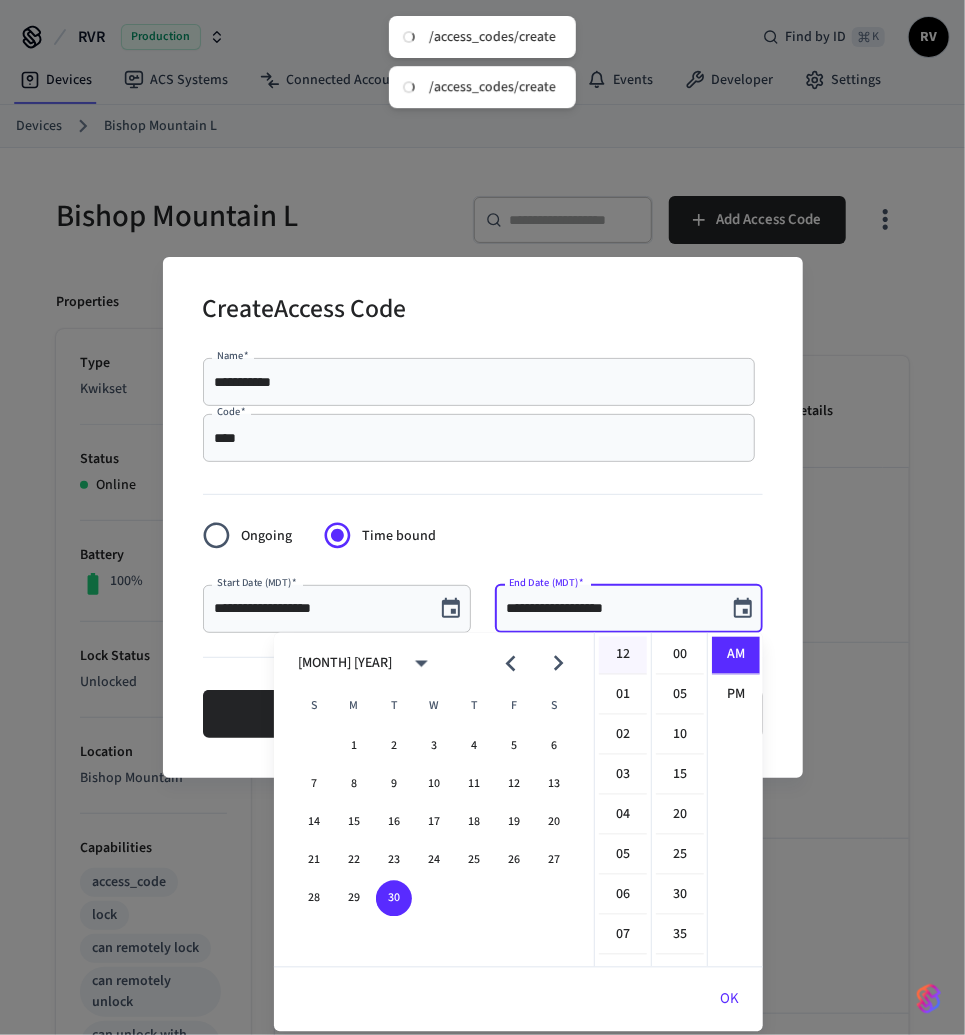 click on "12" at bounding box center [623, 656] 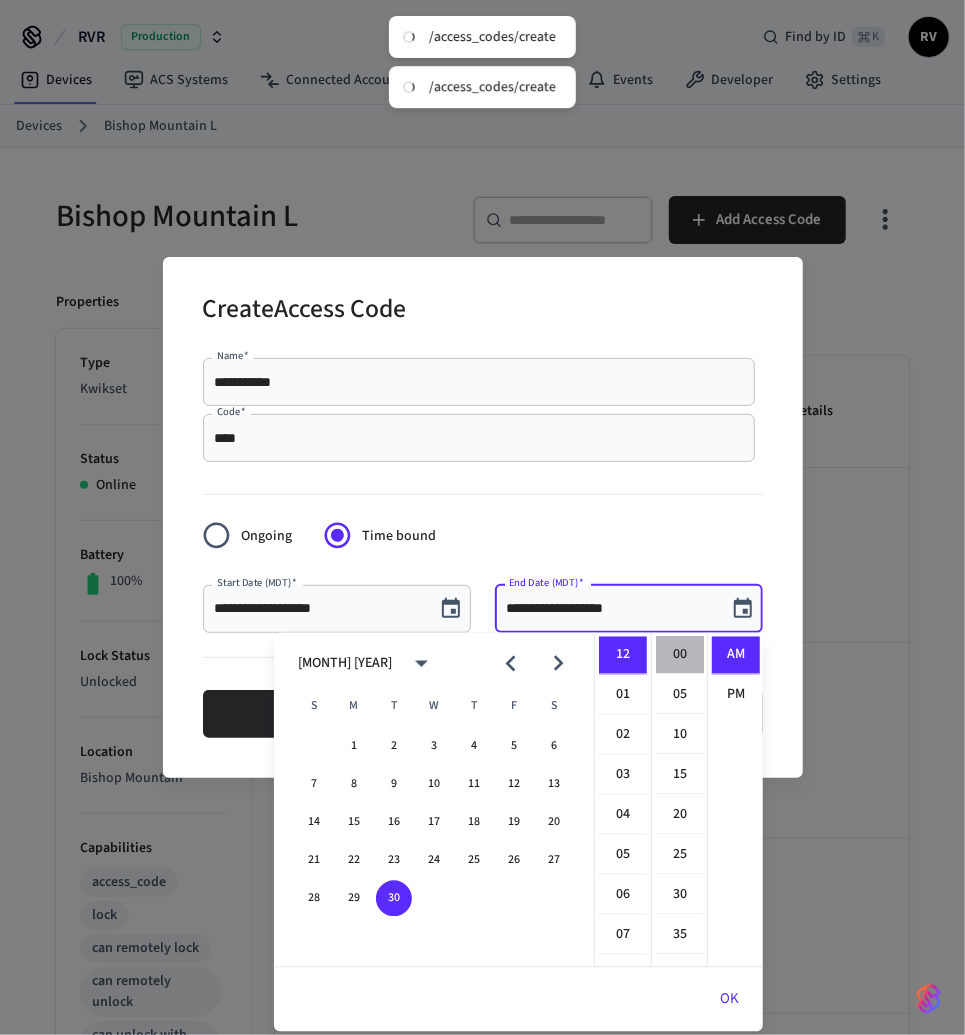 click on "00" at bounding box center [680, 656] 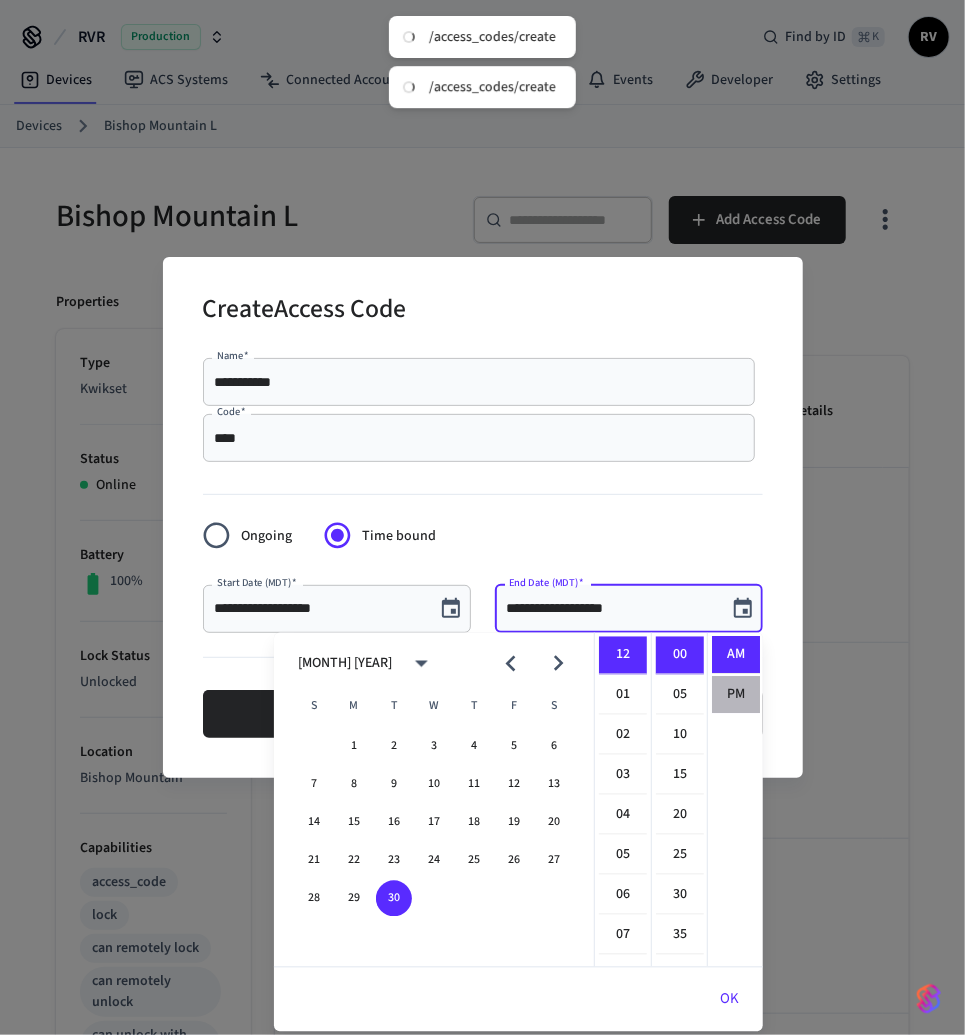 click on "PM" at bounding box center (736, 695) 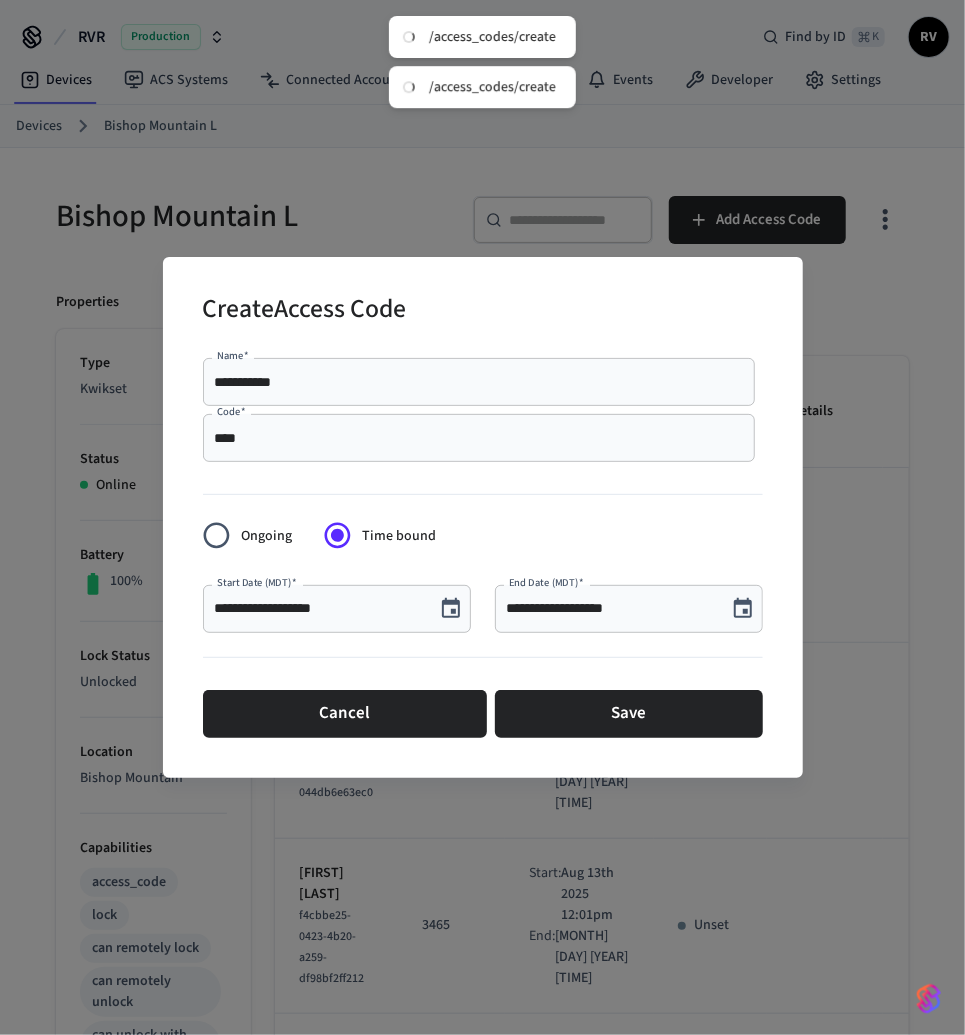 scroll, scrollTop: 36, scrollLeft: 0, axis: vertical 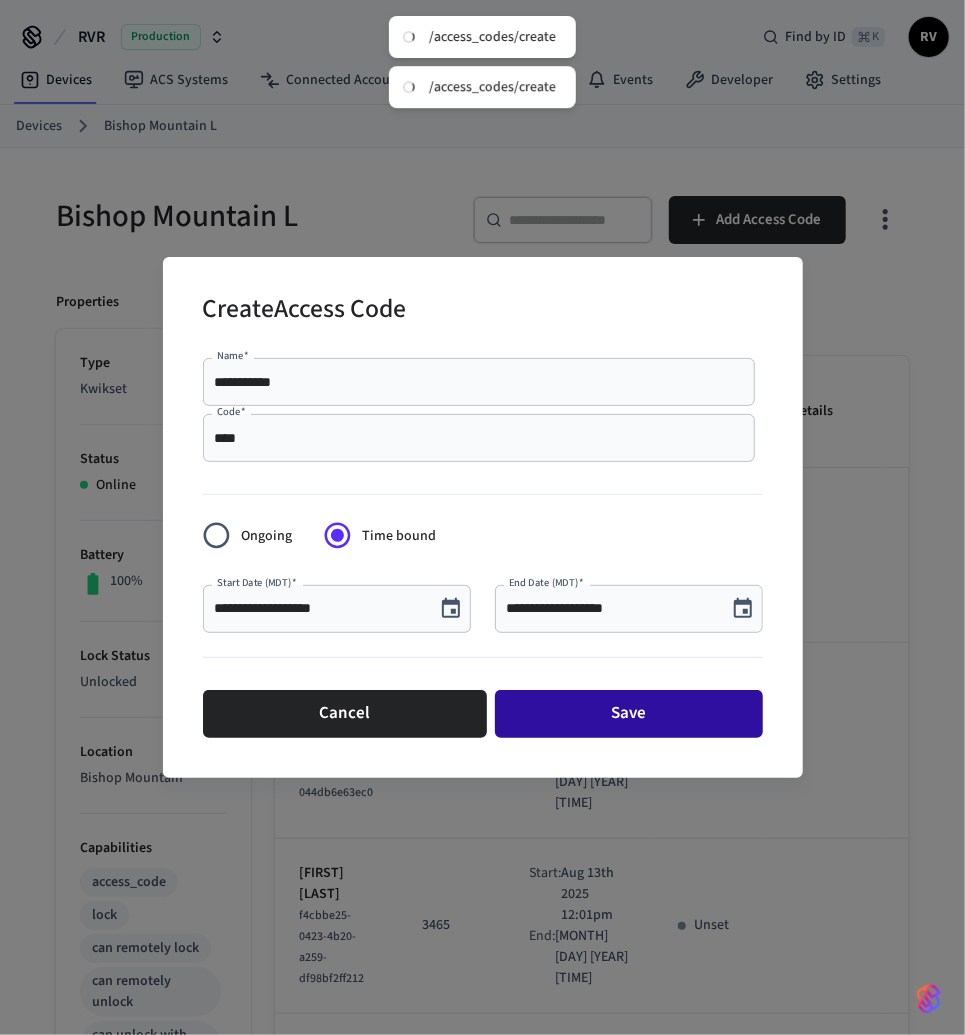 click on "Save" at bounding box center (629, 714) 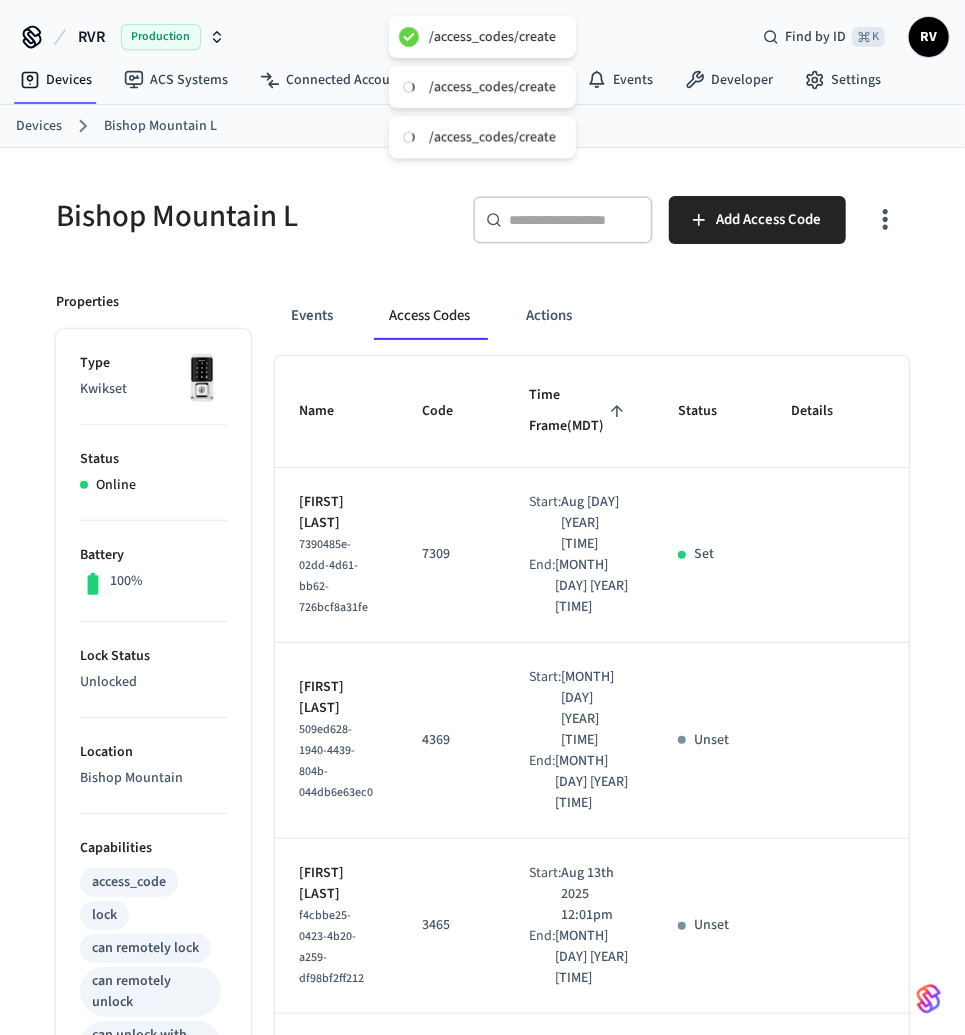 click on "Devices" at bounding box center (39, 126) 